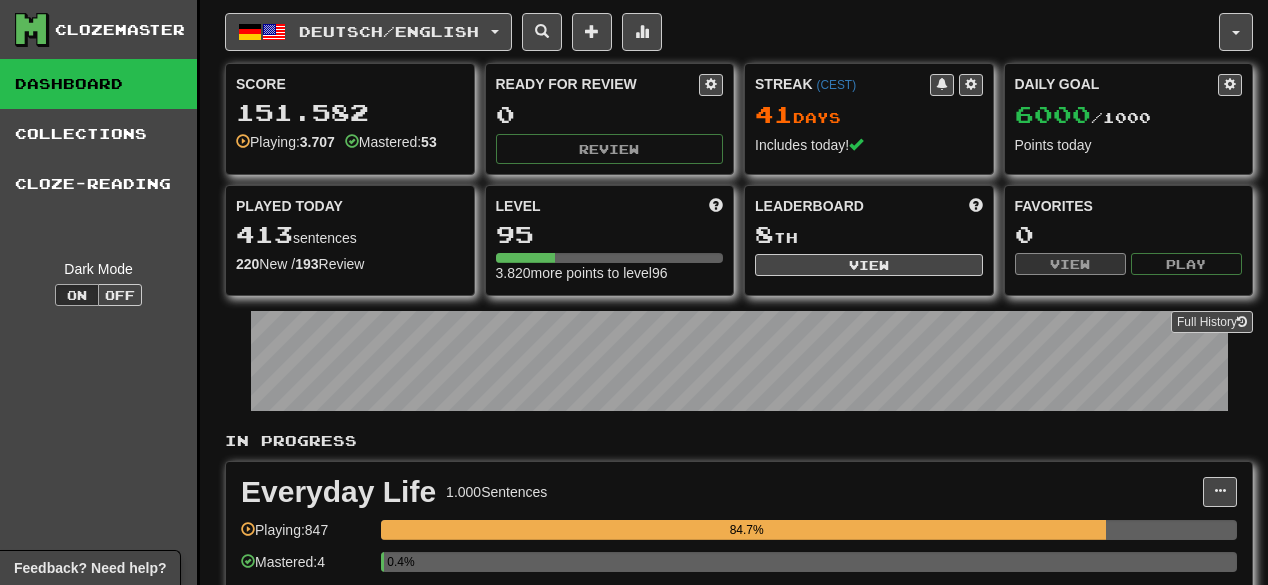 scroll, scrollTop: 0, scrollLeft: 0, axis: both 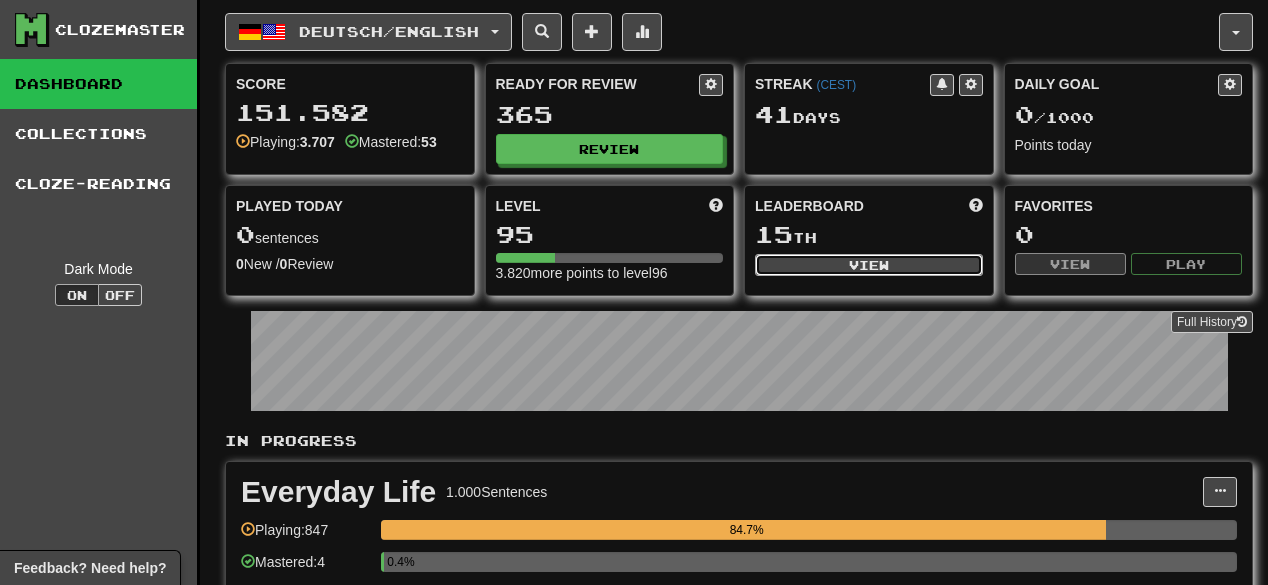 click on "View" at bounding box center (869, 265) 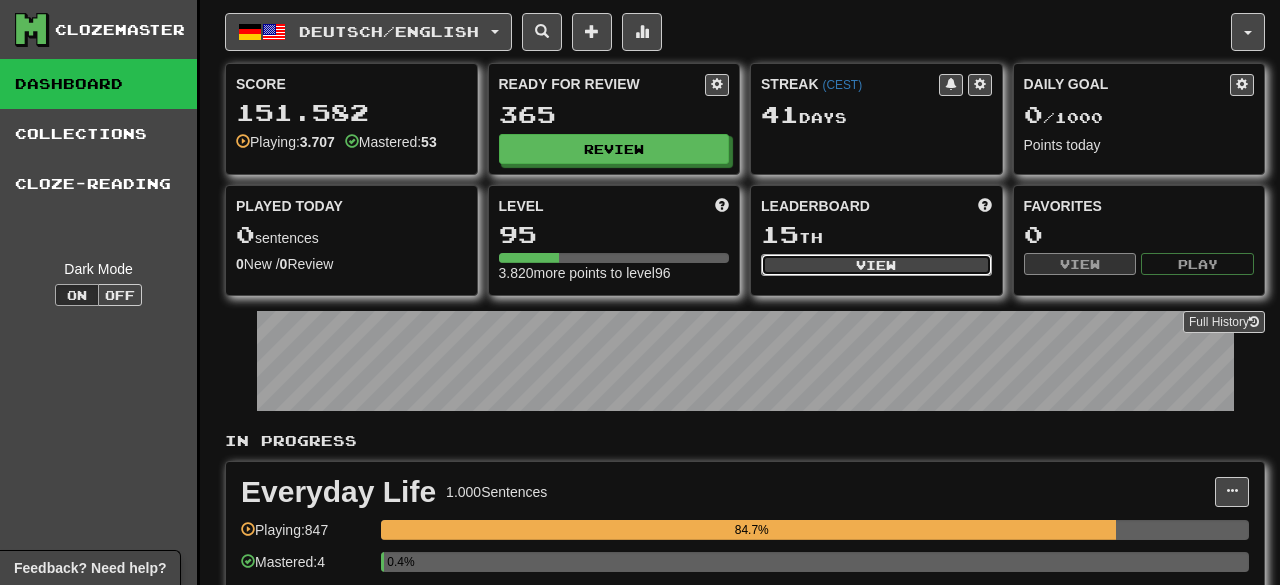 select on "**********" 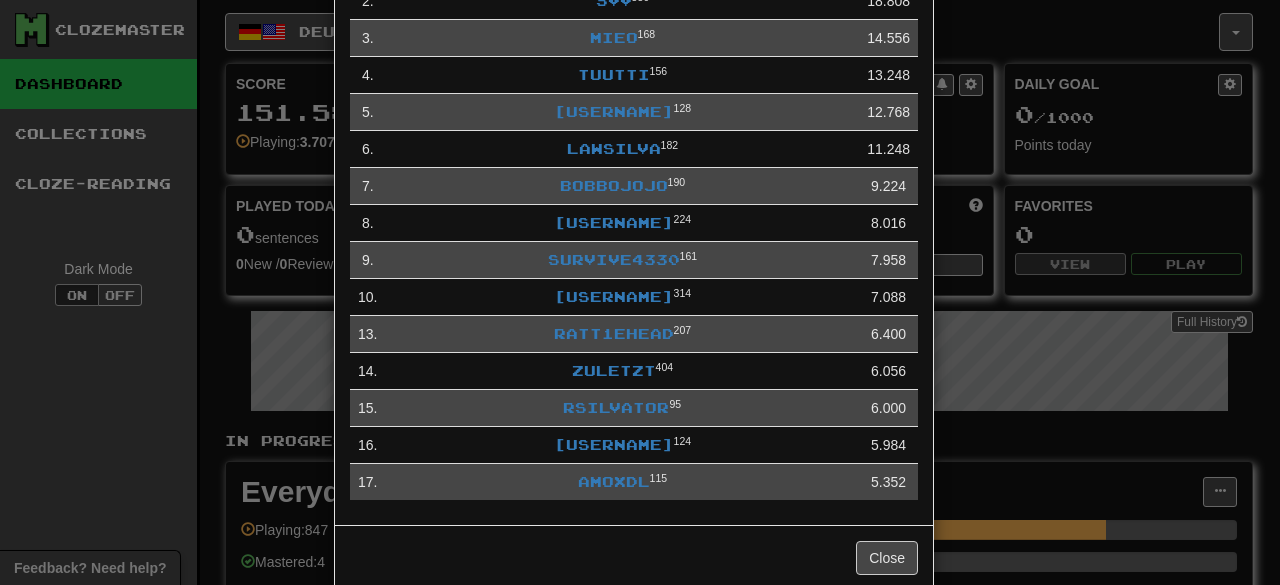 scroll, scrollTop: 160, scrollLeft: 0, axis: vertical 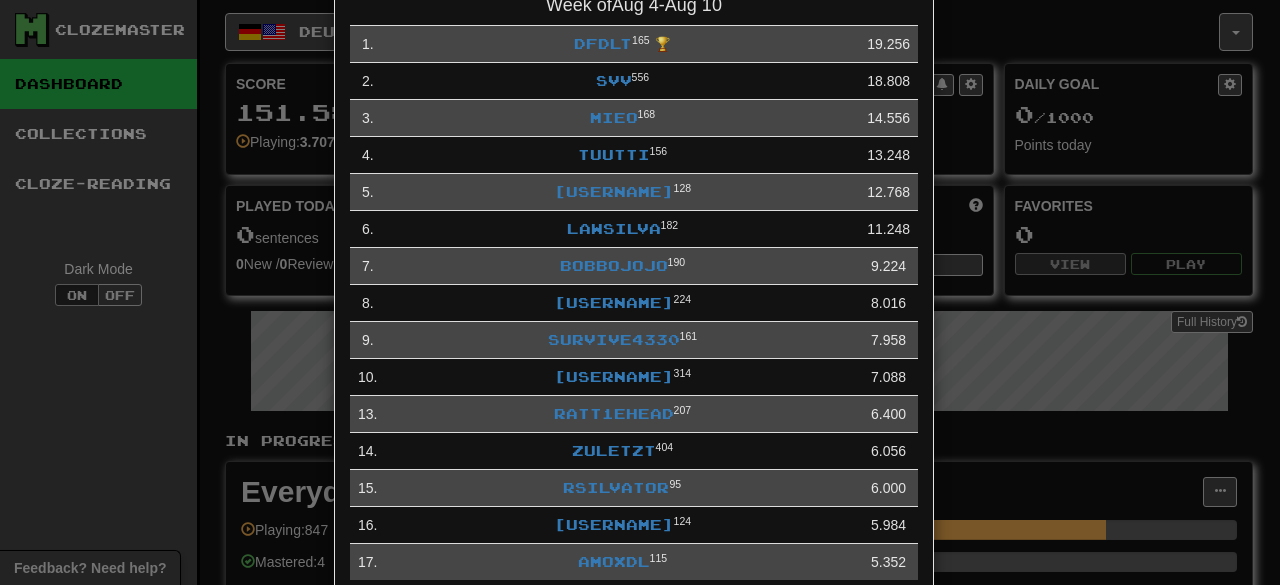 click on "**********" at bounding box center [640, 292] 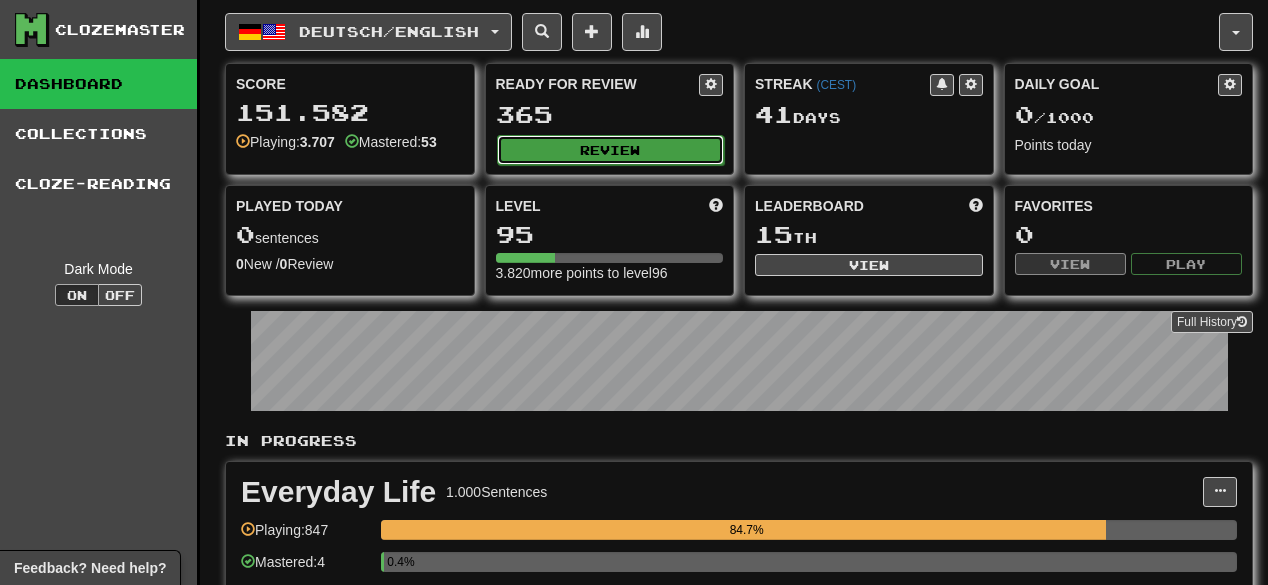 click on "Review" at bounding box center (611, 150) 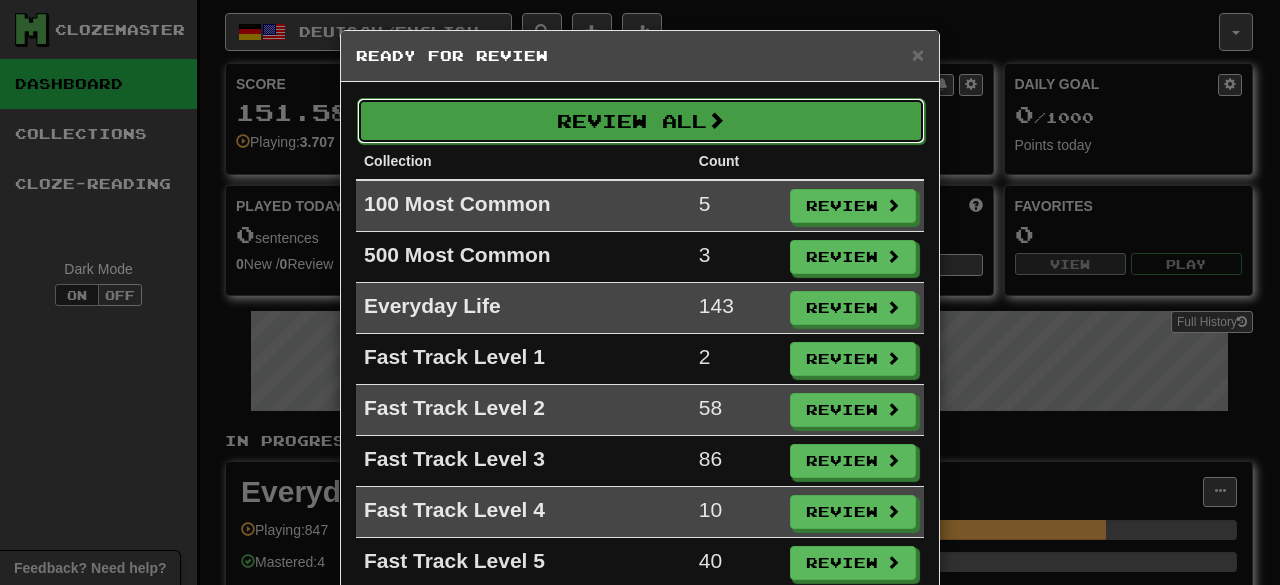 click on "Review All" at bounding box center [641, 121] 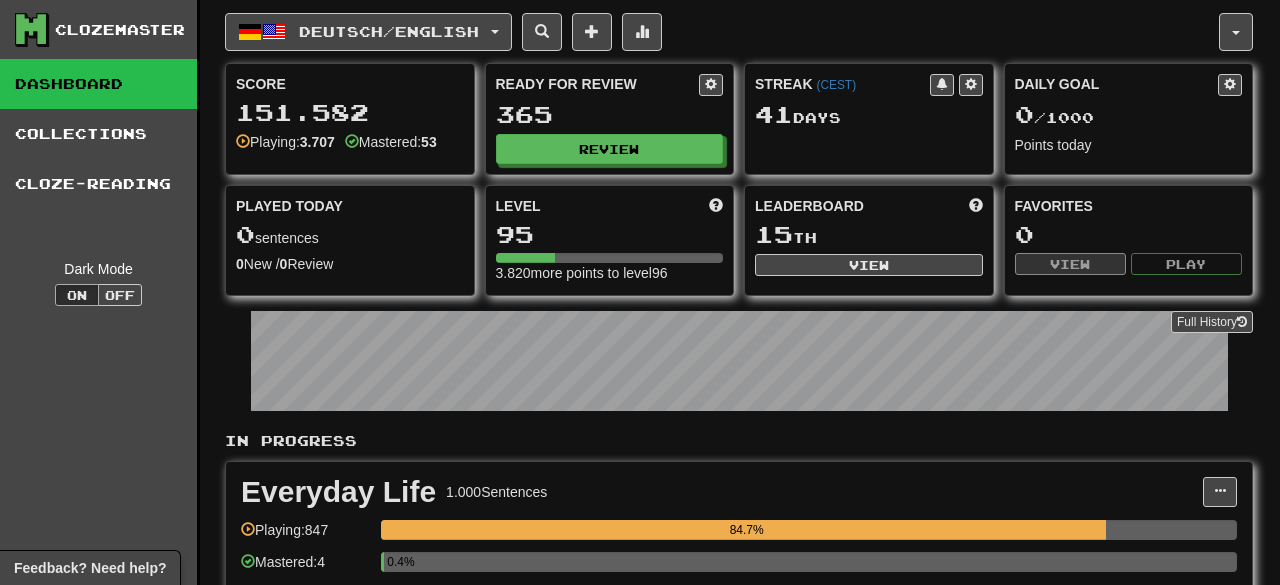 select on "**" 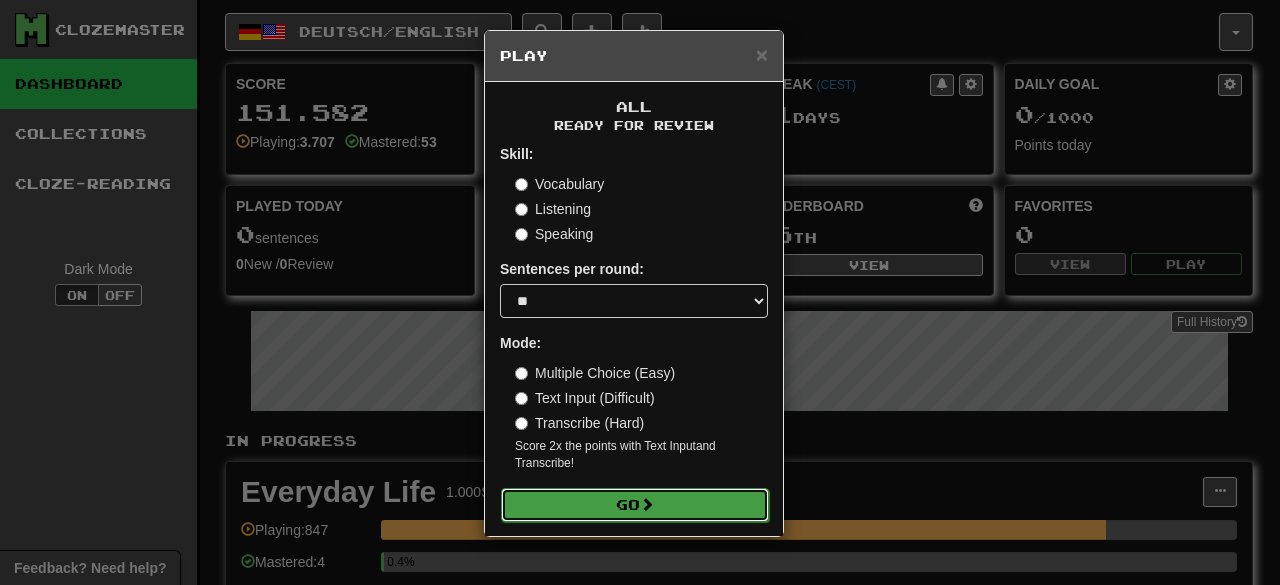 click on "Go" at bounding box center (635, 505) 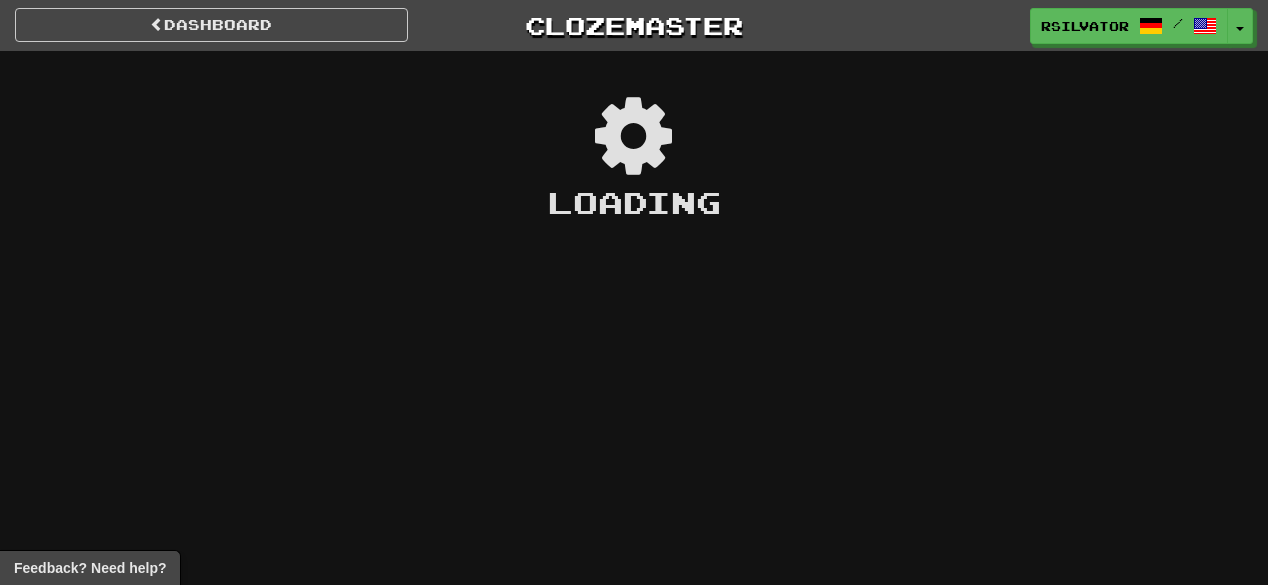 scroll, scrollTop: 0, scrollLeft: 0, axis: both 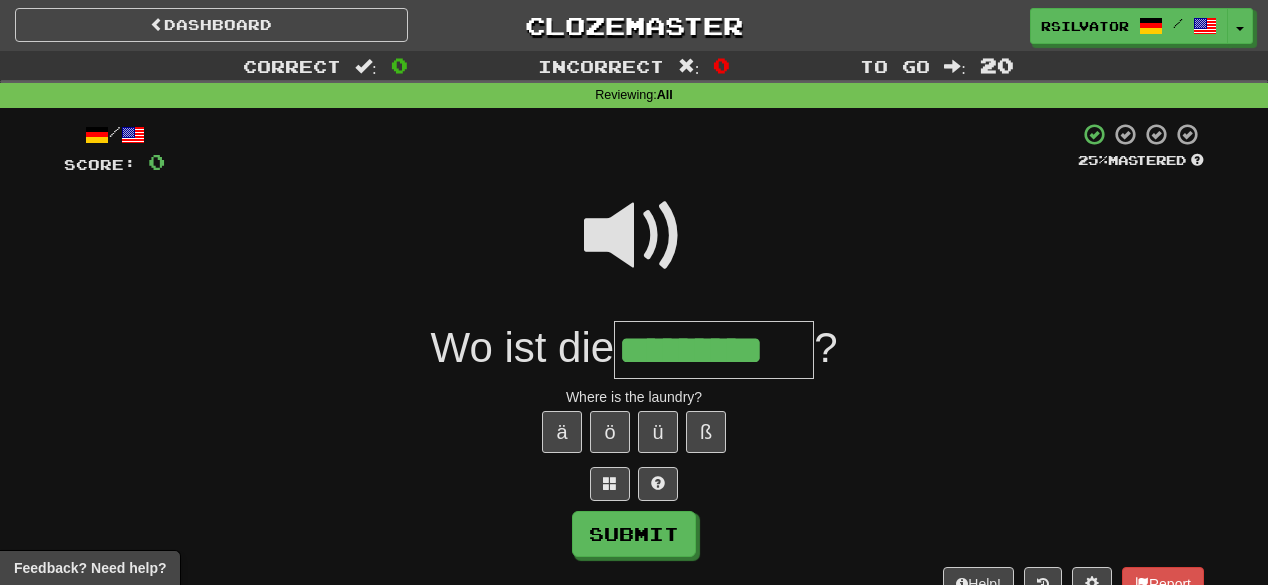 type on "*********" 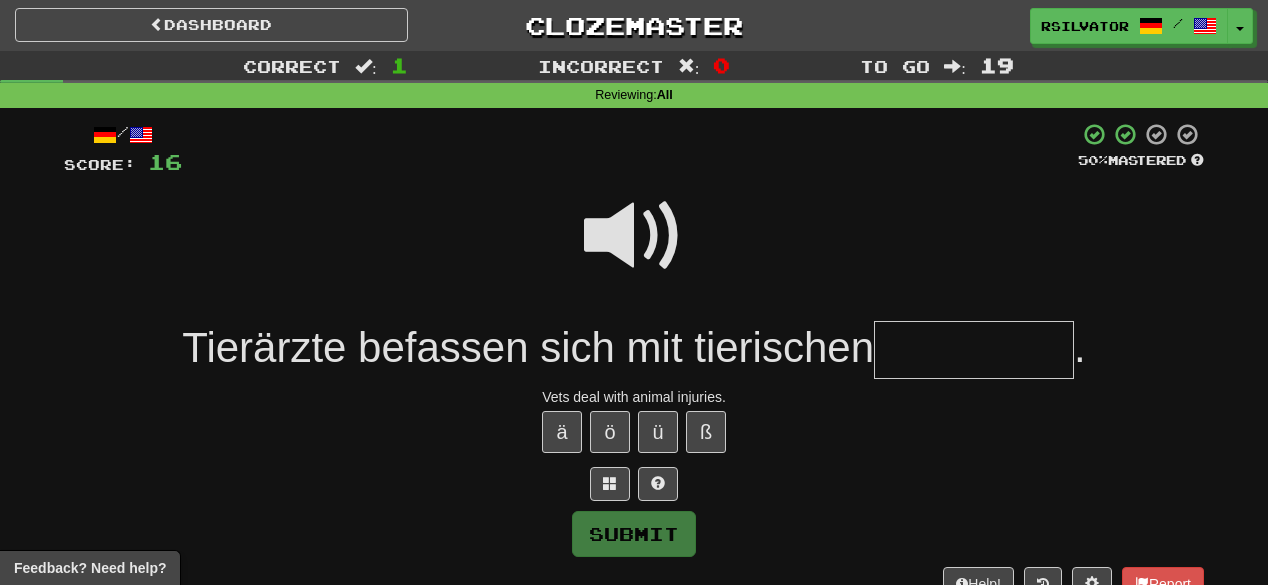 type on "*" 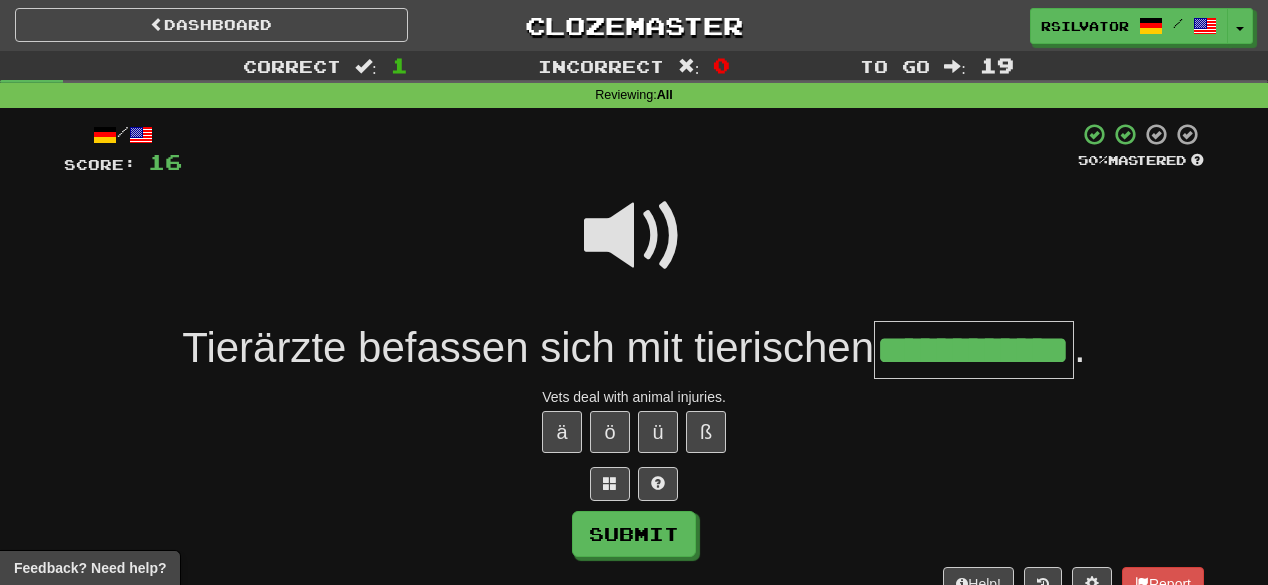 scroll, scrollTop: 0, scrollLeft: 52, axis: horizontal 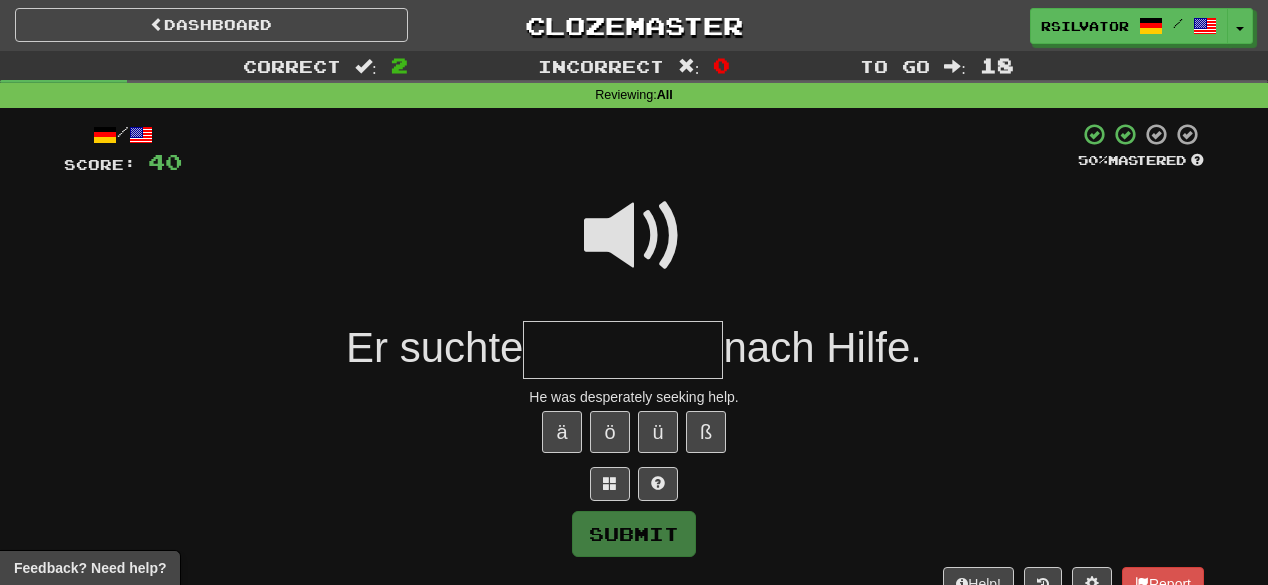 type on "*" 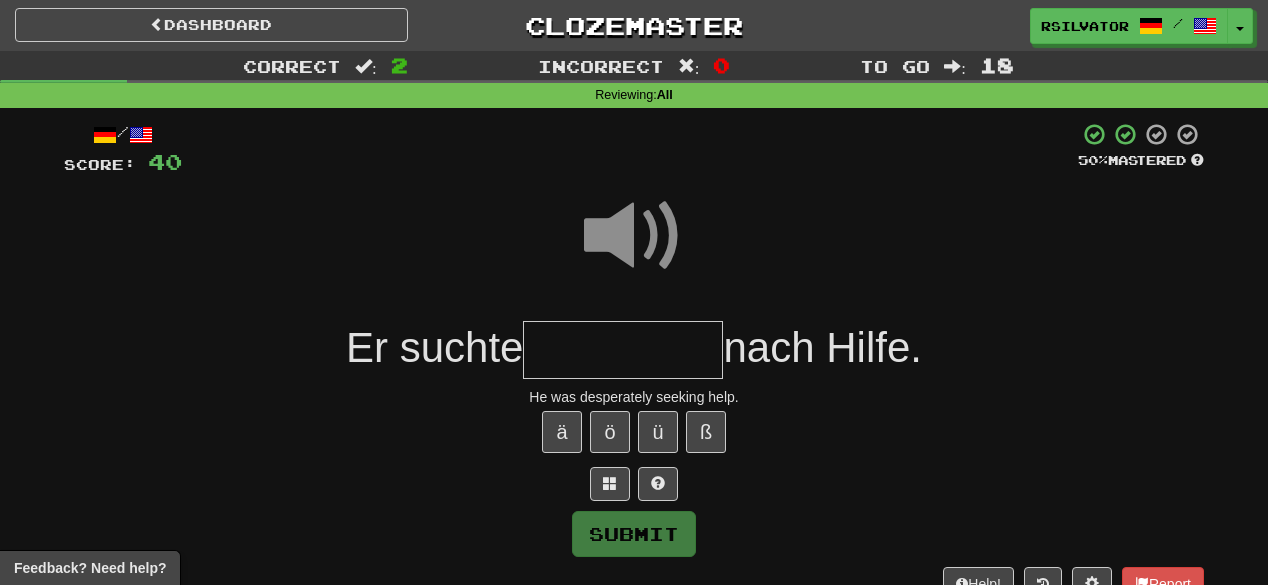 click at bounding box center (623, 350) 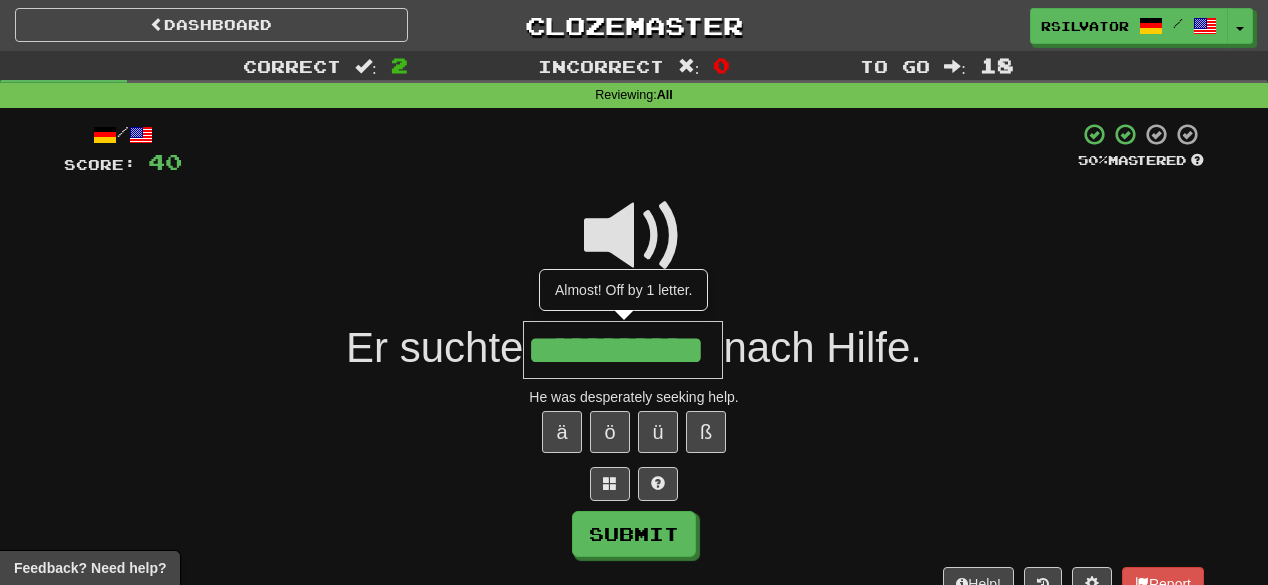 scroll, scrollTop: 0, scrollLeft: 5, axis: horizontal 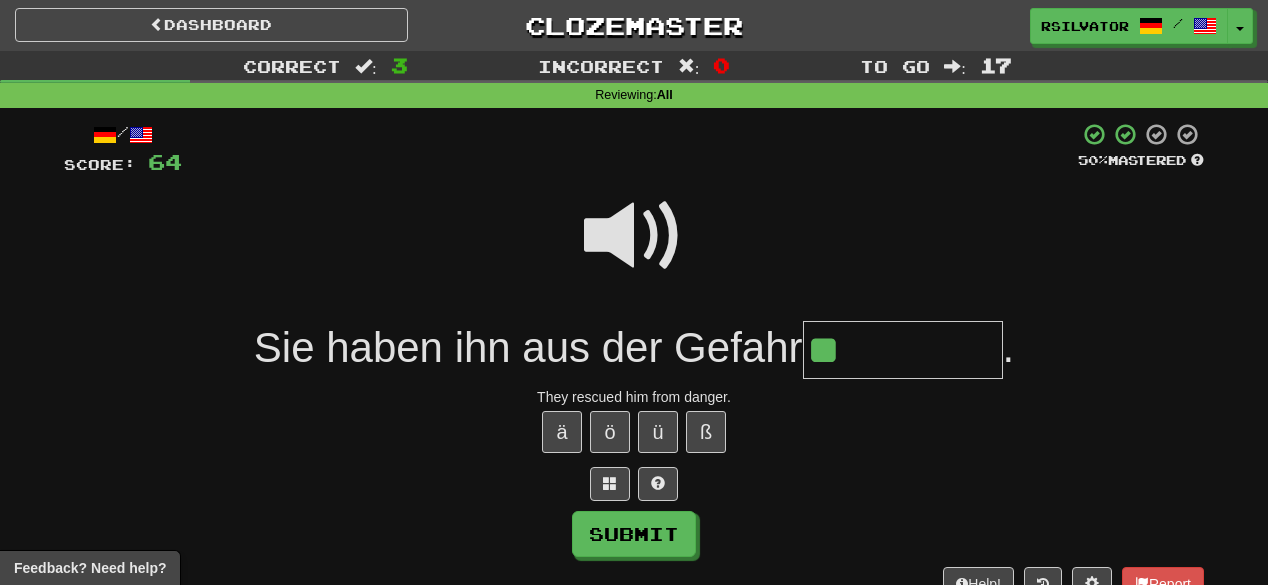 type on "*" 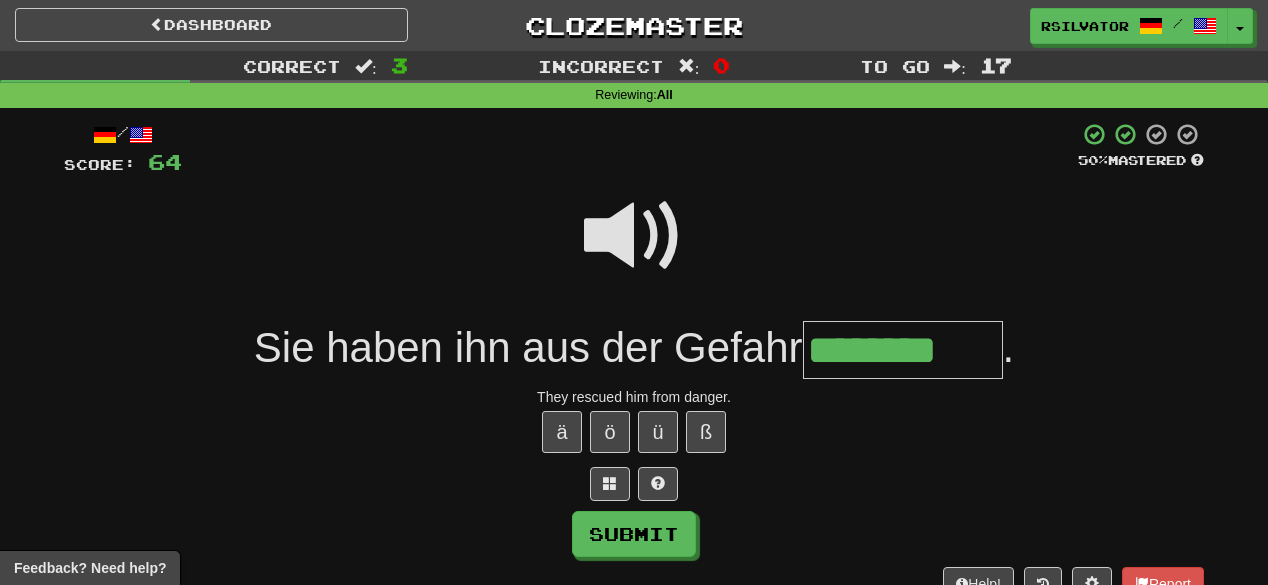 type on "********" 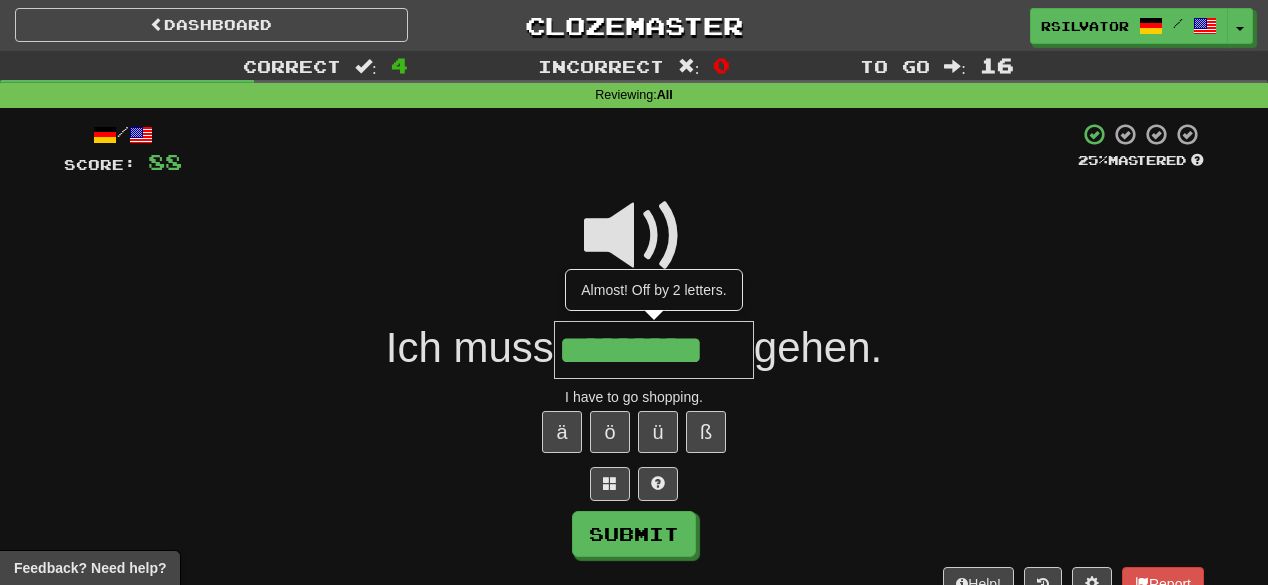 type on "*********" 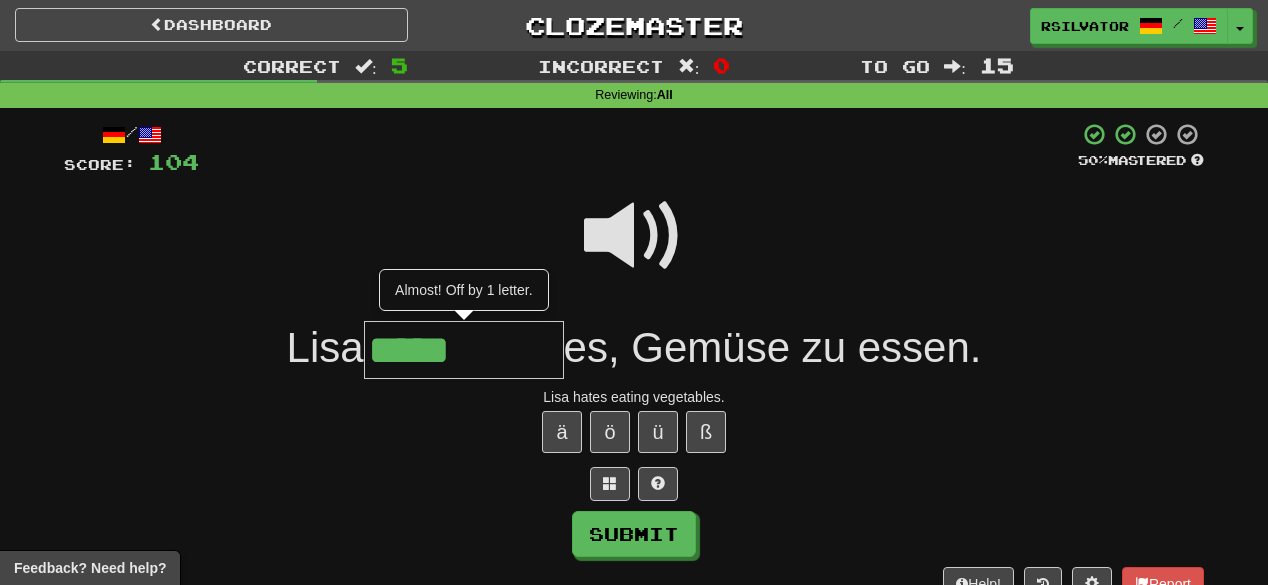 type on "*****" 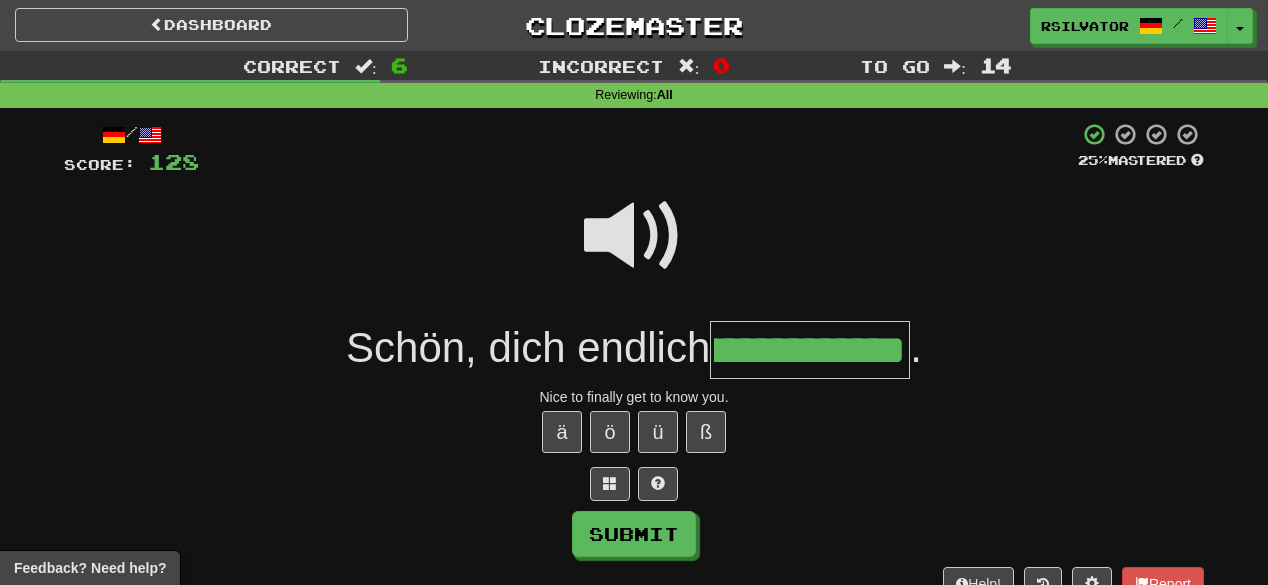 scroll, scrollTop: 0, scrollLeft: 106, axis: horizontal 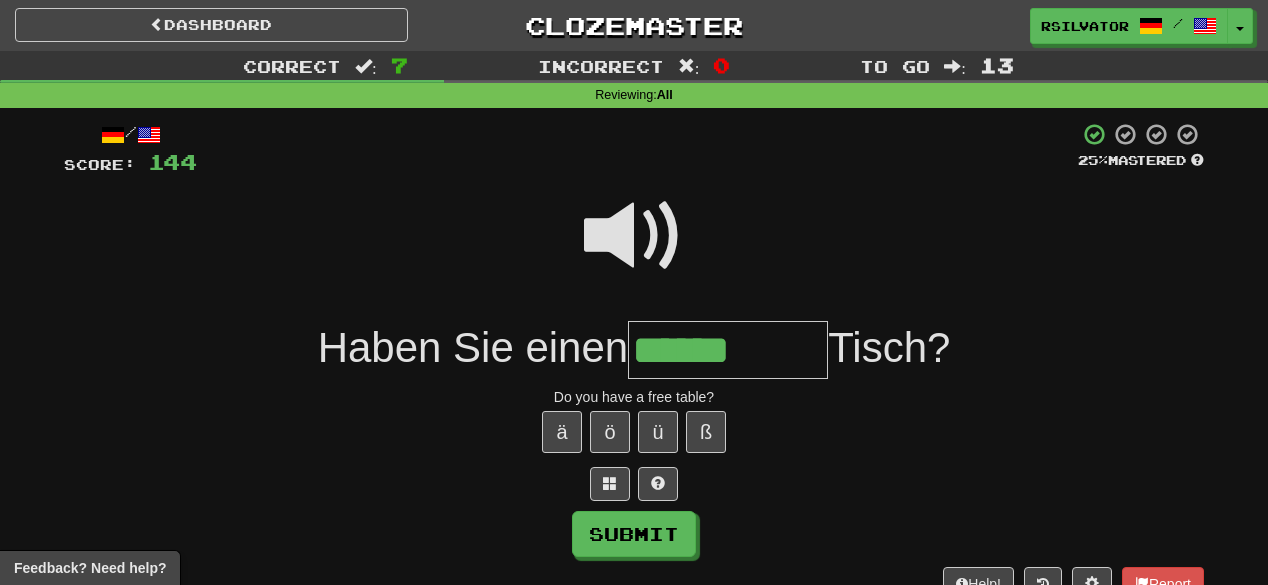 type on "******" 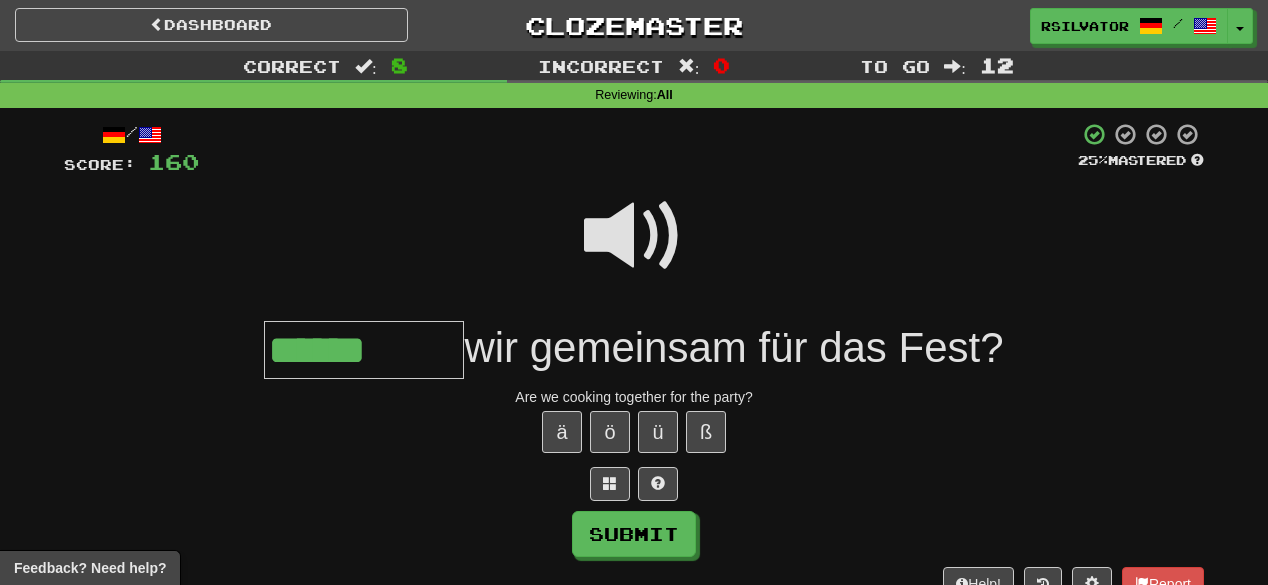type on "******" 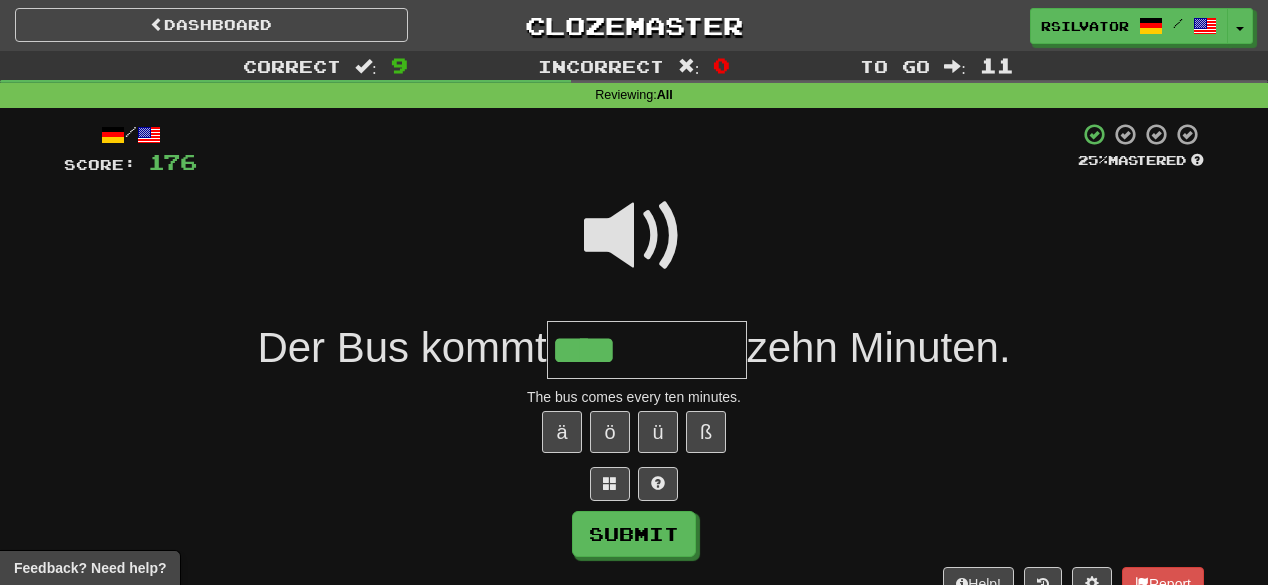 type on "****" 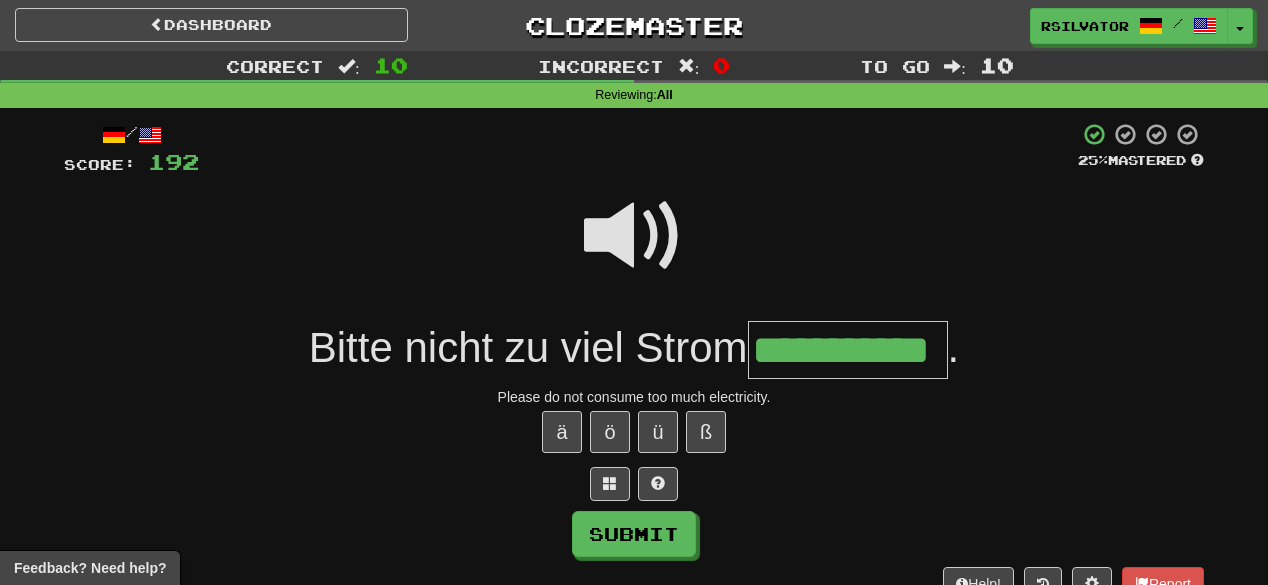 scroll, scrollTop: 0, scrollLeft: 40, axis: horizontal 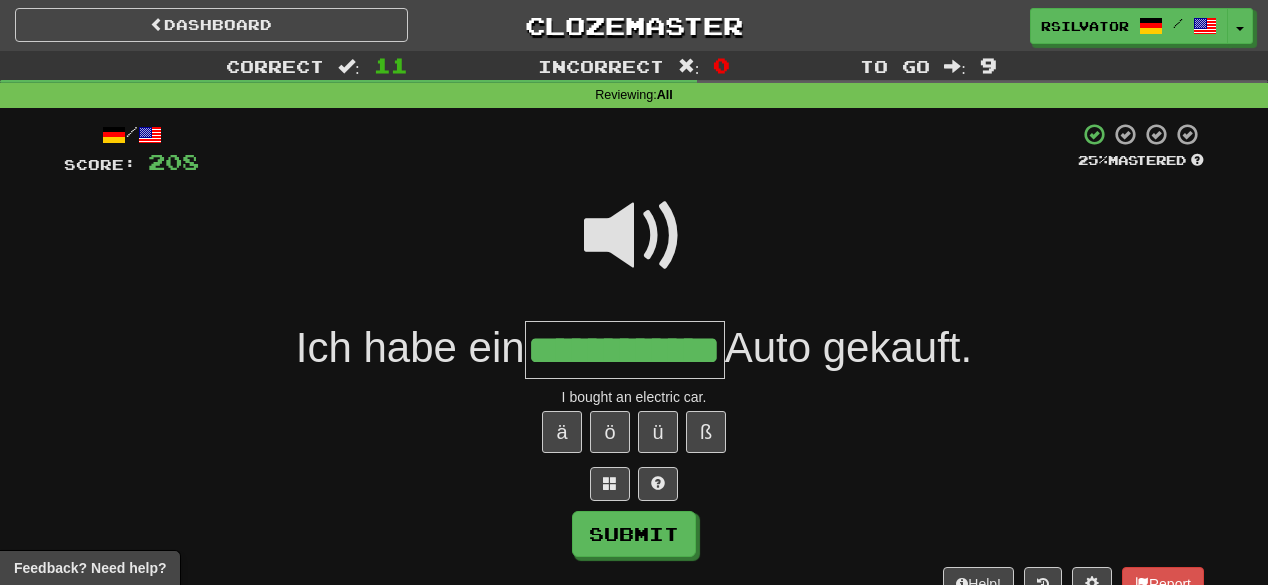 type on "**********" 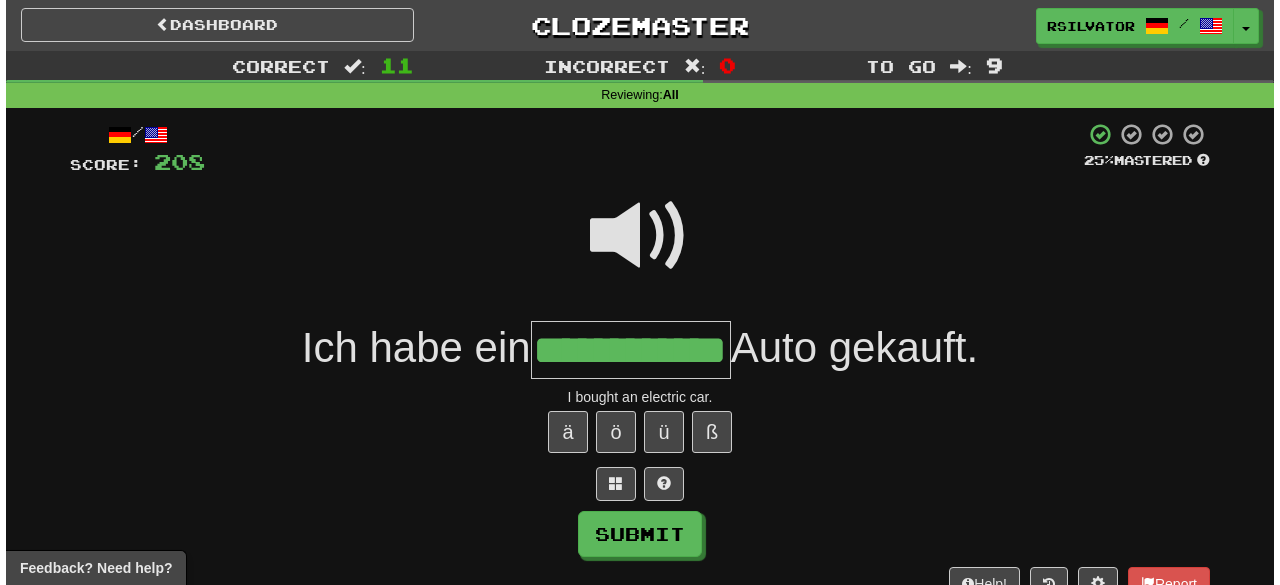 scroll, scrollTop: 0, scrollLeft: 0, axis: both 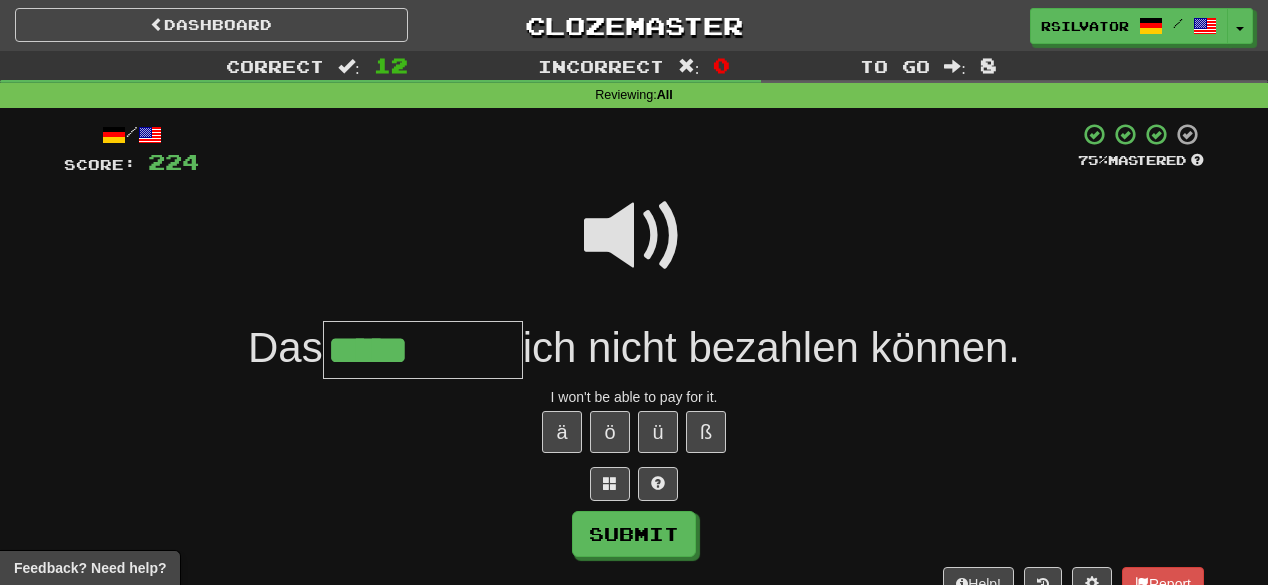 type on "*****" 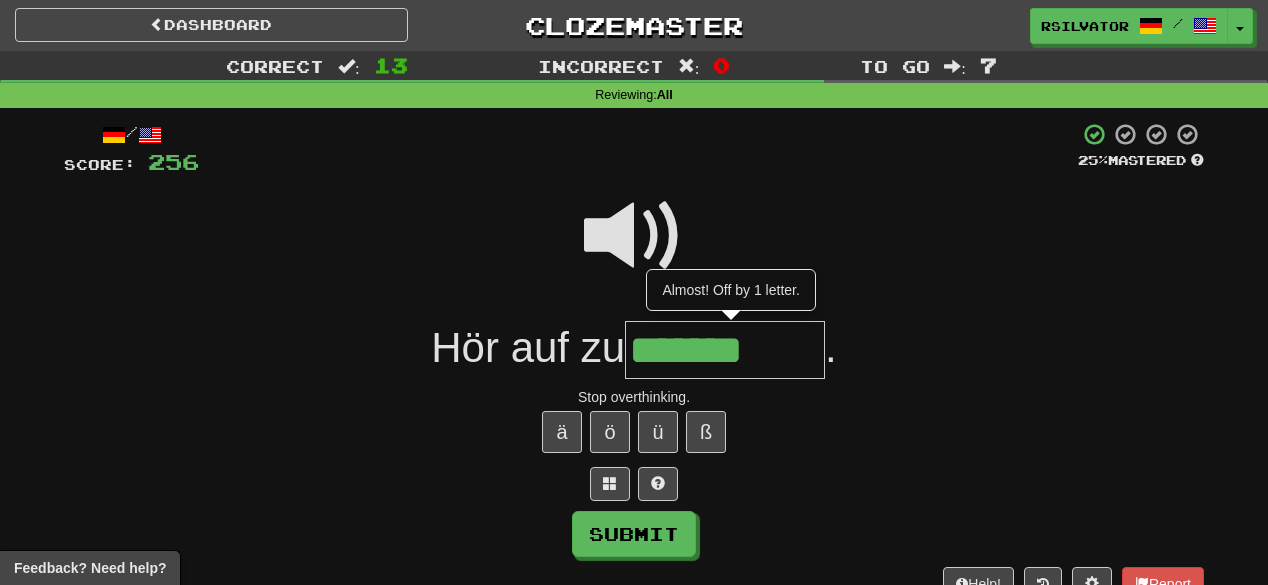 type on "*******" 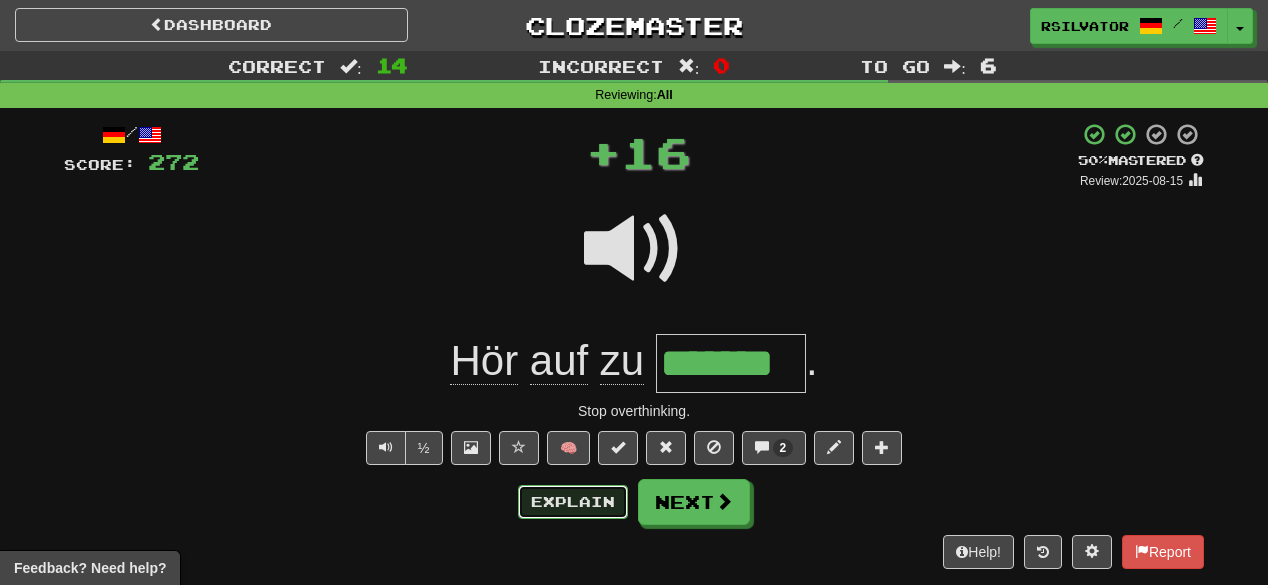 click on "Explain" at bounding box center [573, 502] 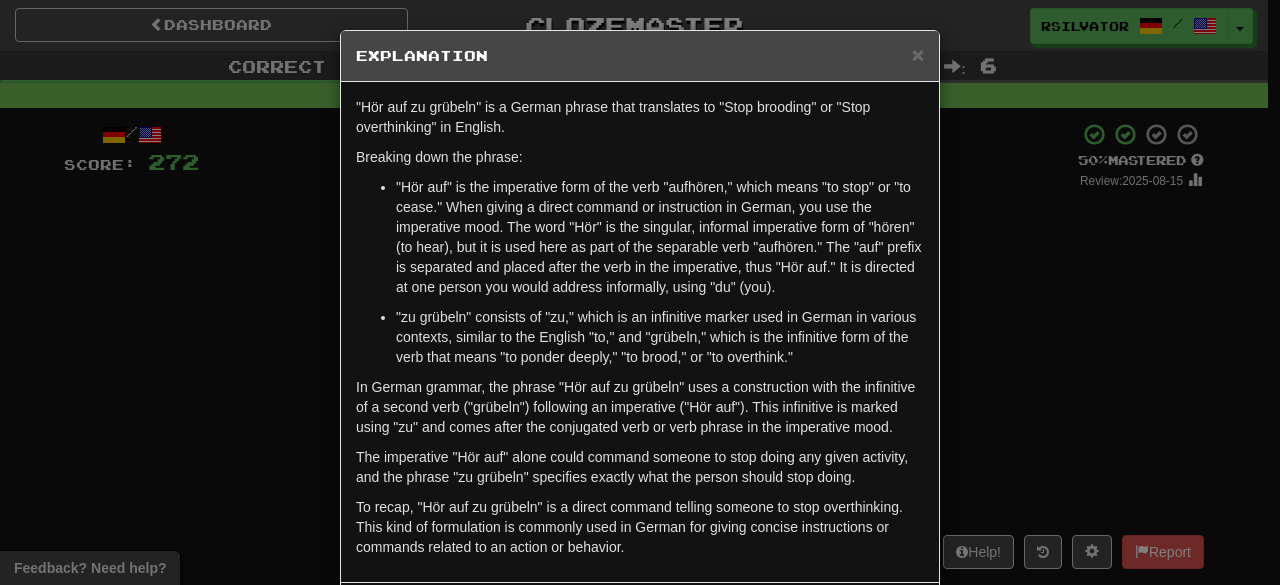 click on ""zu grübeln" consists of "zu," which is an infinitive marker used in German in various contexts, similar to the English "to," and "grübeln," which is the infinitive form of the verb that means "to ponder deeply," "to brood," or "to overthink."" at bounding box center [660, 337] 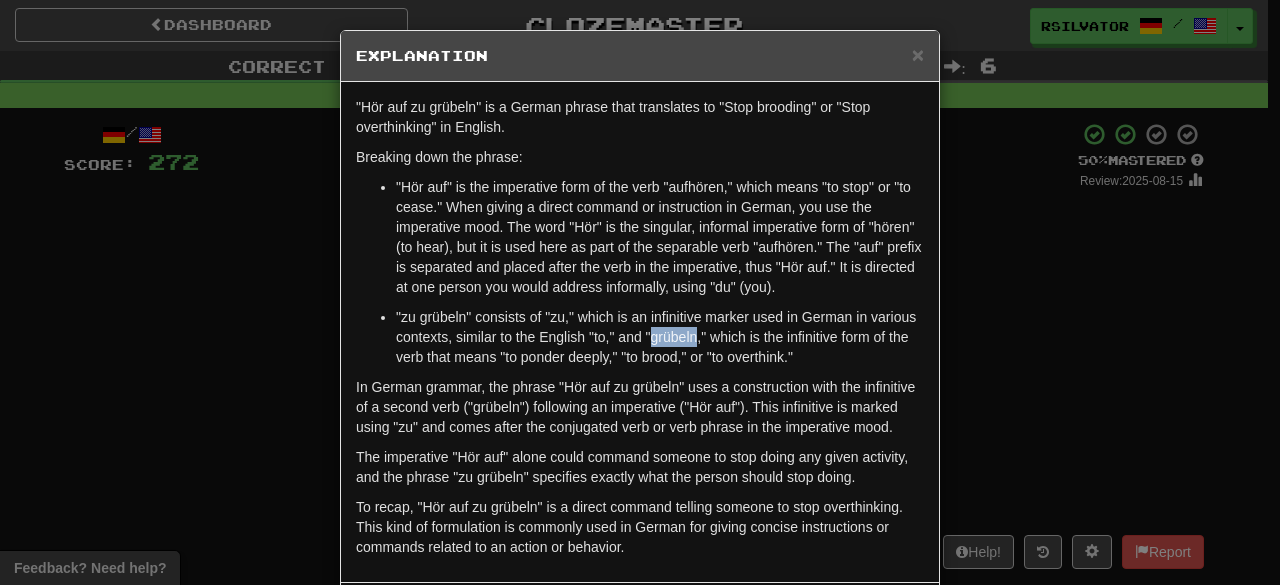 click on ""zu grübeln" consists of "zu," which is an infinitive marker used in German in various contexts, similar to the English "to," and "grübeln," which is the infinitive form of the verb that means "to ponder deeply," "to brood," or "to overthink."" at bounding box center [660, 337] 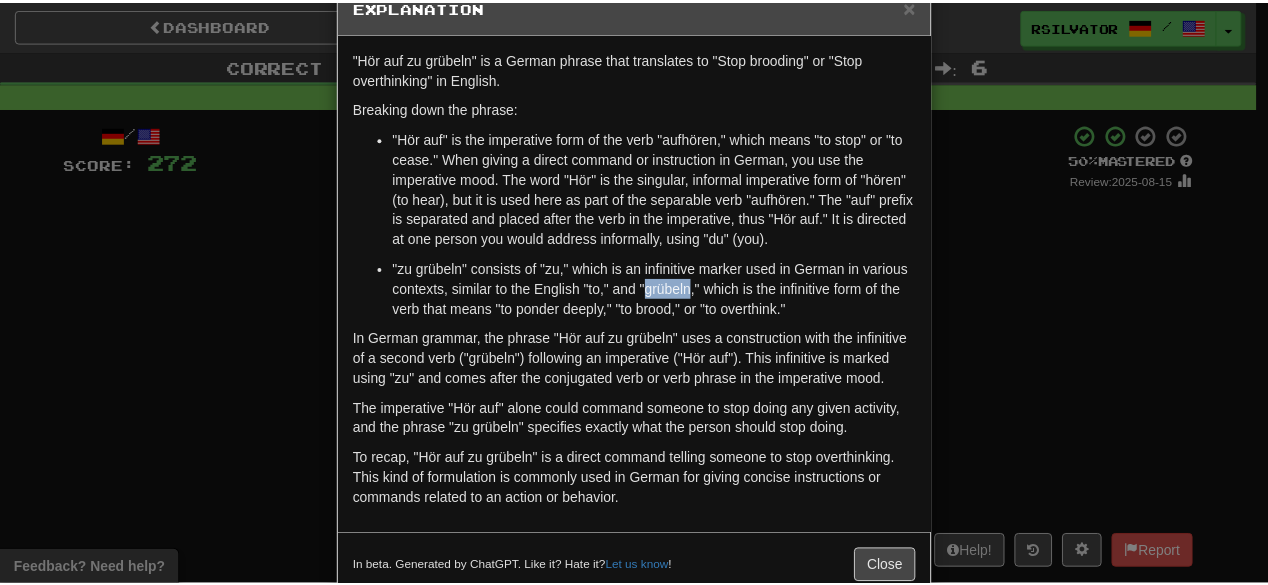 scroll, scrollTop: 92, scrollLeft: 0, axis: vertical 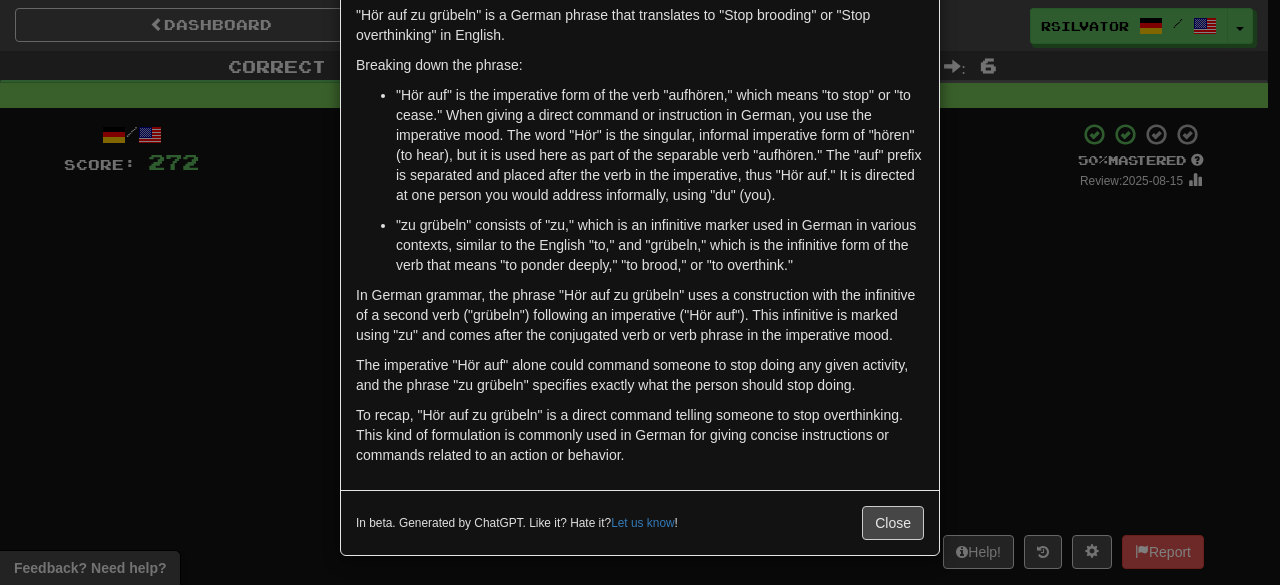 click on "In beta. Generated by ChatGPT. Like it? Hate it?  Let us know ! Close" at bounding box center (640, 522) 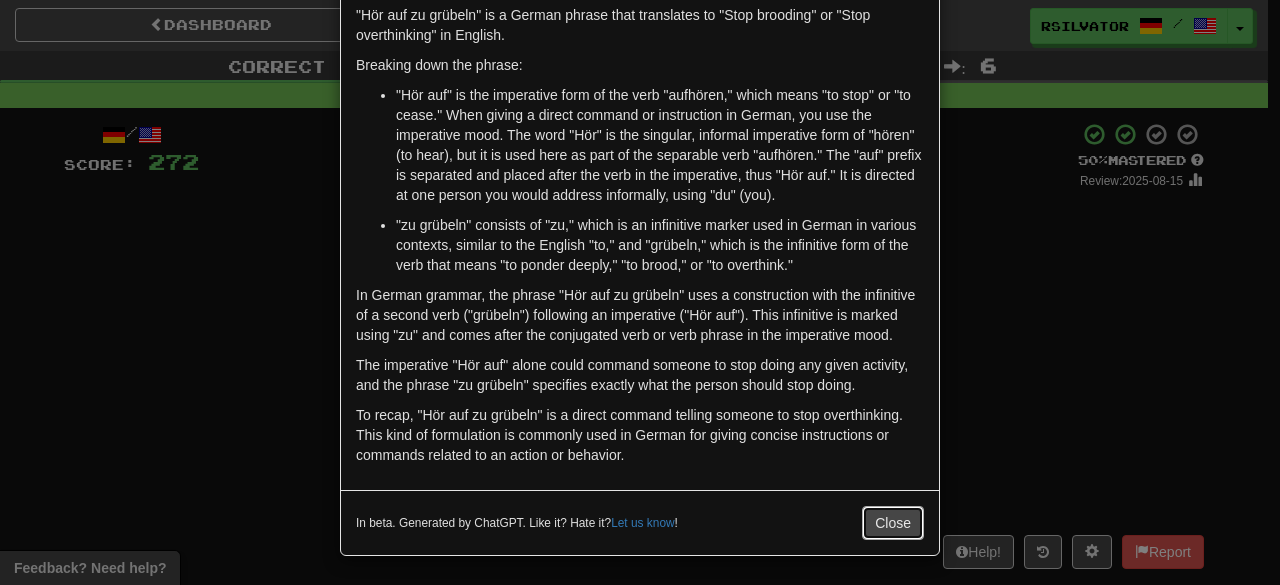 click on "Close" at bounding box center (893, 523) 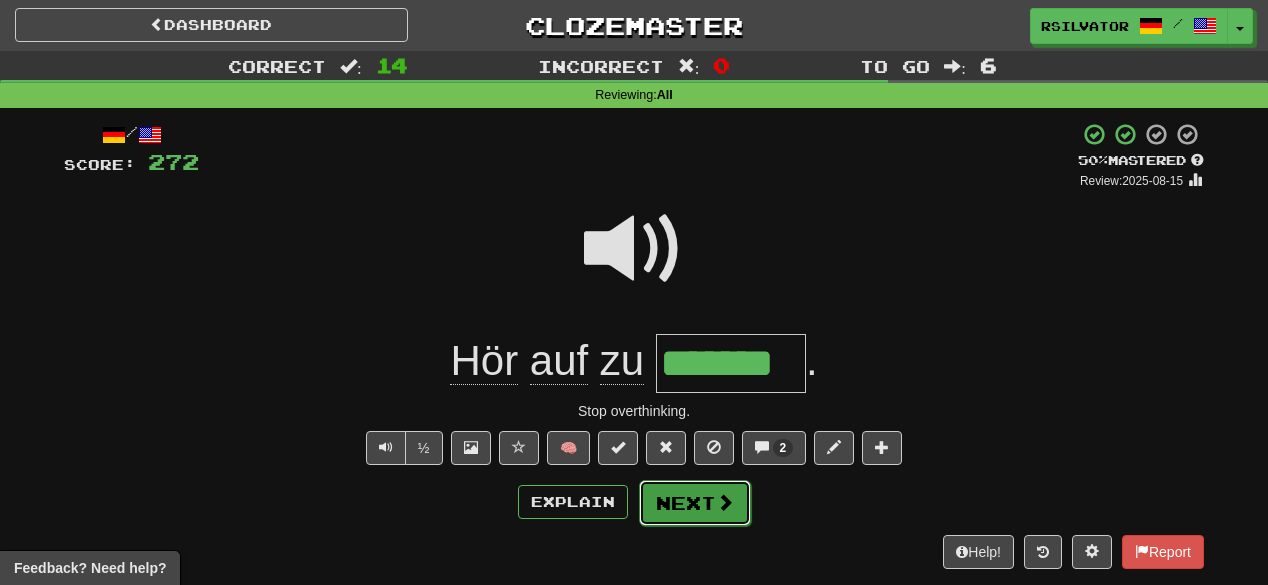 click at bounding box center [725, 502] 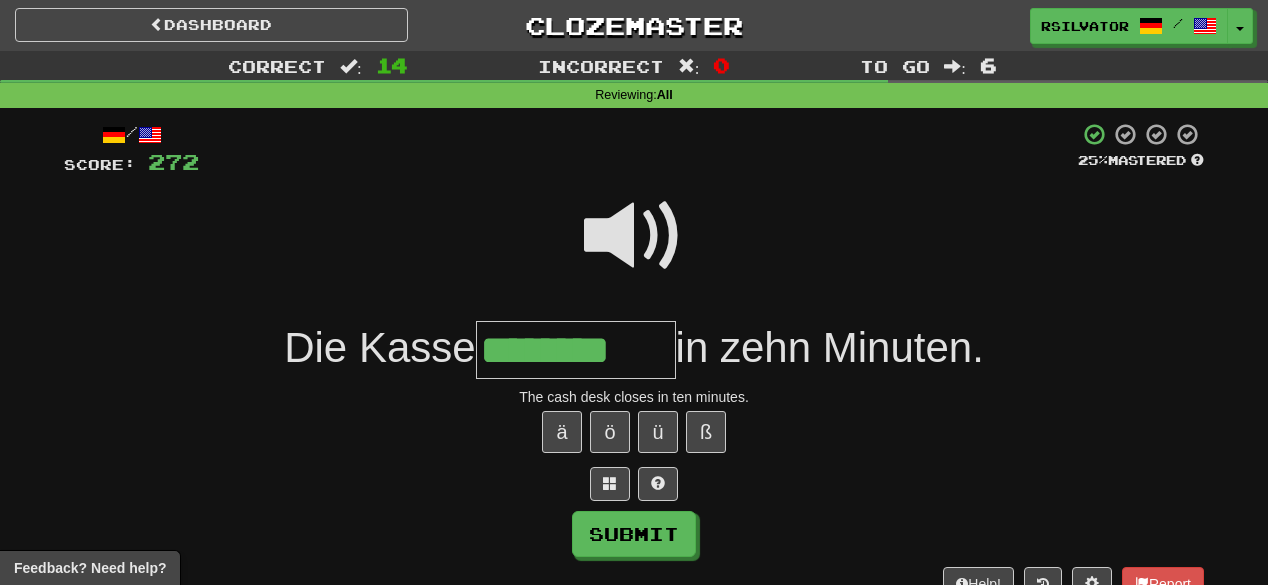 type on "********" 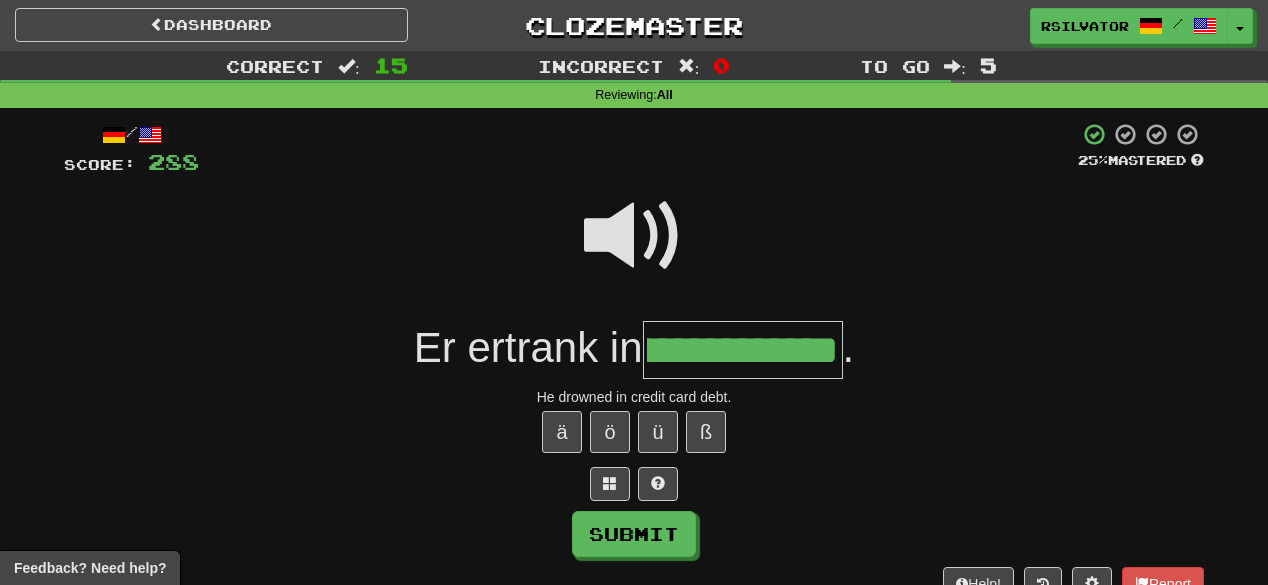 scroll, scrollTop: 0, scrollLeft: 201, axis: horizontal 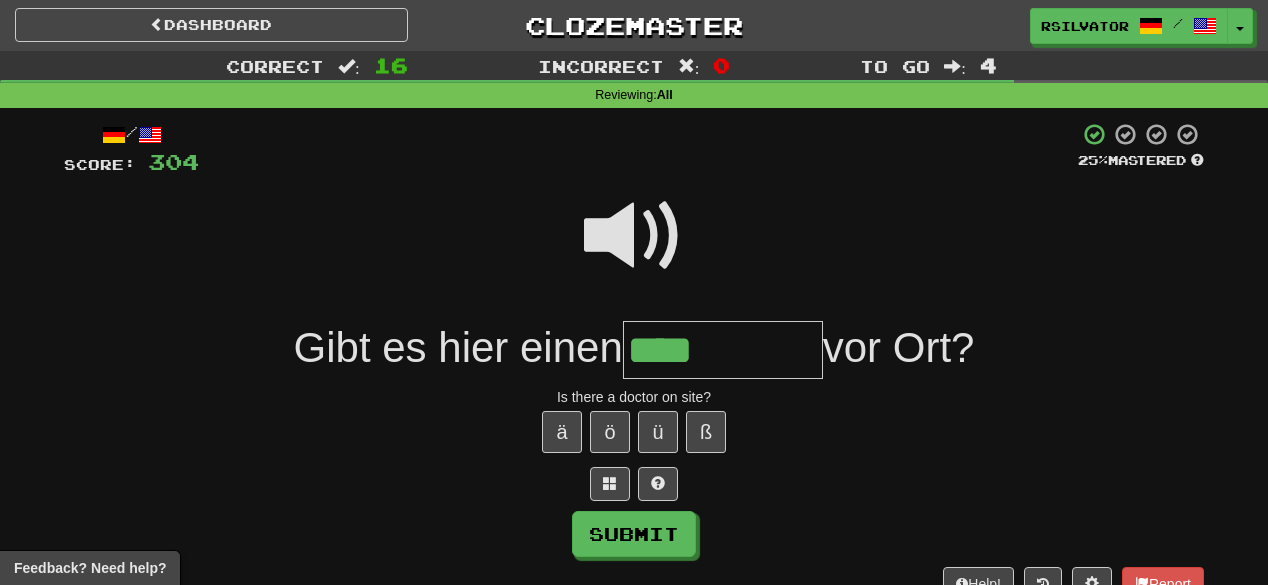 type on "****" 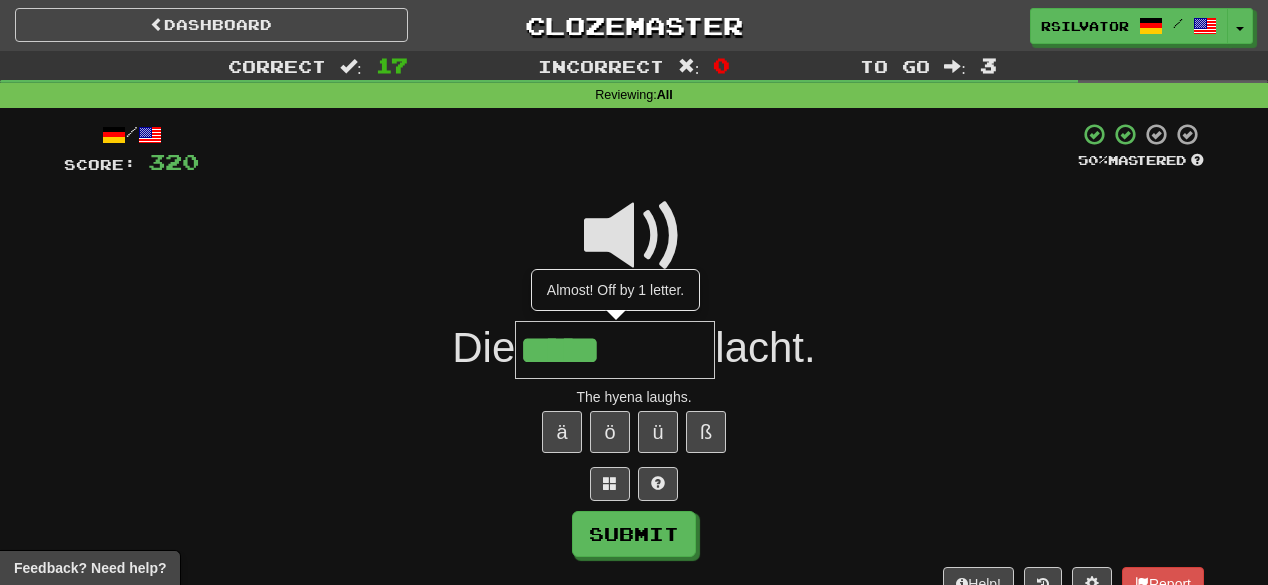 type on "*****" 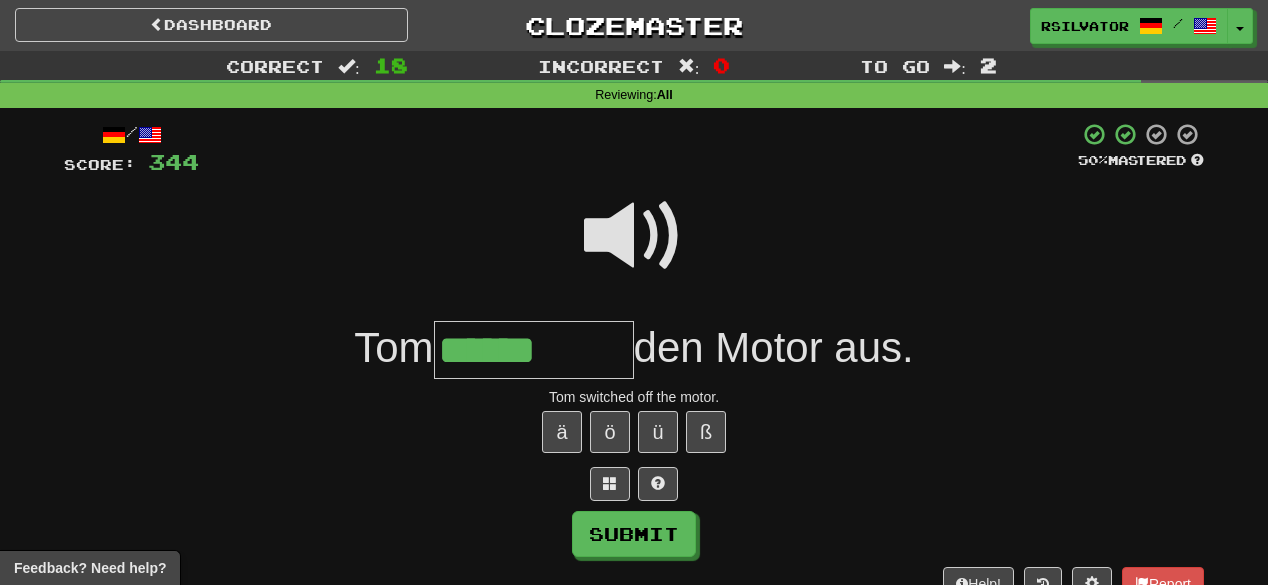 type on "*********" 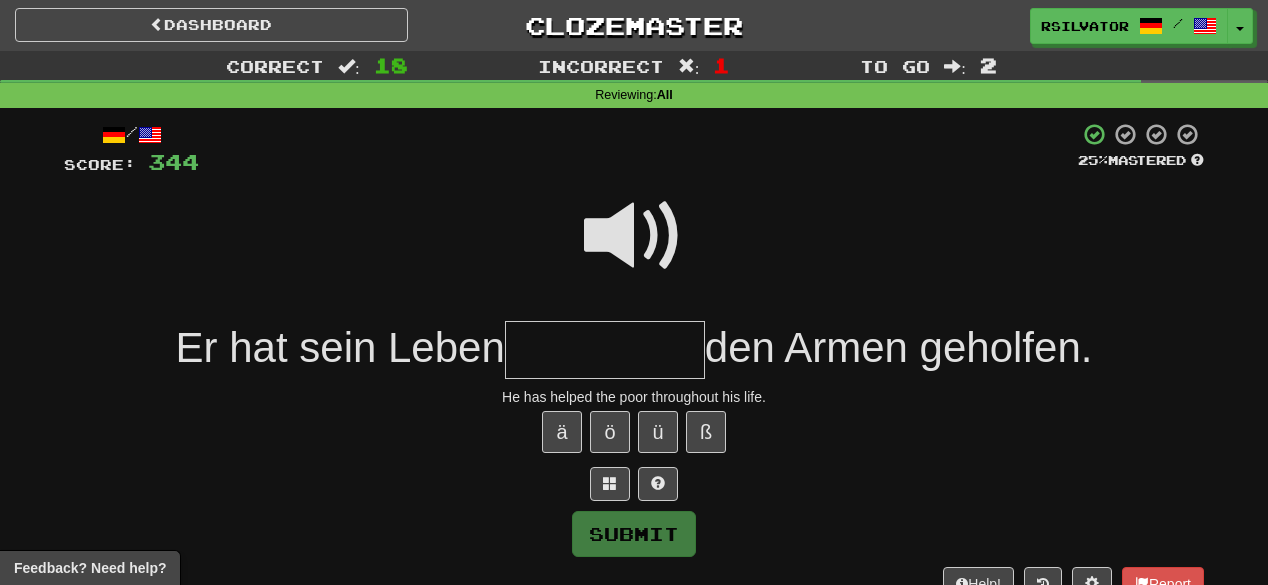 click at bounding box center [634, 236] 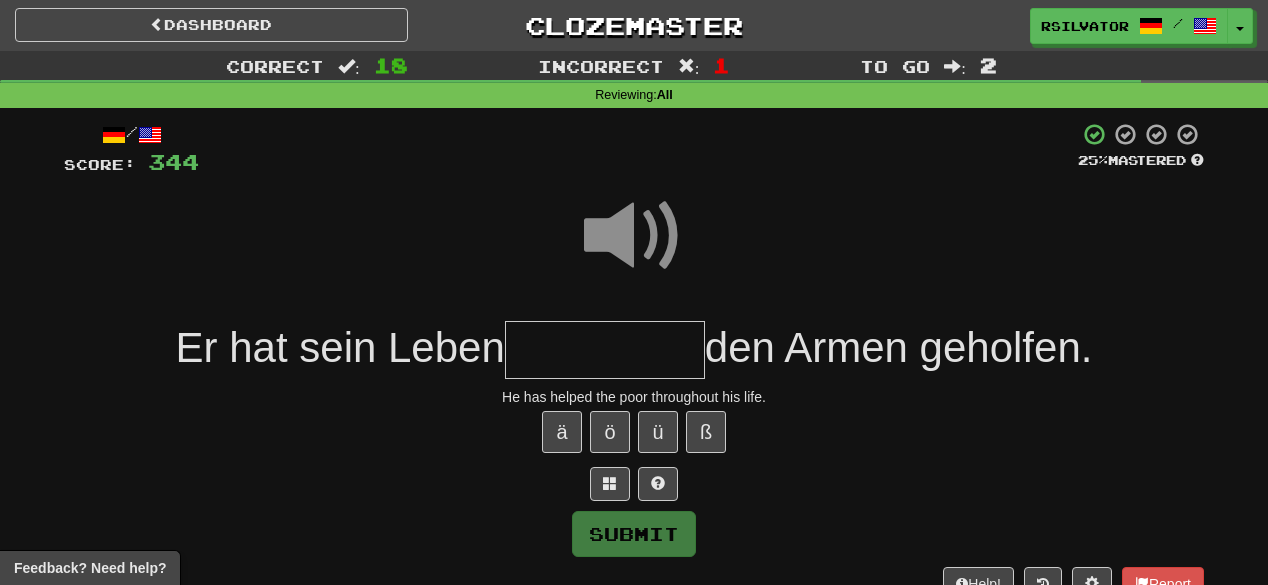 click at bounding box center (605, 350) 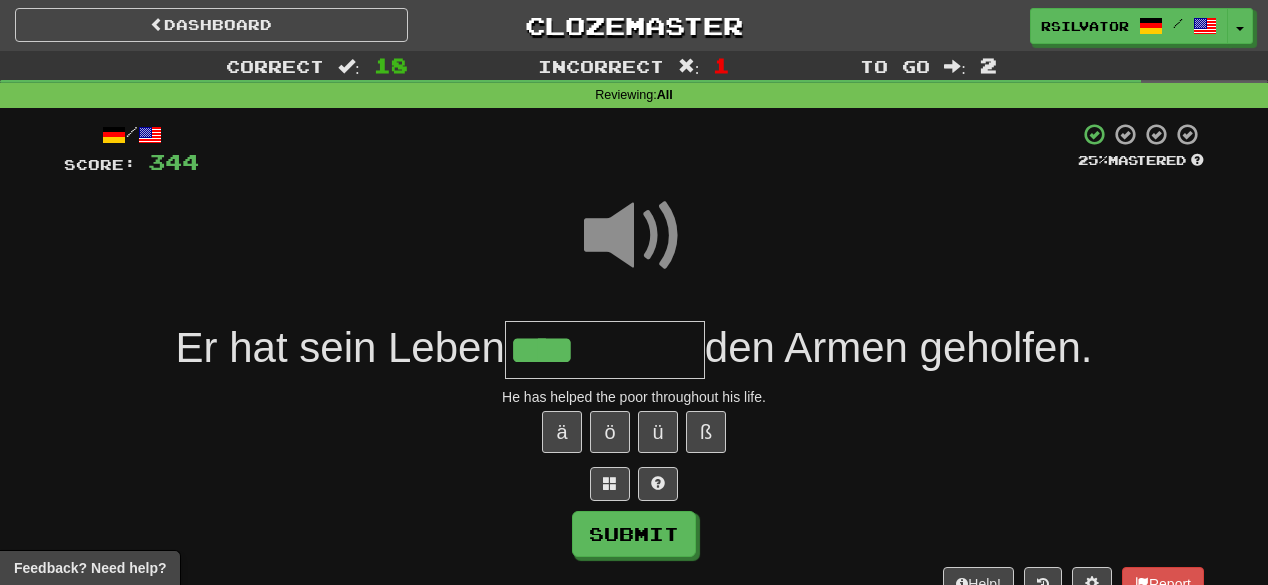 type on "****" 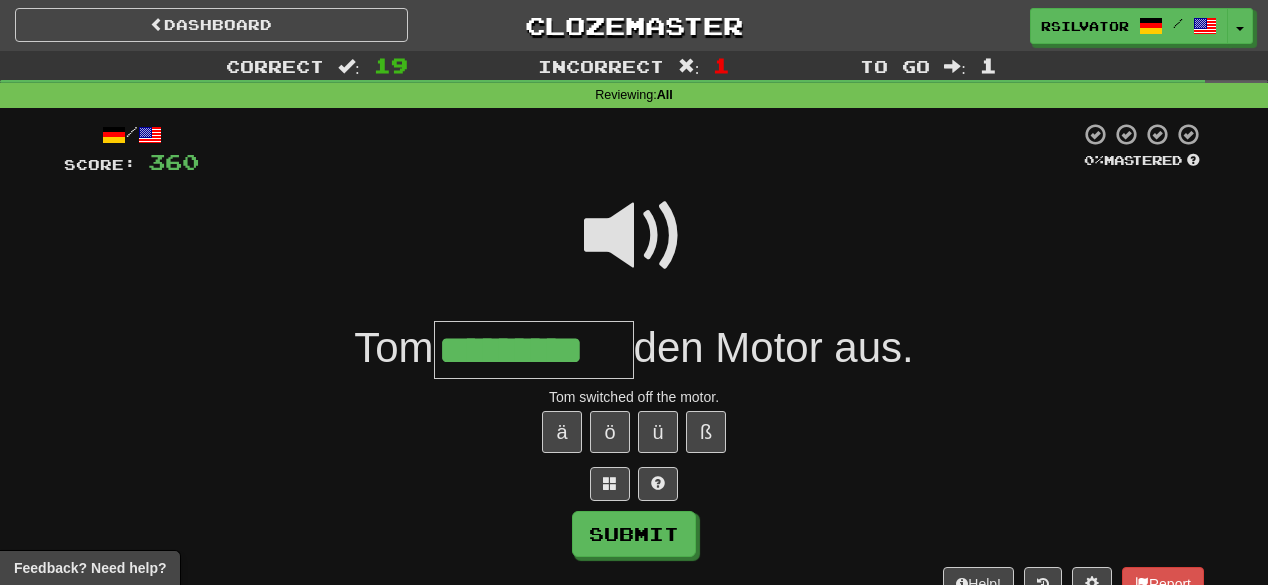 type on "*********" 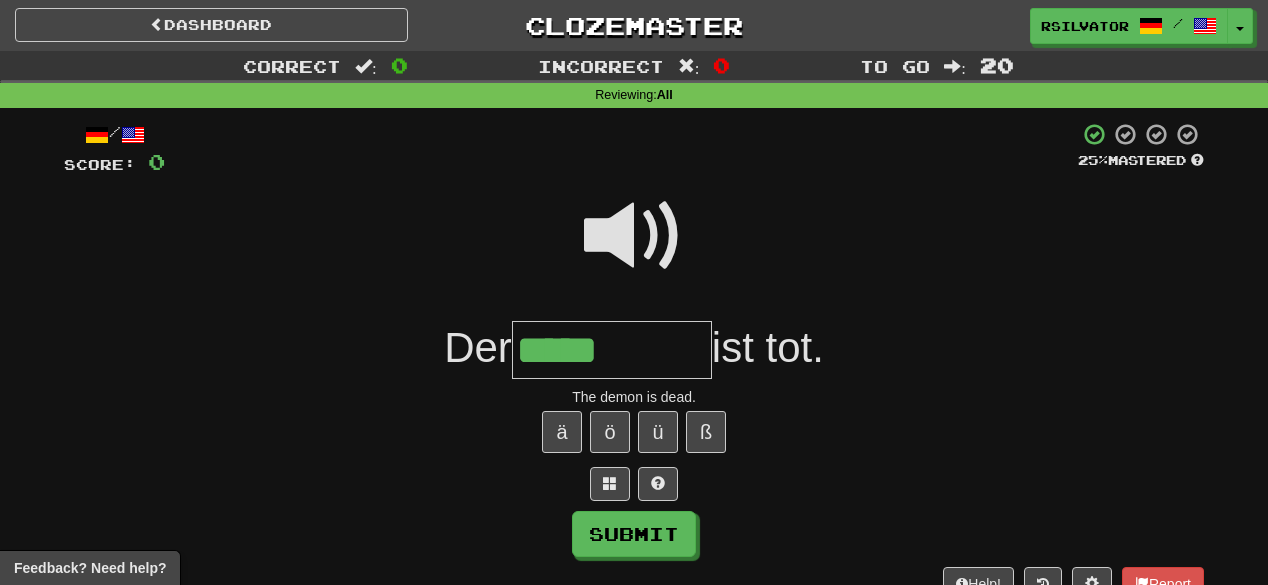 type on "*****" 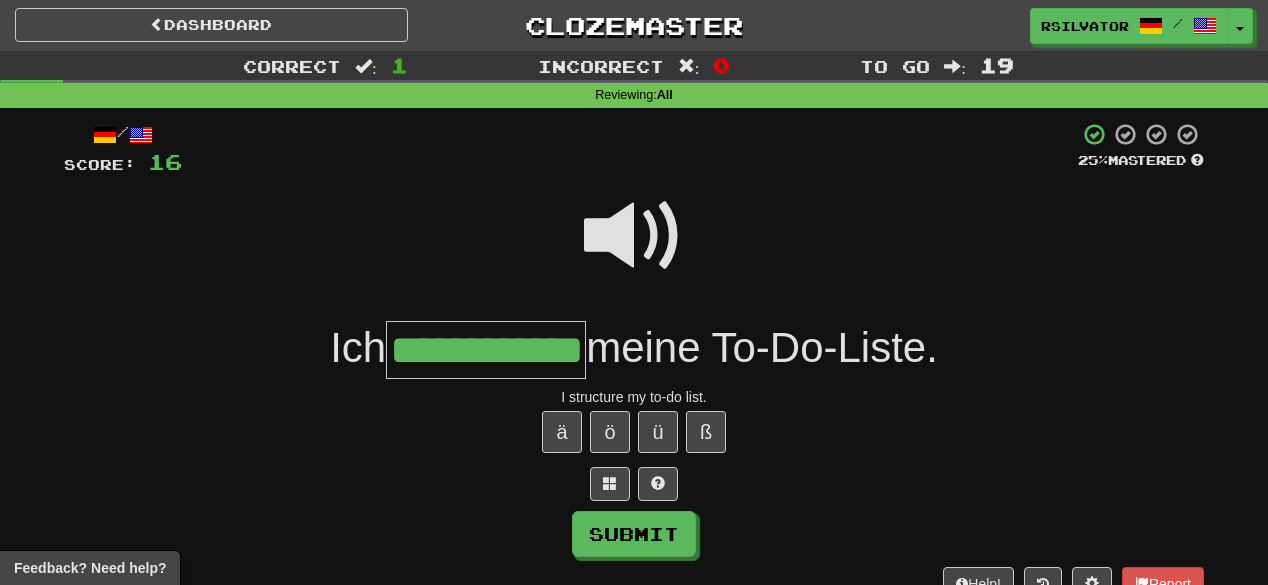 scroll, scrollTop: 0, scrollLeft: 17, axis: horizontal 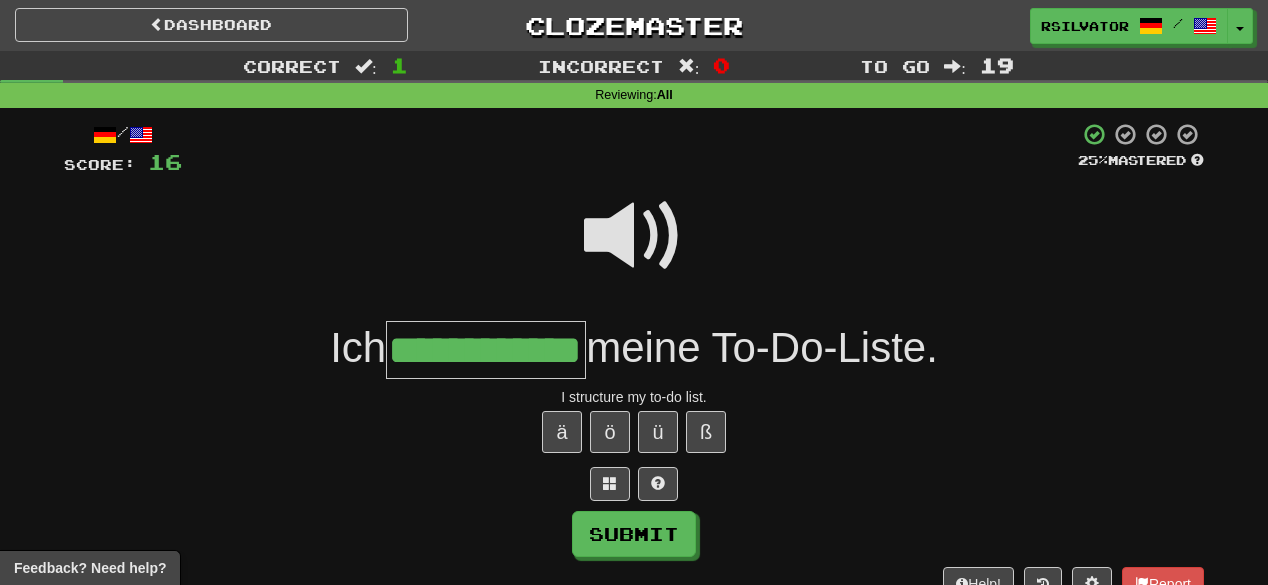 type on "**********" 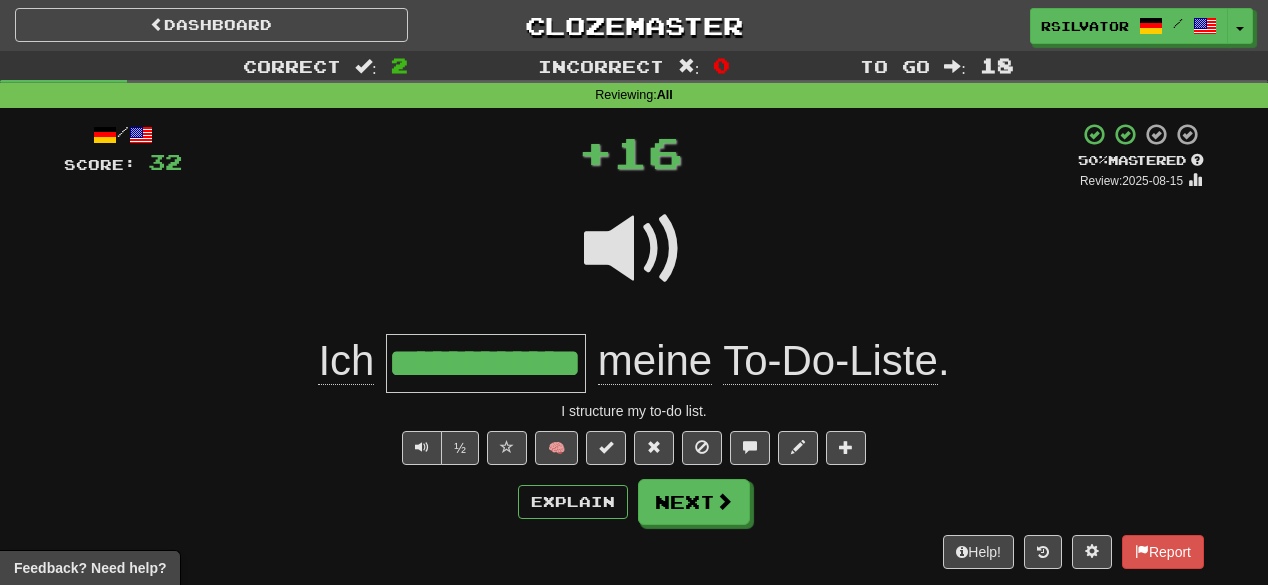 scroll, scrollTop: 0, scrollLeft: 0, axis: both 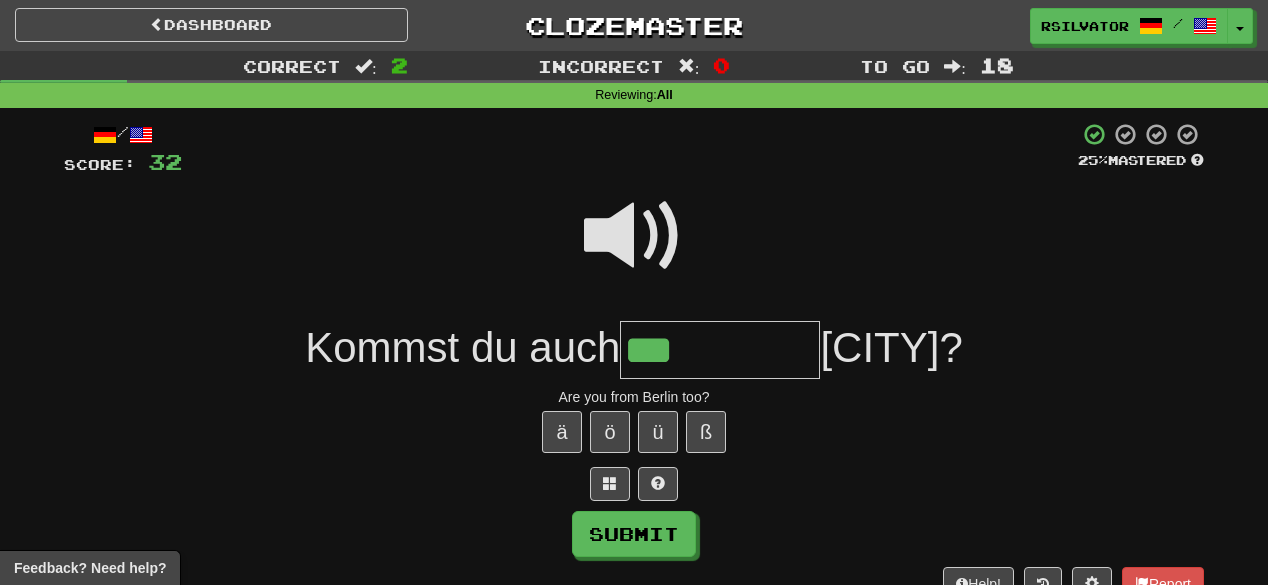 type on "***" 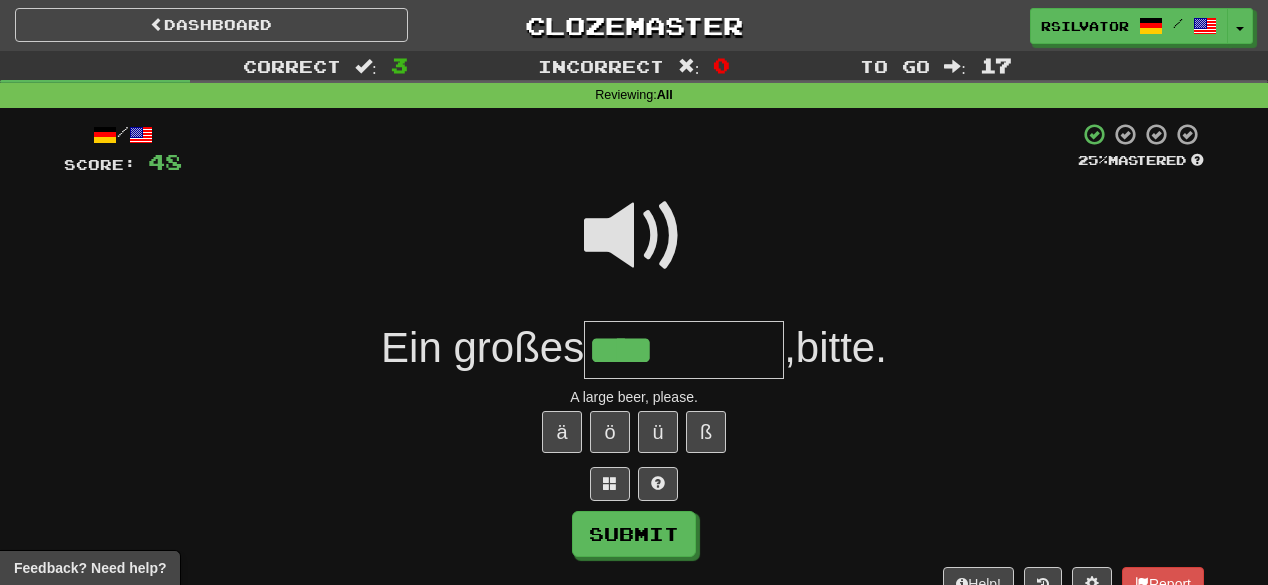 type on "****" 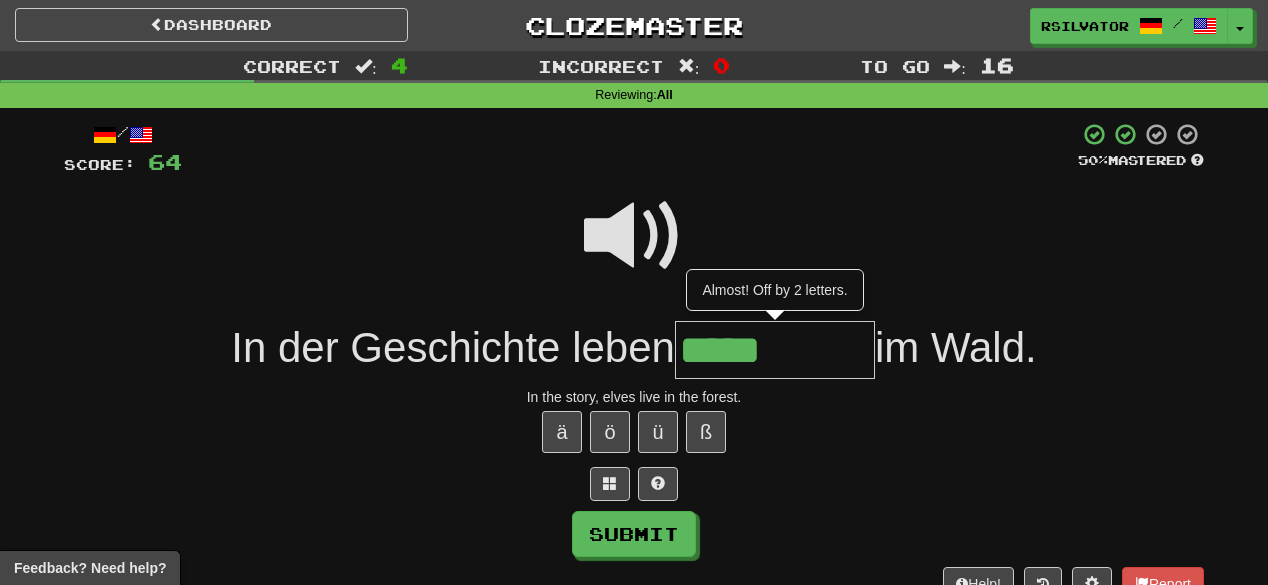 type on "*****" 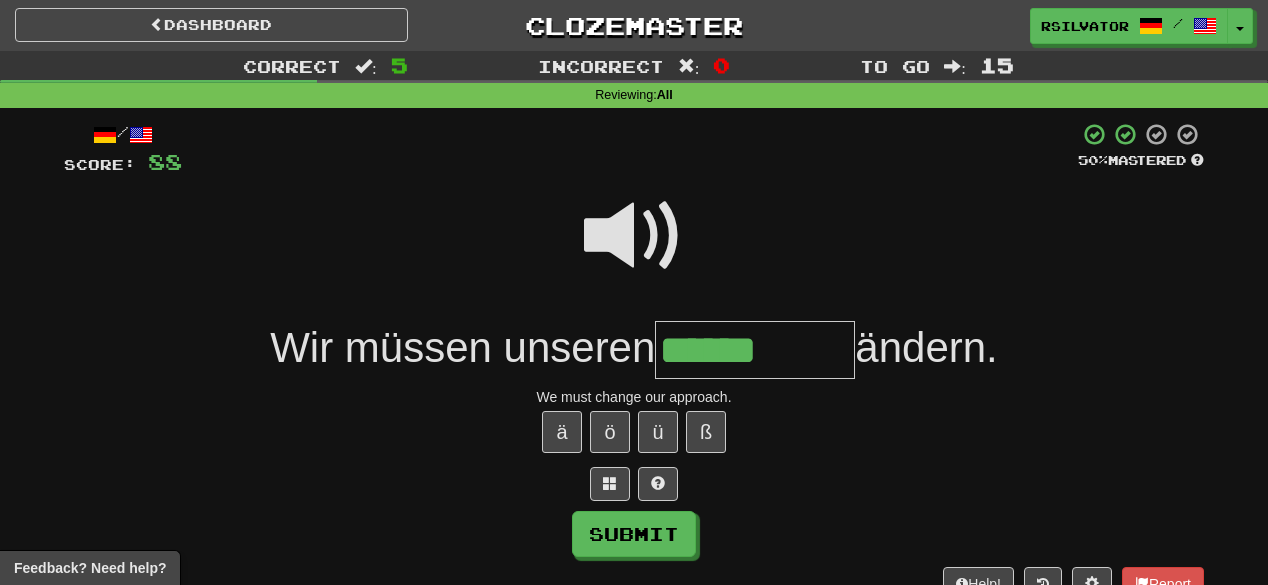 type on "******" 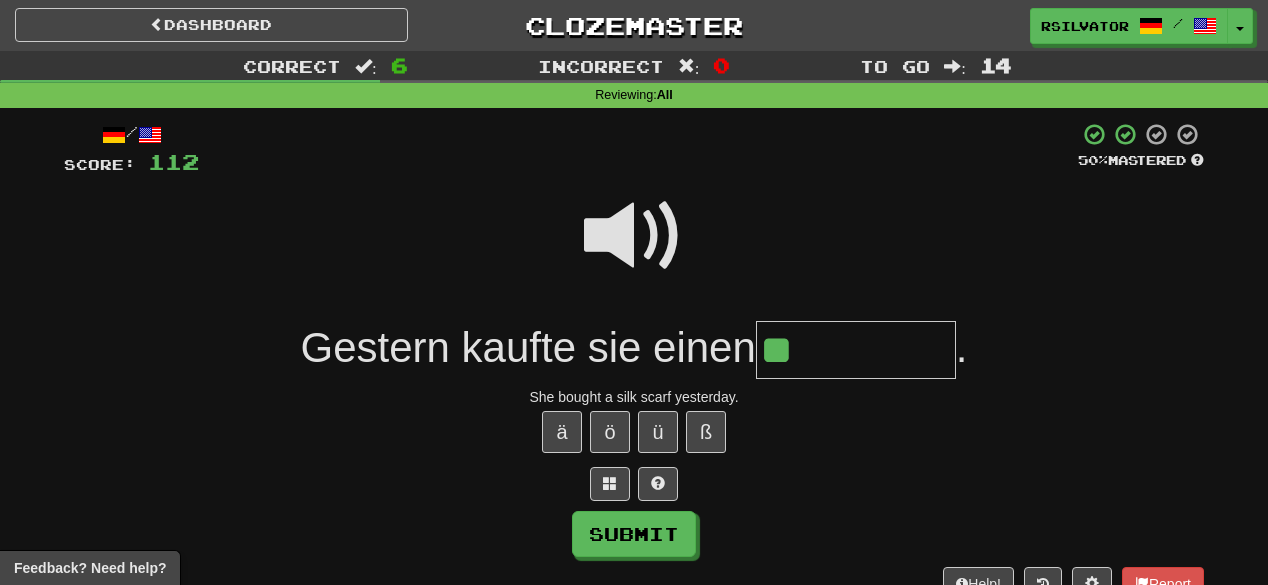 click at bounding box center (634, 236) 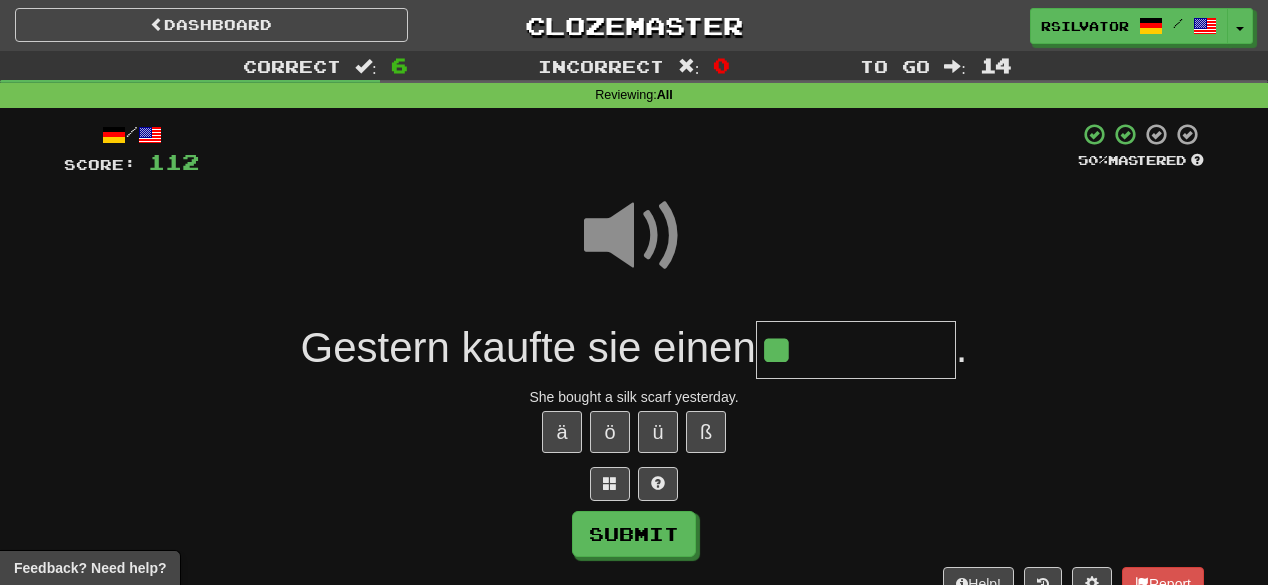 click on "**" at bounding box center (856, 350) 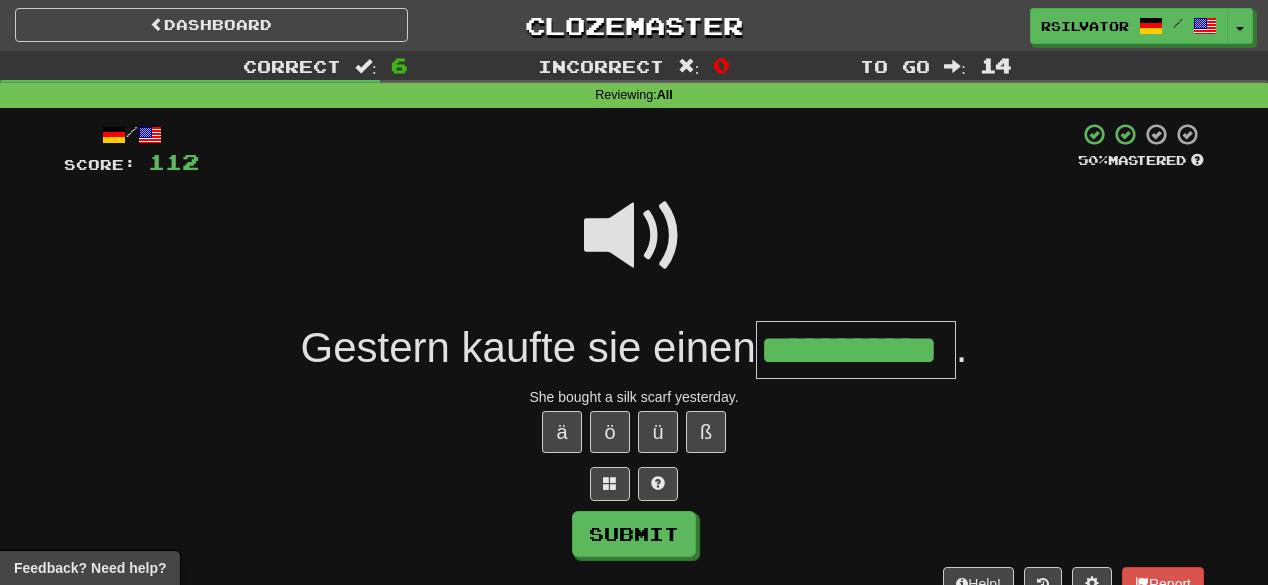 scroll, scrollTop: 0, scrollLeft: 36, axis: horizontal 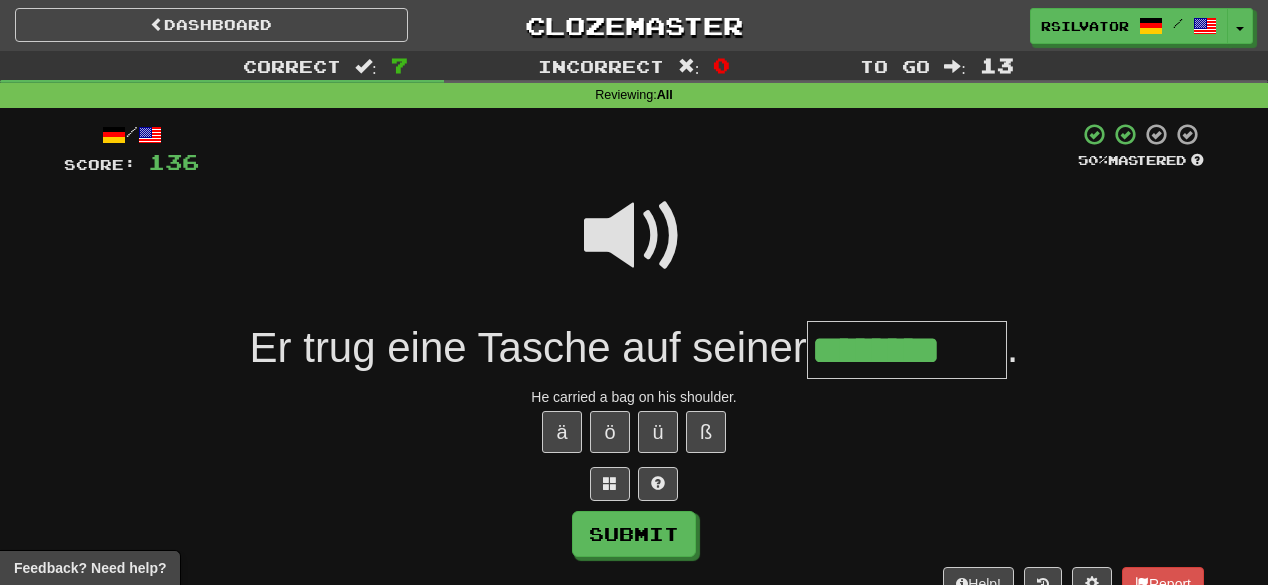 type on "********" 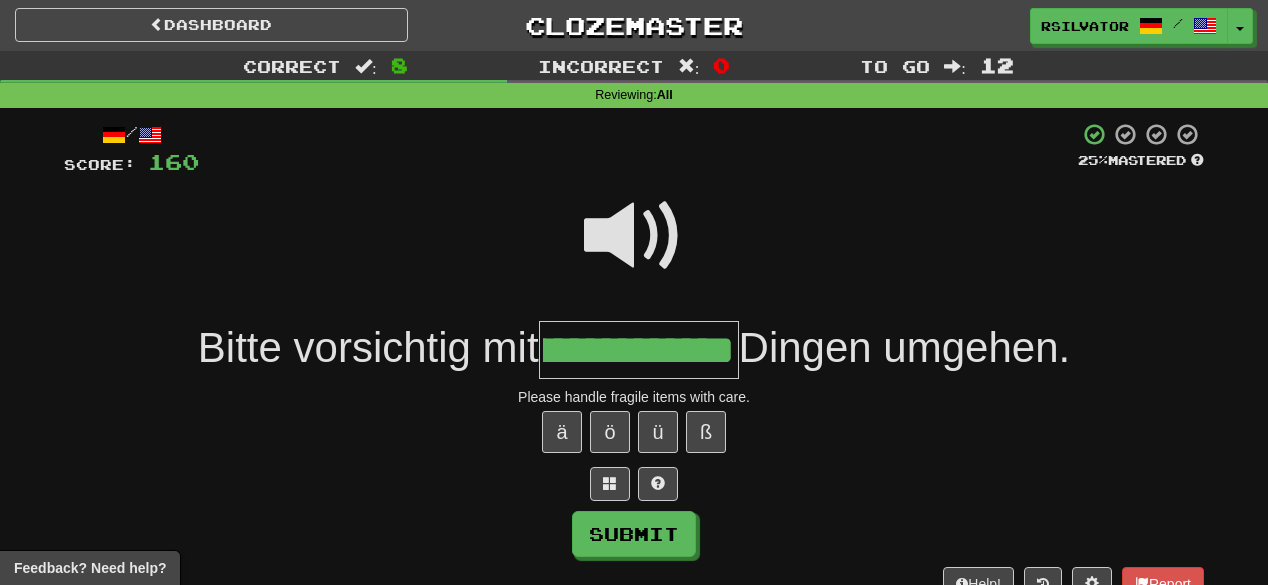 scroll, scrollTop: 0, scrollLeft: 80, axis: horizontal 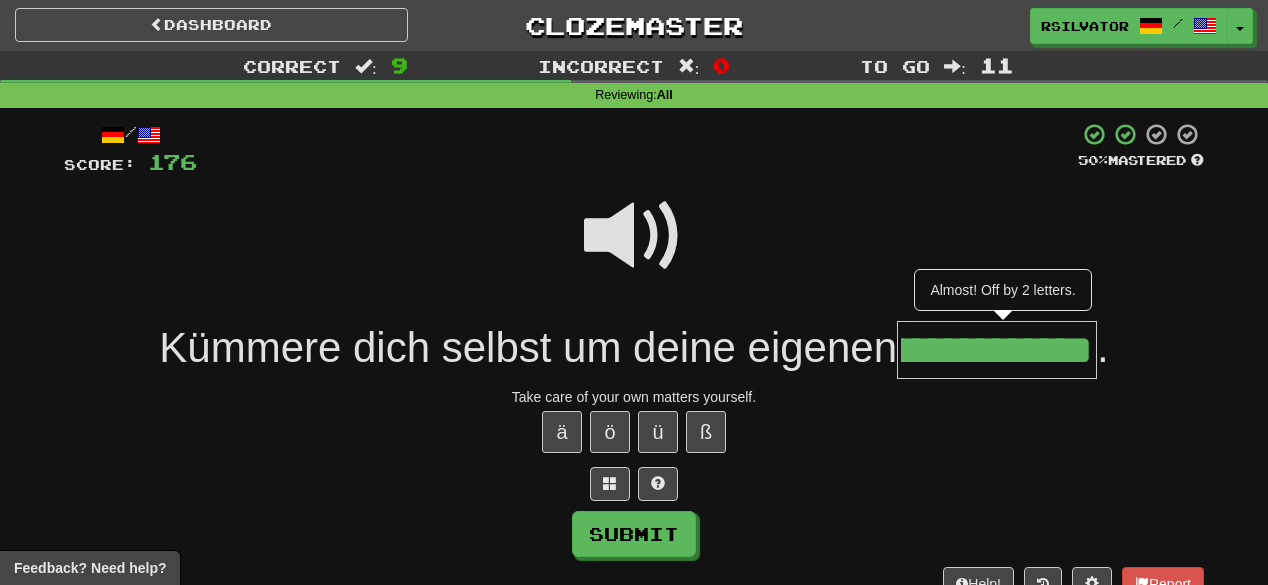type on "**********" 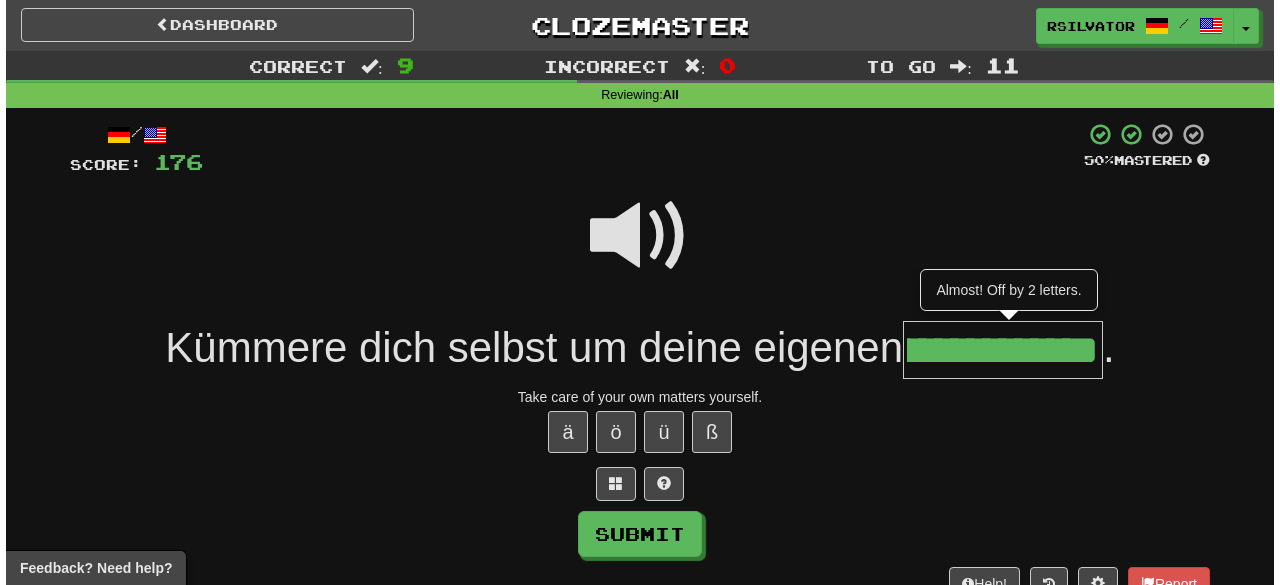 scroll, scrollTop: 0, scrollLeft: 0, axis: both 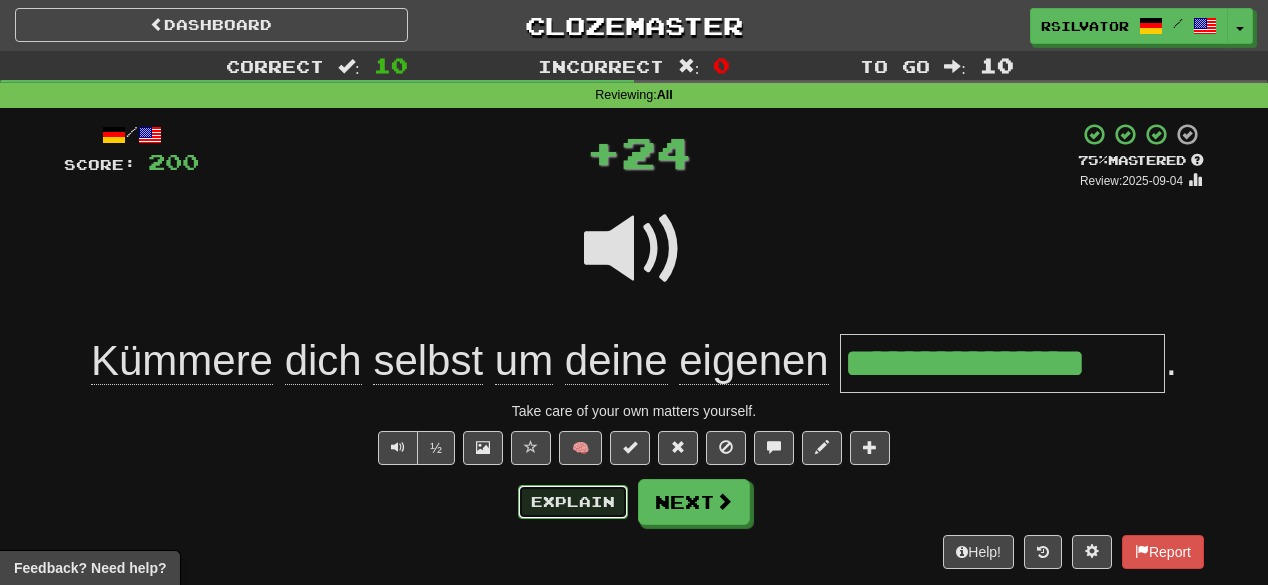 click on "Explain" at bounding box center [573, 502] 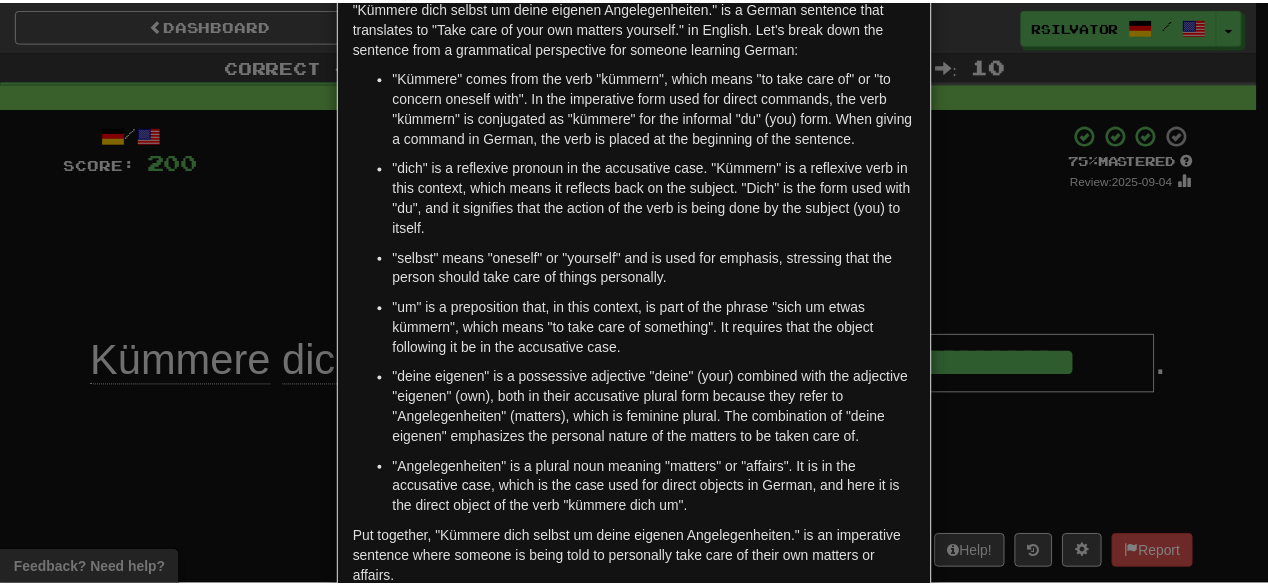 scroll, scrollTop: 222, scrollLeft: 0, axis: vertical 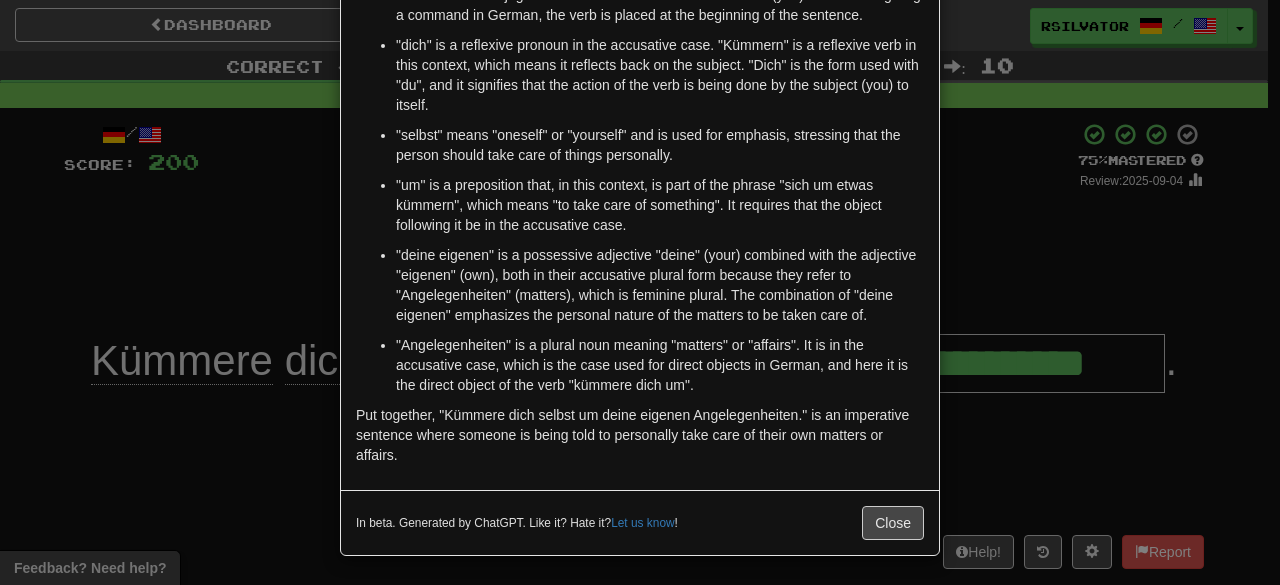 click on "× Explanation "Kümmere dich selbst um deine eigenen Angelegenheiten." is a German sentence that translates to "Take care of your own matters yourself." in English. Let's break down the sentence from a grammatical perspective for someone learning German:
"Kümmere" comes from the verb "kümmern", which means "to take care of" or "to concern oneself with". In the imperative form used for direct commands, the verb "kümmern" is conjugated as "kümmere" for the informal "du" (you) form. When giving a command in German, the verb is placed at the beginning of the sentence.
"dich" is a reflexive pronoun in the accusative case. "Kümmern" is a reflexive verb in this context, which means it reflects back on the subject. "Dich" is the form used with "du", and it signifies that the action of the verb is being done by the subject (you) to itself.
"selbst" means "oneself" or "yourself" and is used for emphasis, stressing that the person should take care of things personally.
!" at bounding box center [640, 292] 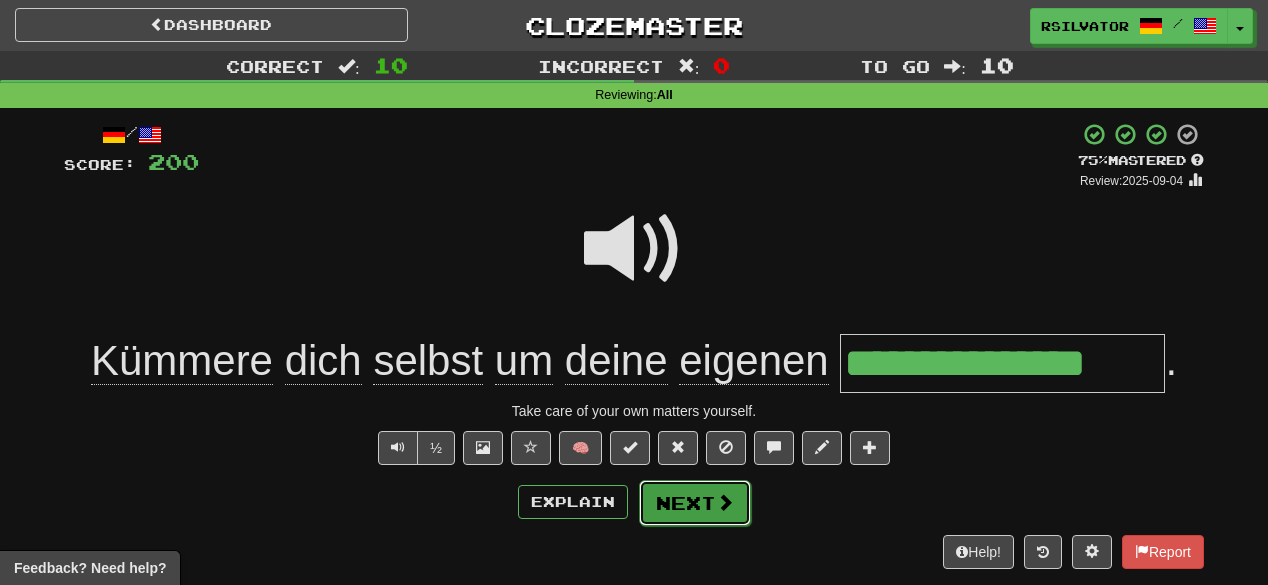 click on "Next" at bounding box center [695, 503] 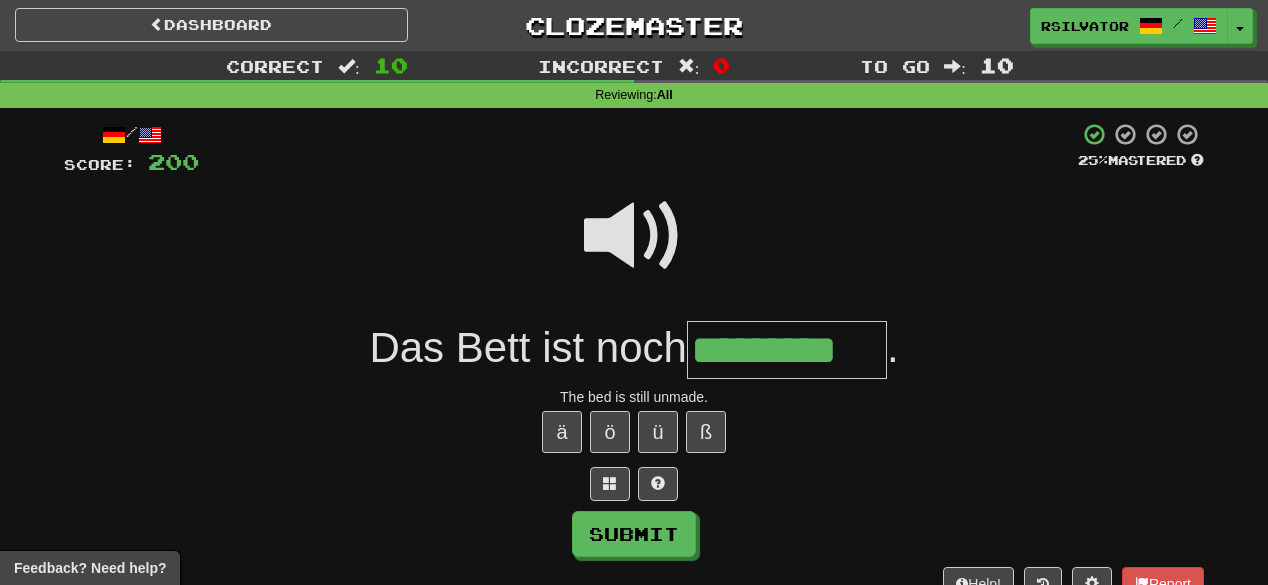 scroll, scrollTop: 0, scrollLeft: 15, axis: horizontal 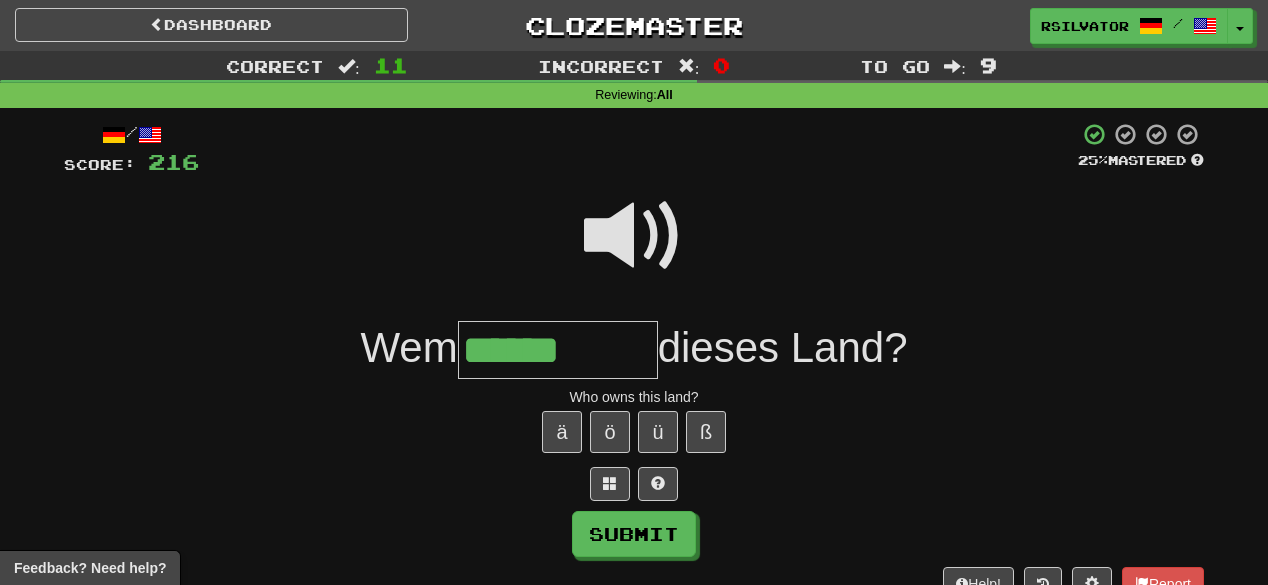 type on "******" 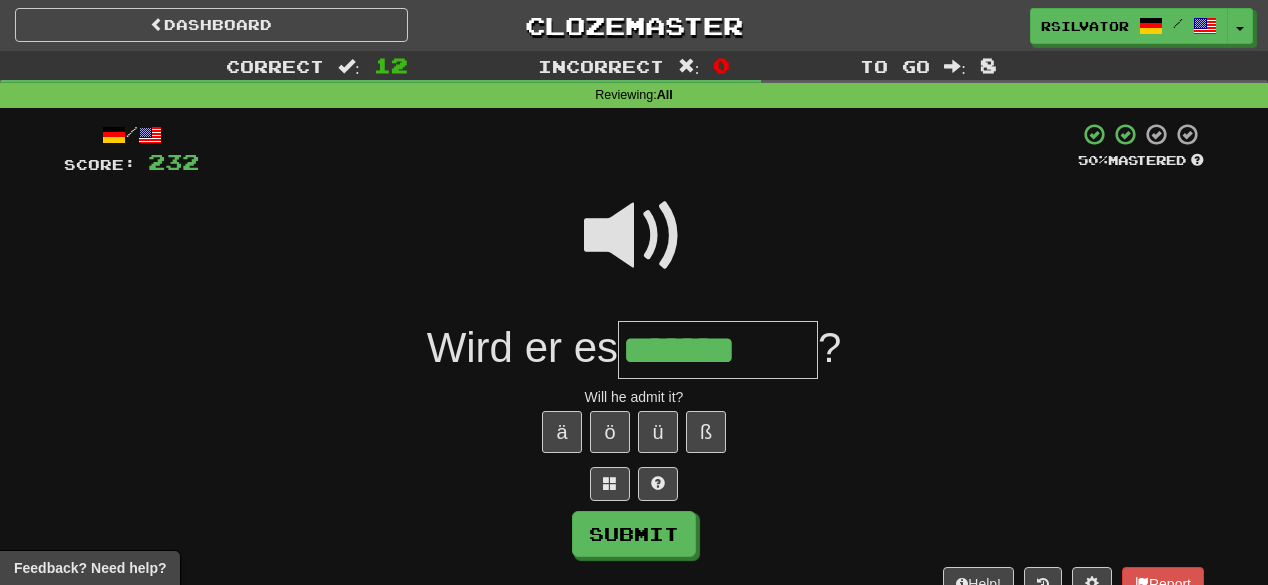 type on "*******" 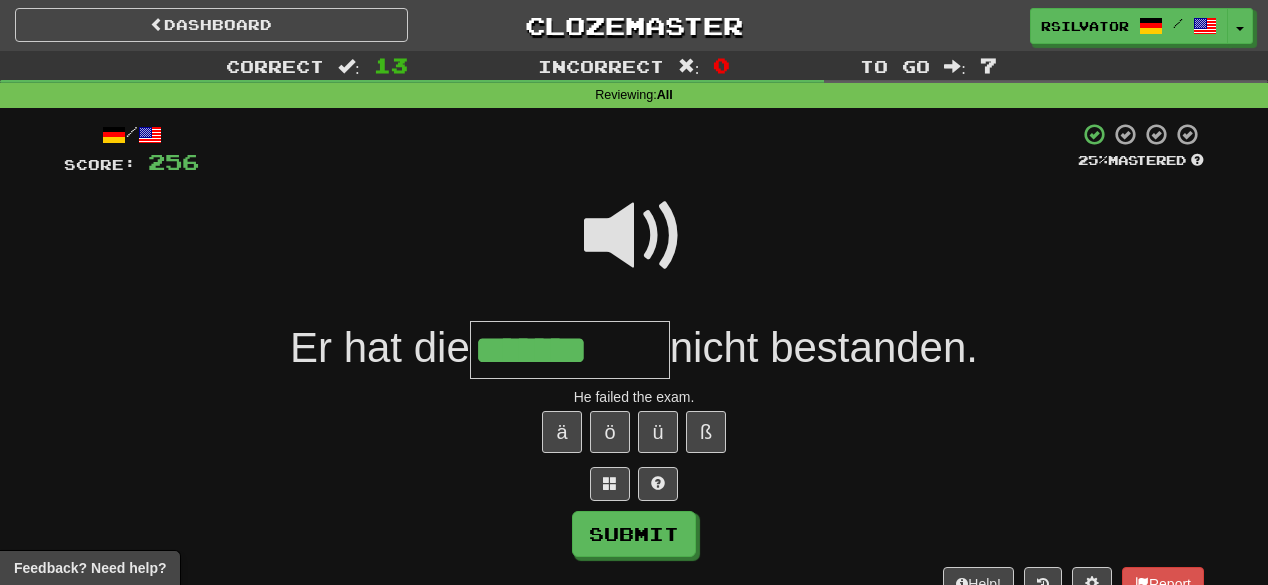 type on "*******" 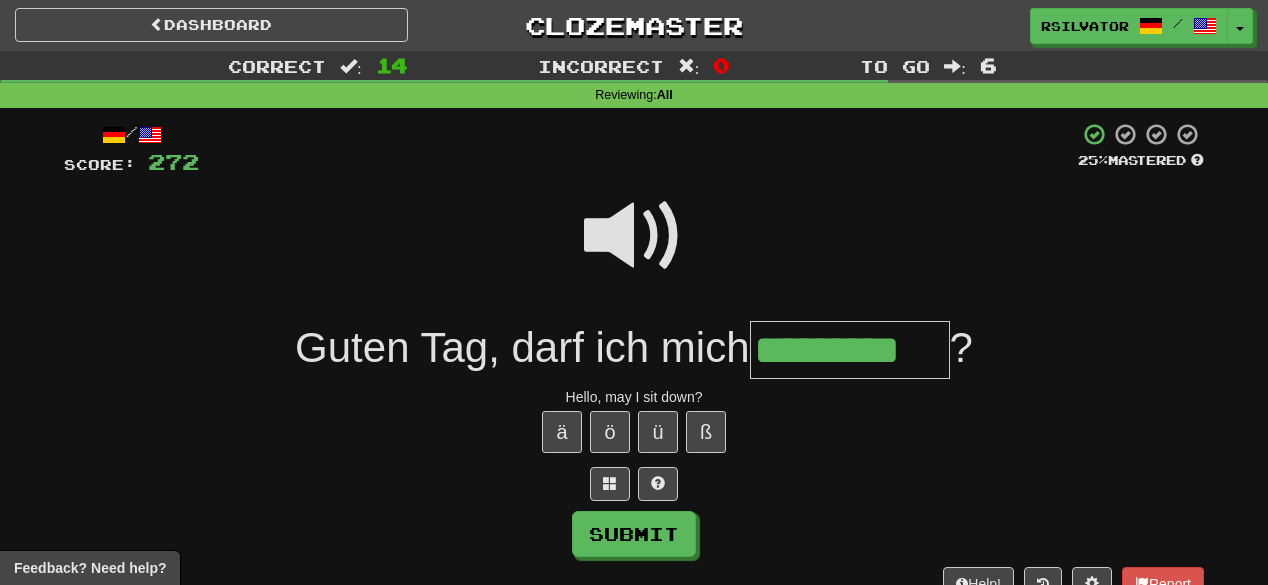 type on "*********" 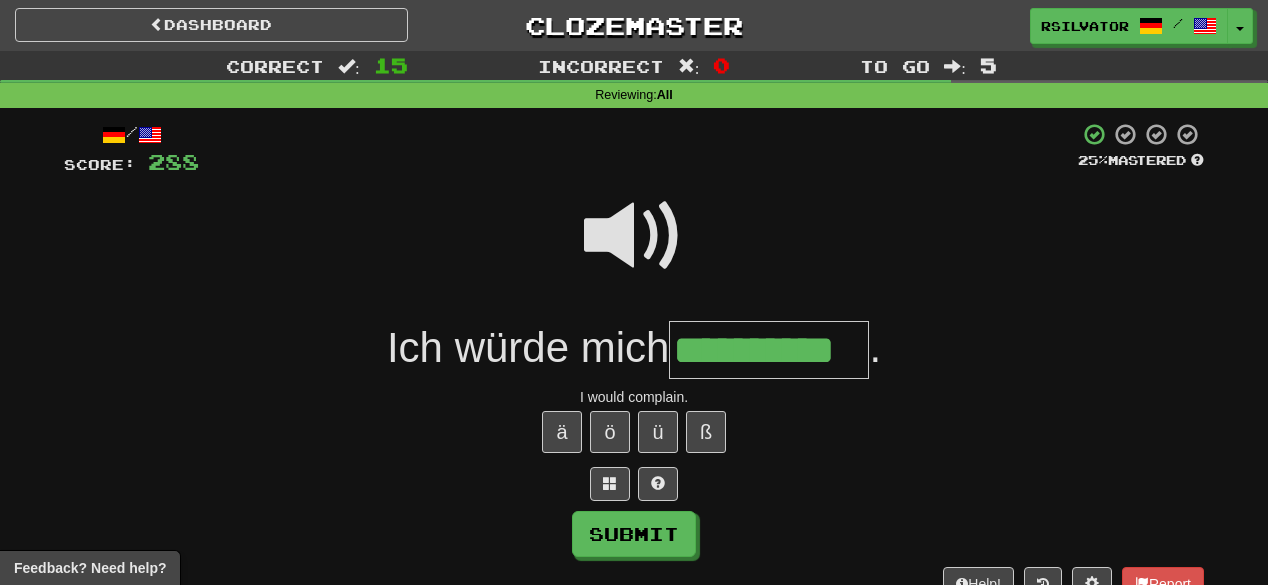 scroll, scrollTop: 0, scrollLeft: 33, axis: horizontal 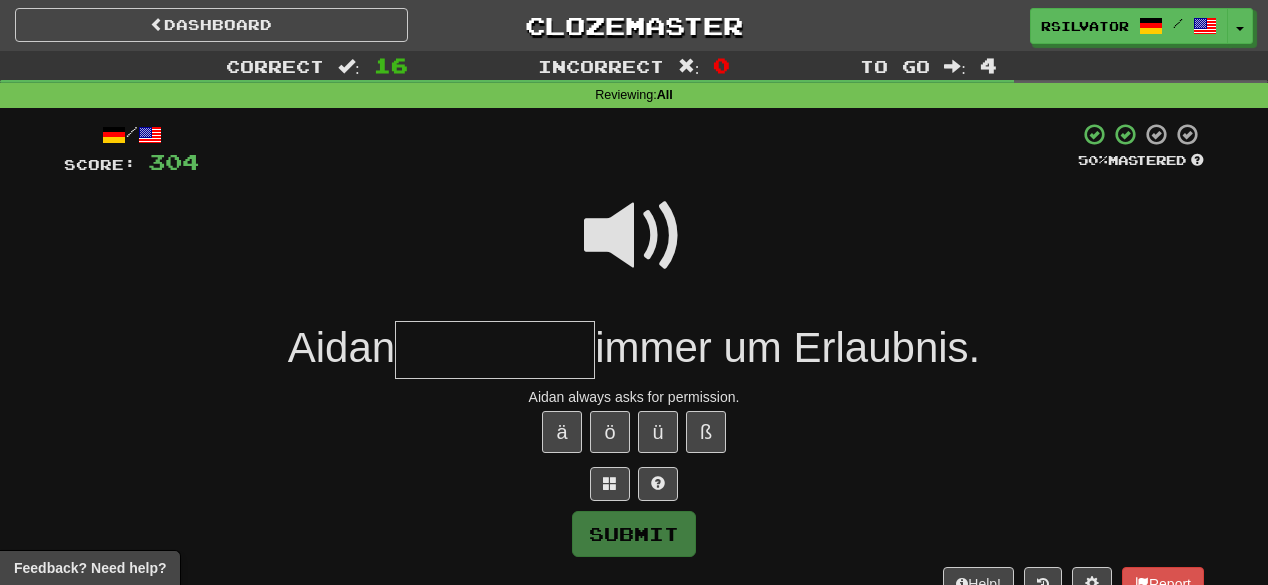 type on "*" 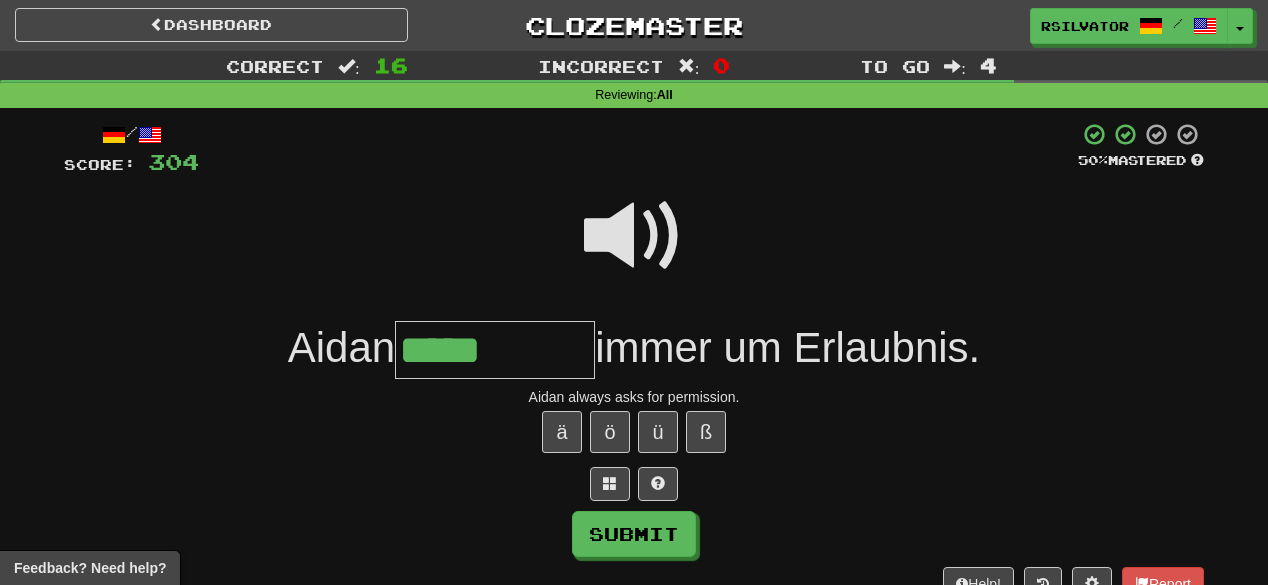 type on "*****" 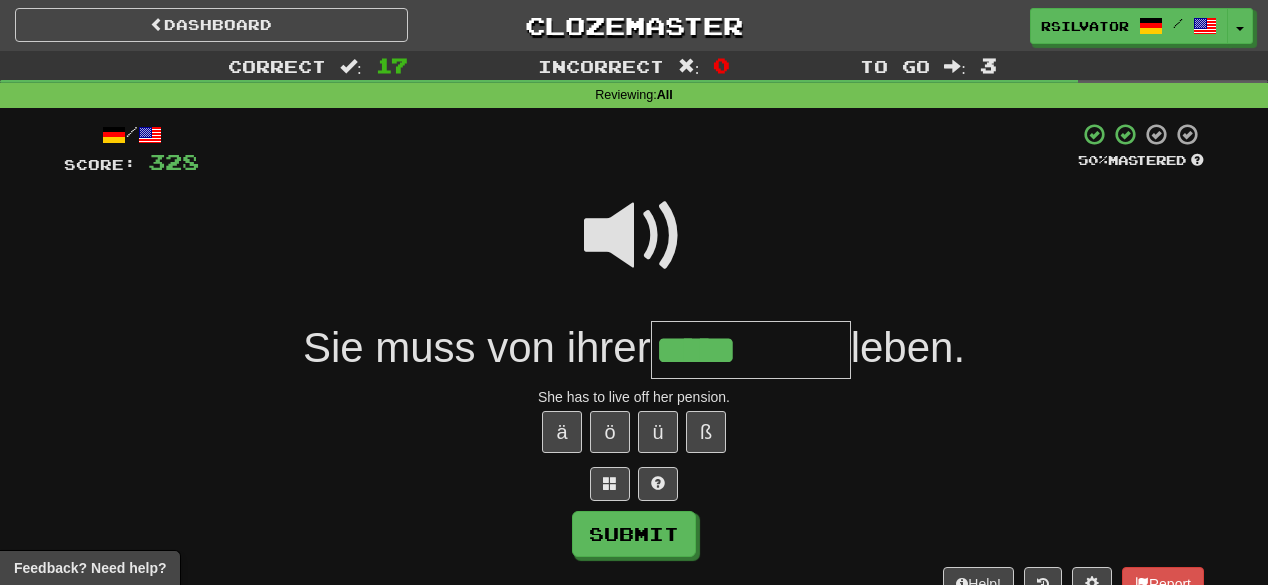 type on "*****" 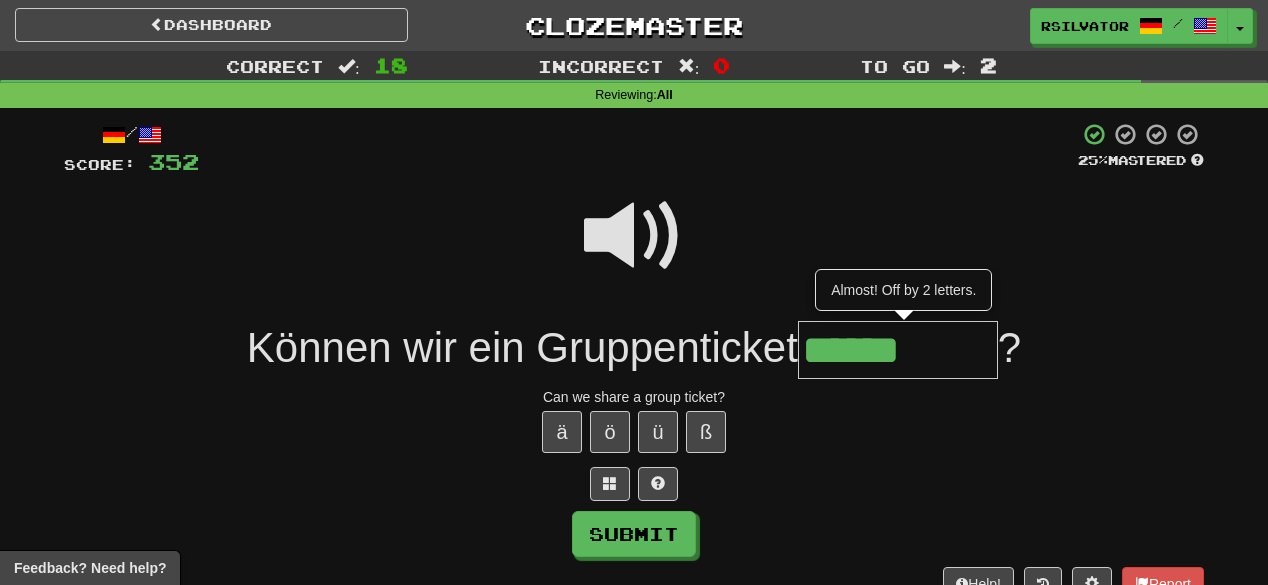 type on "******" 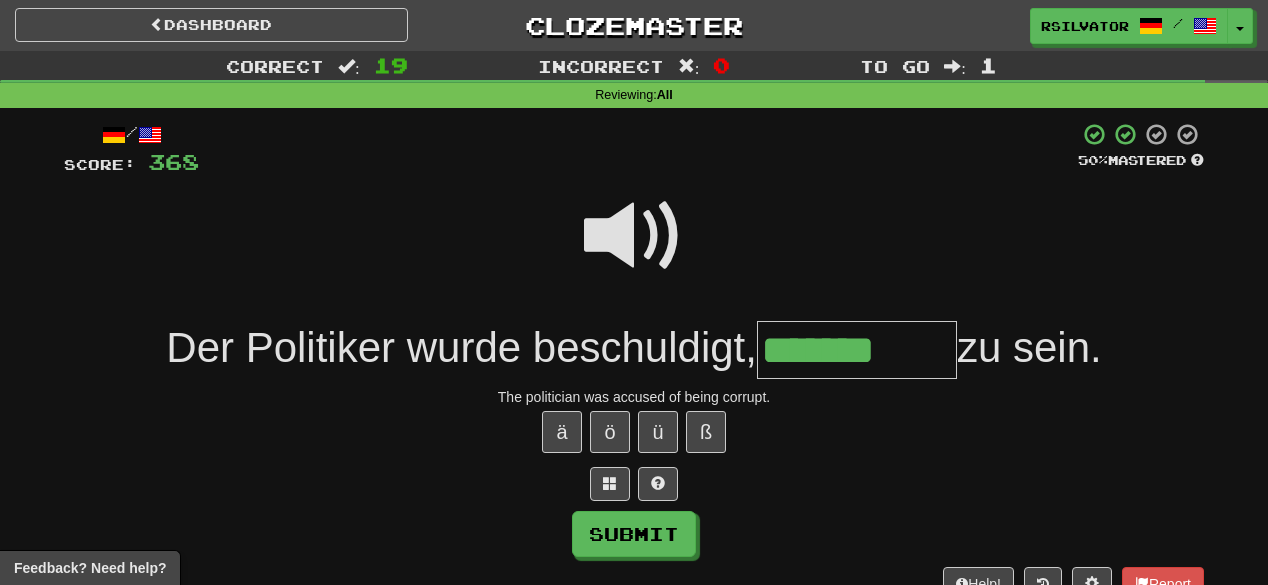type on "*******" 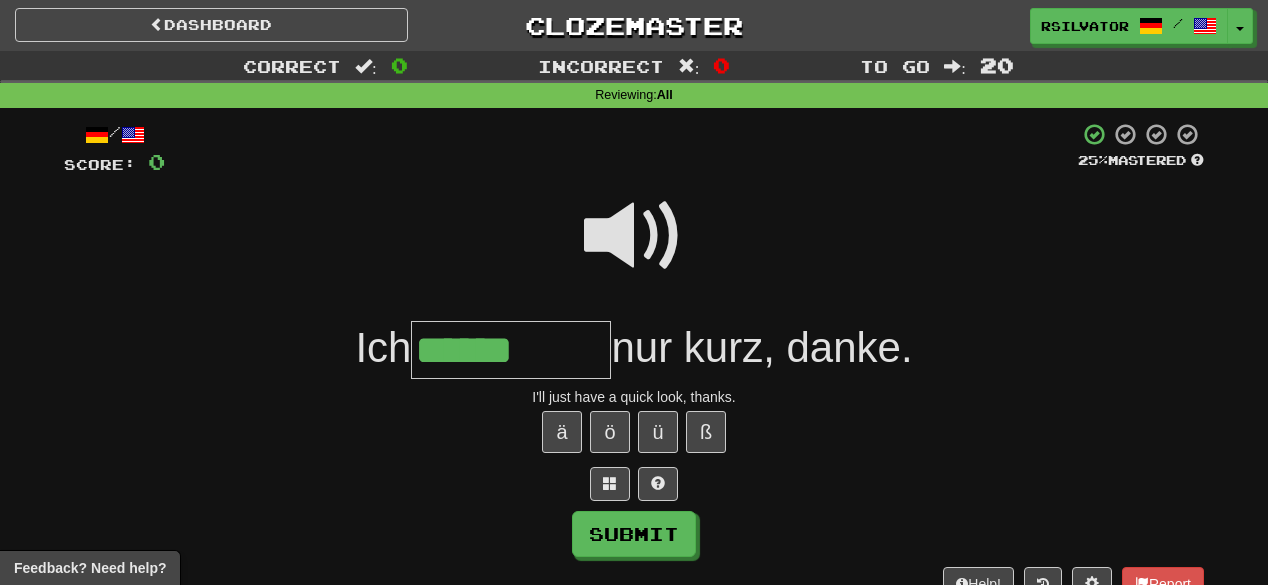 type on "******" 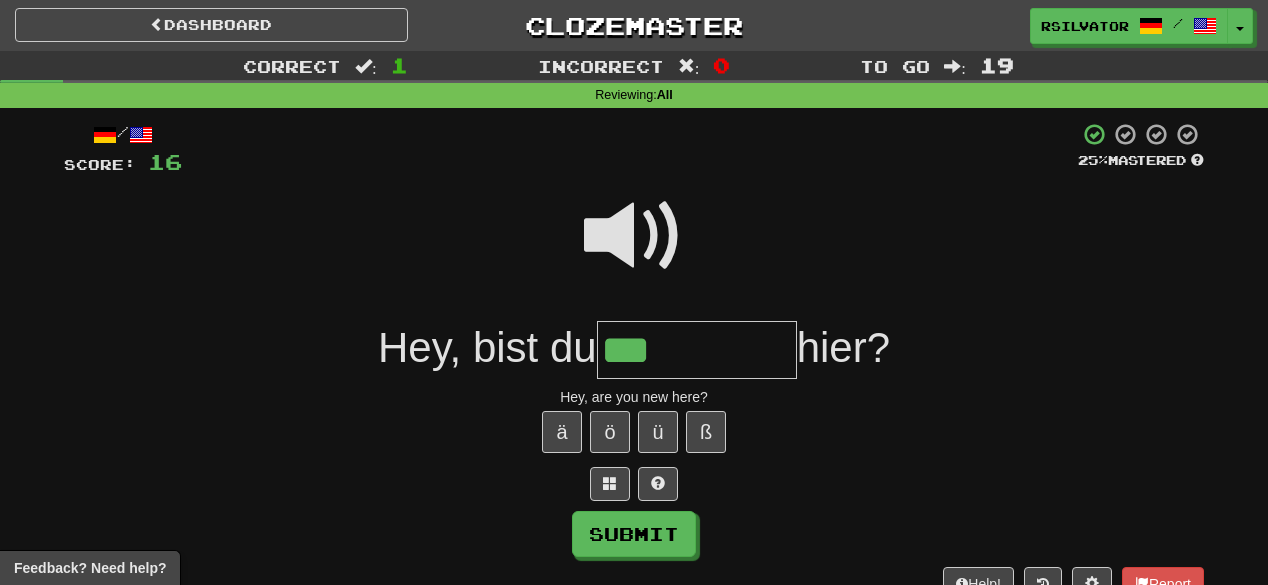 type on "***" 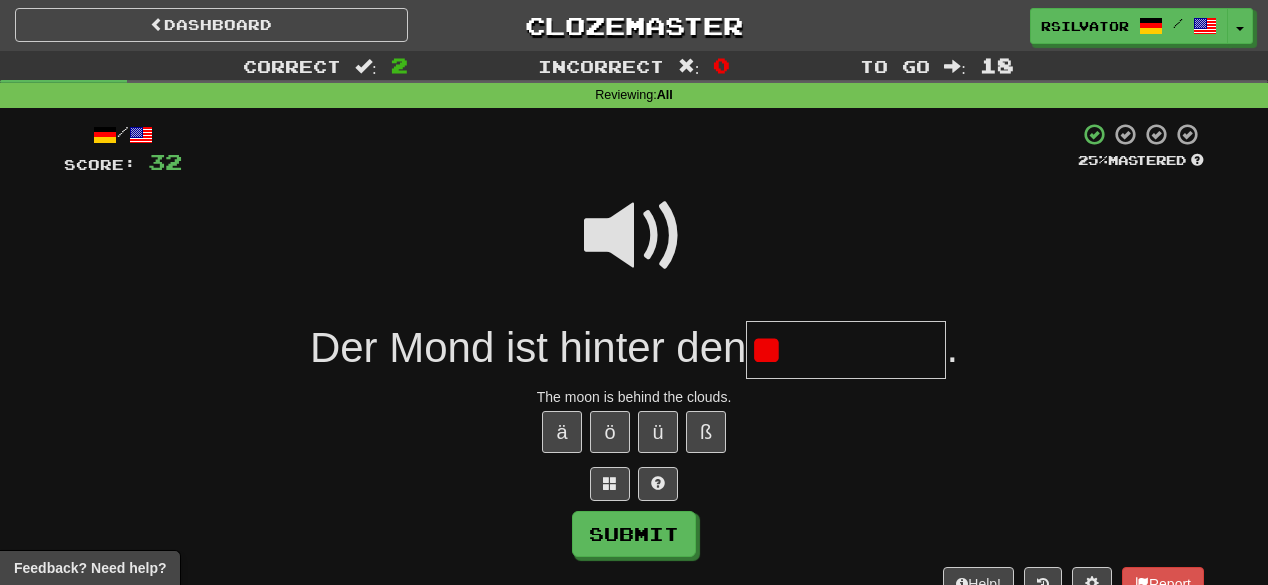 type on "*" 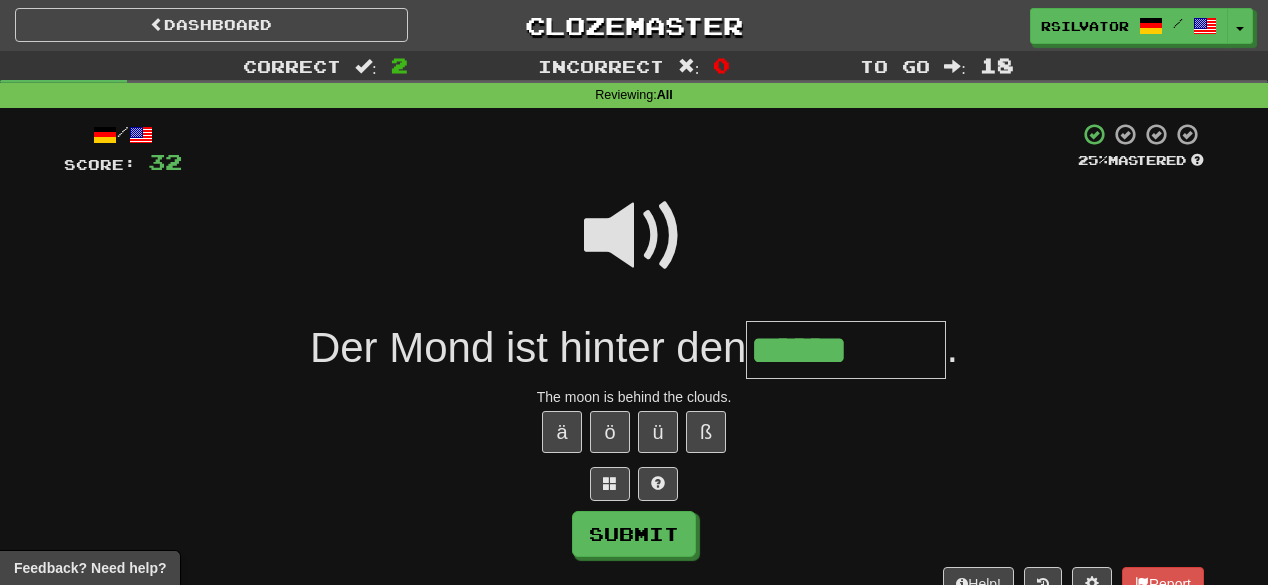 type on "******" 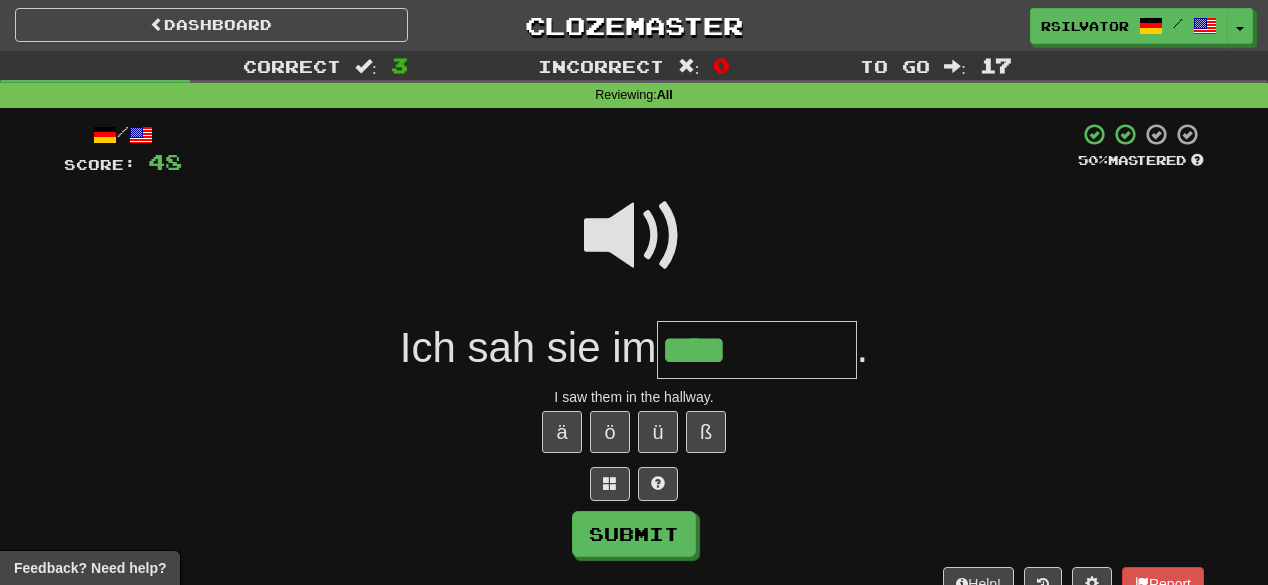 type on "****" 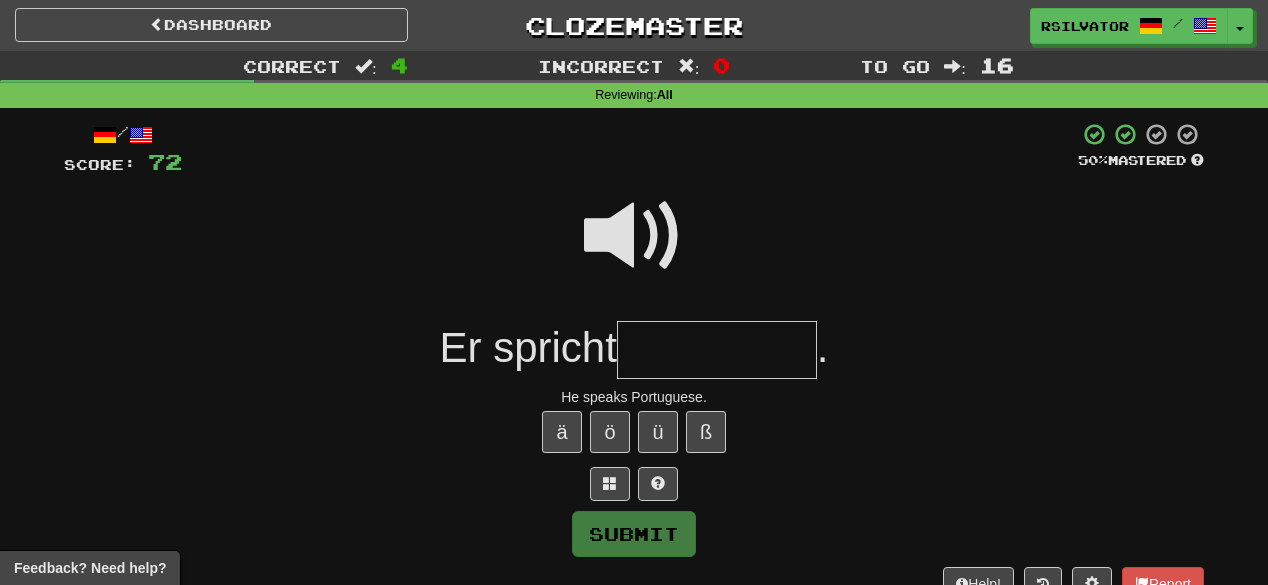type on "*" 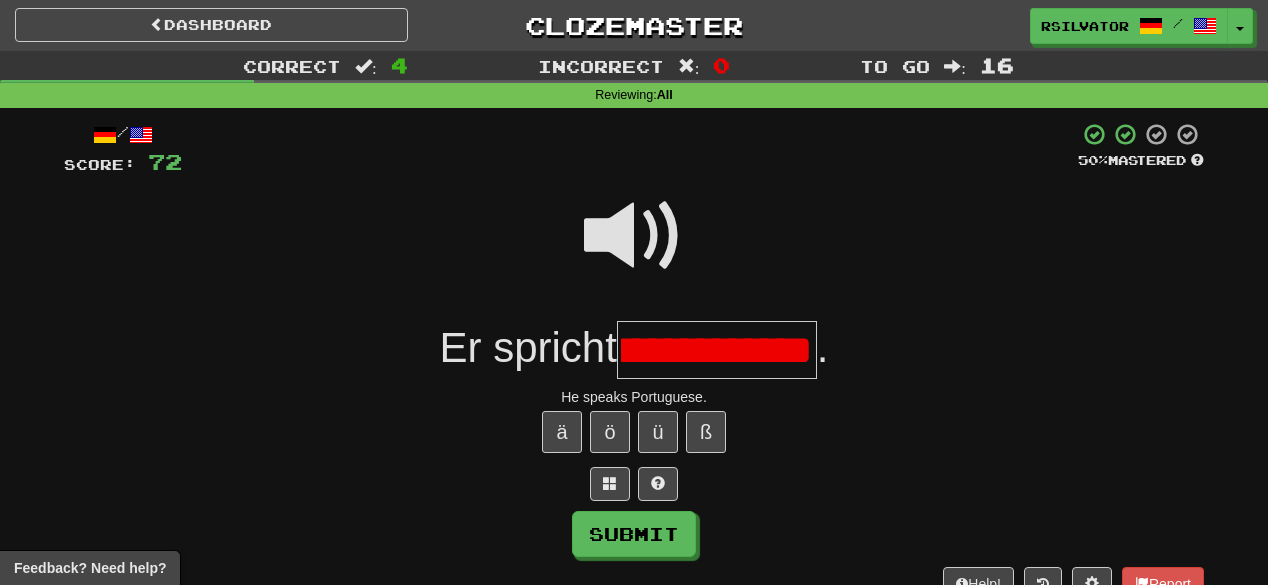 scroll, scrollTop: 0, scrollLeft: 59, axis: horizontal 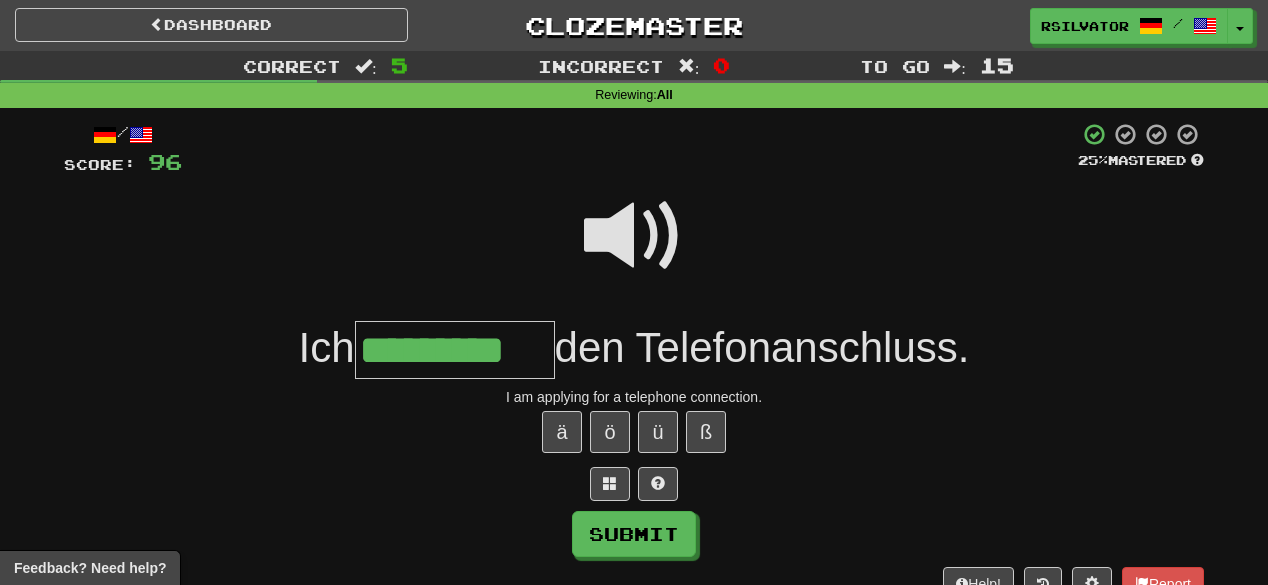 type on "*********" 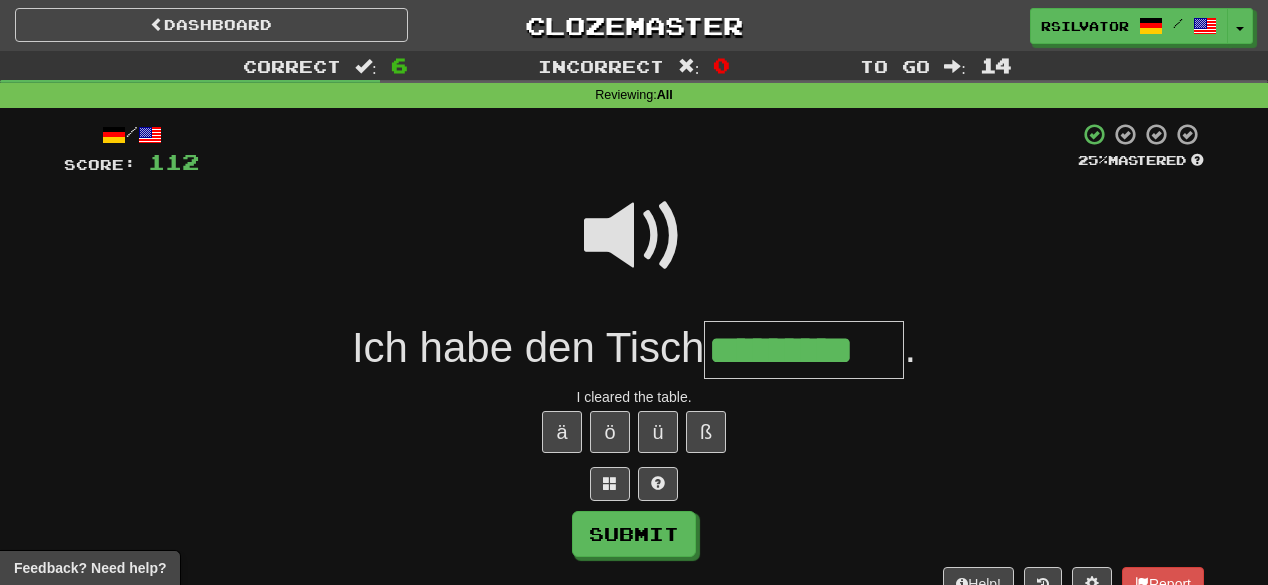 scroll, scrollTop: 0, scrollLeft: 8, axis: horizontal 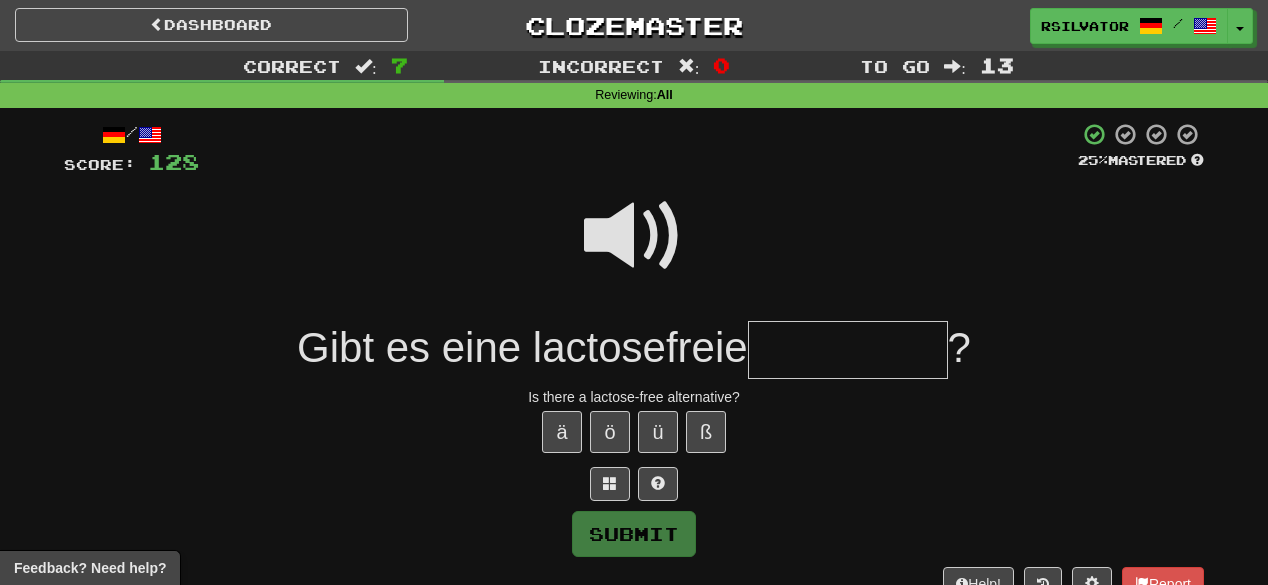 type on "*" 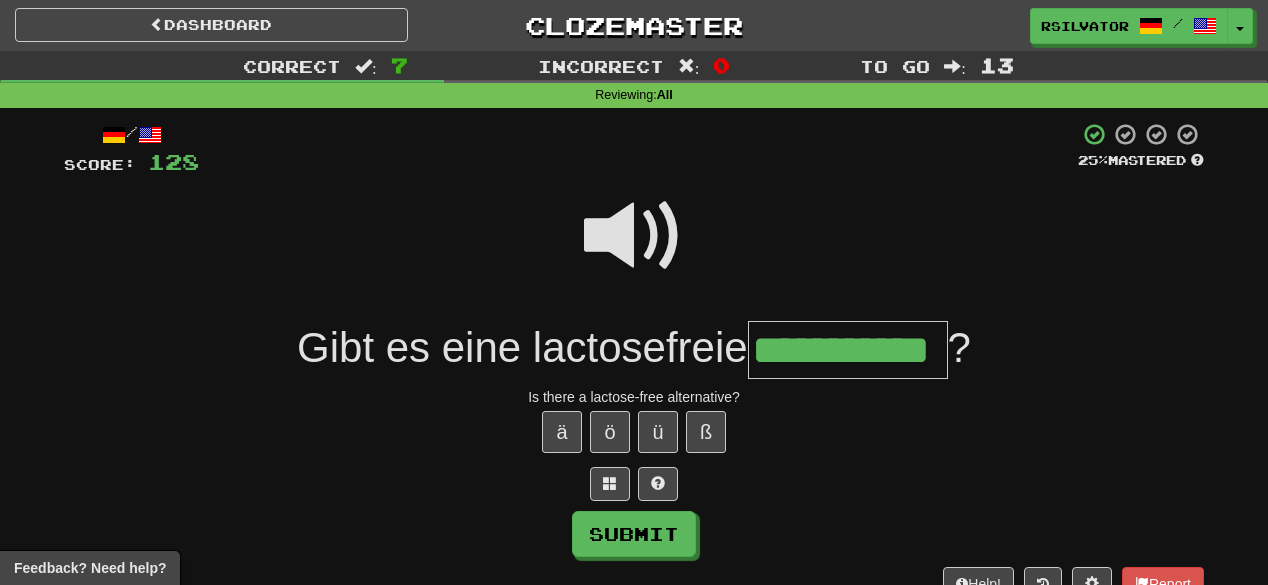 type on "**********" 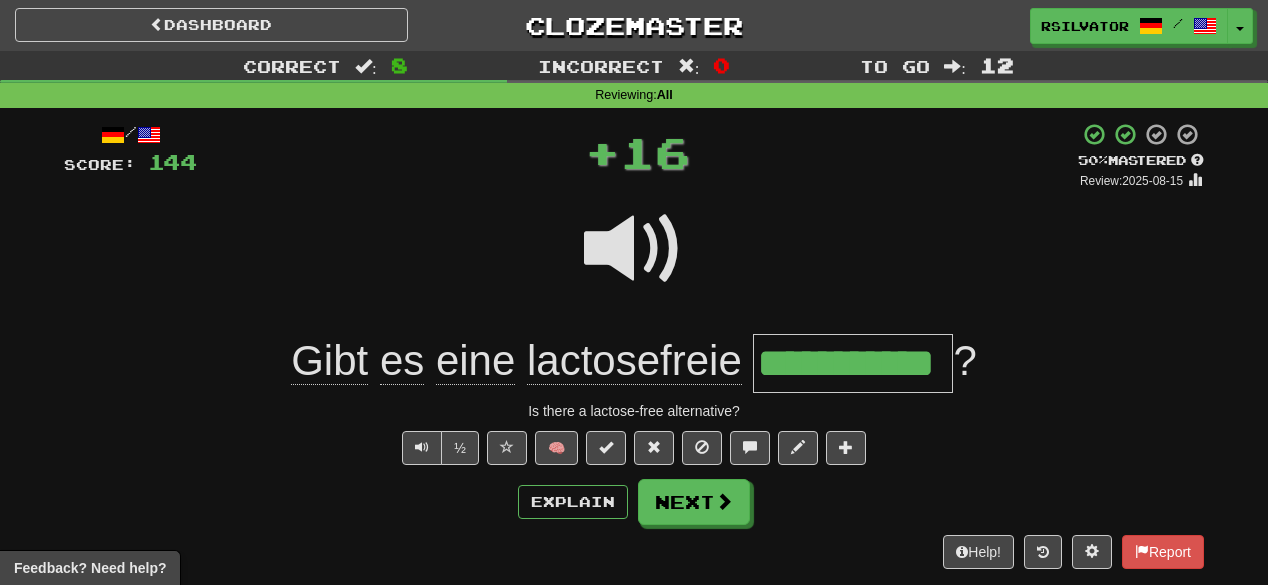 scroll, scrollTop: 0, scrollLeft: 0, axis: both 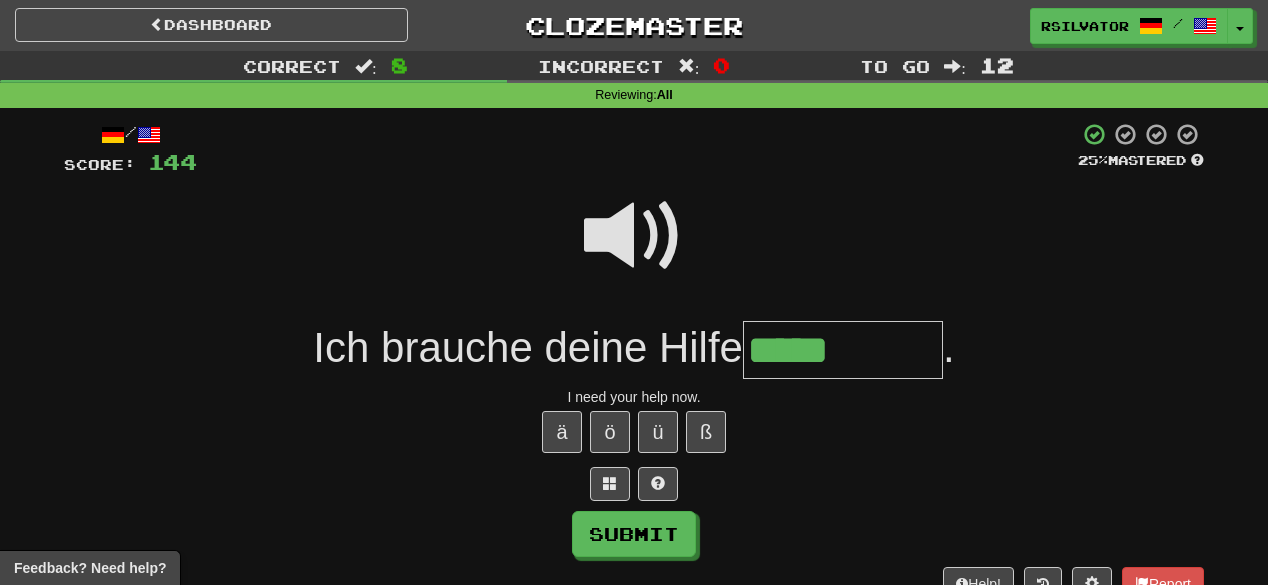 type on "*****" 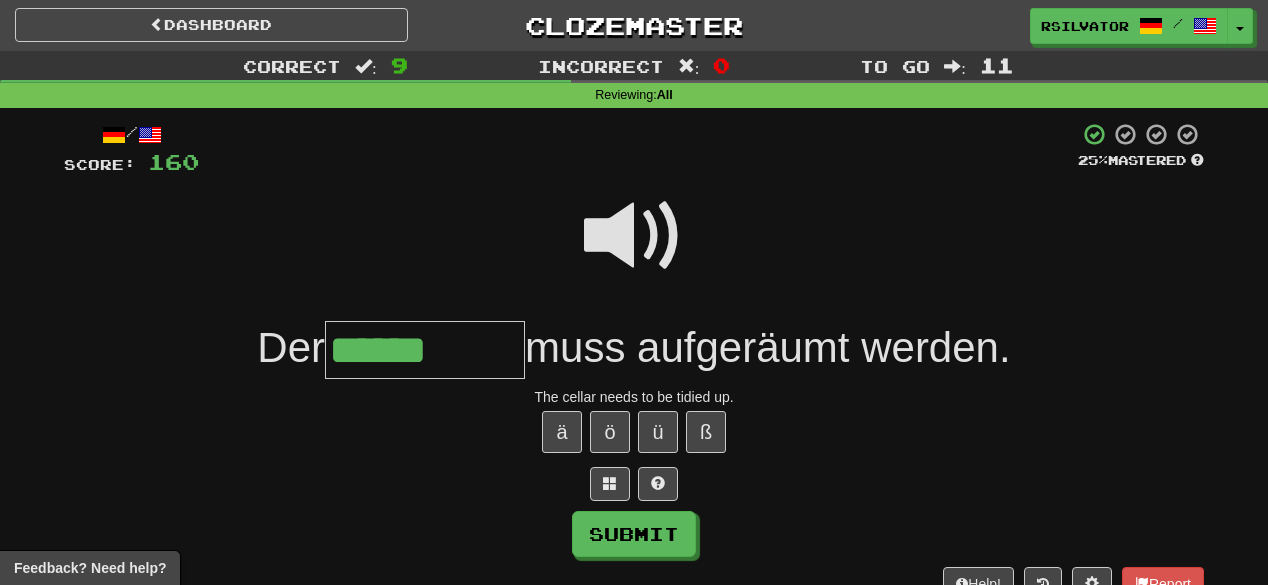 type on "******" 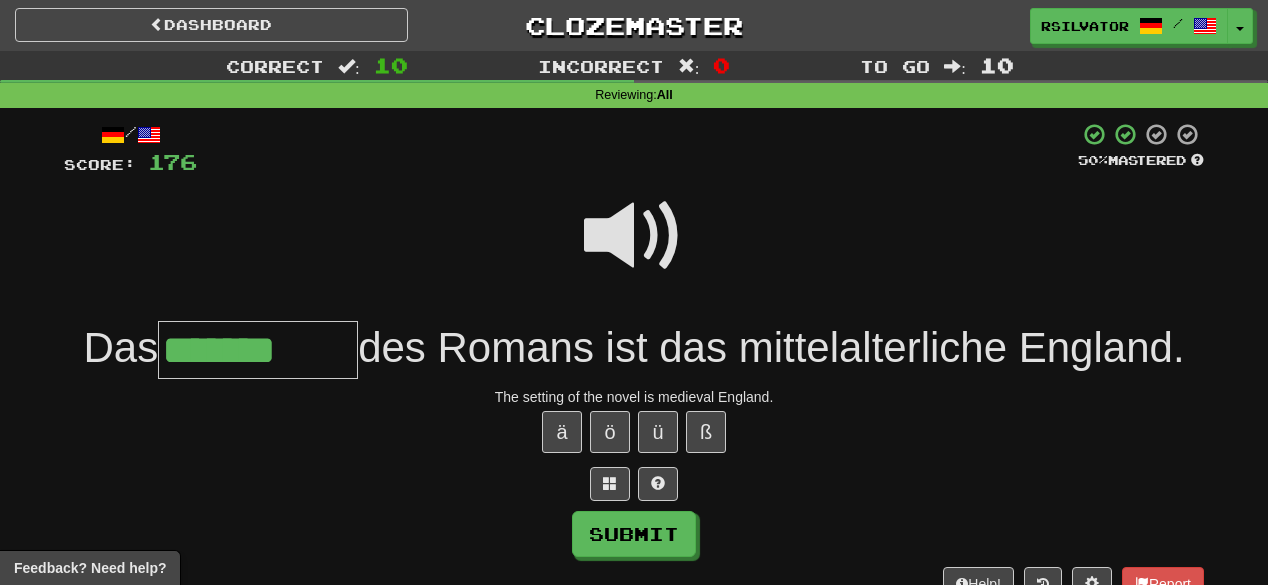 type on "*******" 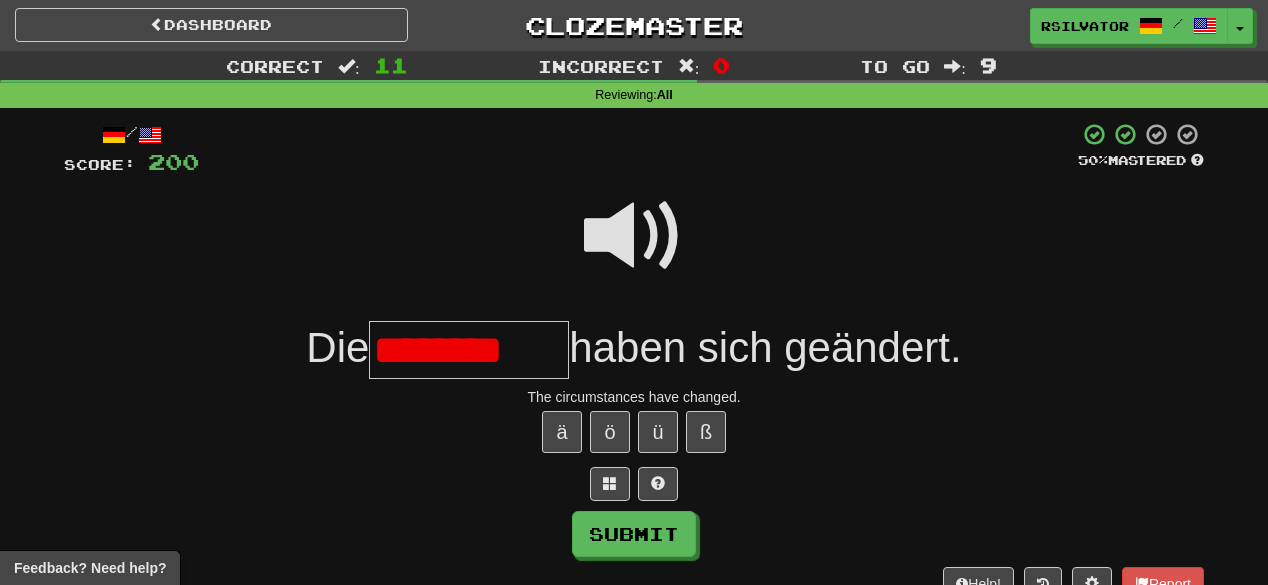 scroll, scrollTop: 0, scrollLeft: 0, axis: both 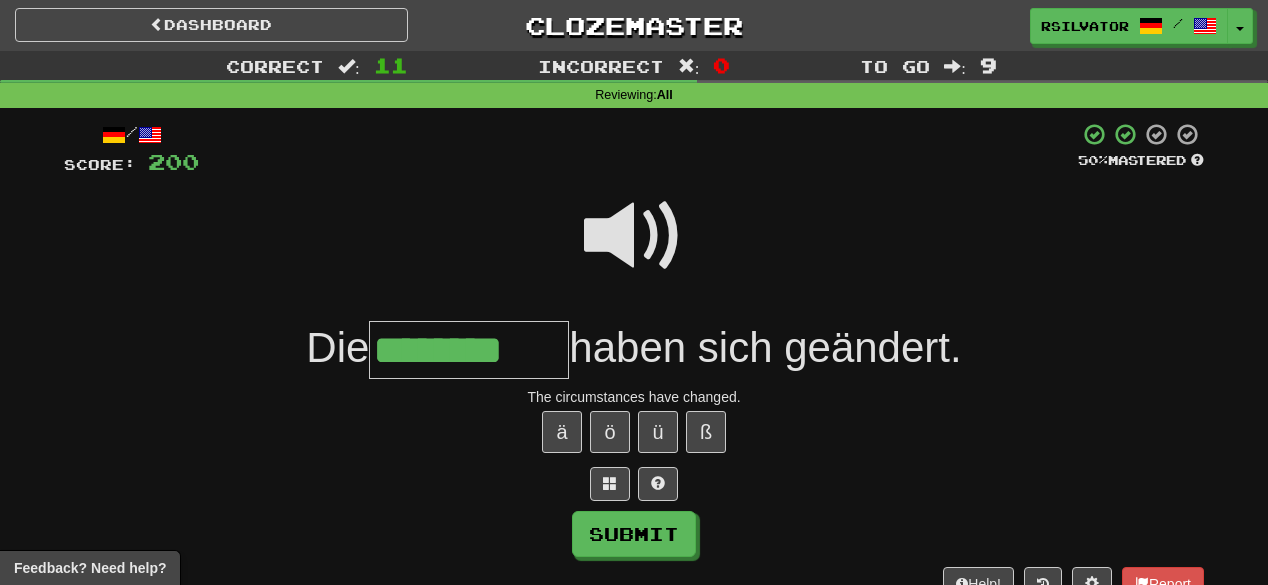 type on "********" 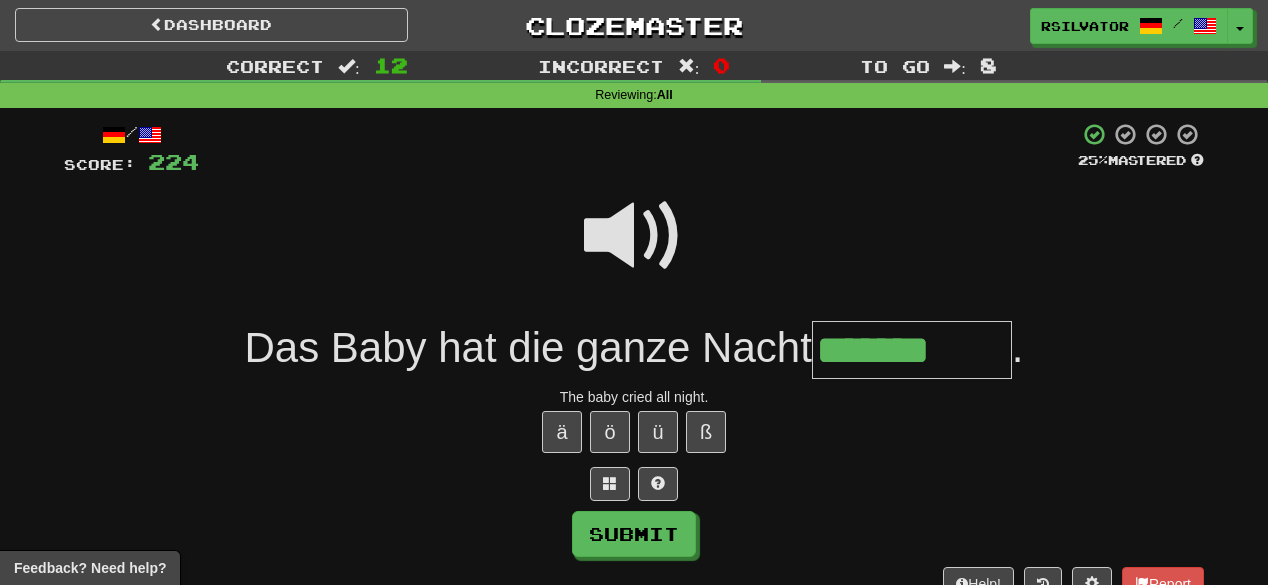 type on "*******" 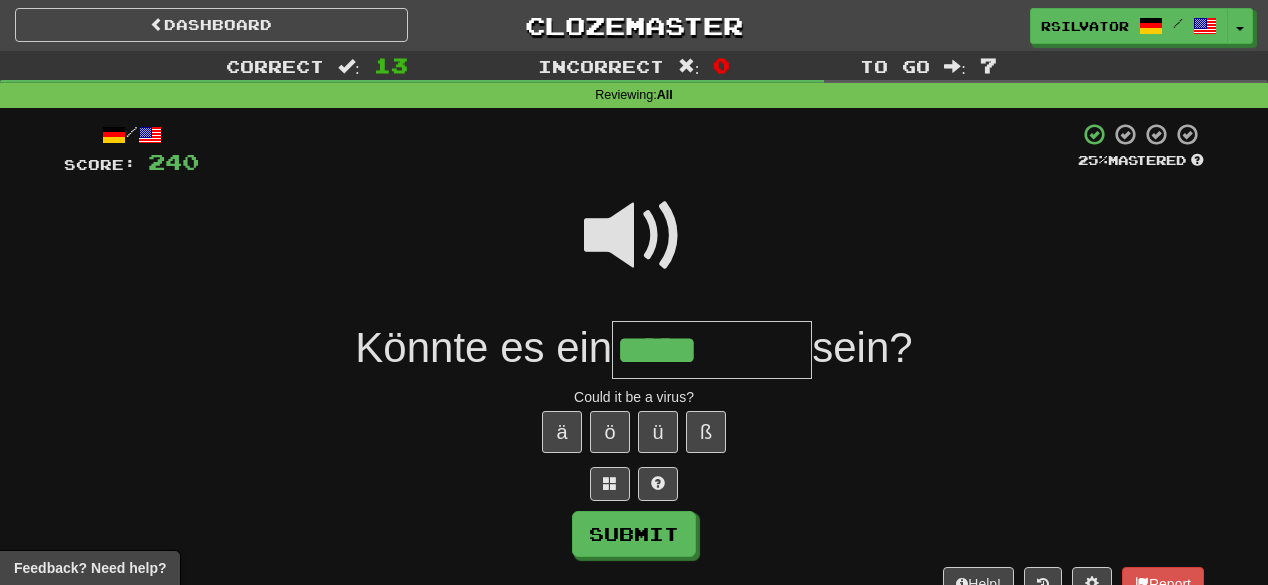 type on "*****" 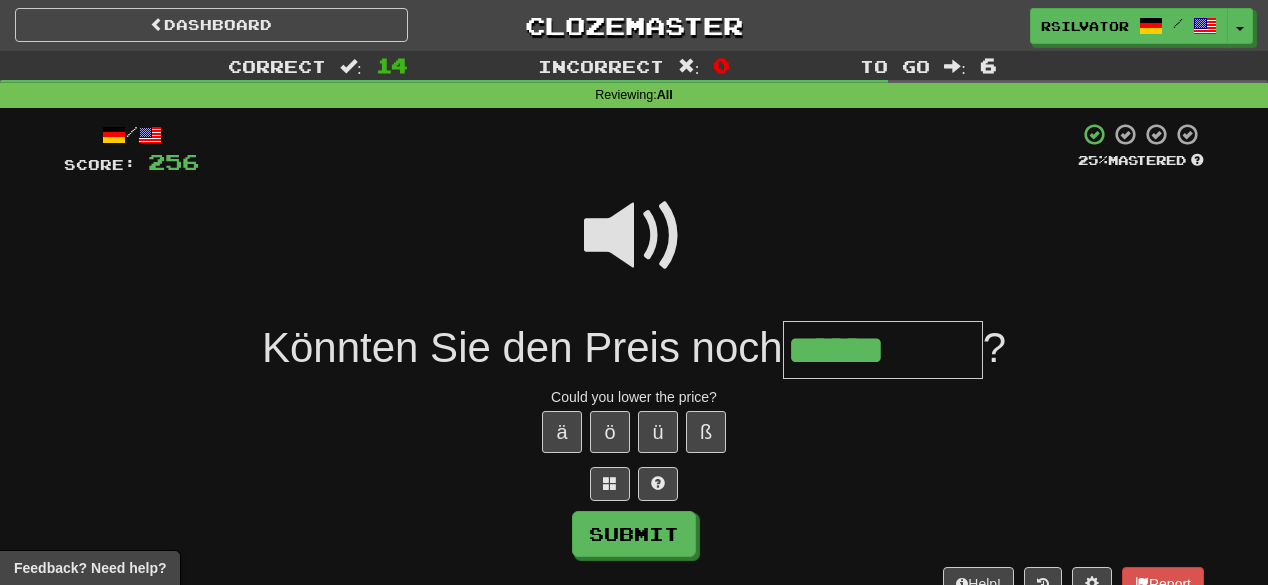 type on "******" 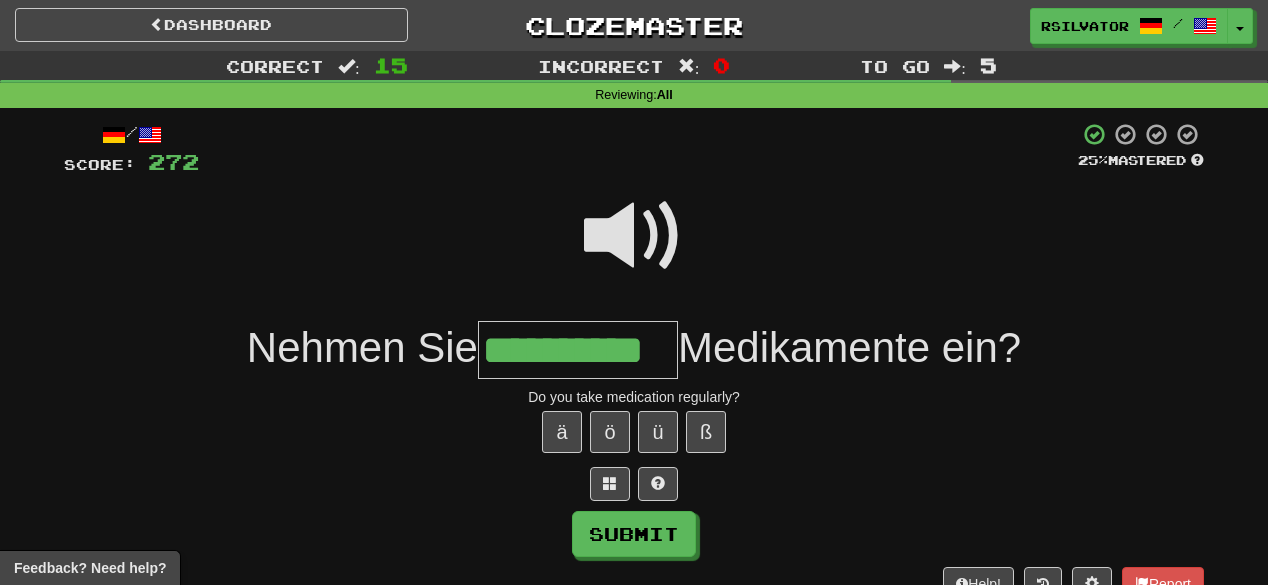 scroll, scrollTop: 0, scrollLeft: 17, axis: horizontal 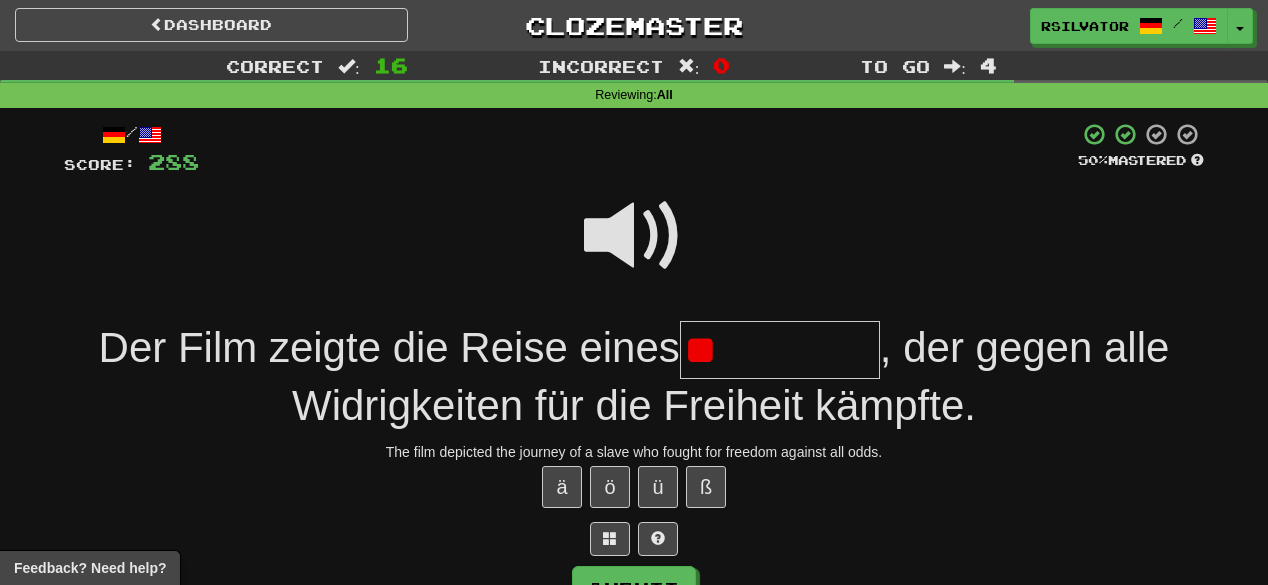type on "*" 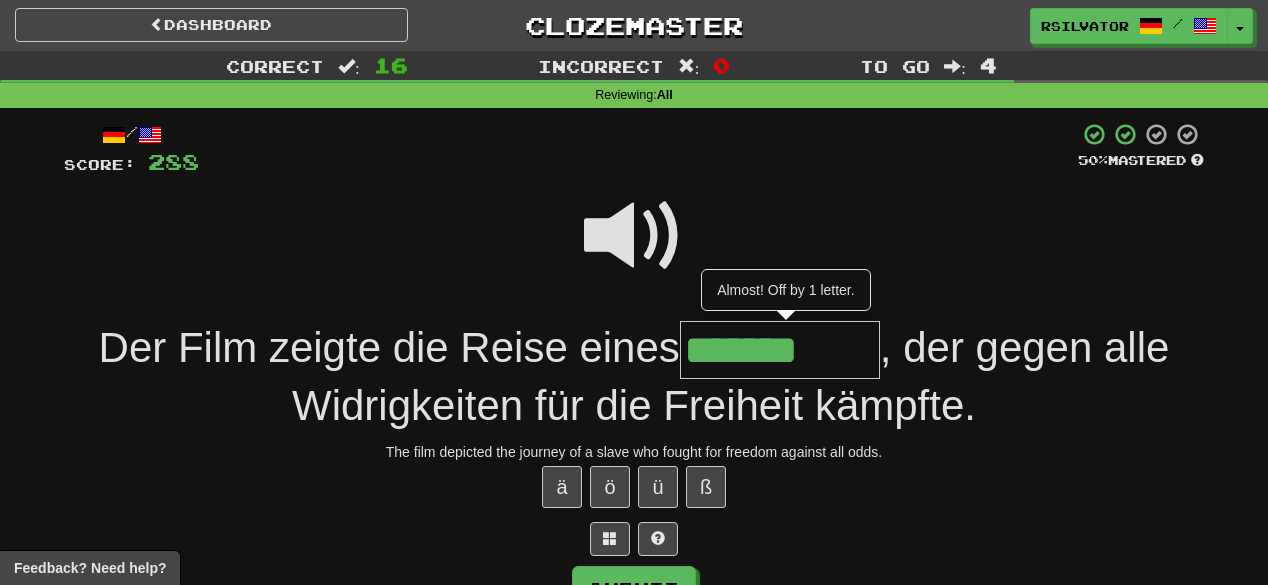 type on "*******" 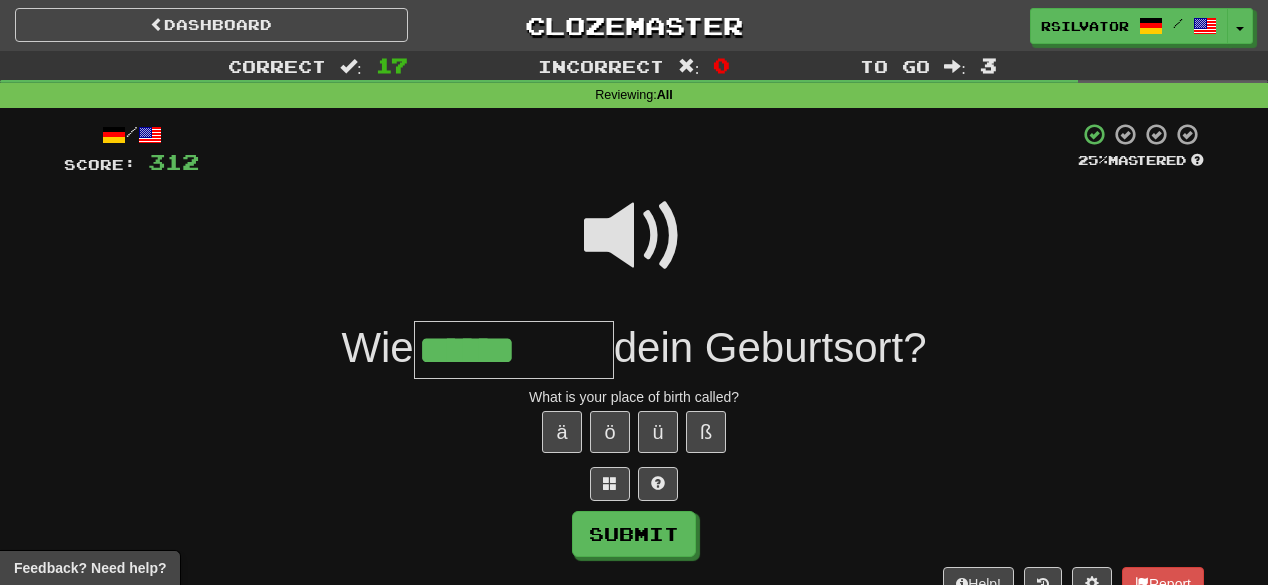 type on "******" 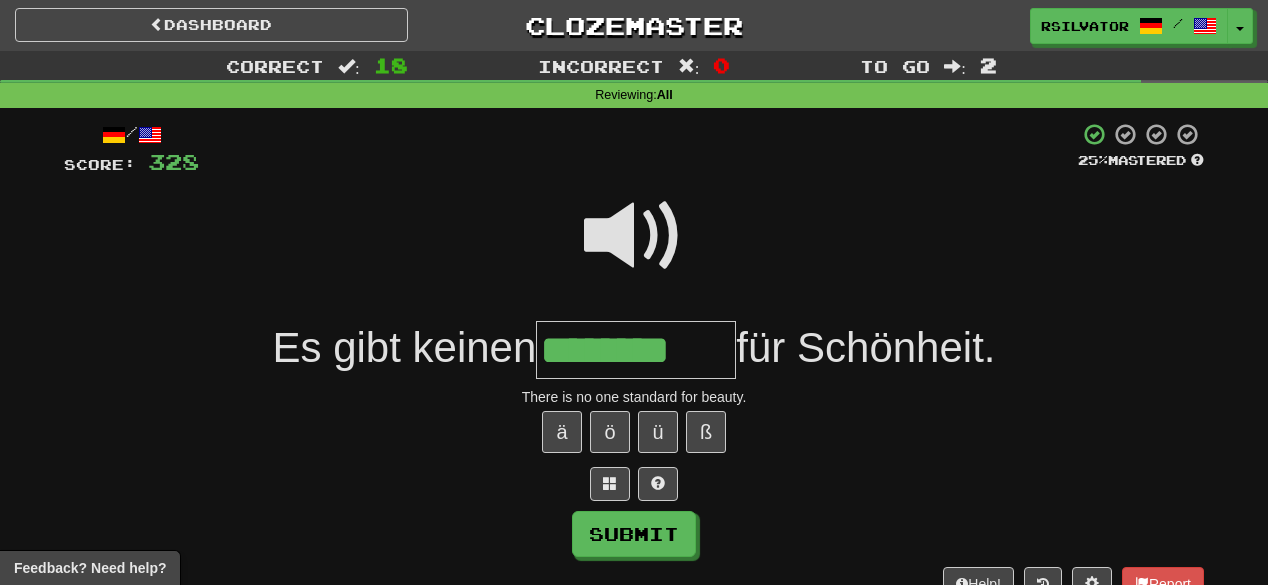 type on "********" 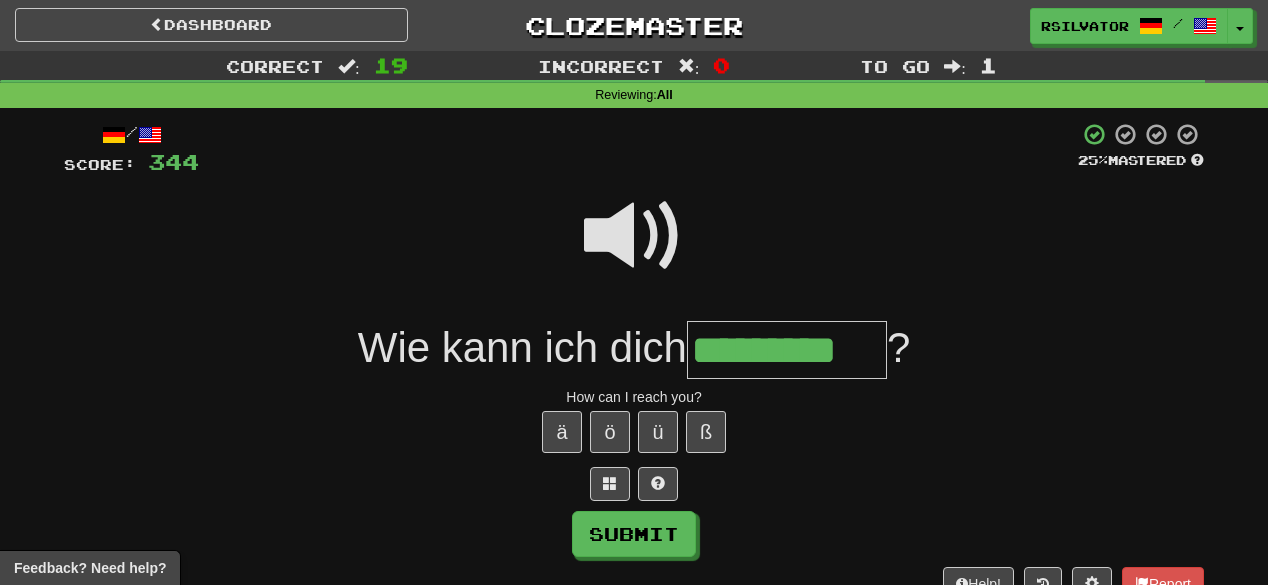 type on "*********" 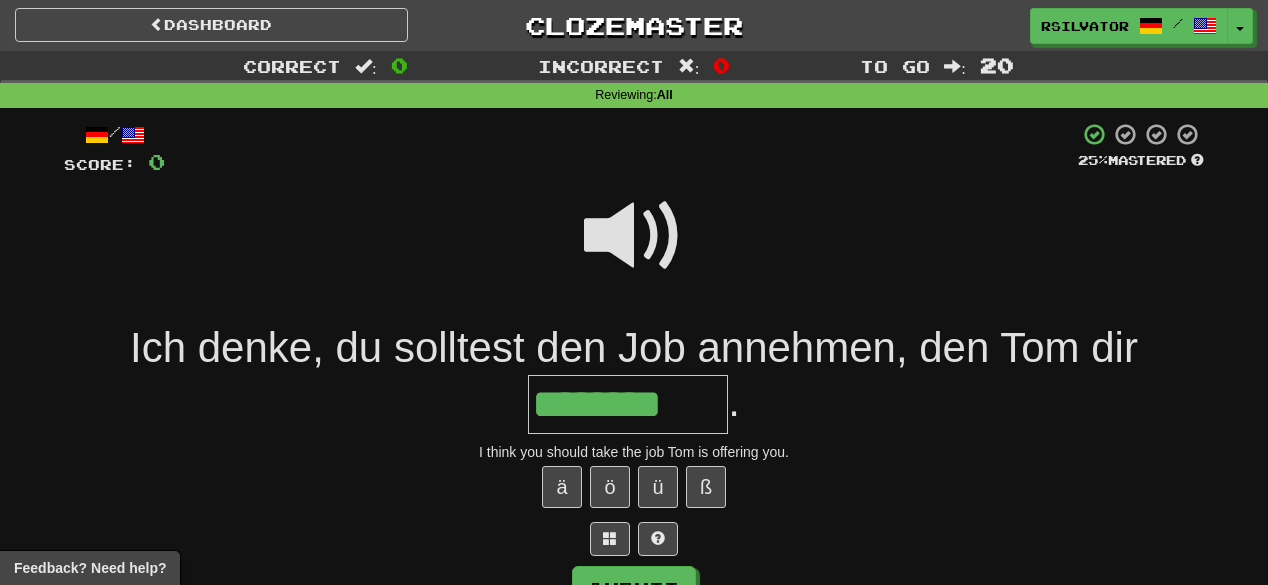 type on "********" 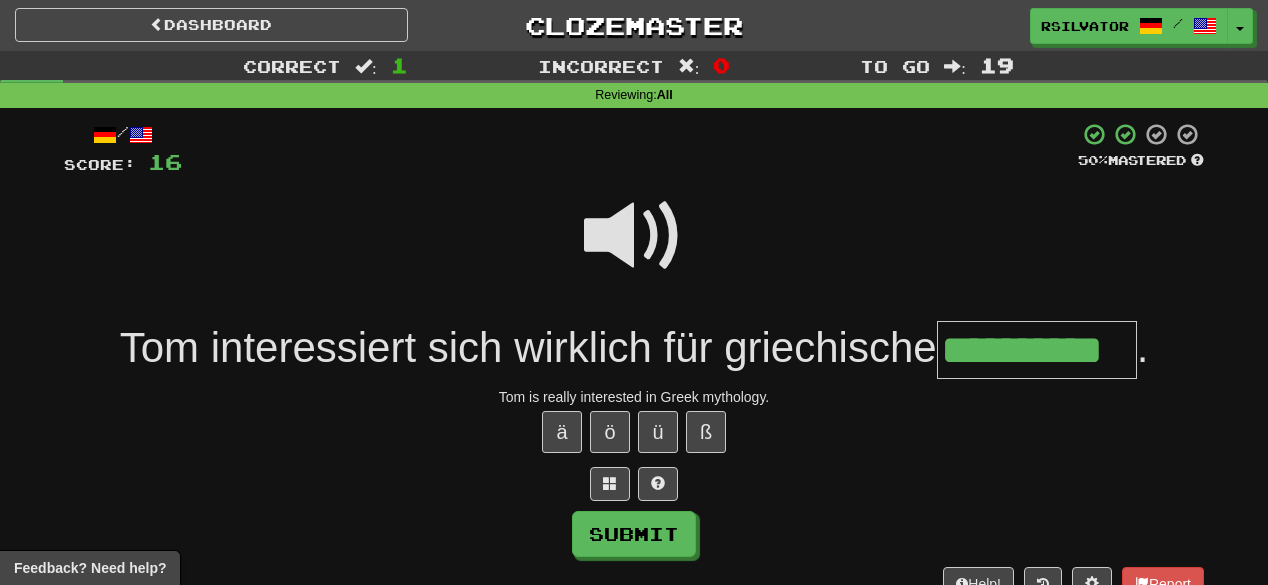 scroll, scrollTop: 0, scrollLeft: 10, axis: horizontal 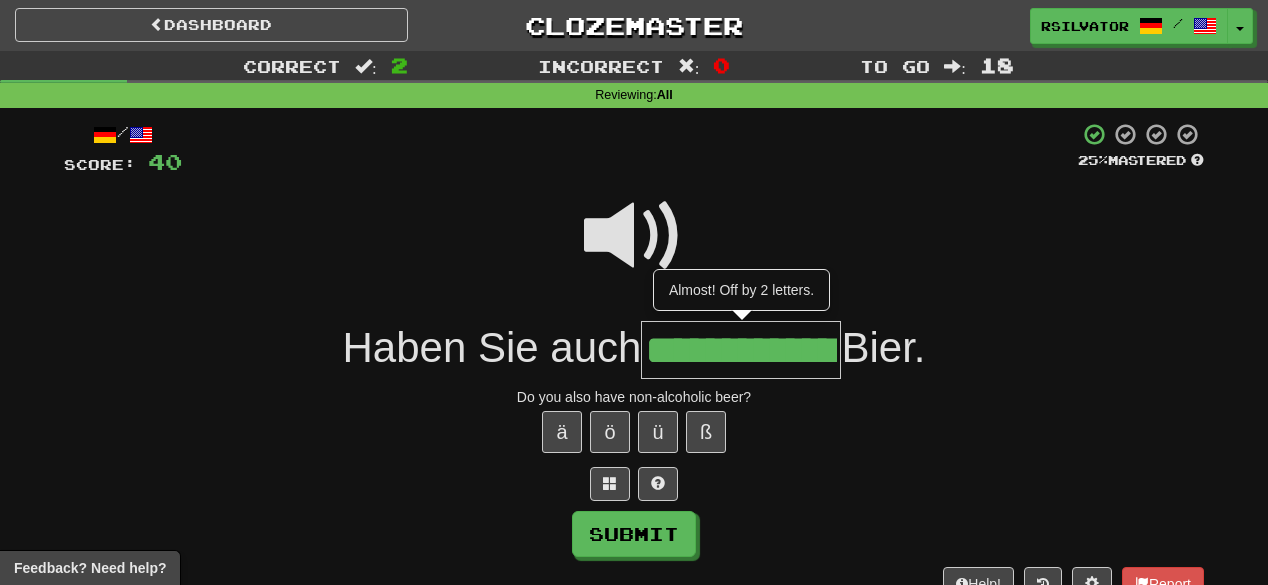 type on "**********" 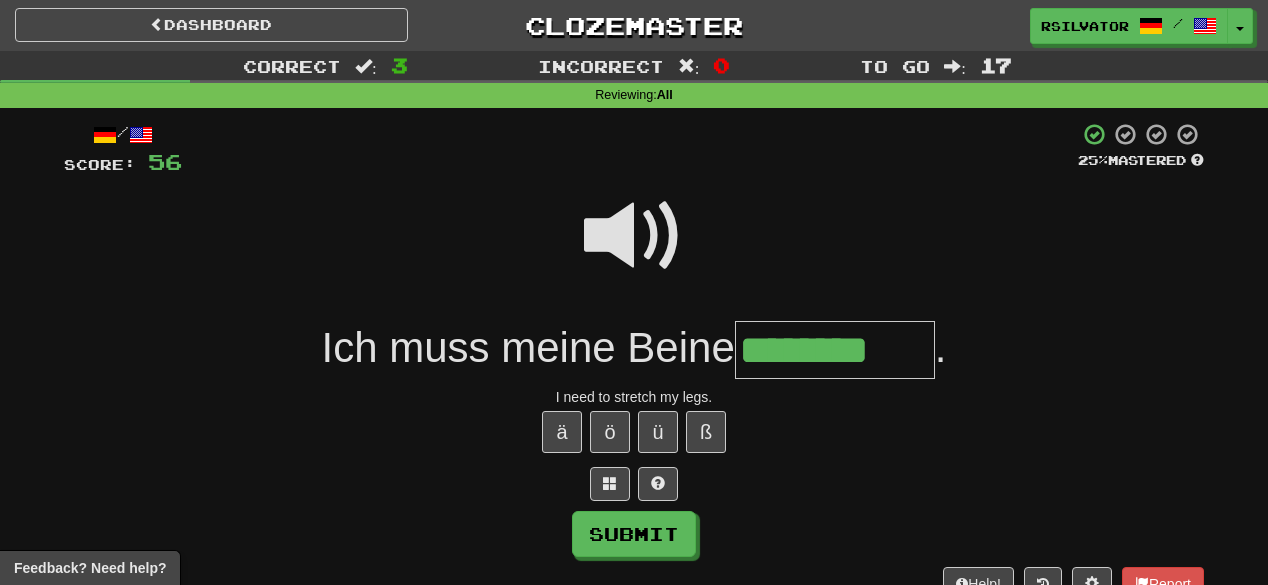 type on "********" 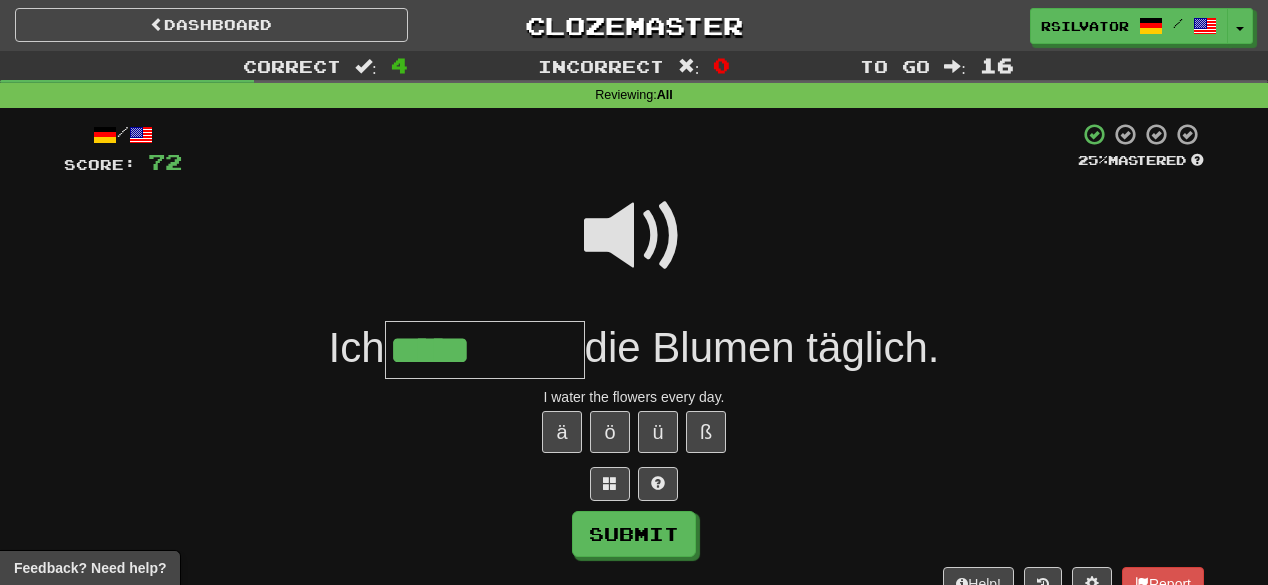 type on "*****" 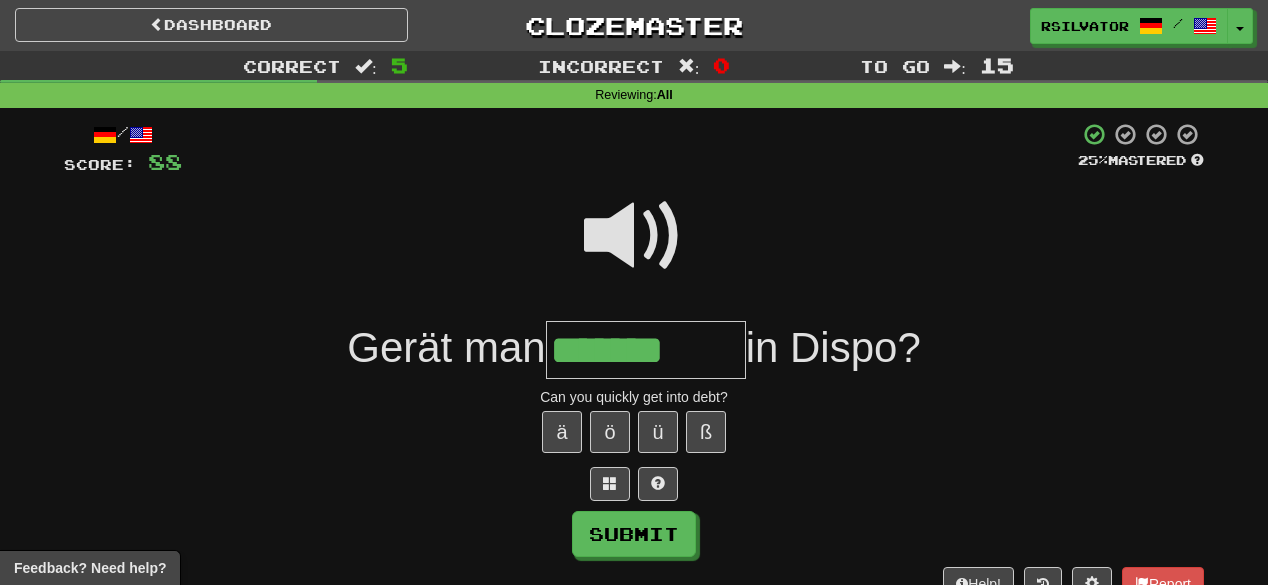 type on "*******" 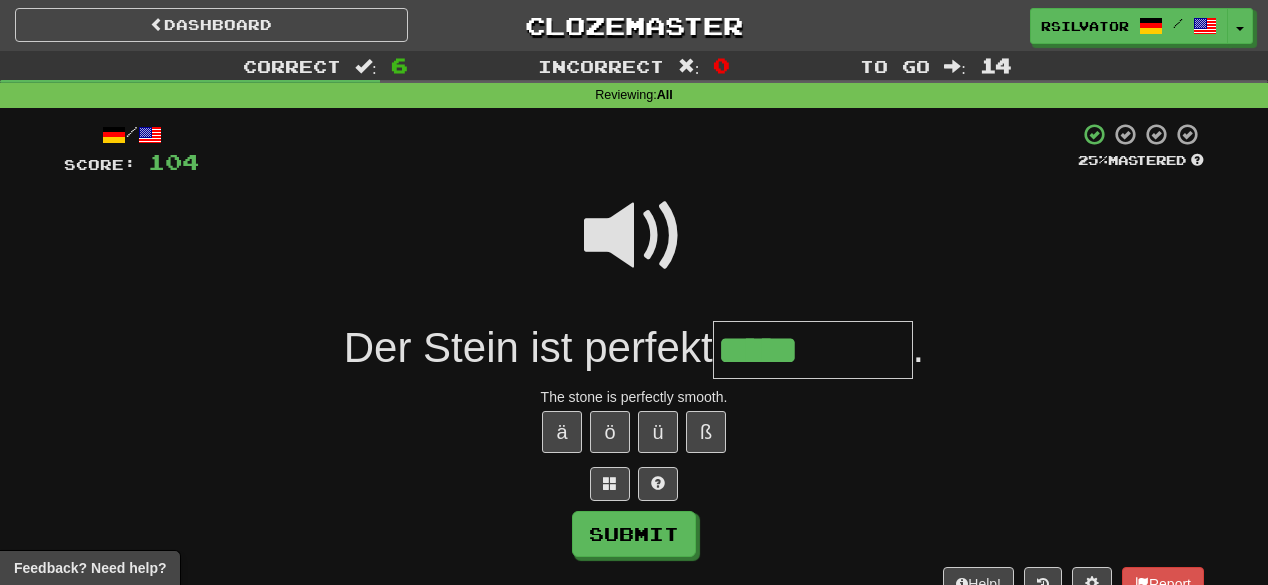 type on "*****" 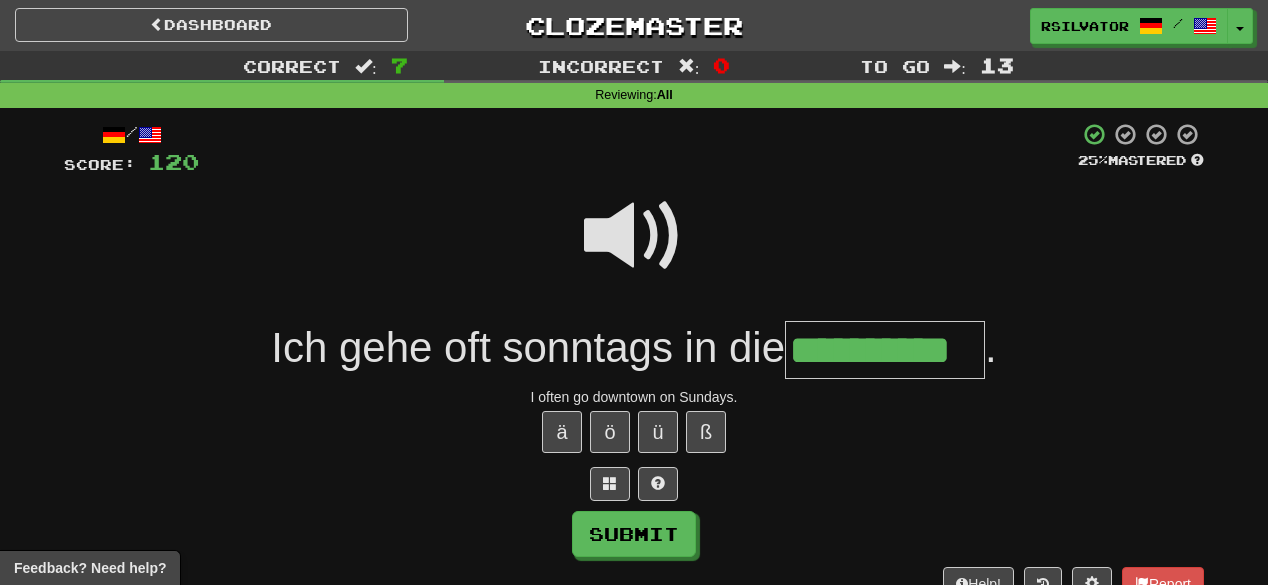 scroll, scrollTop: 0, scrollLeft: 3, axis: horizontal 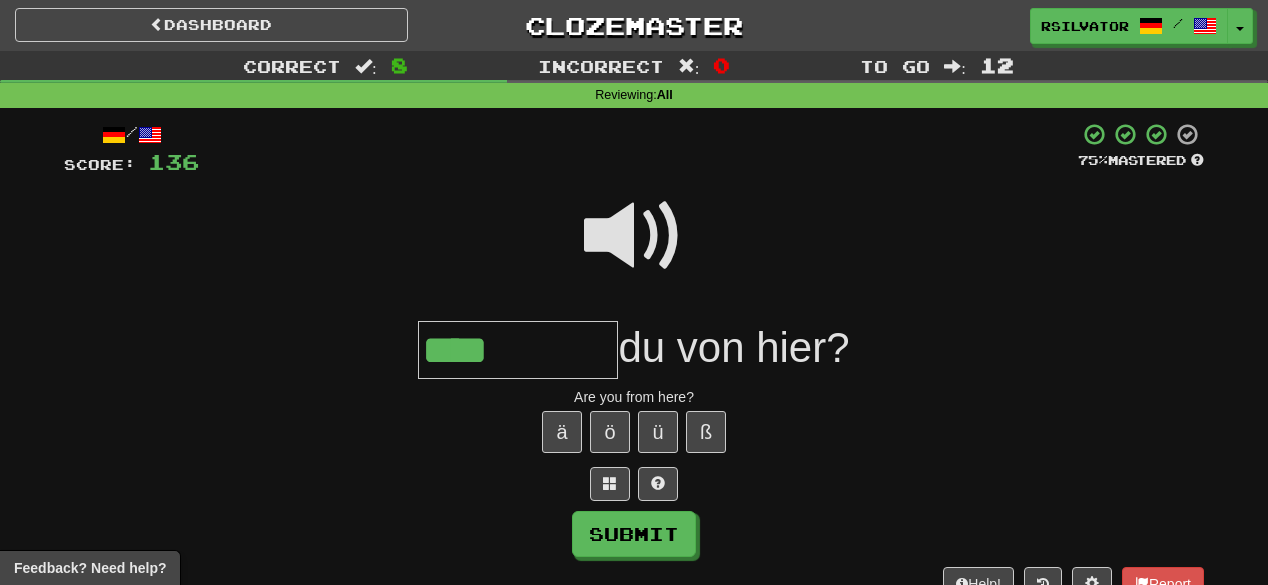 type on "****" 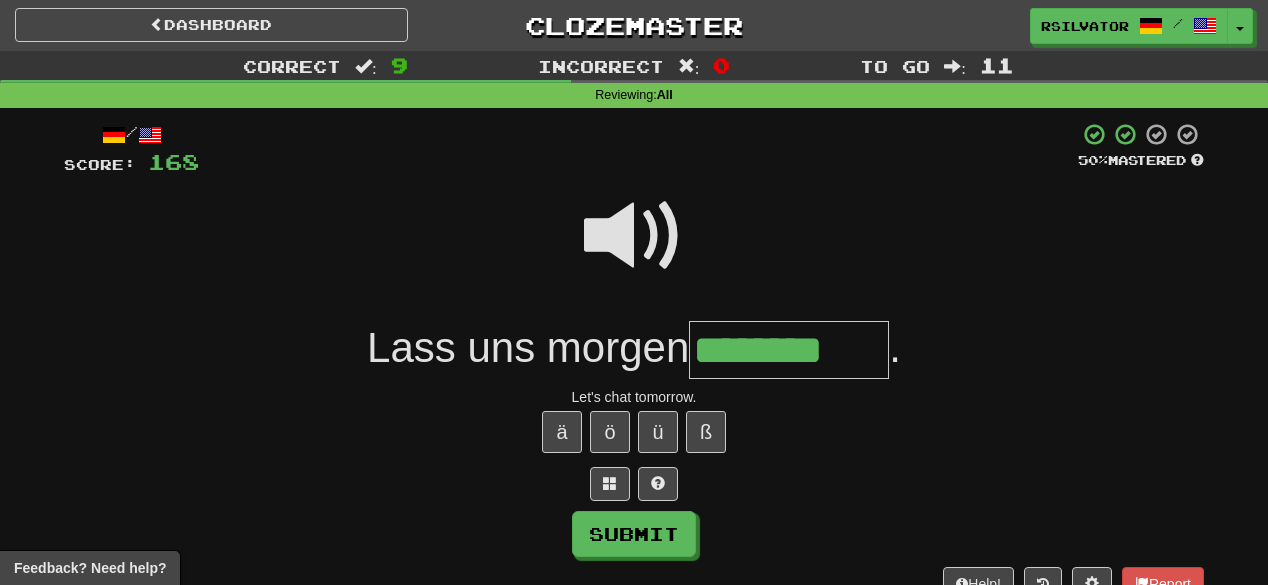 type on "********" 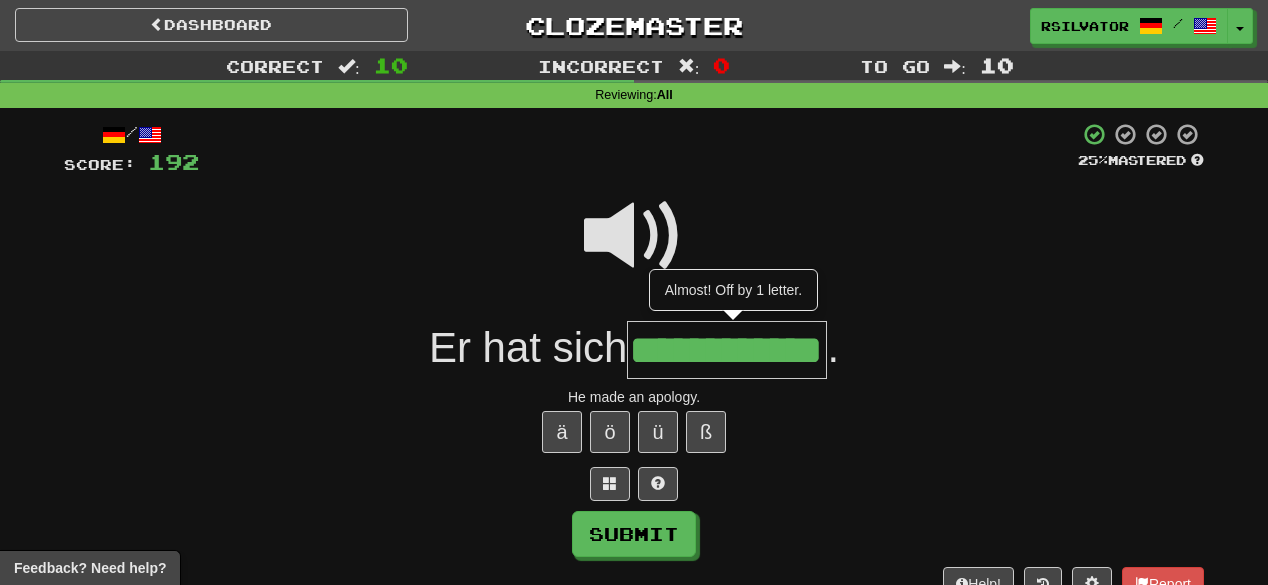 scroll, scrollTop: 0, scrollLeft: 31, axis: horizontal 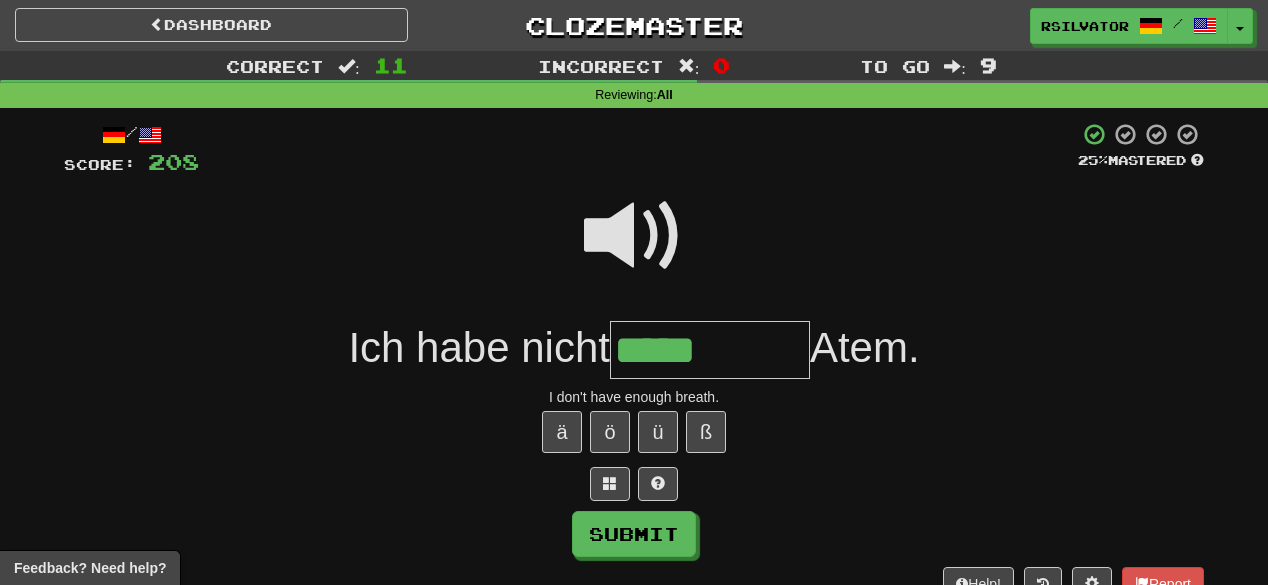 type on "*****" 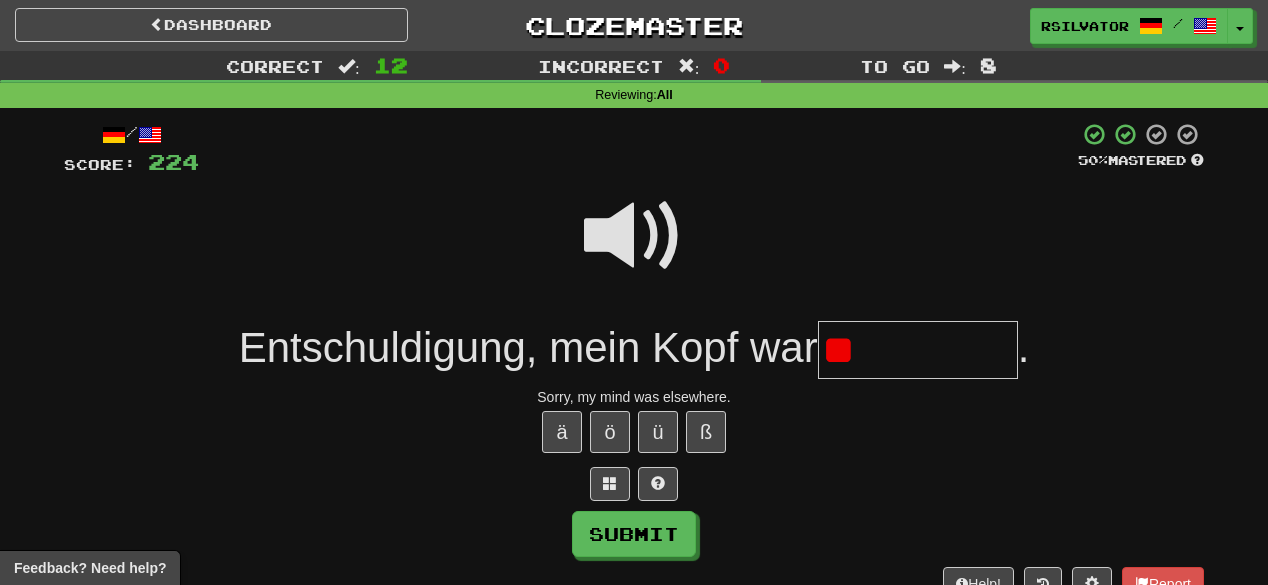 type on "*" 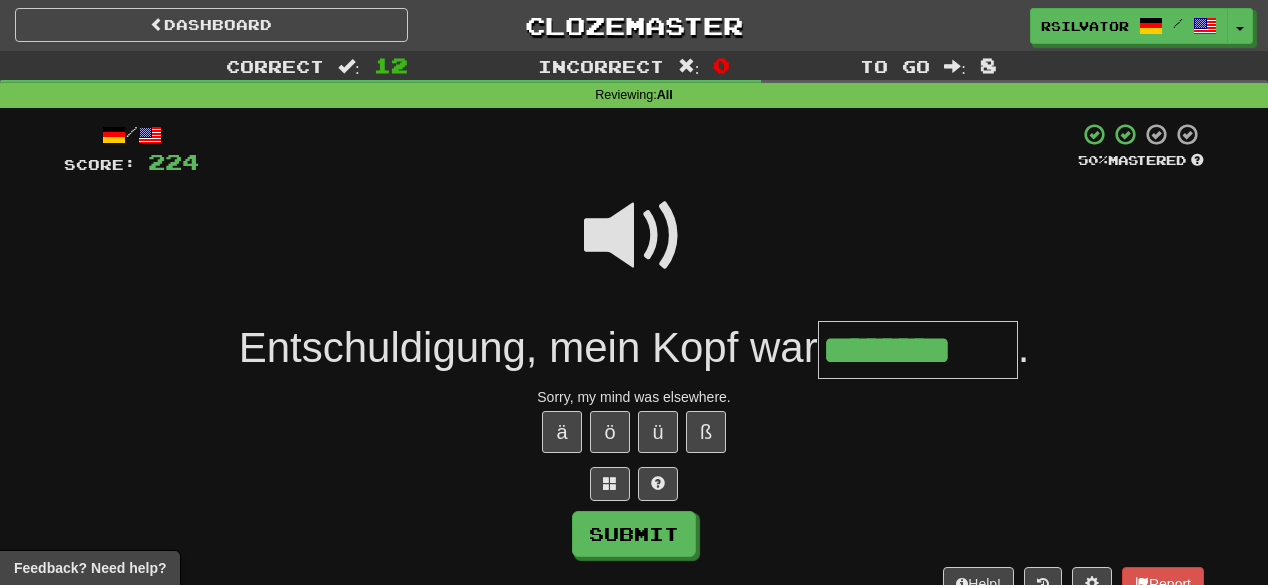 type on "********" 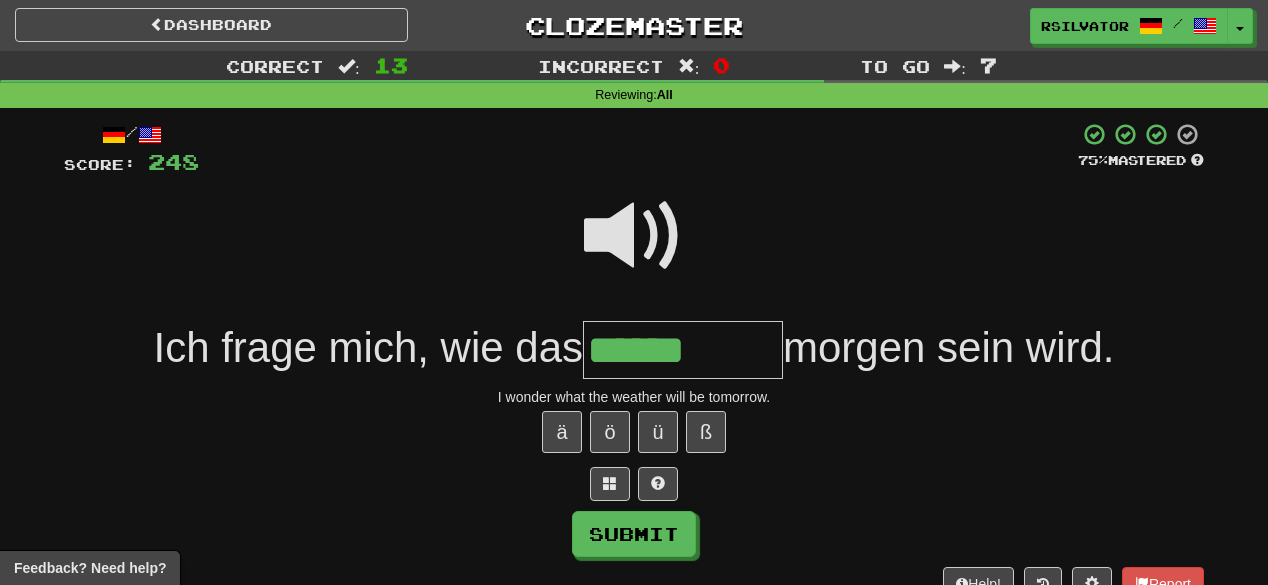 type on "******" 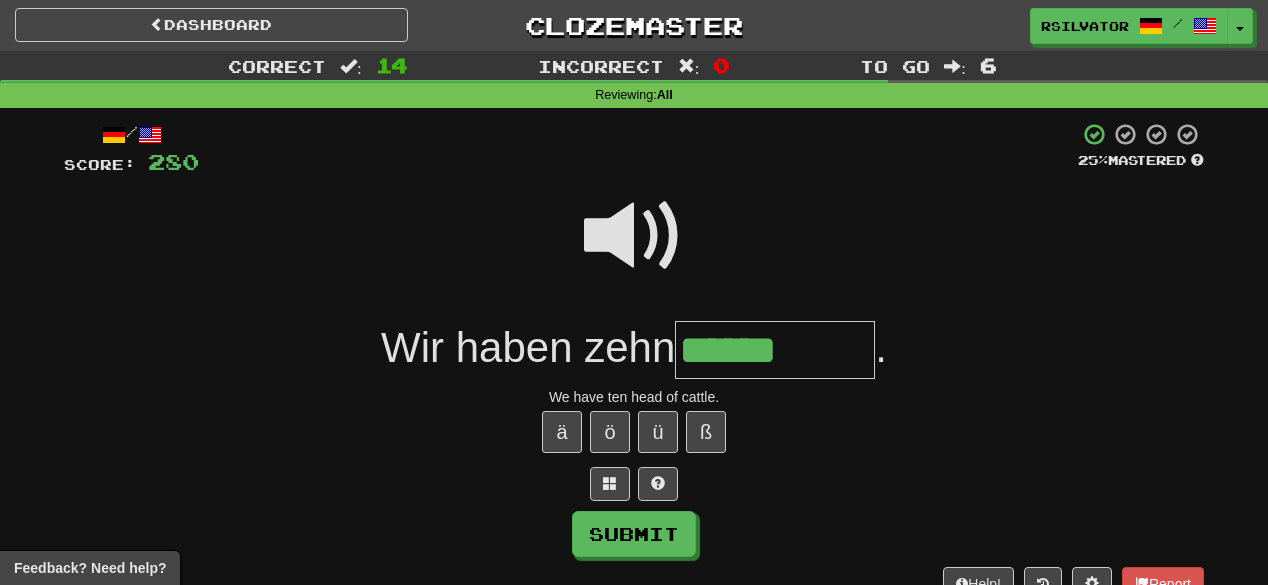 type on "******" 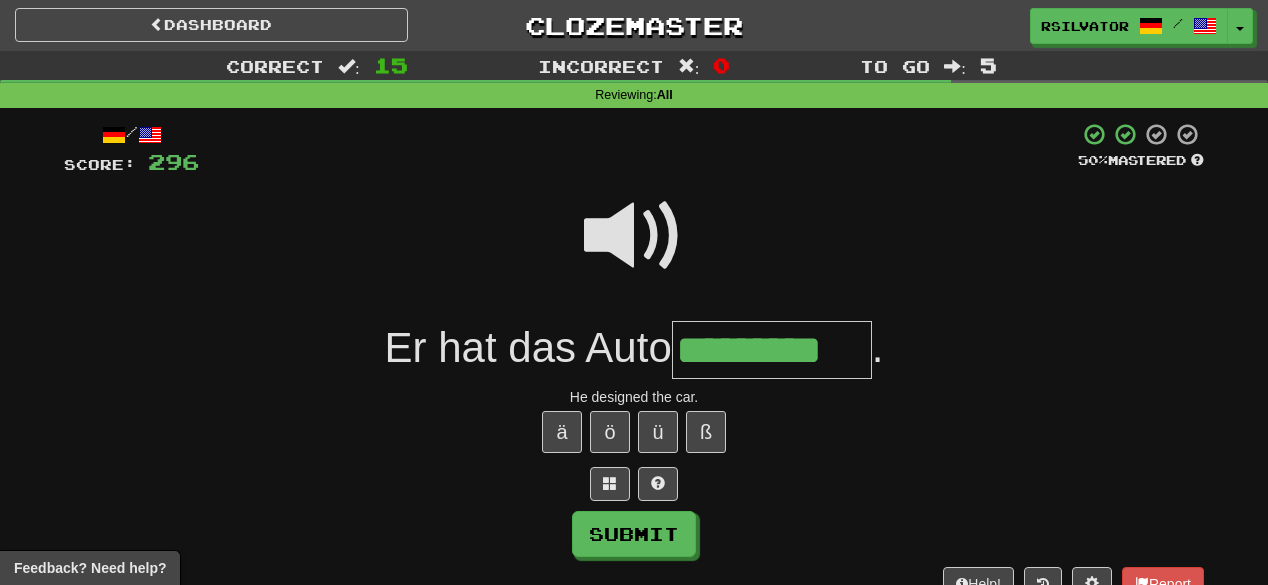 type on "*********" 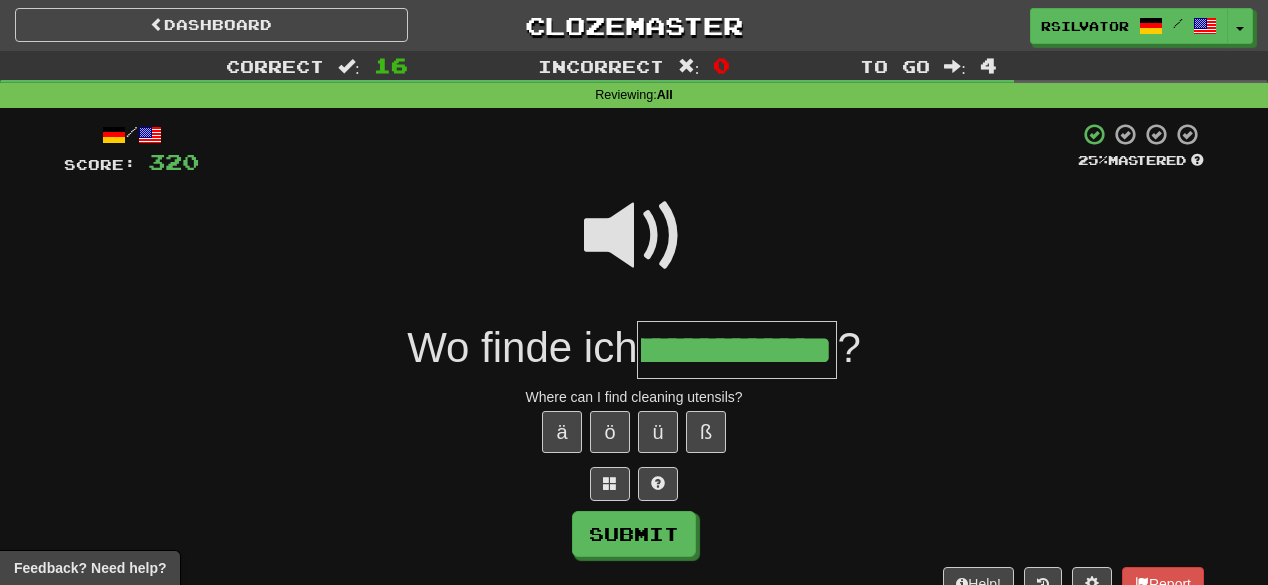 scroll, scrollTop: 0, scrollLeft: 68, axis: horizontal 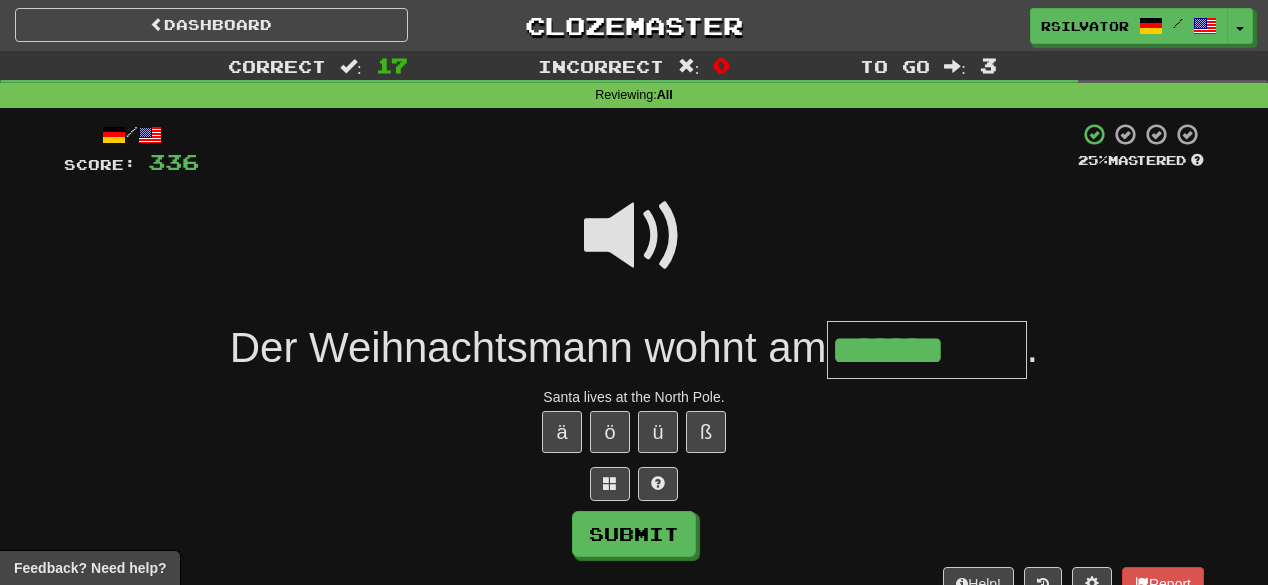 type on "*******" 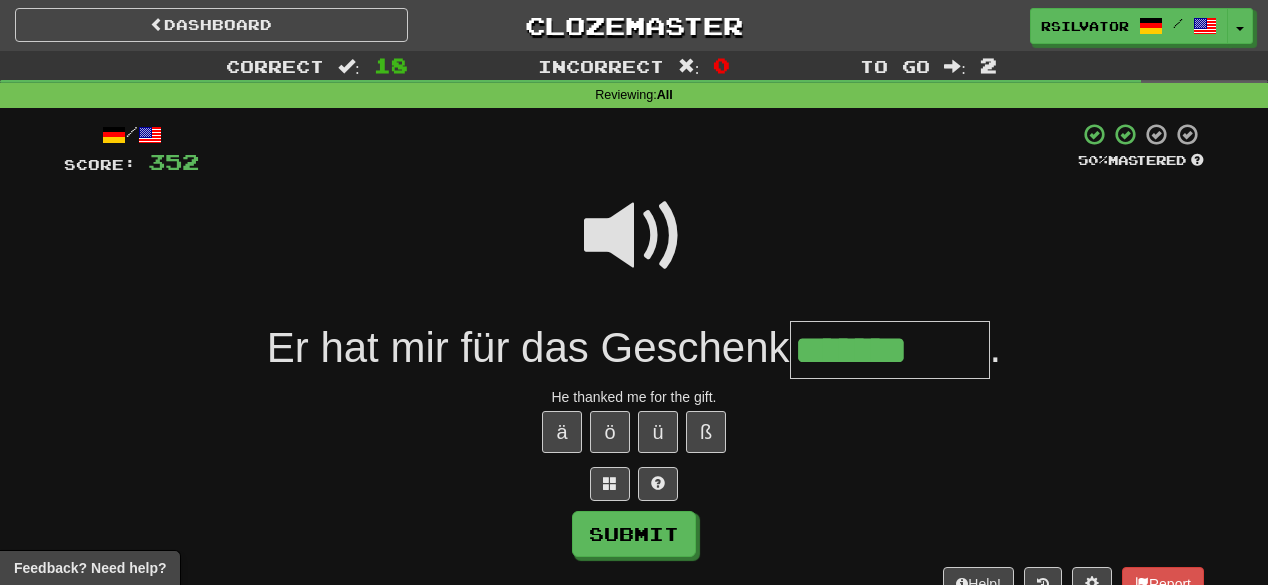 type on "*******" 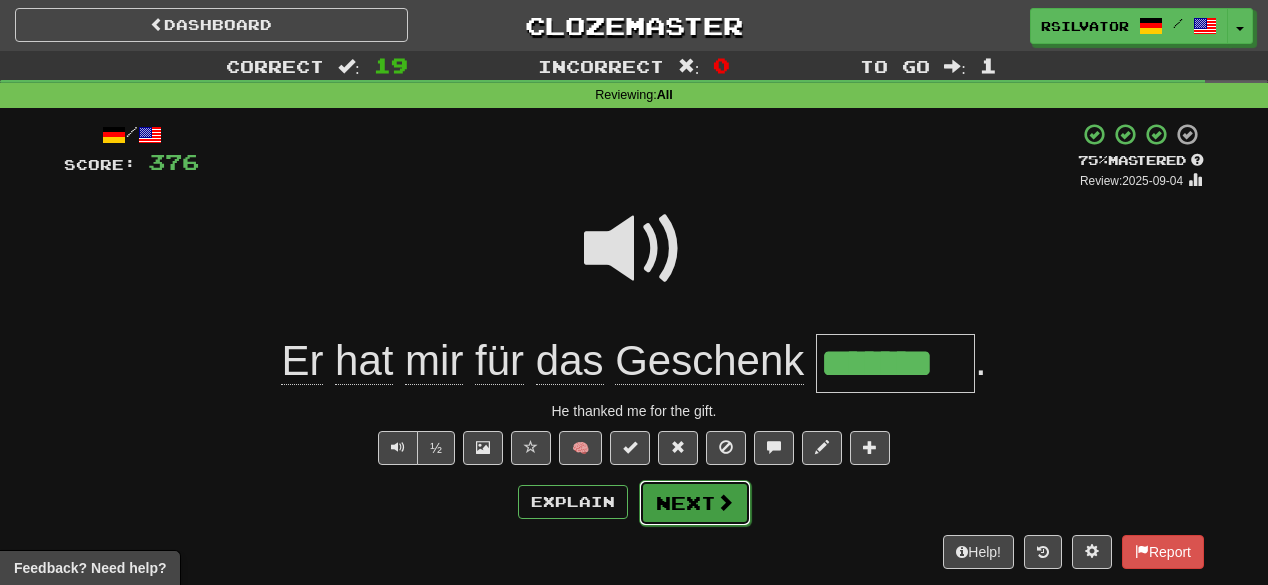 click on "Next" at bounding box center [695, 503] 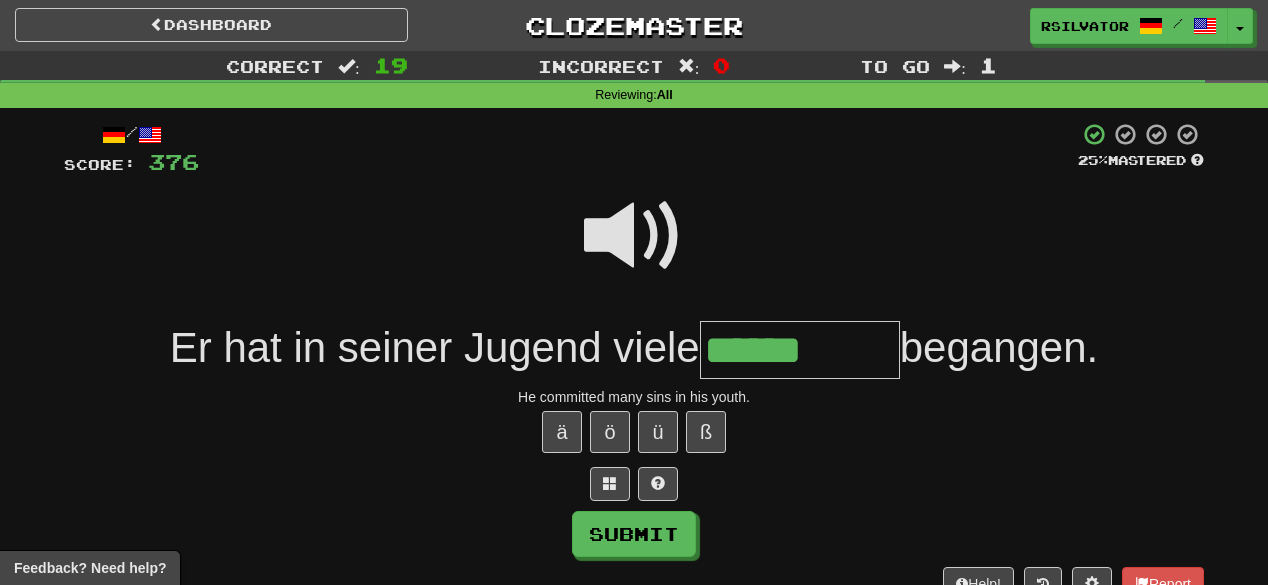 type on "******" 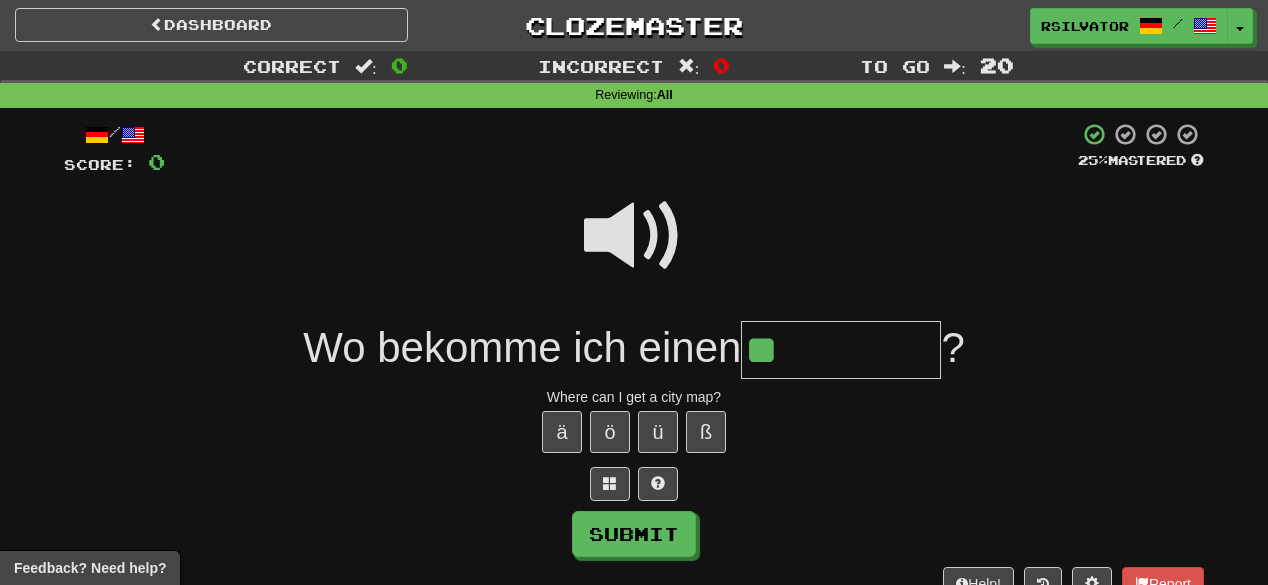type on "*" 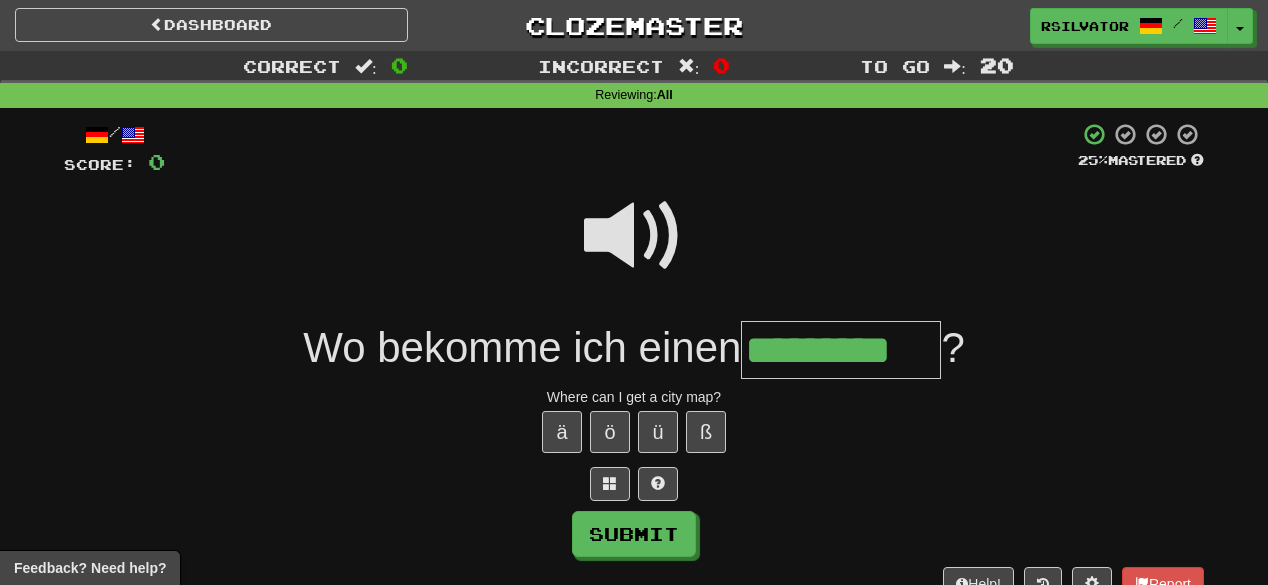 type on "*********" 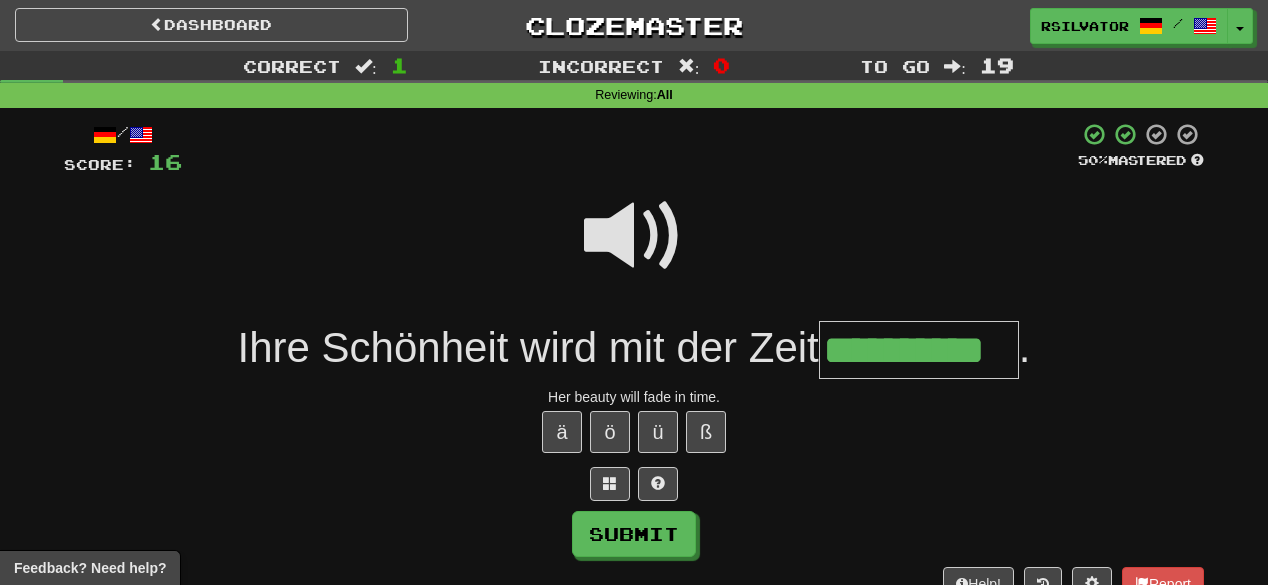 scroll, scrollTop: 0, scrollLeft: 10, axis: horizontal 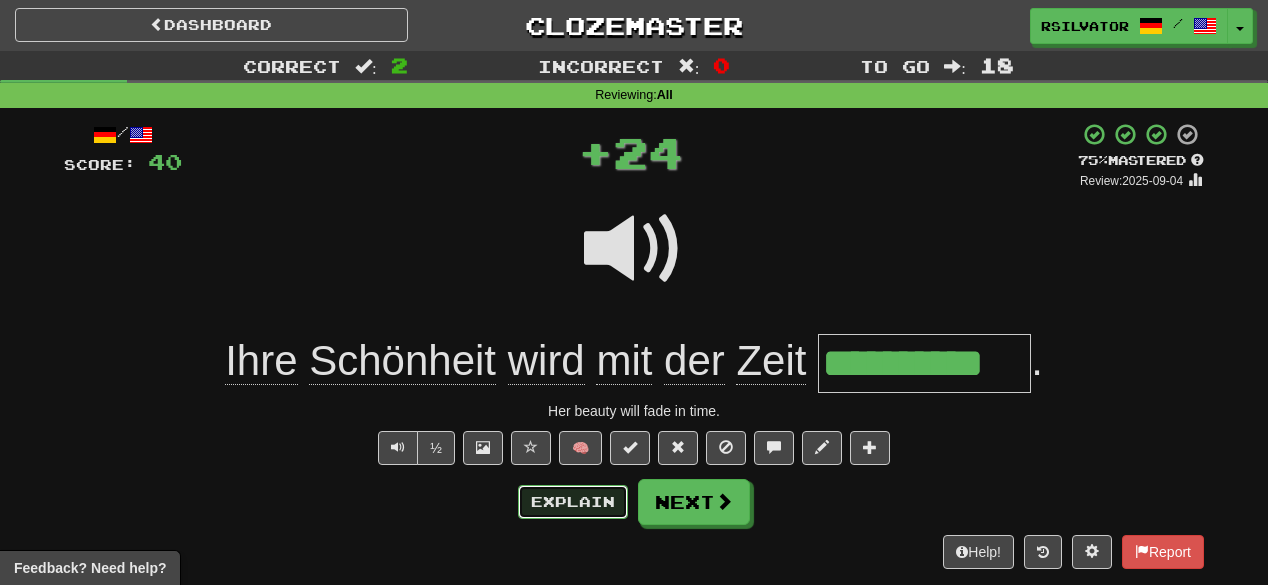 click on "Explain" at bounding box center (573, 502) 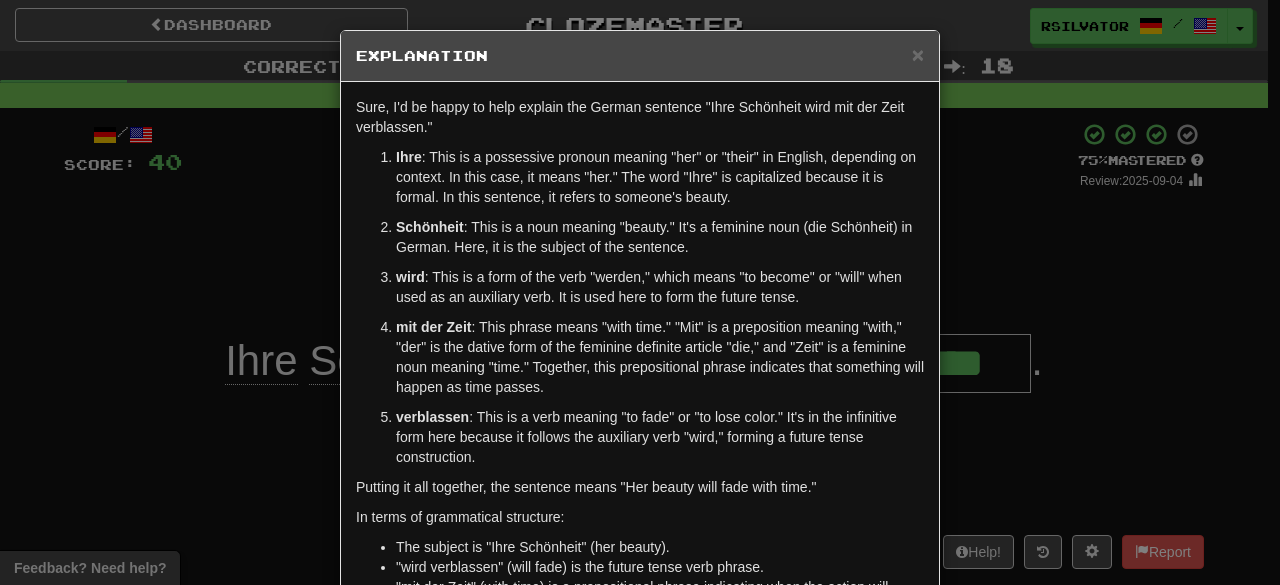 click on "verblassen" at bounding box center (432, 417) 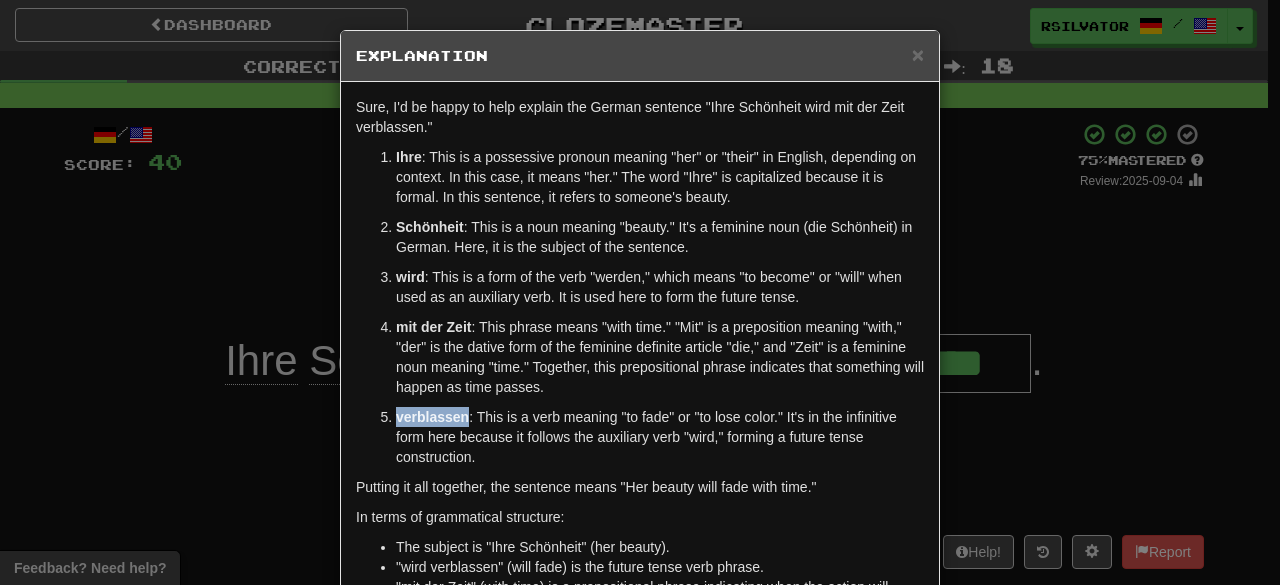 click on "verblassen" at bounding box center (432, 417) 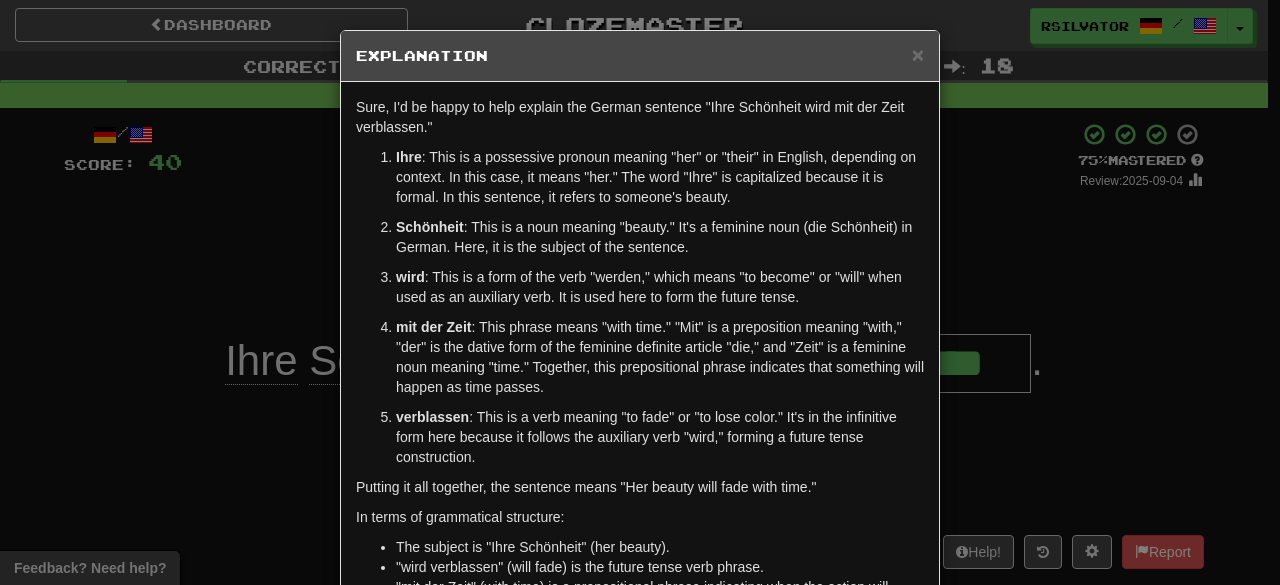 click on "× Explanation Sure, I'd be happy to help explain the German sentence "Ihre Schönheit wird mit der Zeit verblassen."
Ihre : This is a possessive pronoun meaning "her" or "their" in English, depending on context. In this case, it means "her." The word "Ihre" is capitalized because it is formal. In this sentence, it refers to someone's beauty.
Schönheit : This is a noun meaning "beauty." It's a feminine noun (die Schönheit) in German. Here, it is the subject of the sentence.
wird : This is a form of the verb "werden," which means "to become" or "will" when used as an auxiliary verb. It is used here to form the future tense.
mit der Zeit : This phrase means "with time." "Mit" is a preposition meaning "with," "der" is the dative form of the feminine definite article "die," and "Zeit" is a feminine noun meaning "time." Together, this prepositional phrase indicates that something will happen as time passes.
verblassen
In terms of grammatical structure:
! Close" at bounding box center (640, 292) 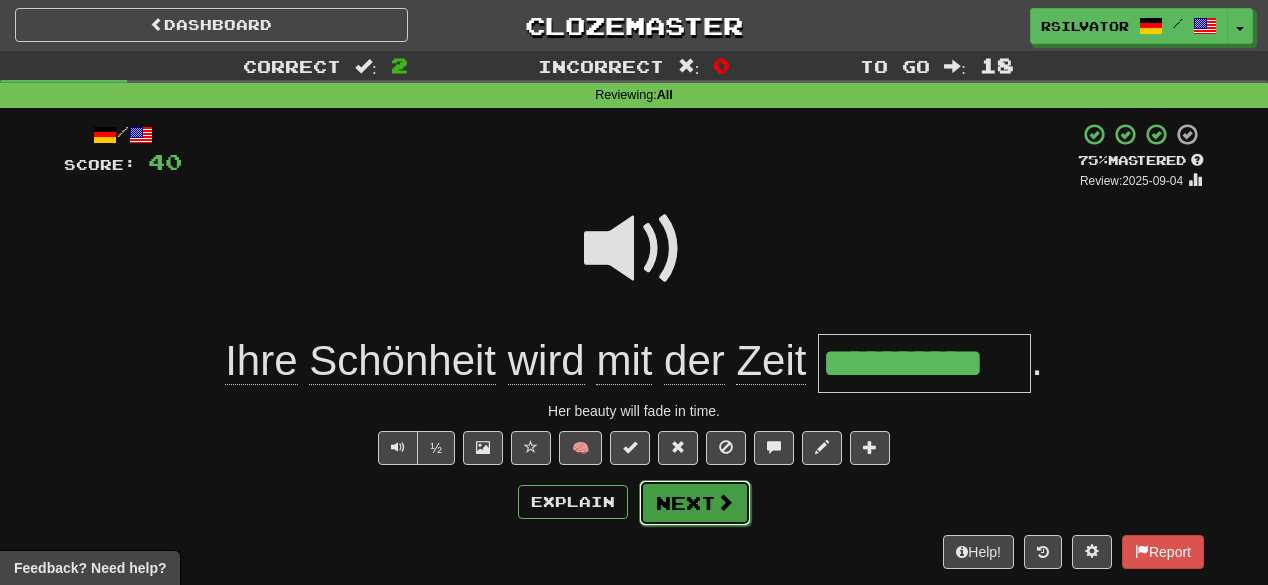 click on "Next" at bounding box center [695, 503] 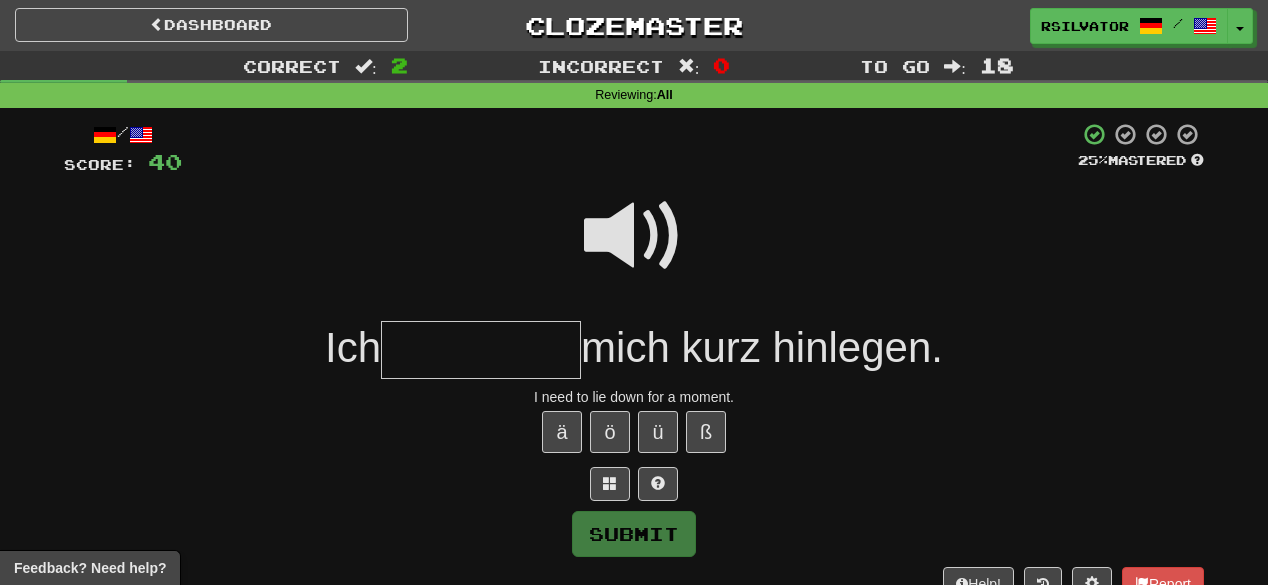 type on "*" 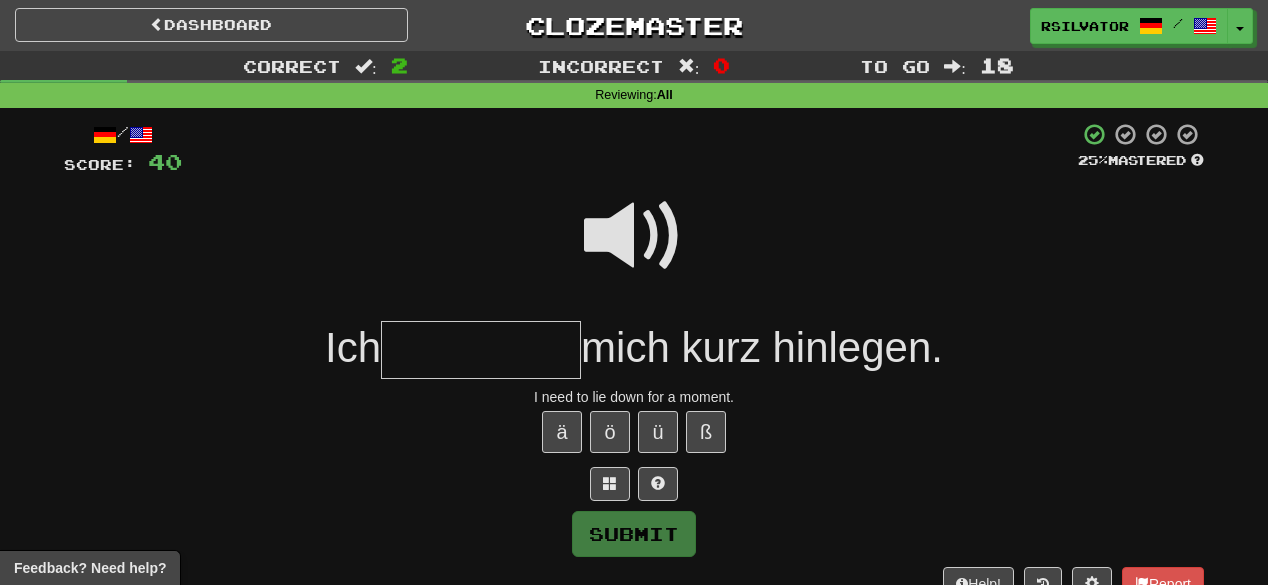 click at bounding box center [634, 236] 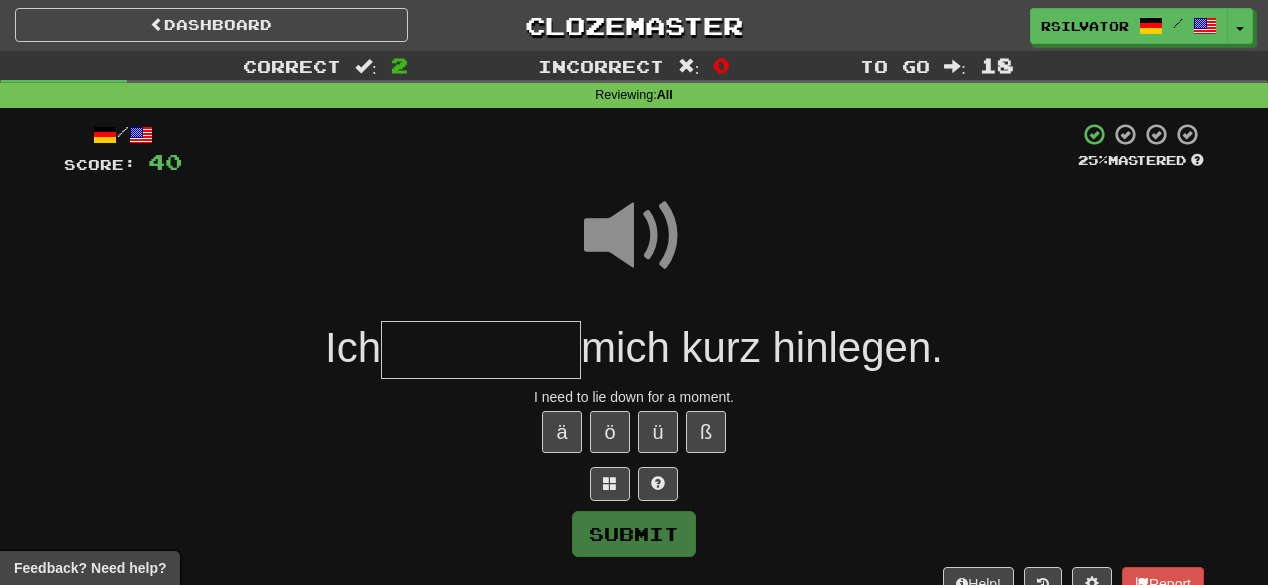 click at bounding box center [481, 350] 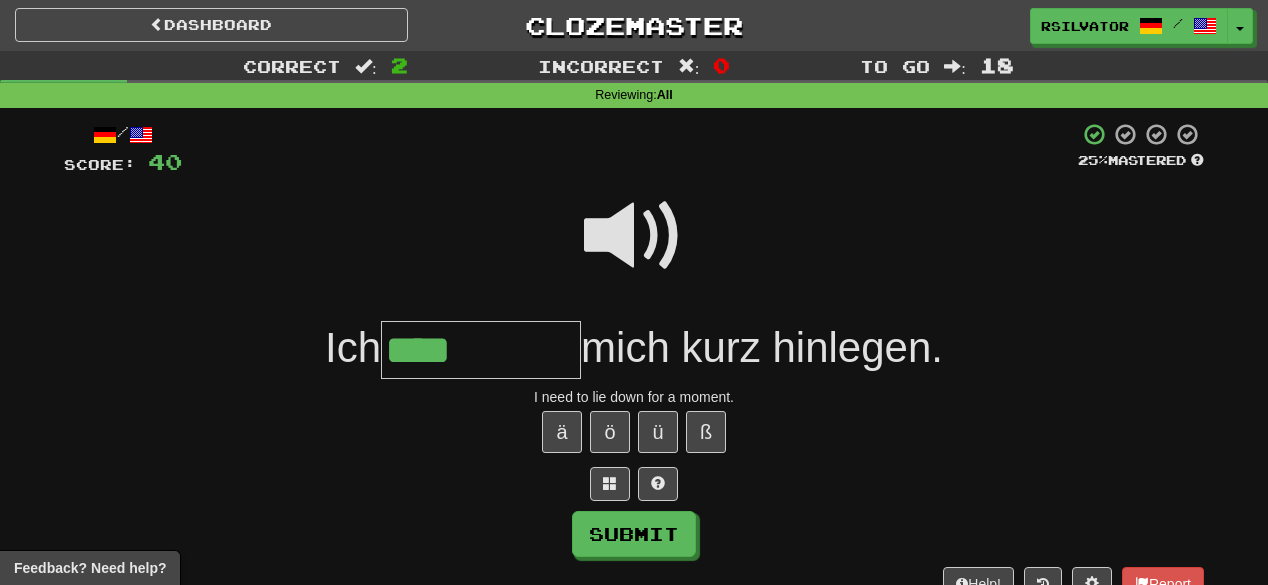 type on "****" 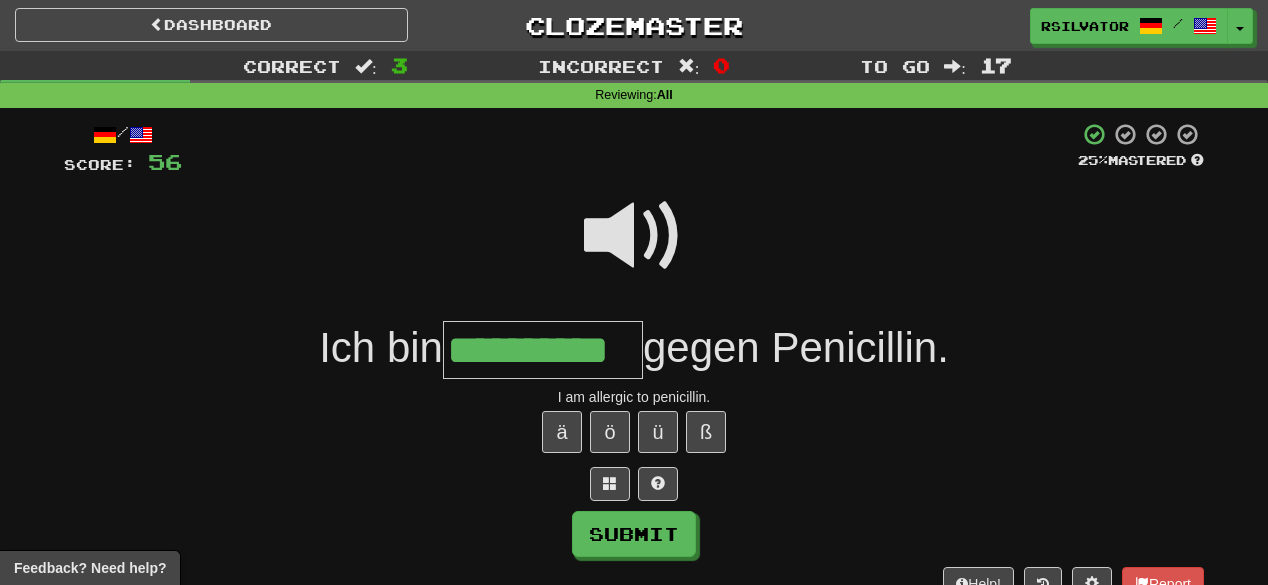 type on "**********" 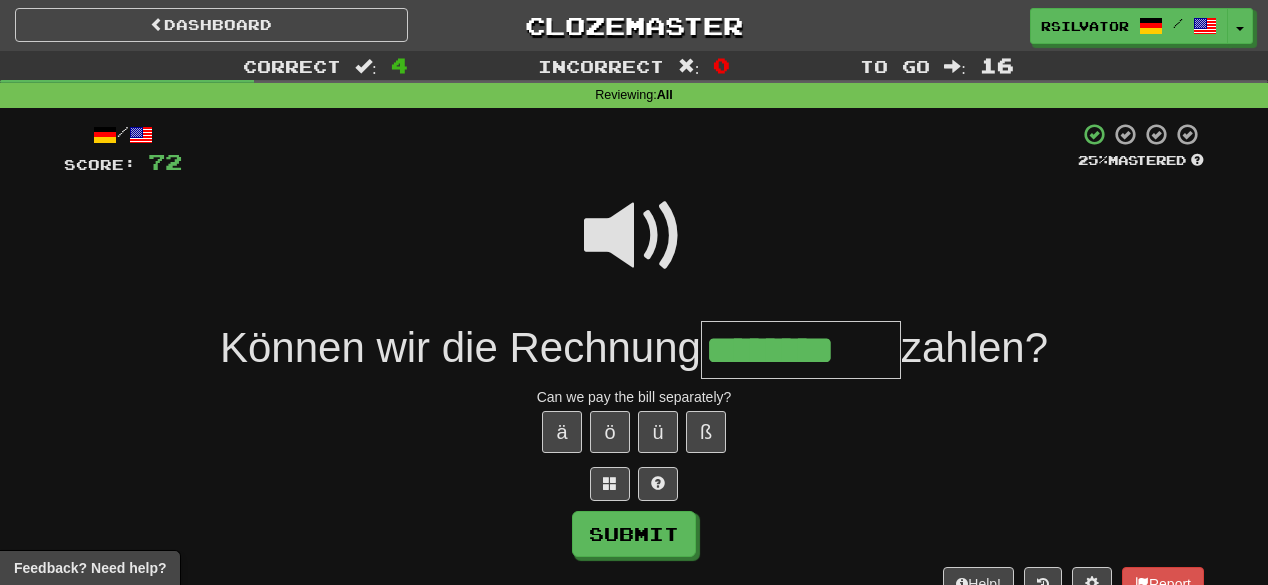 type on "********" 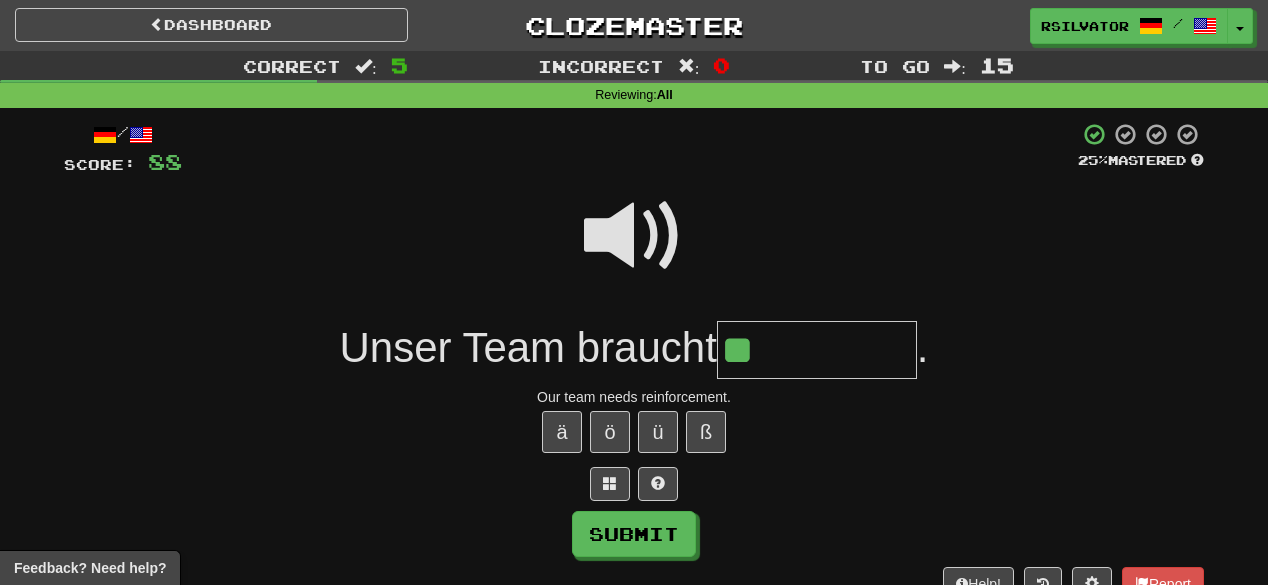 type on "*" 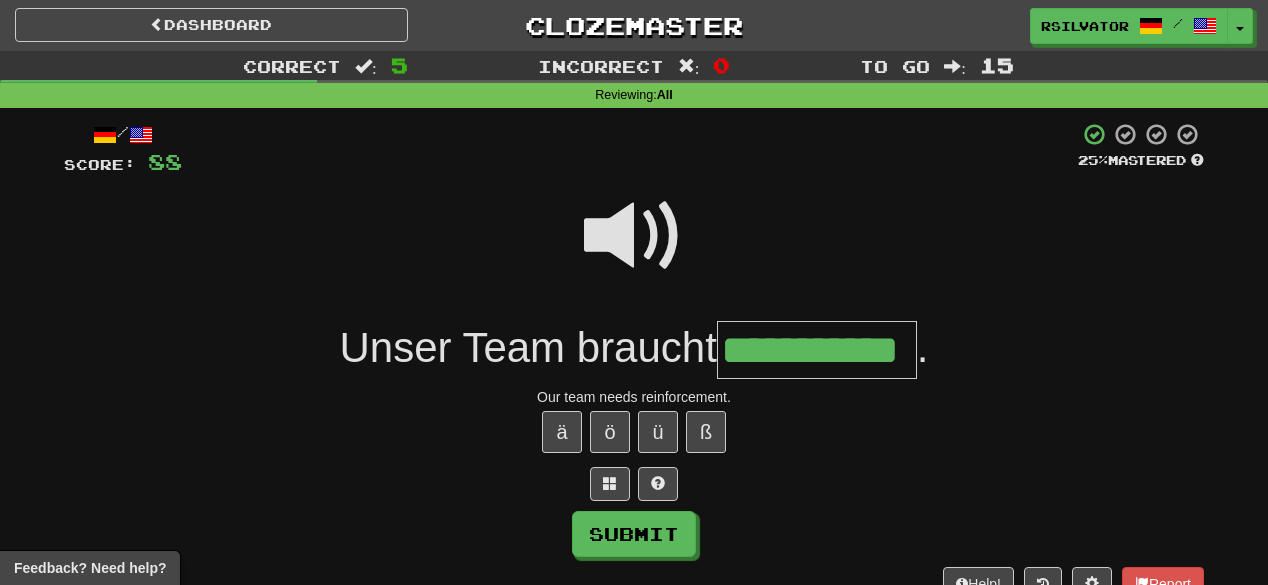 scroll, scrollTop: 0, scrollLeft: 31, axis: horizontal 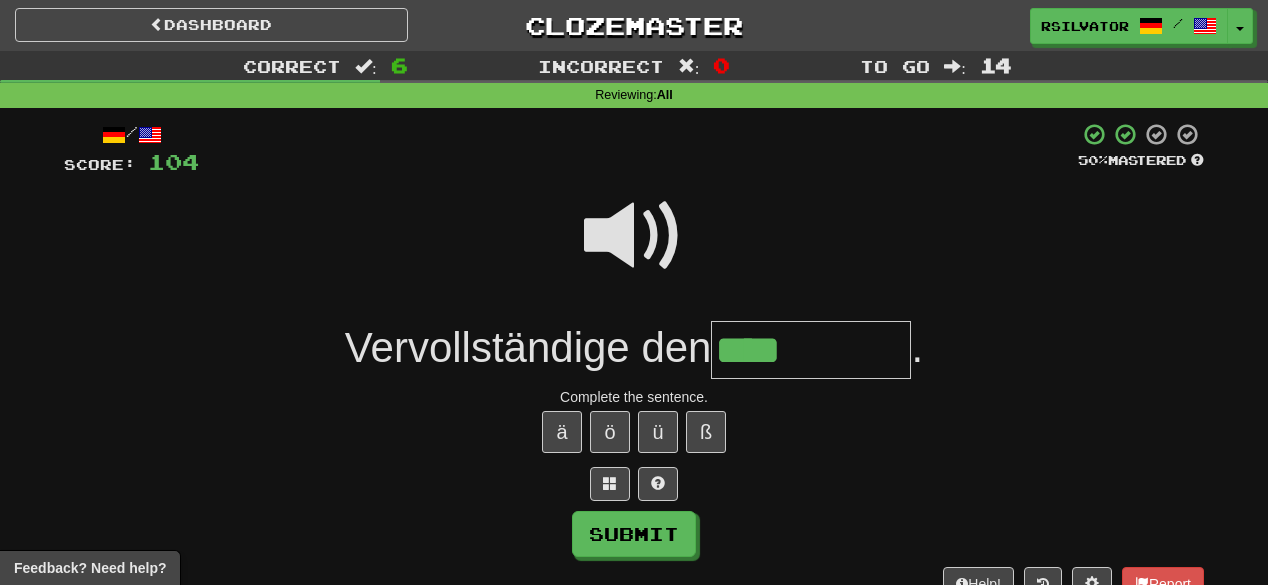 type on "****" 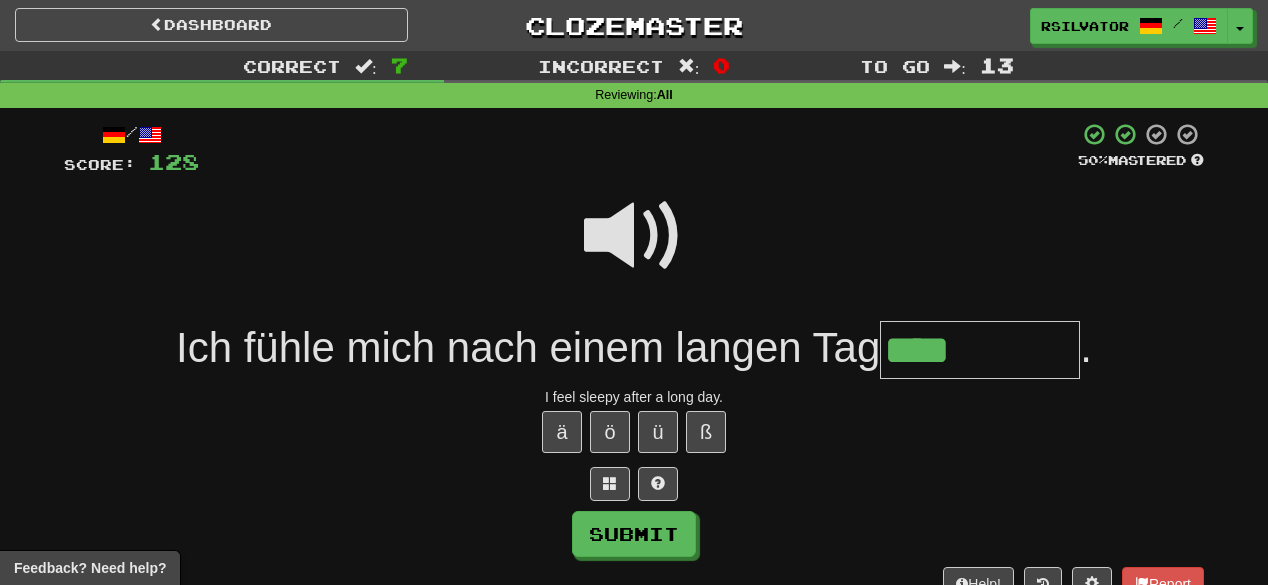 type on "****" 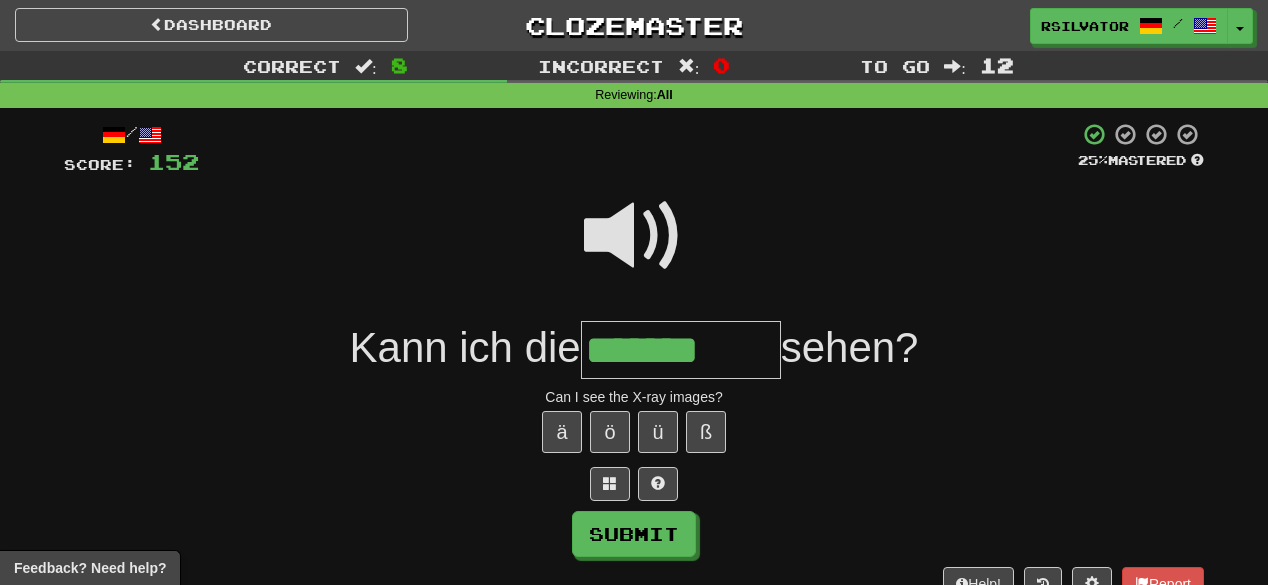 type on "**********" 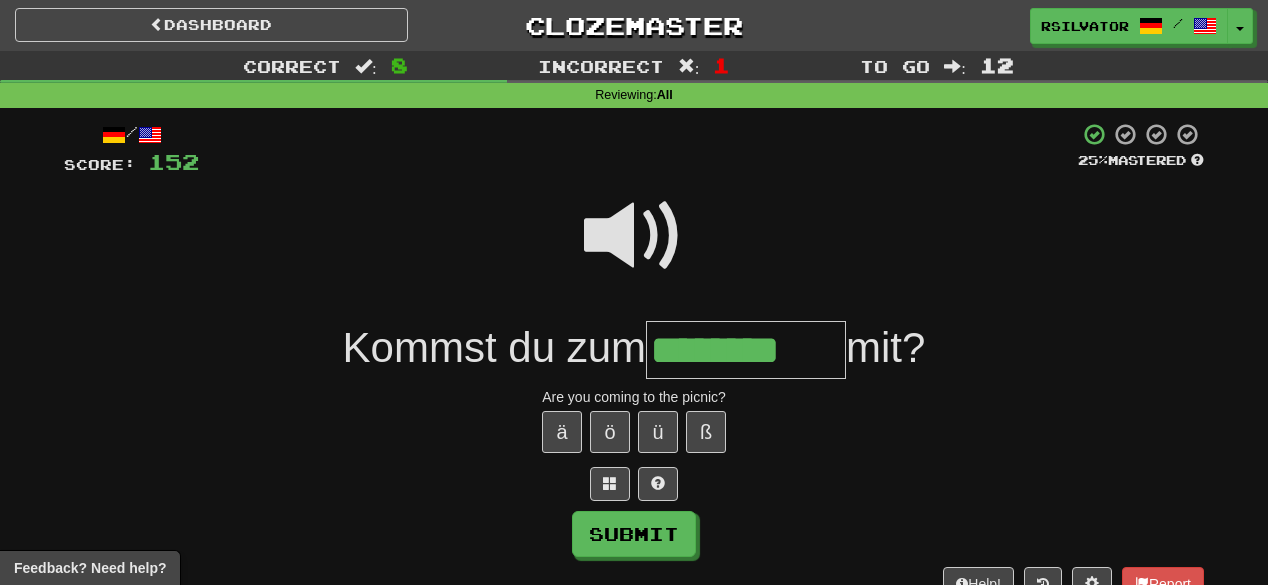 type on "********" 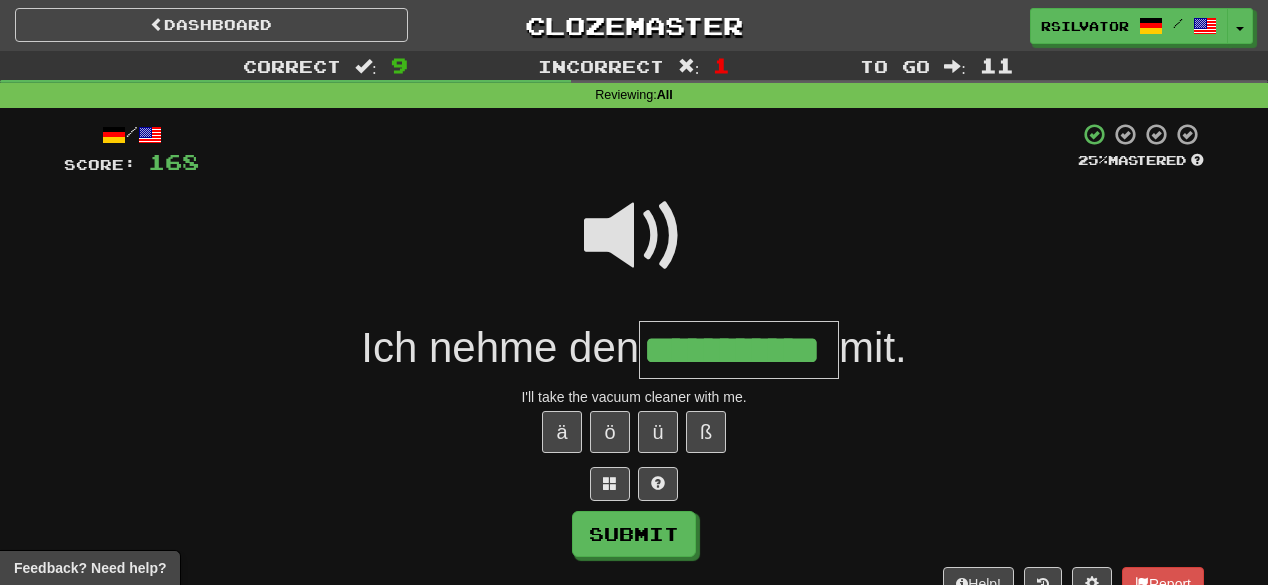 scroll, scrollTop: 0, scrollLeft: 45, axis: horizontal 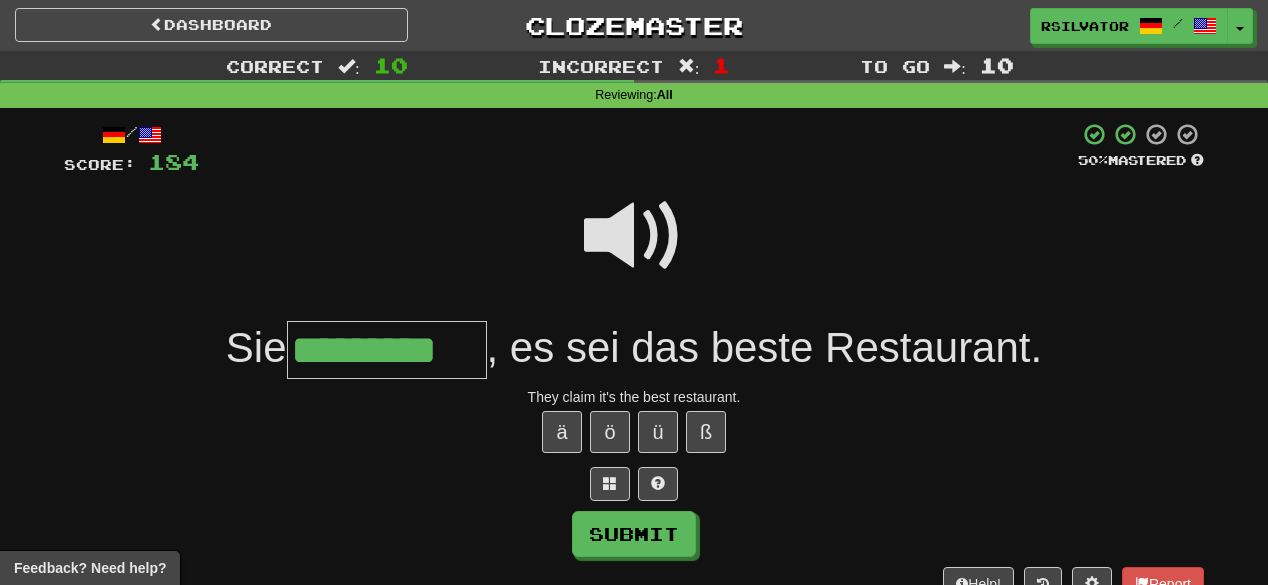 type on "*********" 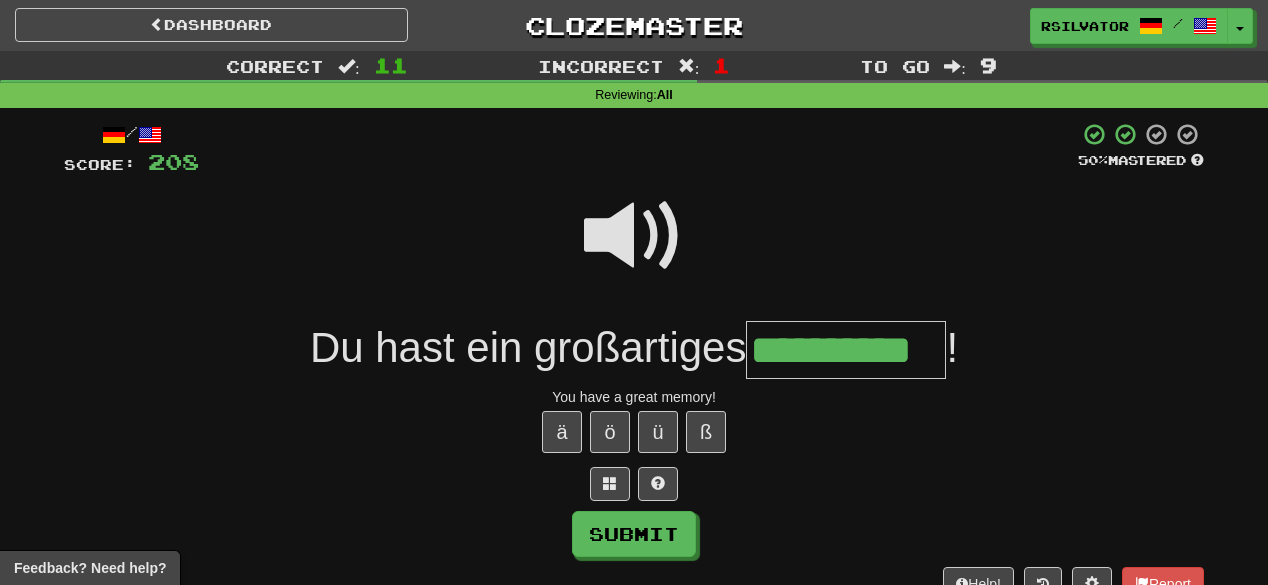 scroll, scrollTop: 0, scrollLeft: 20, axis: horizontal 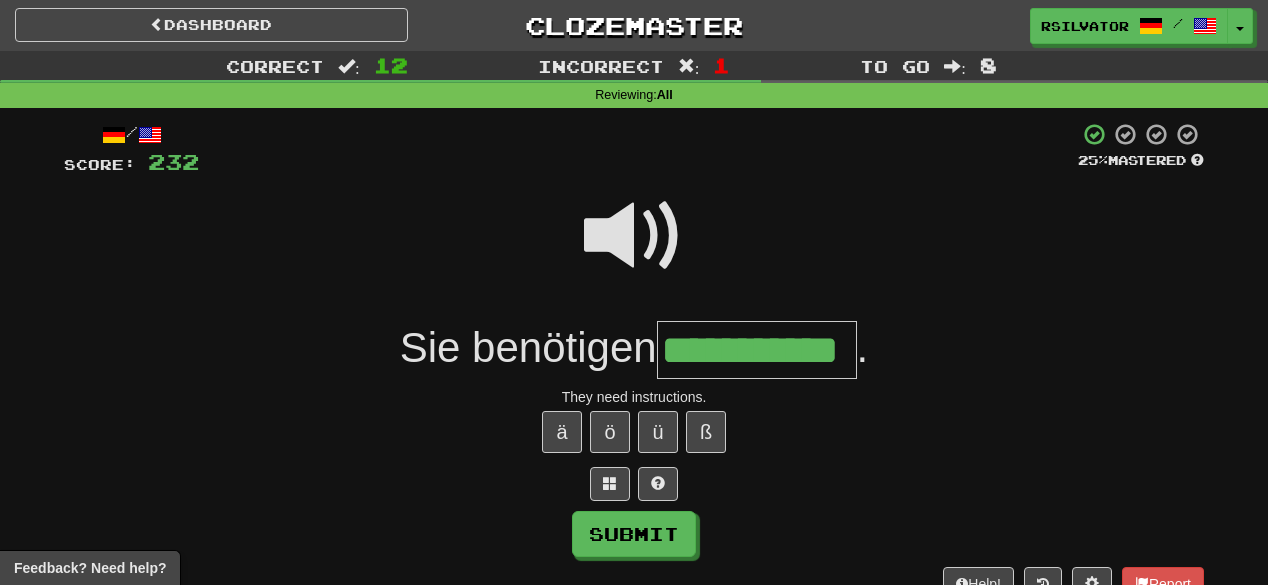 type on "**********" 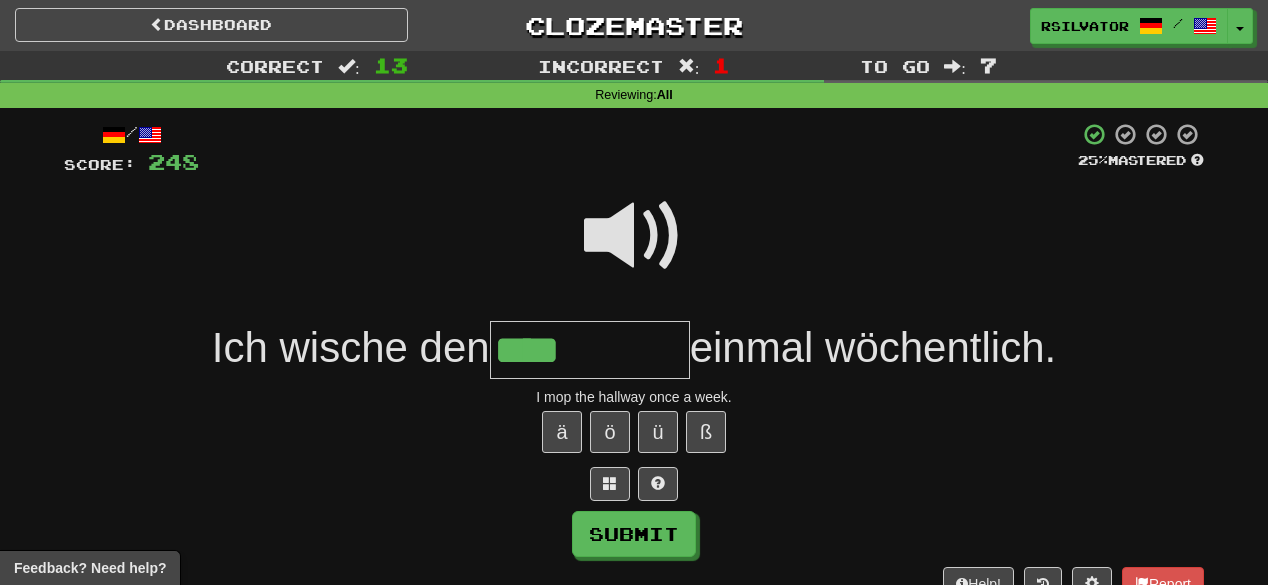 type on "****" 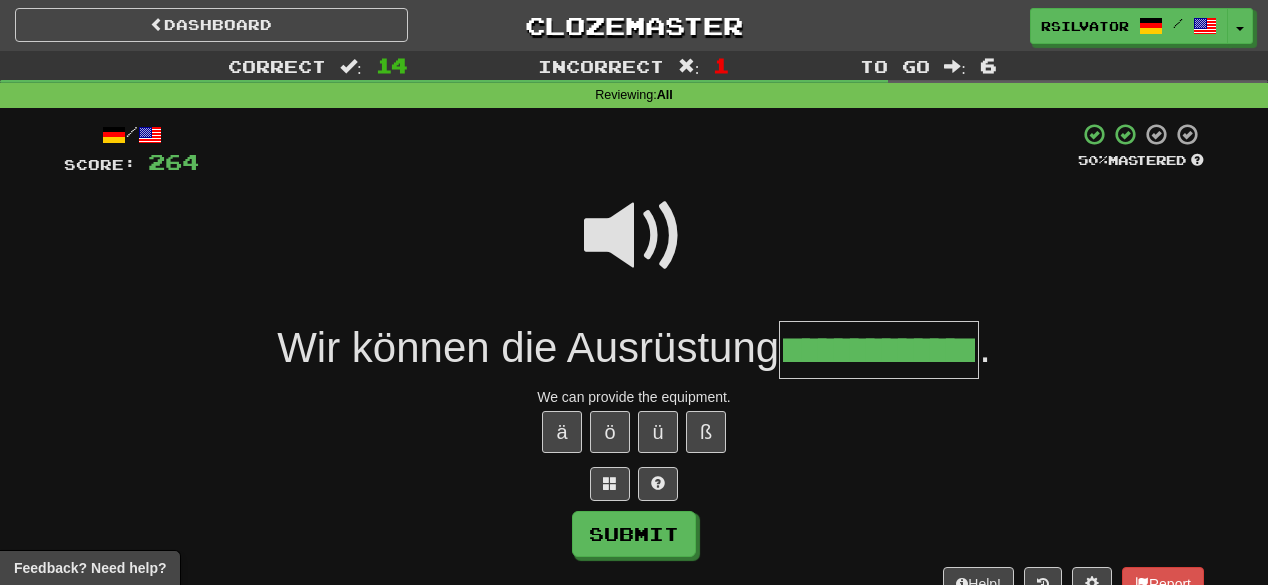 scroll, scrollTop: 0, scrollLeft: 33, axis: horizontal 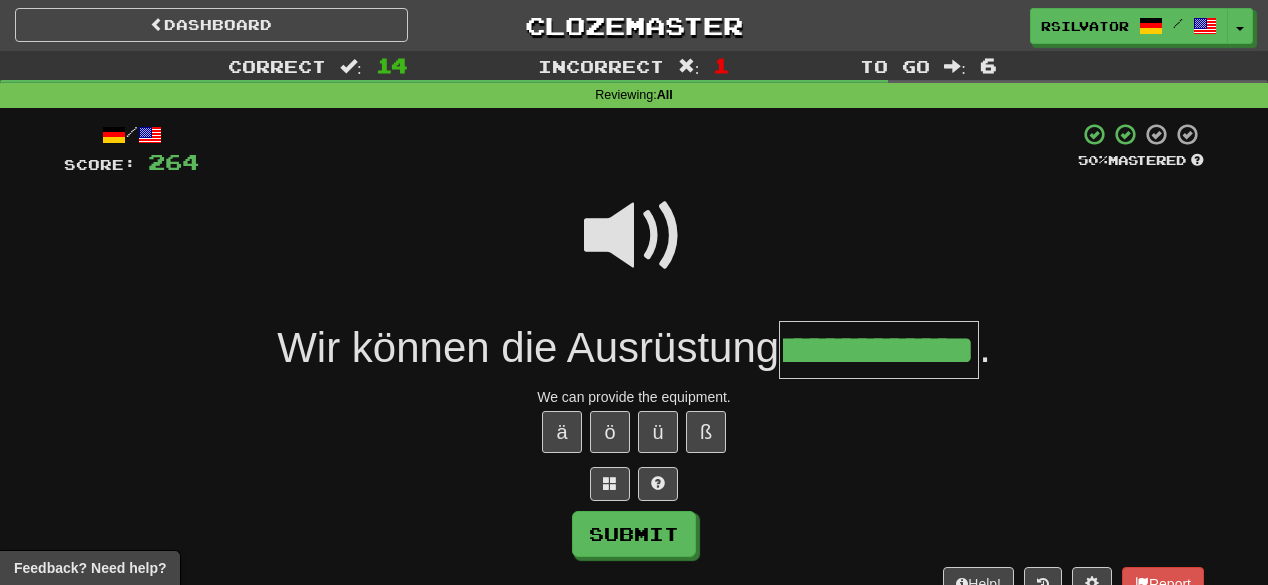 type on "**********" 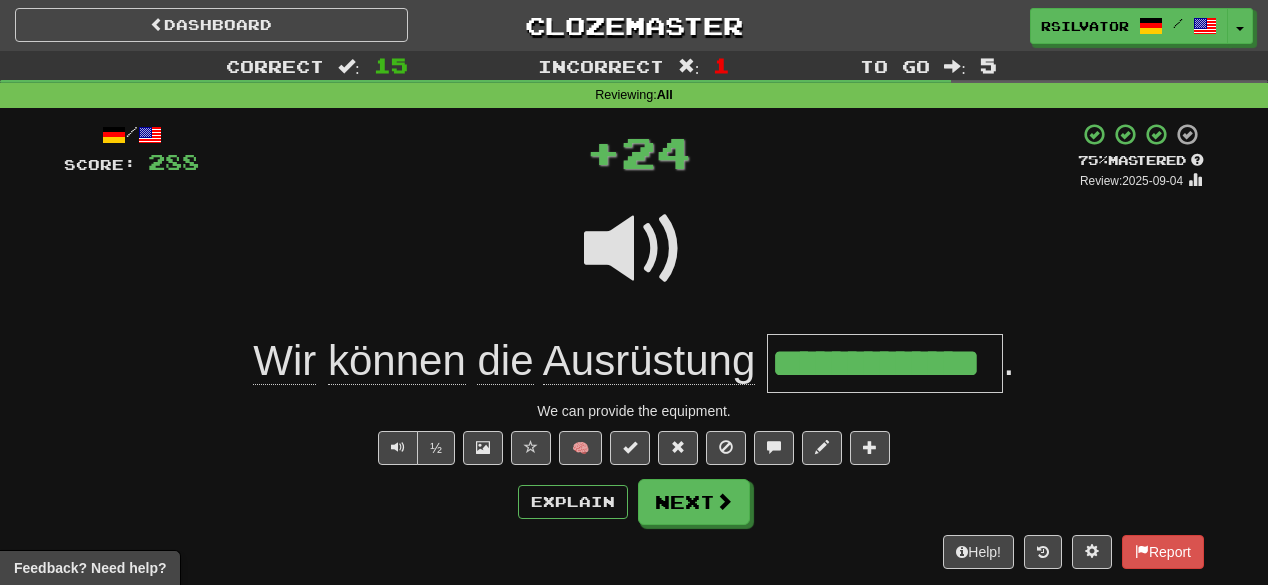 scroll, scrollTop: 0, scrollLeft: 0, axis: both 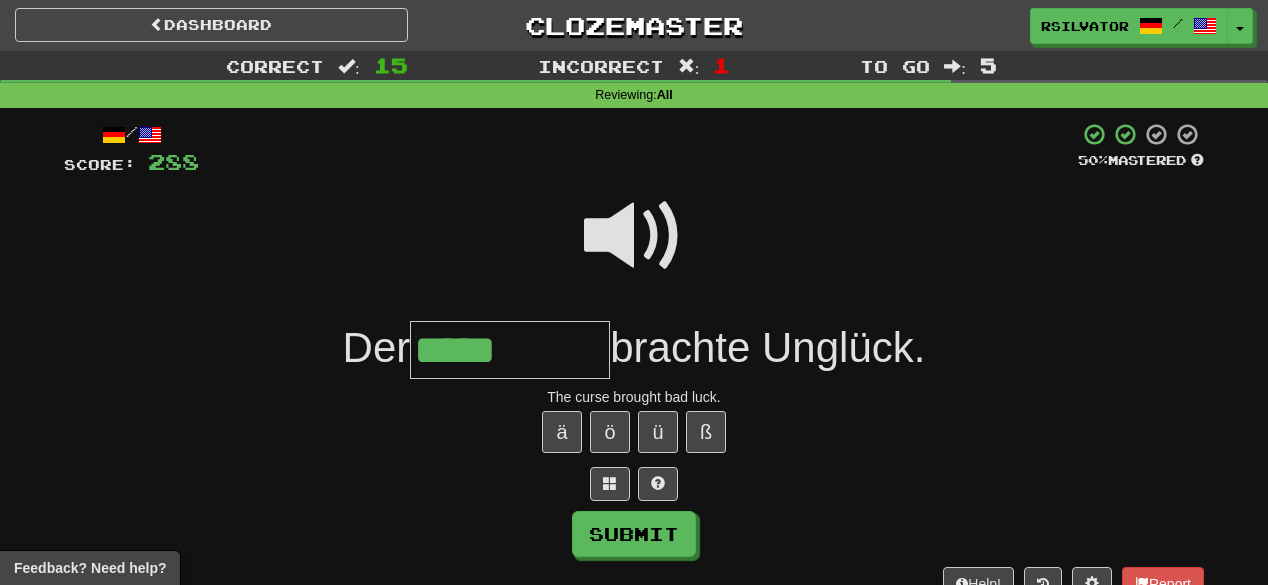 type on "*****" 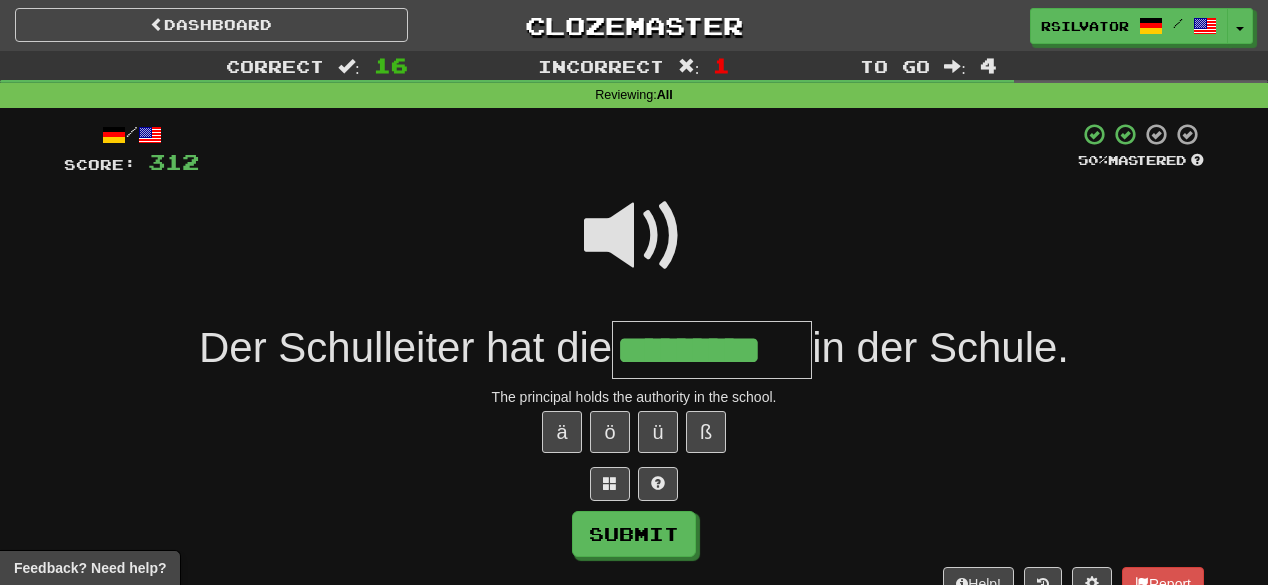 type on "*********" 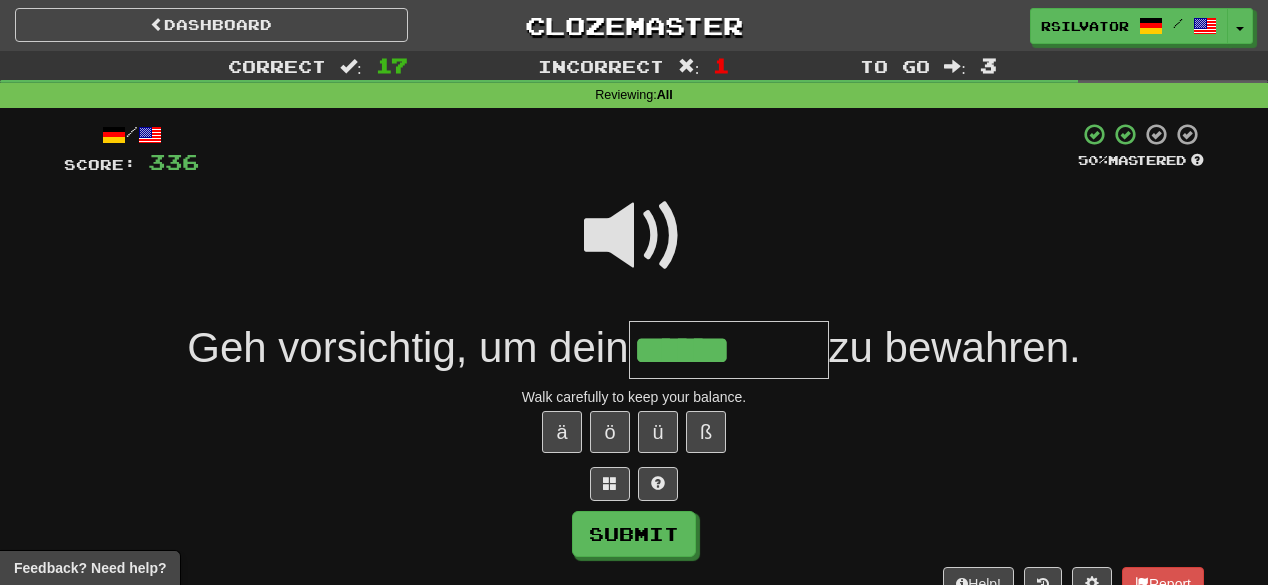 click at bounding box center [634, 236] 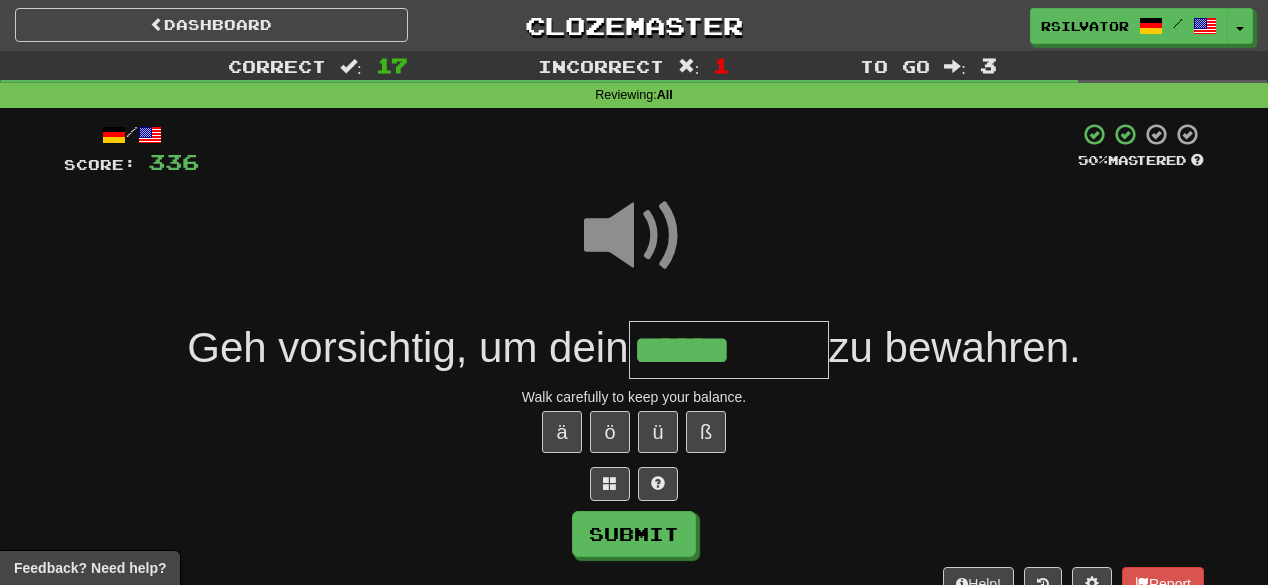 click on "******" at bounding box center (729, 350) 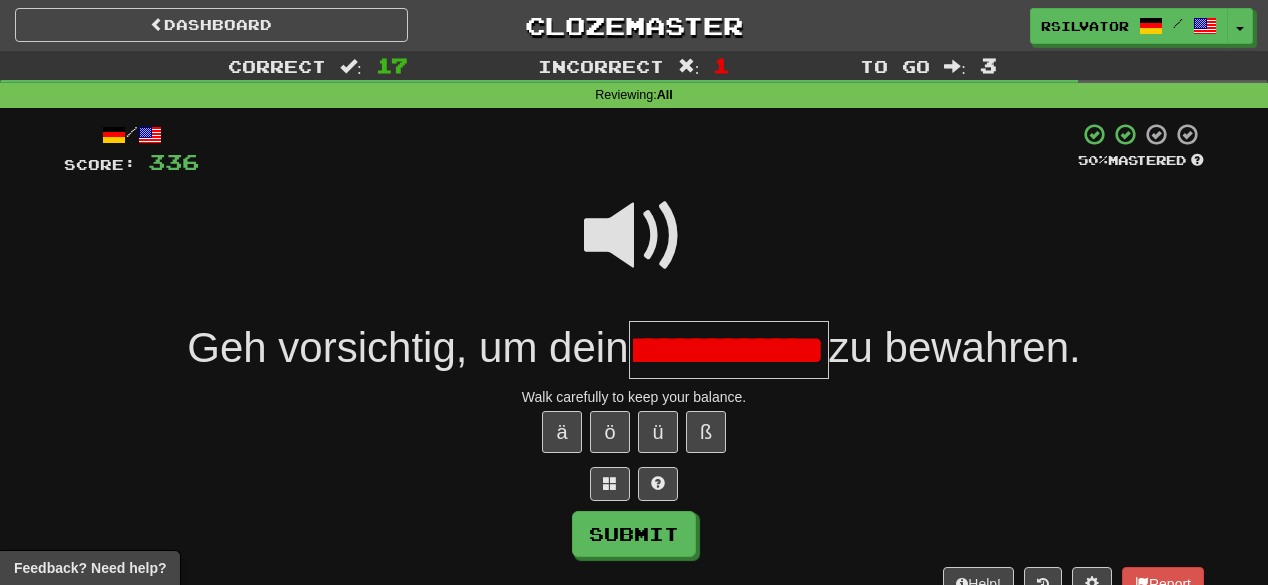 scroll, scrollTop: 0, scrollLeft: 68, axis: horizontal 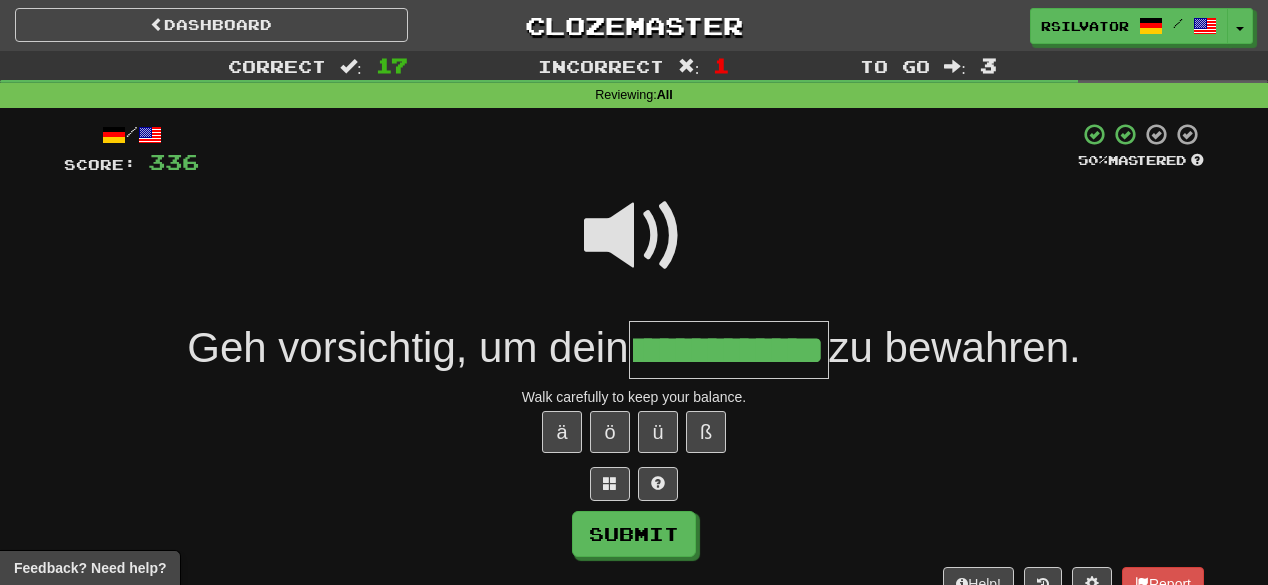 type on "**********" 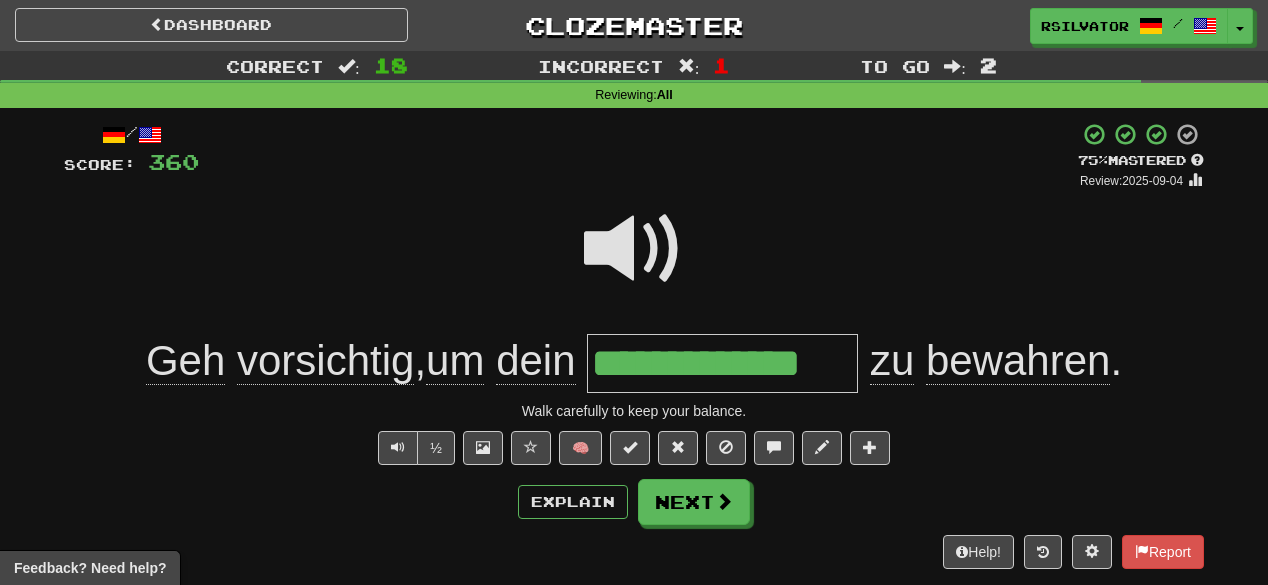 click on "**********" at bounding box center [722, 363] 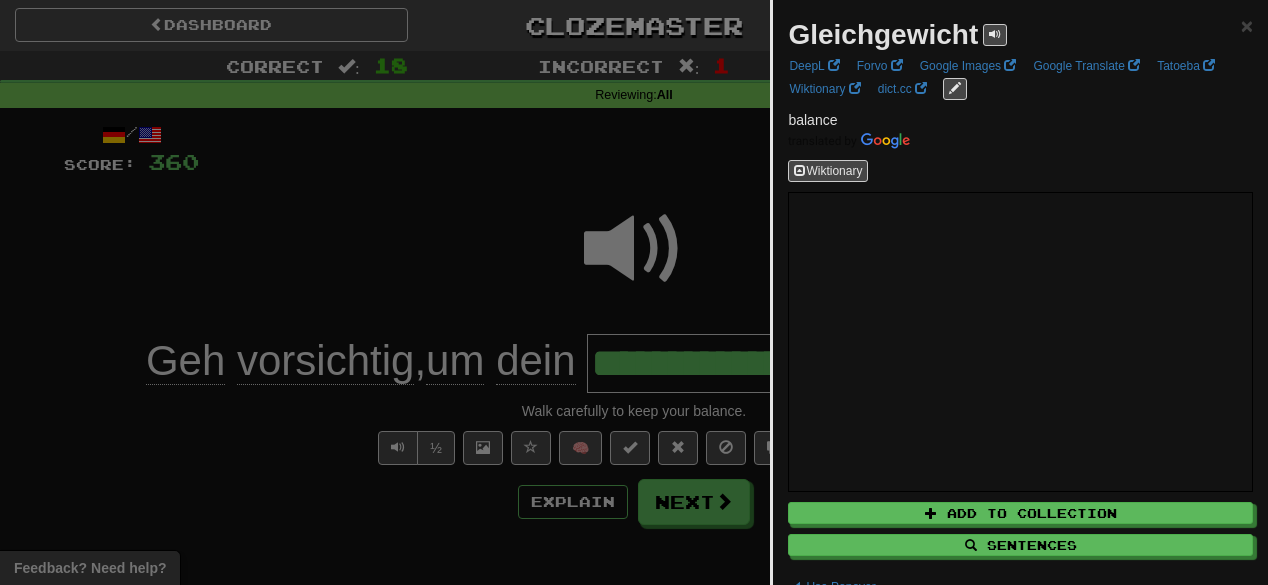 click at bounding box center [634, 292] 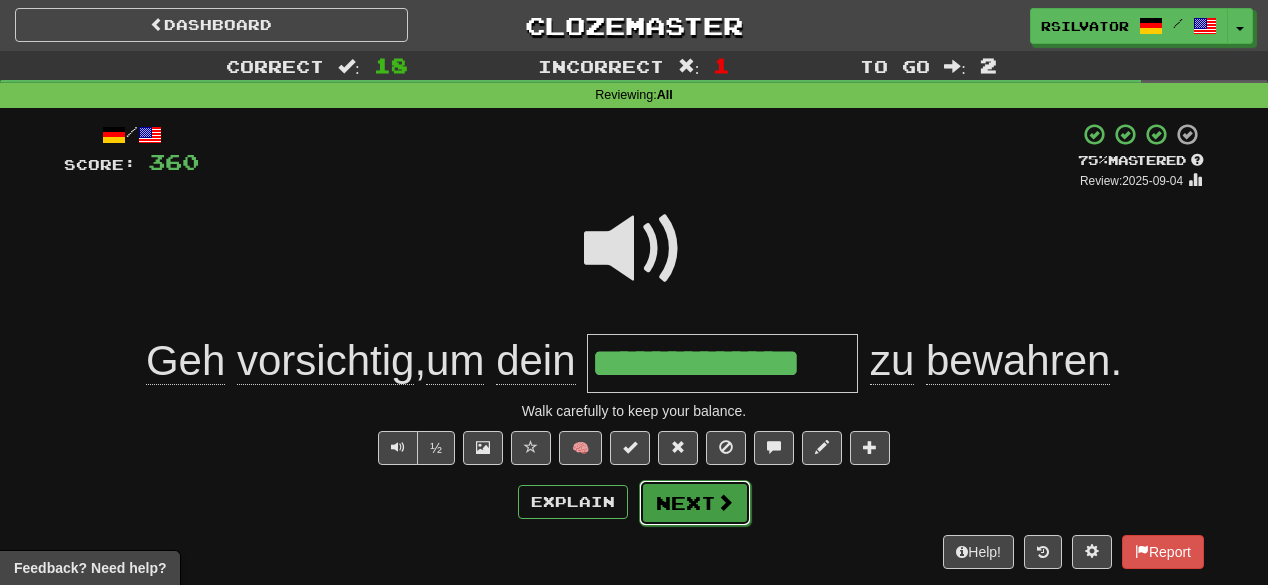 click on "Next" at bounding box center (695, 503) 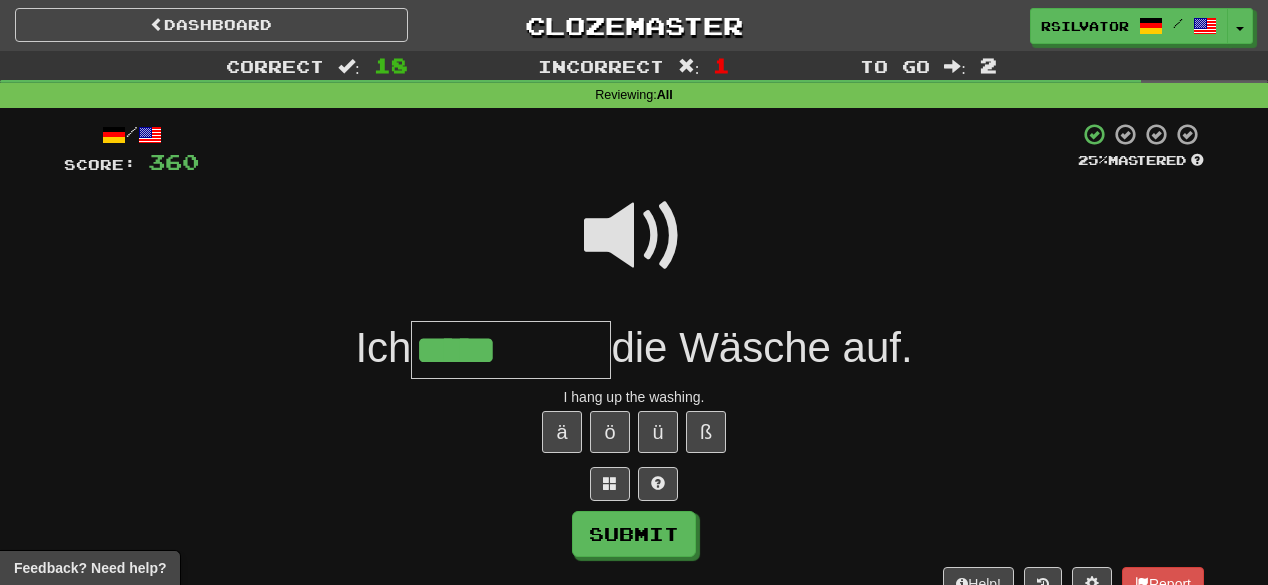 type on "*****" 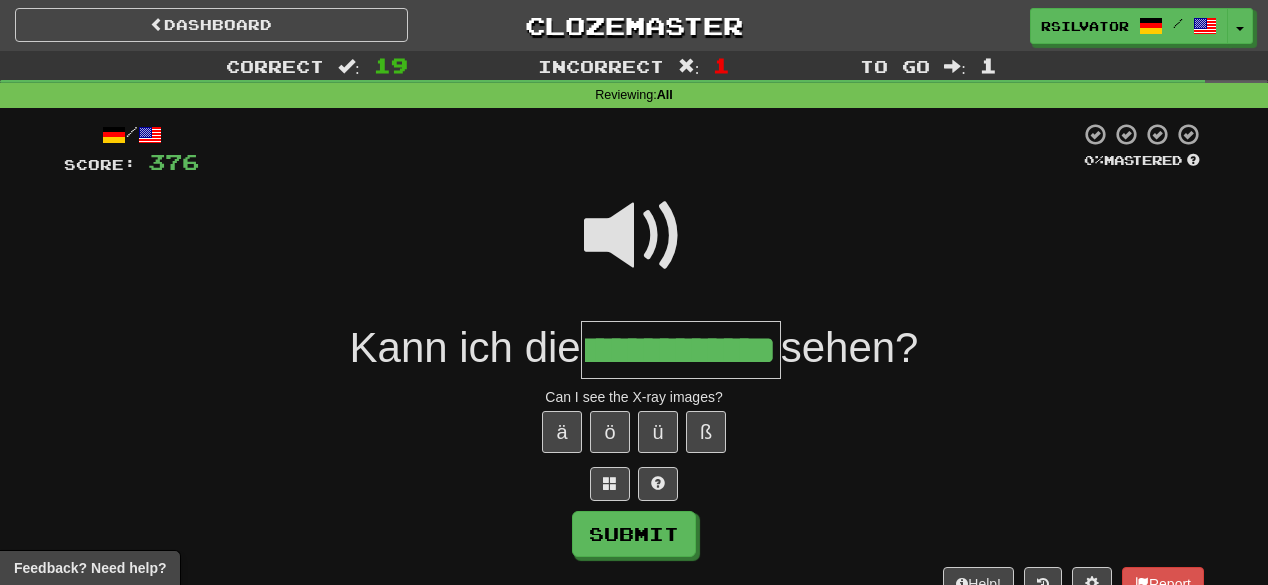 scroll, scrollTop: 0, scrollLeft: 68, axis: horizontal 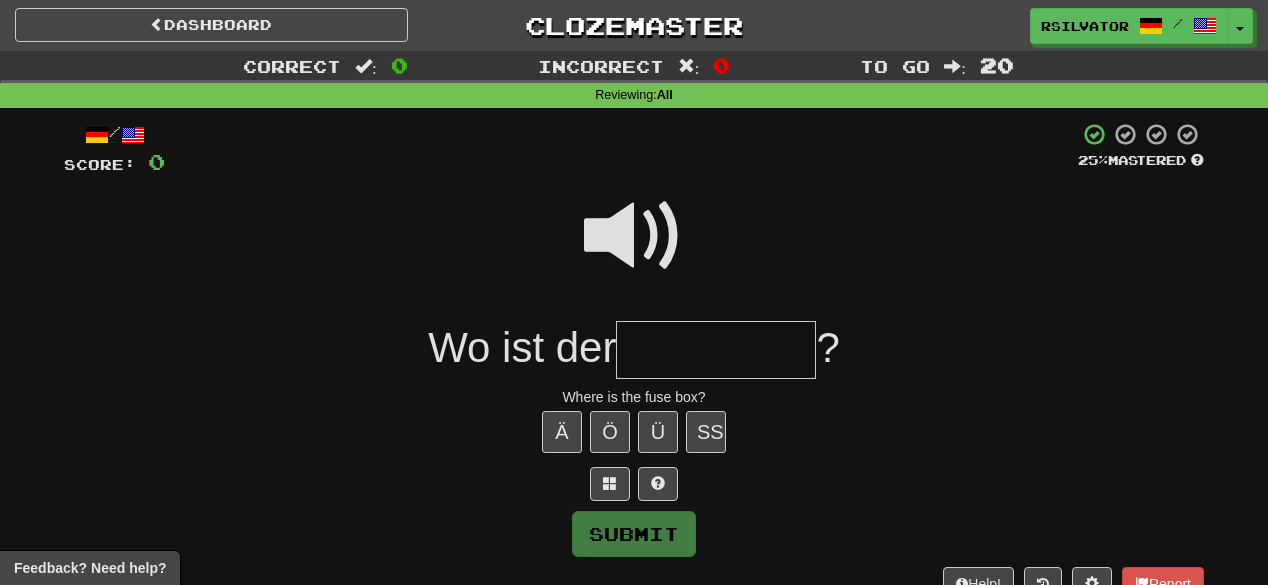 type on "*" 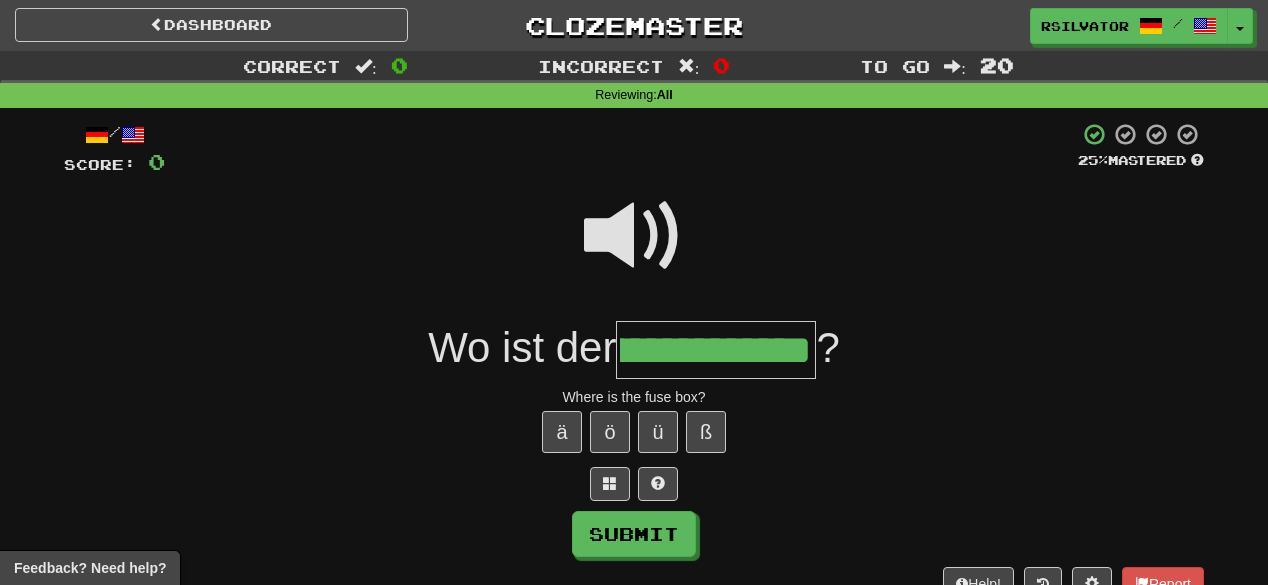 scroll, scrollTop: 0, scrollLeft: 140, axis: horizontal 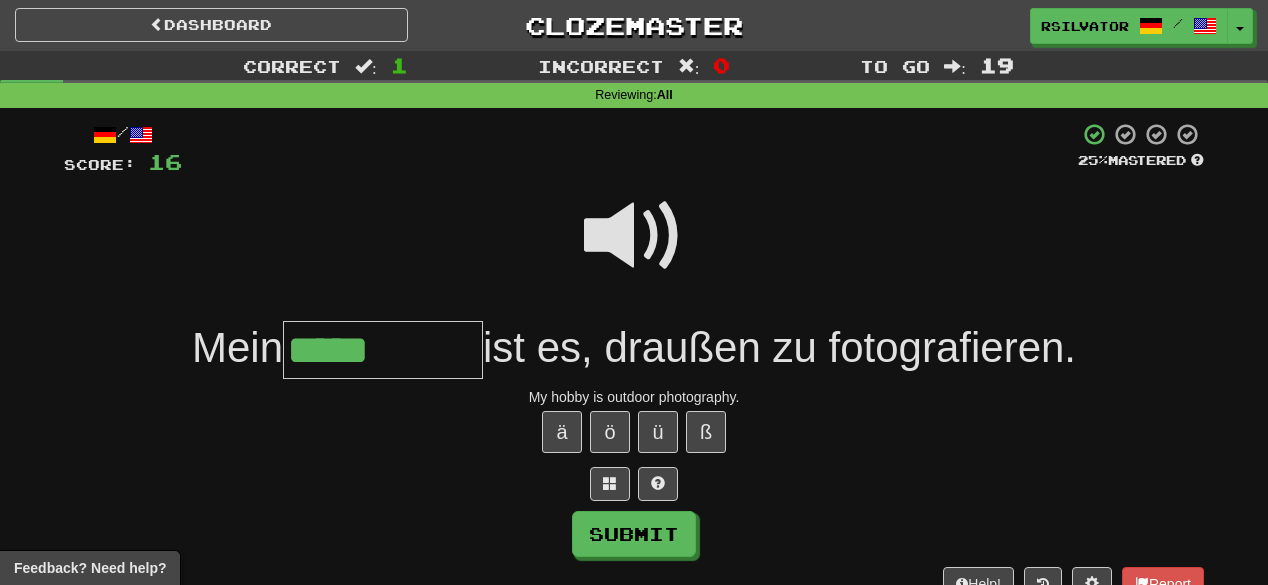 type on "*****" 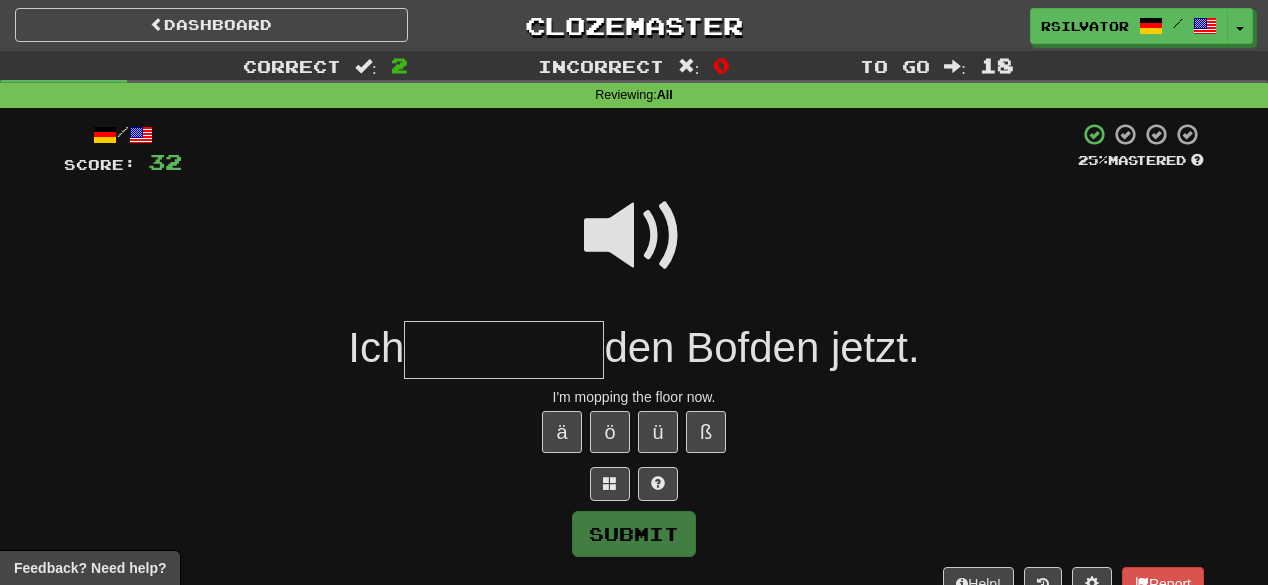 click at bounding box center [634, 236] 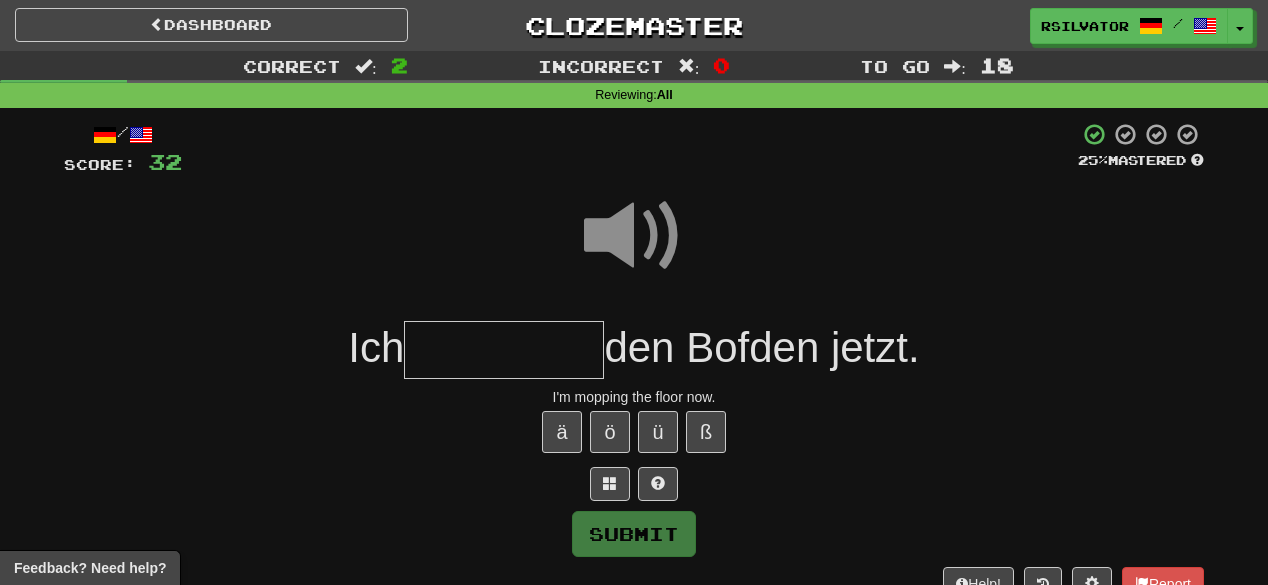 click at bounding box center (504, 350) 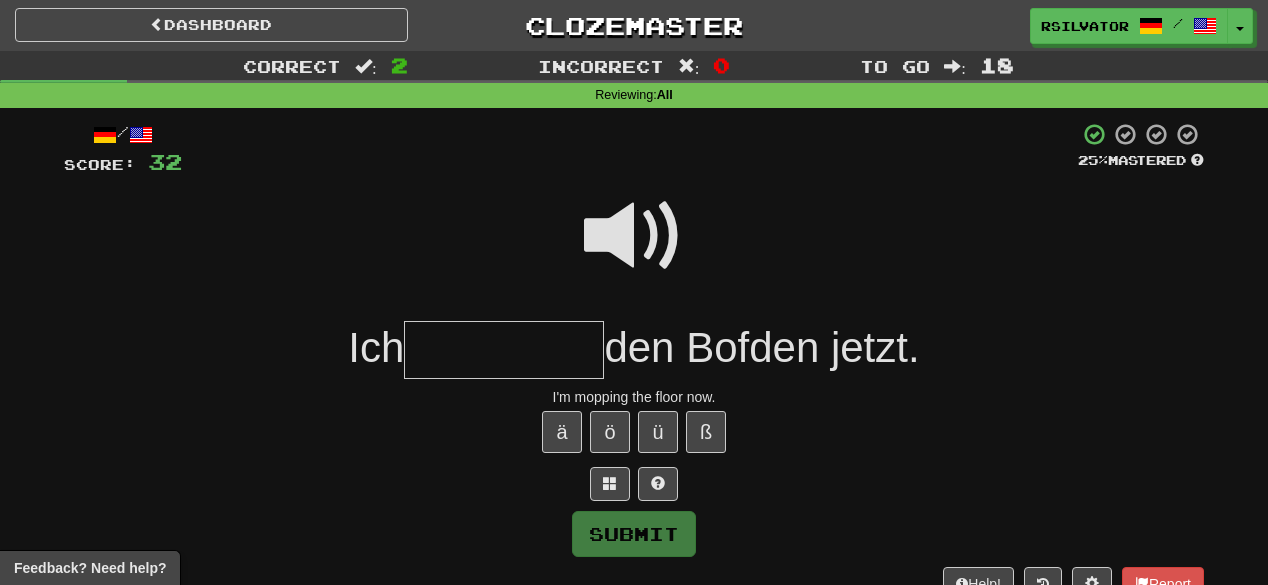 click at bounding box center [634, 236] 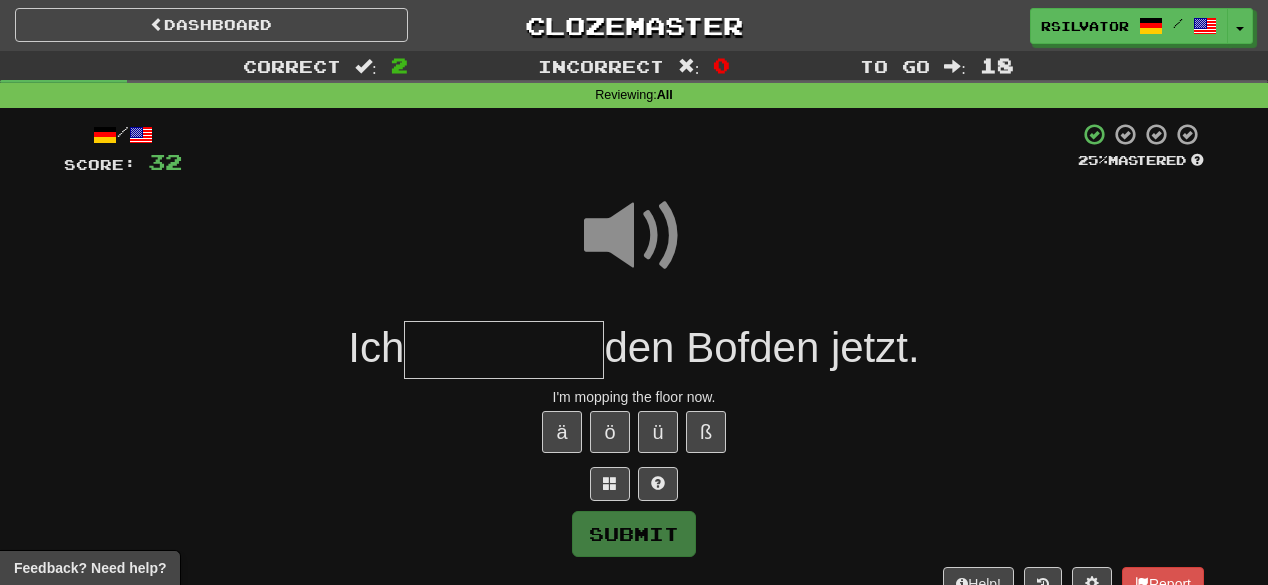 click at bounding box center [504, 350] 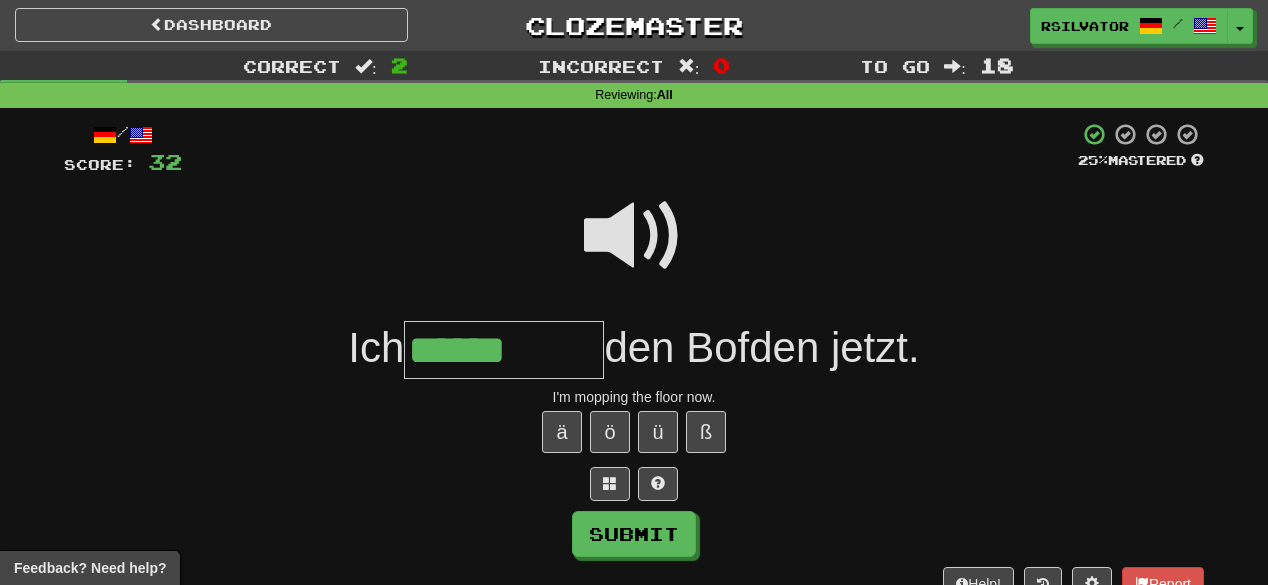 type on "******" 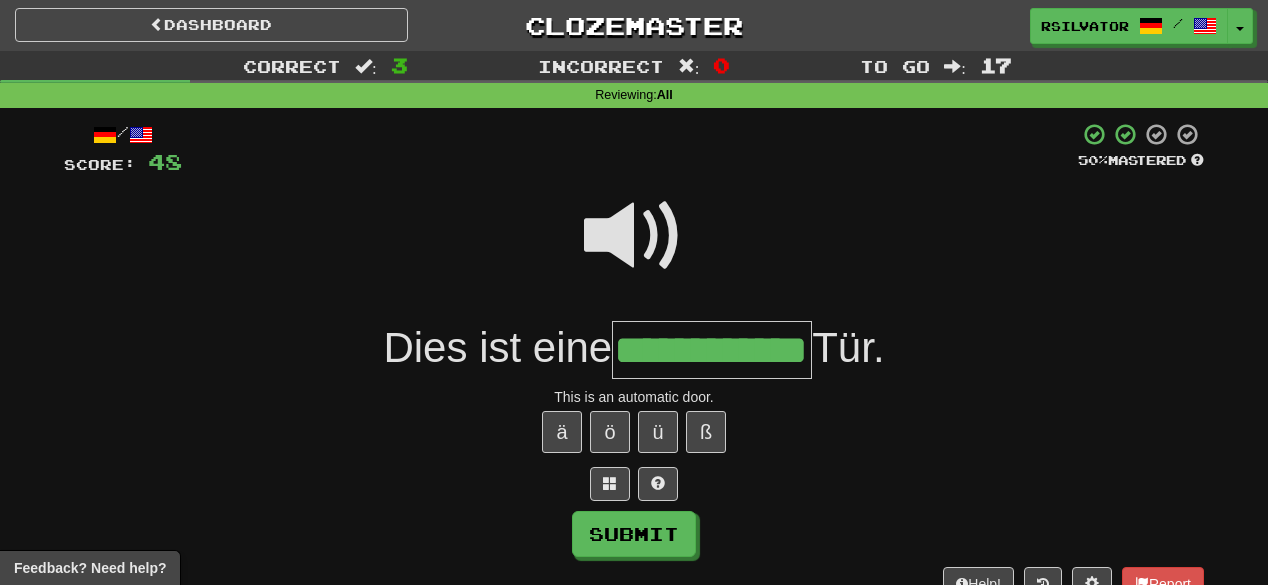 scroll, scrollTop: 0, scrollLeft: 56, axis: horizontal 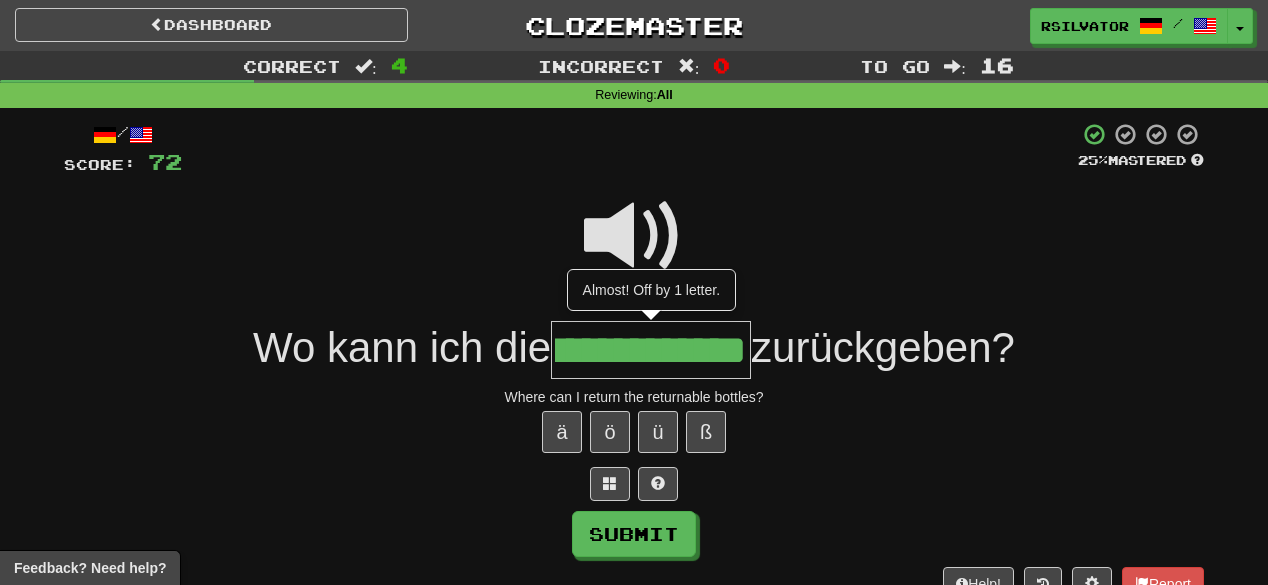 type on "**********" 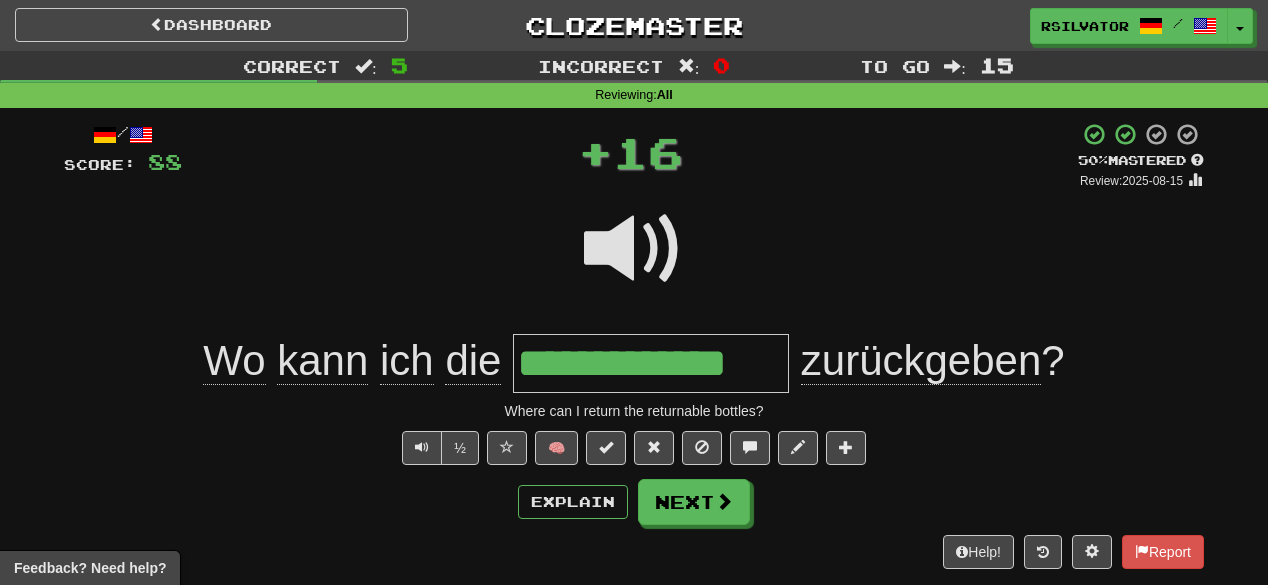 scroll, scrollTop: 0, scrollLeft: 0, axis: both 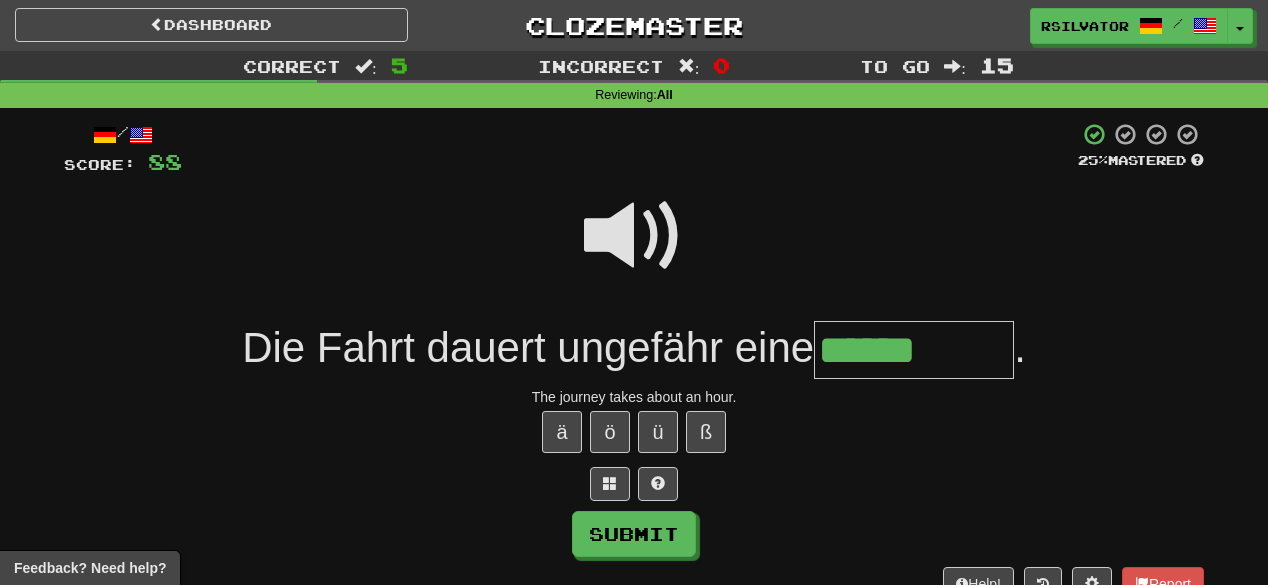 type on "******" 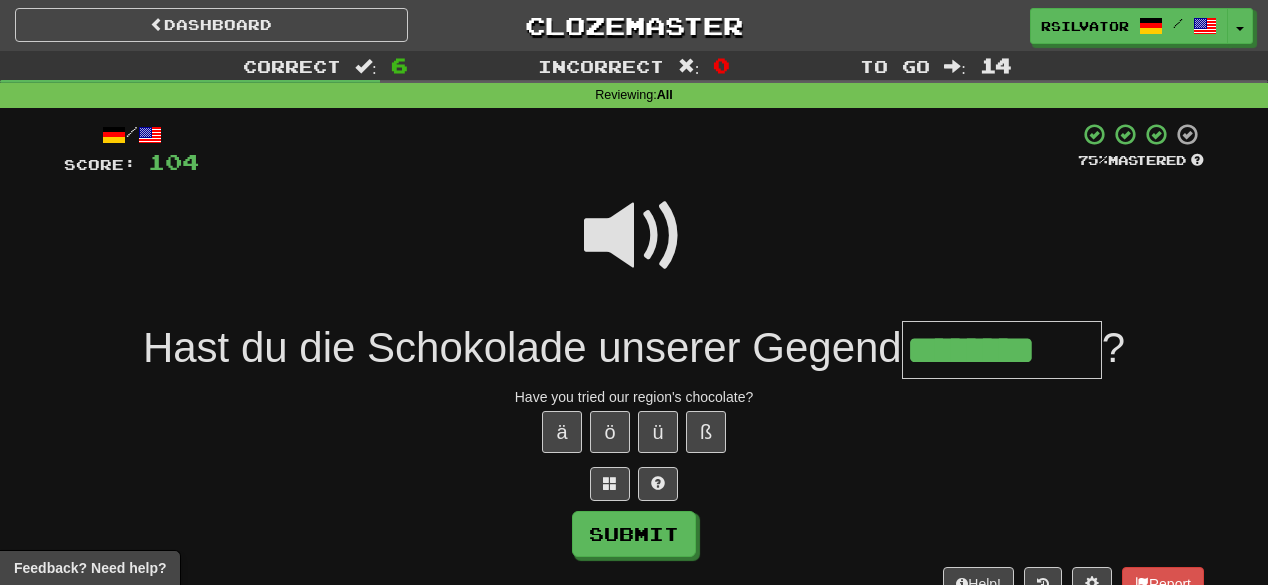 type on "********" 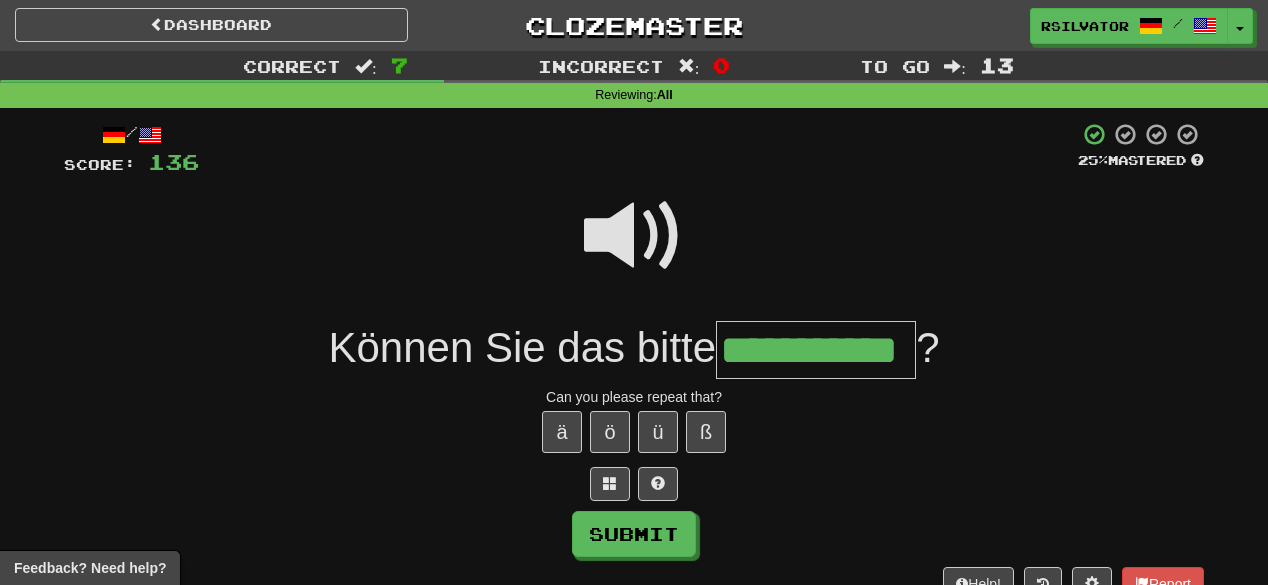 scroll, scrollTop: 0, scrollLeft: 33, axis: horizontal 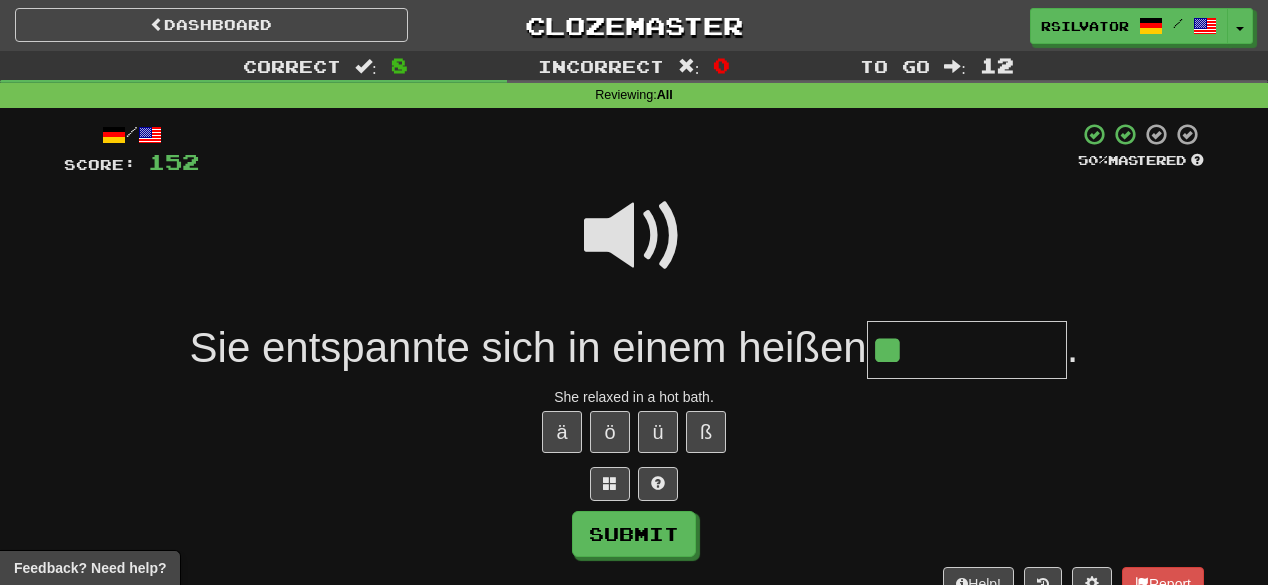 type on "*" 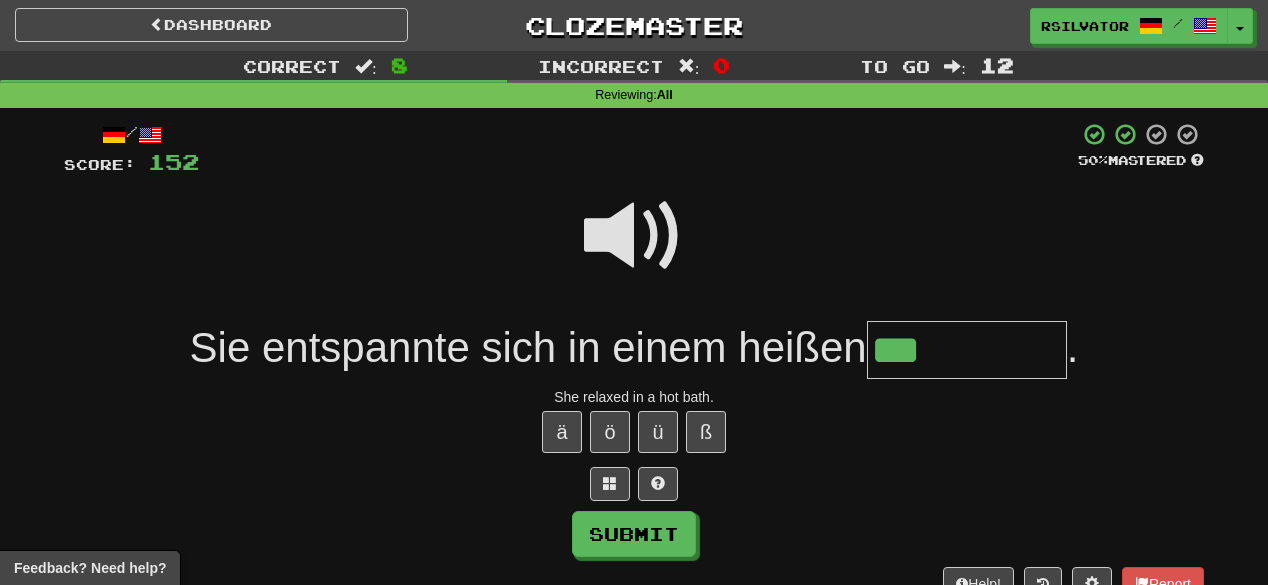 type on "***" 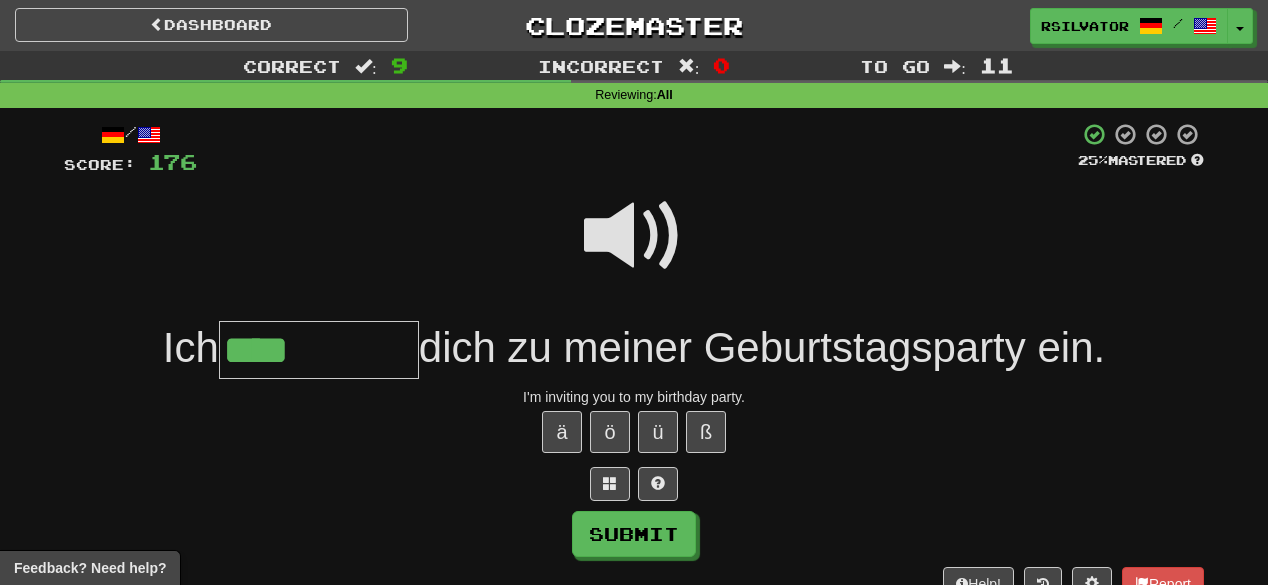 type on "****" 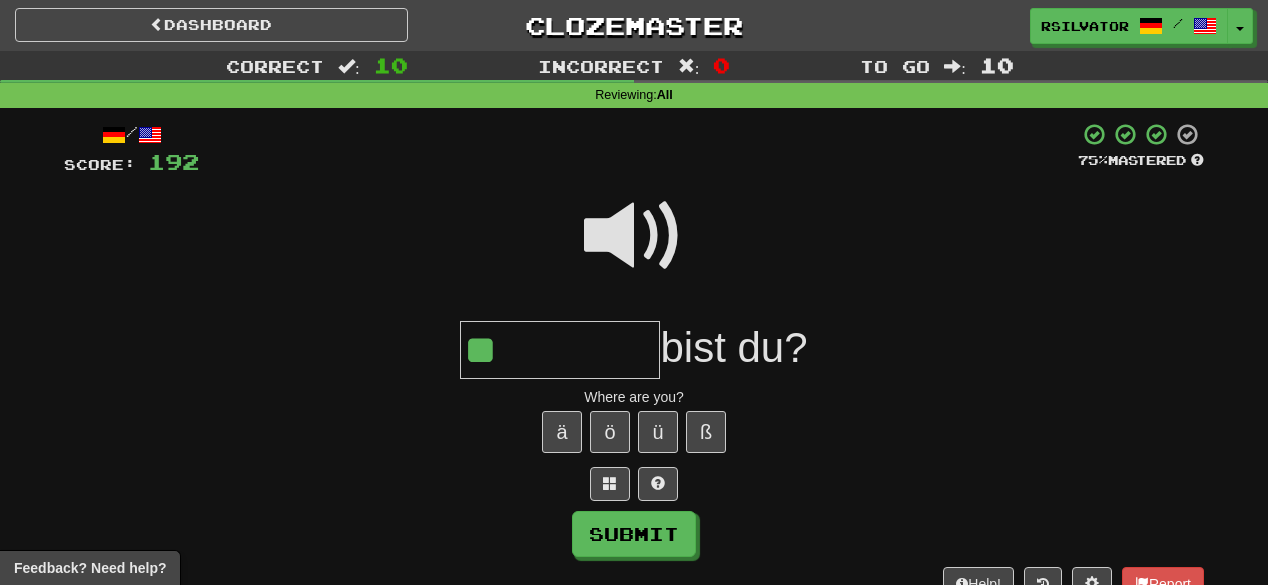 type on "**" 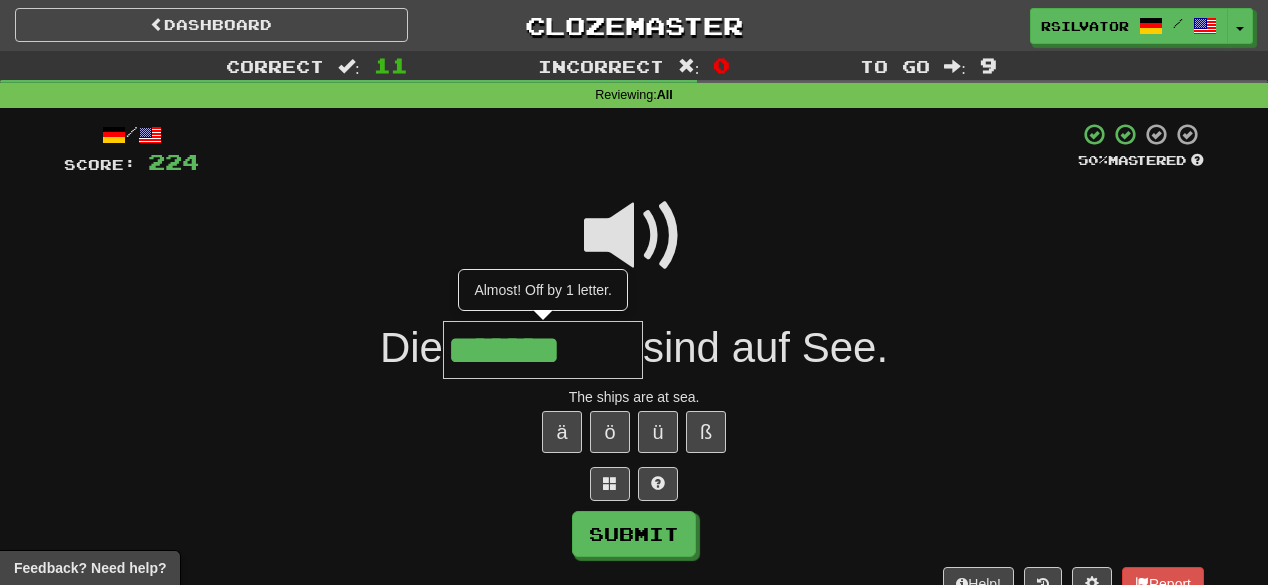 type on "*******" 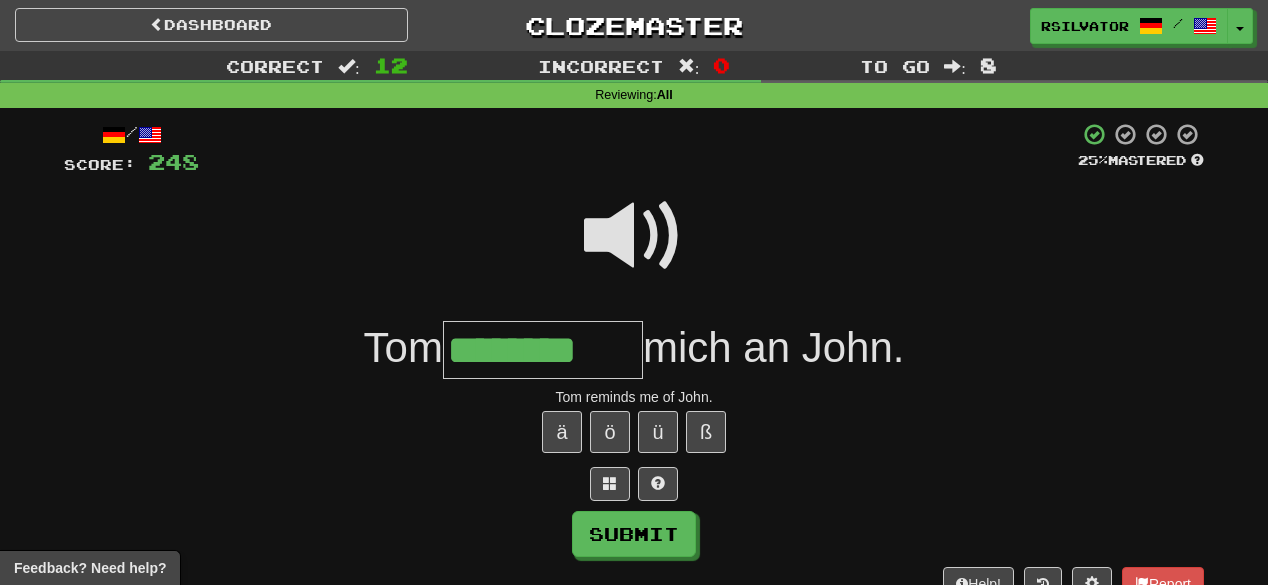 type on "********" 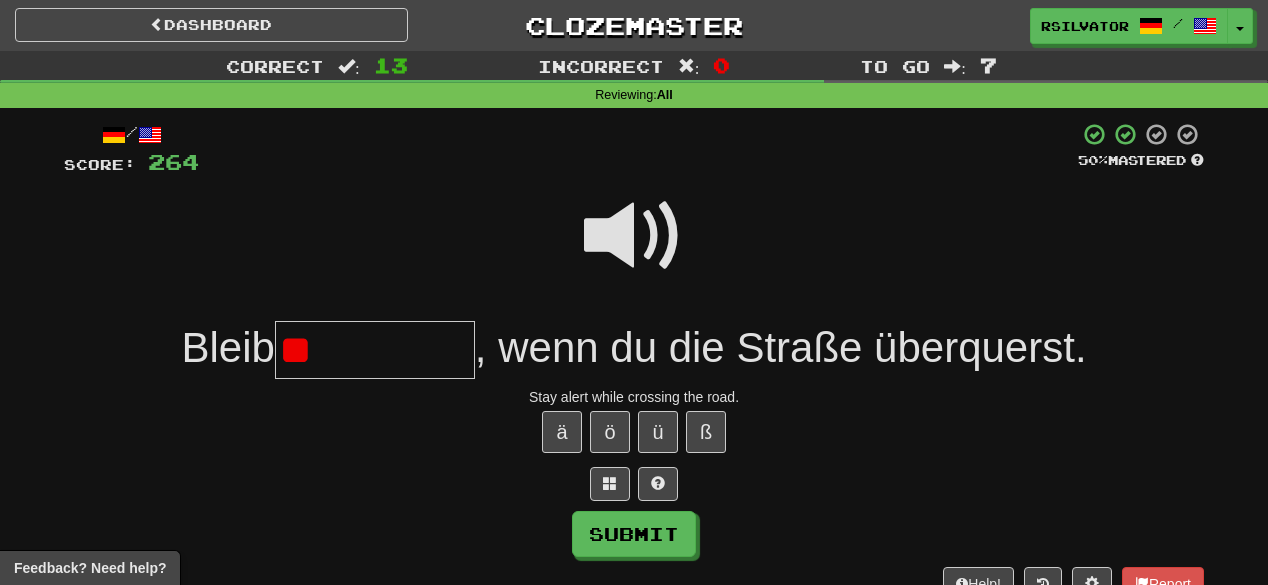 type on "*" 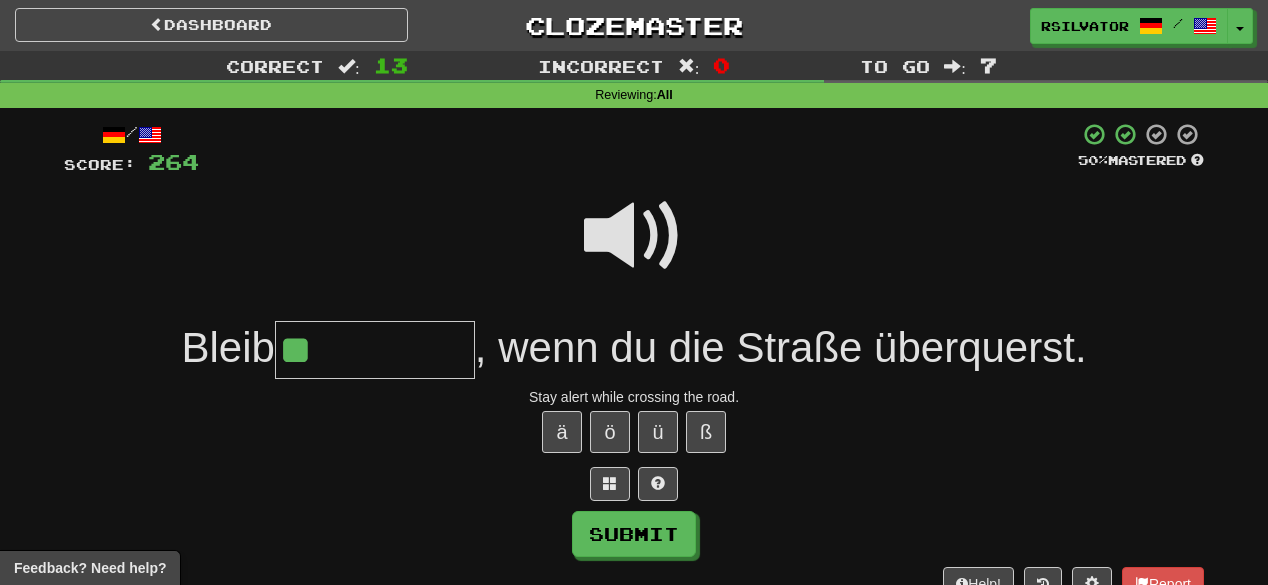 type on "*" 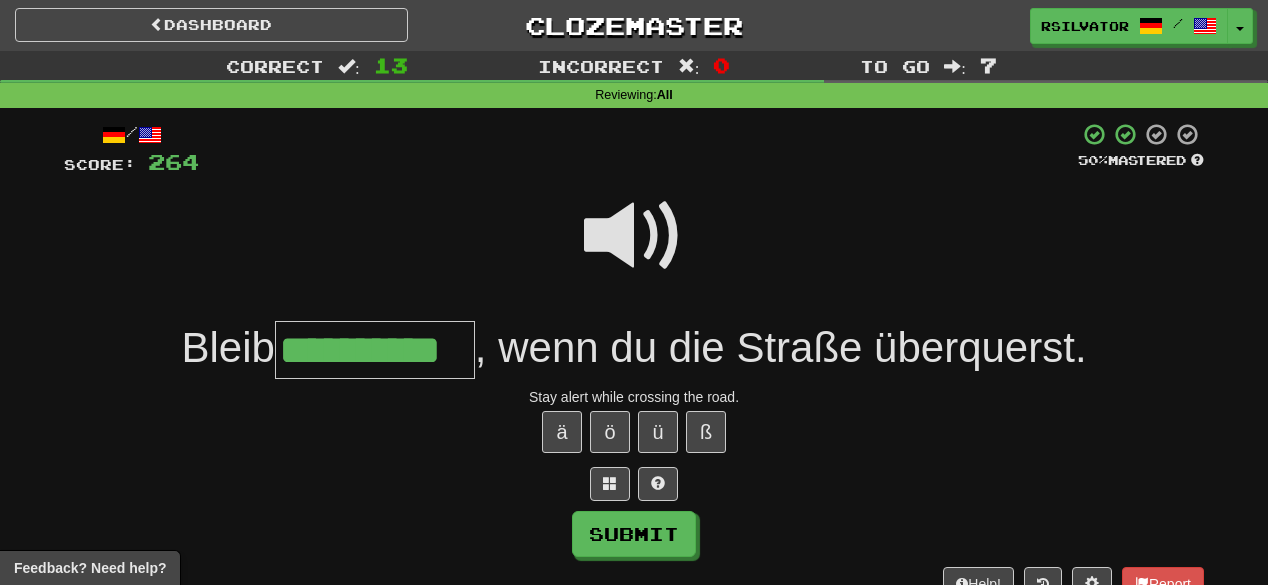 scroll, scrollTop: 0, scrollLeft: 43, axis: horizontal 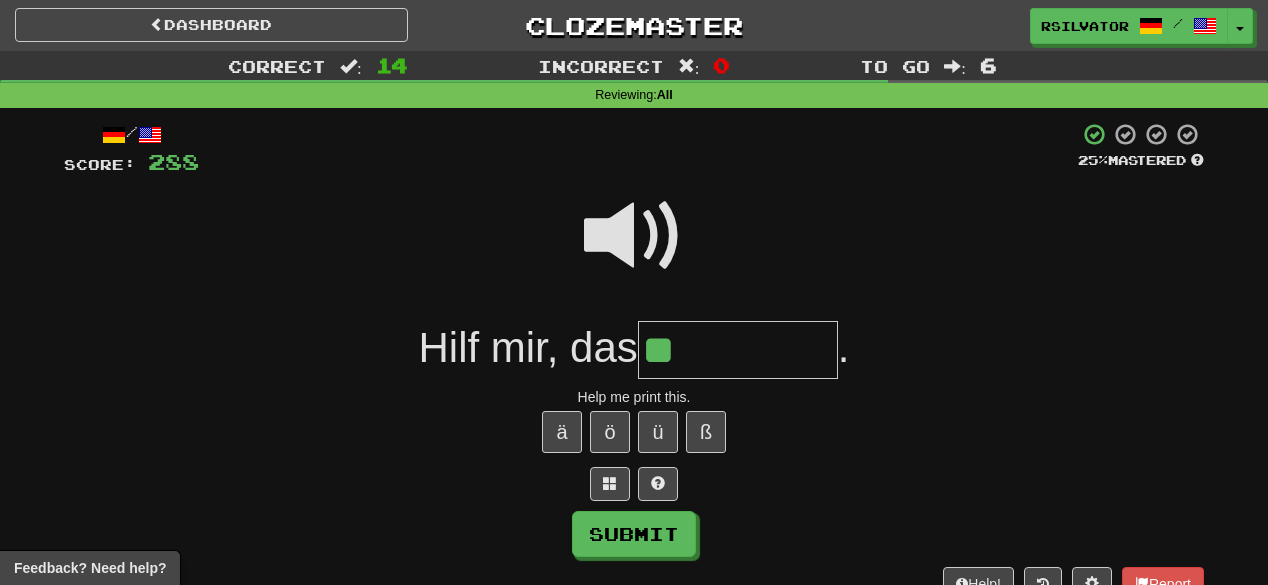 type on "*" 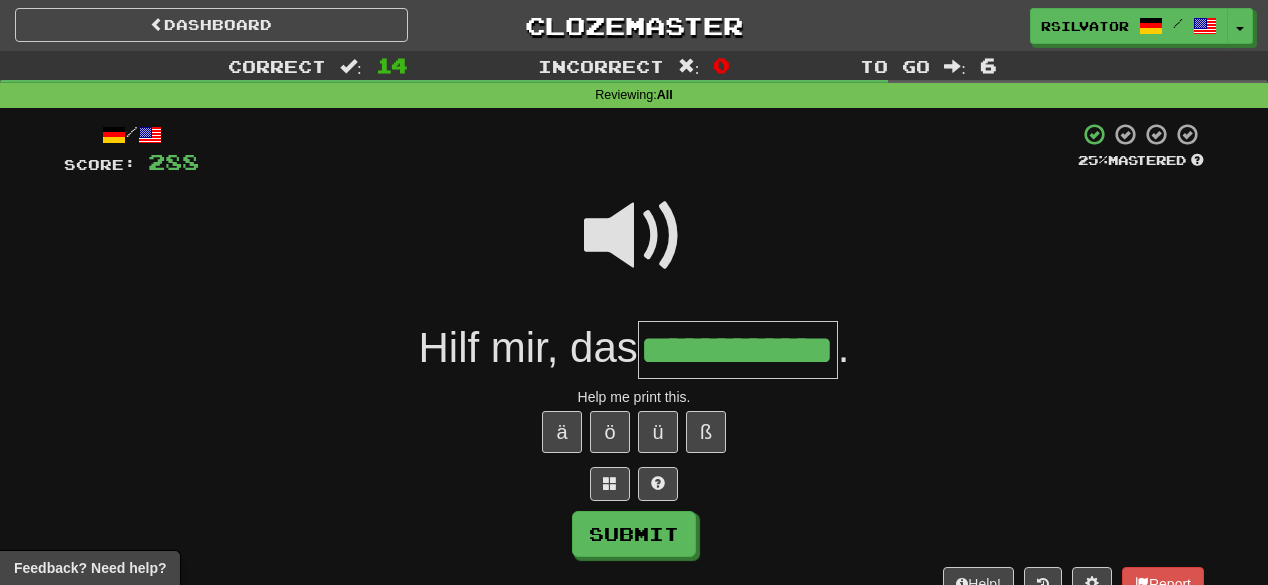 scroll, scrollTop: 0, scrollLeft: 68, axis: horizontal 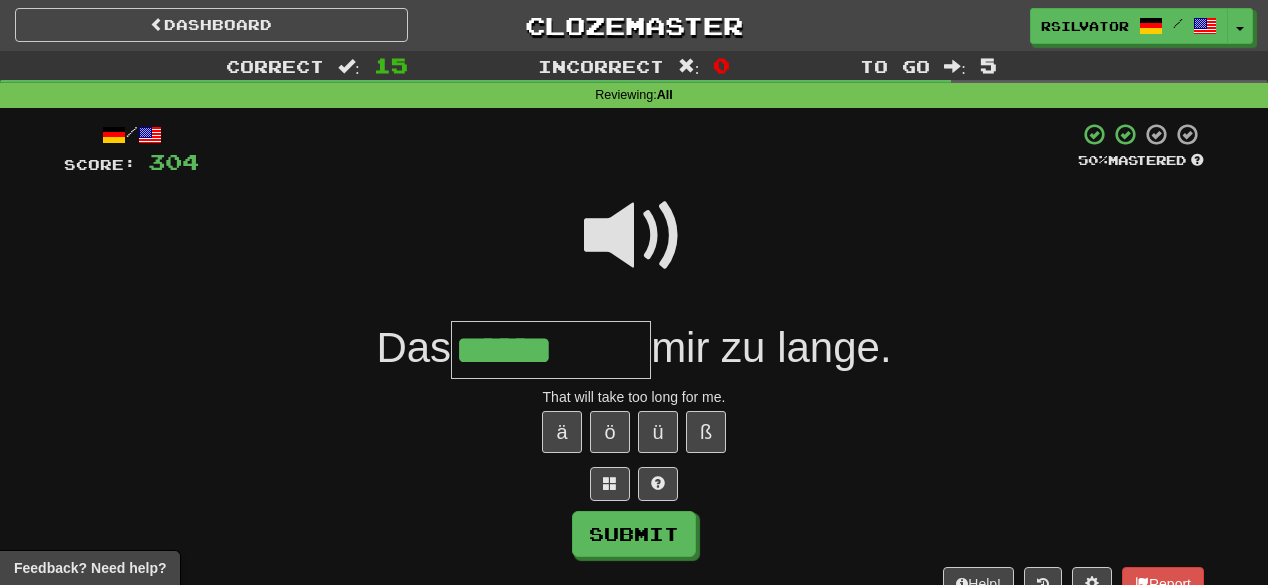 type on "******" 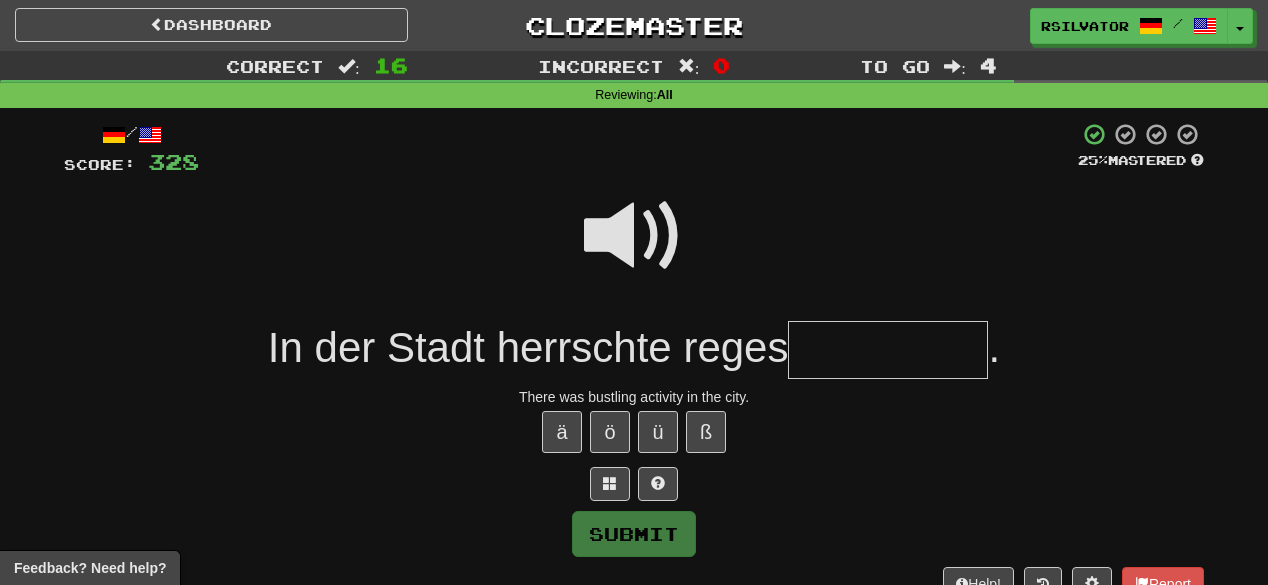 click at bounding box center (634, 249) 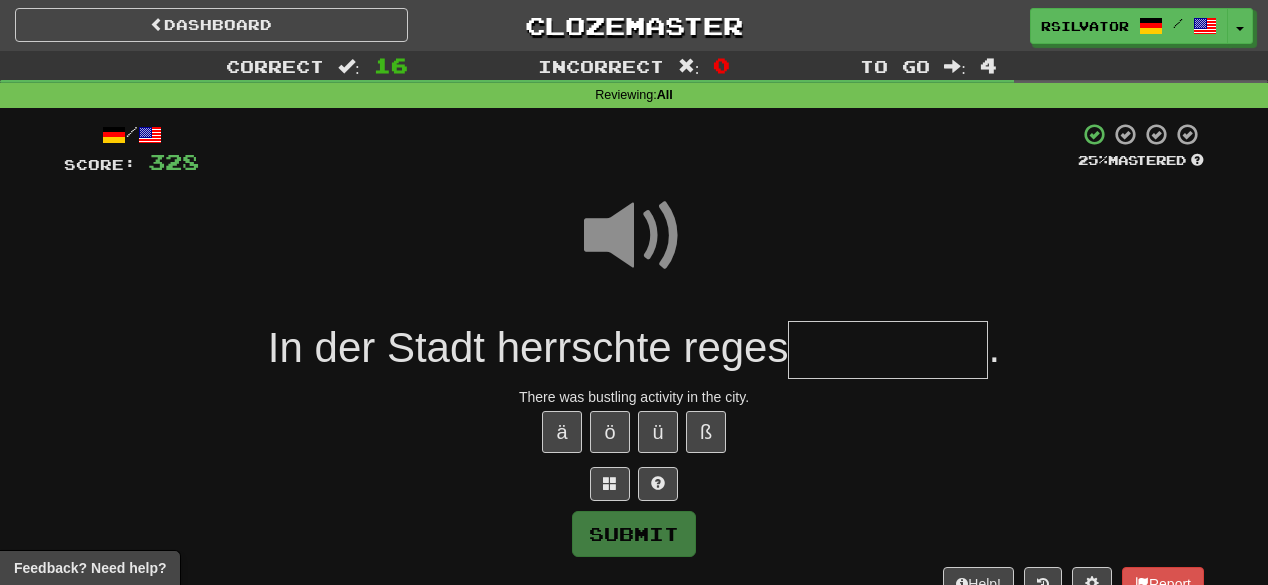 click at bounding box center (888, 350) 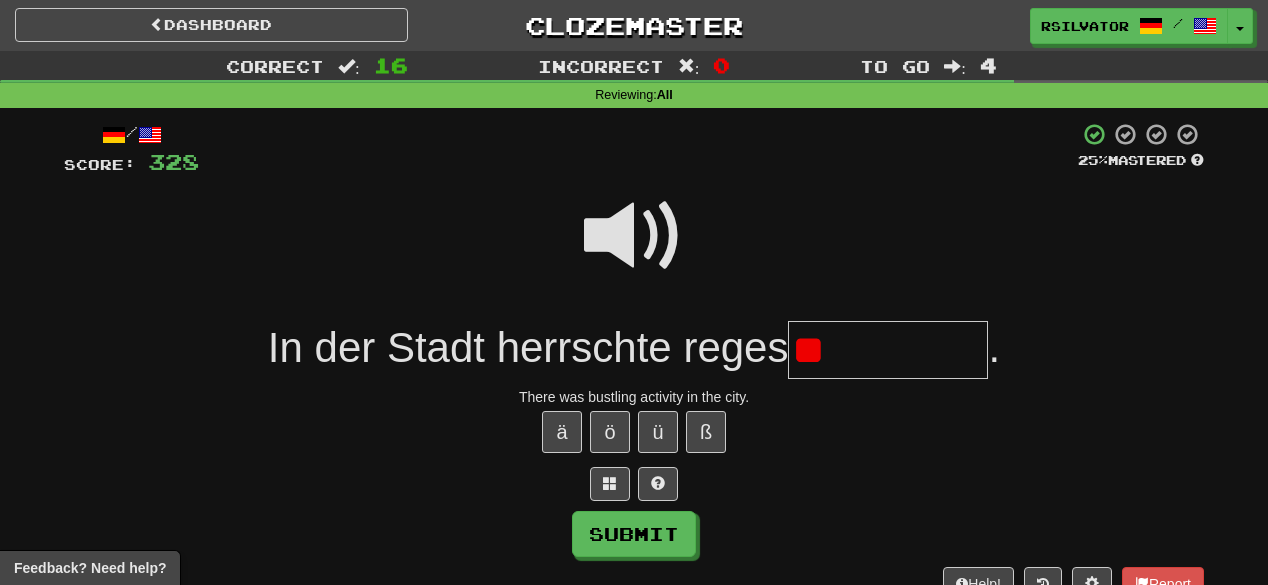 type on "*" 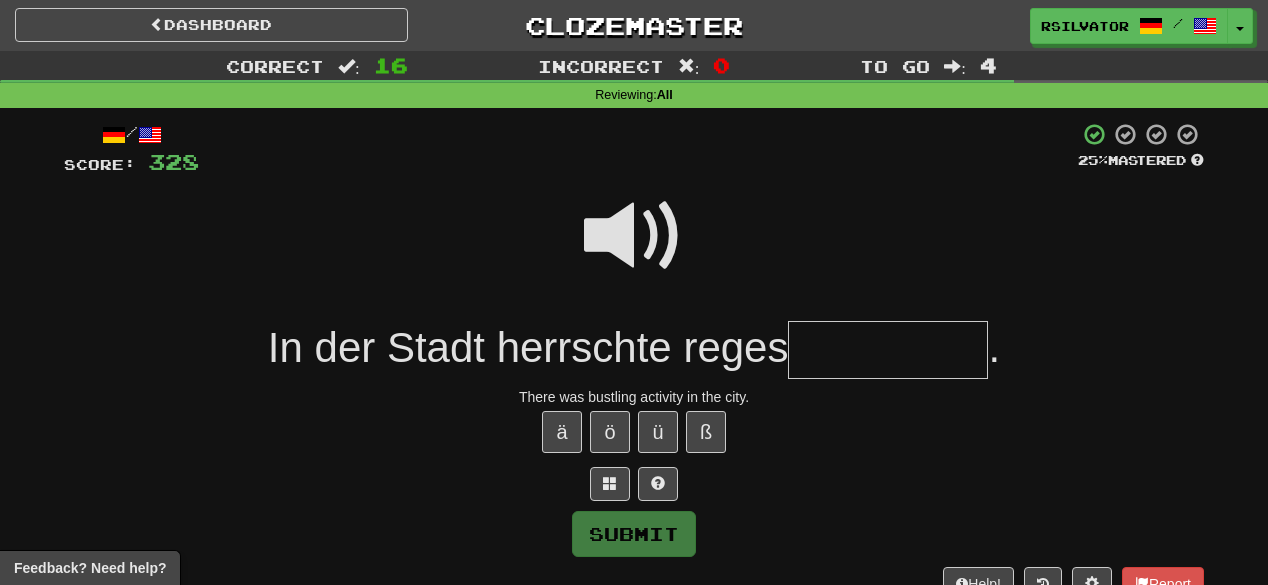 click at bounding box center [634, 236] 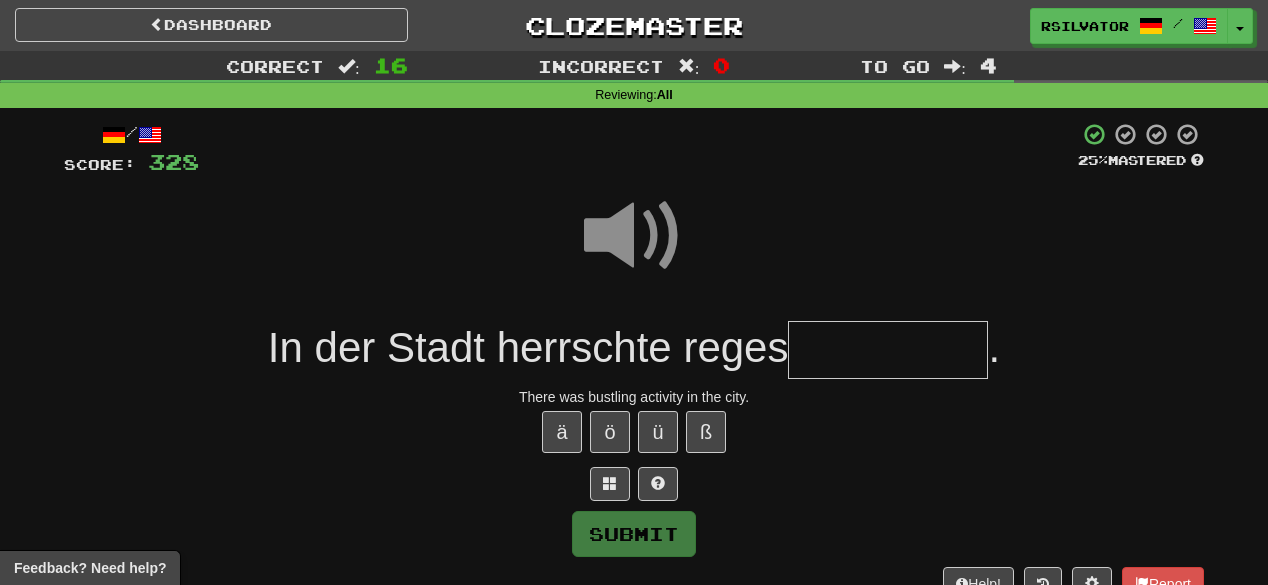 click at bounding box center (888, 350) 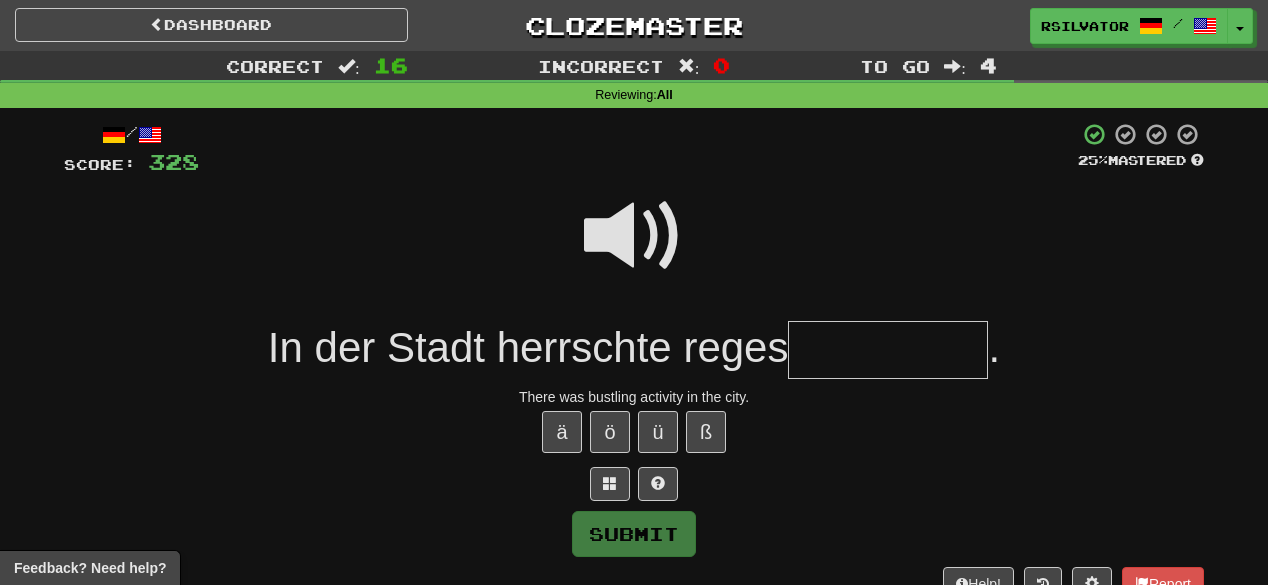 type on "*" 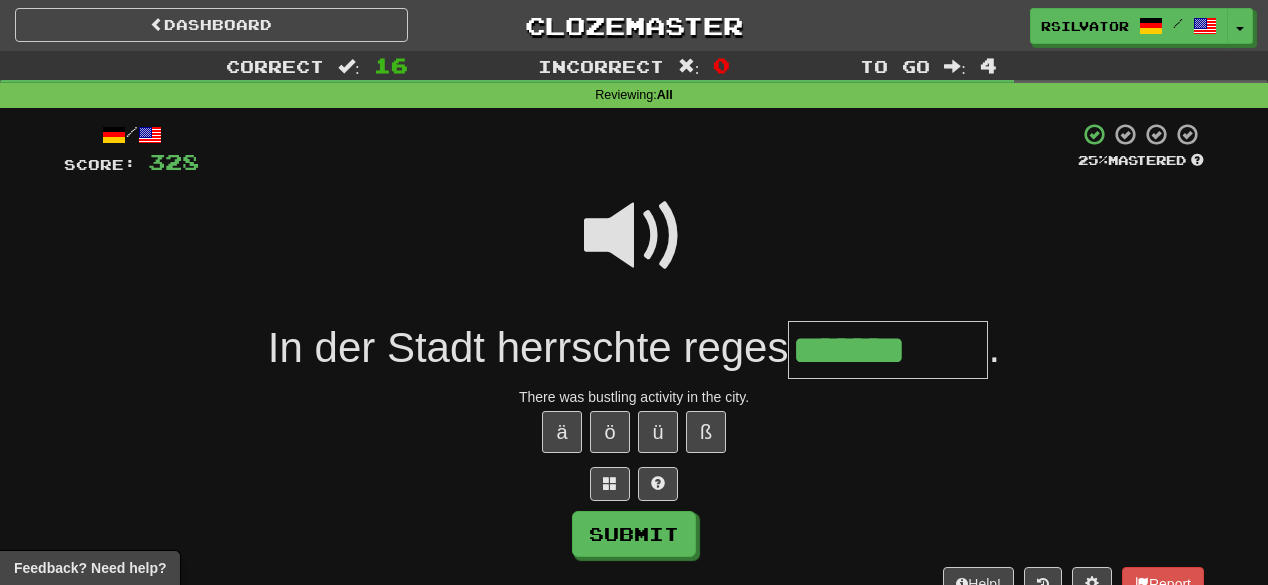 type on "*******" 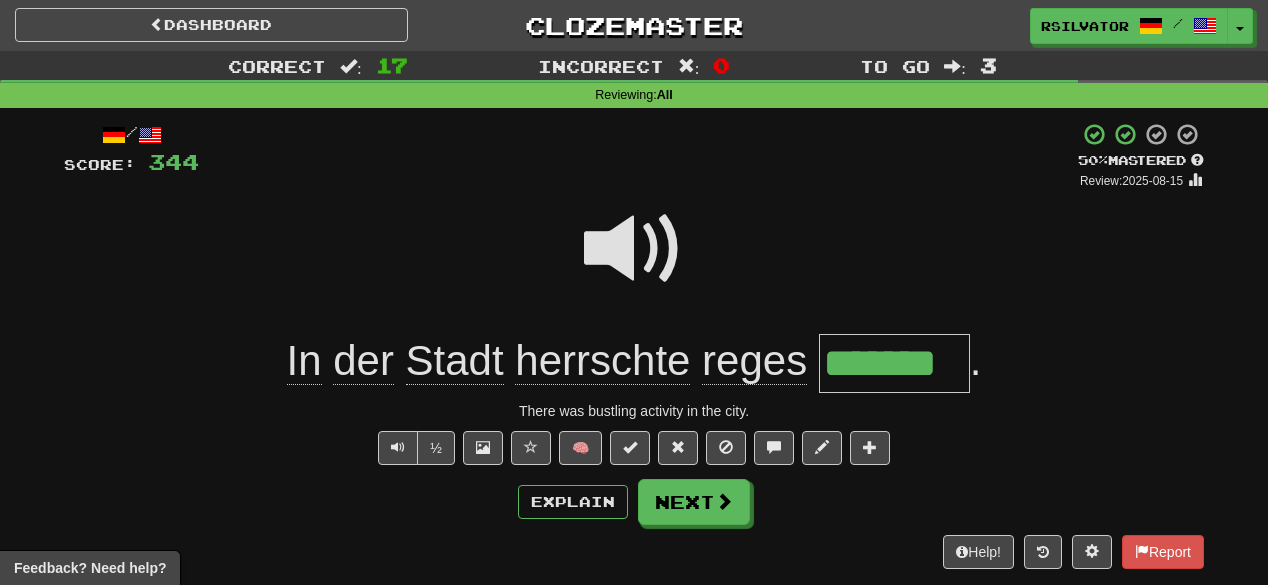 click at bounding box center (634, 249) 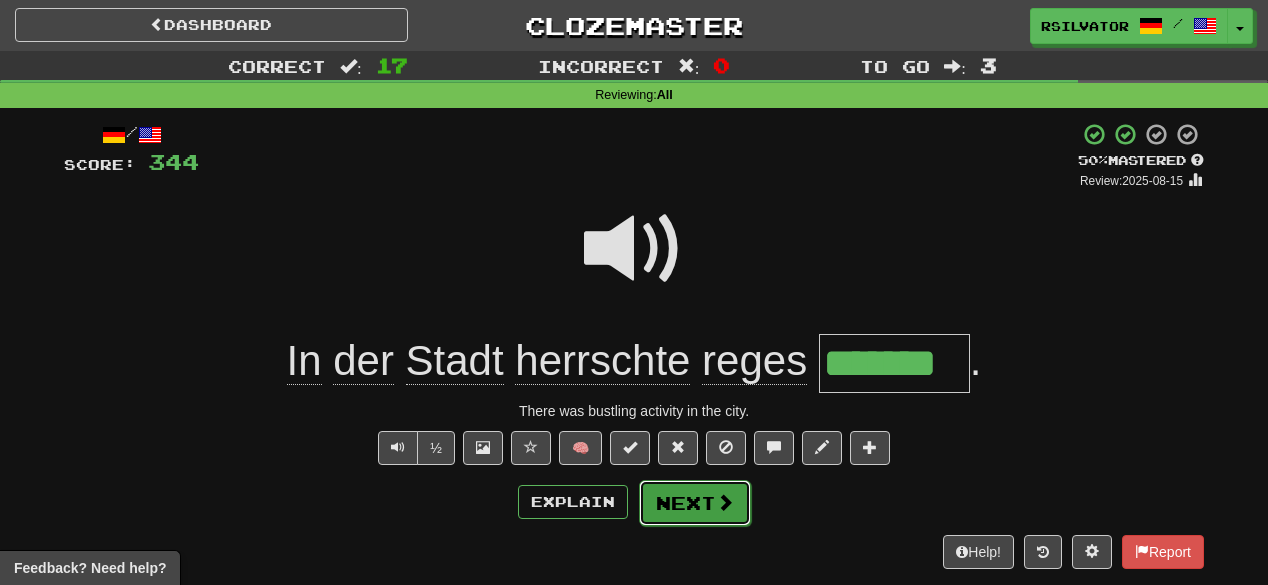 click on "Next" at bounding box center (695, 503) 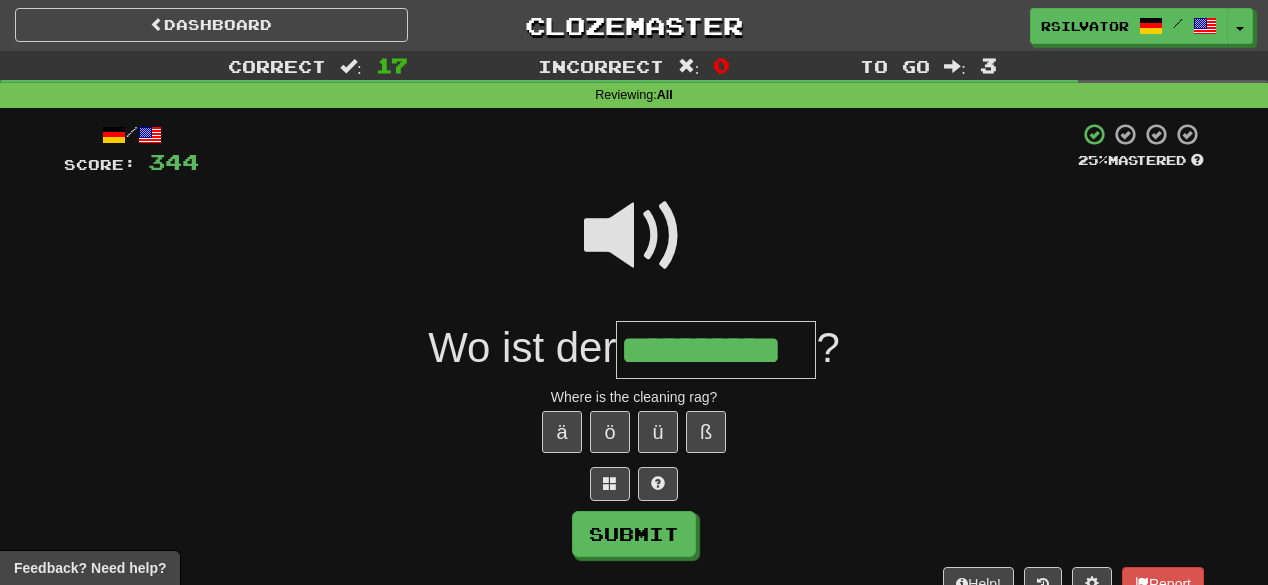 scroll, scrollTop: 0, scrollLeft: 17, axis: horizontal 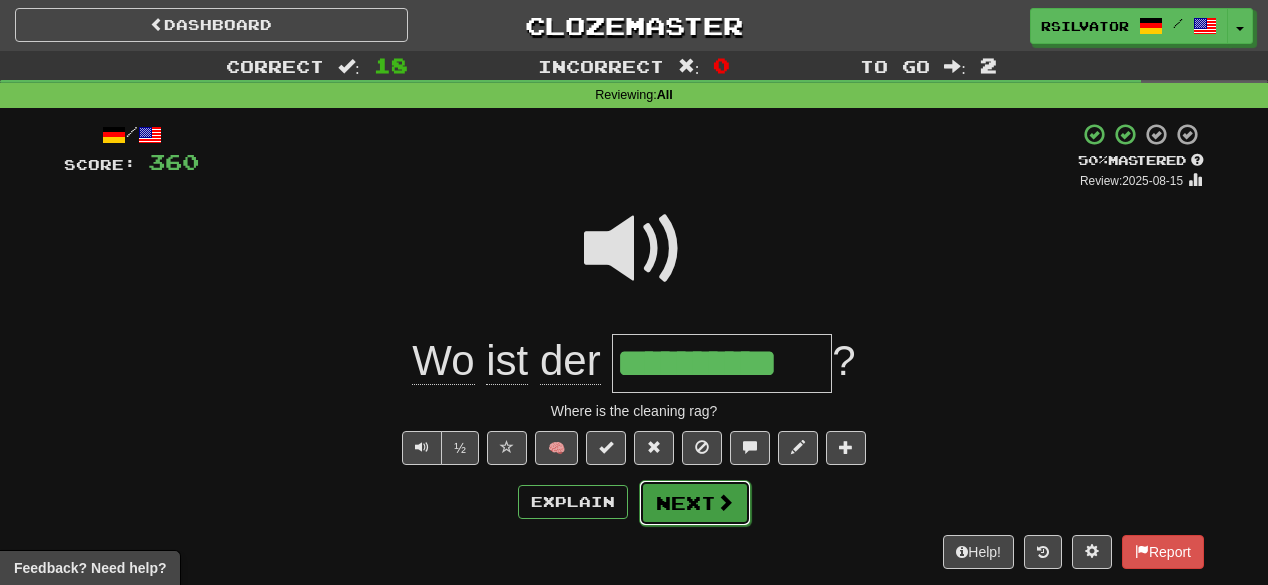click at bounding box center (725, 502) 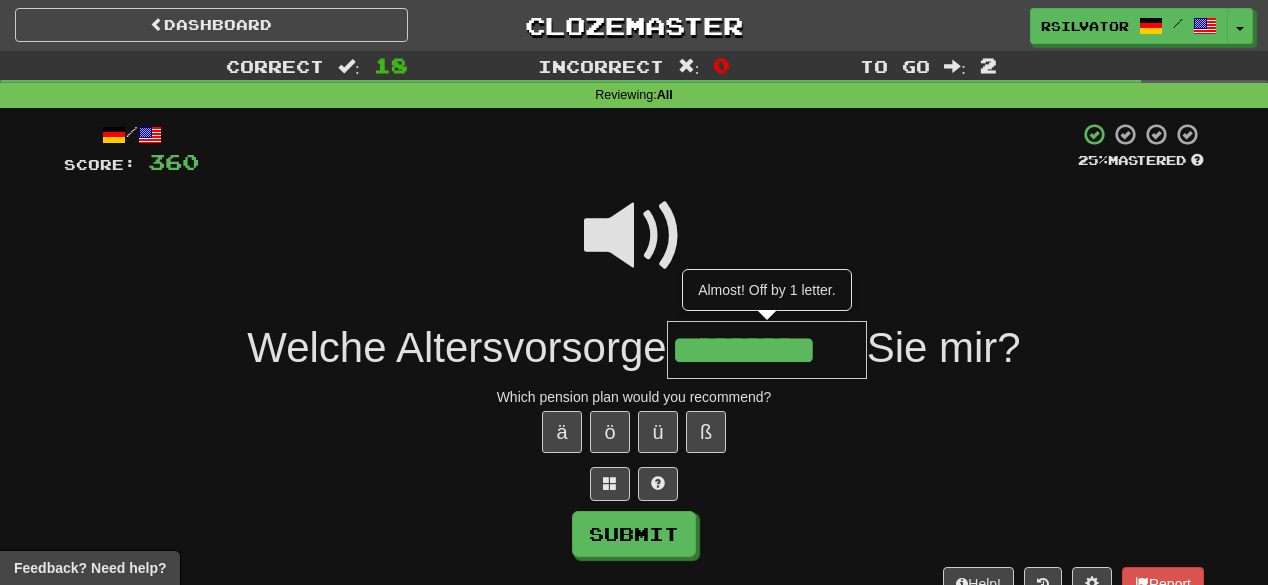 scroll, scrollTop: 0, scrollLeft: 3, axis: horizontal 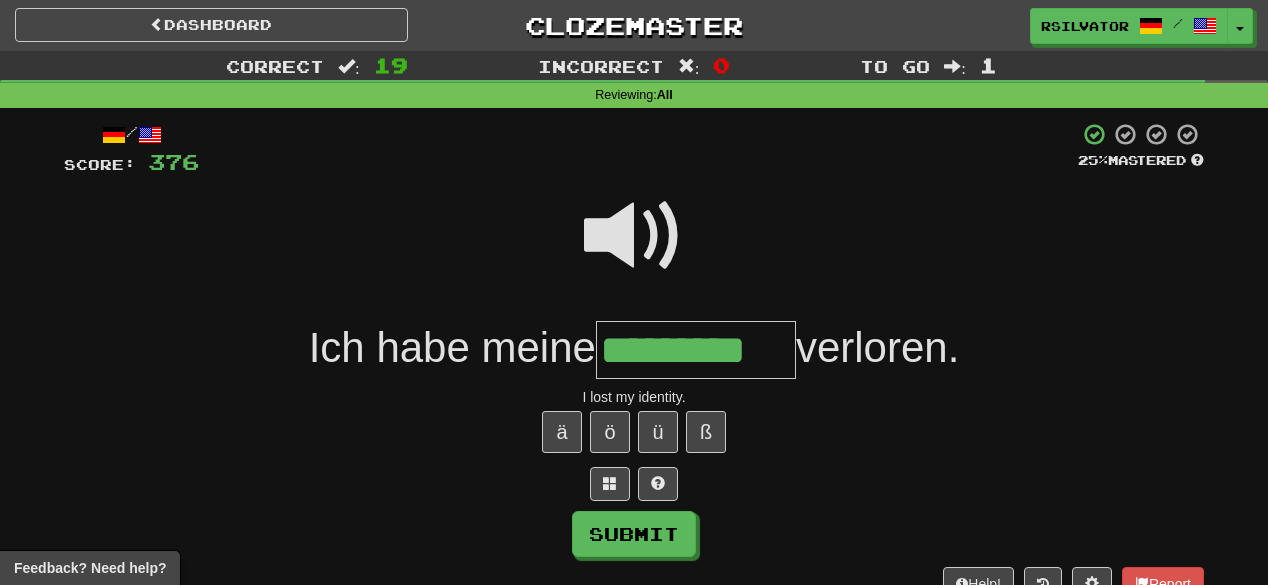 type on "*********" 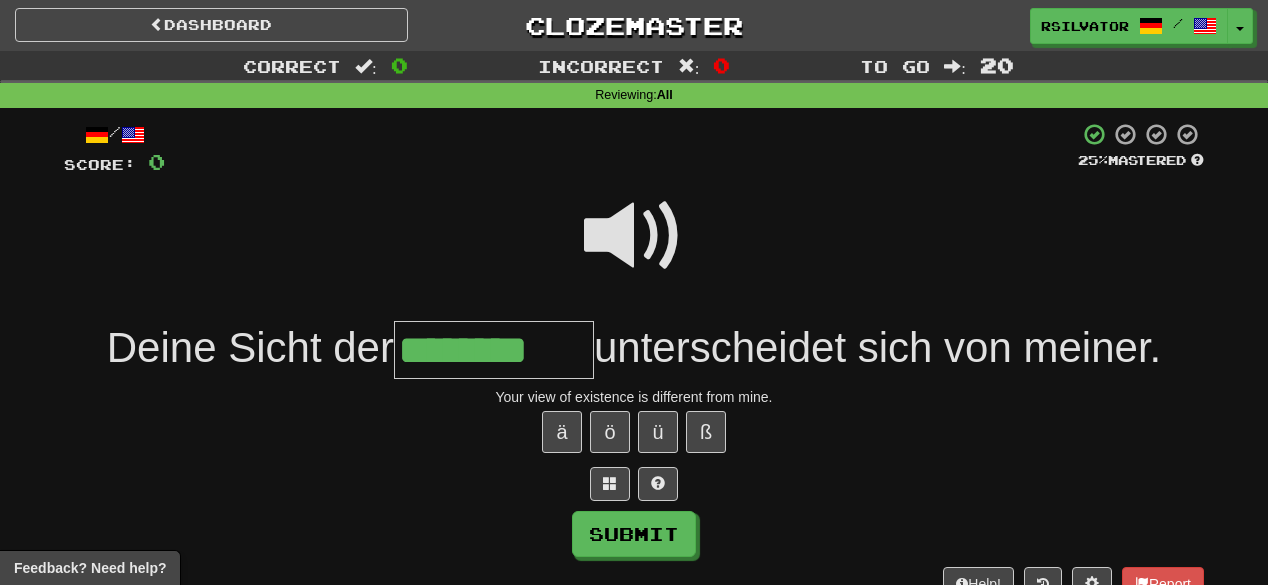 type on "********" 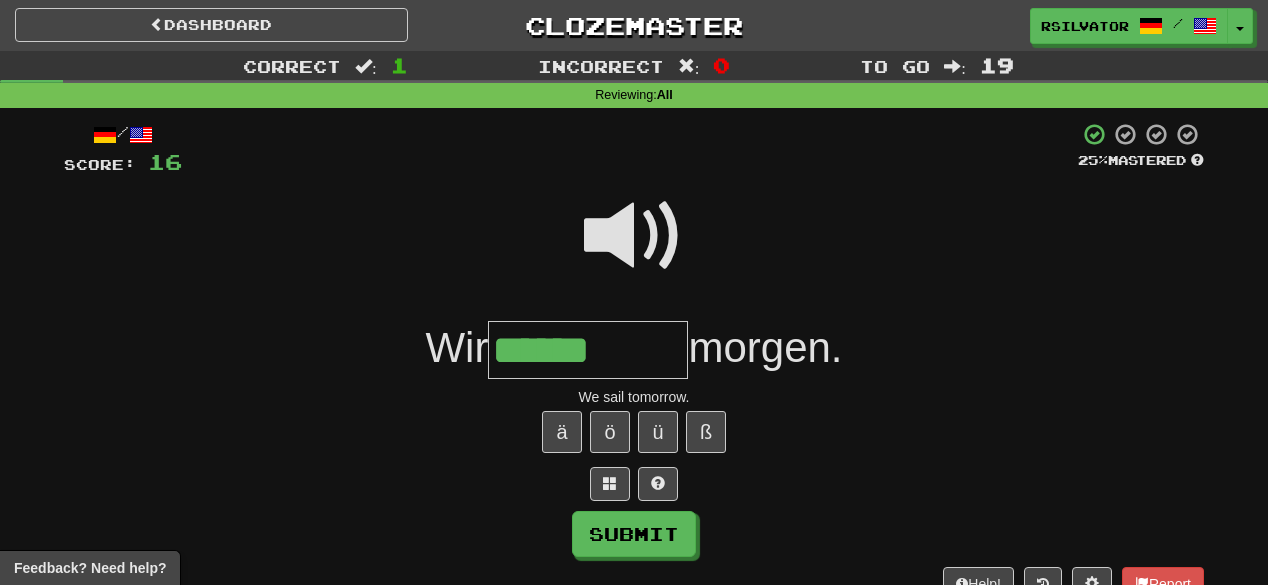 type on "******" 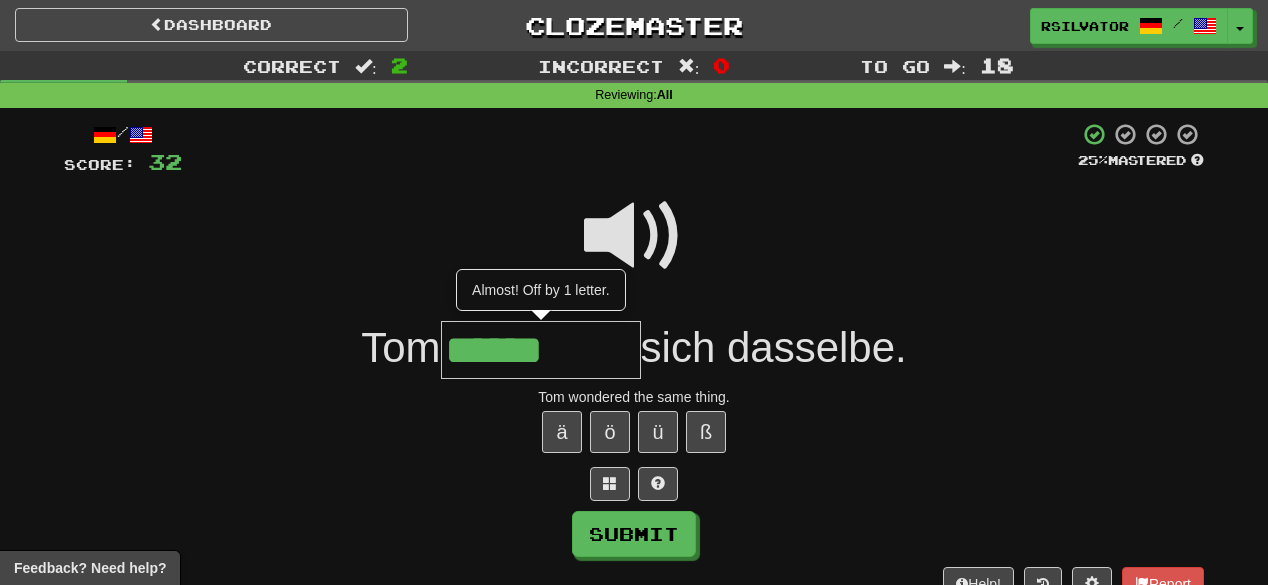 type on "******" 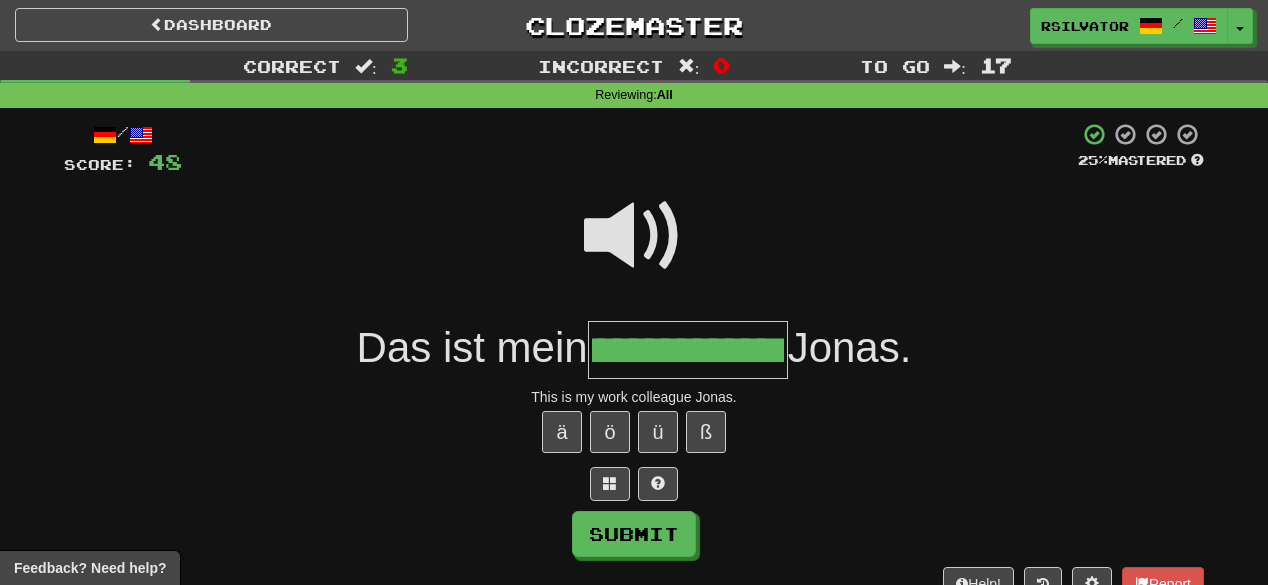 scroll, scrollTop: 0, scrollLeft: 71, axis: horizontal 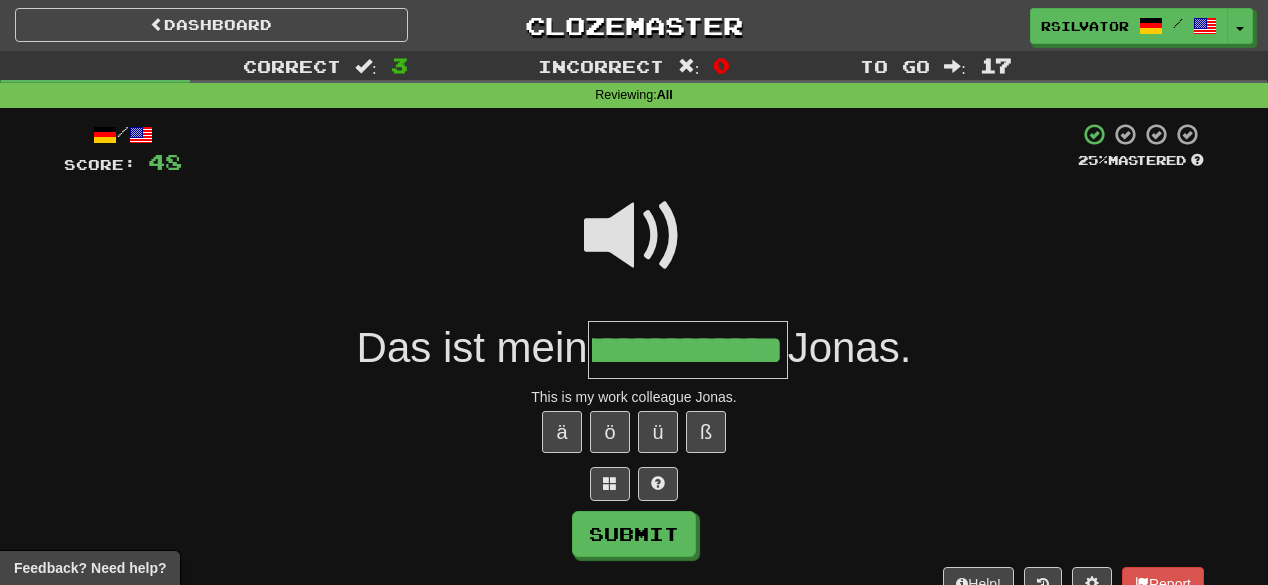 type on "**********" 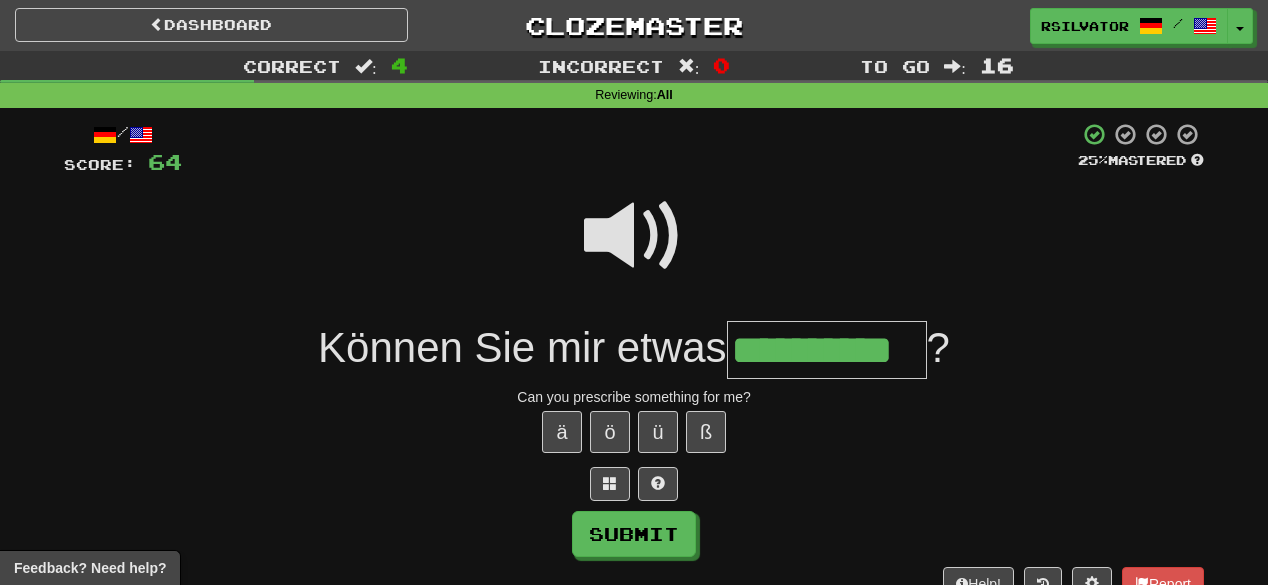 scroll, scrollTop: 0, scrollLeft: 48, axis: horizontal 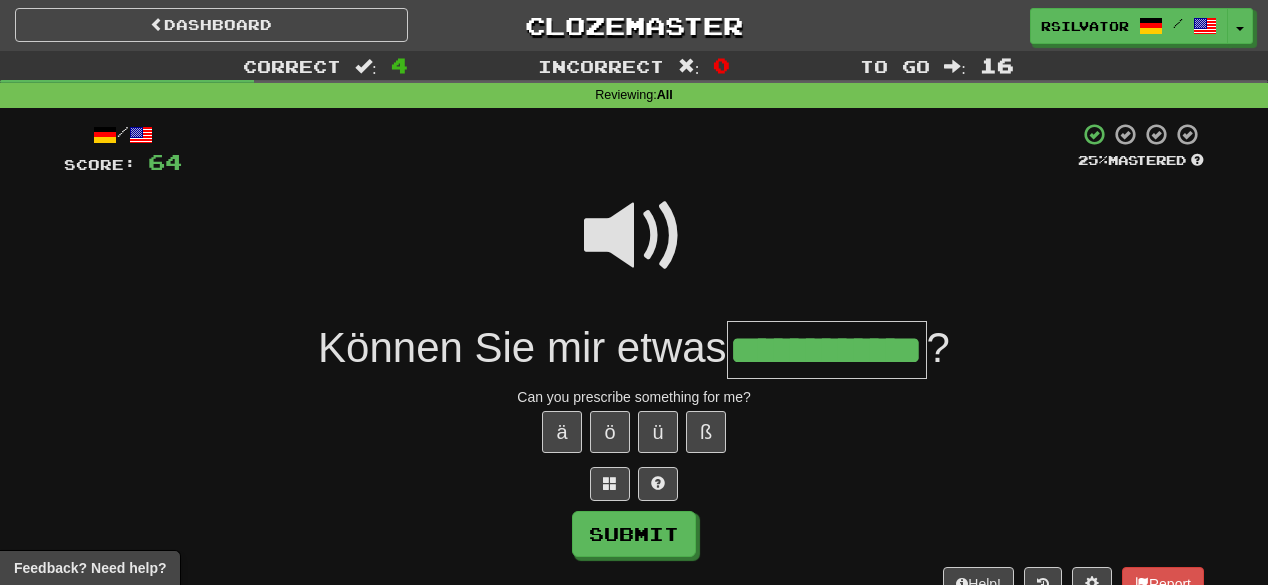 type on "**********" 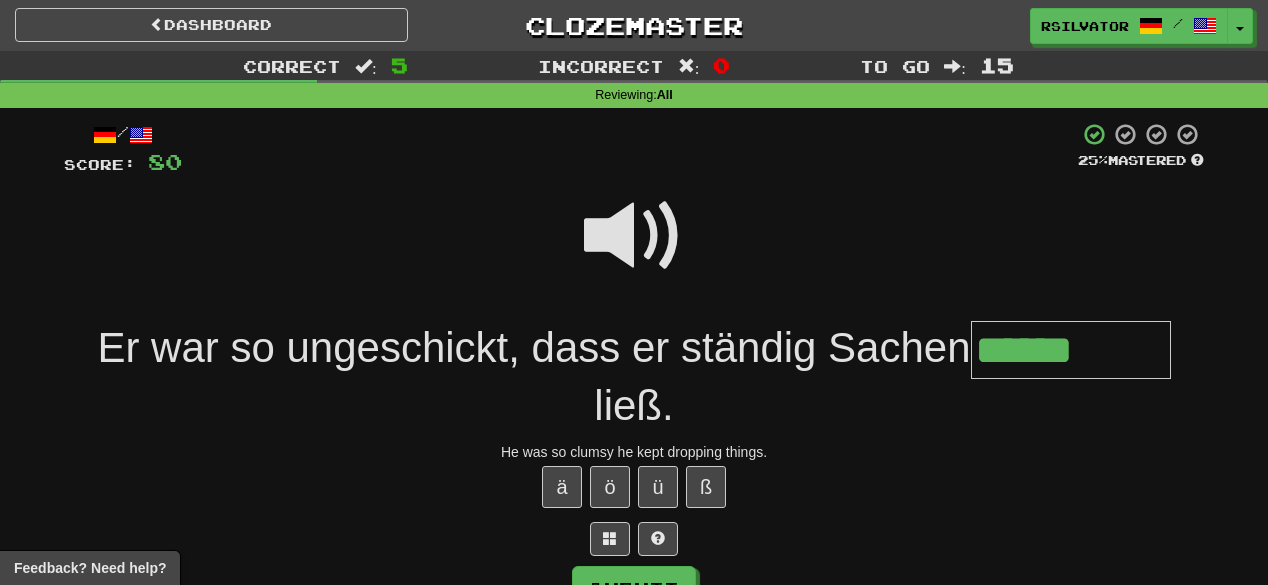 type on "******" 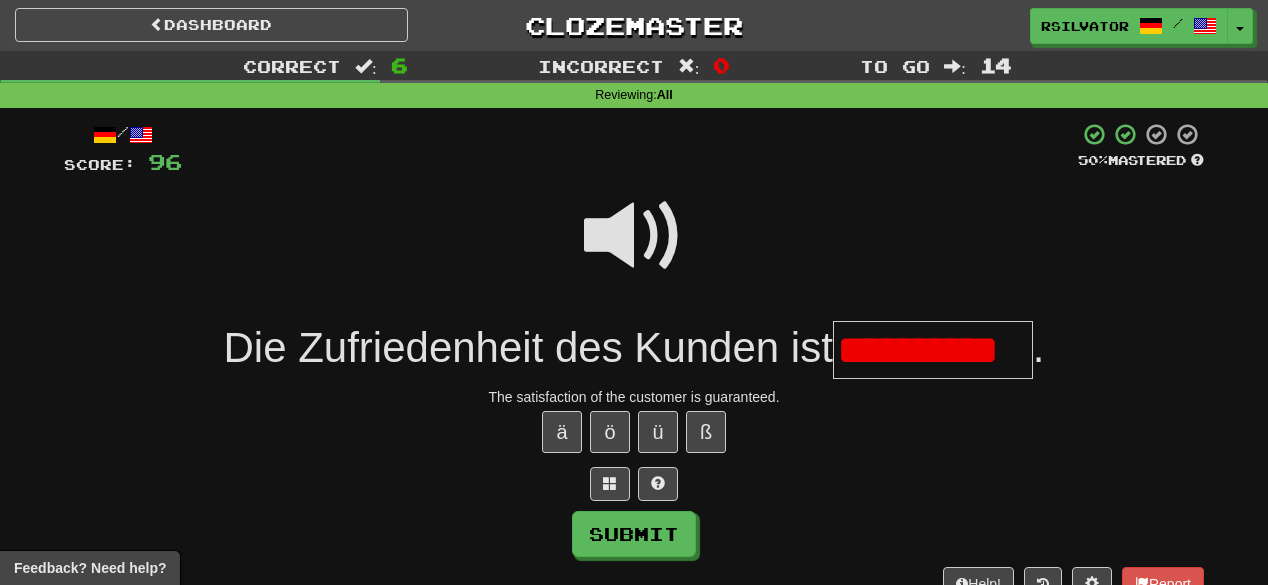 scroll, scrollTop: 0, scrollLeft: 0, axis: both 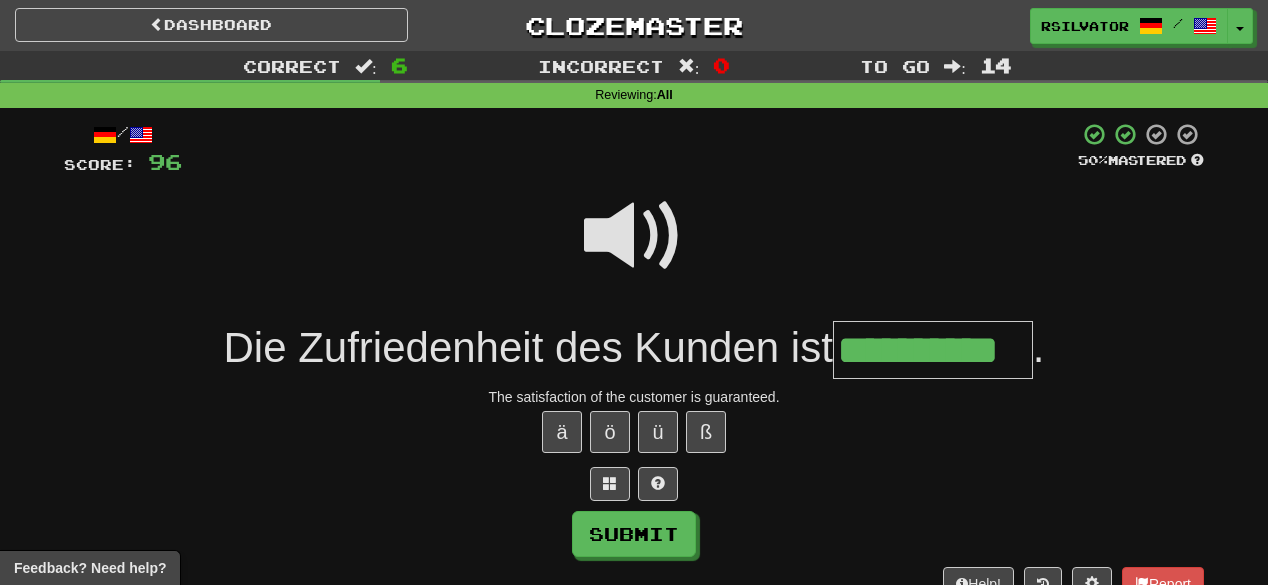 type on "**********" 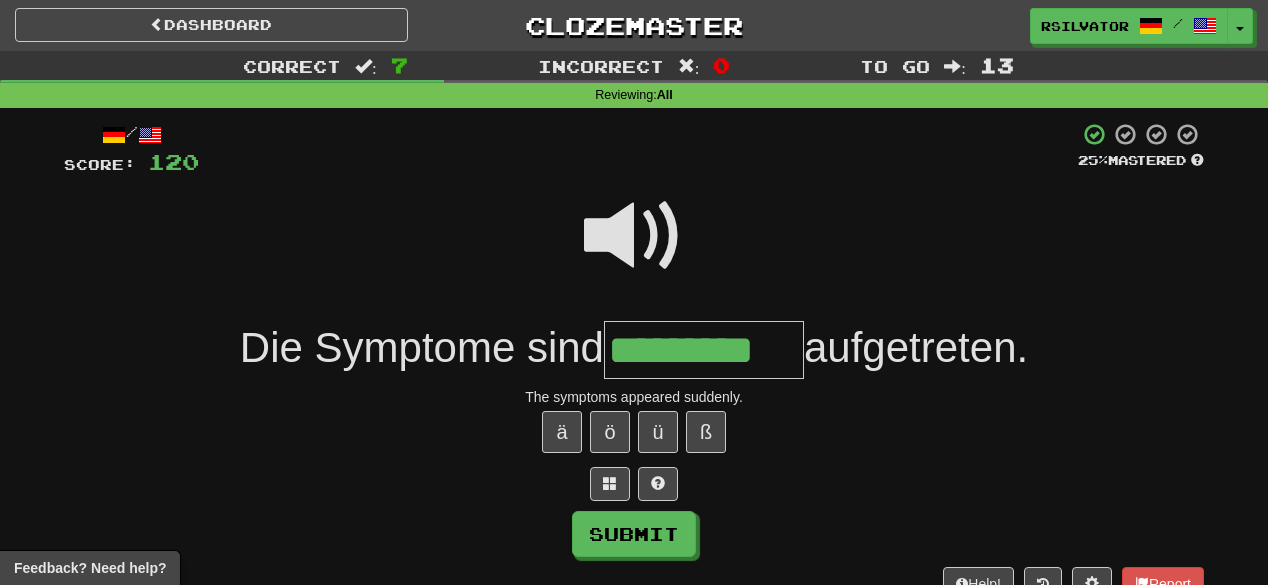 type on "*********" 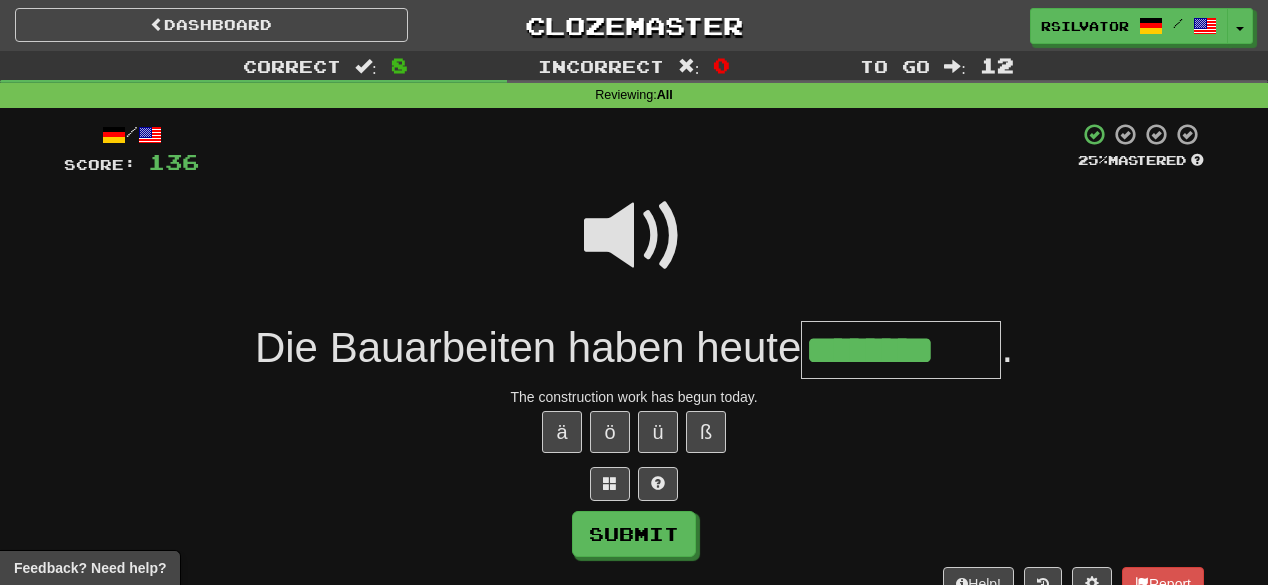 type on "********" 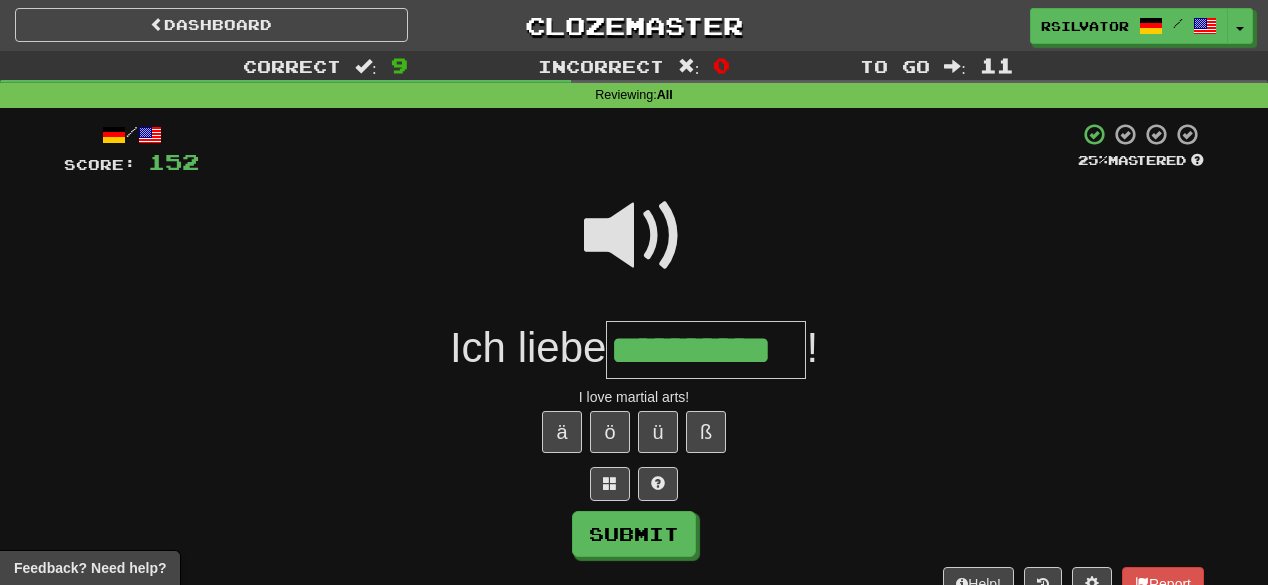 scroll, scrollTop: 0, scrollLeft: 28, axis: horizontal 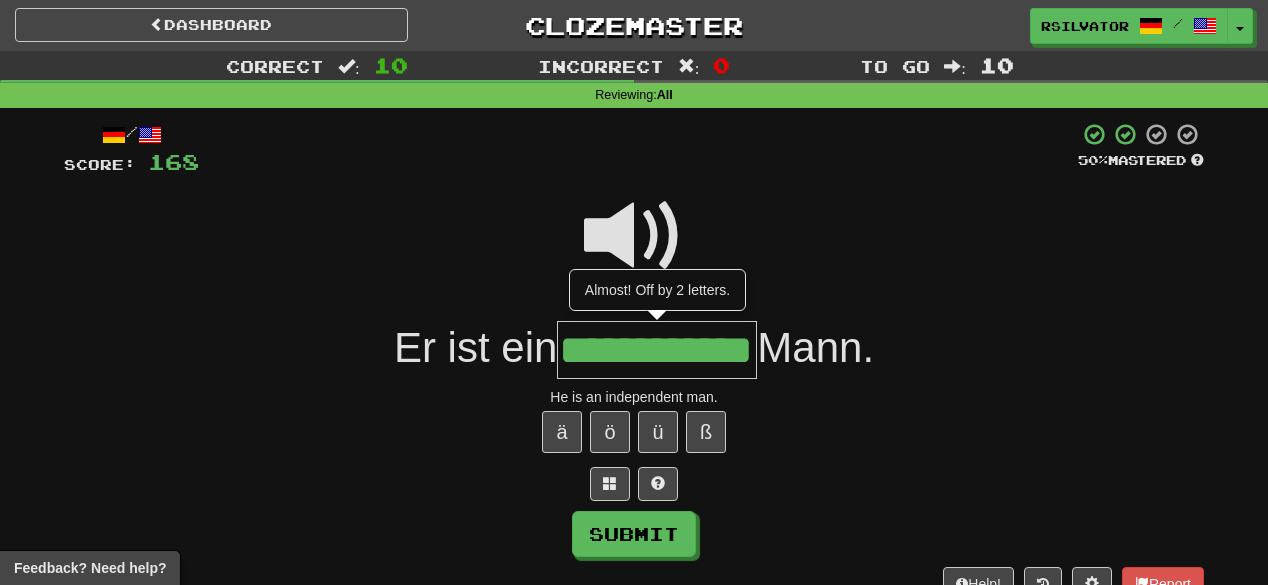 type on "**********" 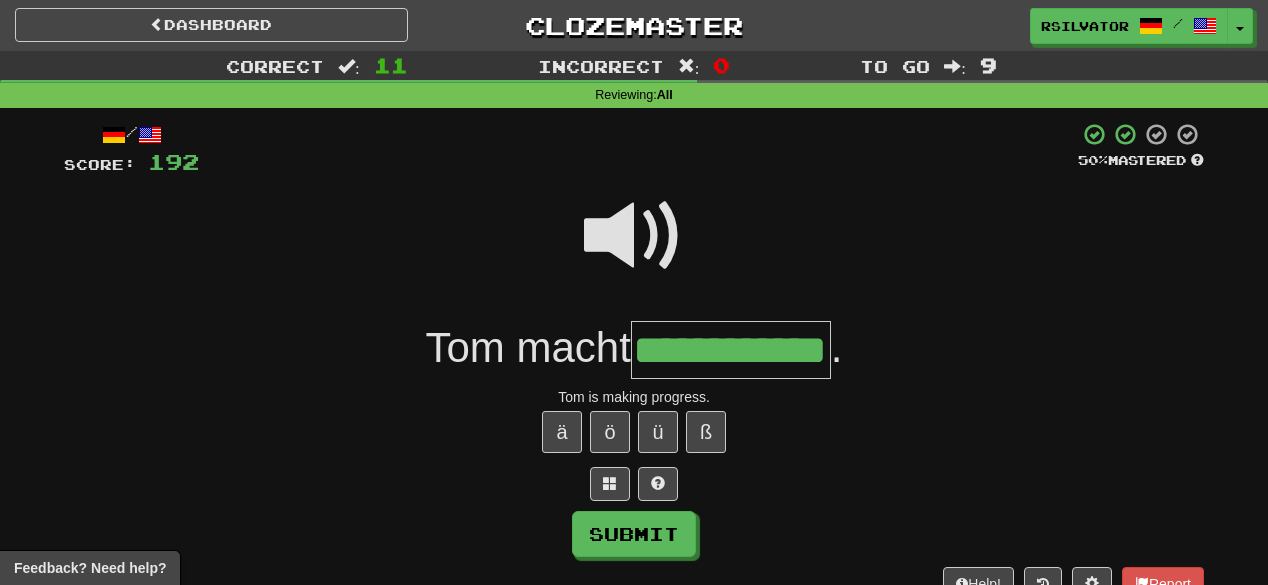 scroll, scrollTop: 0, scrollLeft: 0, axis: both 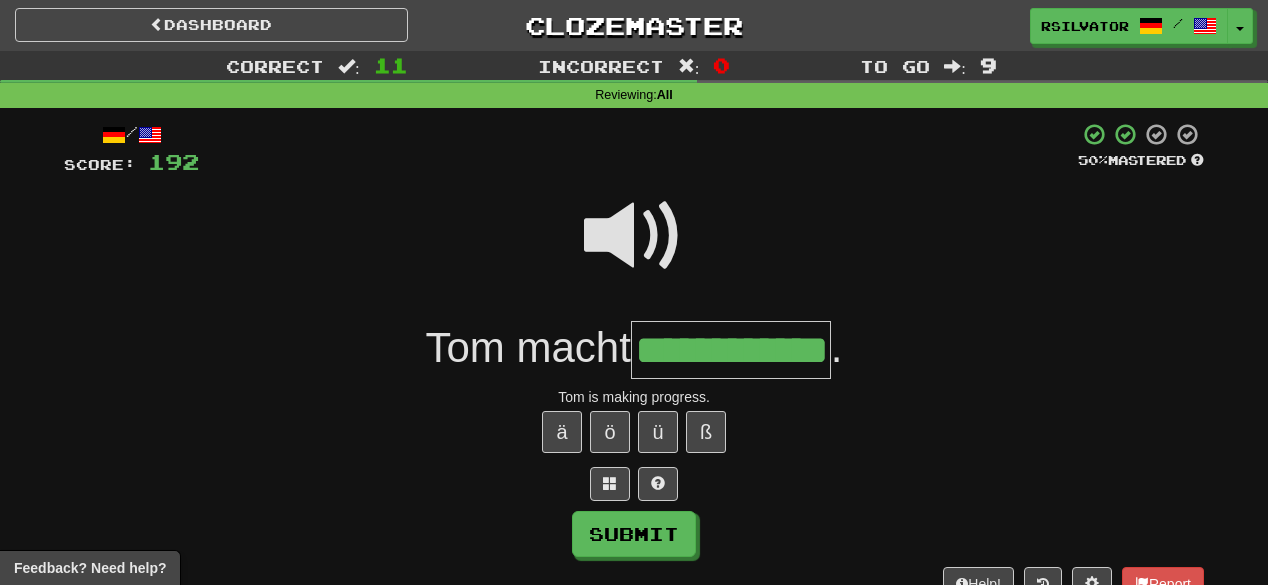 type on "**********" 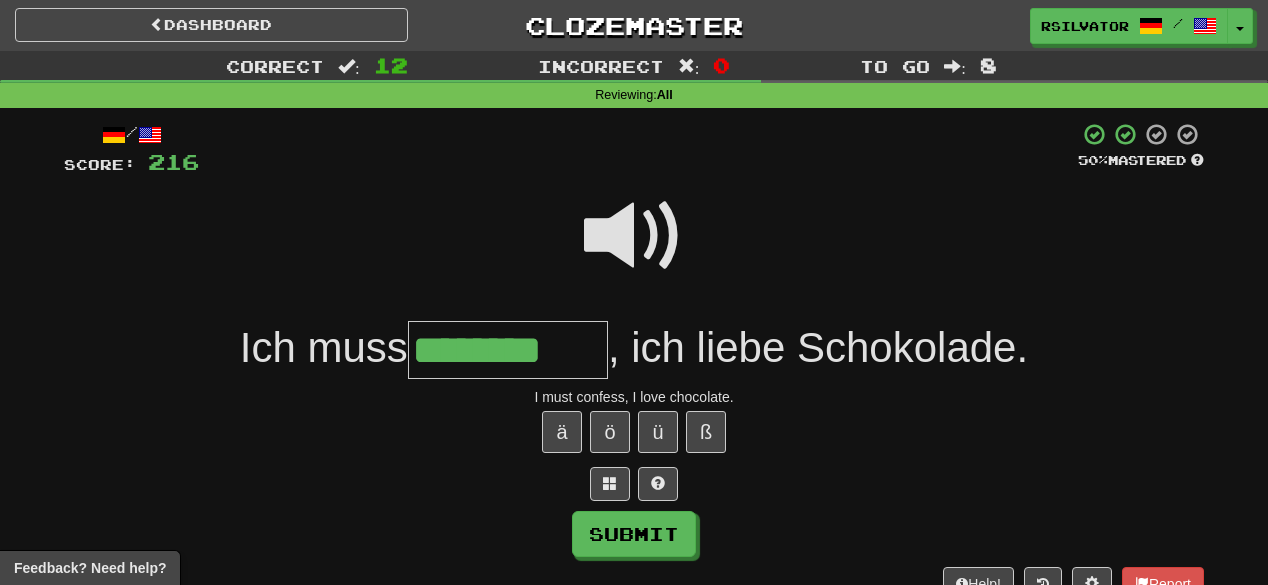 type on "********" 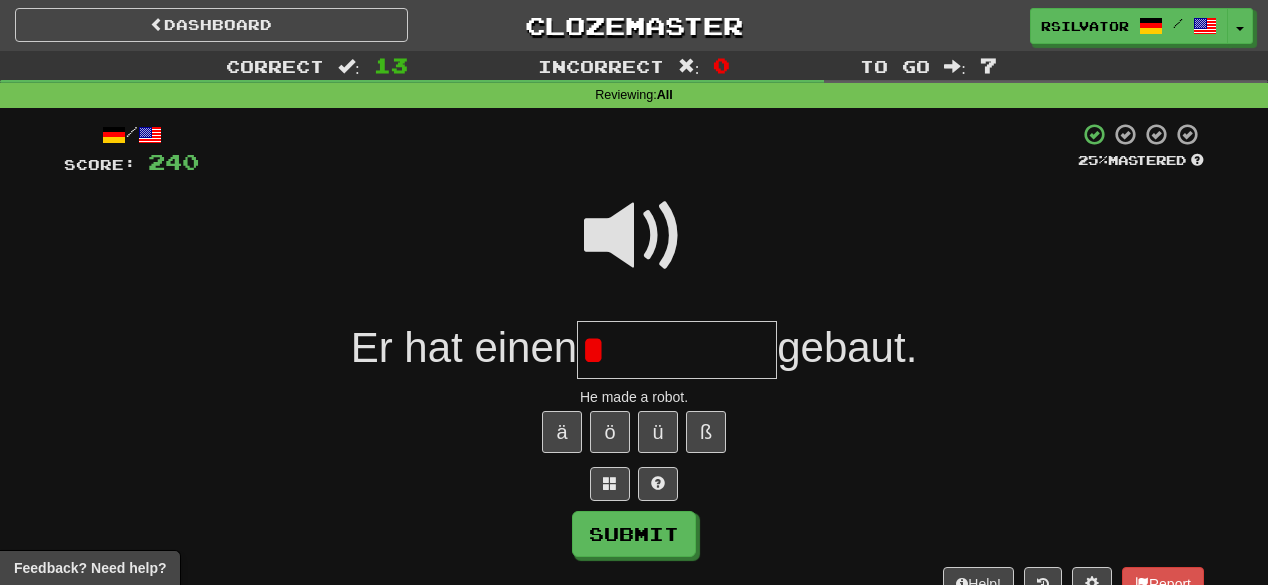 type on "*" 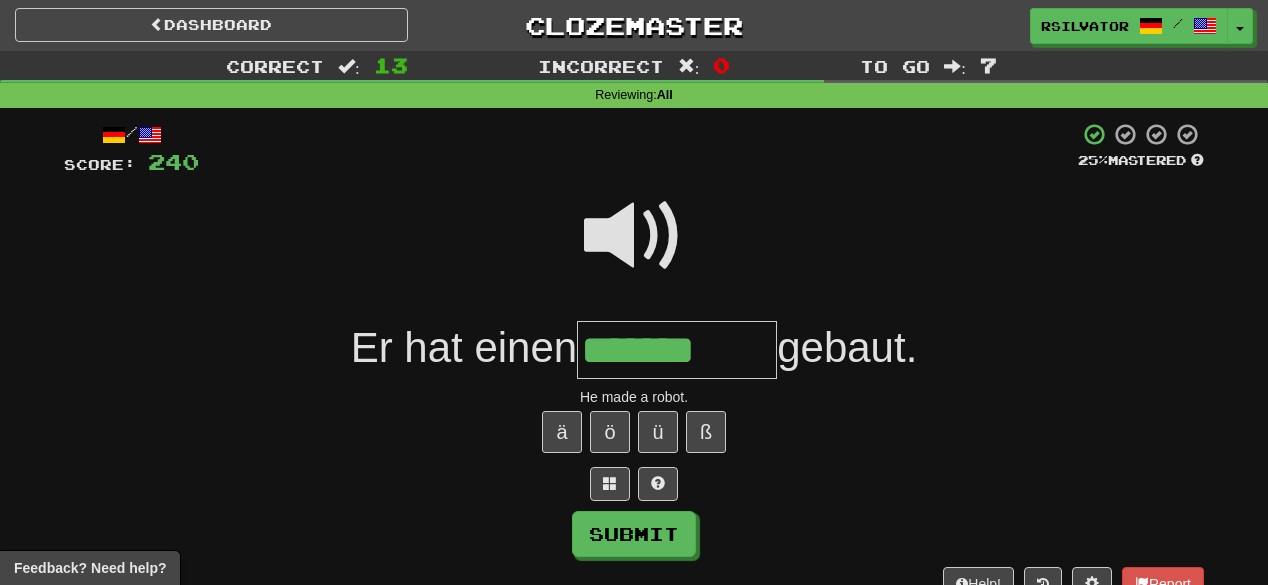 type on "*******" 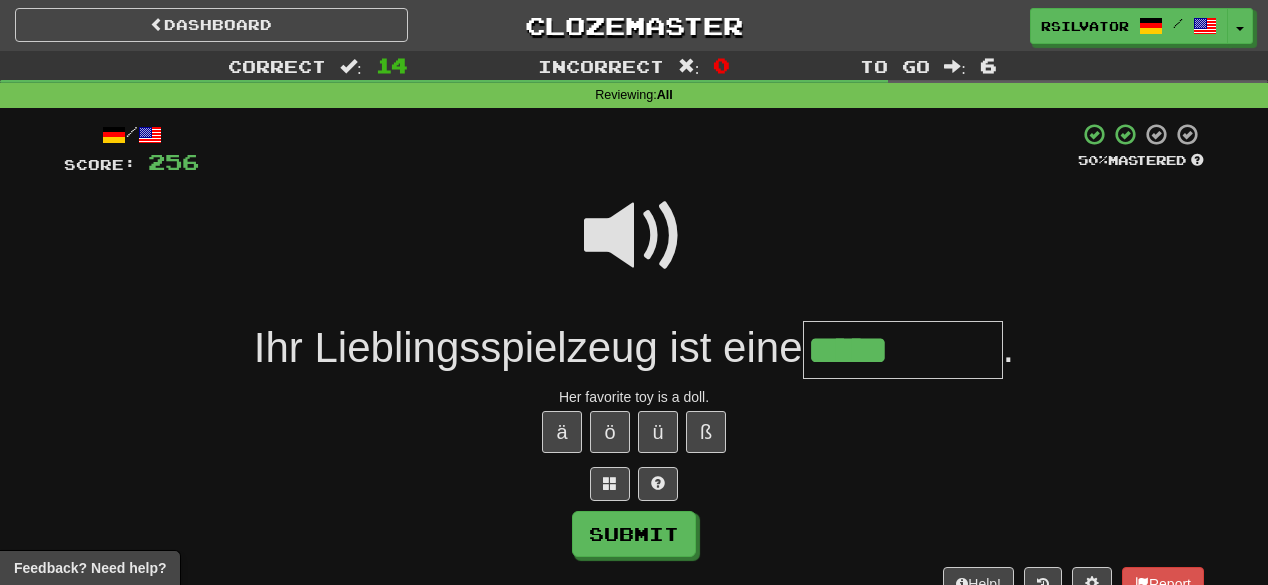 type on "*****" 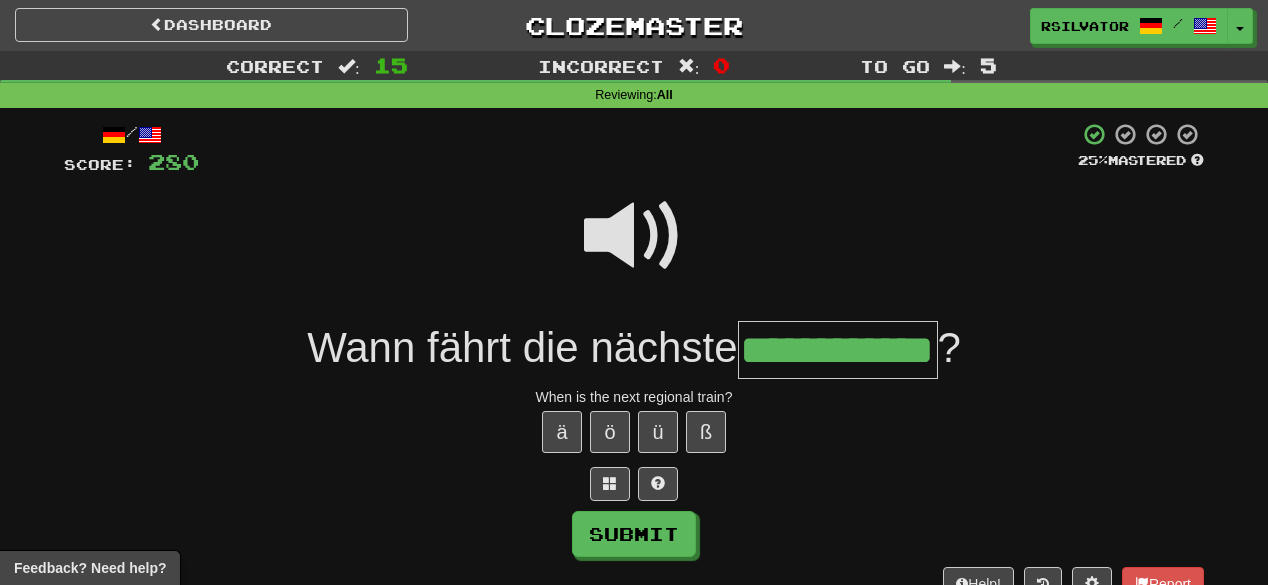 scroll, scrollTop: 0, scrollLeft: 66, axis: horizontal 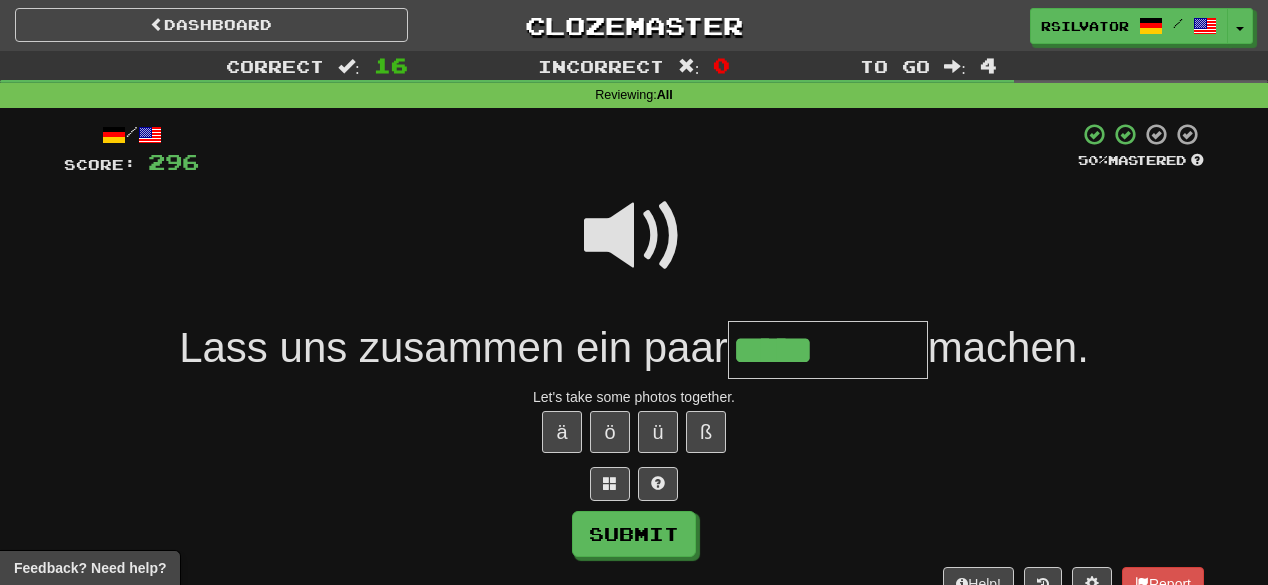 type on "*****" 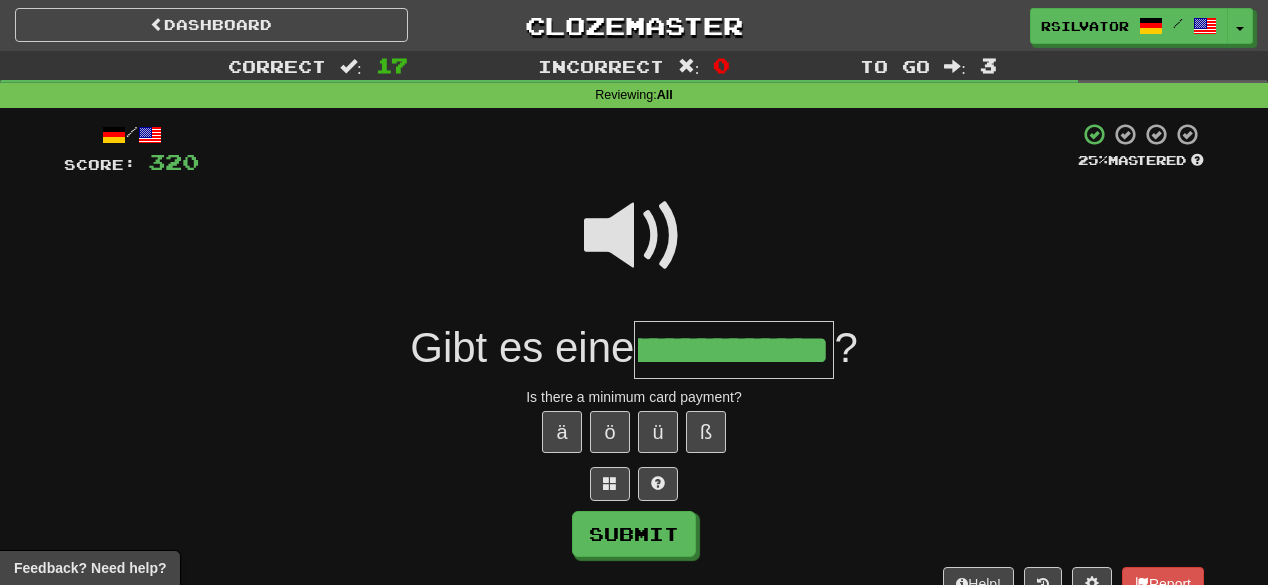 scroll, scrollTop: 0, scrollLeft: 218, axis: horizontal 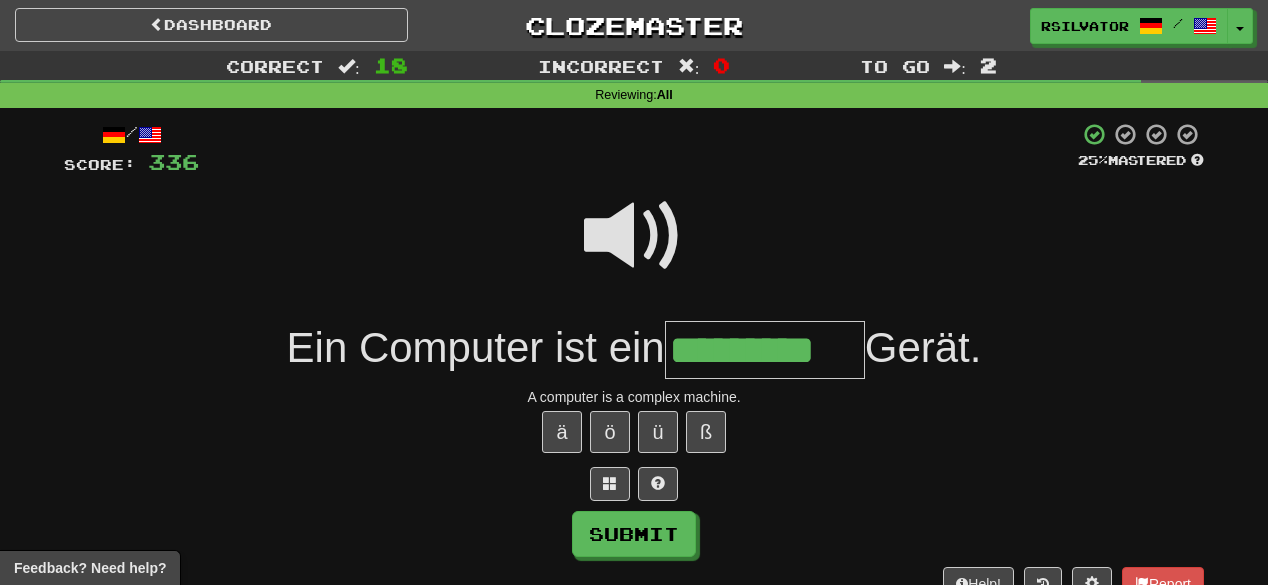 type on "*********" 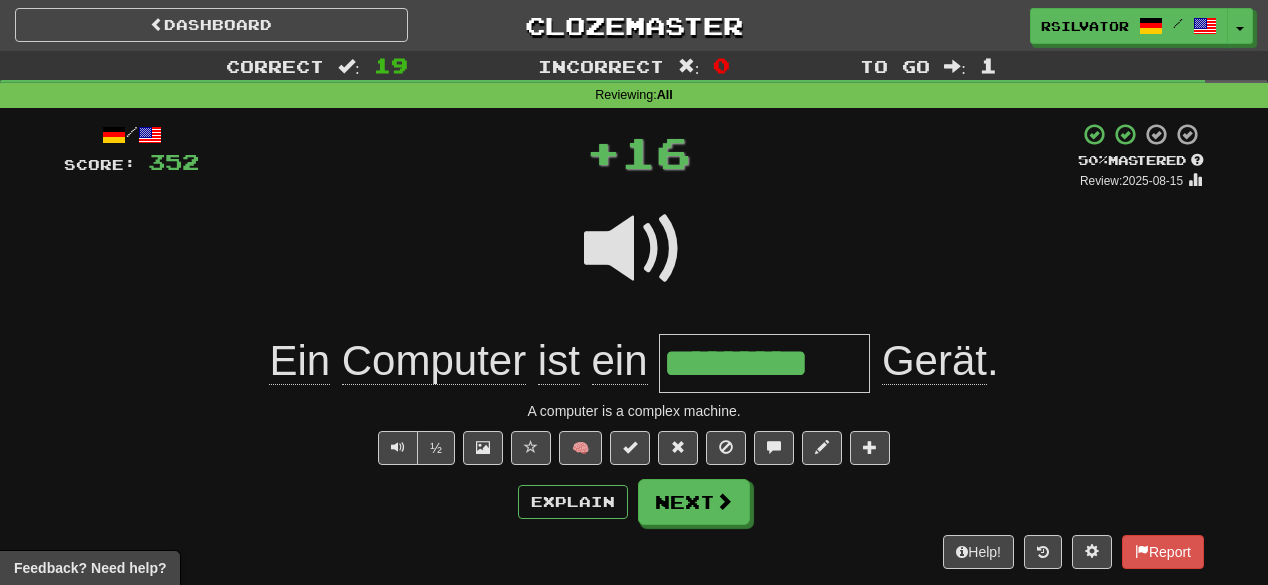scroll, scrollTop: 0, scrollLeft: 0, axis: both 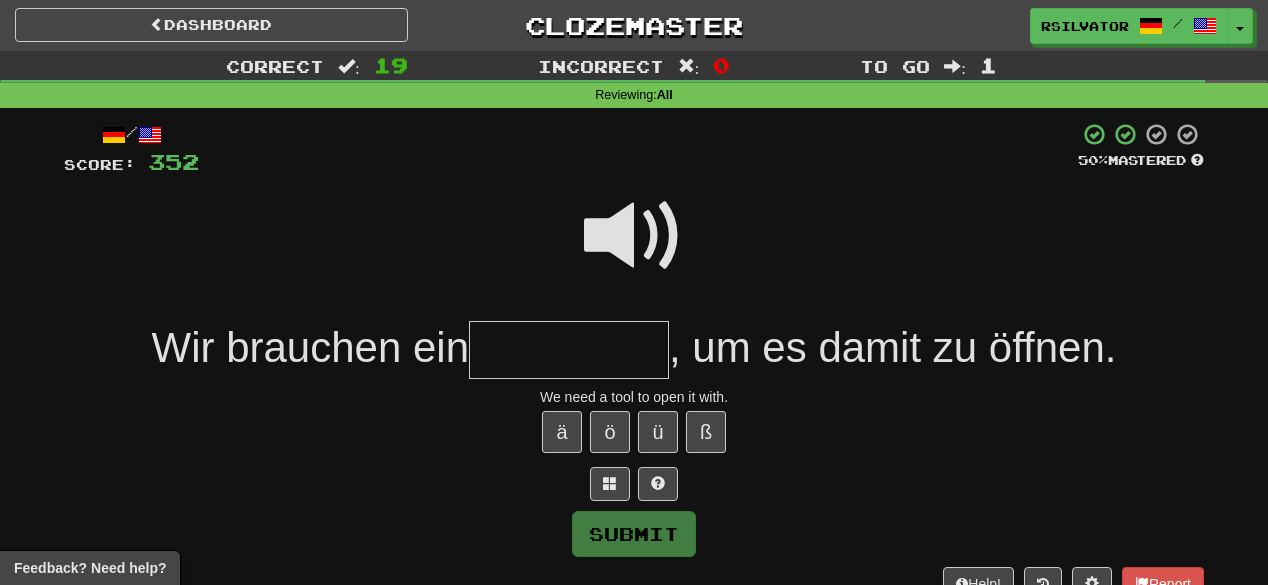 type on "*" 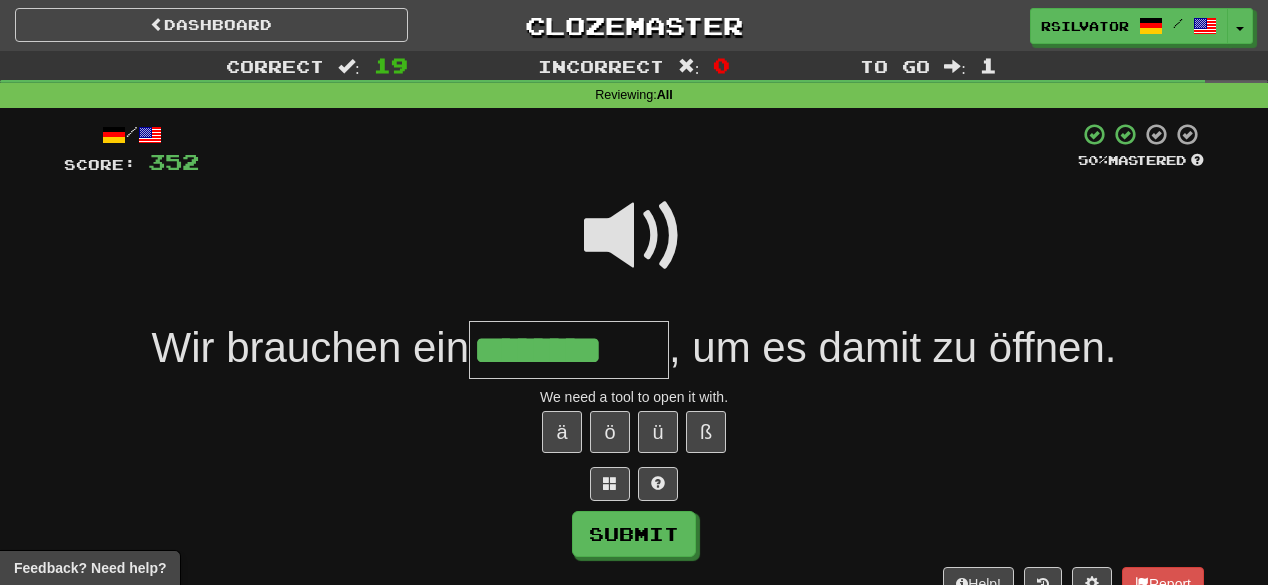 type on "********" 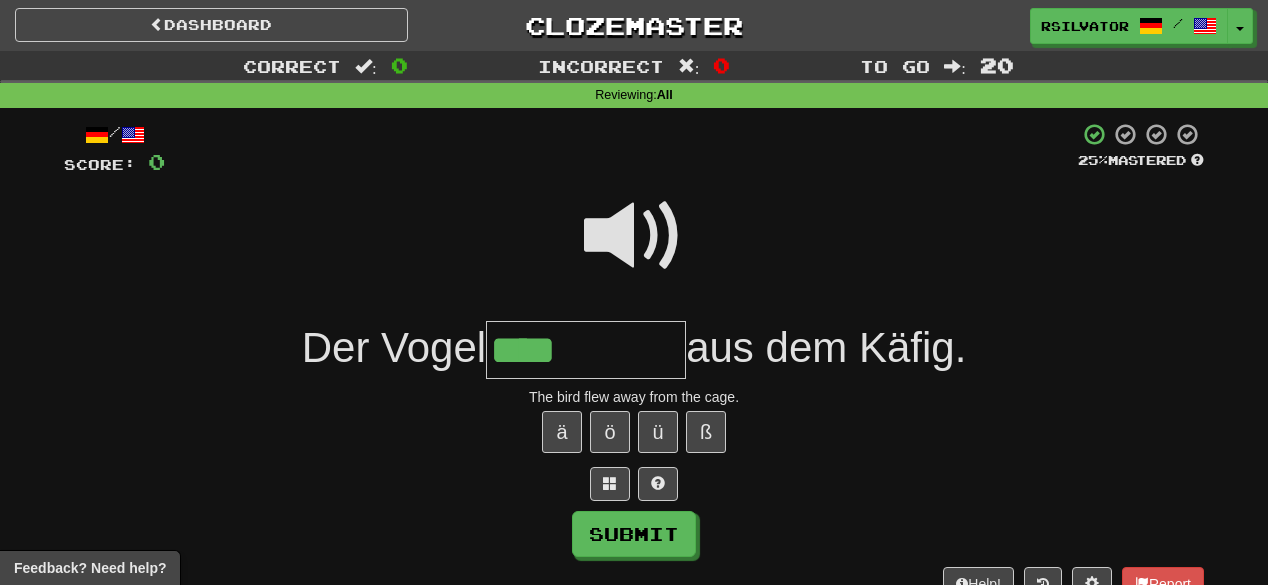 type on "****" 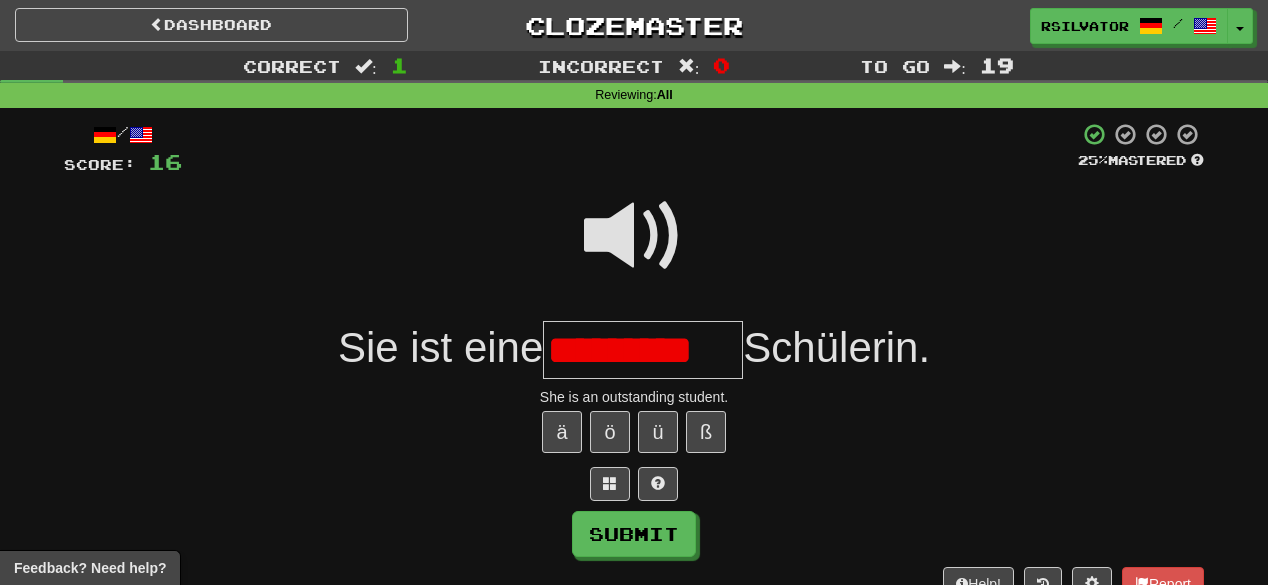 scroll, scrollTop: 0, scrollLeft: 0, axis: both 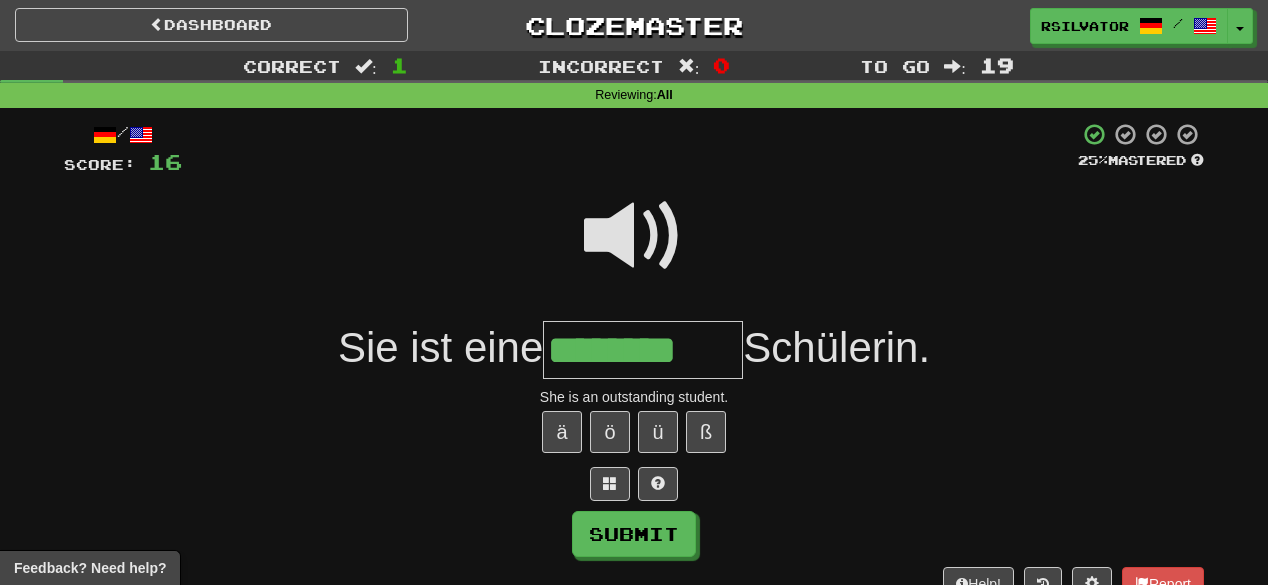 click at bounding box center (634, 249) 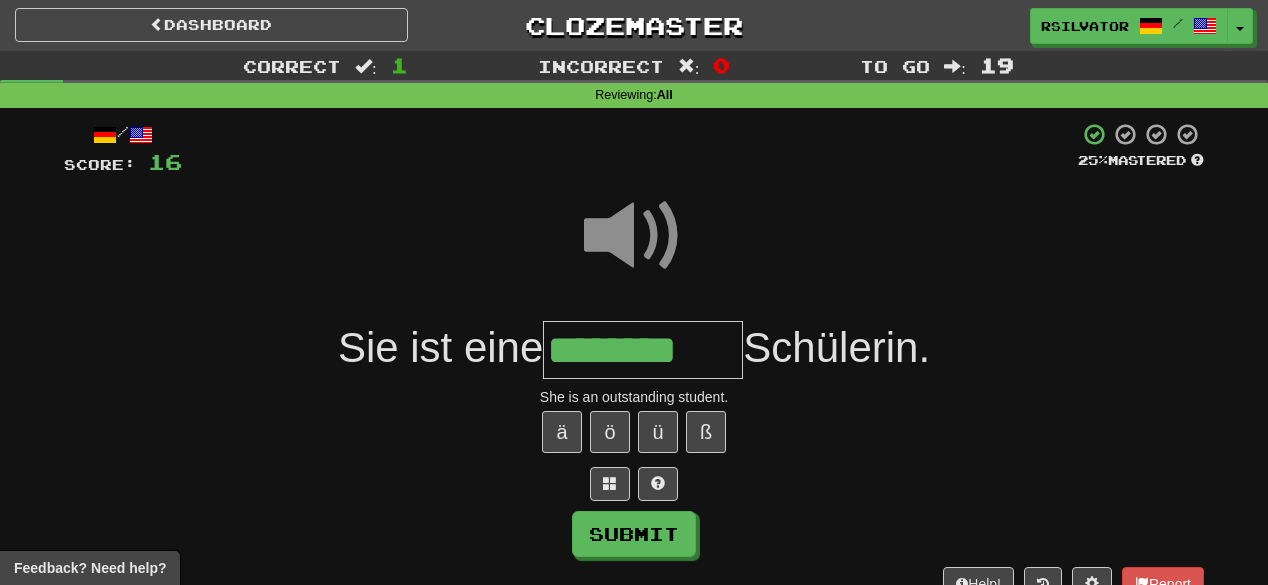 click on "********" at bounding box center [643, 350] 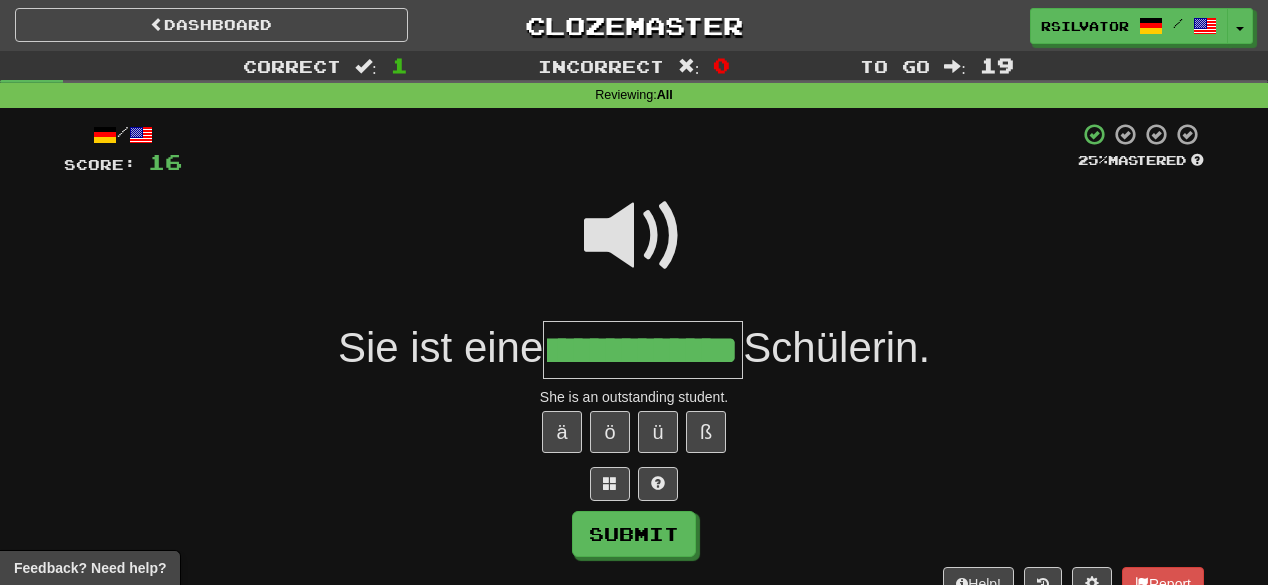 scroll, scrollTop: 0, scrollLeft: 80, axis: horizontal 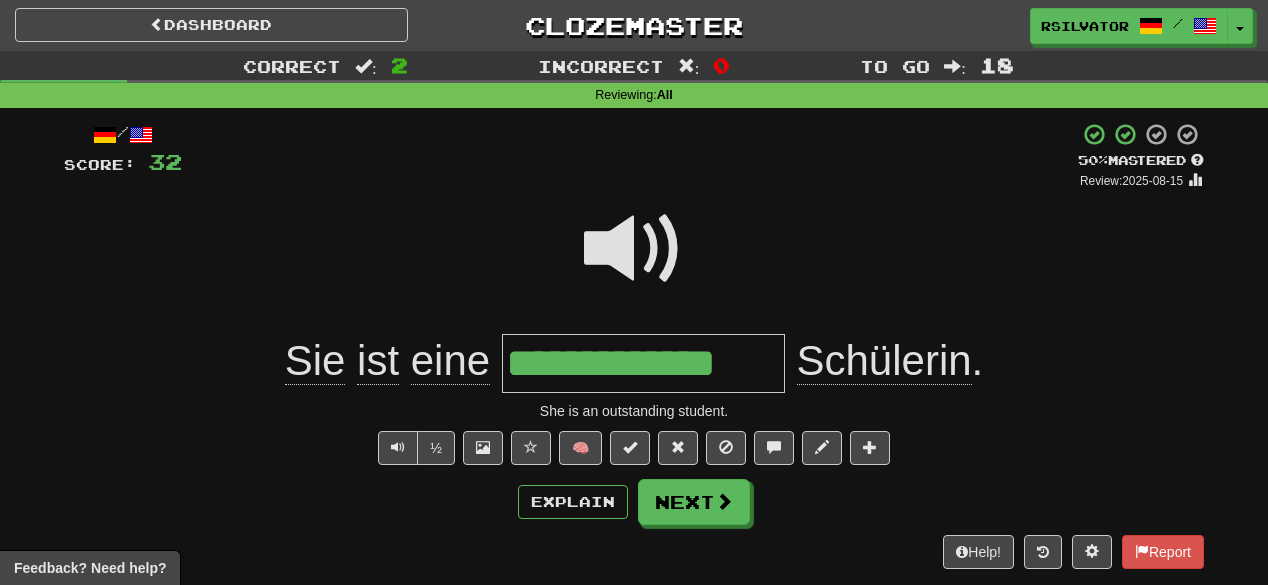 click on "**********" at bounding box center [643, 363] 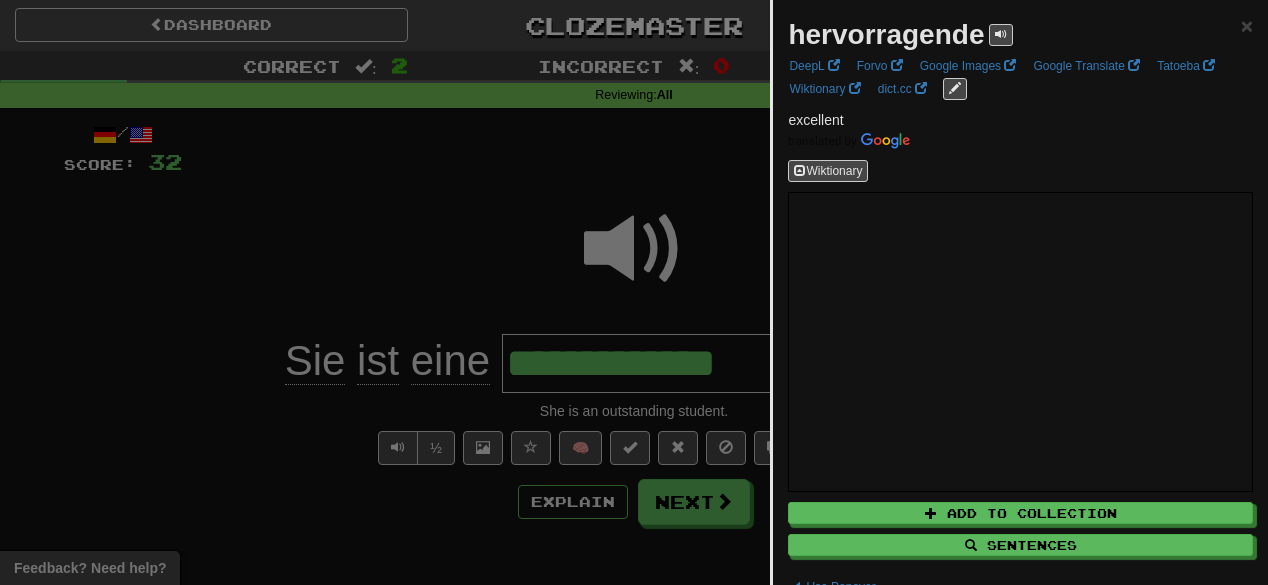 click at bounding box center [634, 292] 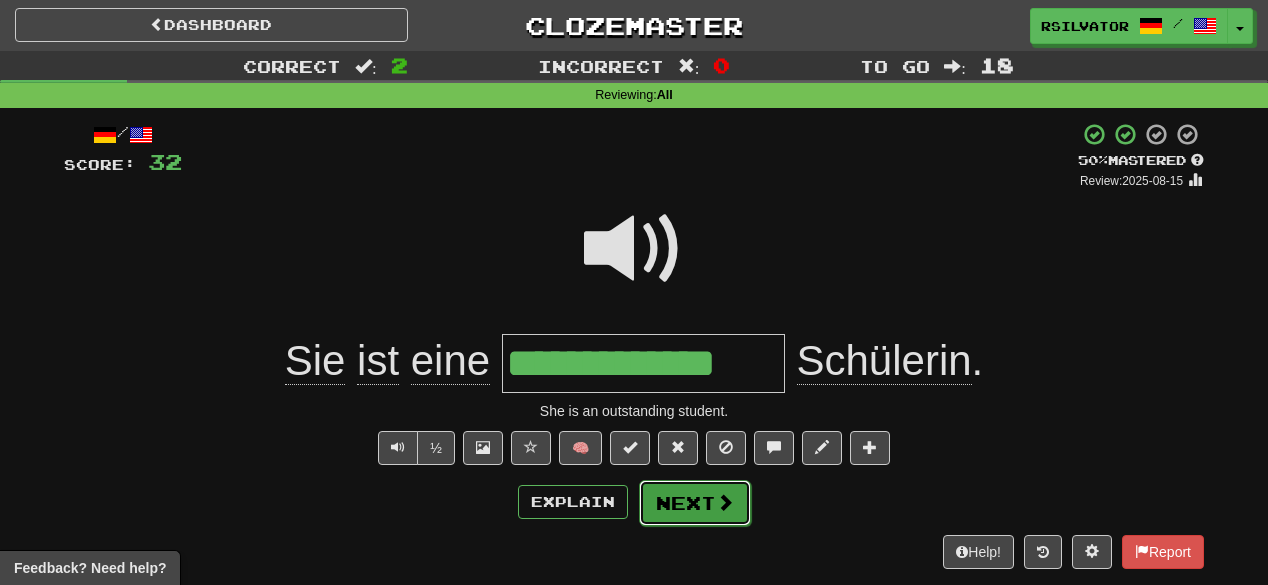 click on "Next" at bounding box center [695, 503] 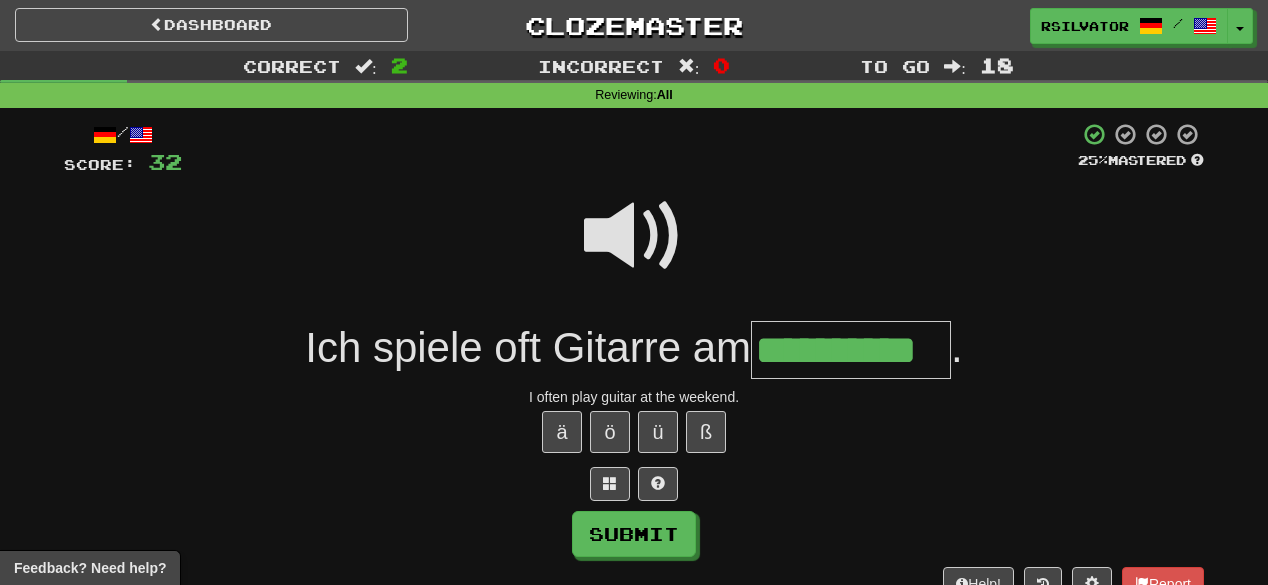 scroll, scrollTop: 0, scrollLeft: 53, axis: horizontal 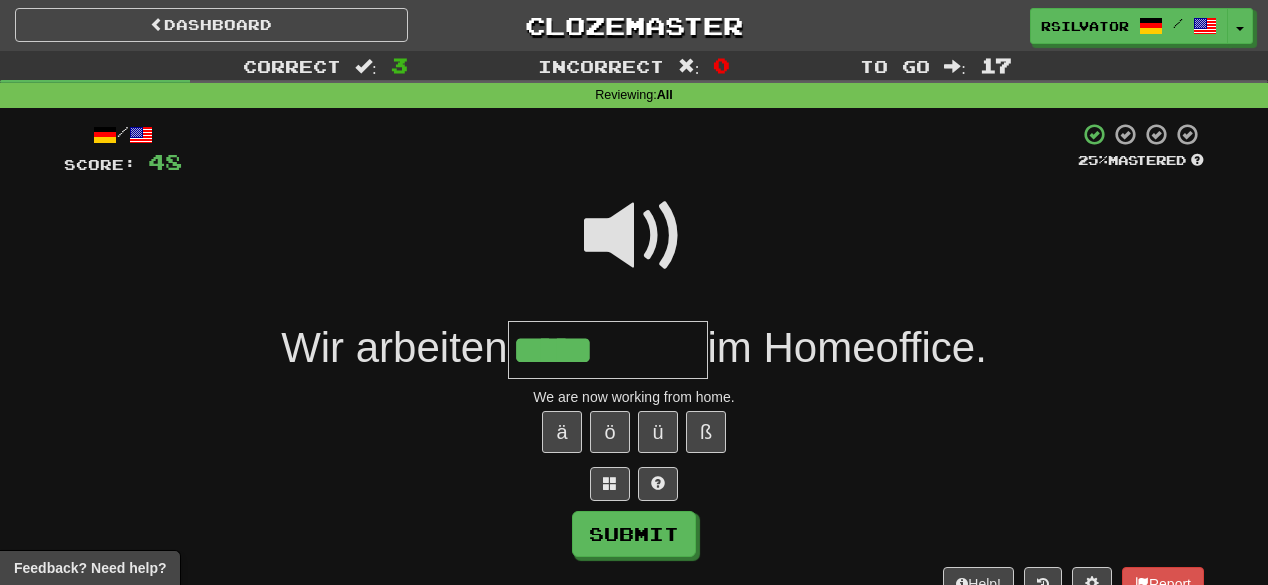 type on "*****" 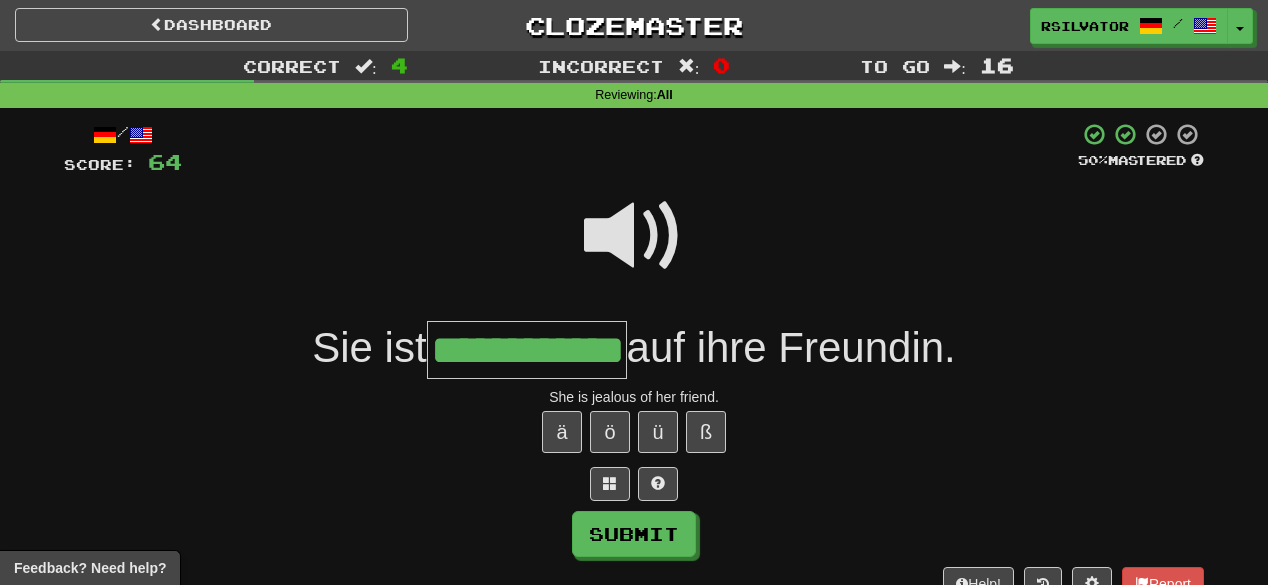 scroll, scrollTop: 0, scrollLeft: 21, axis: horizontal 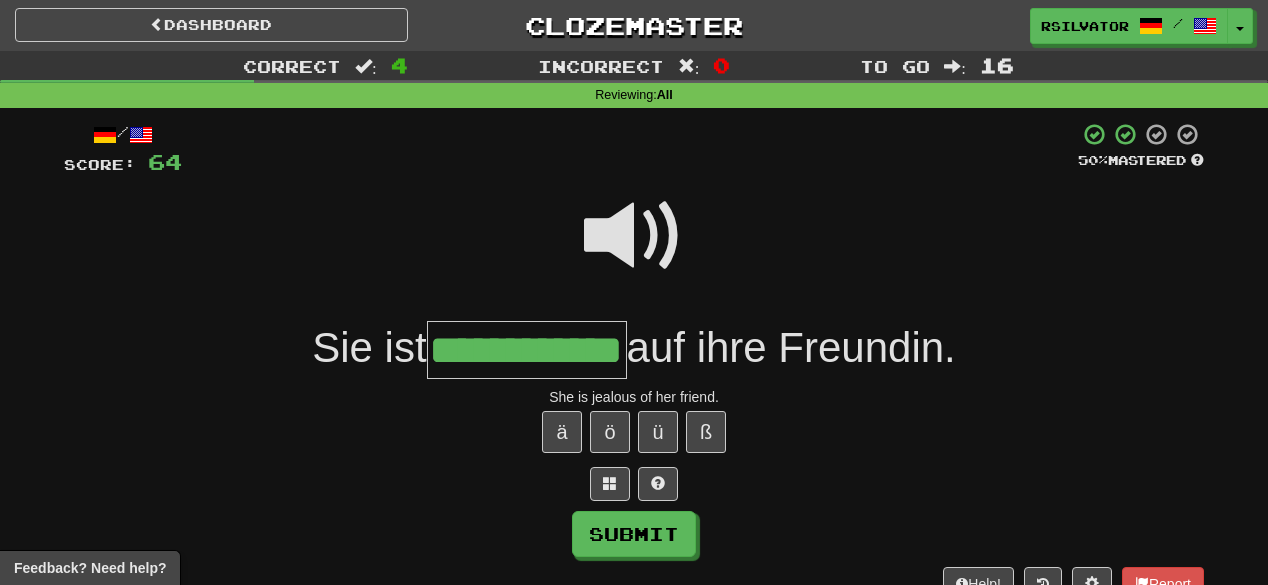 type on "**********" 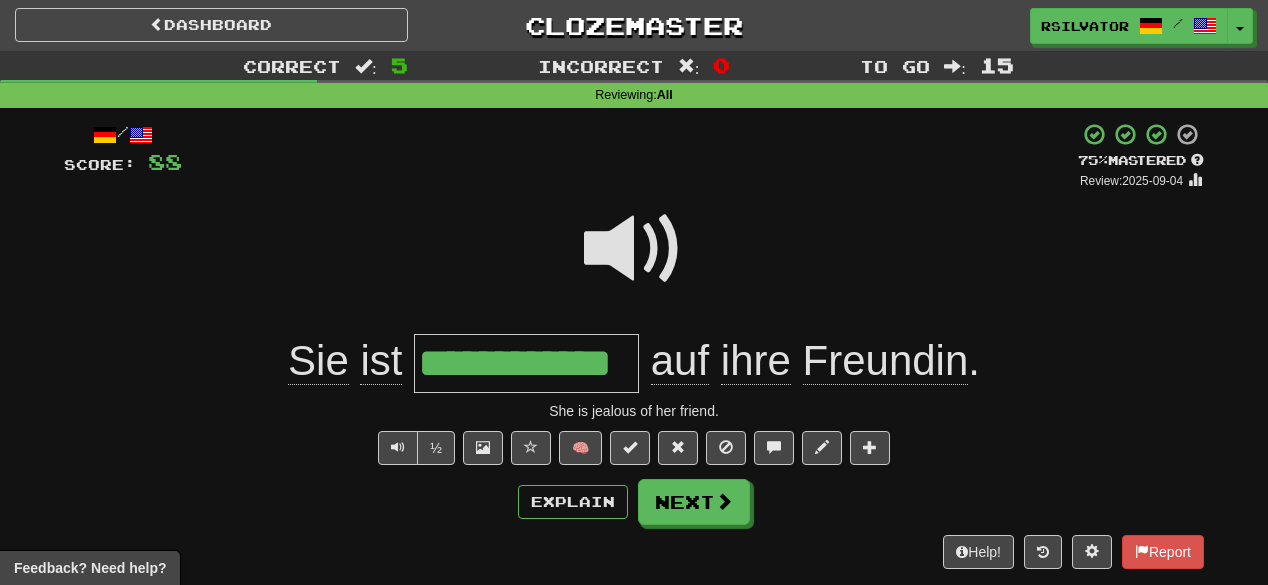 click at bounding box center (634, 249) 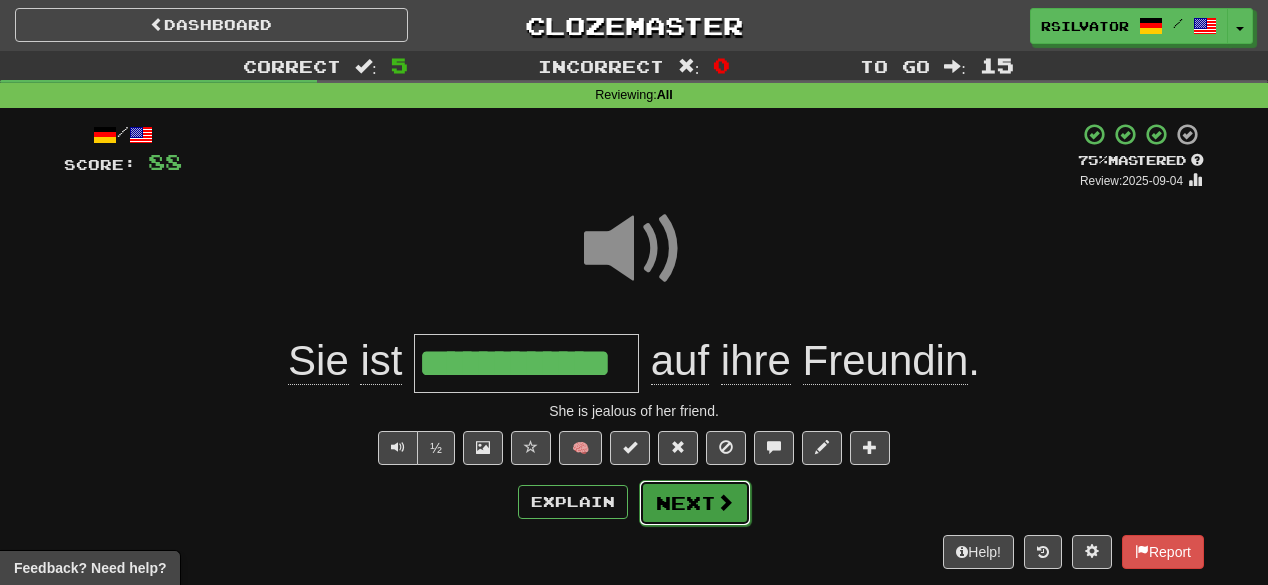click on "Next" at bounding box center (695, 503) 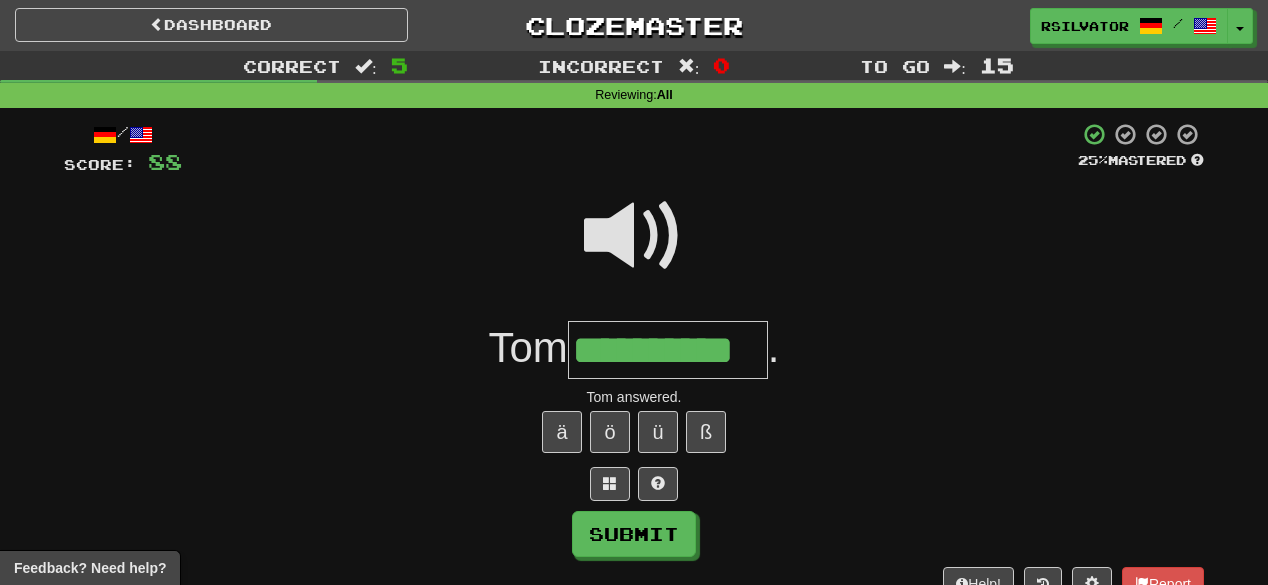 scroll, scrollTop: 0, scrollLeft: 3, axis: horizontal 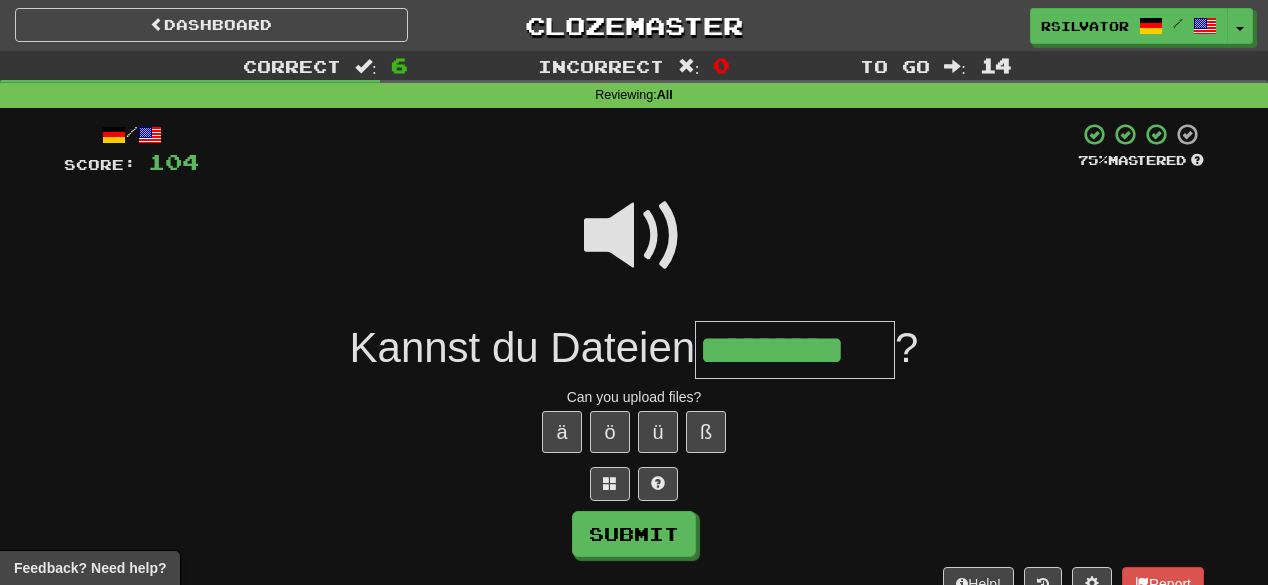 type on "*********" 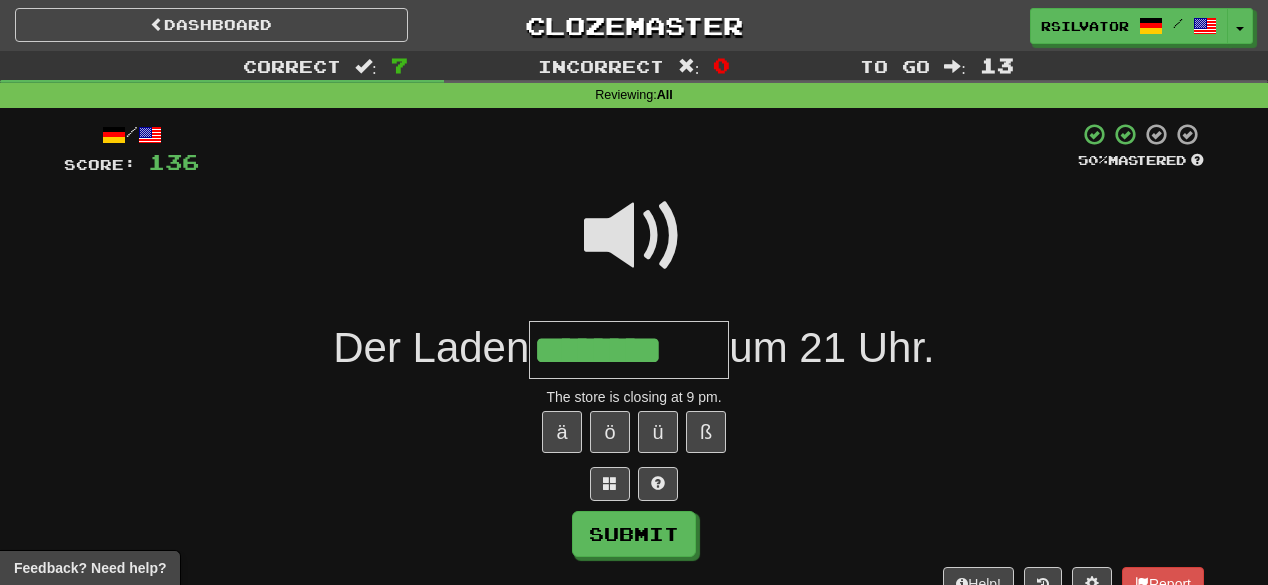 type on "********" 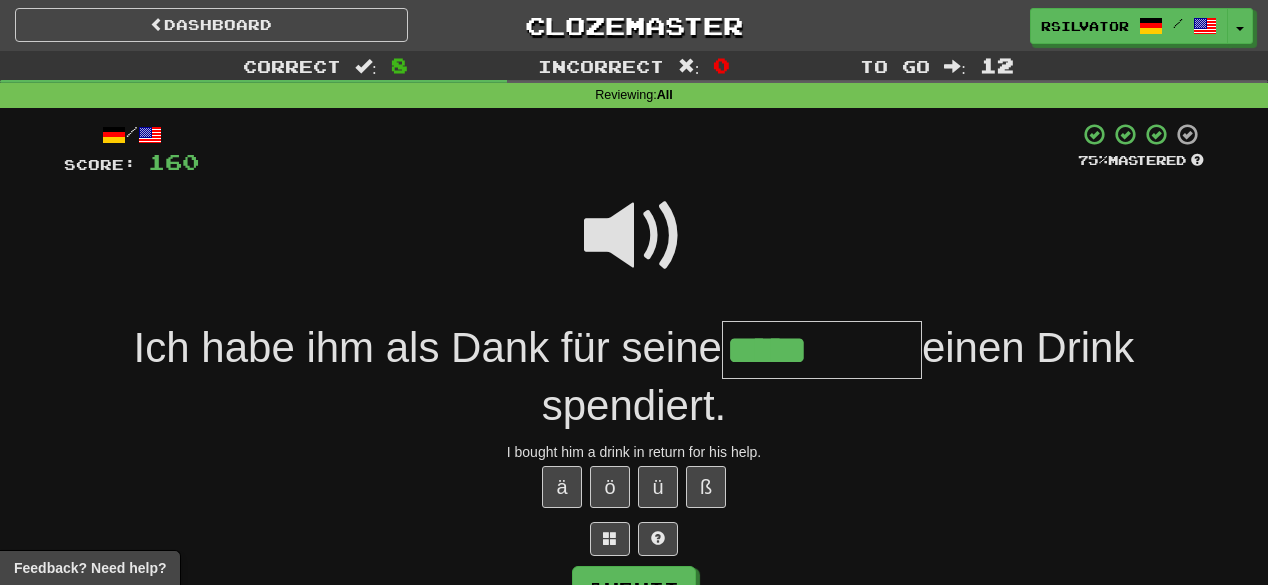 type on "*****" 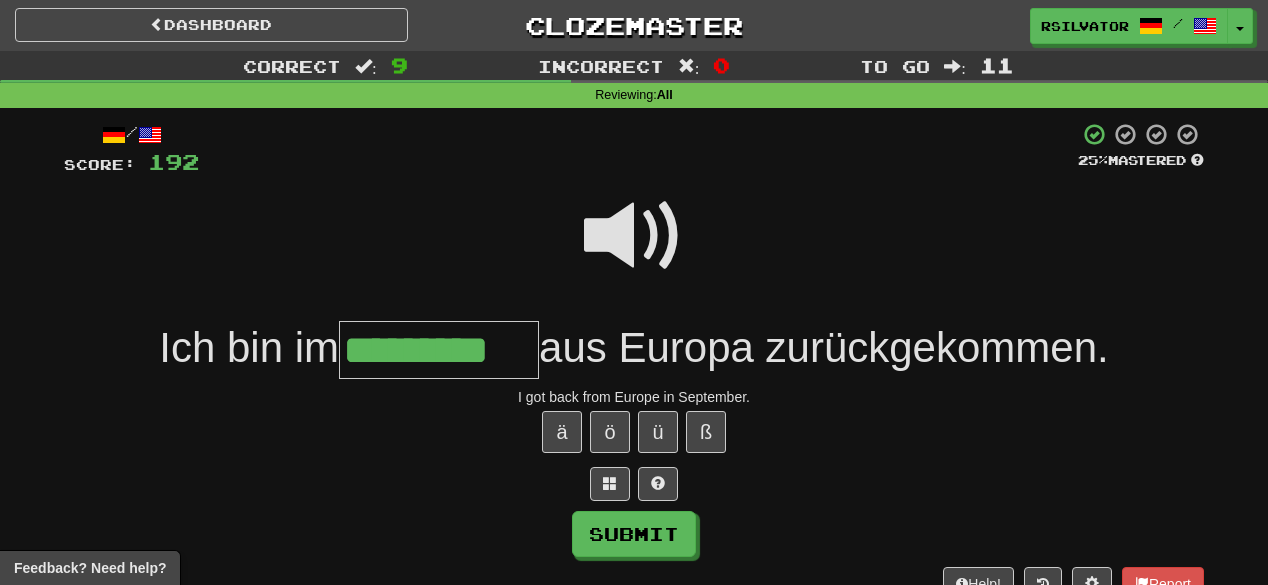 scroll, scrollTop: 0, scrollLeft: 12, axis: horizontal 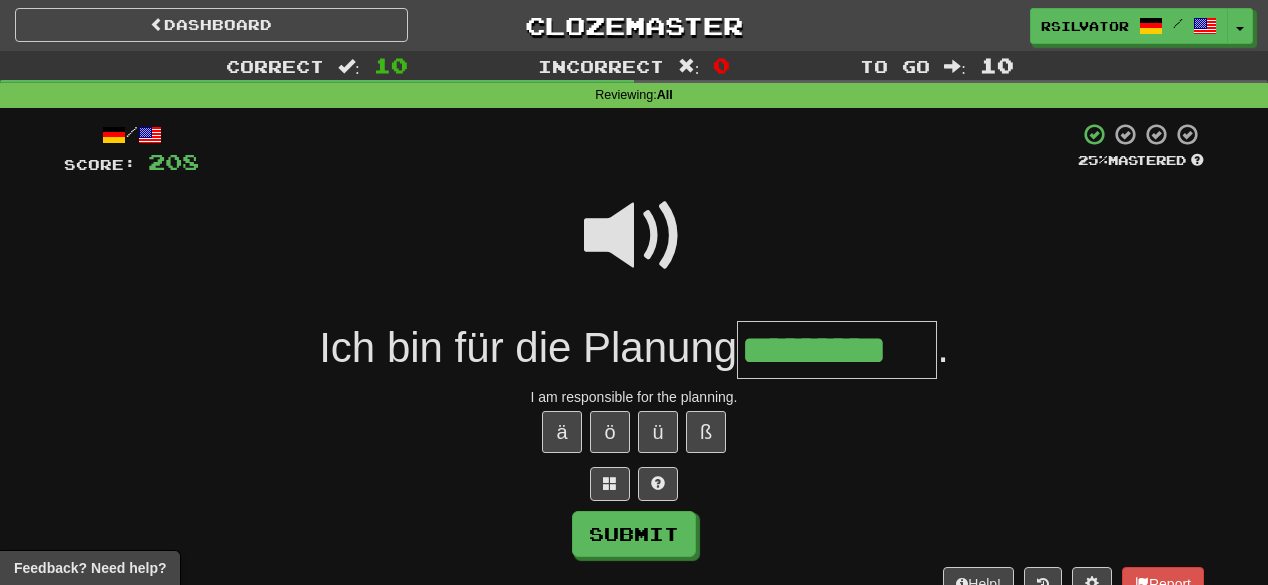 type on "*********" 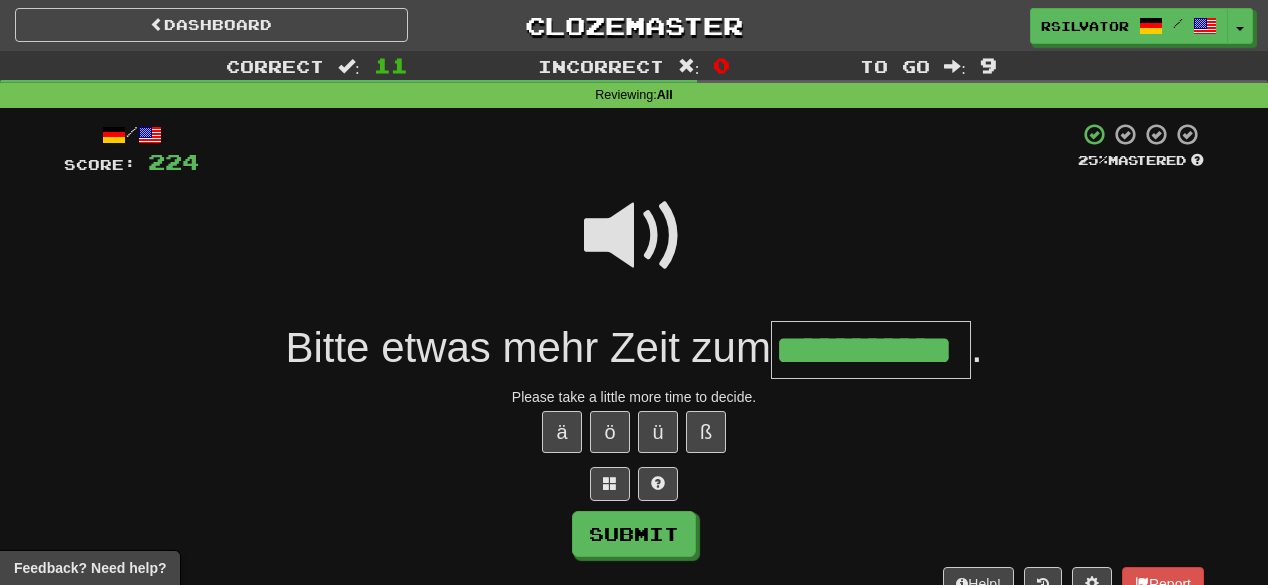 scroll, scrollTop: 0, scrollLeft: 0, axis: both 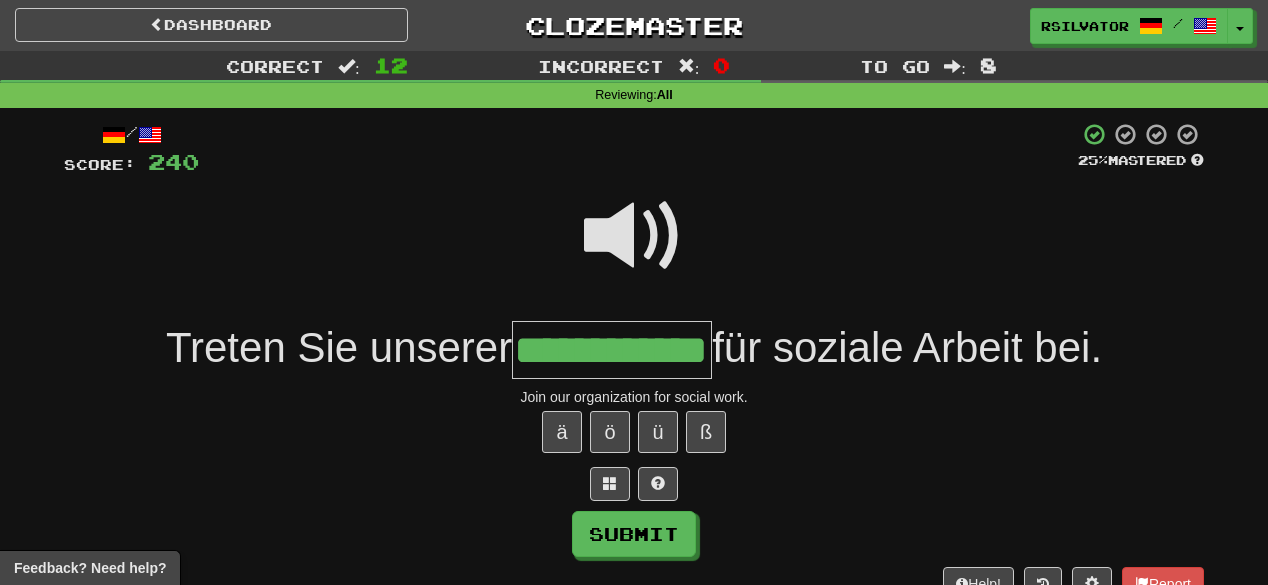type on "**********" 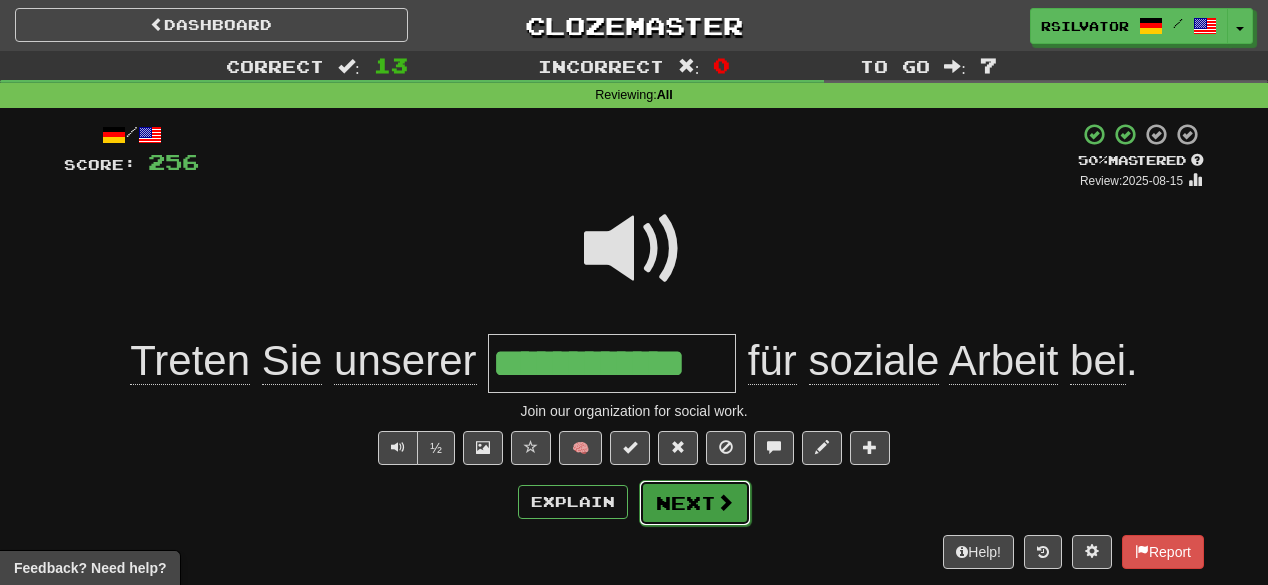 click on "Next" at bounding box center (695, 503) 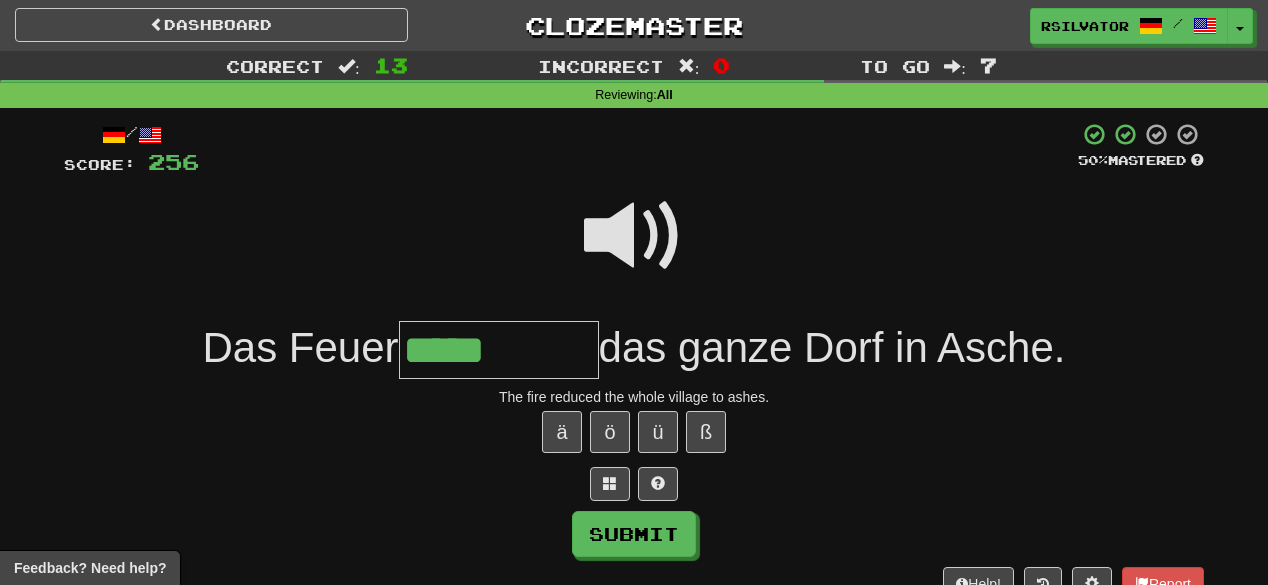 type on "*****" 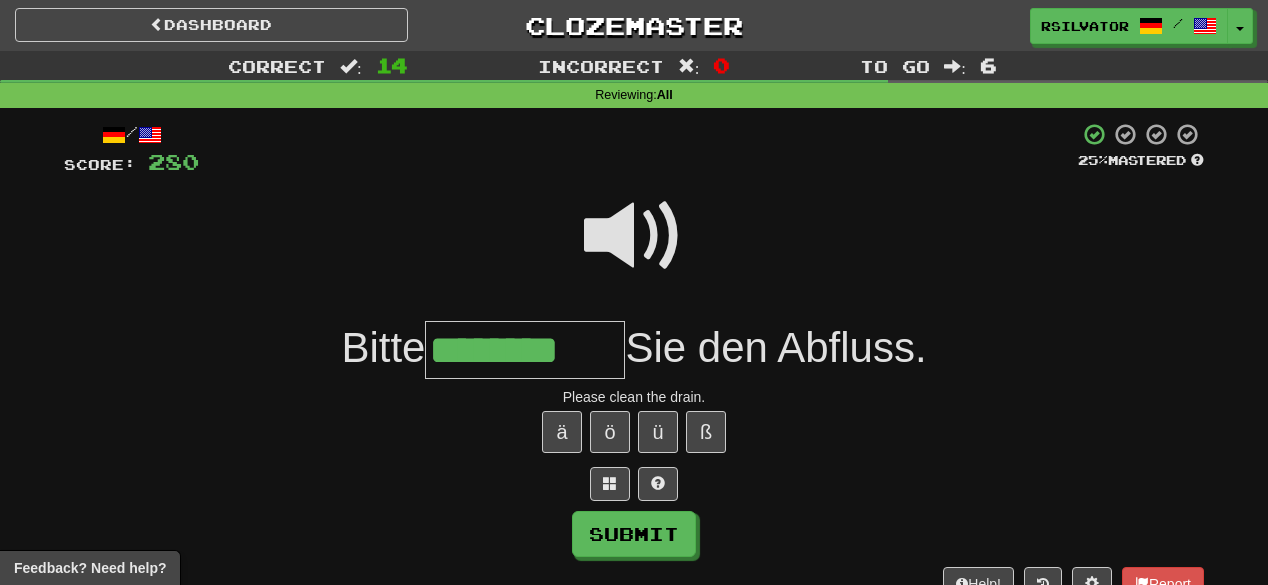 type on "********" 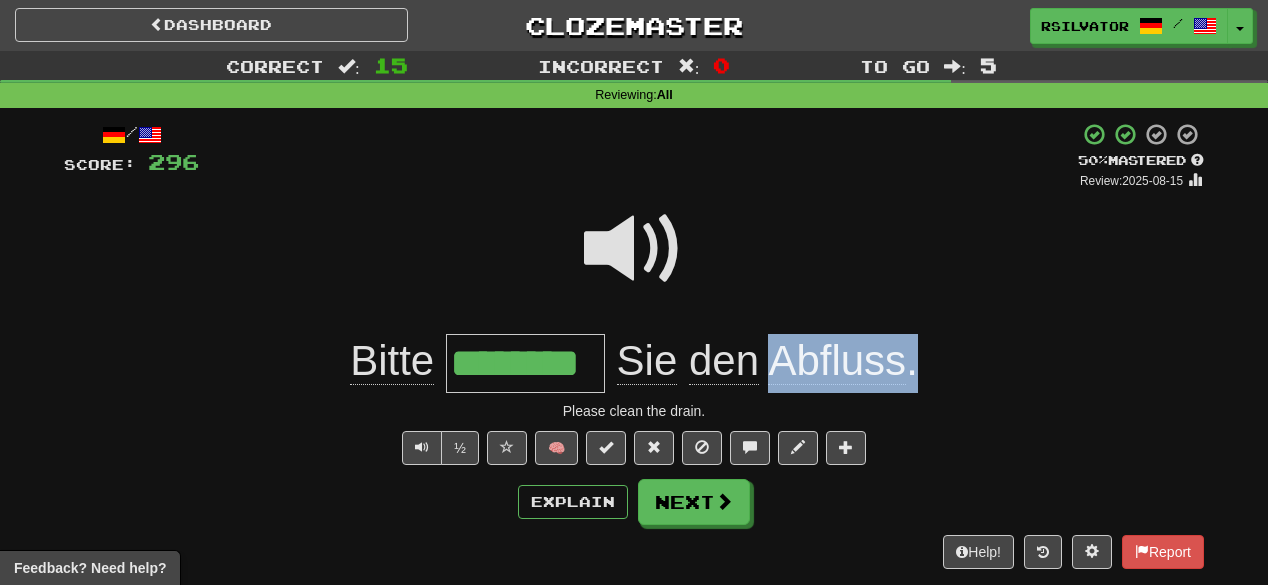 drag, startPoint x: 940, startPoint y: 363, endPoint x: 777, endPoint y: 375, distance: 163.44112 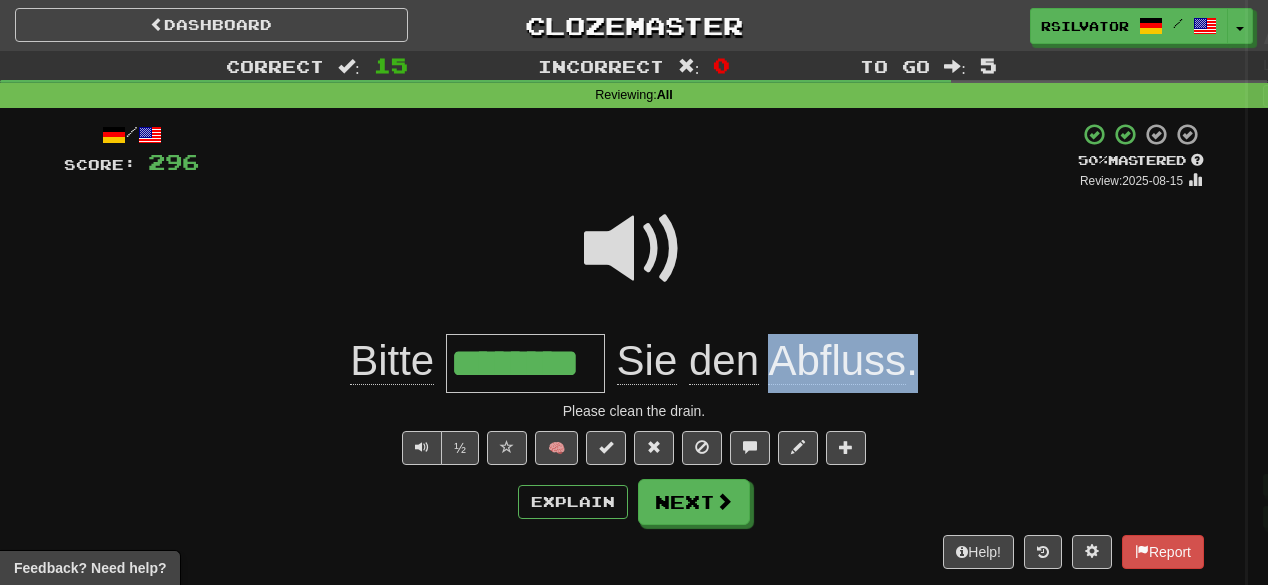 copy on "Abfluss ." 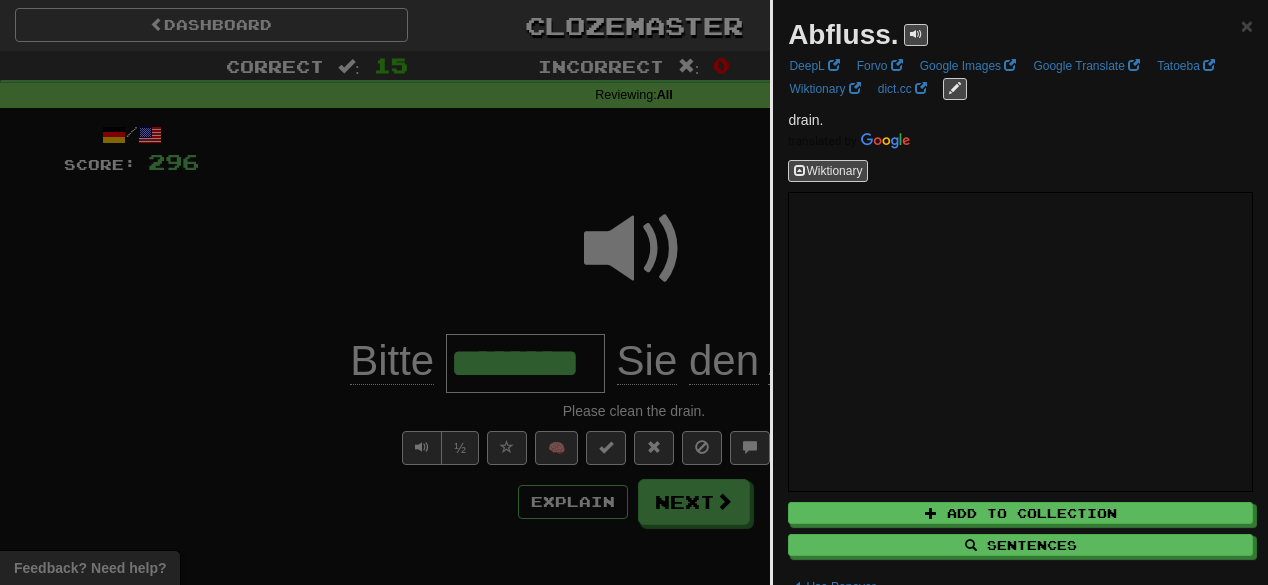 click at bounding box center [634, 292] 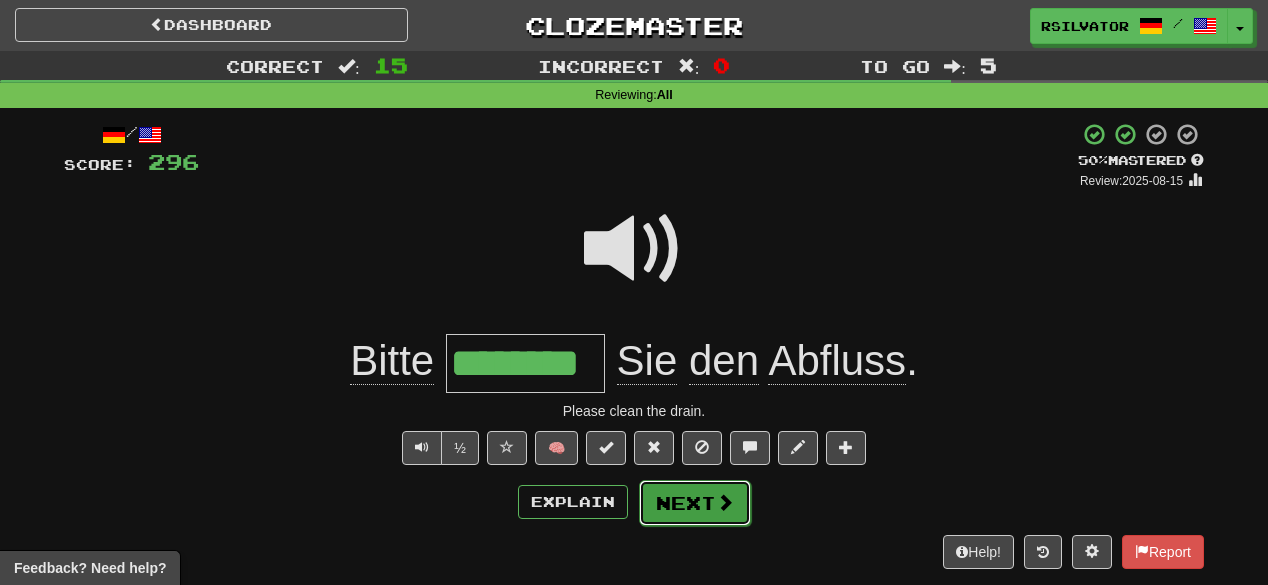 click on "Next" at bounding box center [695, 503] 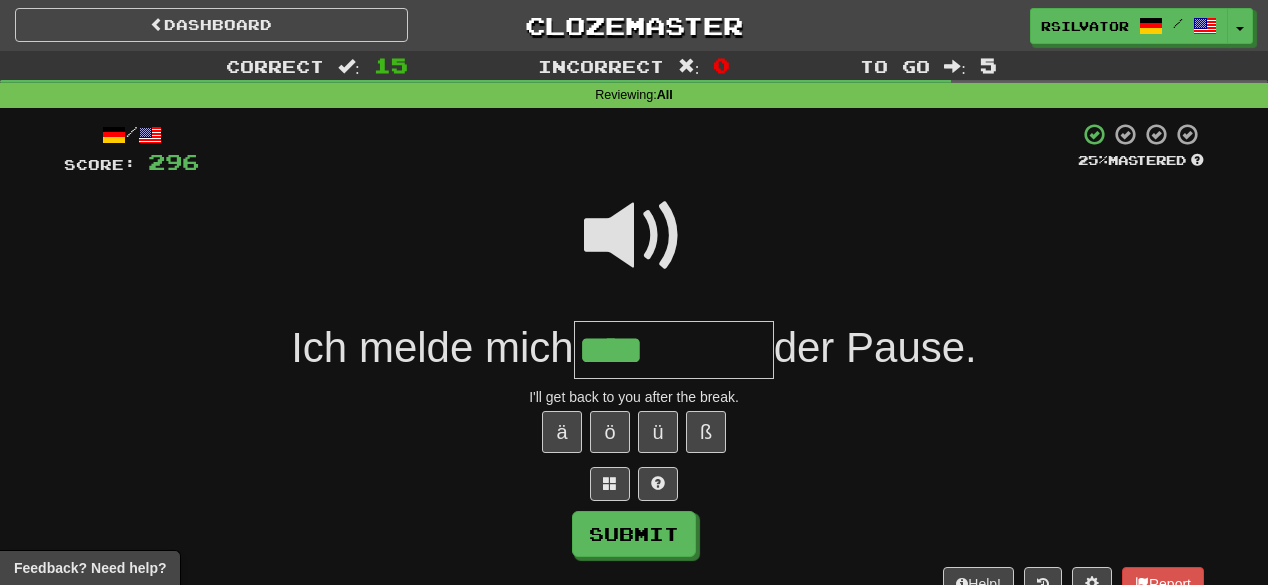 type on "****" 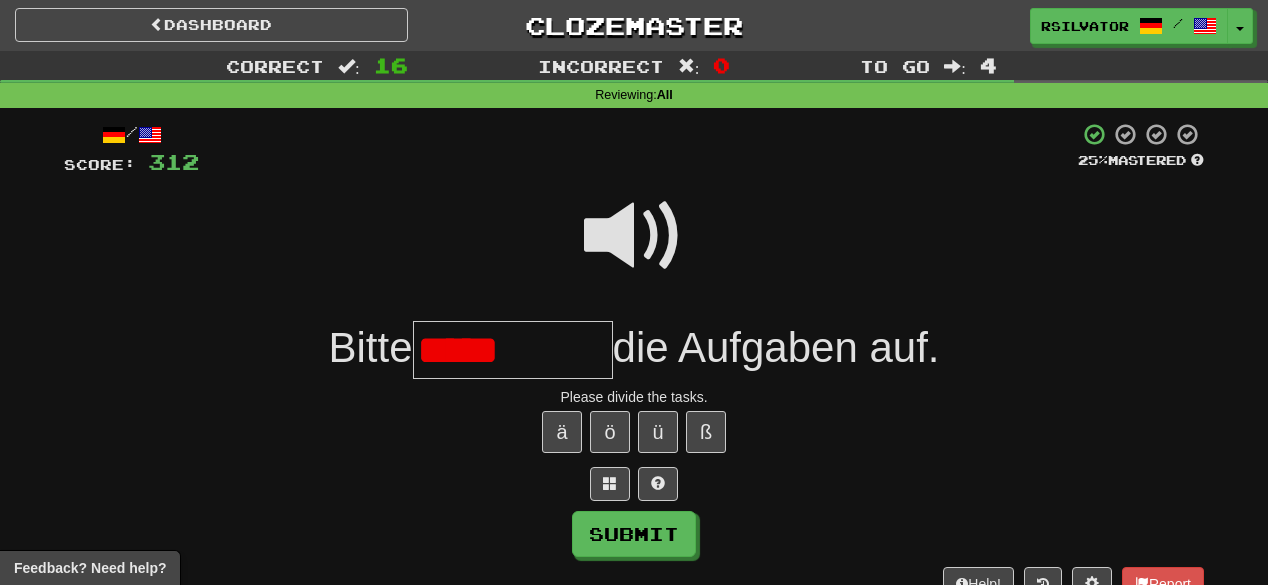 type on "*****" 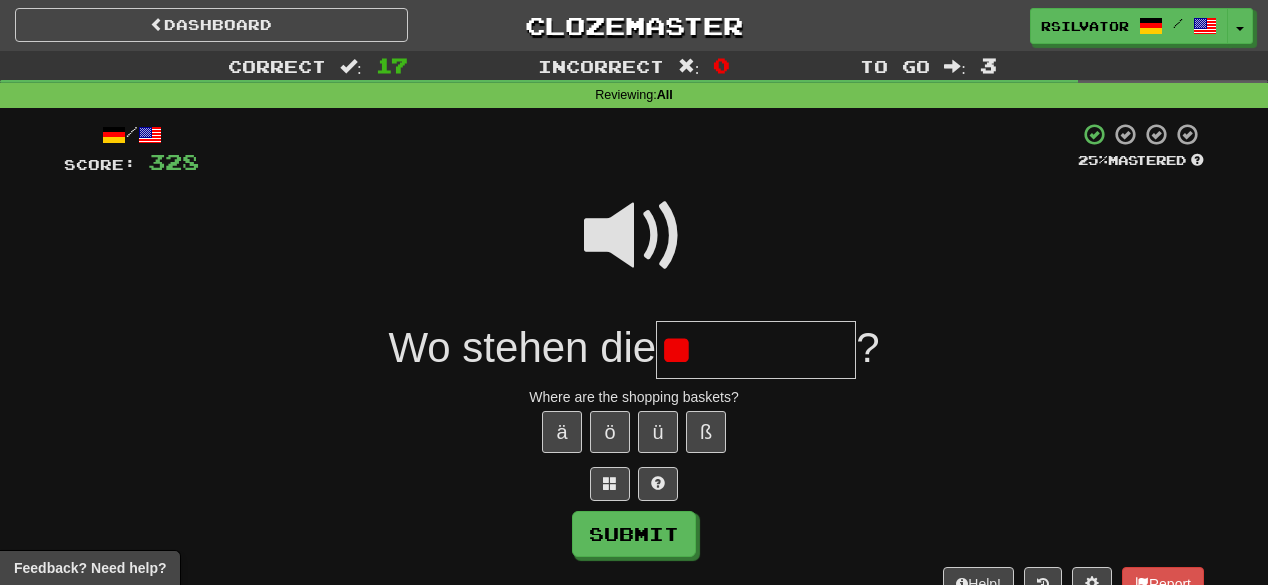 type on "*" 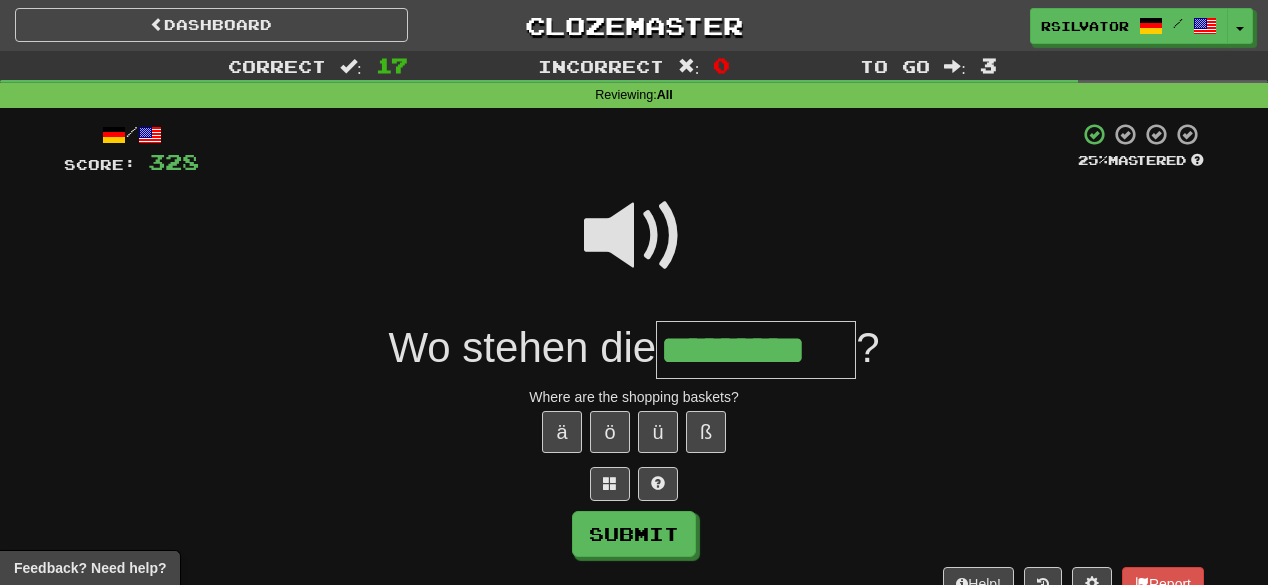 scroll, scrollTop: 0, scrollLeft: 0, axis: both 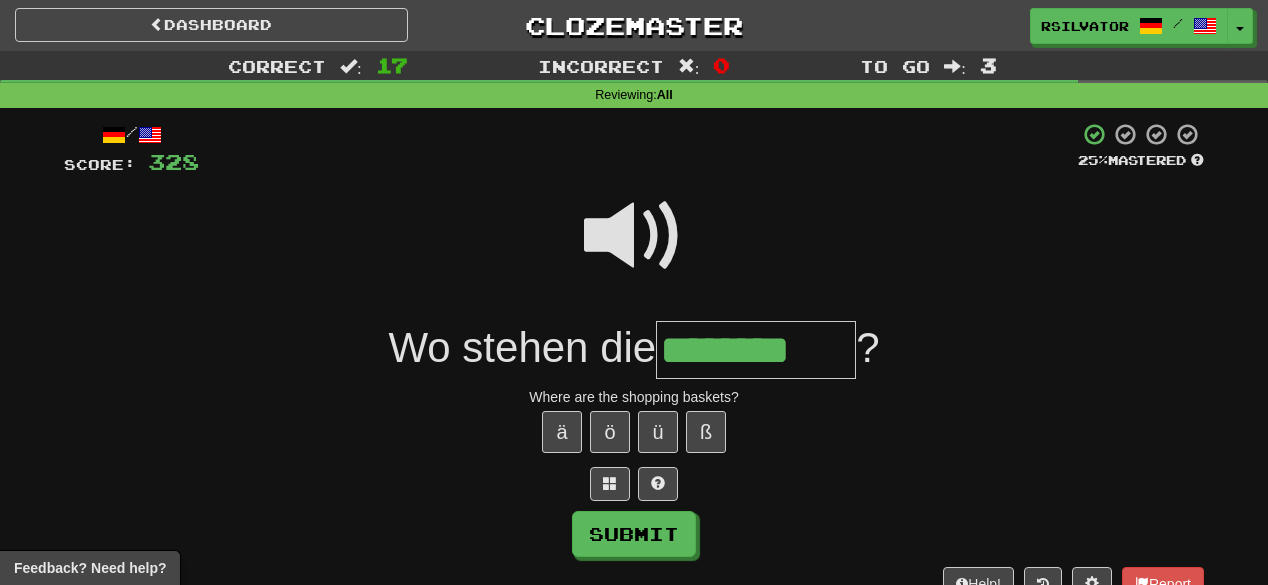 click at bounding box center [634, 236] 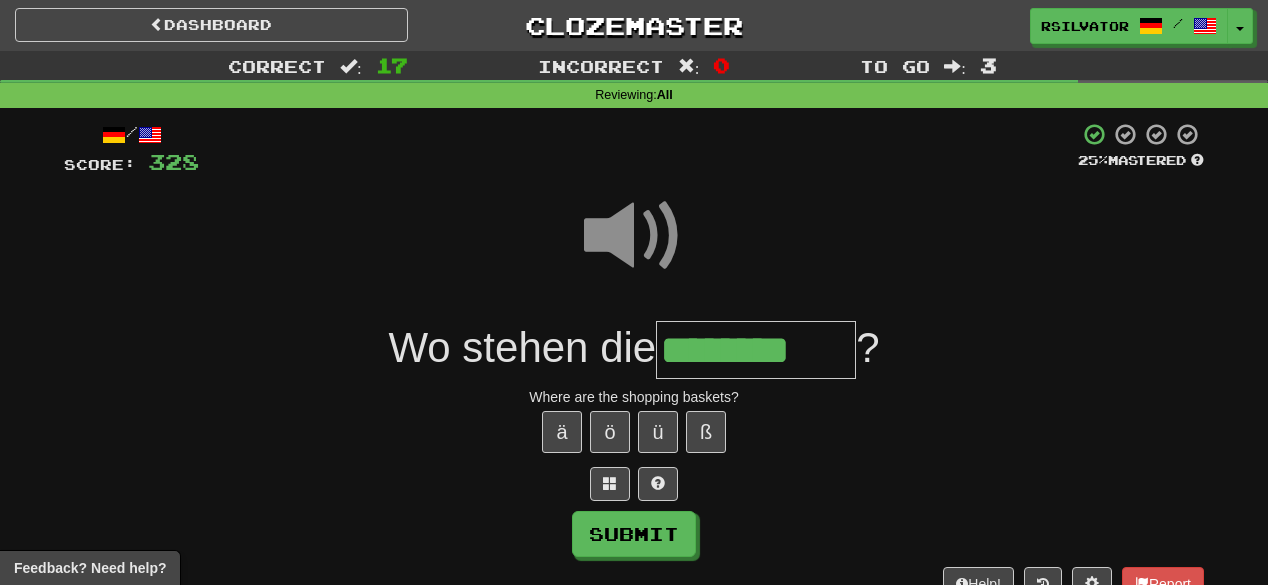 click on "********" at bounding box center (756, 350) 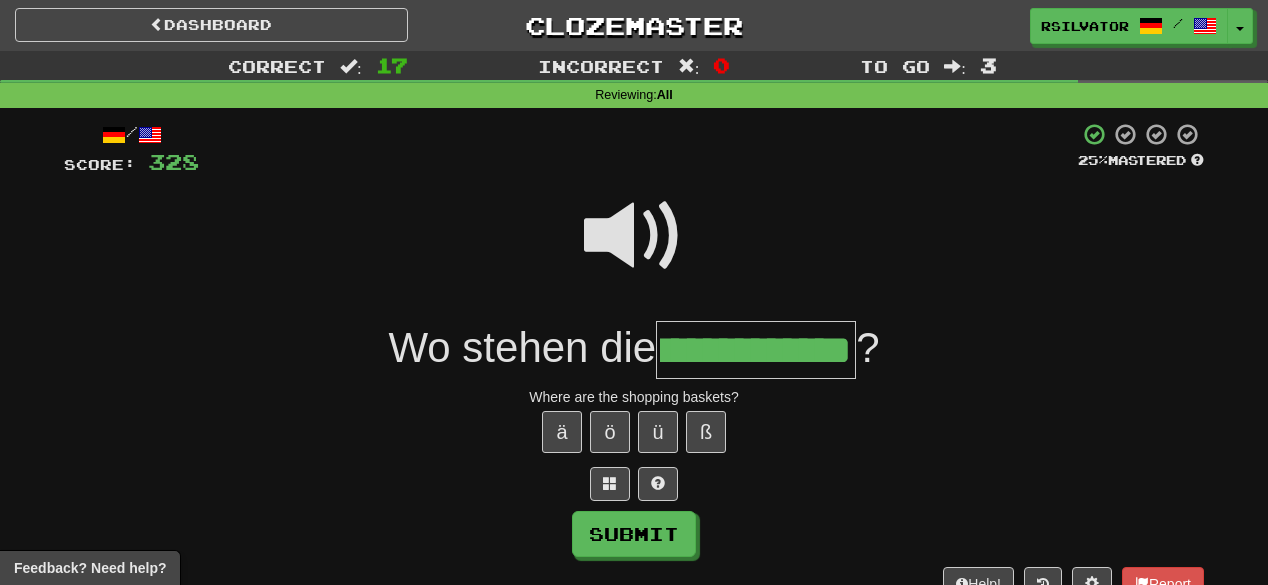 scroll, scrollTop: 0, scrollLeft: 73, axis: horizontal 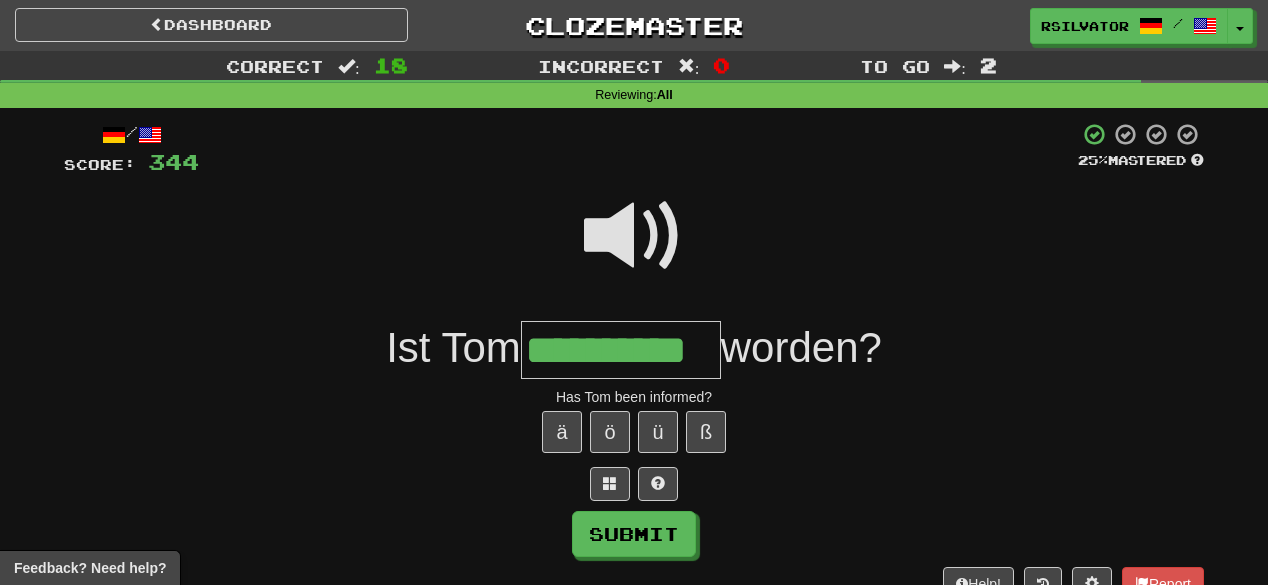 type on "**********" 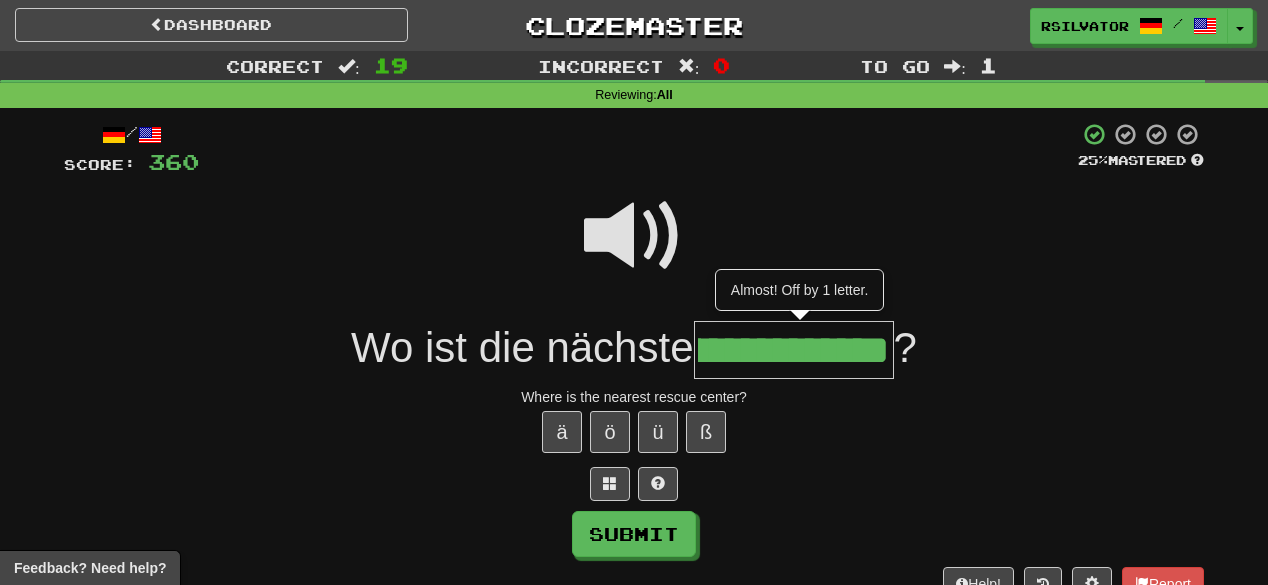 scroll, scrollTop: 0, scrollLeft: 0, axis: both 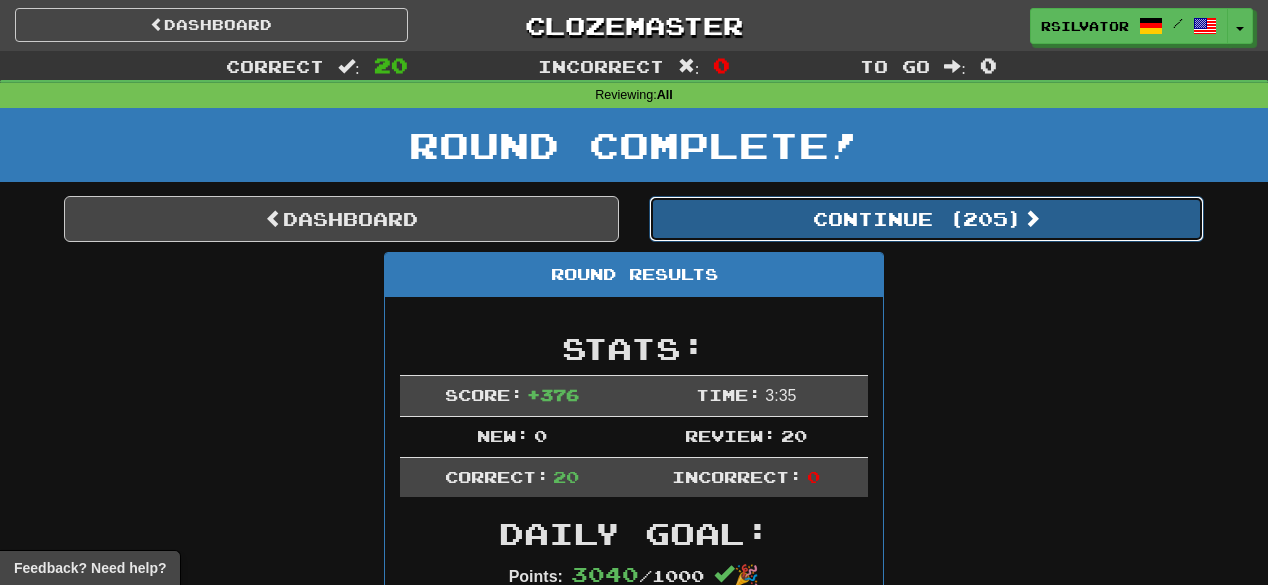 click on "Continue ( 205 )" at bounding box center [926, 219] 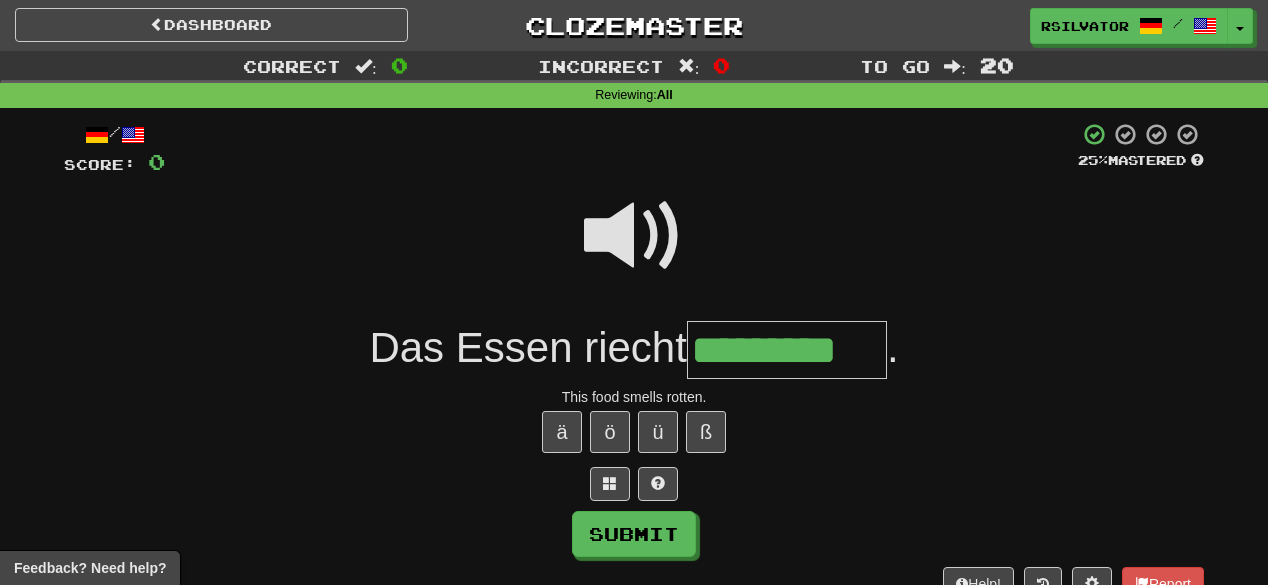 type on "*********" 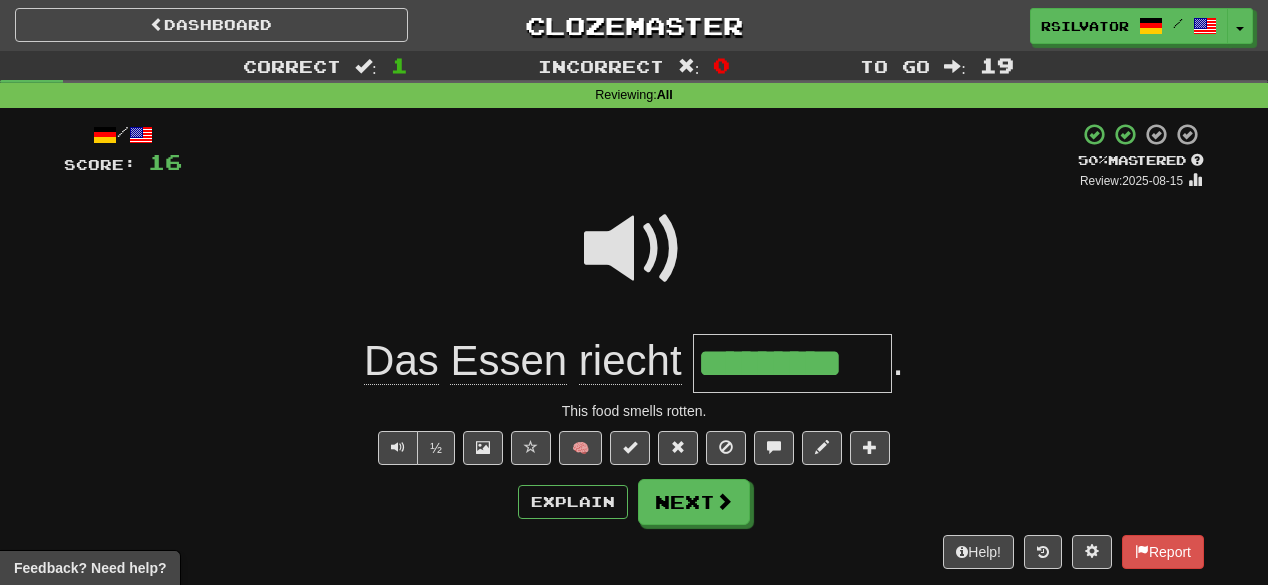 click on "*********" at bounding box center (792, 363) 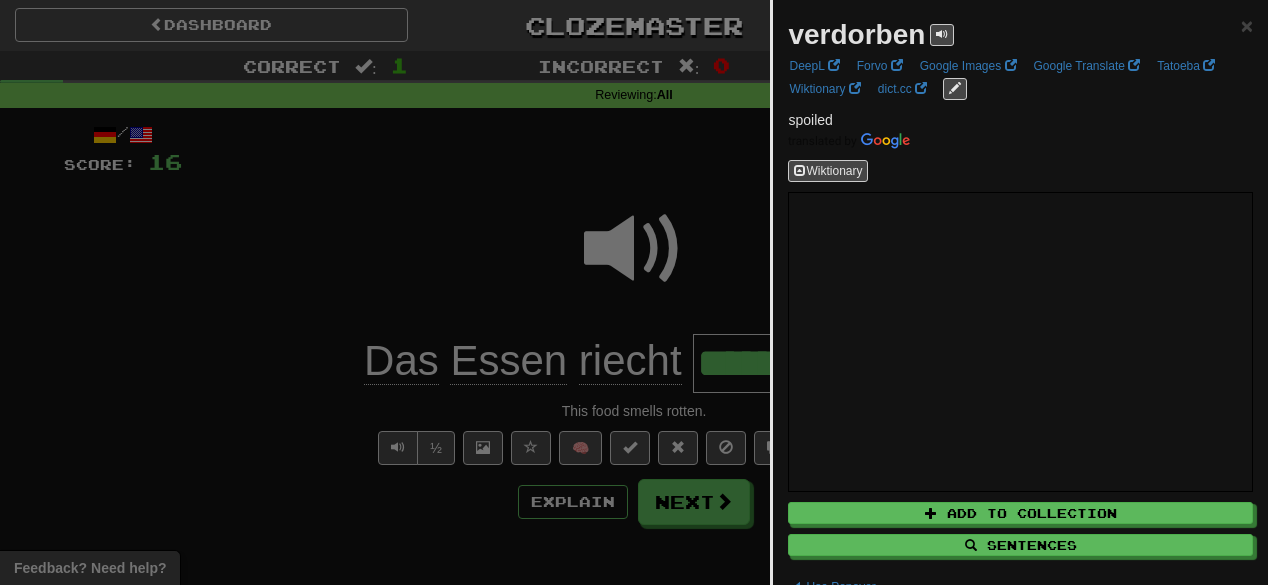 click at bounding box center [634, 292] 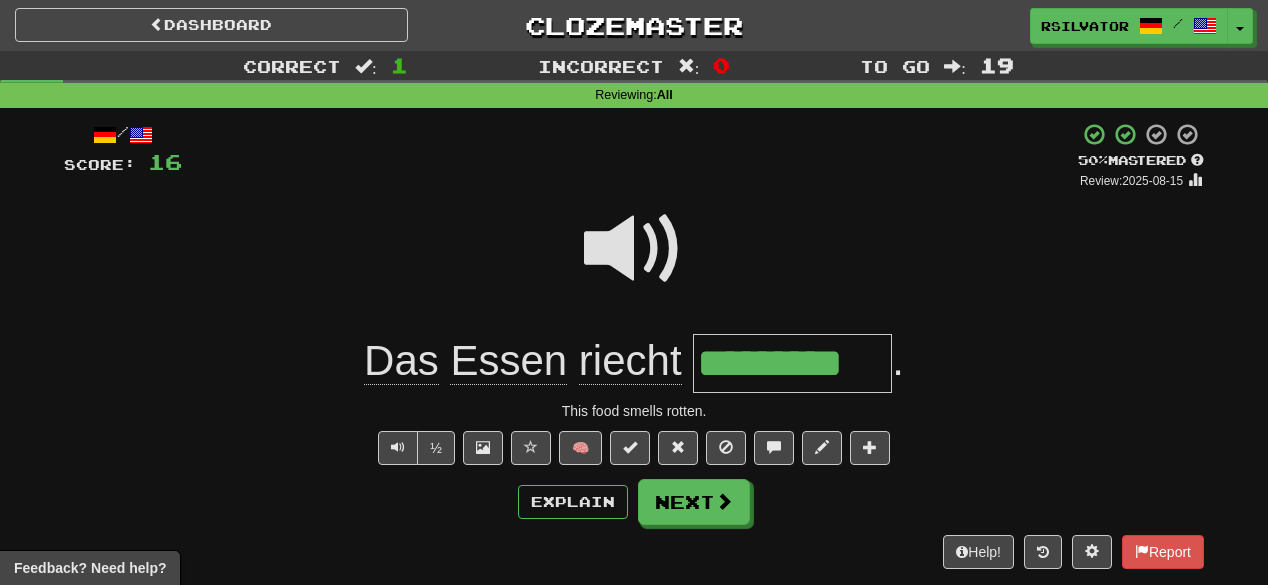 click on "/  Score:   16 + 16 50 %  Mastered Review:  2025-08-15 Das   Essen   riecht   ********* . This food smells rotten. ½ 🧠 Explain Next  Help!  Report" at bounding box center [634, 345] 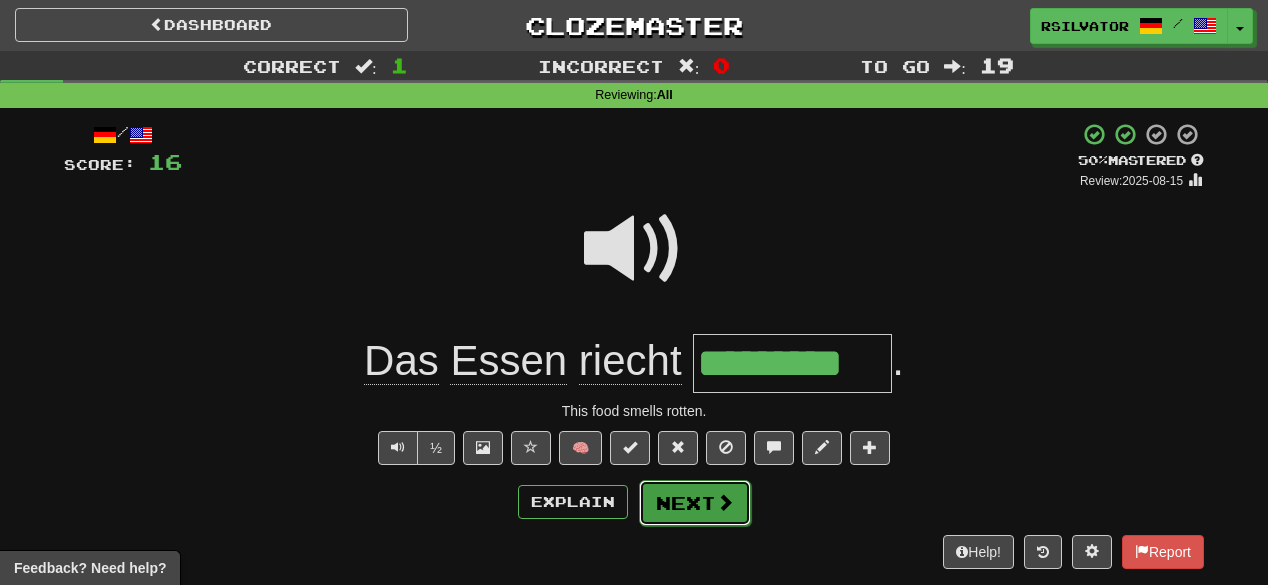 click on "Next" at bounding box center [695, 503] 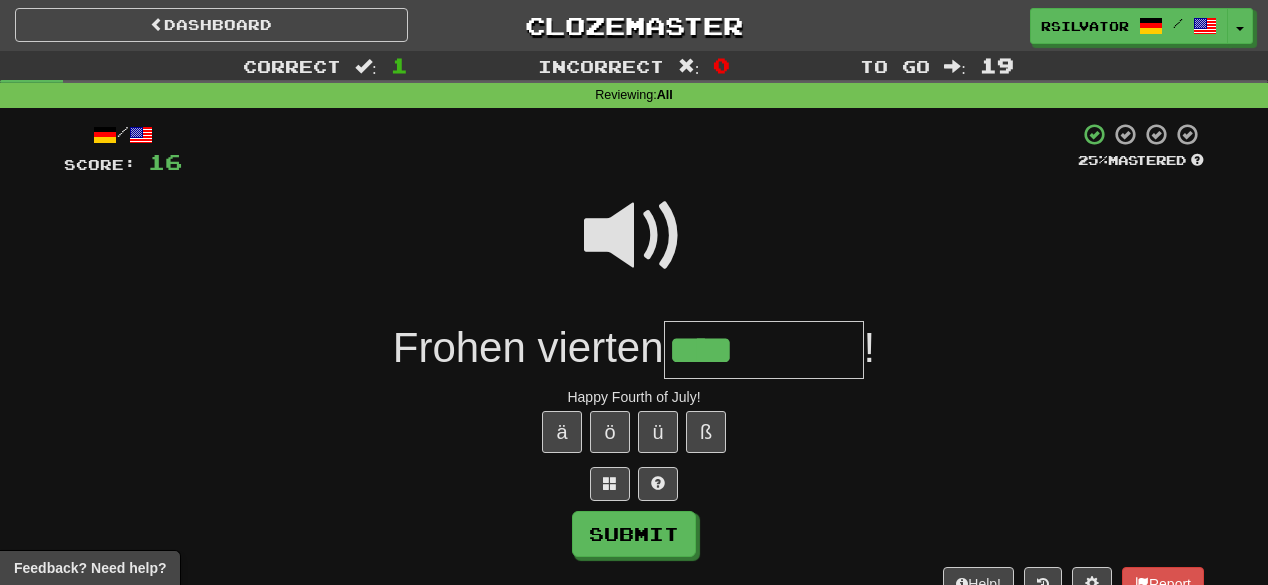 type on "****" 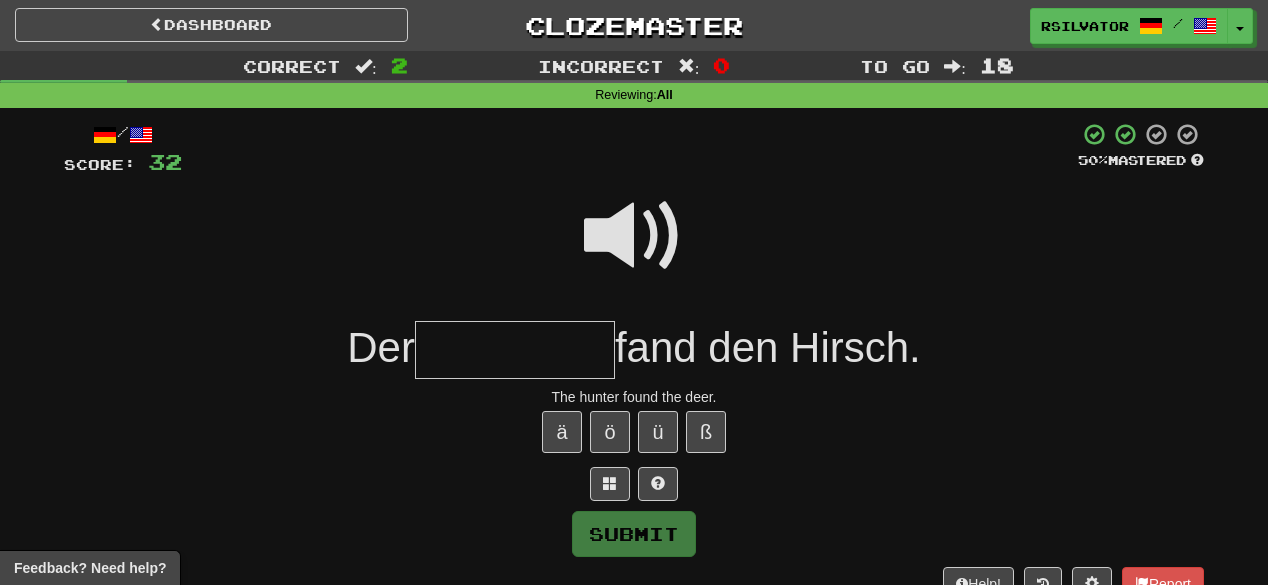type on "*" 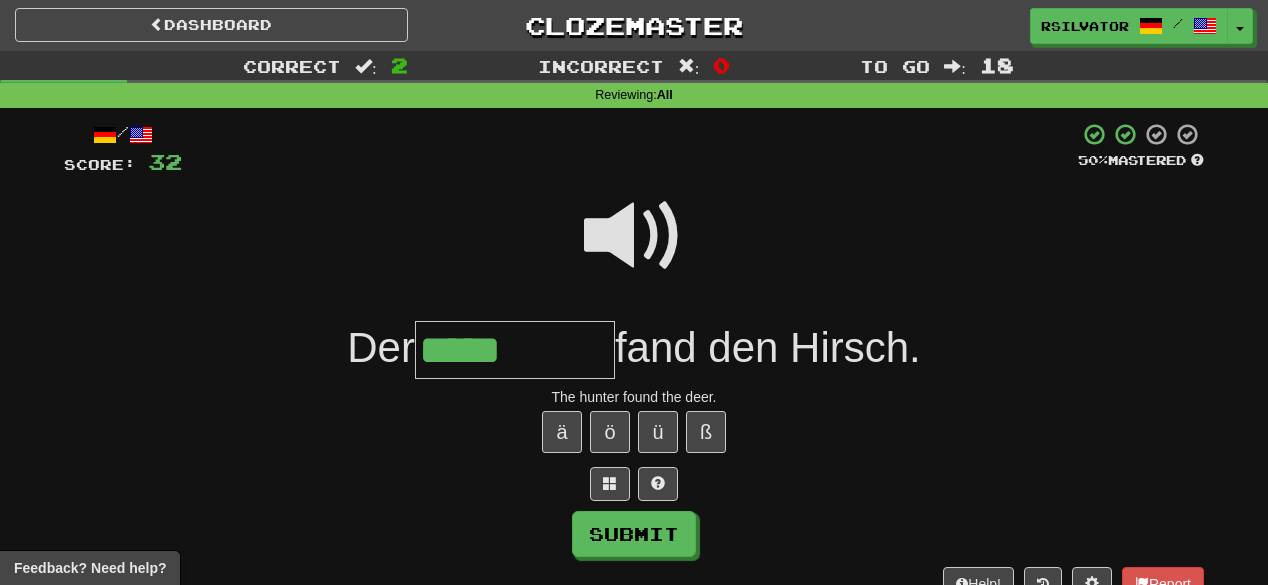 type on "*****" 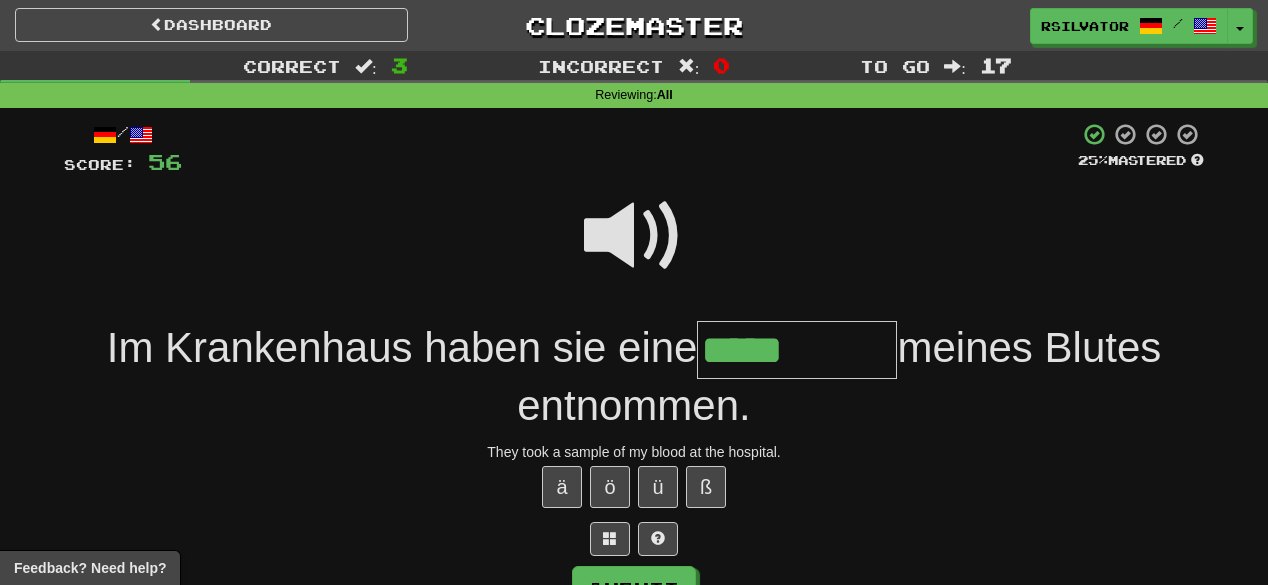 type on "*****" 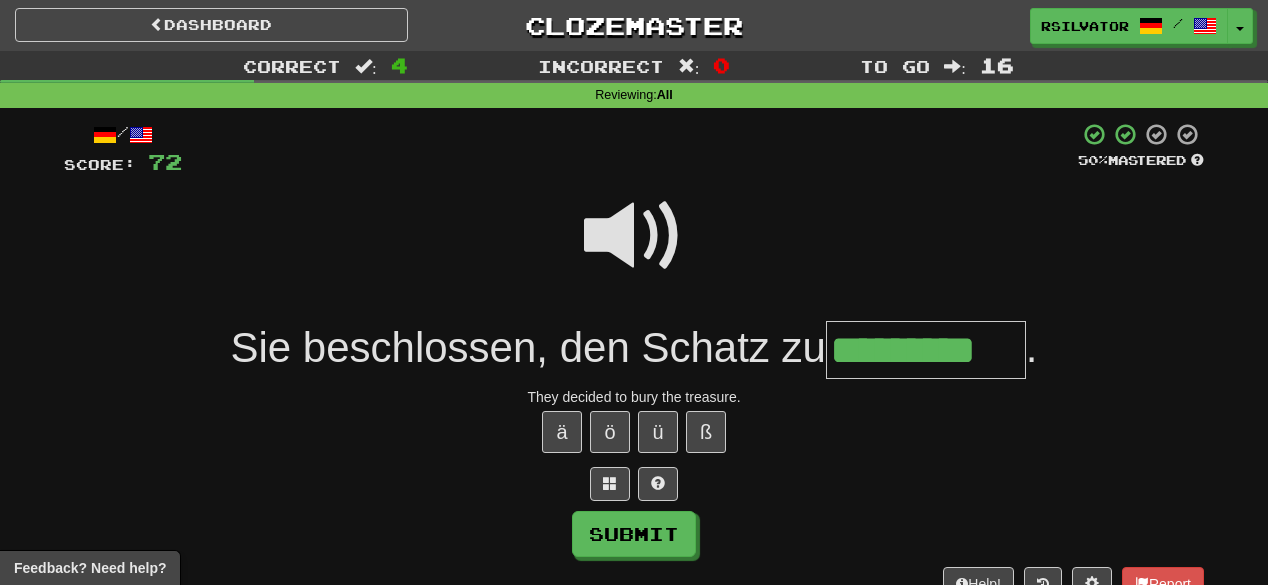 type on "*********" 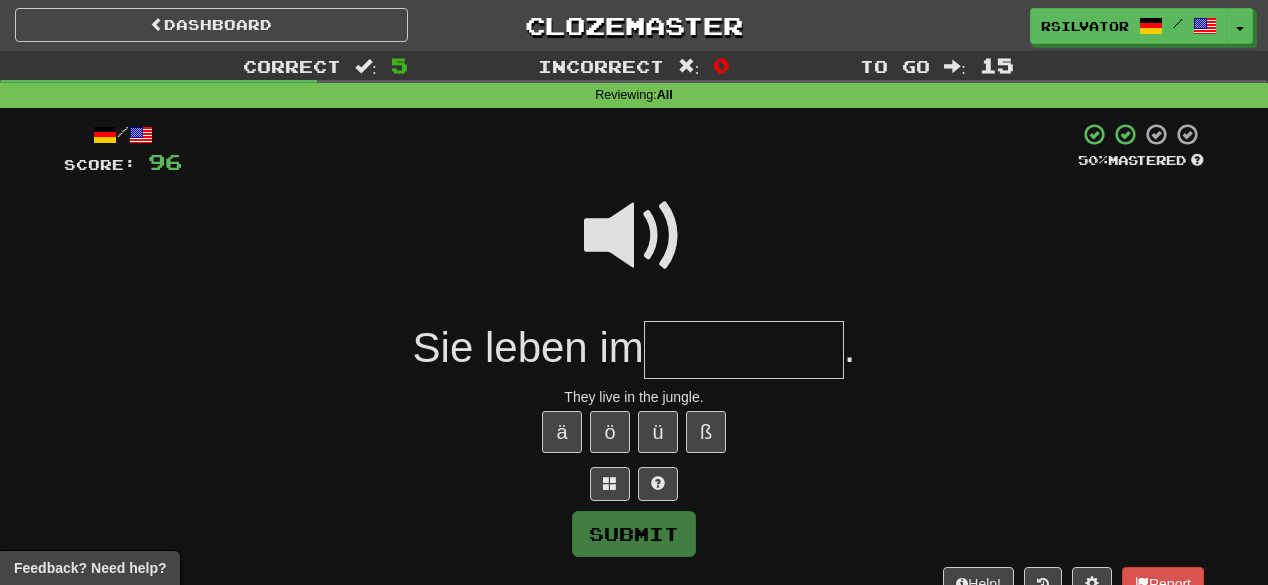 type on "*" 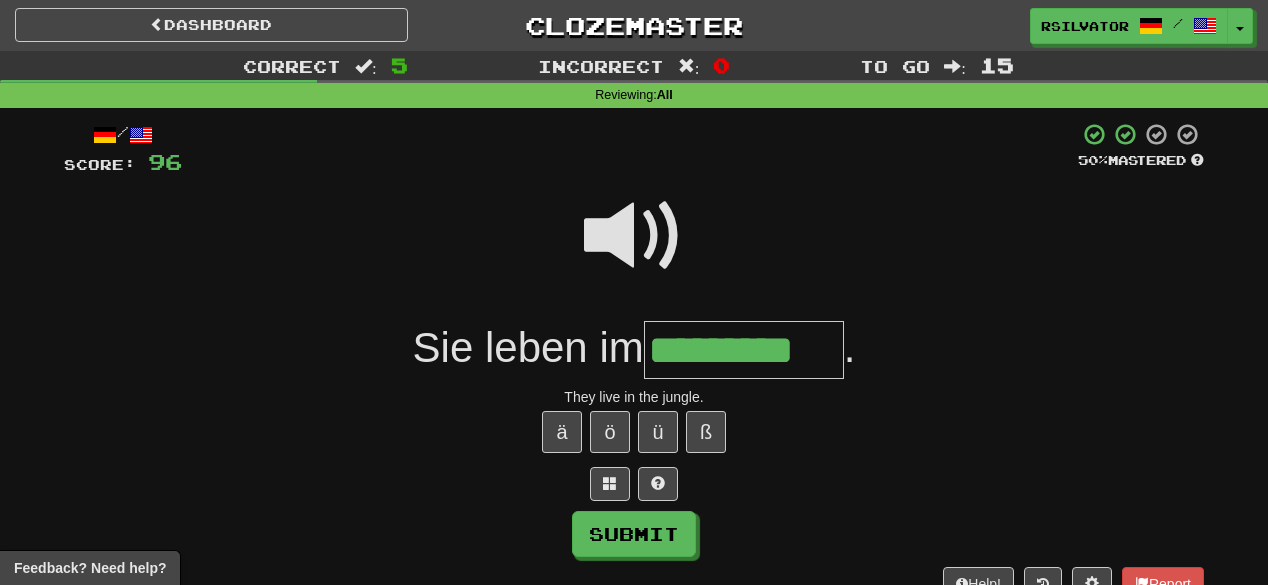 scroll, scrollTop: 0, scrollLeft: 5, axis: horizontal 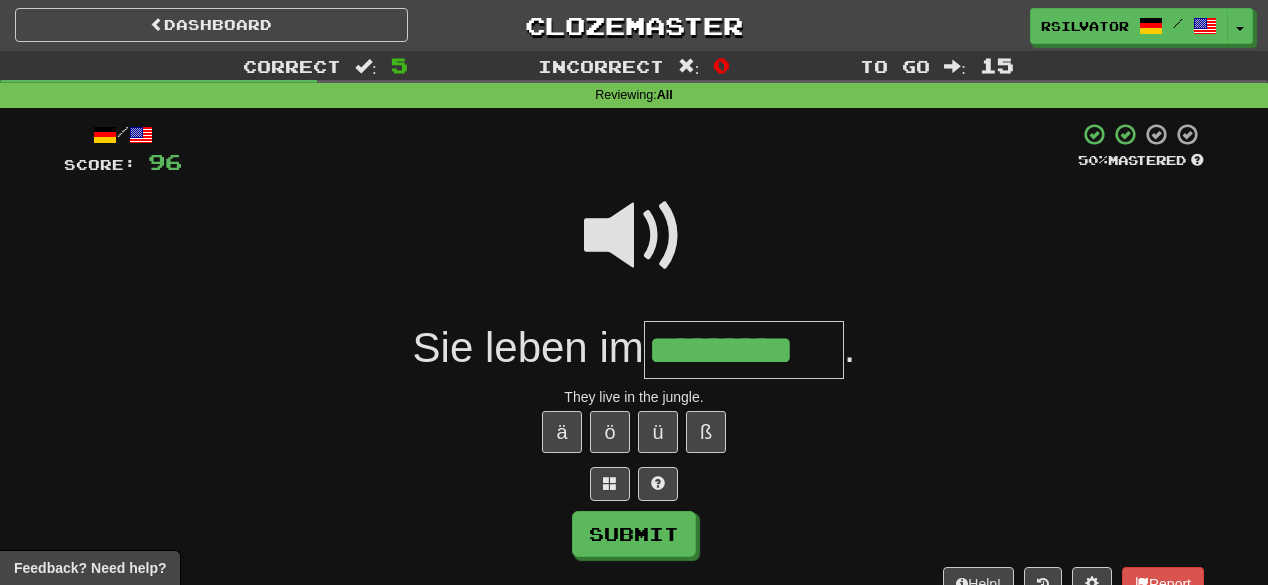 type on "*********" 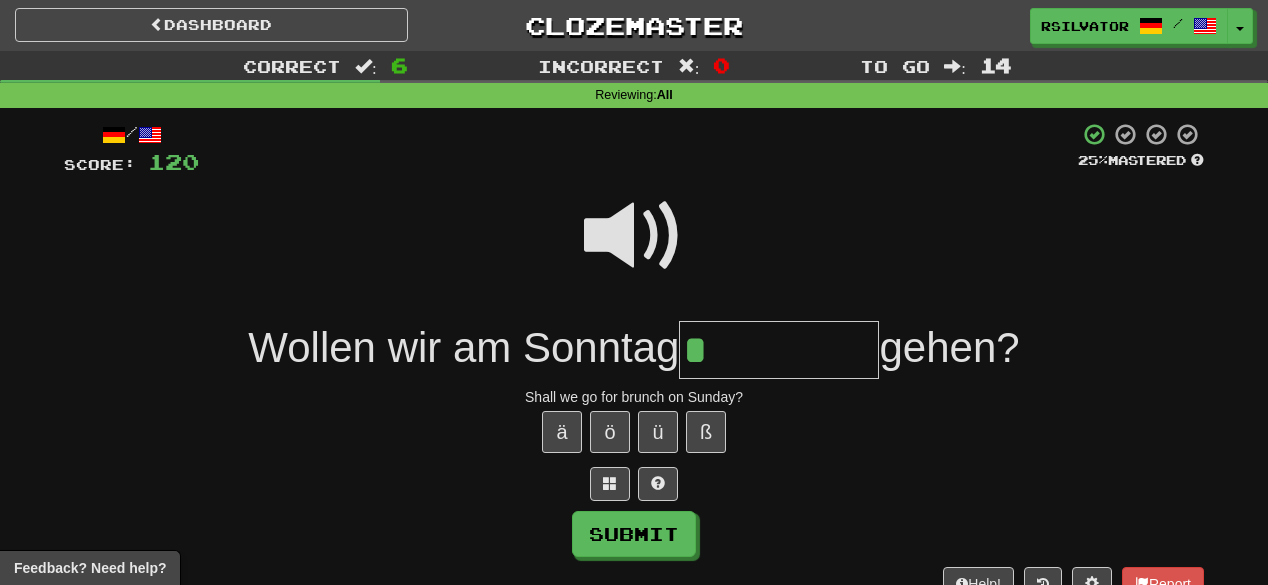 type on "*" 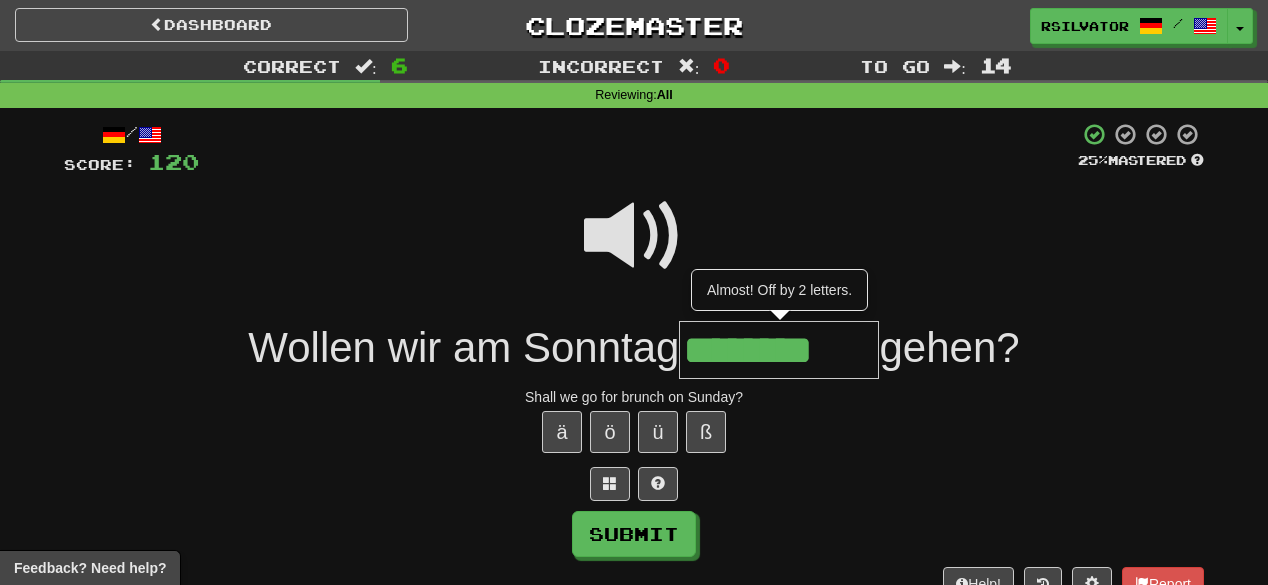 type on "********" 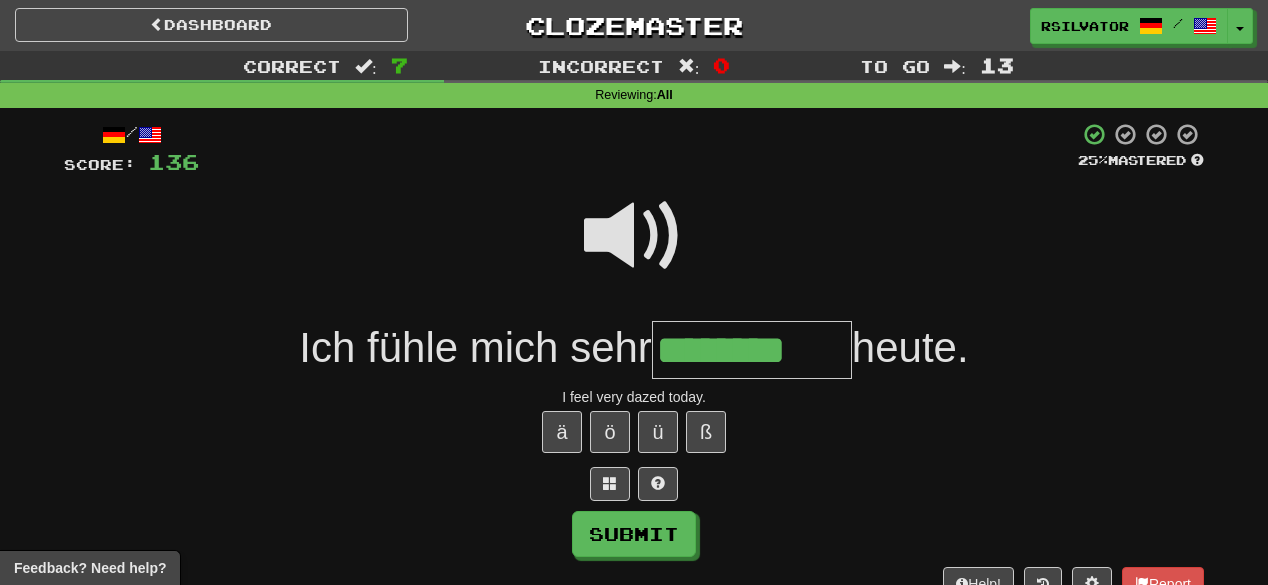 scroll, scrollTop: 0, scrollLeft: 17, axis: horizontal 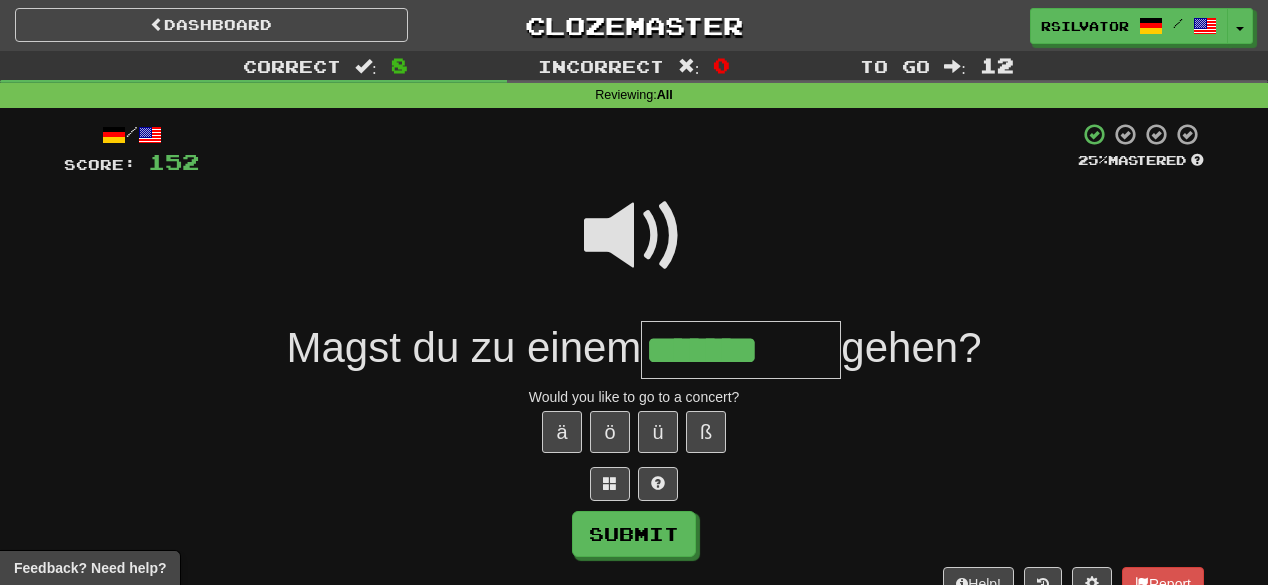 type on "*******" 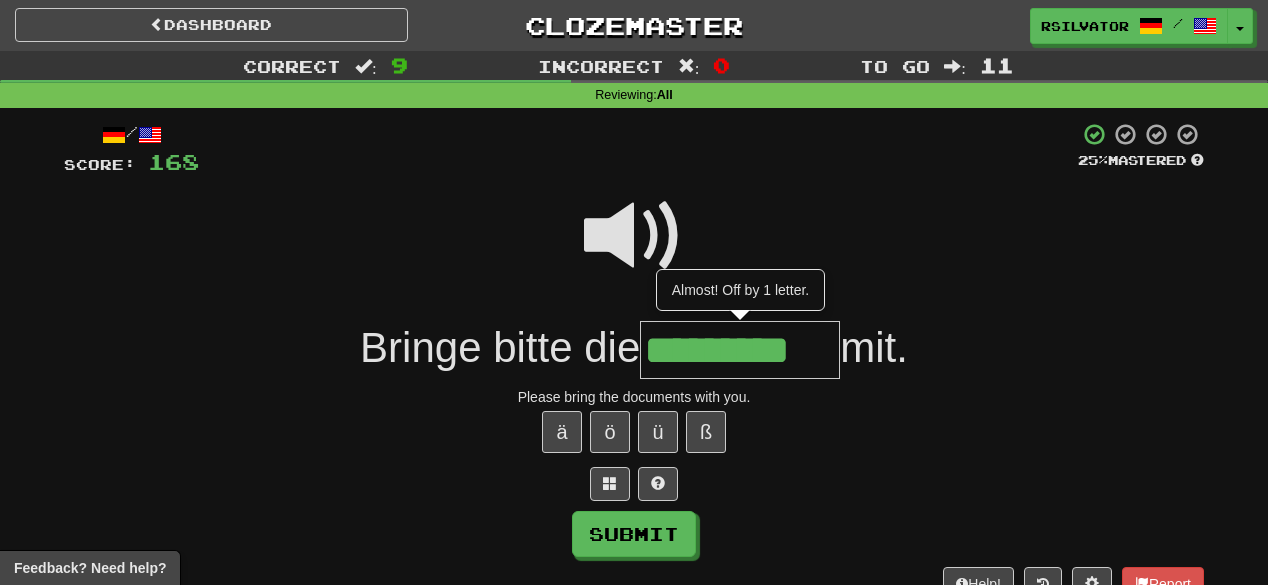 scroll, scrollTop: 0, scrollLeft: 21, axis: horizontal 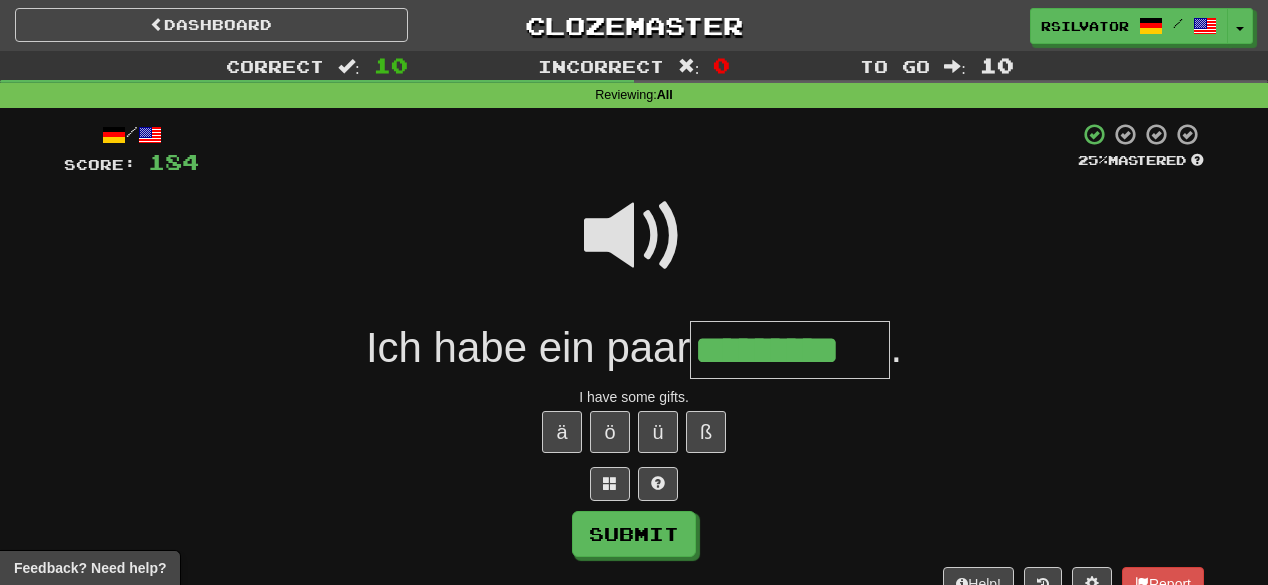type on "*********" 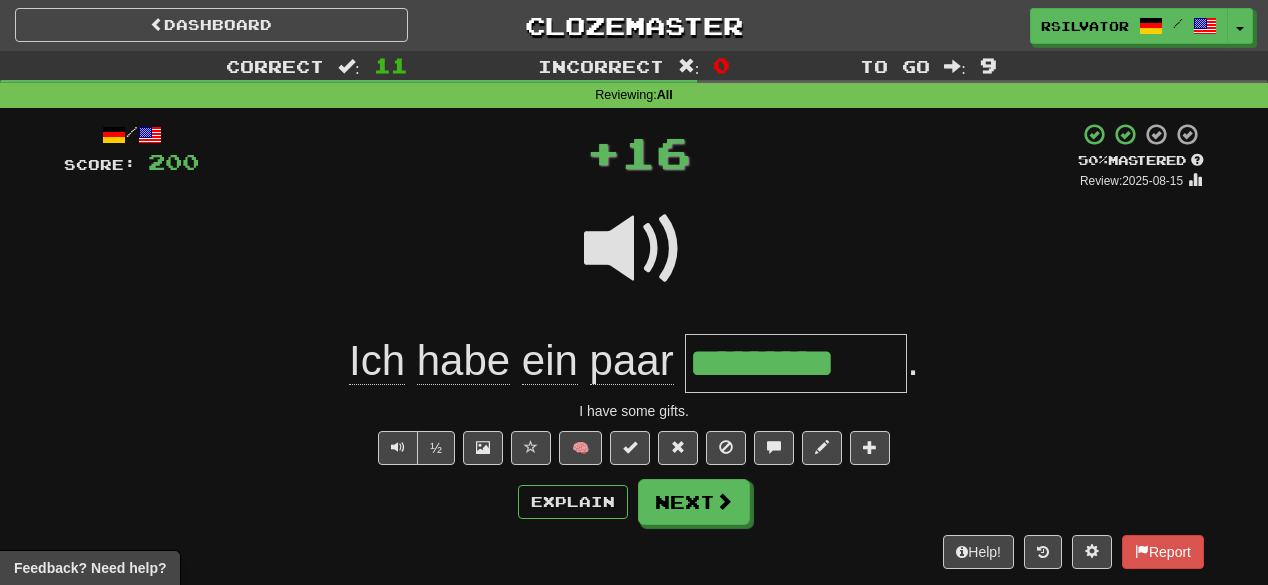 scroll, scrollTop: 0, scrollLeft: 0, axis: both 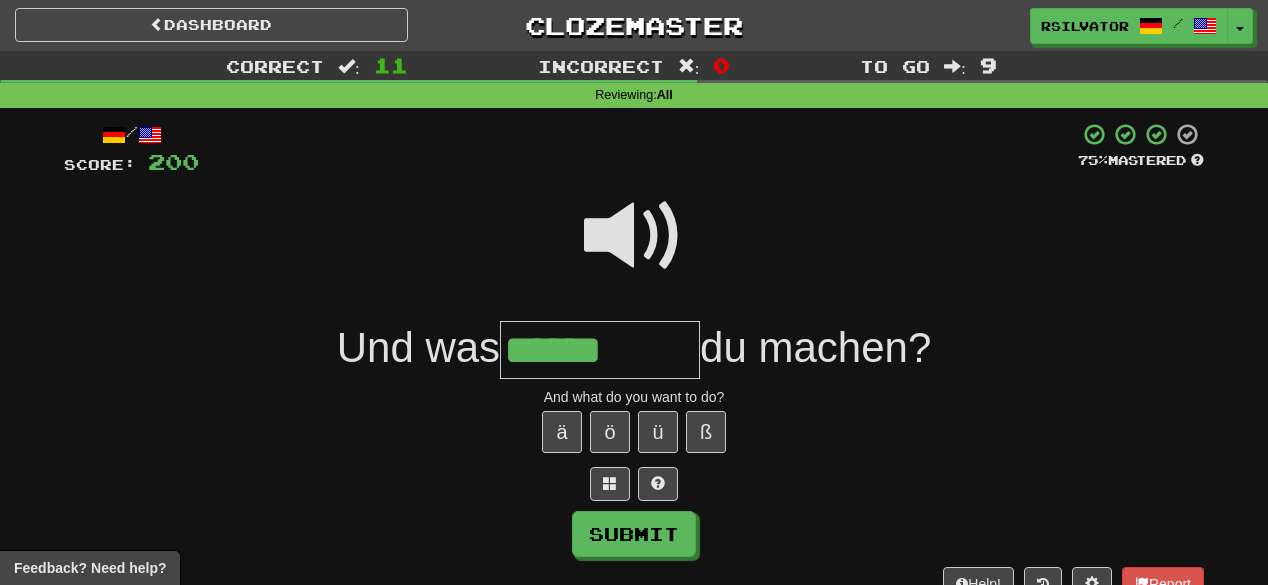 type on "******" 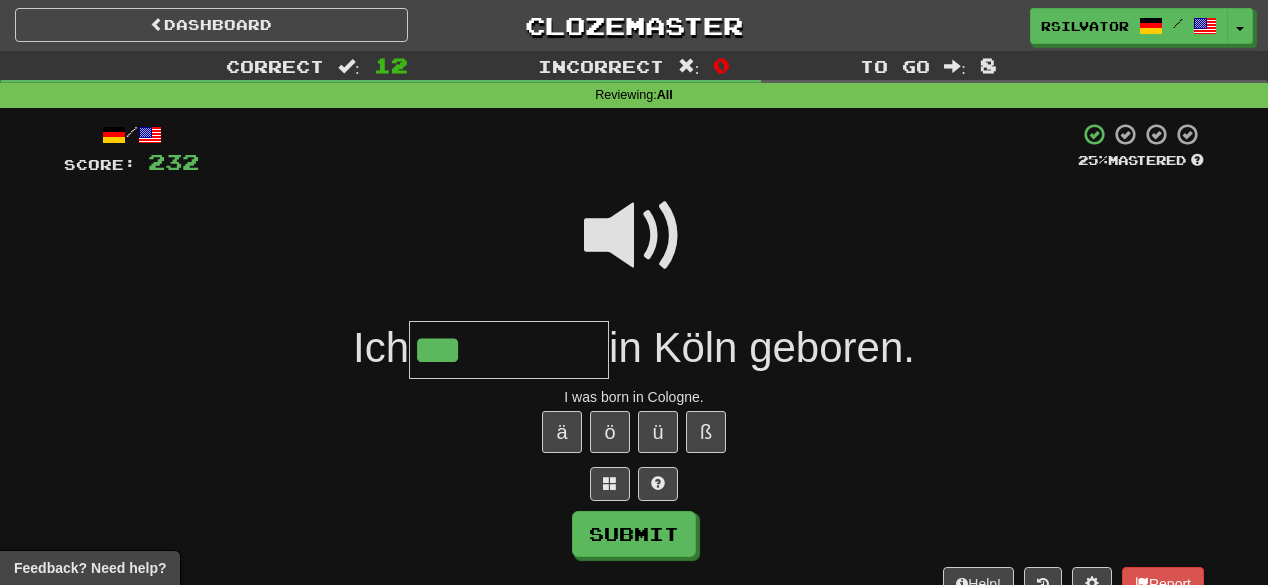 type 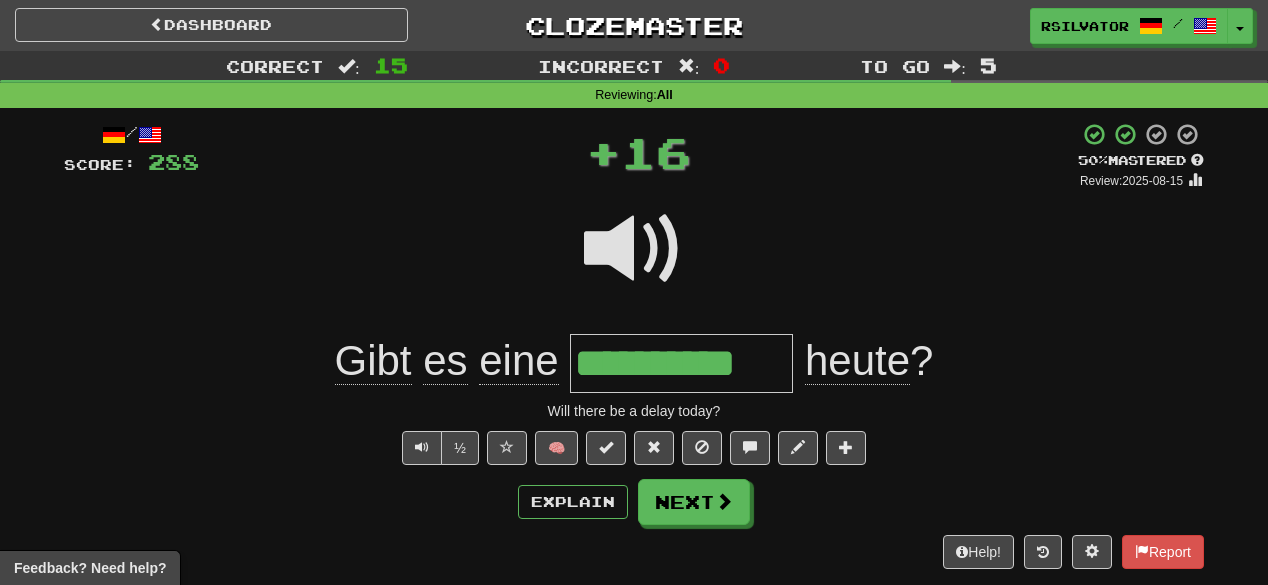 scroll, scrollTop: 0, scrollLeft: 0, axis: both 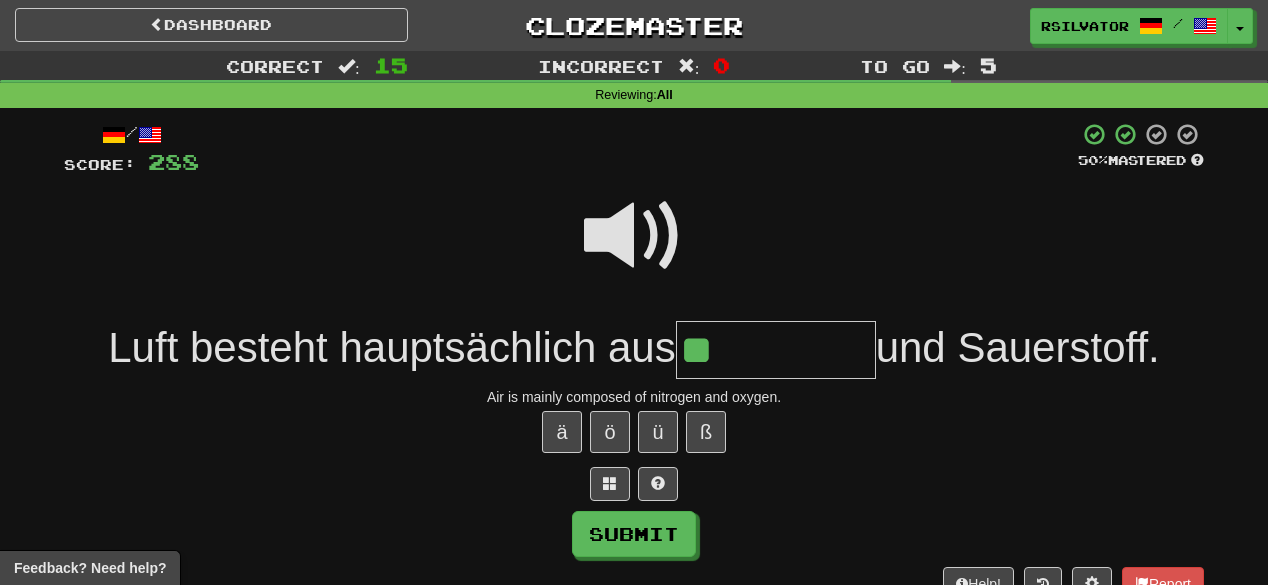 click at bounding box center [634, 236] 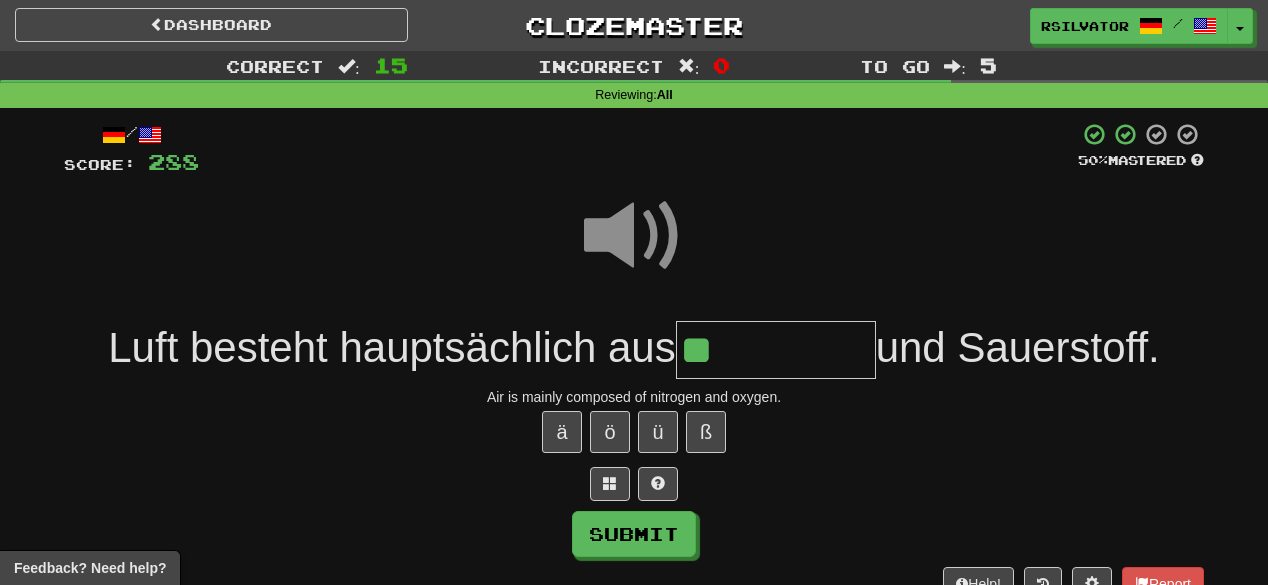 click on "**" at bounding box center [776, 350] 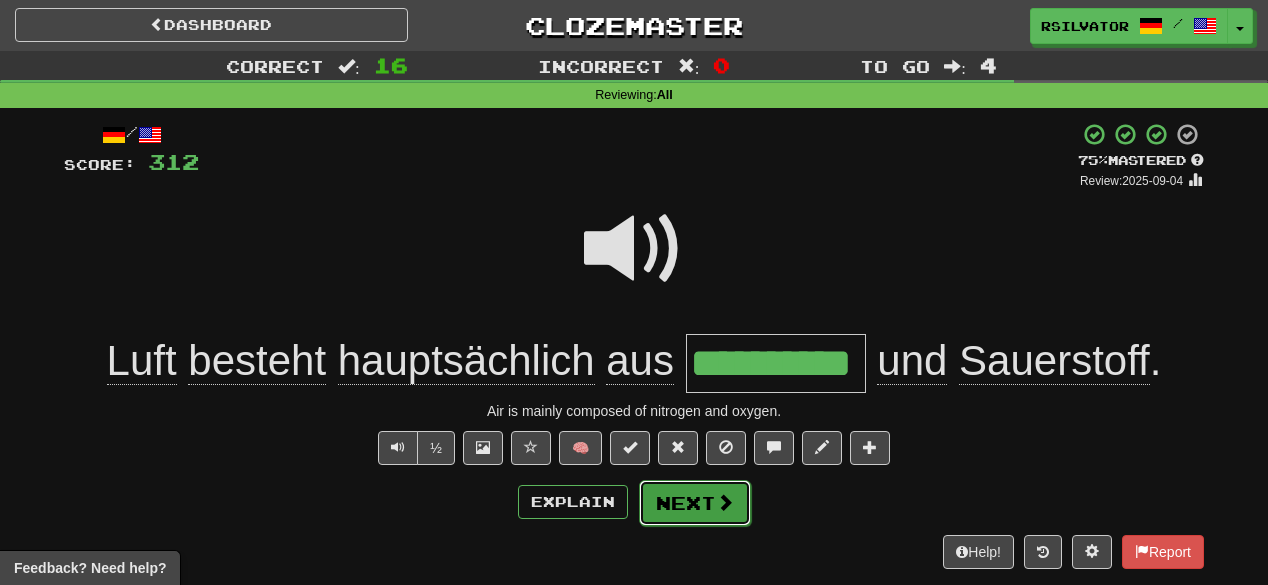 click on "Next" at bounding box center [695, 503] 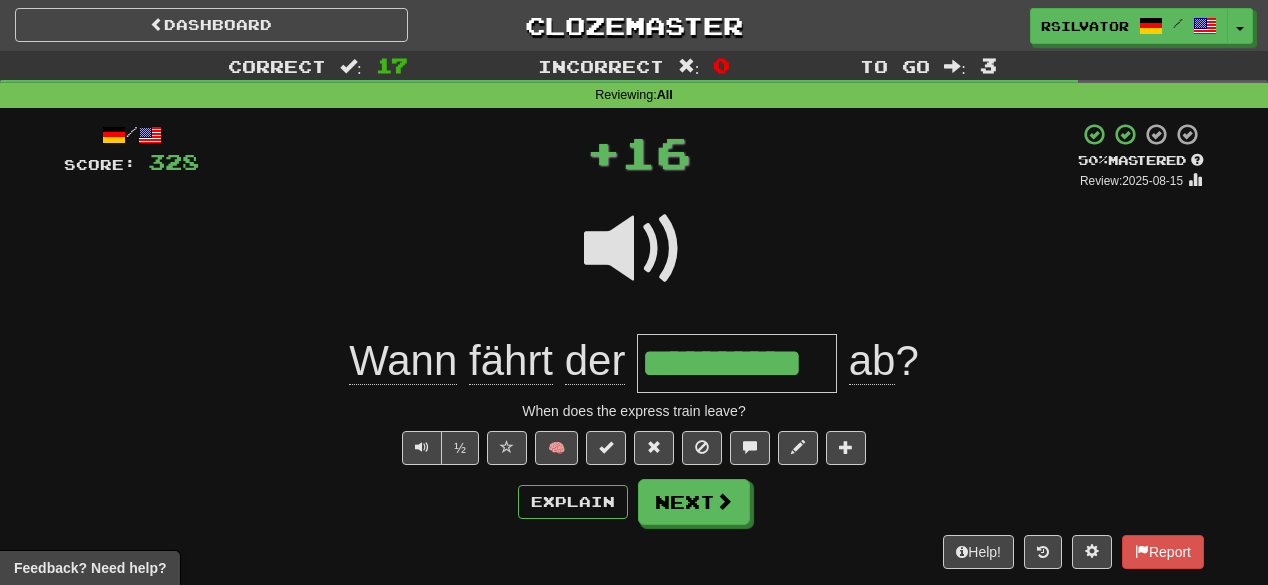 scroll, scrollTop: 0, scrollLeft: 0, axis: both 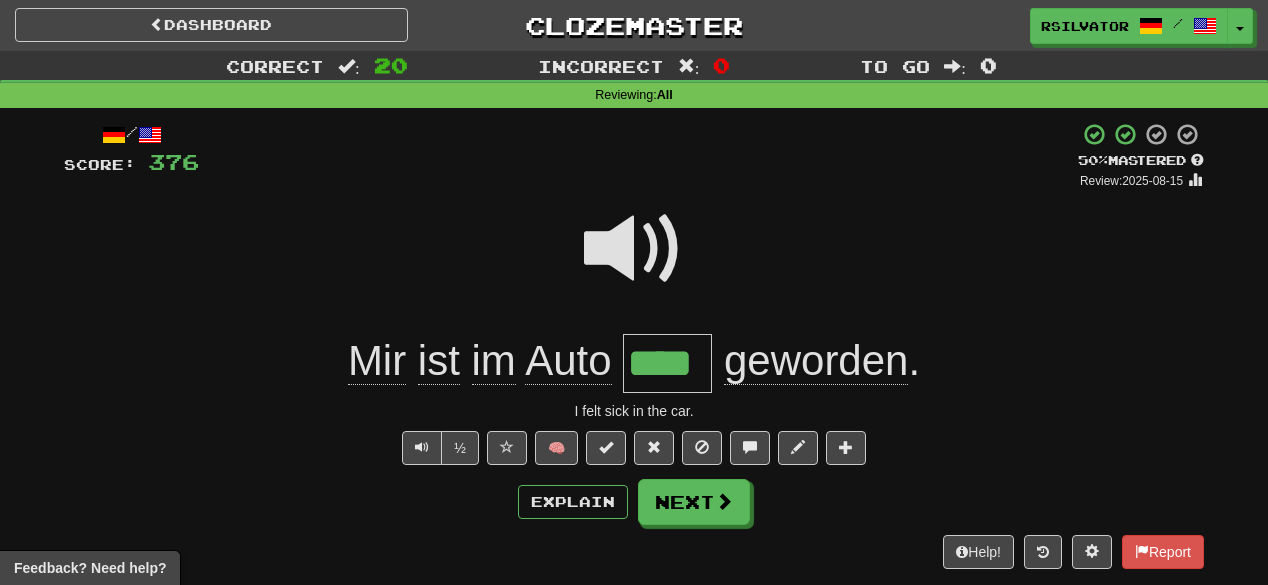click at bounding box center [634, 249] 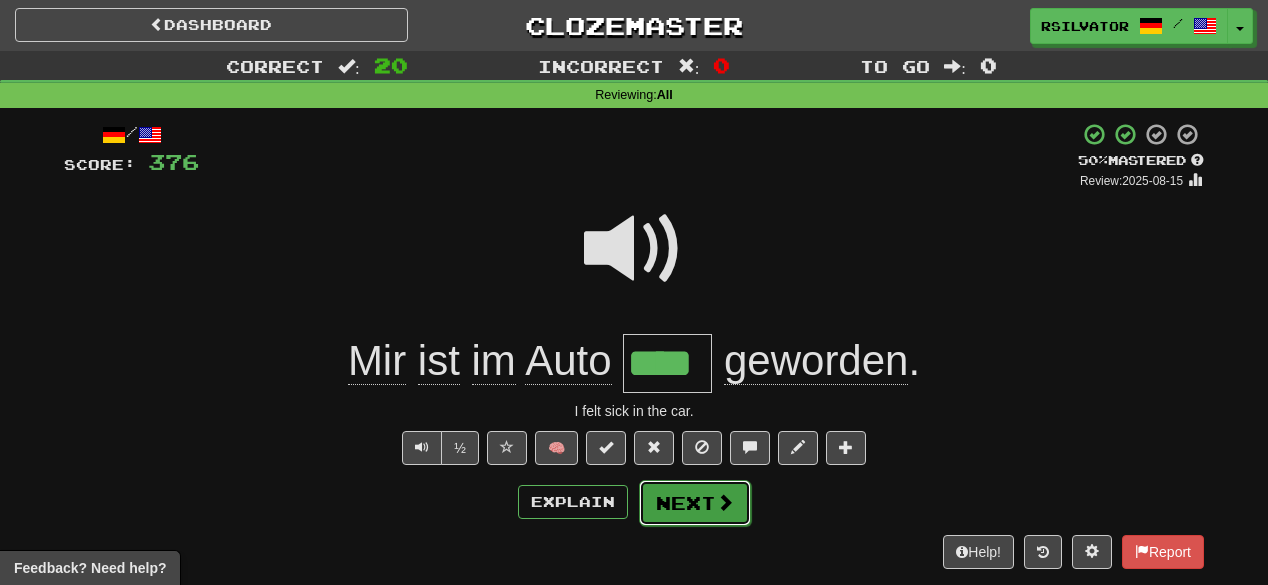 click on "Next" at bounding box center (695, 503) 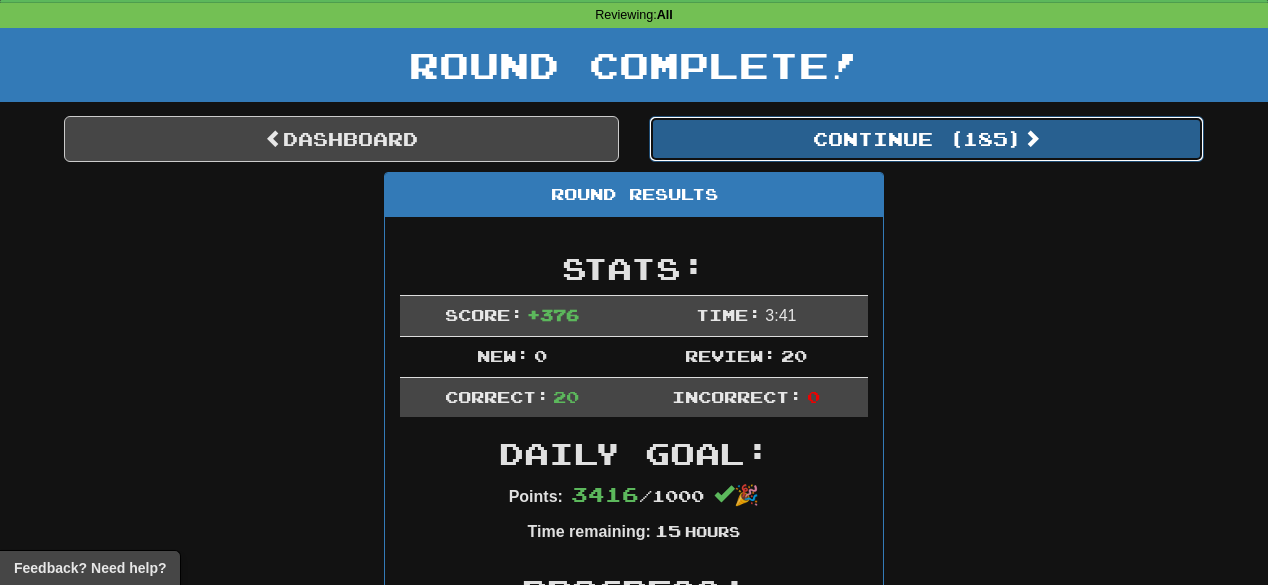 click on "Continue ( 185 )" at bounding box center (926, 139) 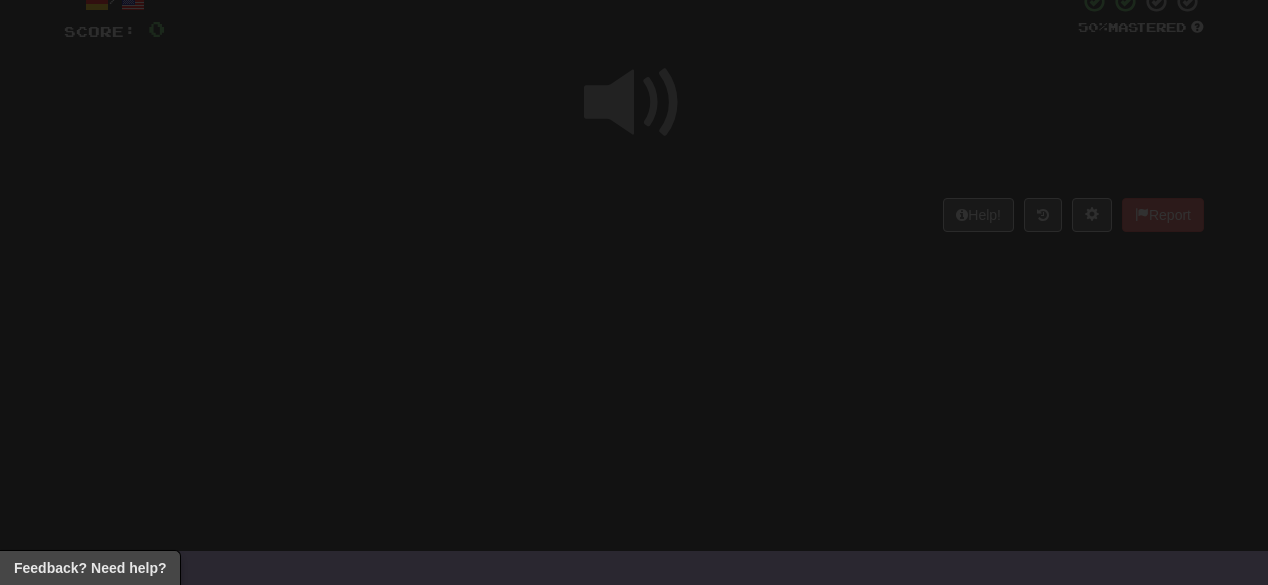 scroll, scrollTop: 4, scrollLeft: 0, axis: vertical 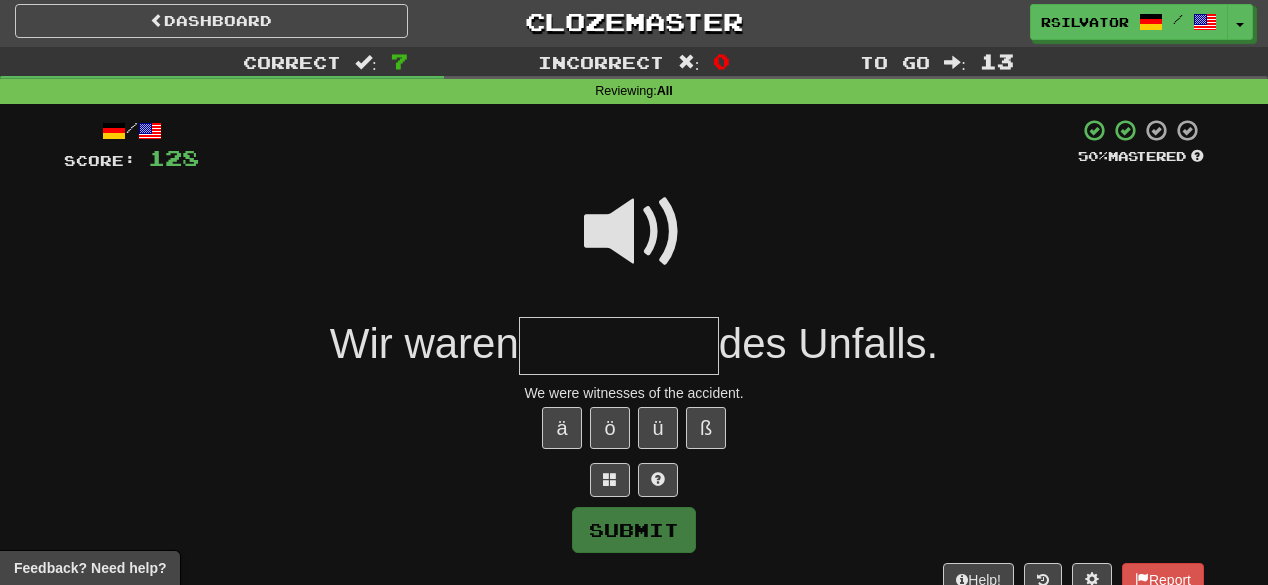 click at bounding box center [634, 232] 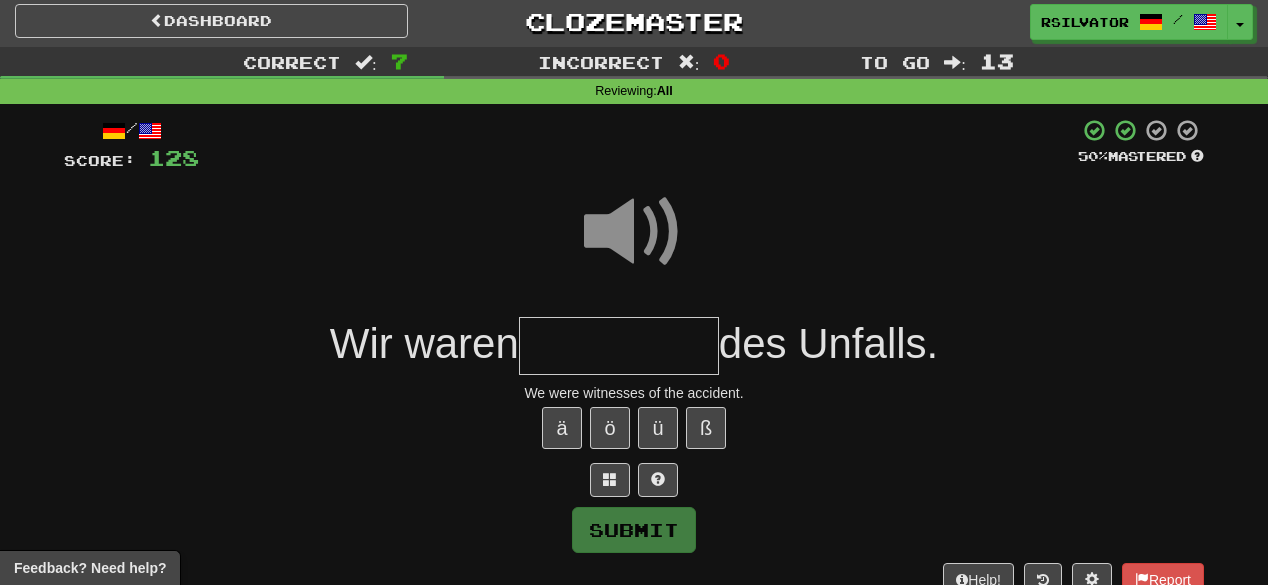click at bounding box center (619, 346) 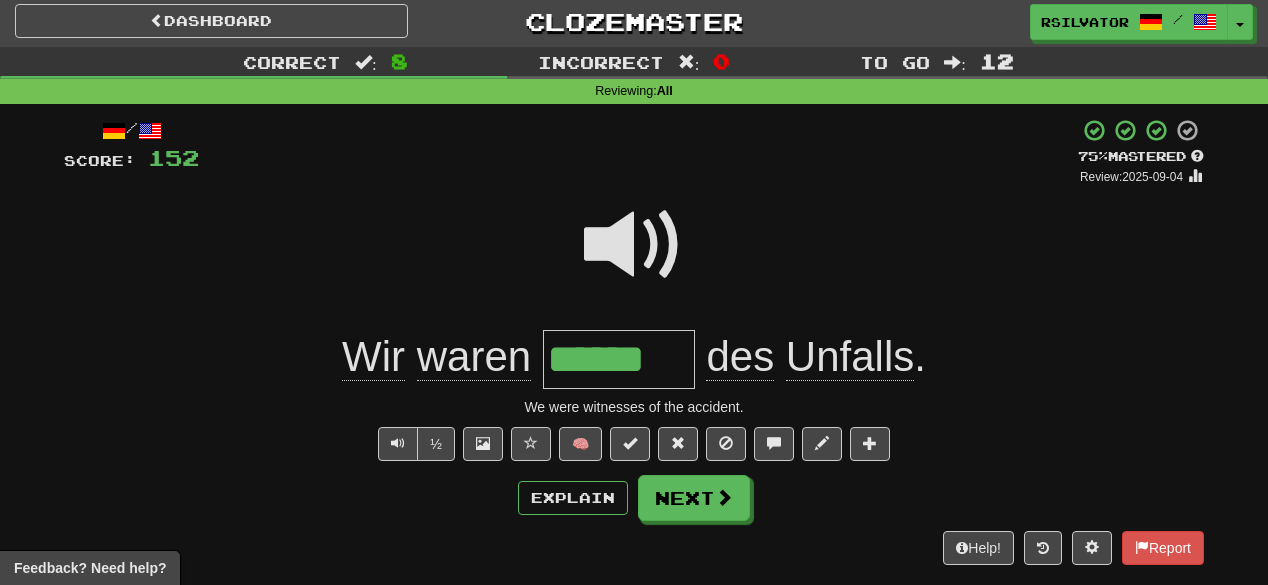click on "+ 24" at bounding box center [638, 152] 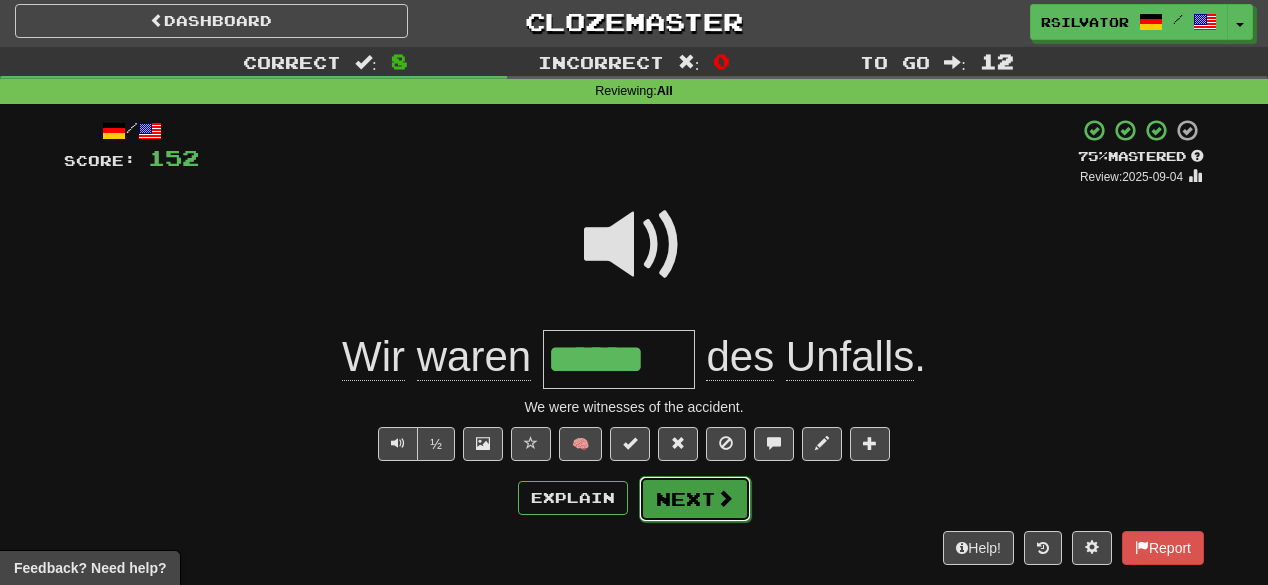 click on "Next" at bounding box center (695, 499) 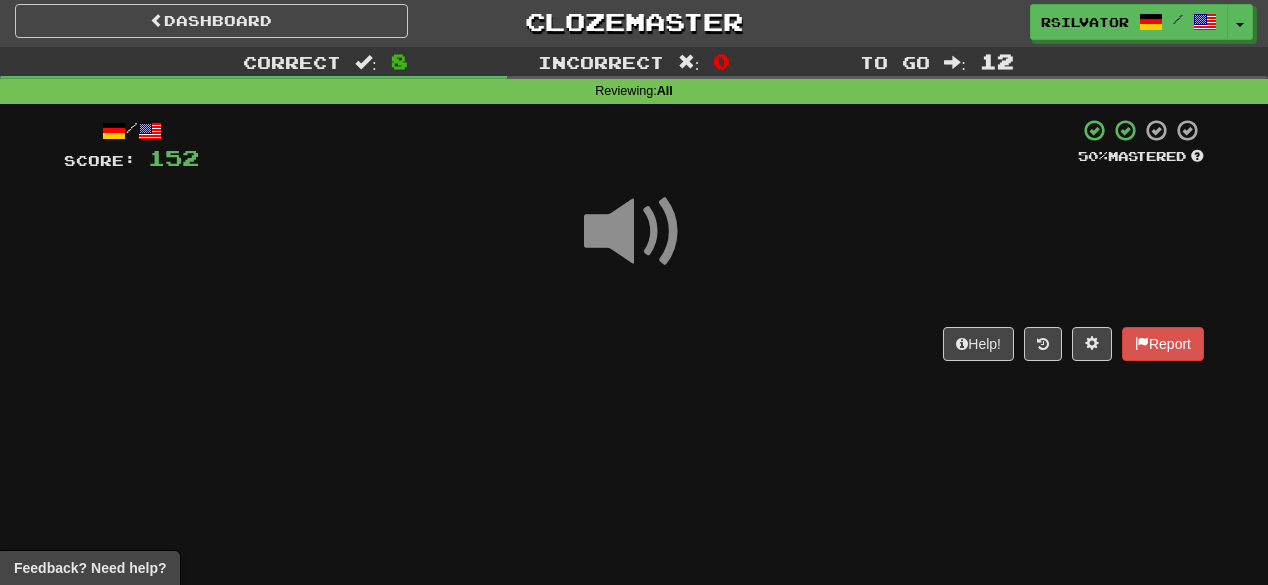 click on "Dashboard
Clozemaster
rsilvator
/
Toggle Dropdown
Dashboard
Leaderboard
Activity Feed
Notifications
Profile
Discussions
Deutsch
/
English
Streak:
41
Review:
365
Daily Goal:  0 /1000
Languages
Account
Logout
rsilvator
/
Toggle Dropdown
Dashboard
Leaderboard
Activity Feed
Notifications
Profile
Discussions
Deutsch
/
English
Streak:
41
Review:
365
Daily Goal:  0 /1000
Languages
Account
Logout
clozemaster
Correct   :   8 Incorrect   :   0 To go   :   12 Reviewing :  All  /  Score:   152 50 %  Mastered  Help!  Report
Feedback? Need help?" at bounding box center [634, 288] 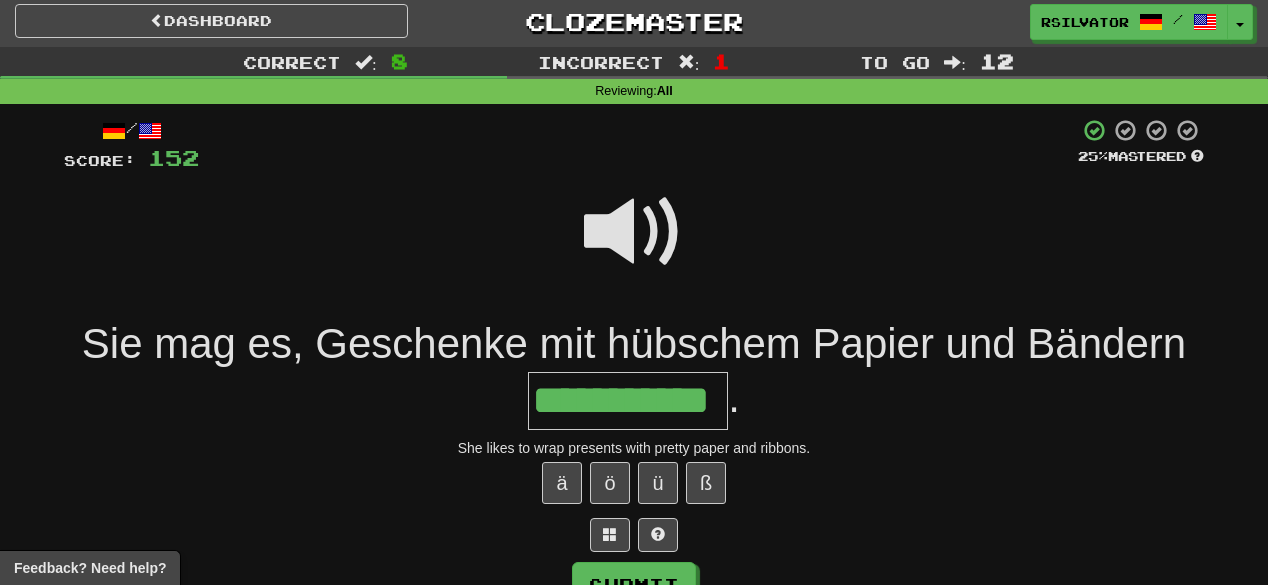 scroll, scrollTop: 0, scrollLeft: 0, axis: both 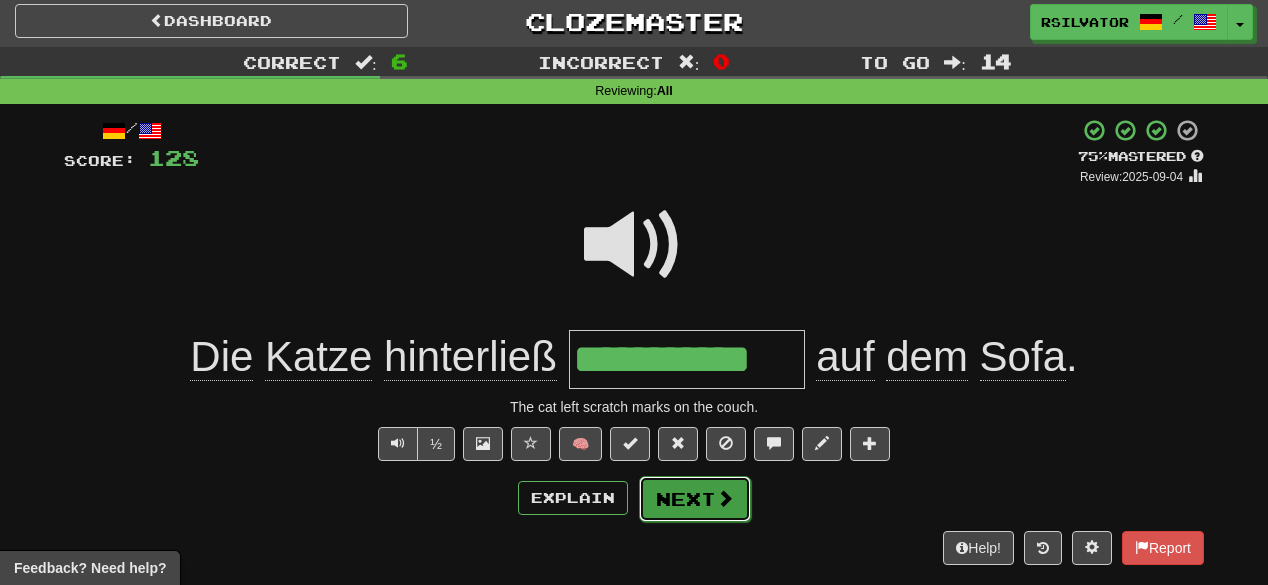 click on "Next" at bounding box center (695, 499) 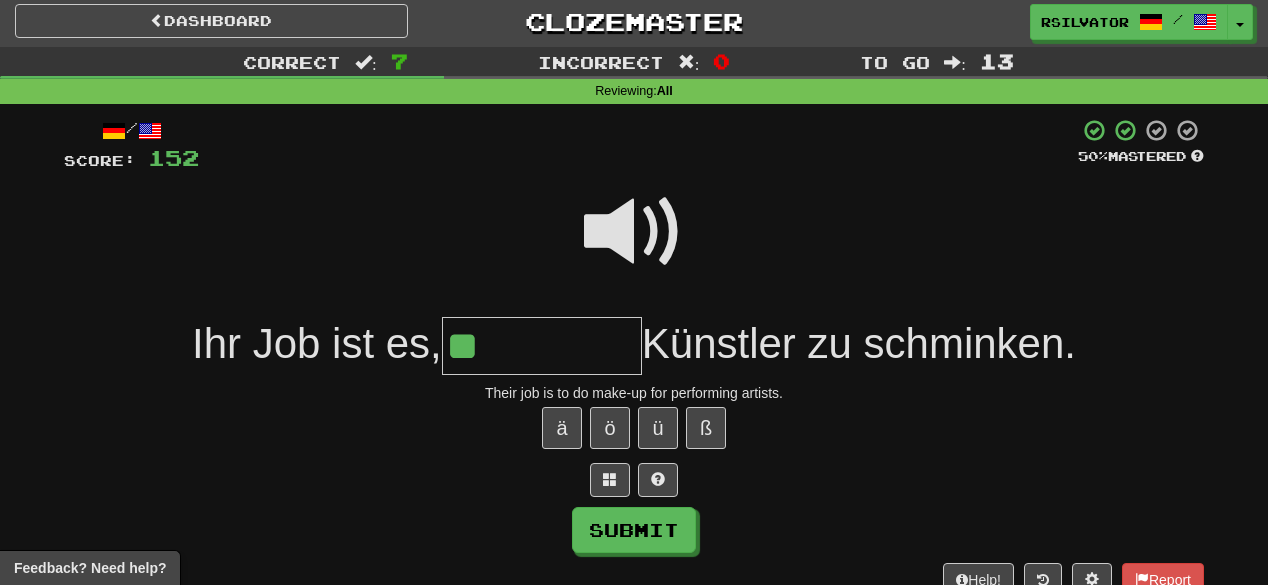 click at bounding box center (634, 232) 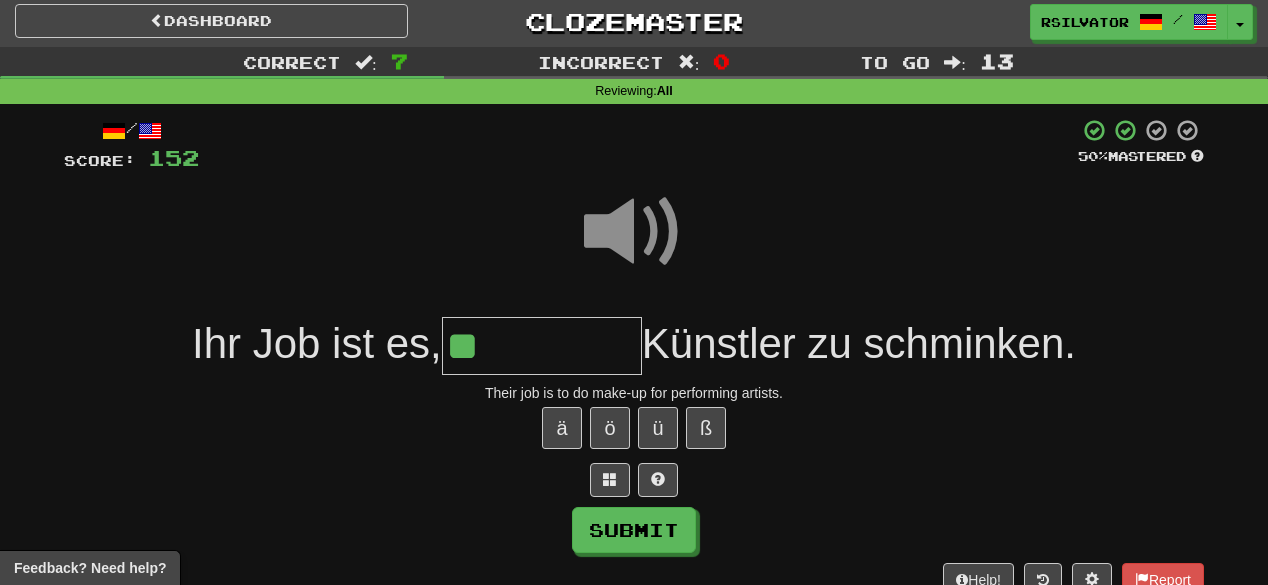 click on "**" at bounding box center [542, 346] 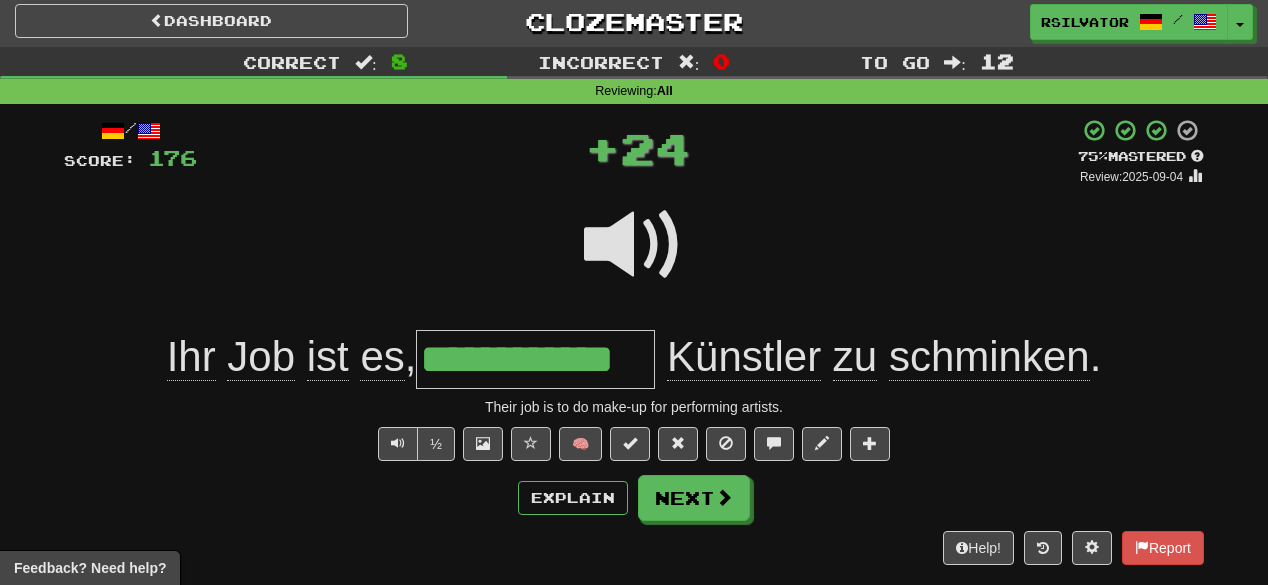 scroll, scrollTop: 0, scrollLeft: 0, axis: both 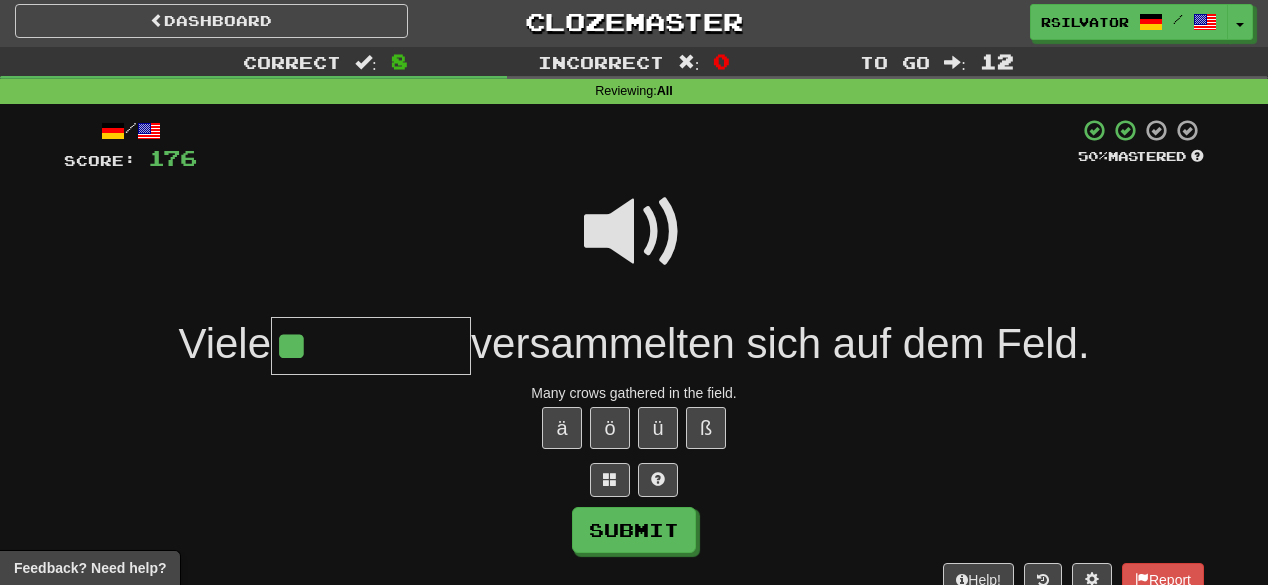 click at bounding box center [634, 232] 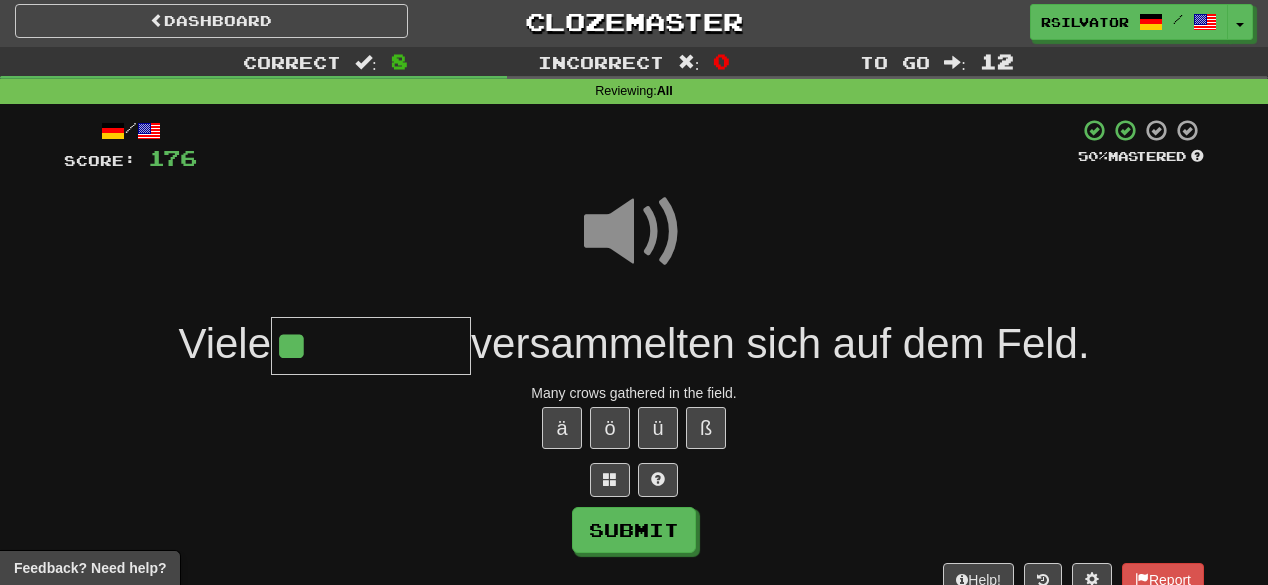 click on "**" at bounding box center (371, 346) 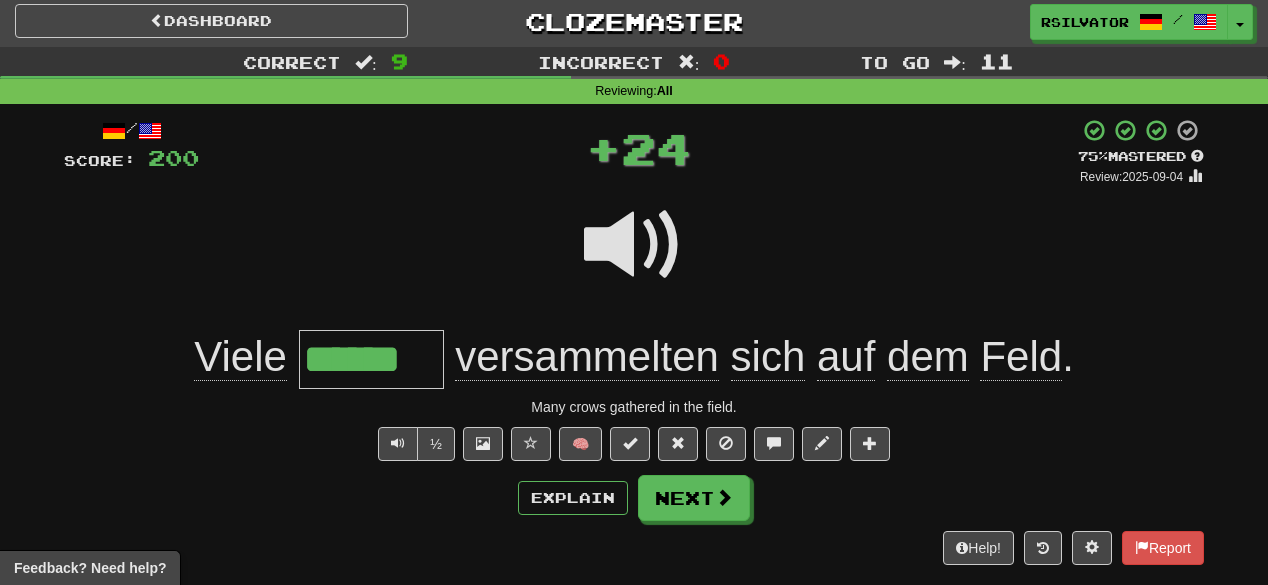 click on "******" at bounding box center [371, 359] 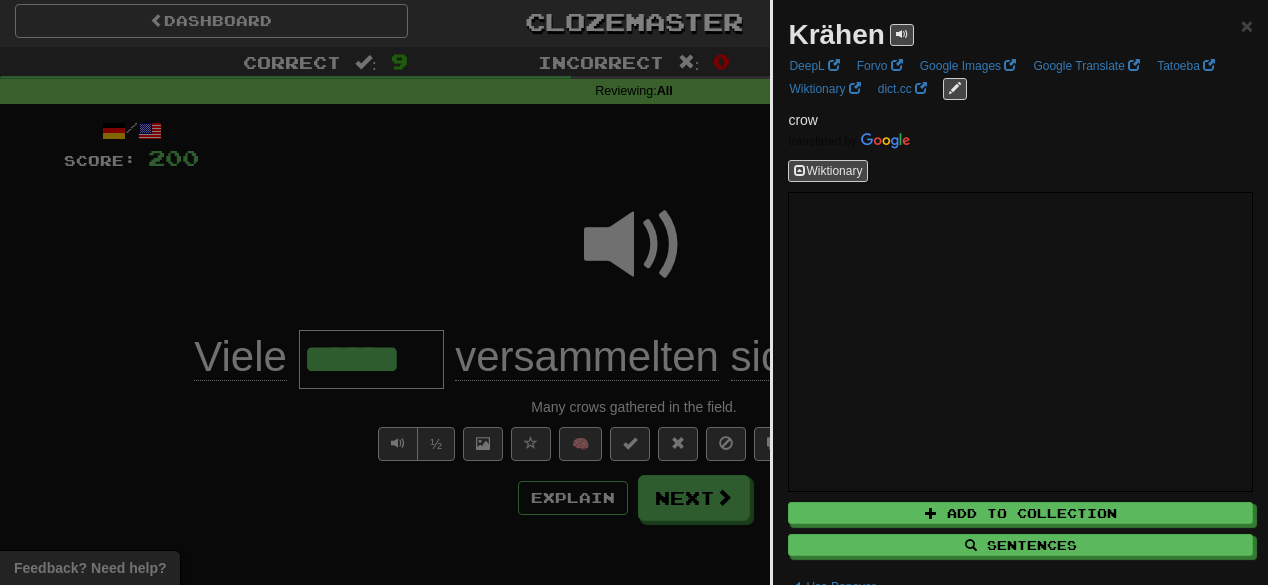click at bounding box center (634, 292) 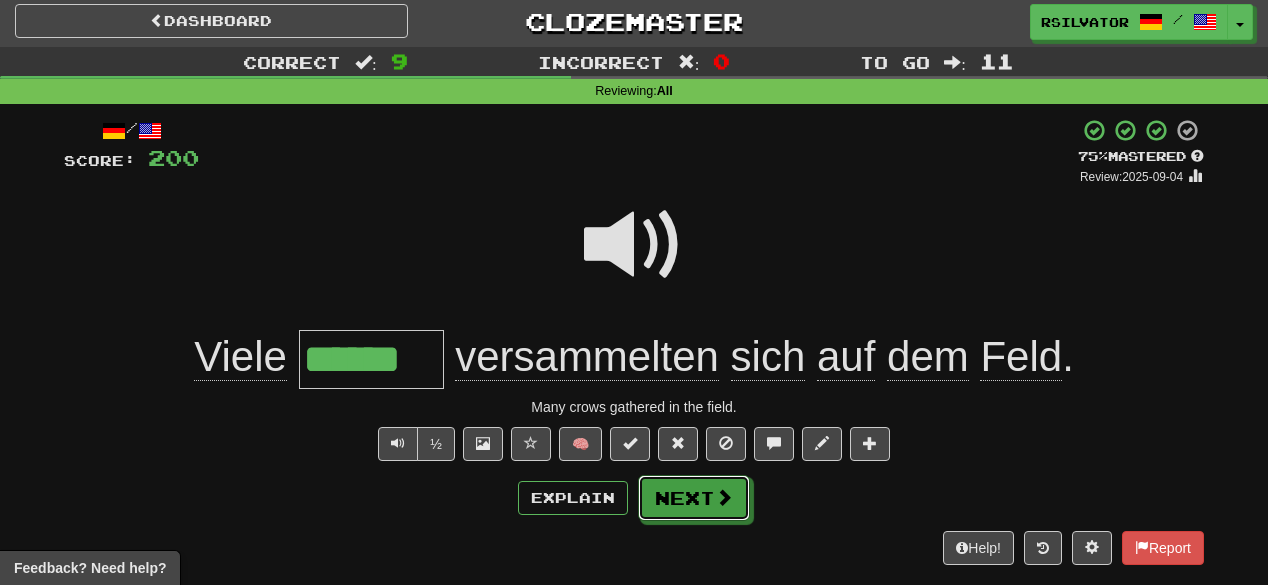 click on "Next" at bounding box center [694, 498] 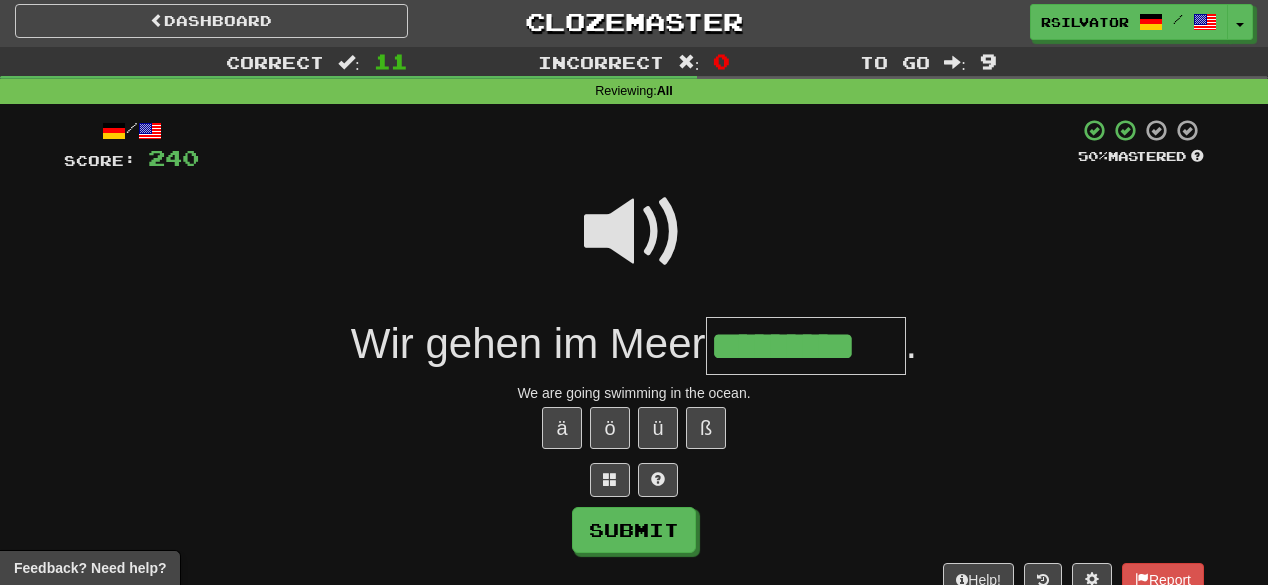 scroll, scrollTop: 0, scrollLeft: 0, axis: both 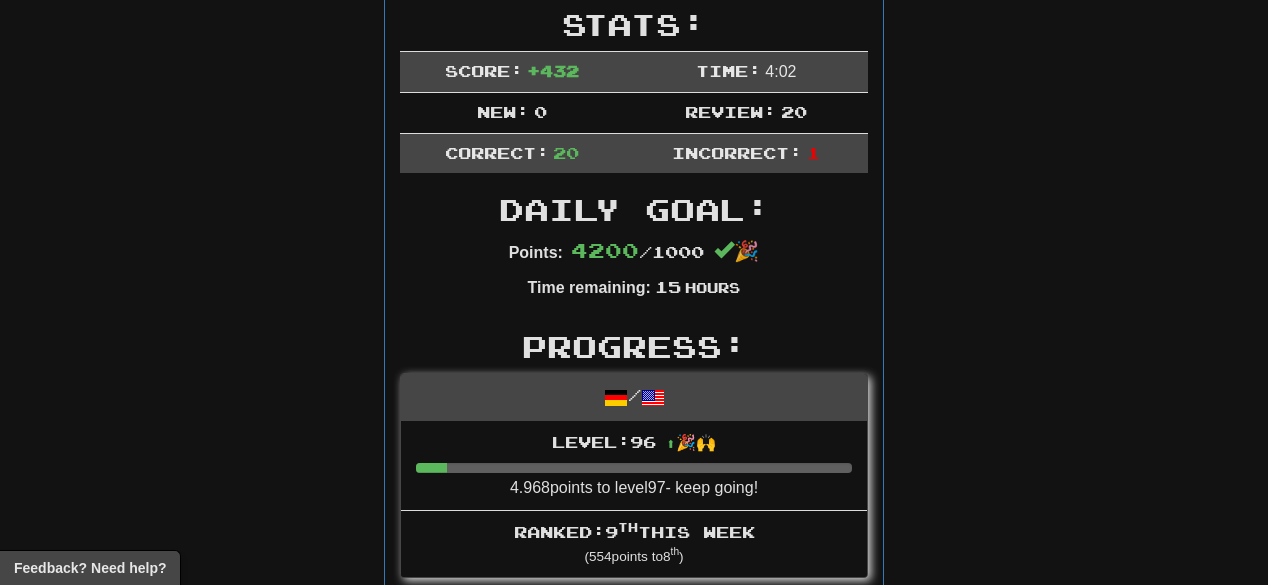 click on "Round Results Stats: Score:   + 432 Time:   4 : 0 2 New:   0 Review:   20 Correct:   20 Incorrect:   1 Daily Goal: Points:   4200  /  1000  🎉 Time remaining: 15   Hours Progress:  /  Level:  96 ⬆🎉🙌 4.968  points to level  97  - keep going! Ranked:  9 th  this week ( 554  points to  8 th ) Sentences:  Report Wie hoch ist die  Regenwahrscheinlichkeit ? What are the chances of rain?  Report Gib mir einen  Tipp . Give me a hint.  Report Ärzte und Pflegekräfte müssen das Leben um jeden Preis  erhalten . Doctors and nurses must preserve life at all costs.  Report Ich habe auf dem  Sofa  geschlafen. I slept on the couch.  Report Wir koordinieren uns um elf  Uhr . We coordinate at eleven o'clock.  Report Die Katze hinterließ  Kratzspuren  auf dem Sofa. The cat left scratch marks on the couch.  Report John übt mit seiner neuen  Gitarre . John is practicing his new guitar.  Report Ihr Job ist es,  darstellende  Künstler zu schminken. Their job is to do make-up for performing artists.  Report Viele  ?" at bounding box center [634, 1285] 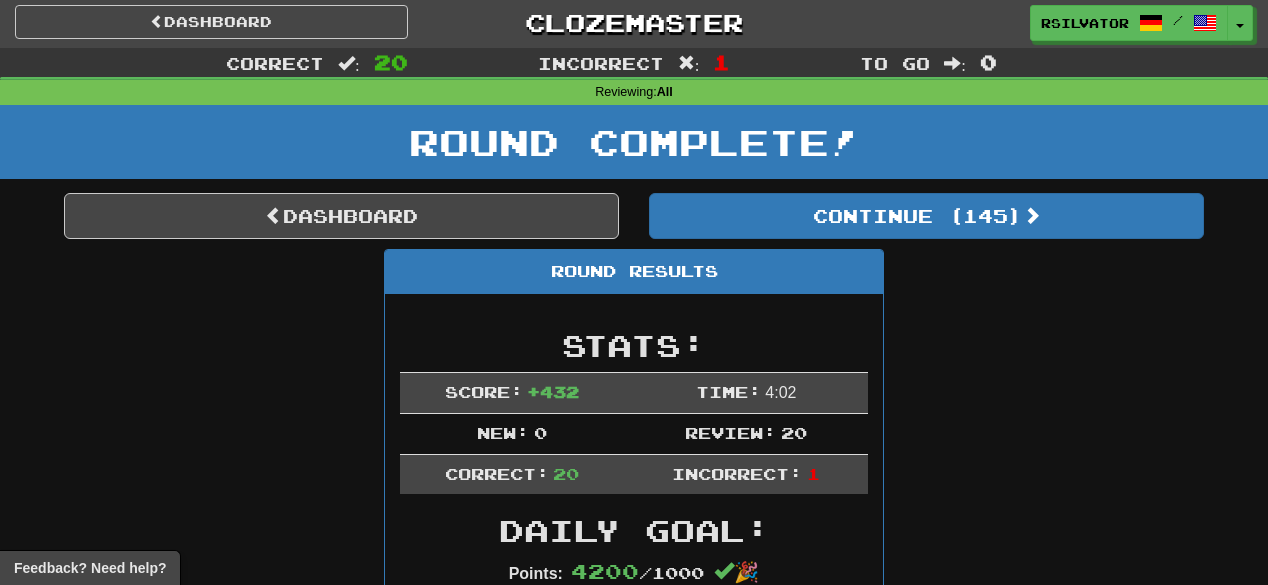 scroll, scrollTop: 0, scrollLeft: 0, axis: both 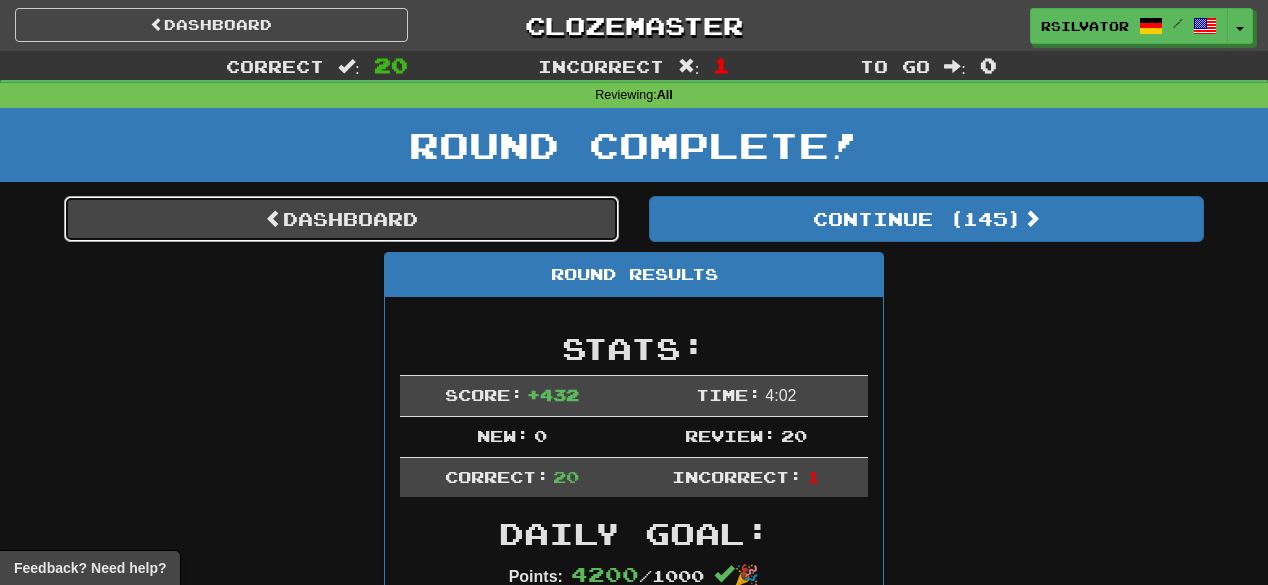 click on "Dashboard" at bounding box center [341, 219] 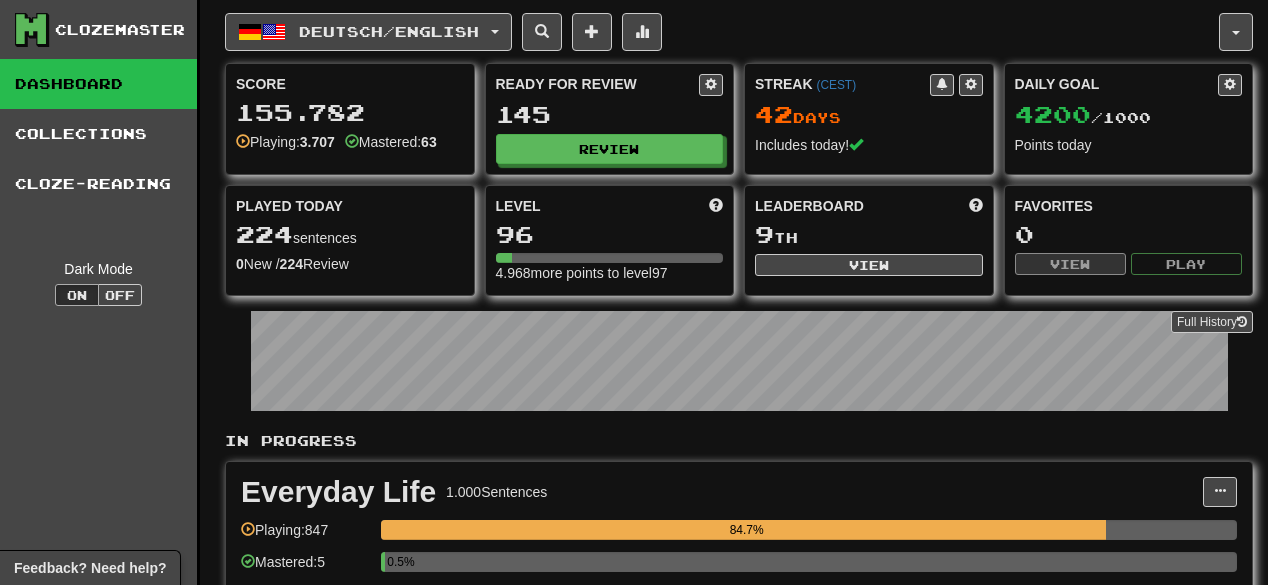 scroll, scrollTop: 0, scrollLeft: 0, axis: both 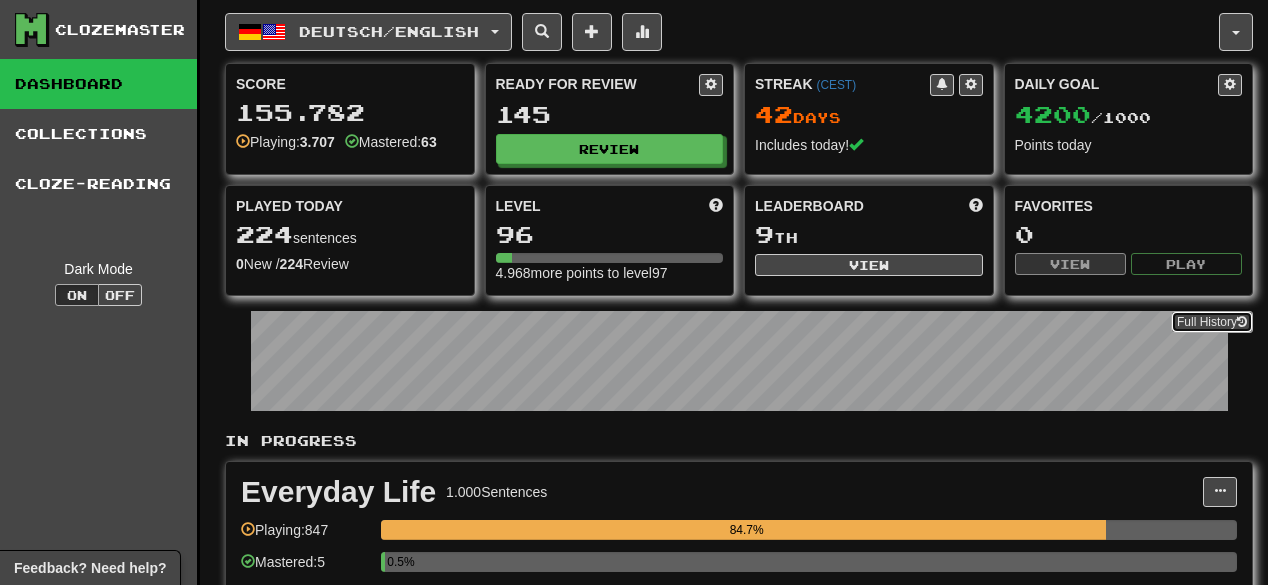 click on "Full History" at bounding box center (1212, 322) 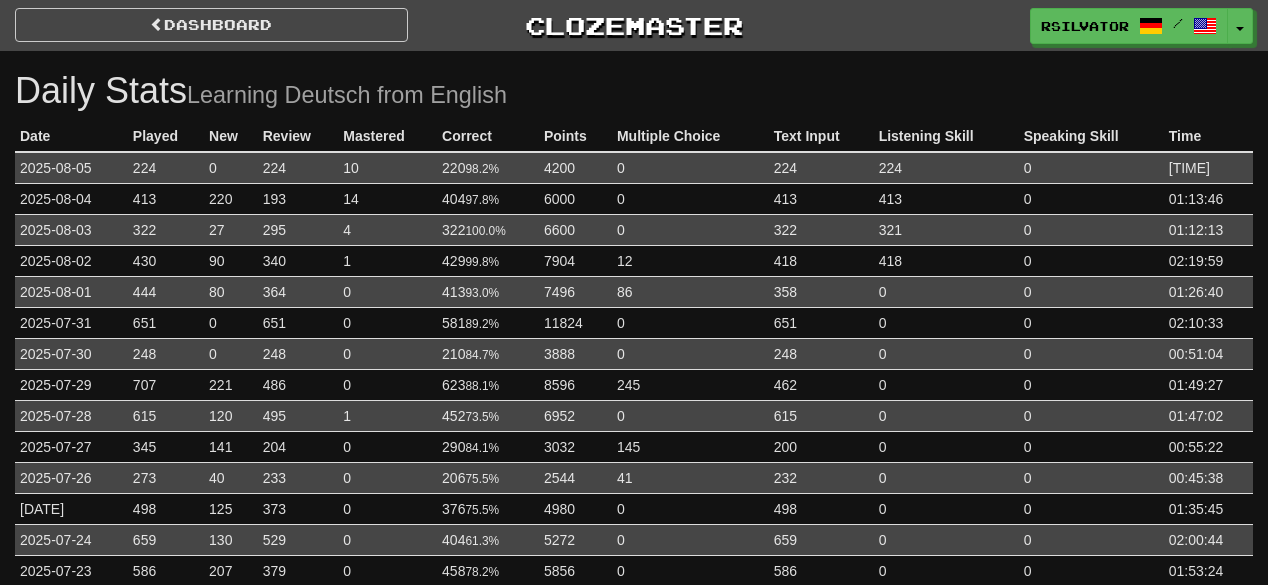 scroll, scrollTop: 0, scrollLeft: 0, axis: both 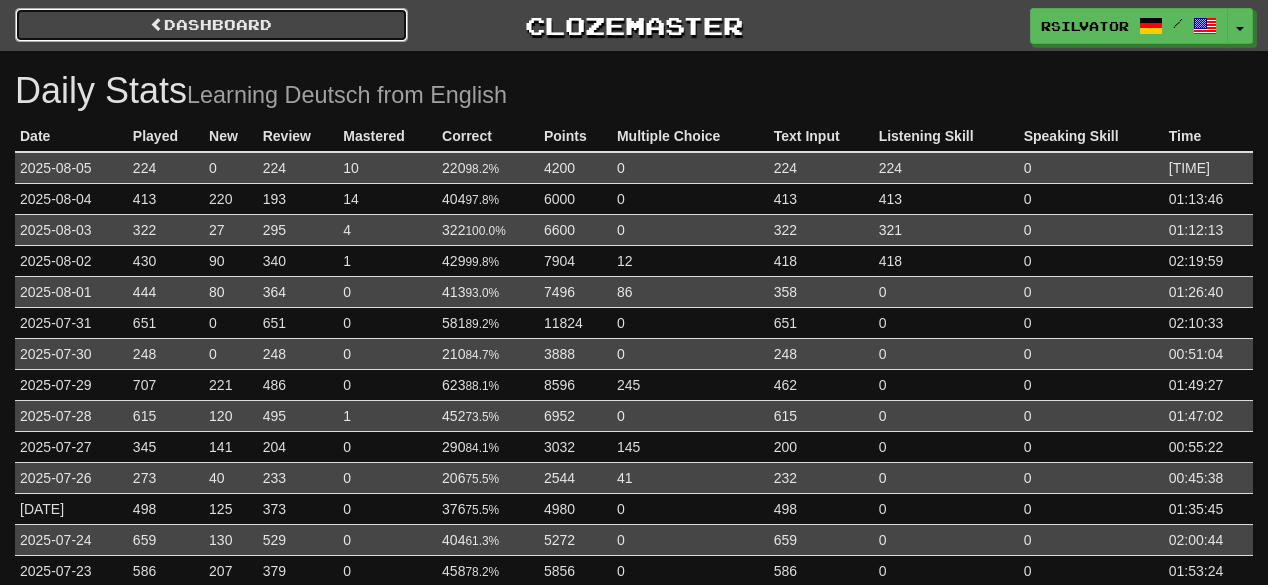 click on "Dashboard" at bounding box center (211, 25) 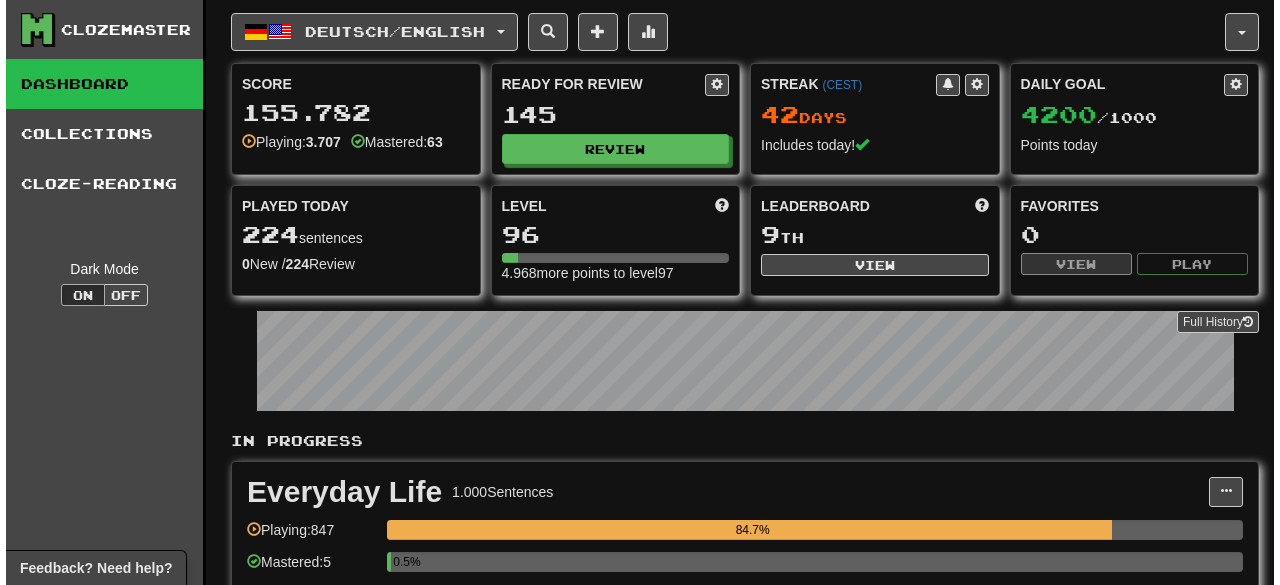 scroll, scrollTop: 0, scrollLeft: 0, axis: both 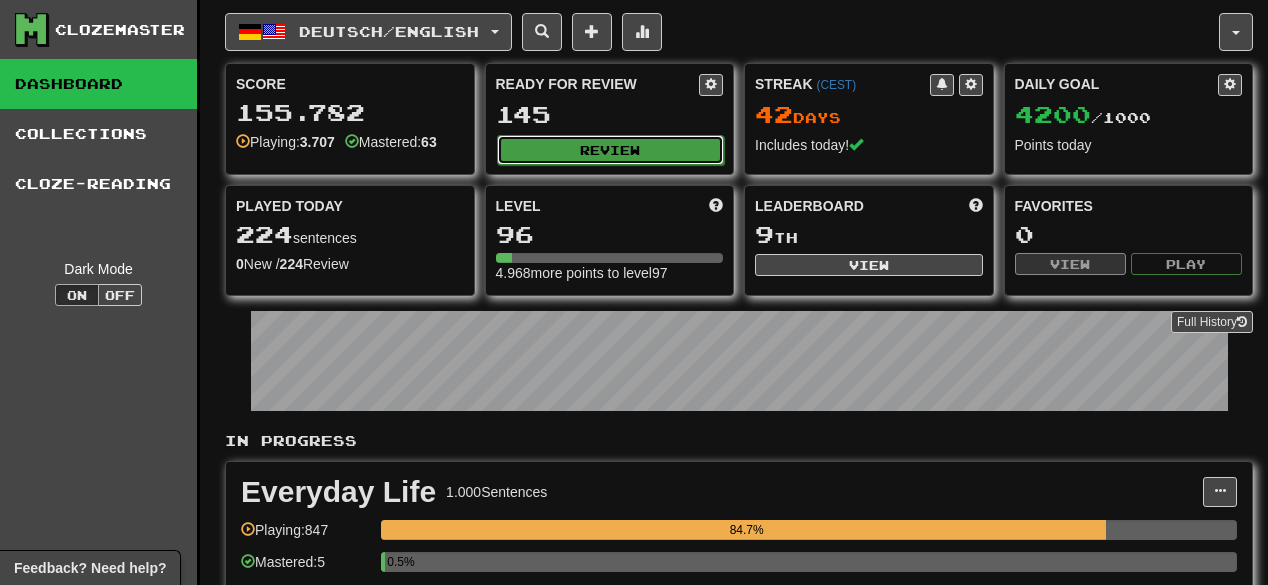 click on "Review" at bounding box center [611, 150] 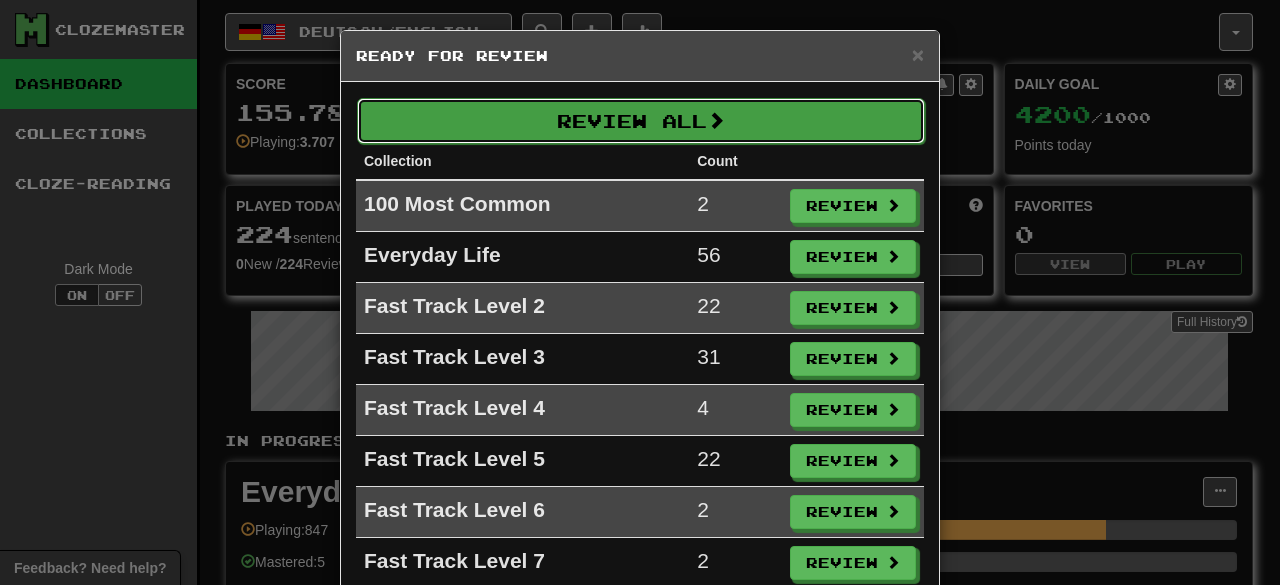 click on "Review All" at bounding box center (641, 121) 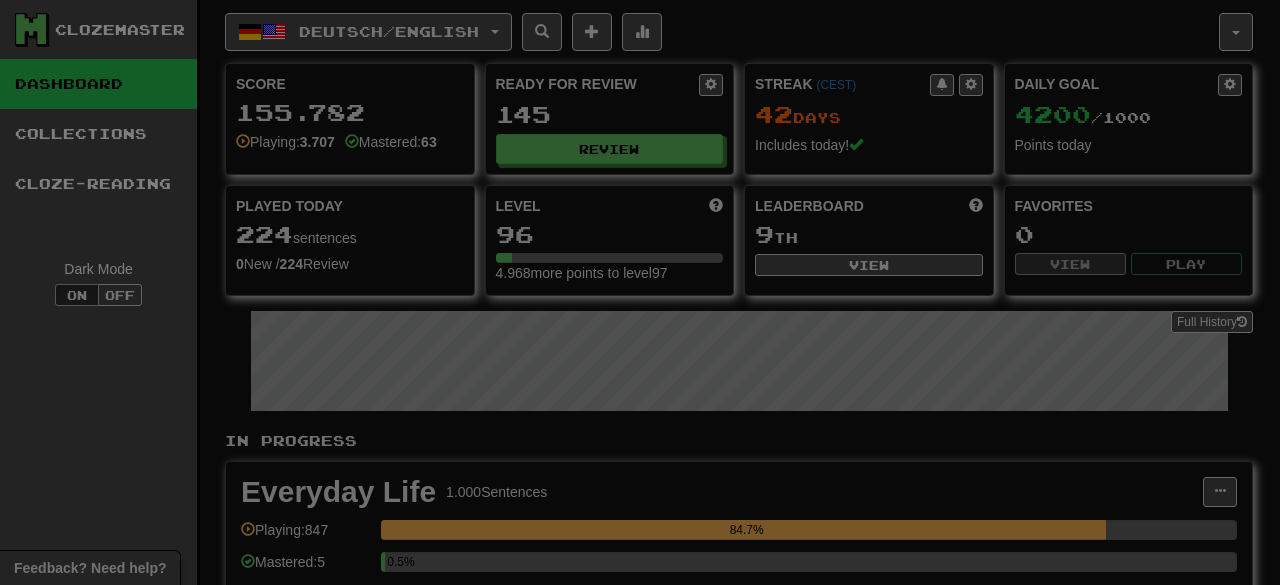 select on "**" 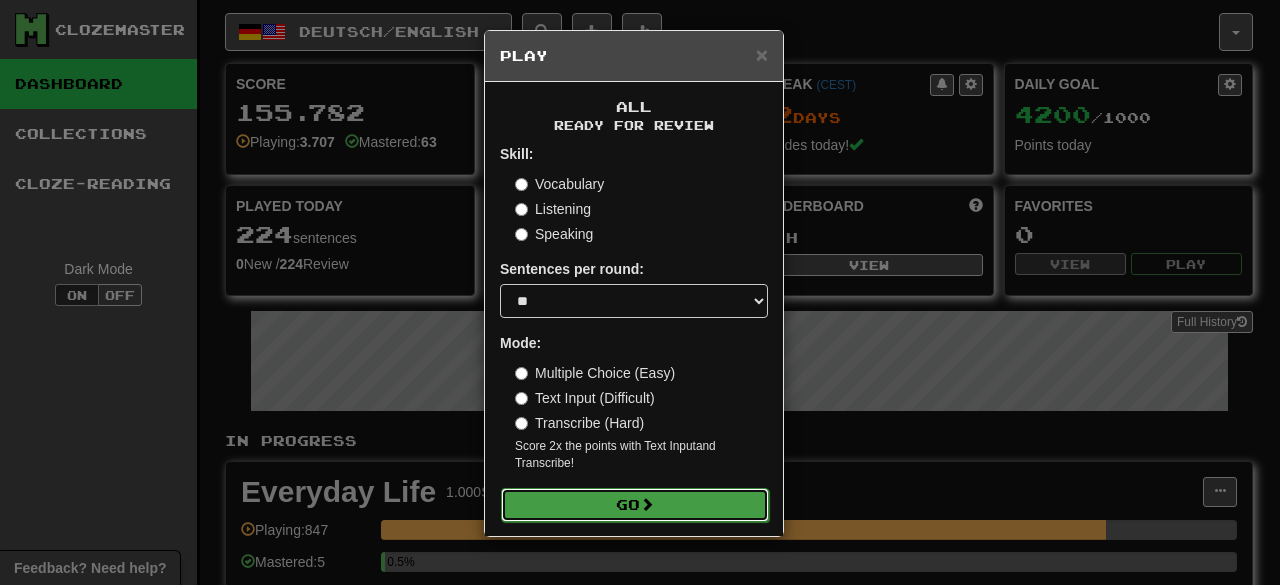 click on "Go" at bounding box center [635, 505] 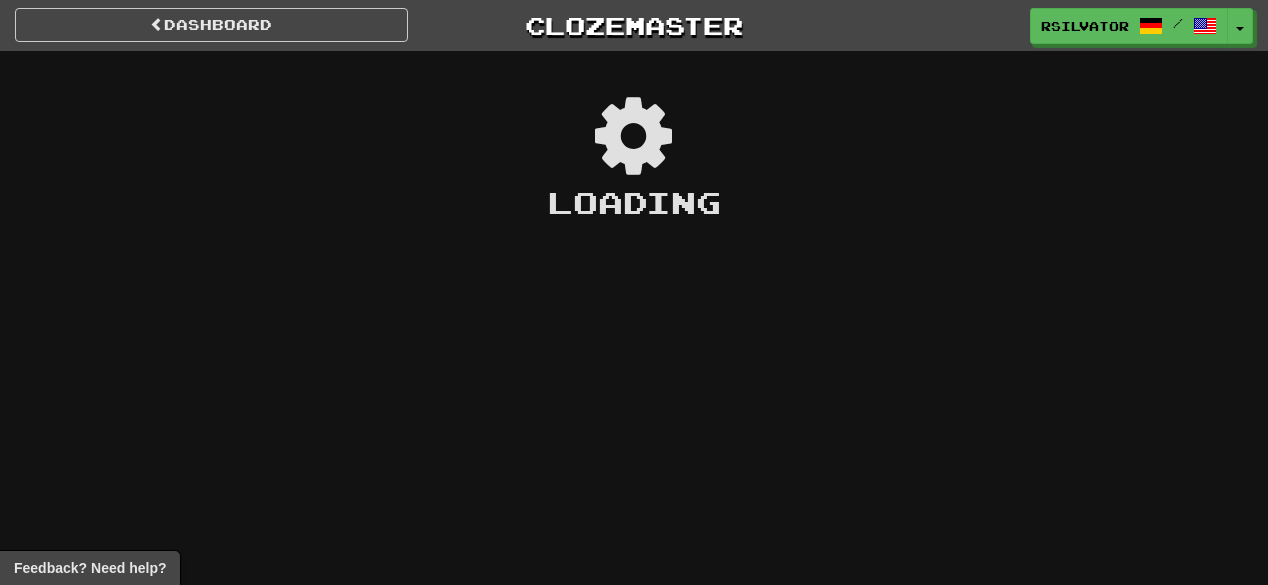 scroll, scrollTop: 0, scrollLeft: 0, axis: both 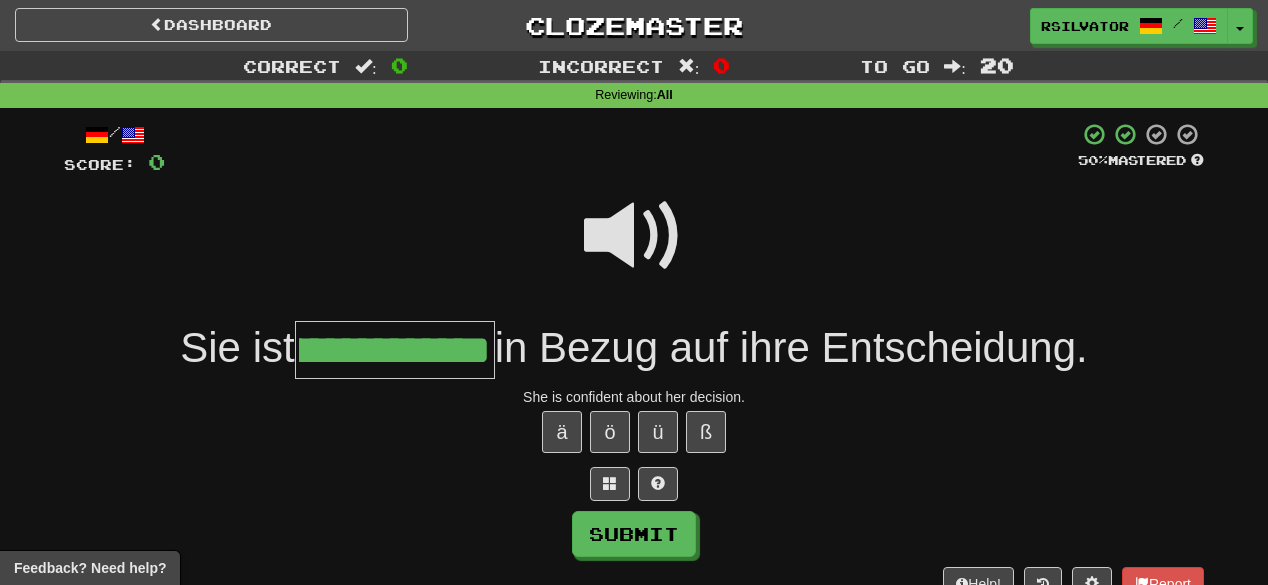 type on "**********" 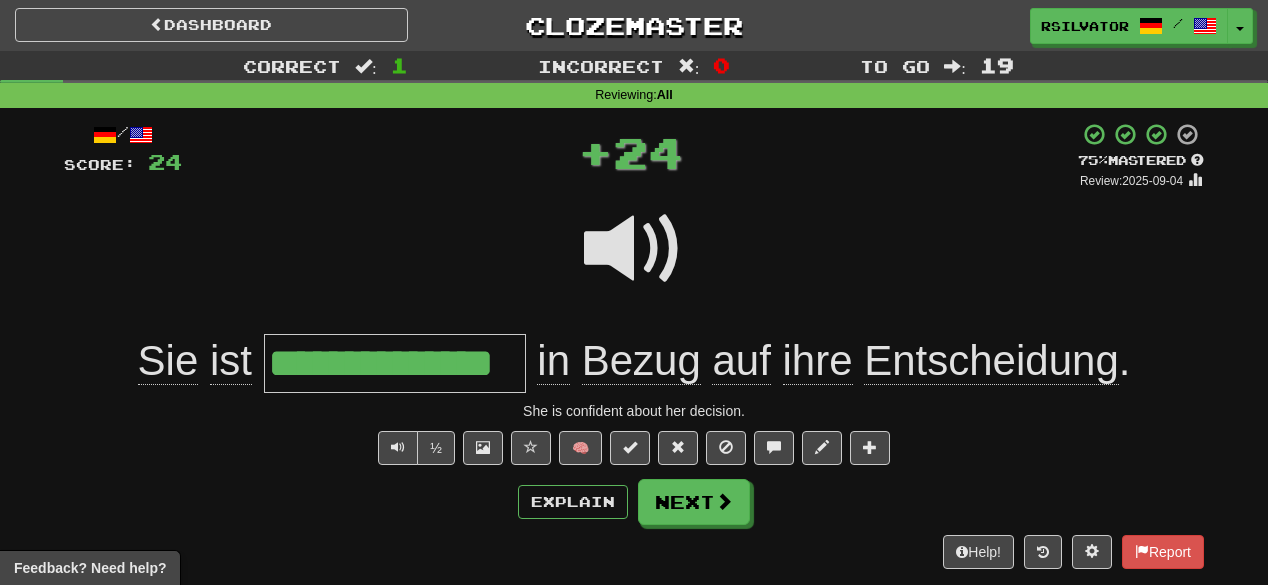 scroll, scrollTop: 0, scrollLeft: 0, axis: both 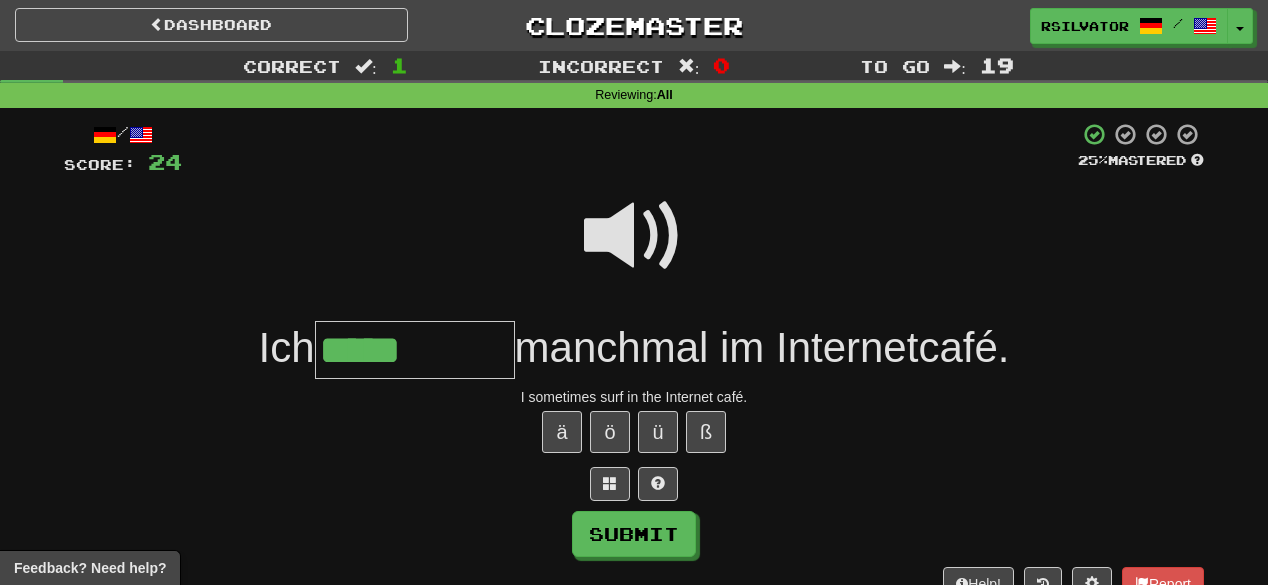 type on "*****" 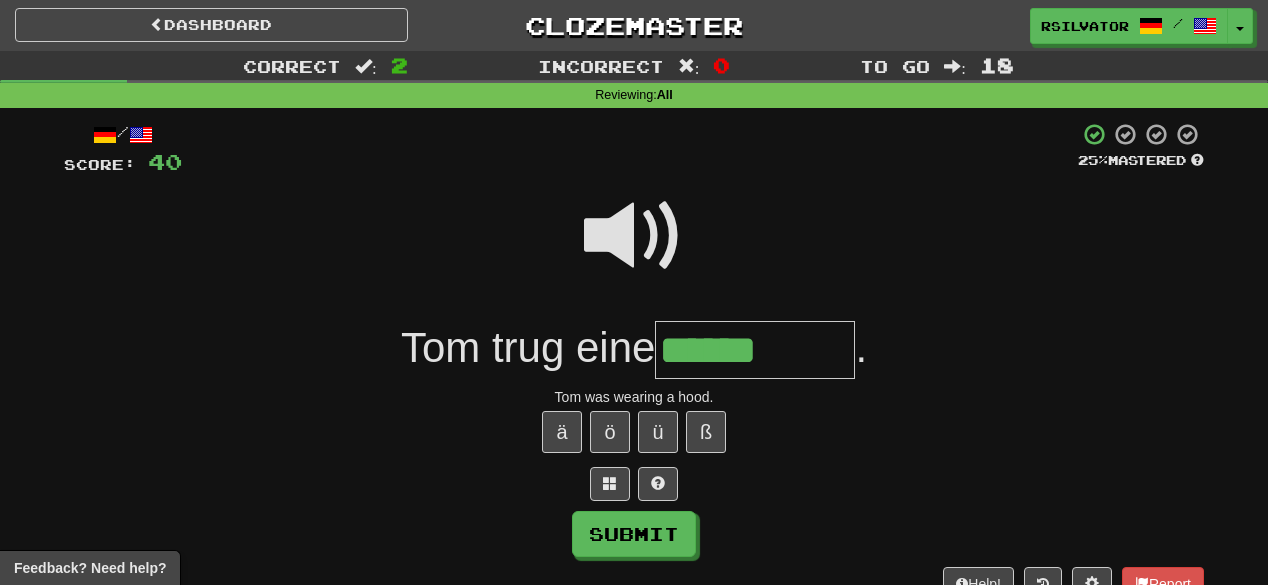 type on "******" 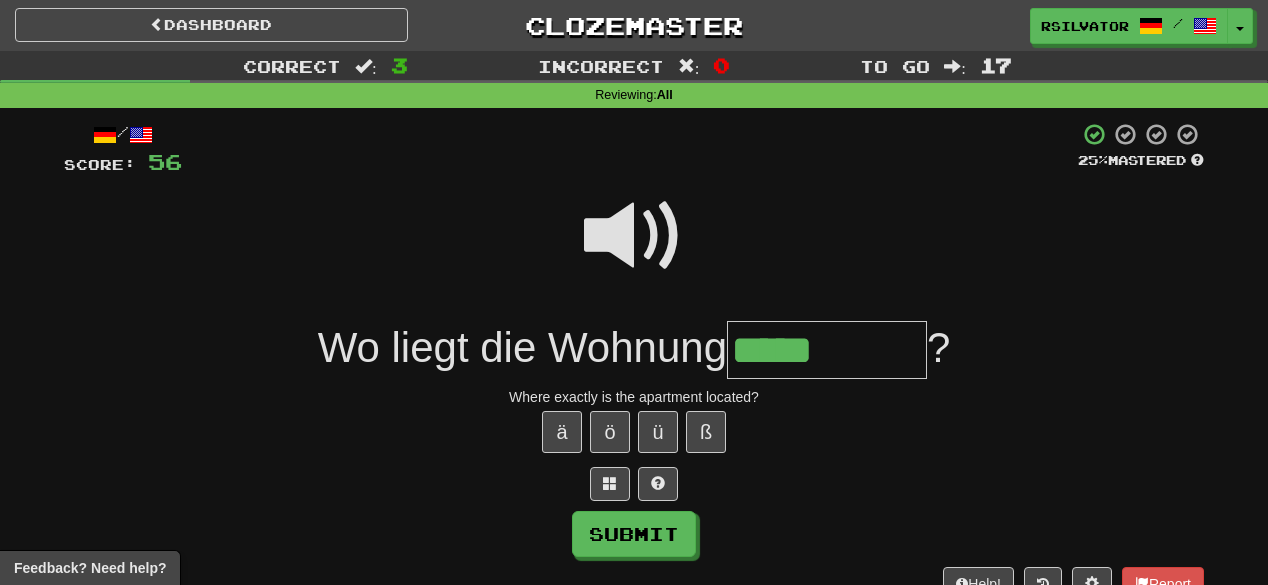 type on "*****" 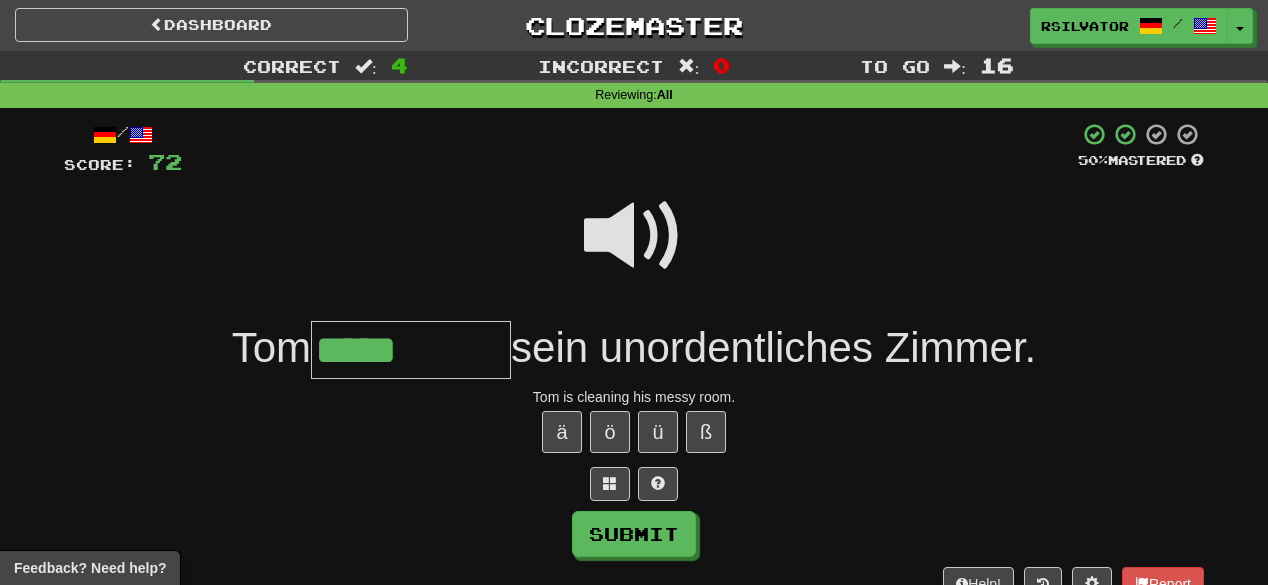 type on "*****" 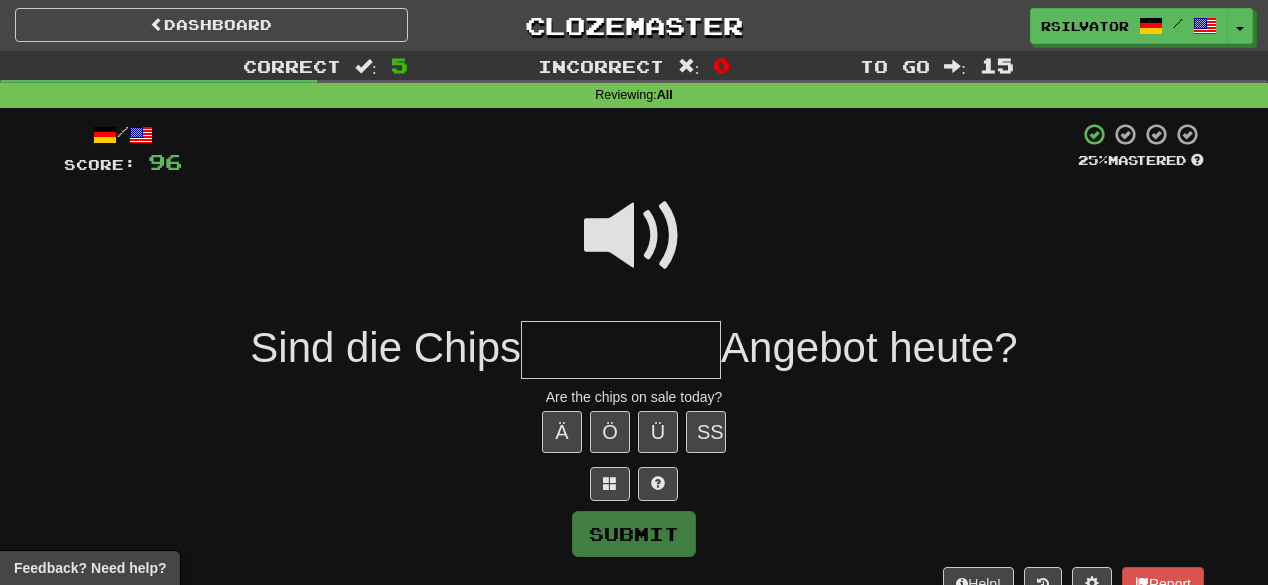 type on "*" 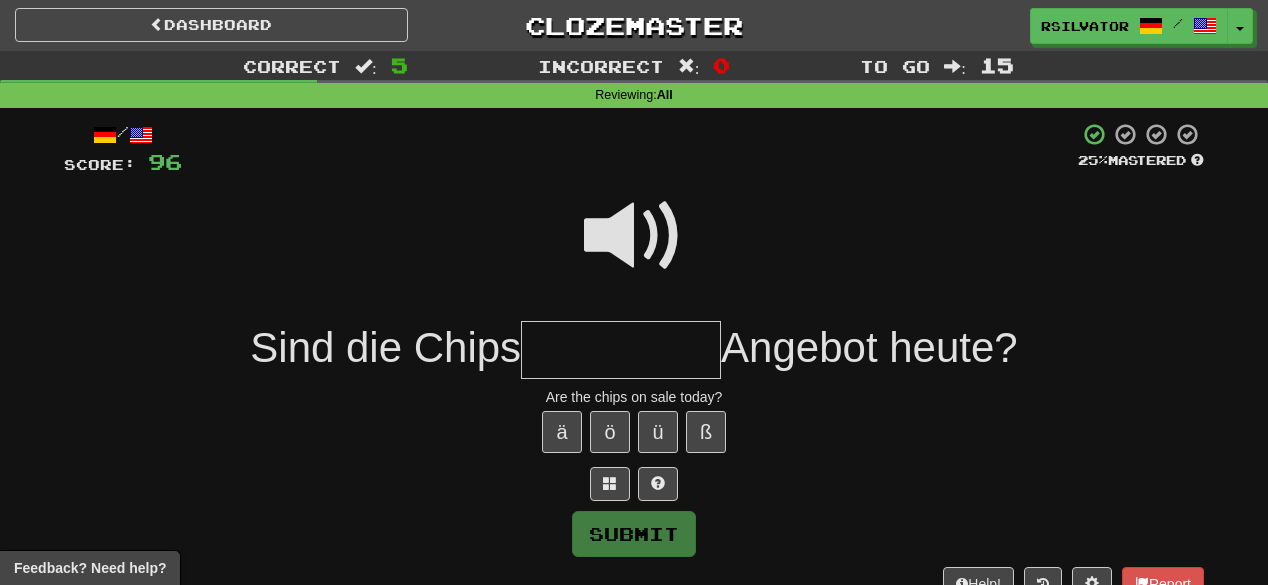 click at bounding box center (634, 236) 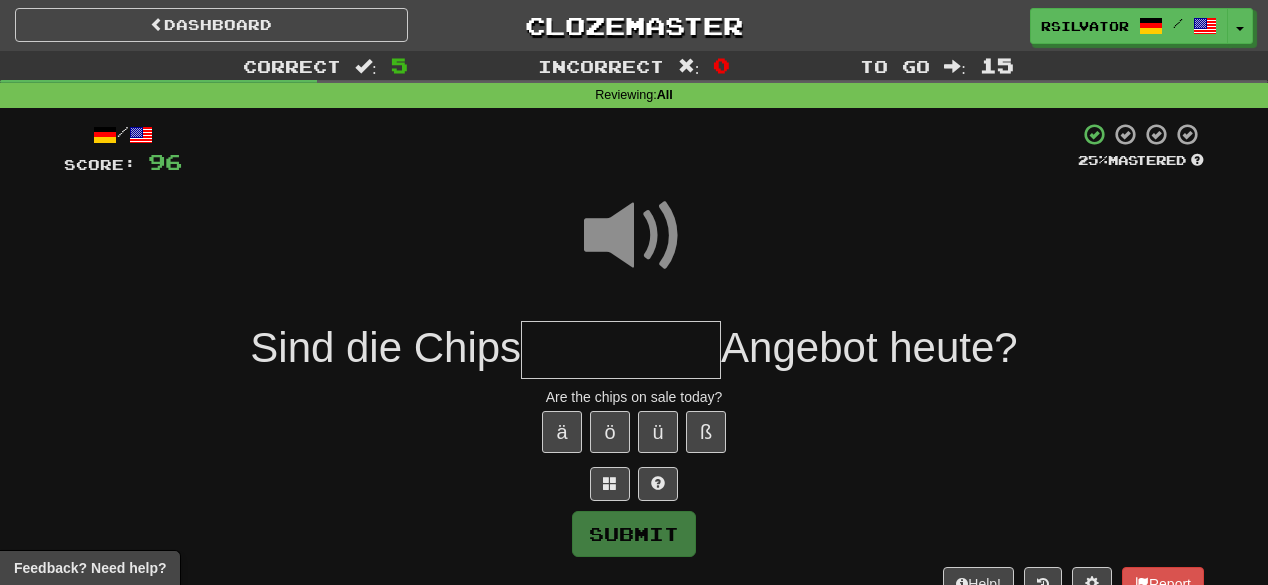 click at bounding box center [621, 350] 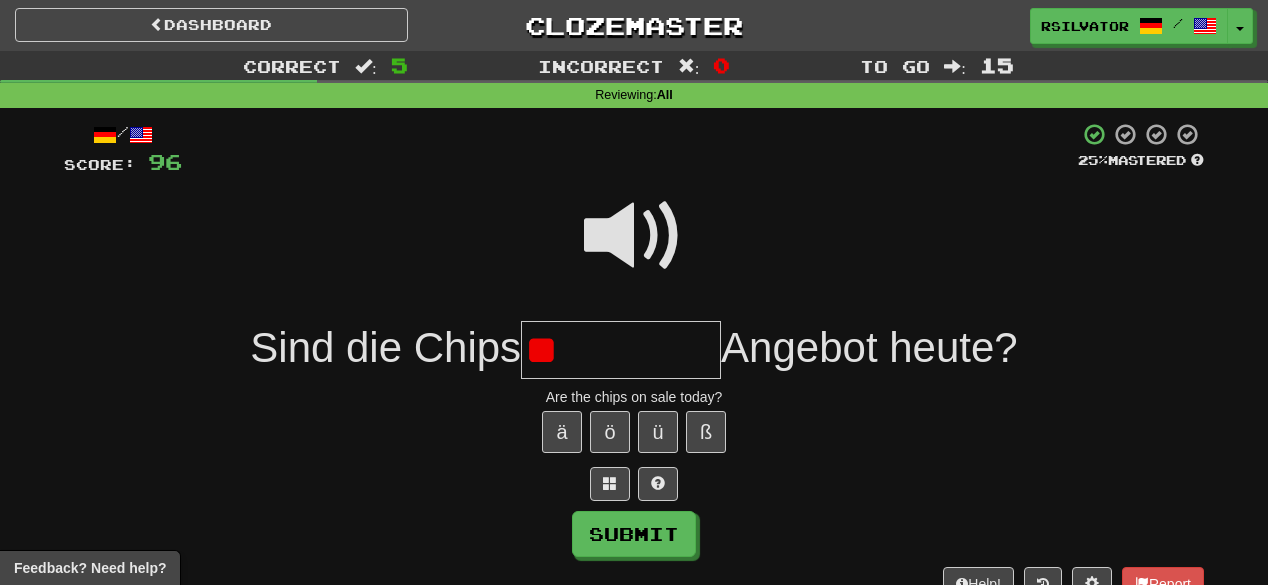 type on "*" 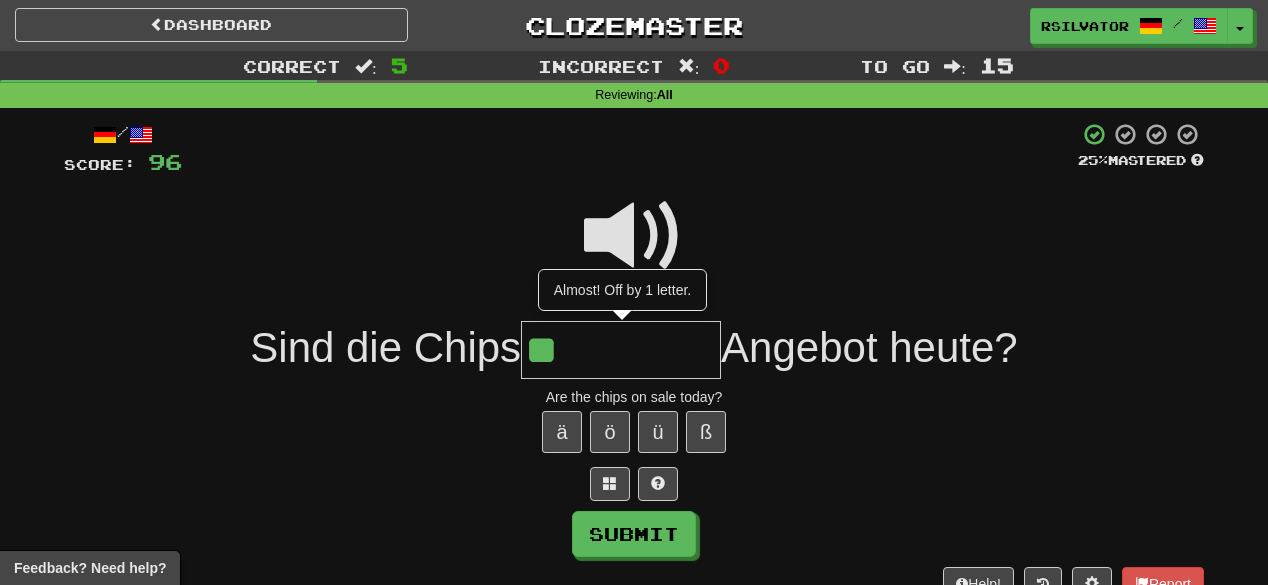 type on "**" 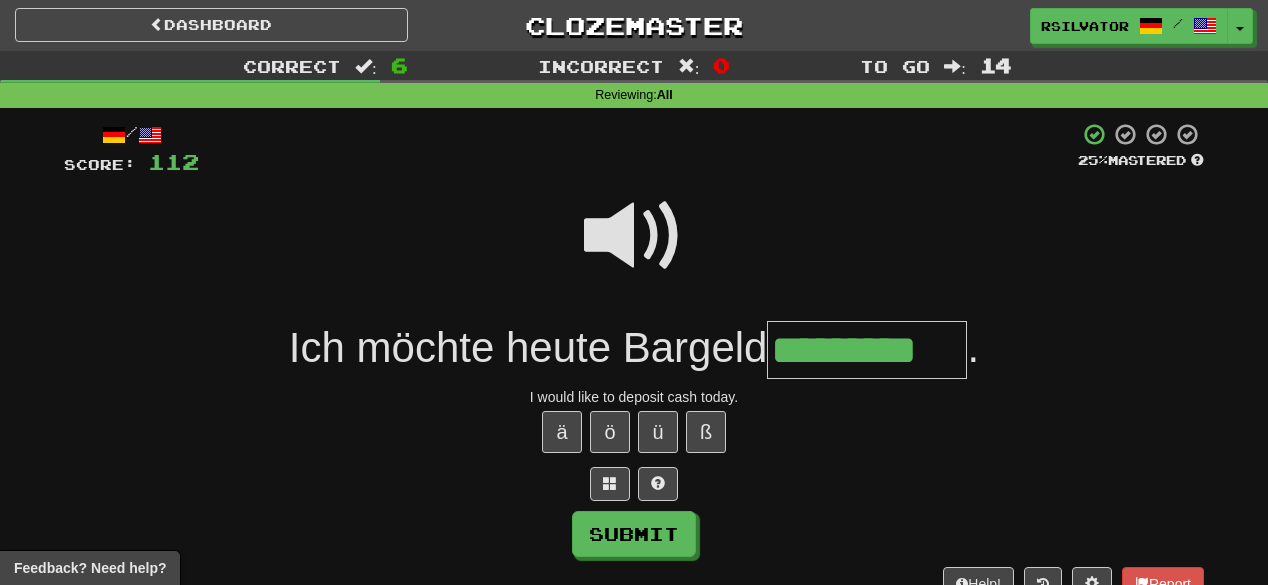 type on "*********" 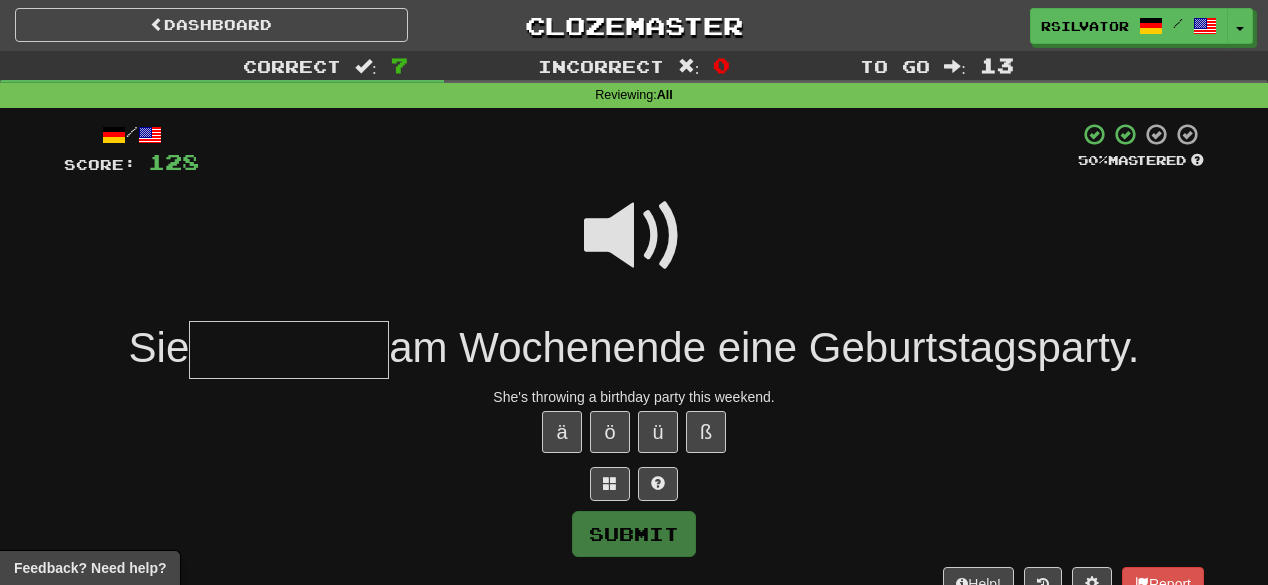 click at bounding box center [634, 236] 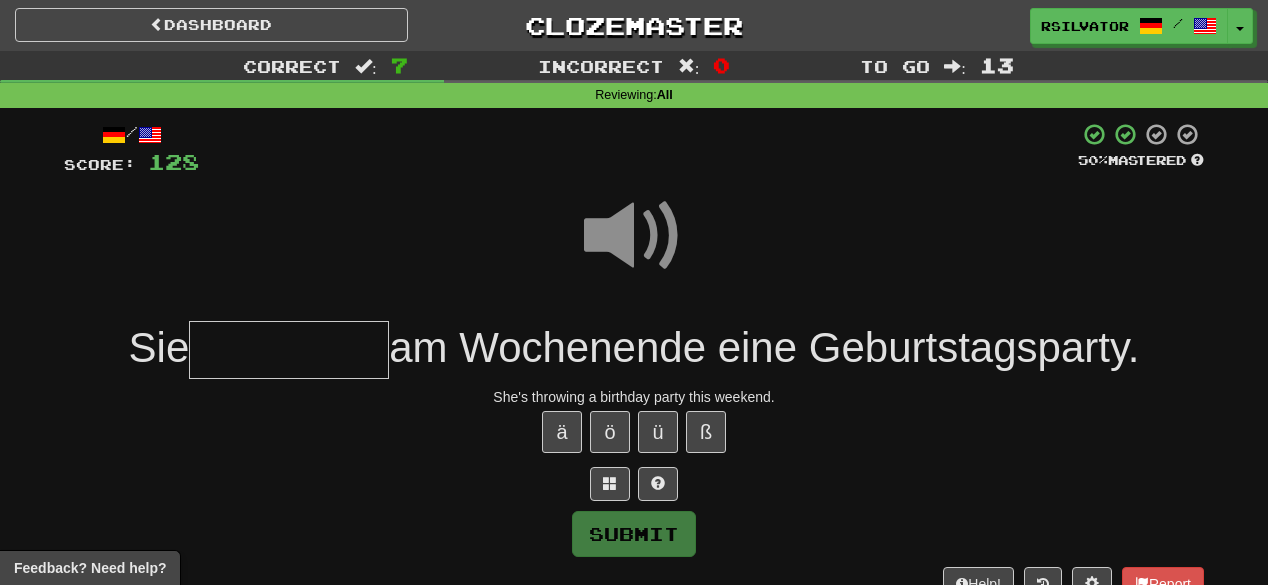 click at bounding box center (289, 350) 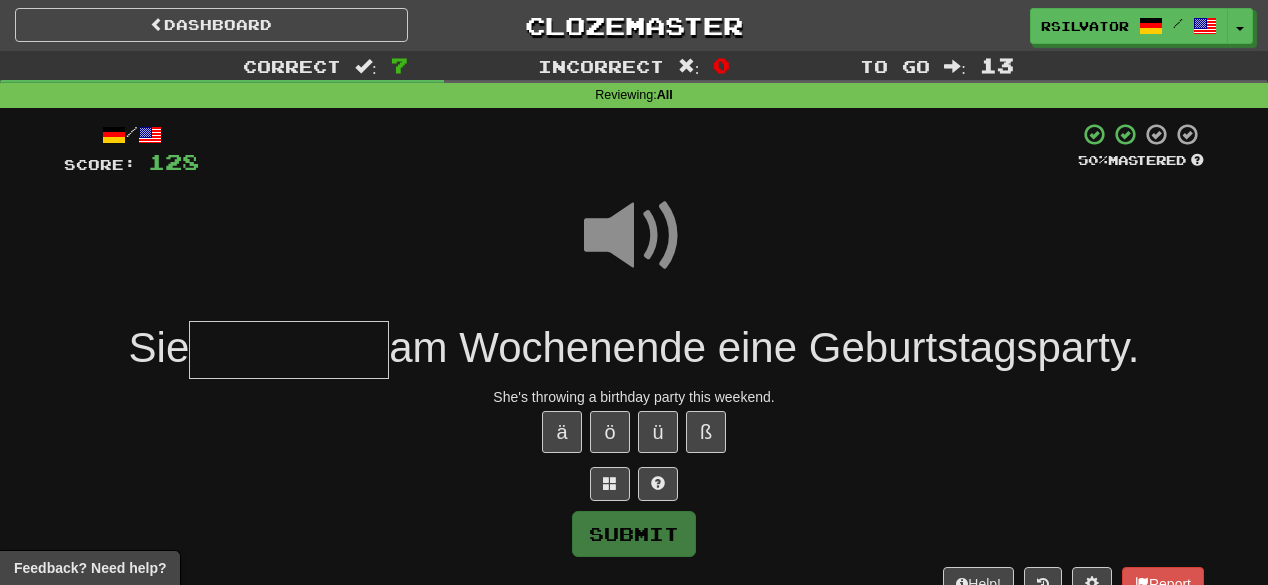 type on "*" 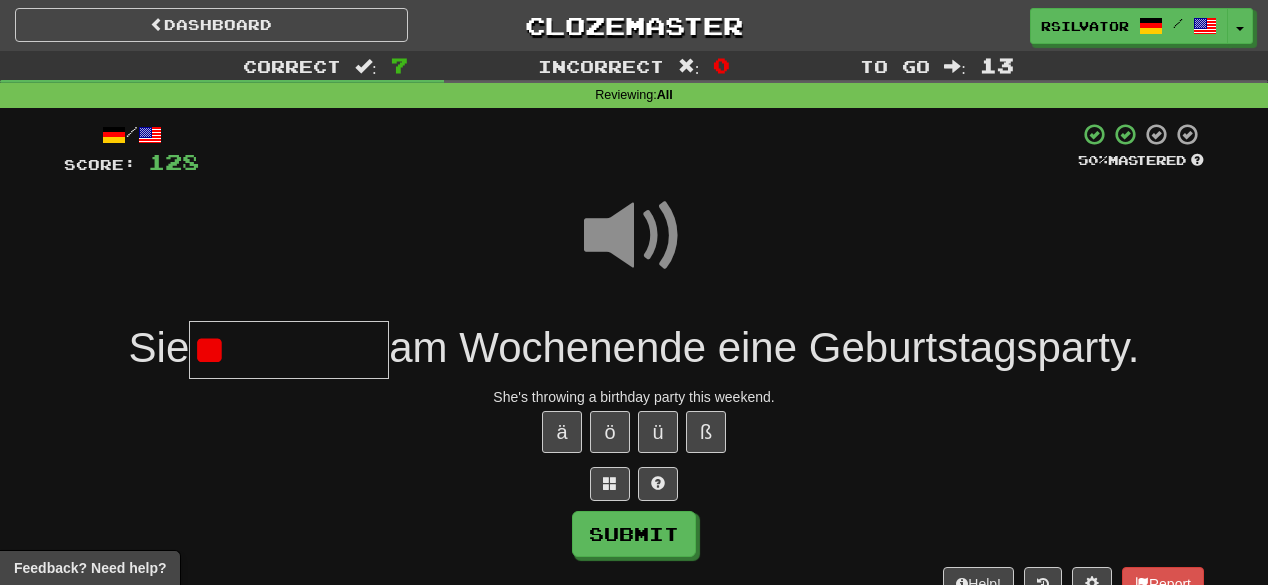 type on "*" 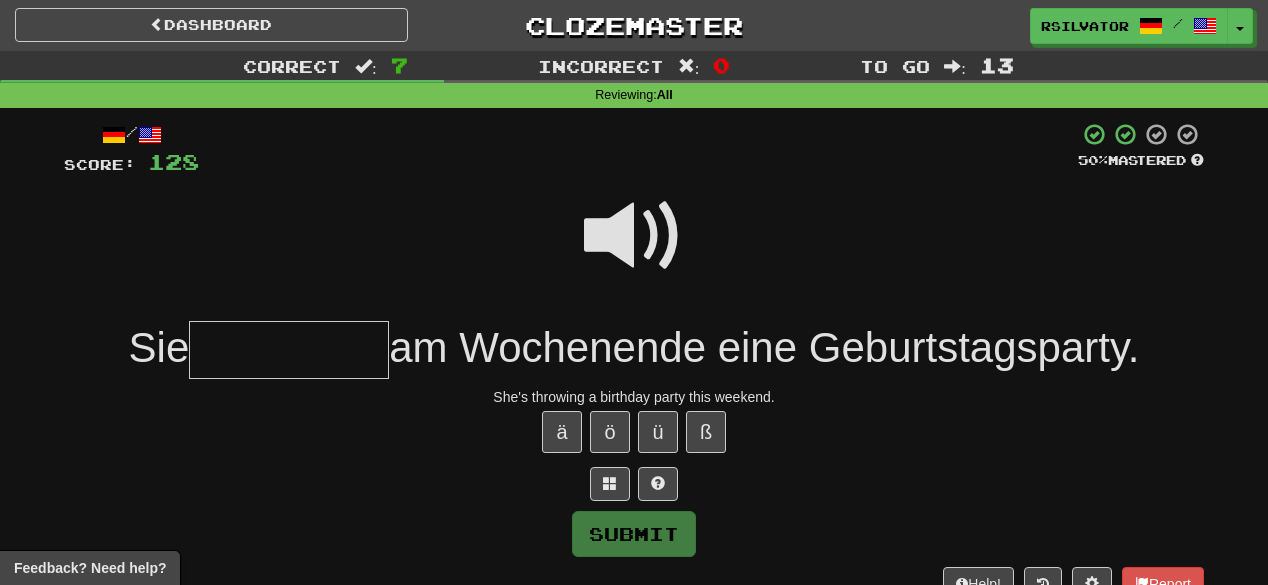 click at bounding box center [634, 236] 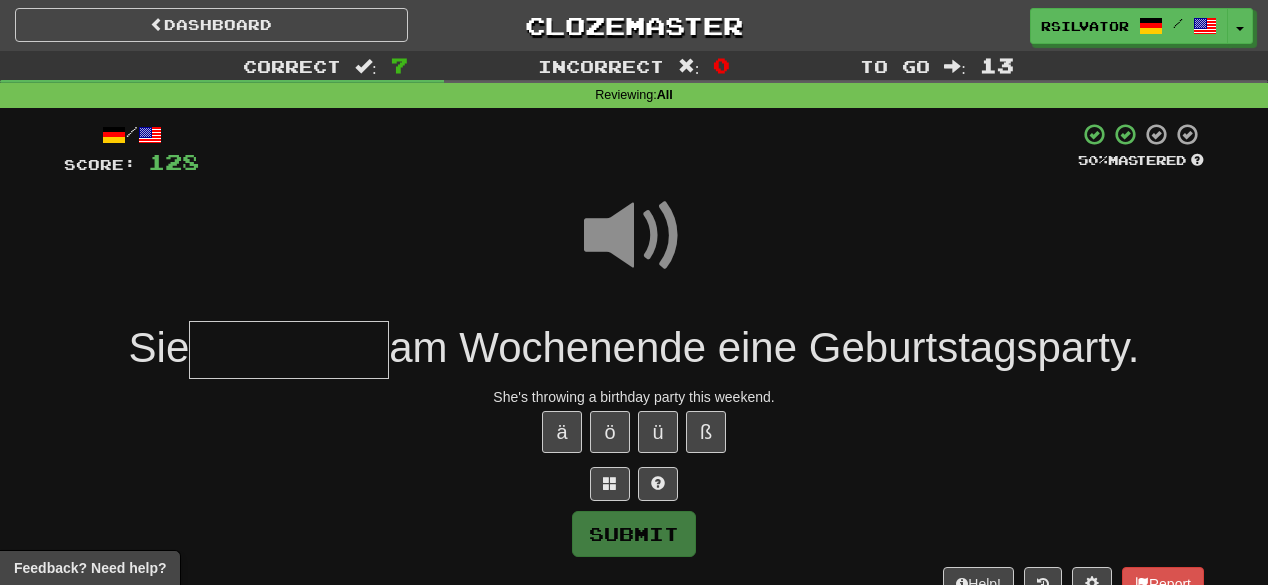 click at bounding box center [289, 350] 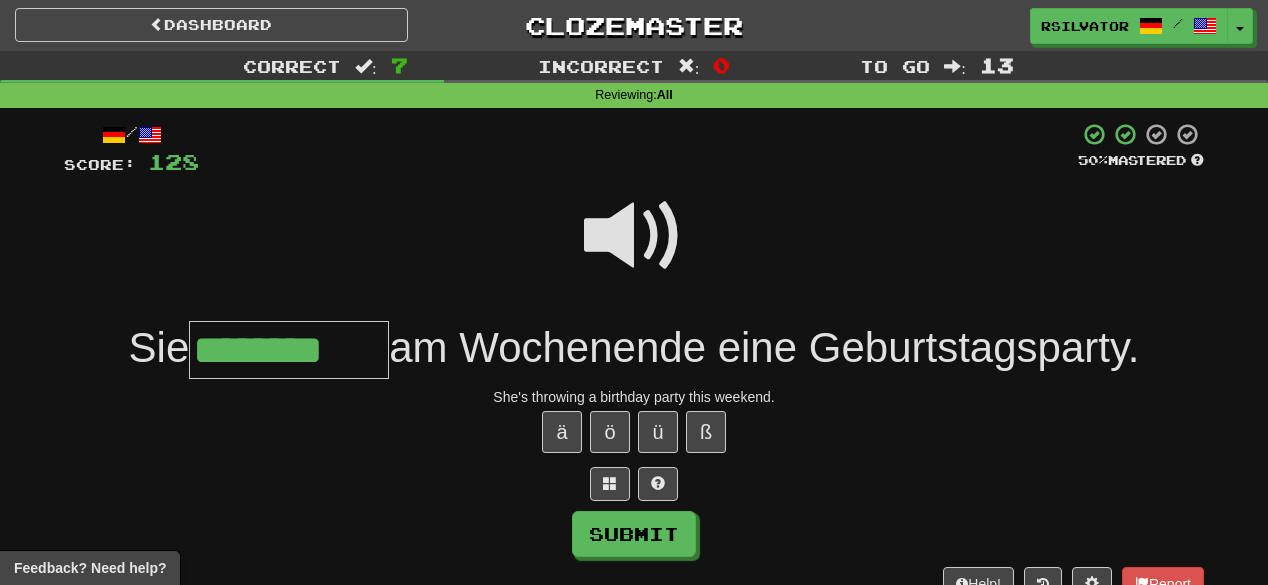 click at bounding box center [634, 236] 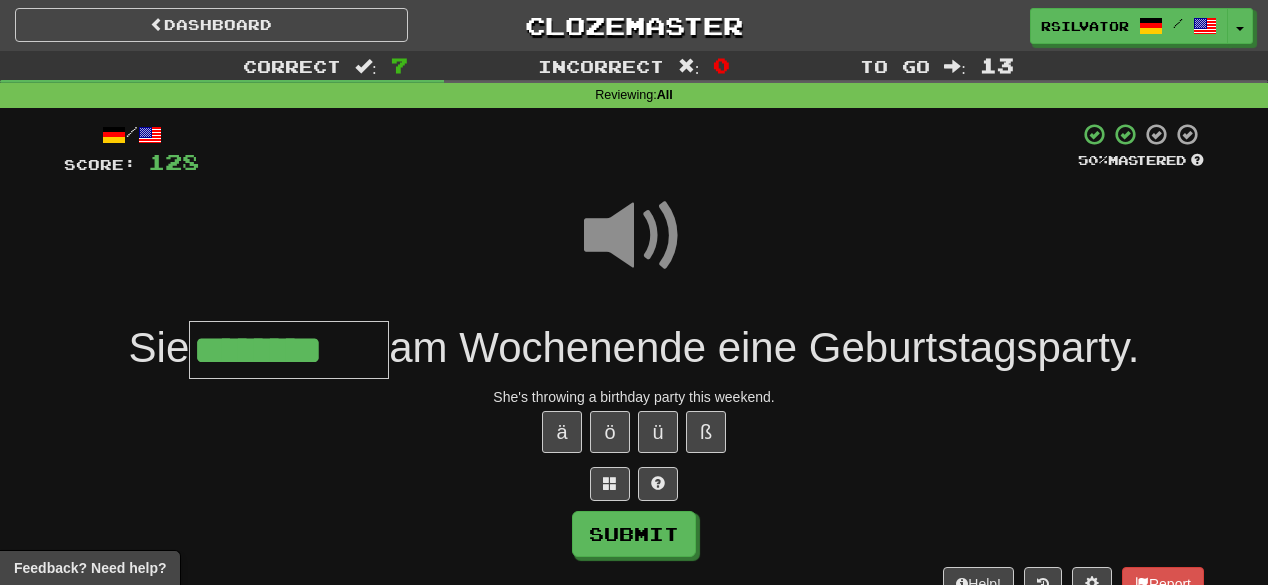 click on "********" at bounding box center (289, 350) 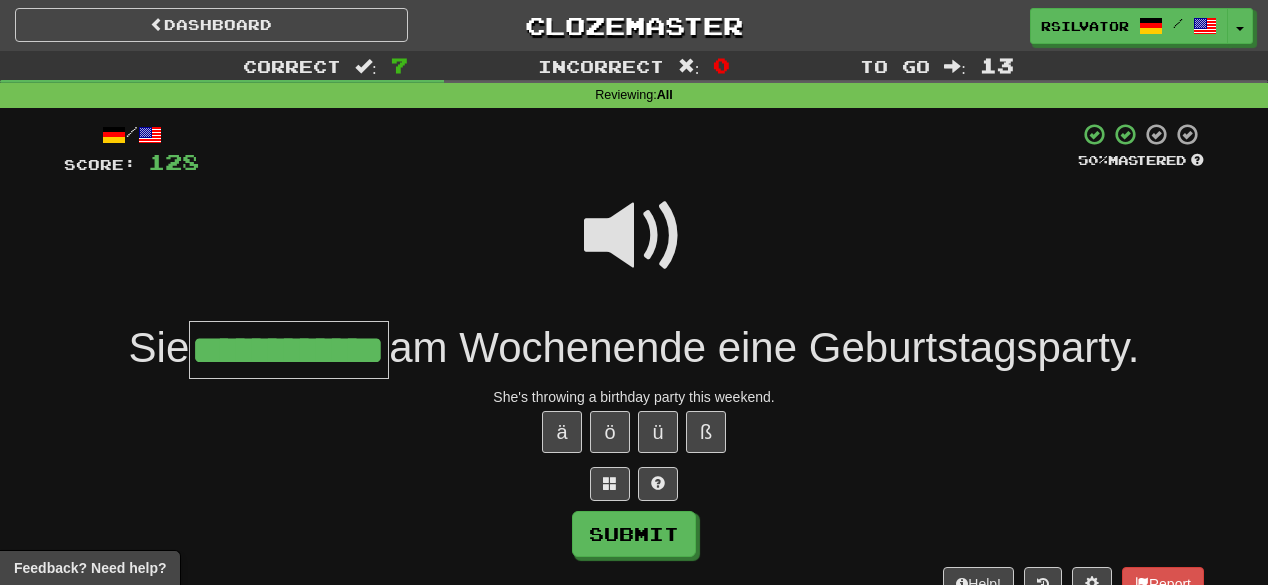 scroll, scrollTop: 0, scrollLeft: 24, axis: horizontal 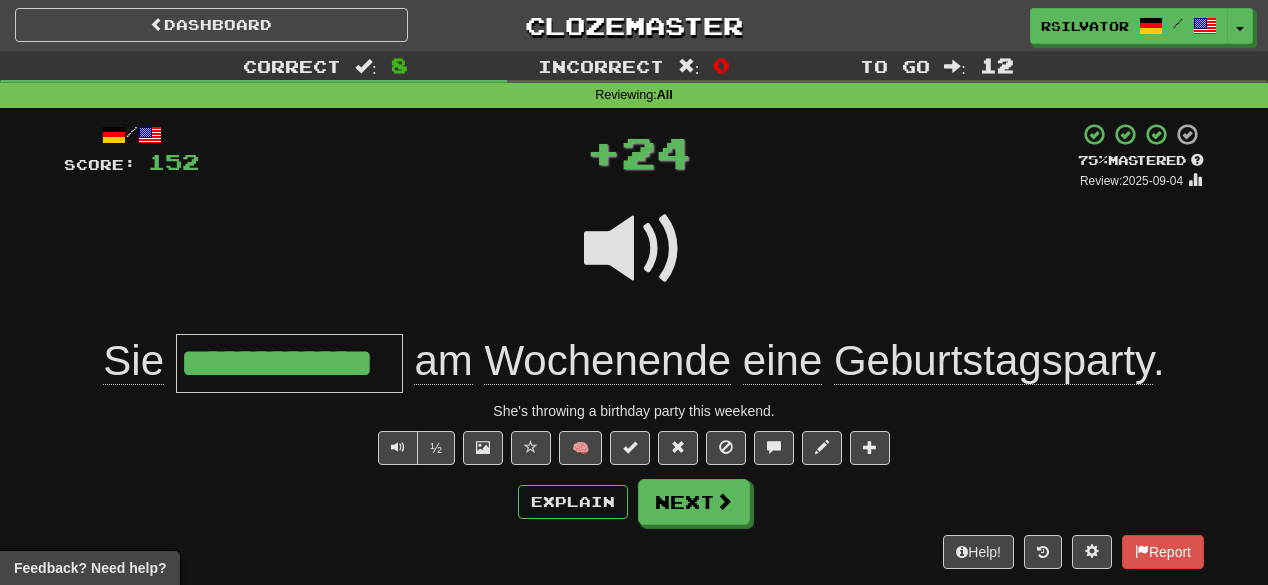 click on "**********" at bounding box center [289, 363] 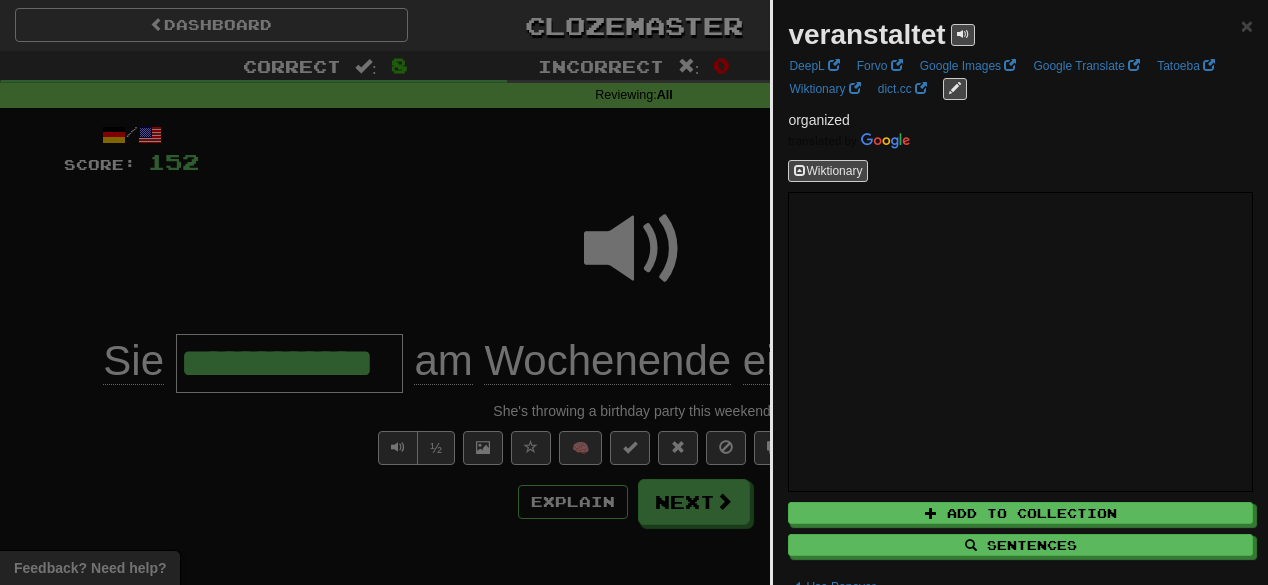click at bounding box center (634, 292) 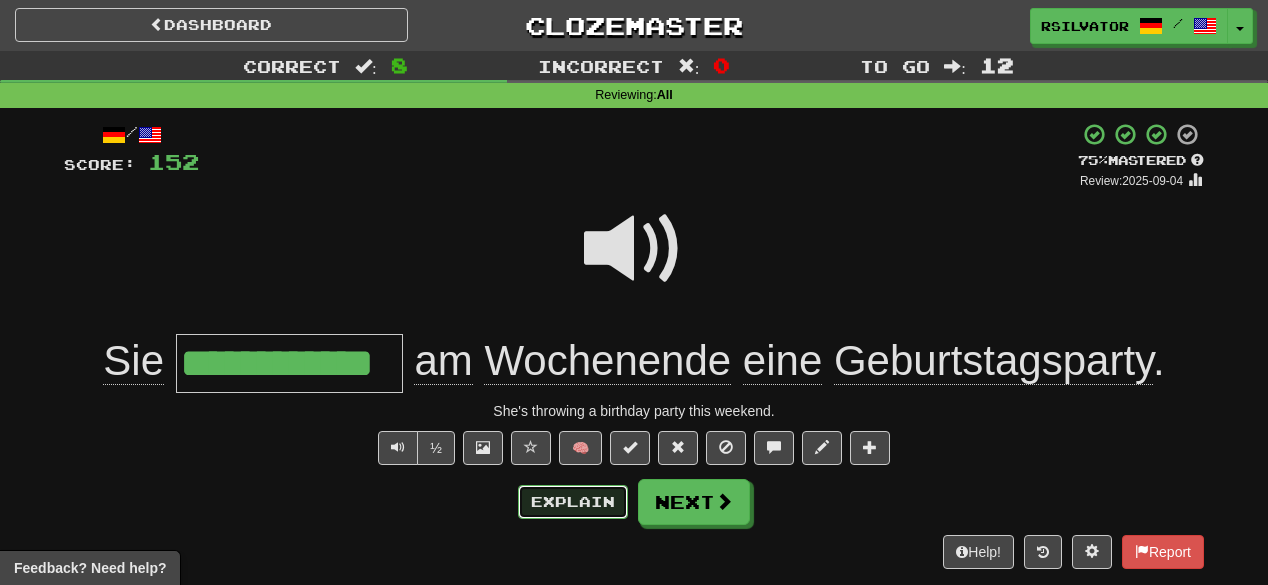 click on "Explain" at bounding box center (573, 502) 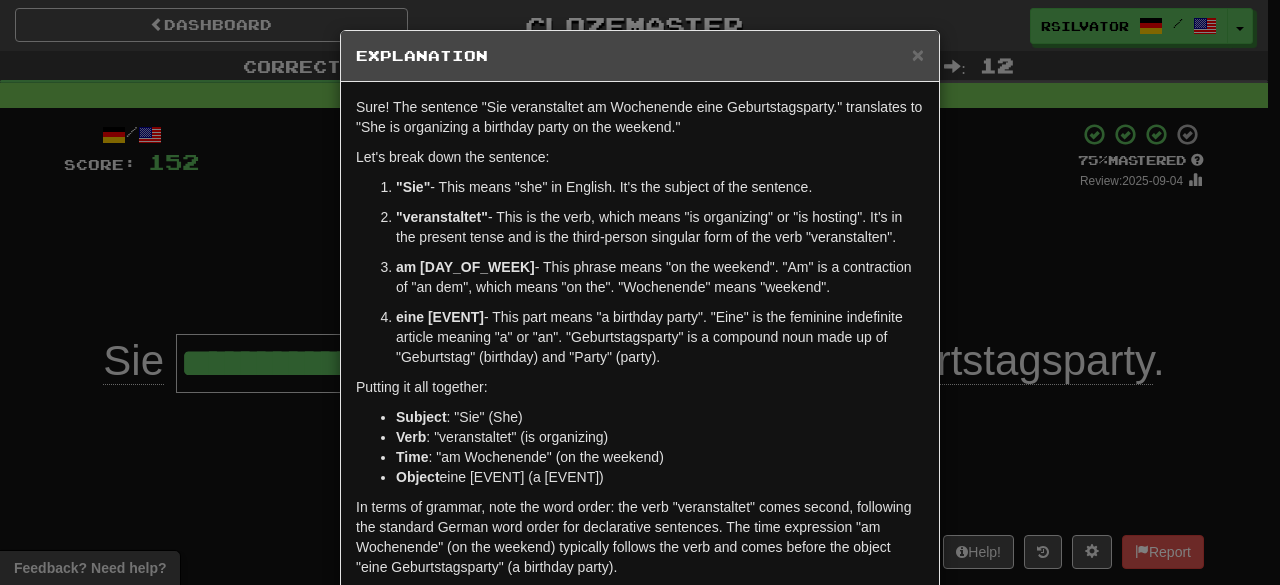 click on ""veranstaltet"  - This is the verb, which means "is organizing" or "is hosting". It's in the present tense and is the third-person singular form of the verb "veranstalten"." at bounding box center [660, 227] 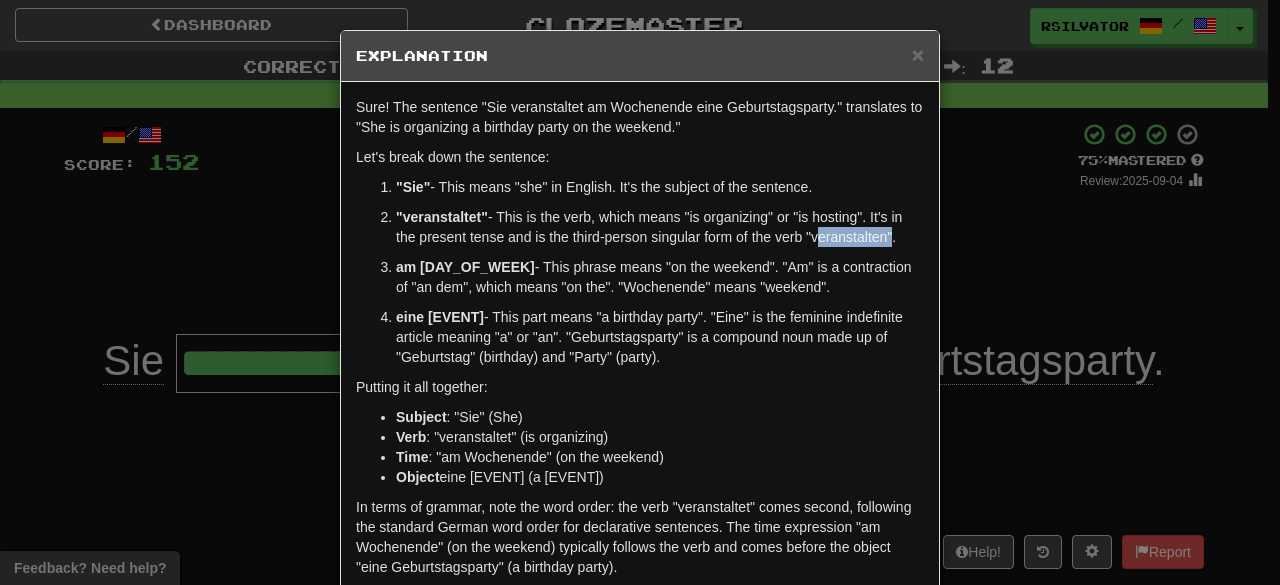 click on ""veranstaltet"  - This is the verb, which means "is organizing" or "is hosting". It's in the present tense and is the third-person singular form of the verb "veranstalten"." at bounding box center (660, 227) 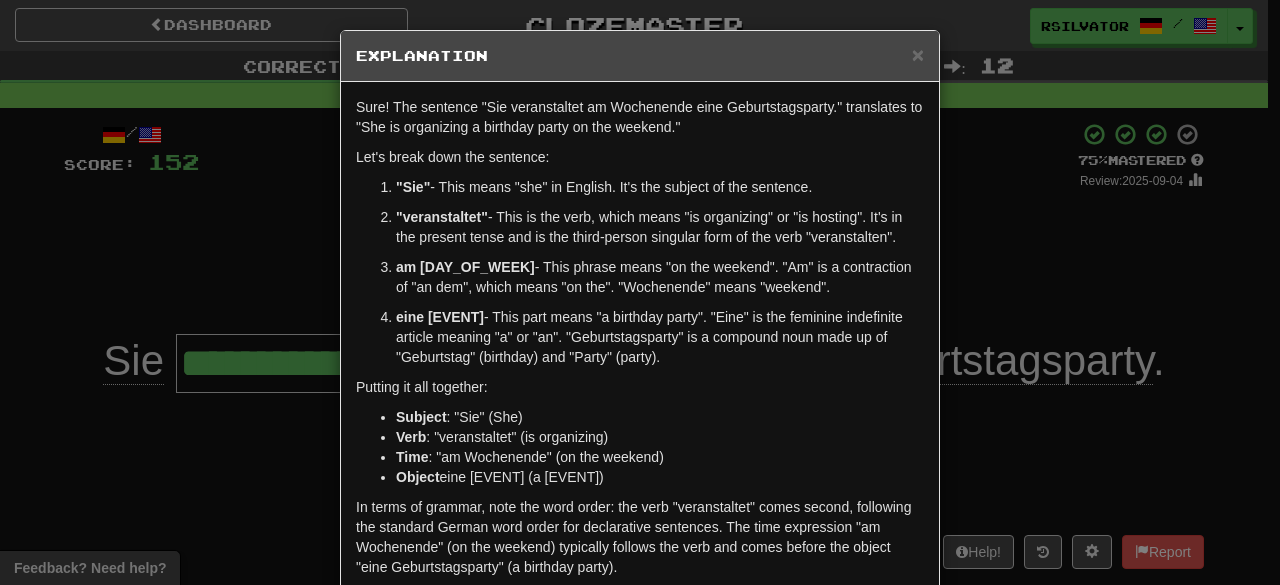 click on "× Explanation Sure! The sentence "Sie veranstaltet am Wochenende eine Geburtstagsparty." translates to "She is organizing a birthday party on the weekend."
Let's break down the sentence:
"Sie"  - This means "she" in English. It's the subject of the sentence.
"veranstaltet"  - This is the verb, which means "is organizing" or "is hosting". It's in the present tense and is the third-person singular form of the verb "veranstalten".
"am Wochenende"  - This phrase means "on the weekend". "Am" is a contraction of "an dem", which means "on the". "Wochenende" means "weekend".
"eine Geburtstagsparty"  - This part means "a birthday party". "Eine" is the feminine indefinite article meaning "a" or "an". "Geburtstagsparty" is a compound noun made up of "Geburtstag" (birthday) and "Party" (party).
Putting it all together:
Subject : "Sie" (She)
Verb : "veranstaltet" (is organizing)
Time : "am Wochenende" (on the weekend)
Object : "eine Geburtstagsparty" (a birthday party)
!" at bounding box center (640, 292) 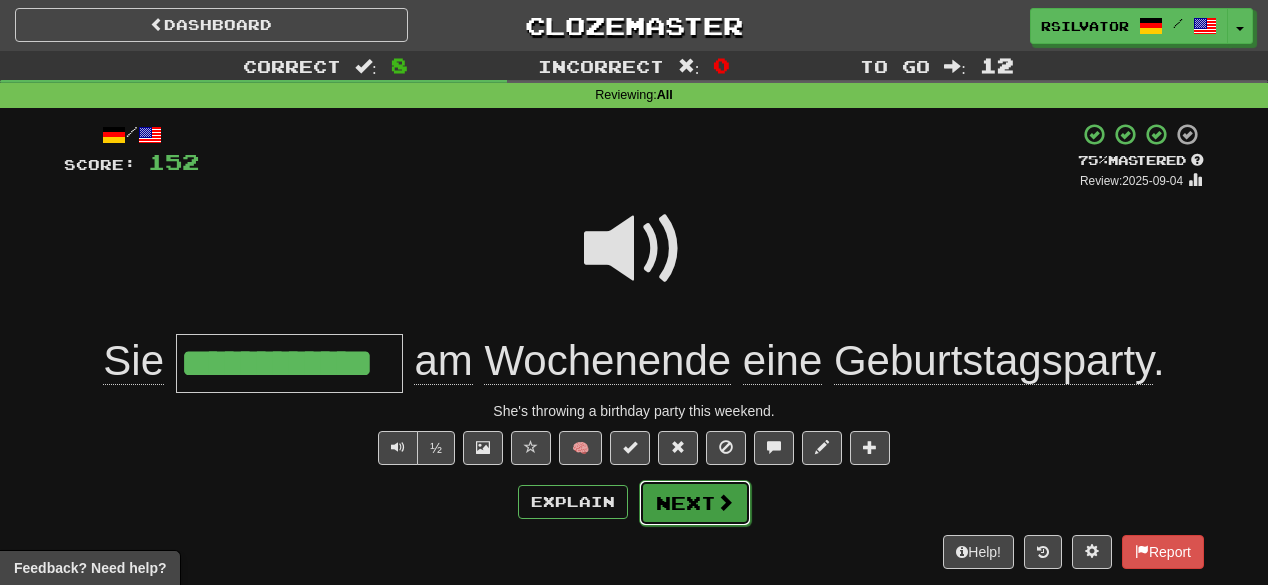 click on "Next" at bounding box center (695, 503) 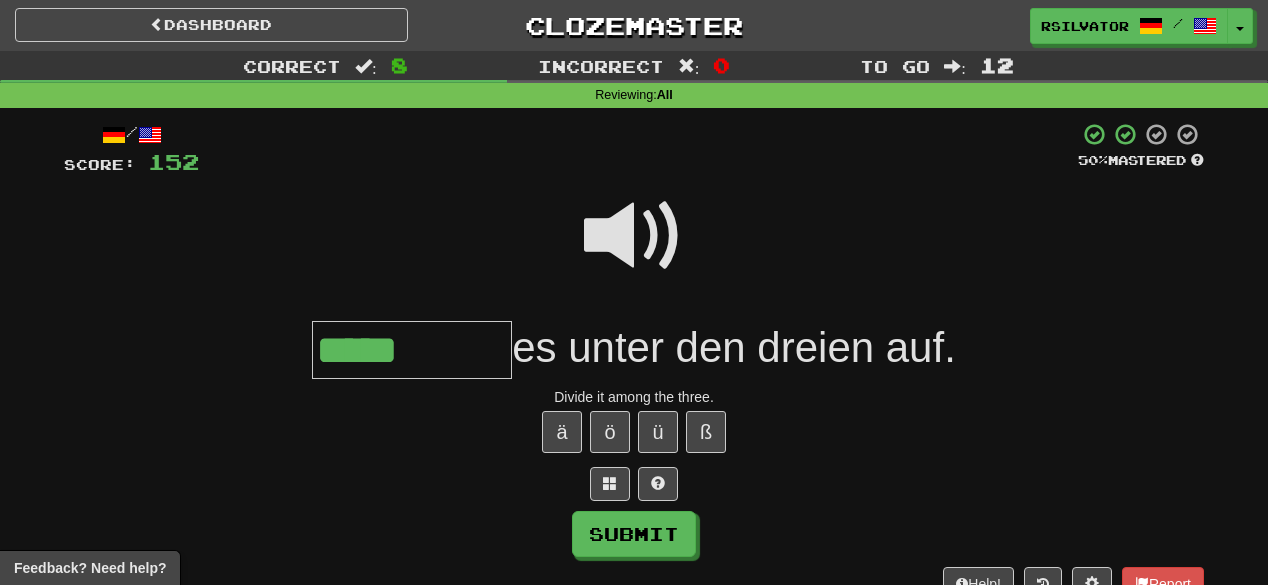 type on "*****" 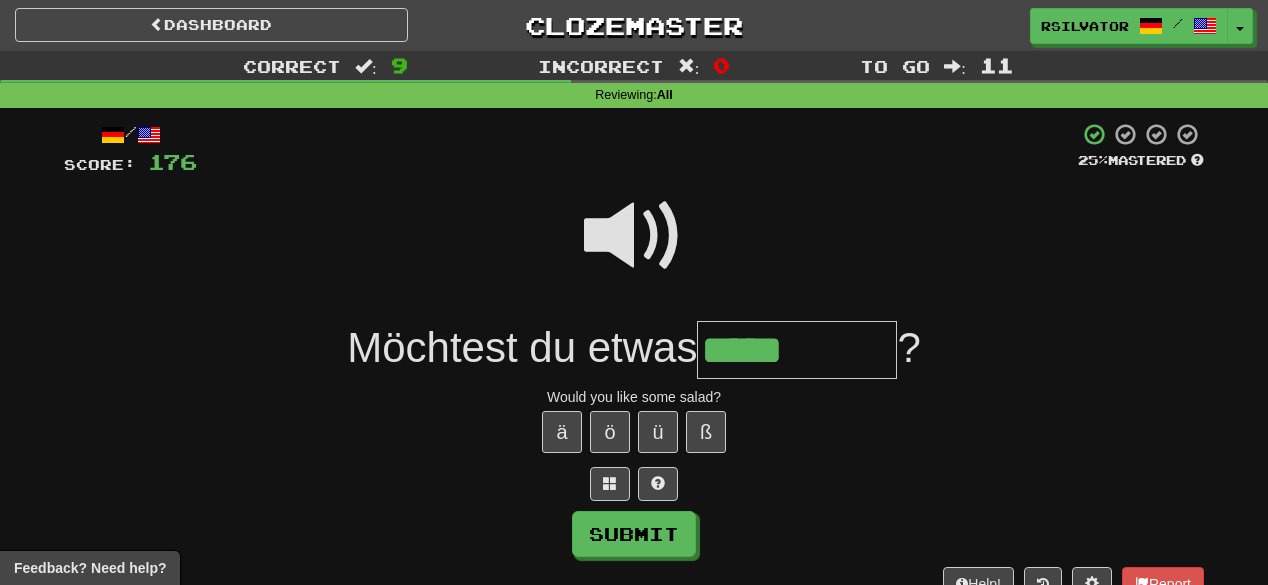 type on "*****" 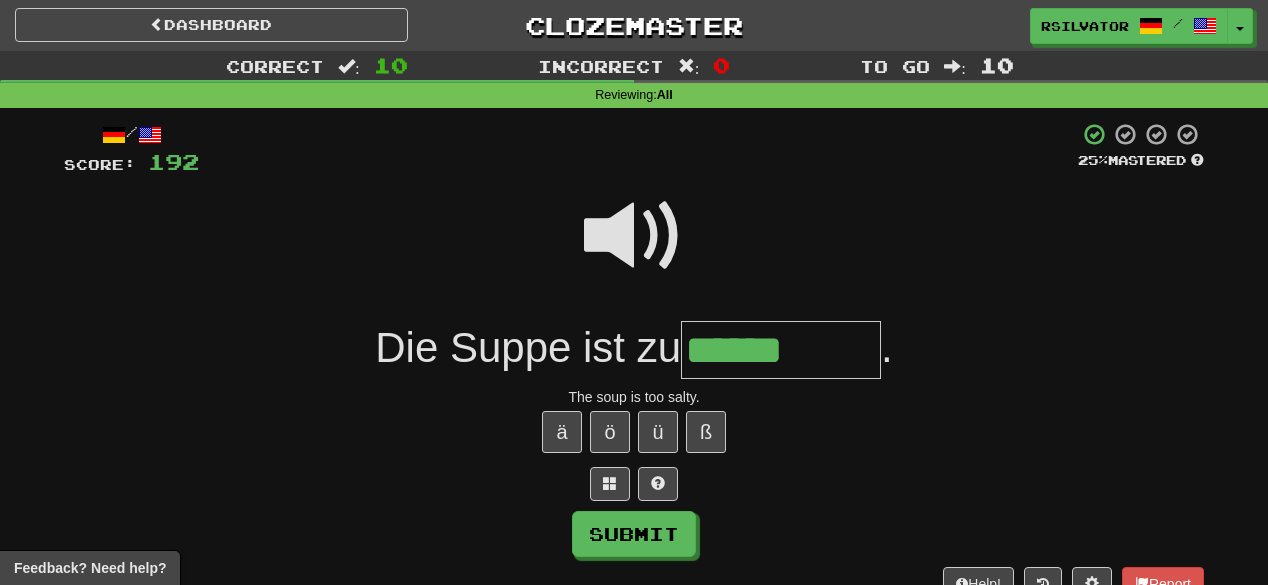 type on "******" 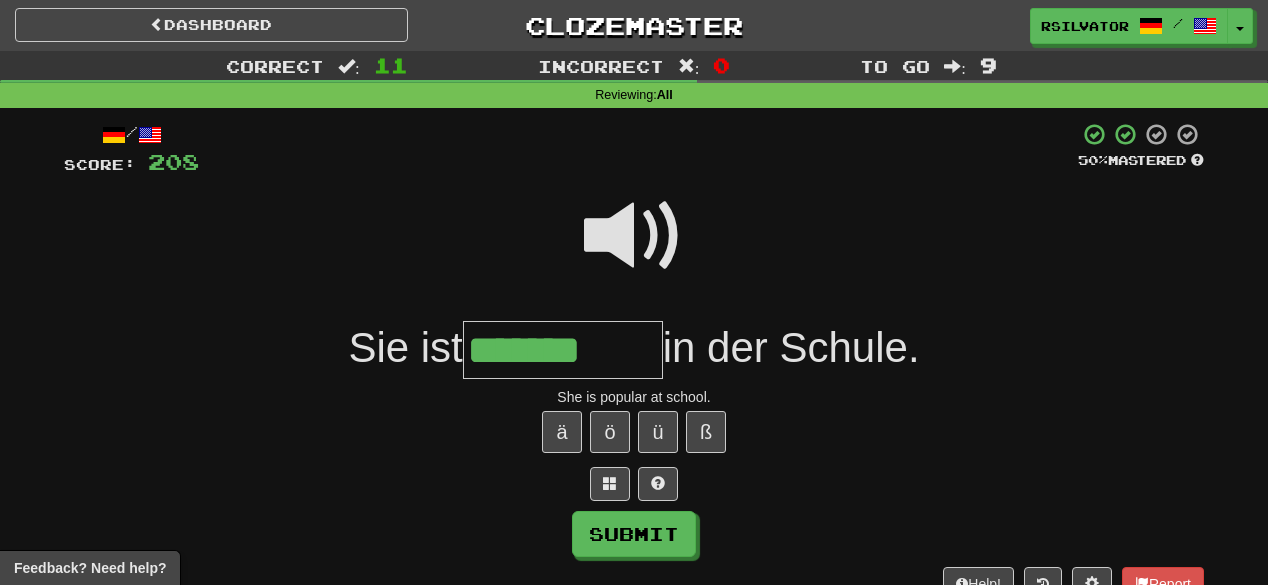 type on "*******" 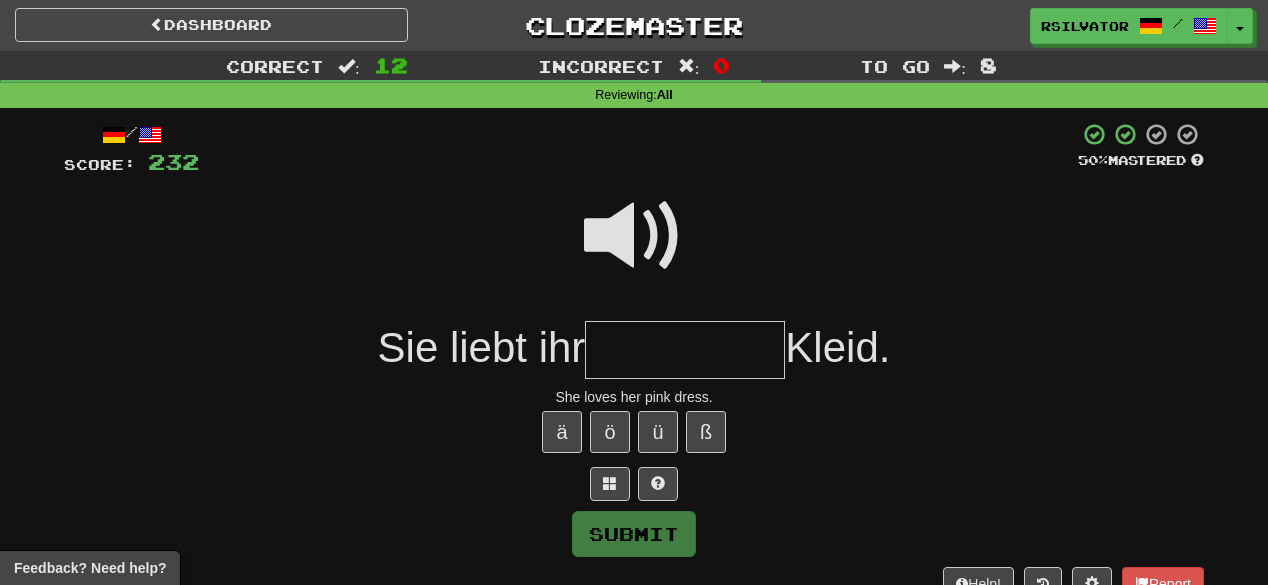 type on "*" 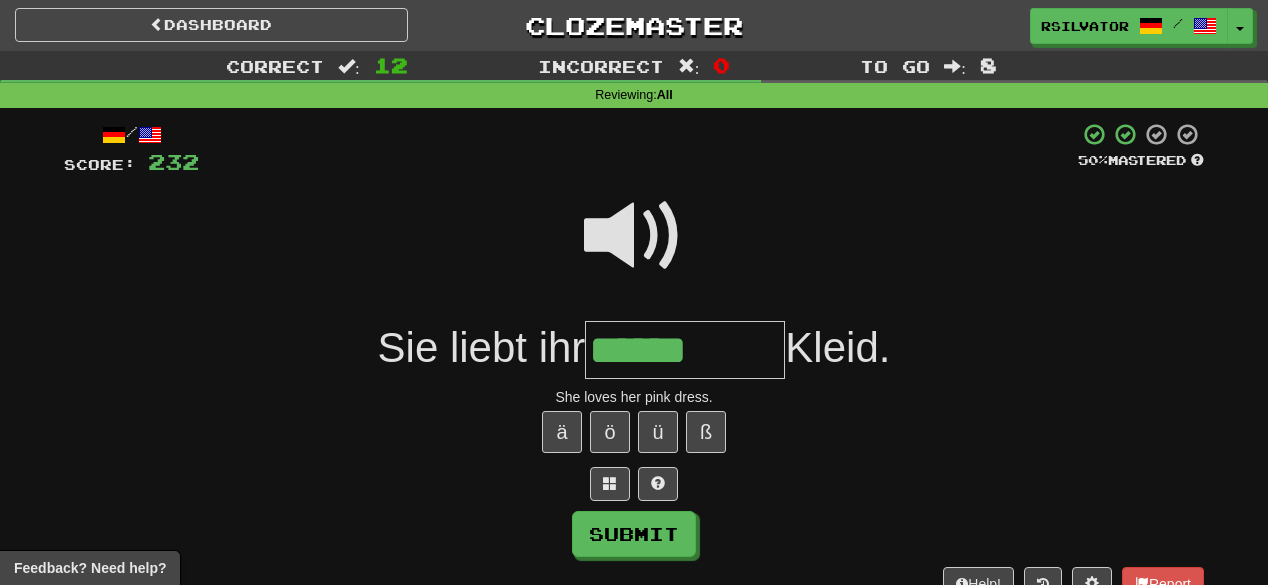 type on "******" 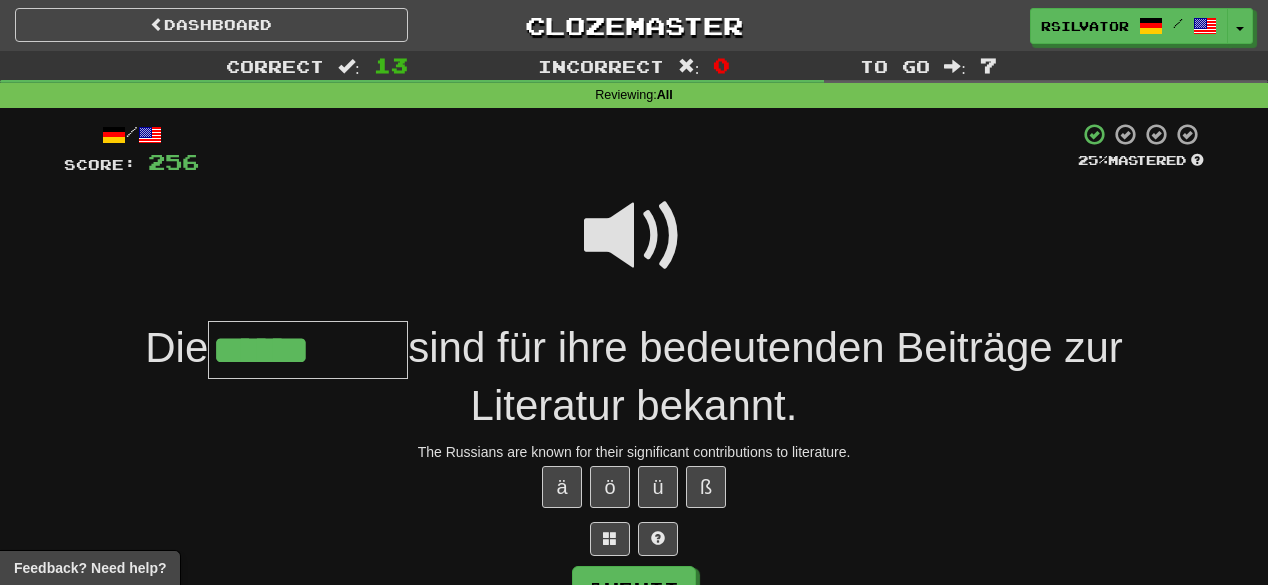 type on "******" 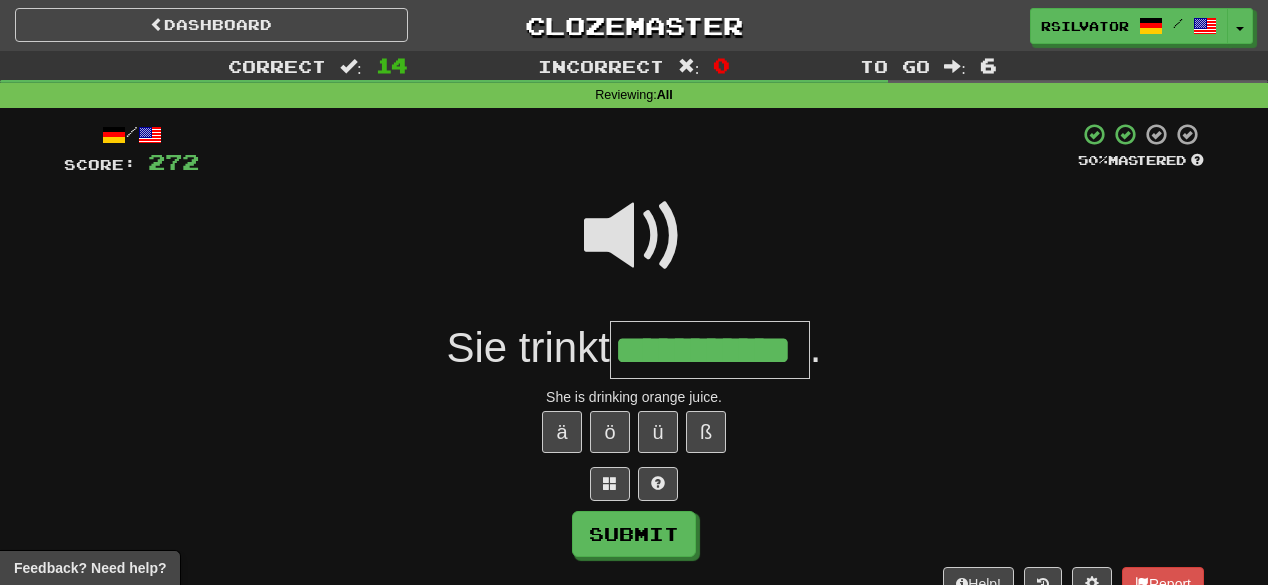 scroll, scrollTop: 0, scrollLeft: 38, axis: horizontal 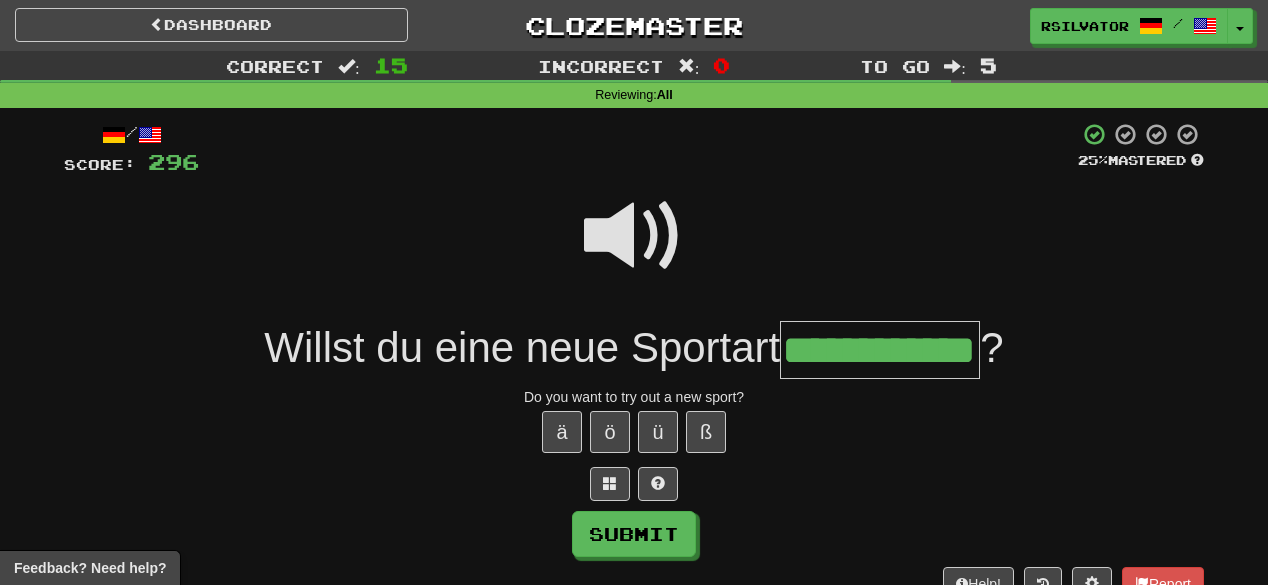 type on "**********" 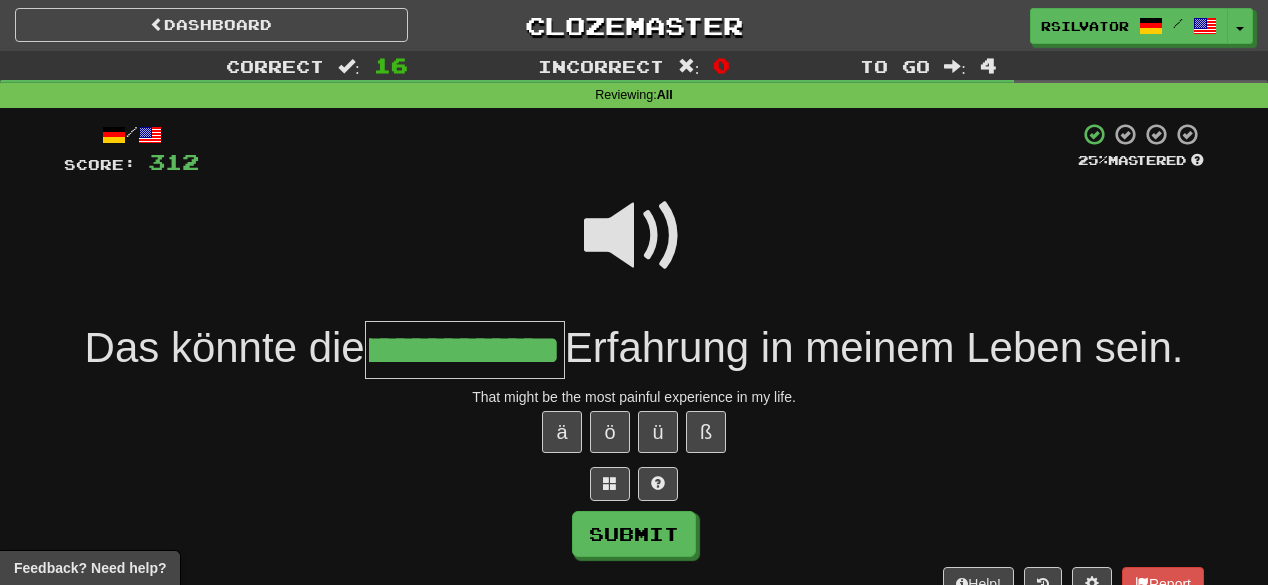 scroll, scrollTop: 0, scrollLeft: 115, axis: horizontal 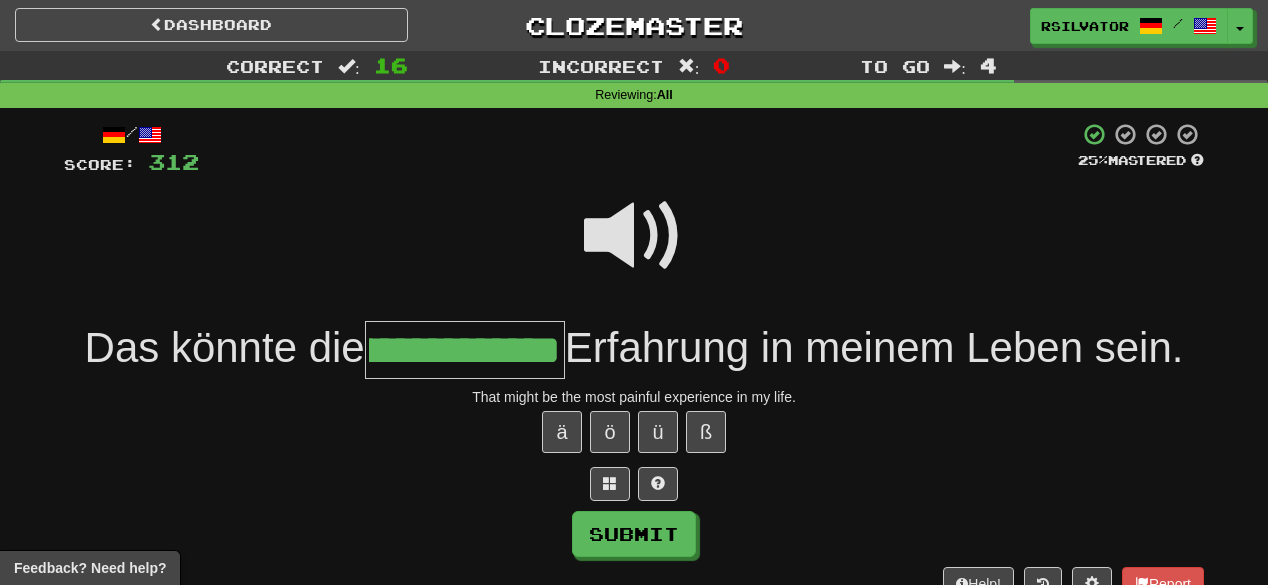 type on "**********" 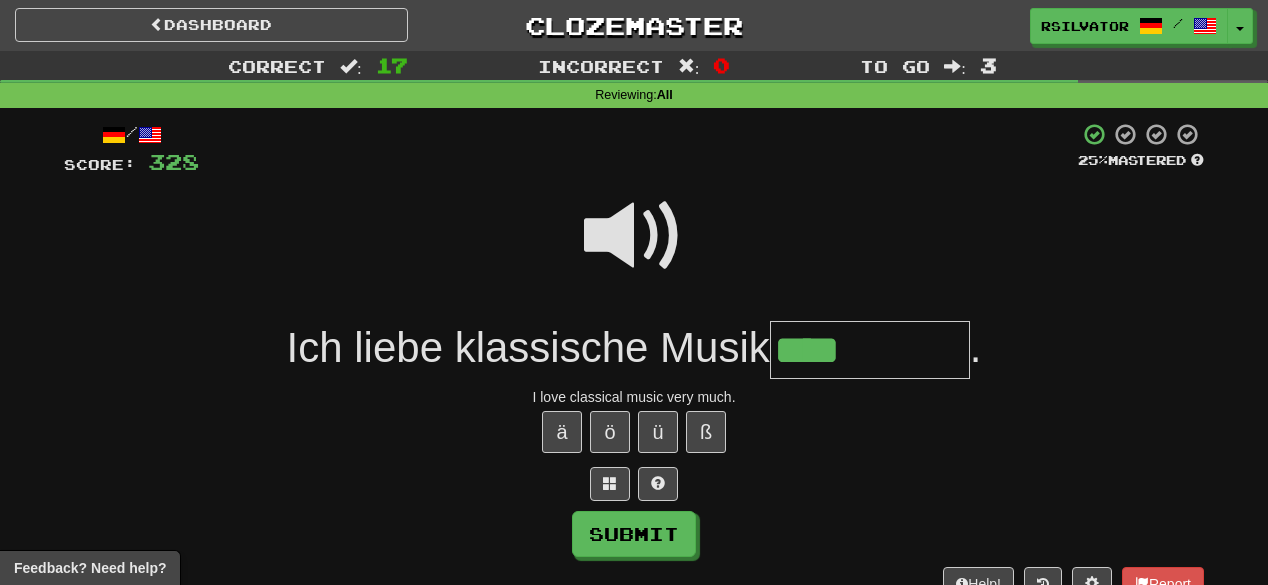 type on "****" 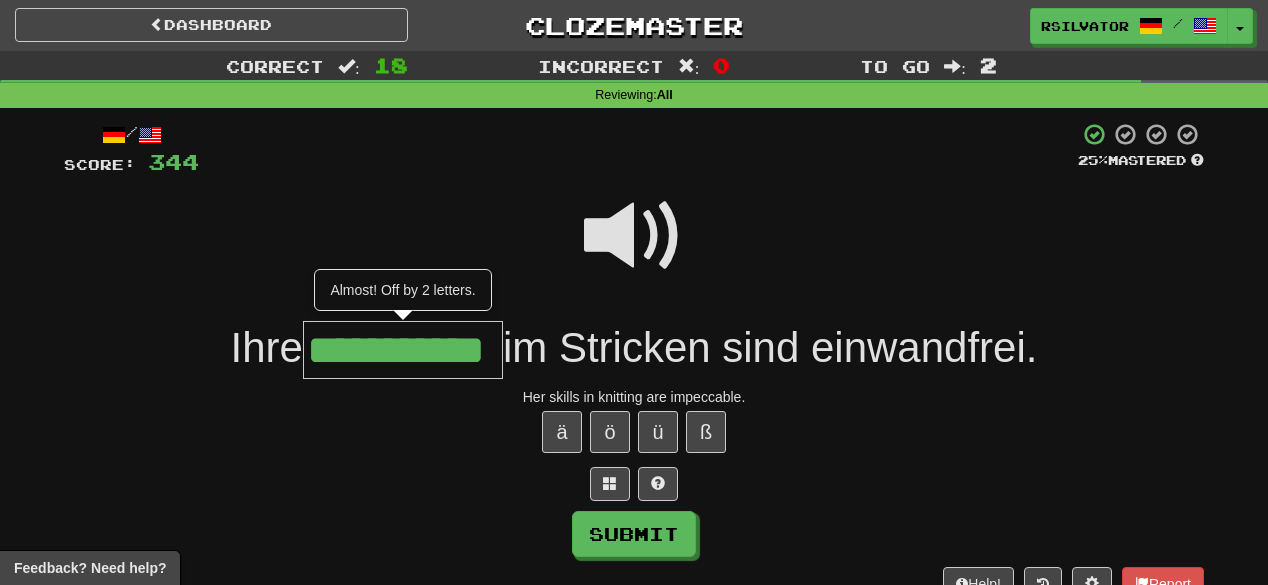 scroll, scrollTop: 0, scrollLeft: 24, axis: horizontal 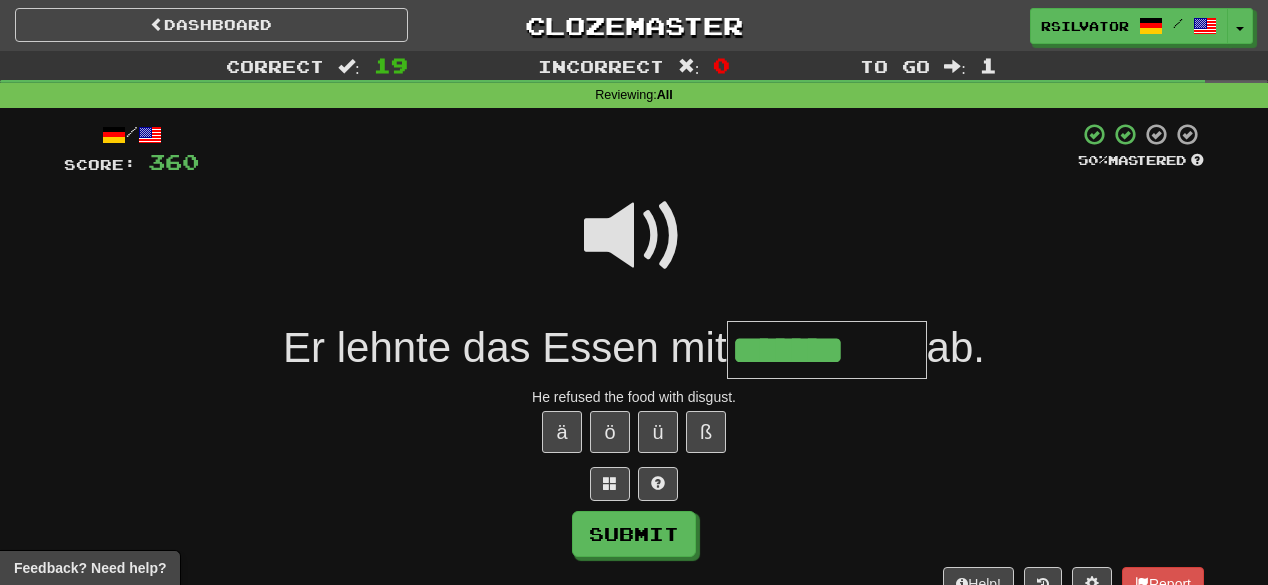 type on "*******" 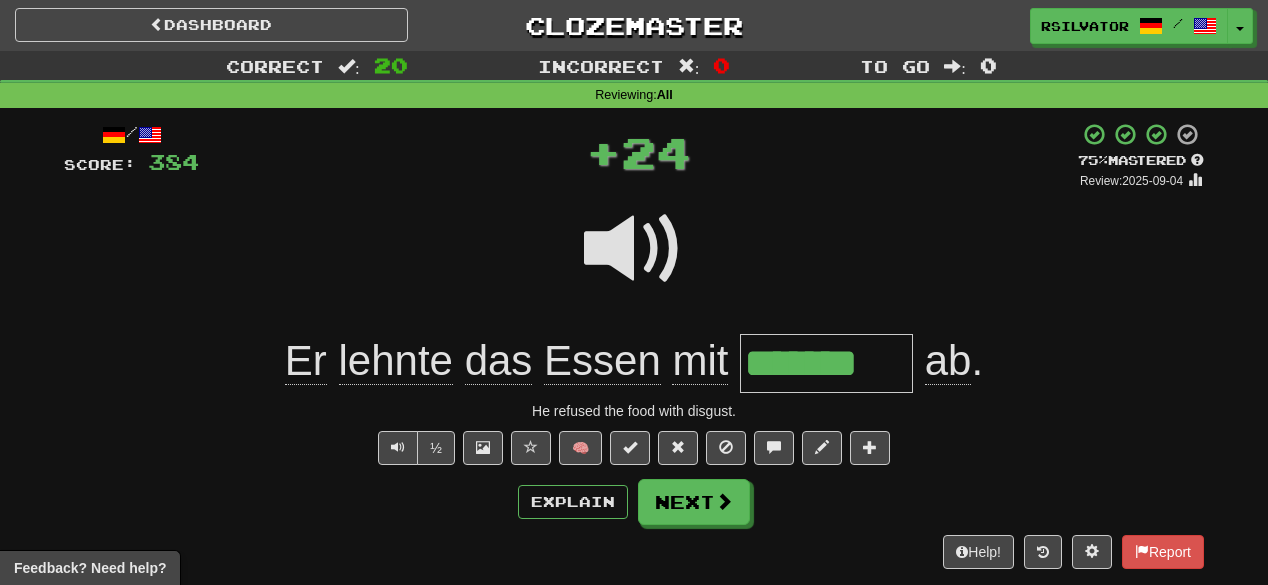 click on "*******" at bounding box center [826, 363] 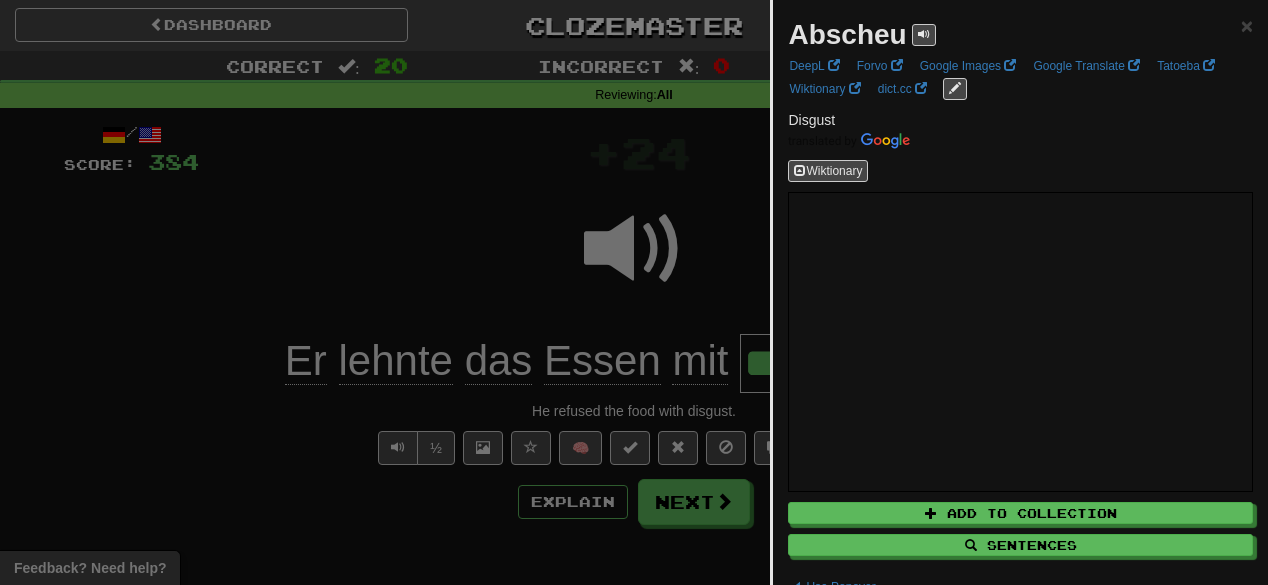 click at bounding box center (634, 292) 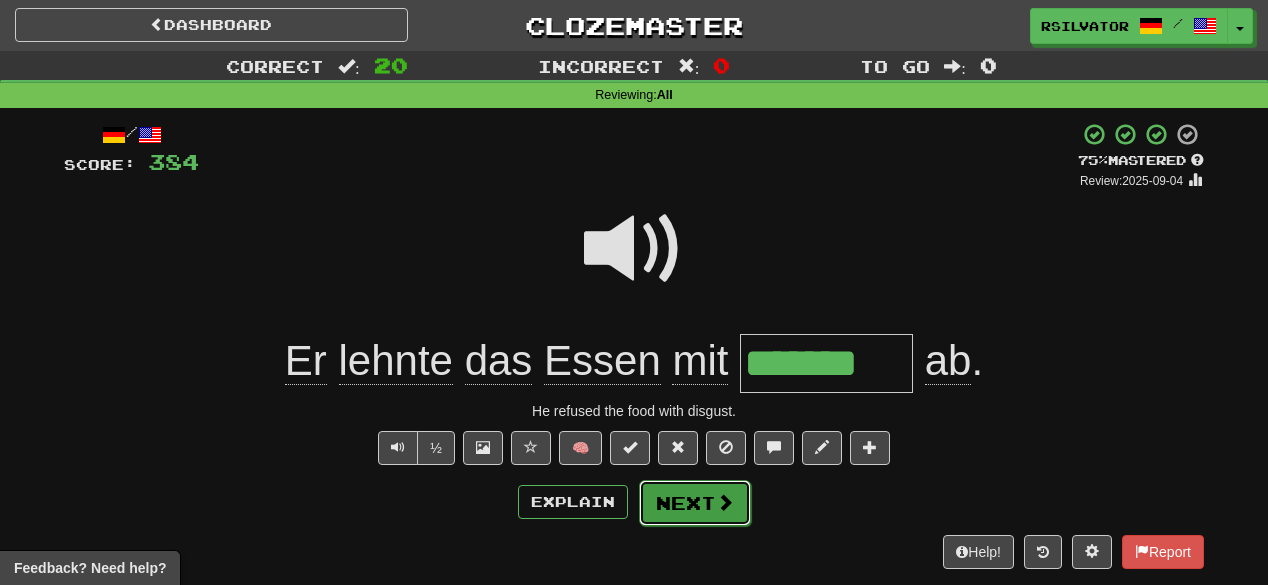 click on "Next" at bounding box center (695, 503) 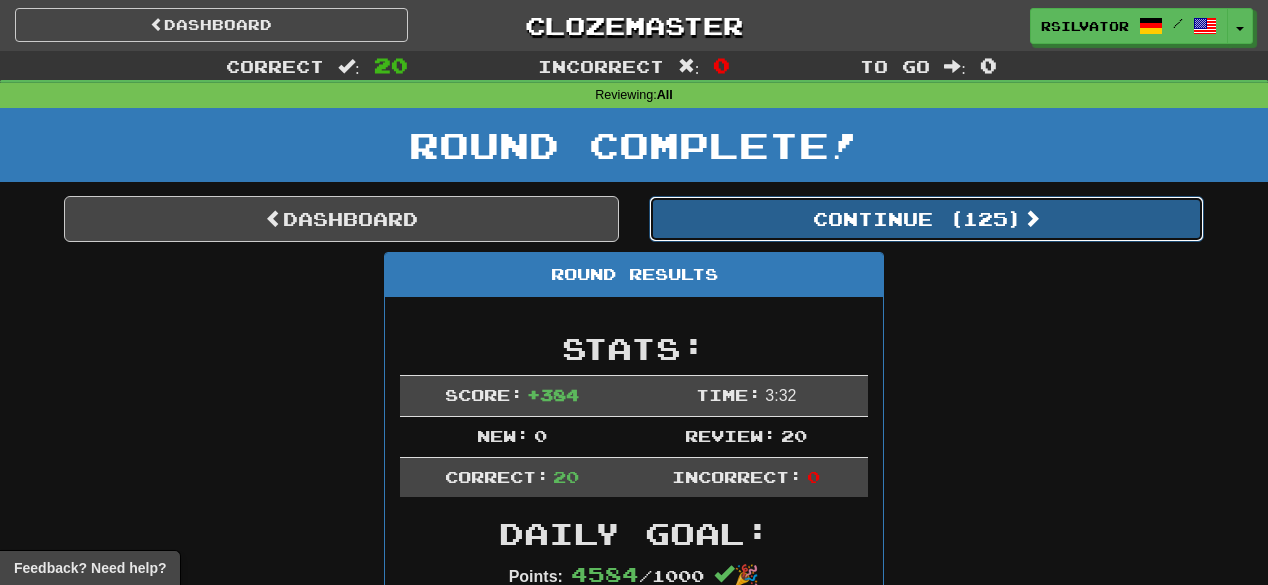 click on "Continue ( 125 )" at bounding box center [926, 219] 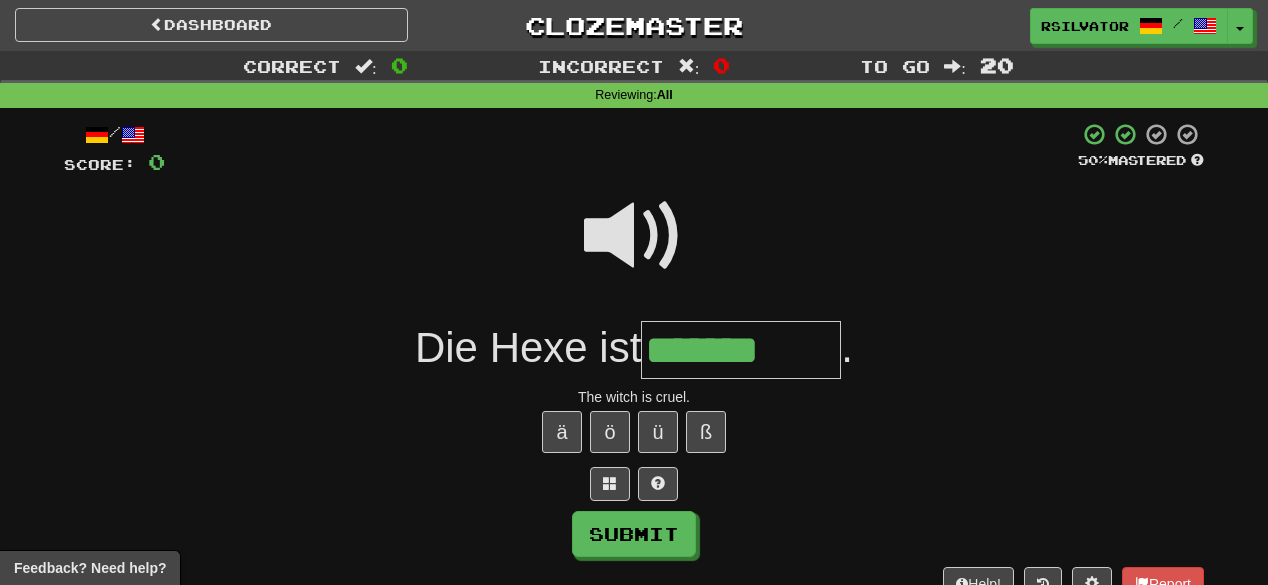 type on "*******" 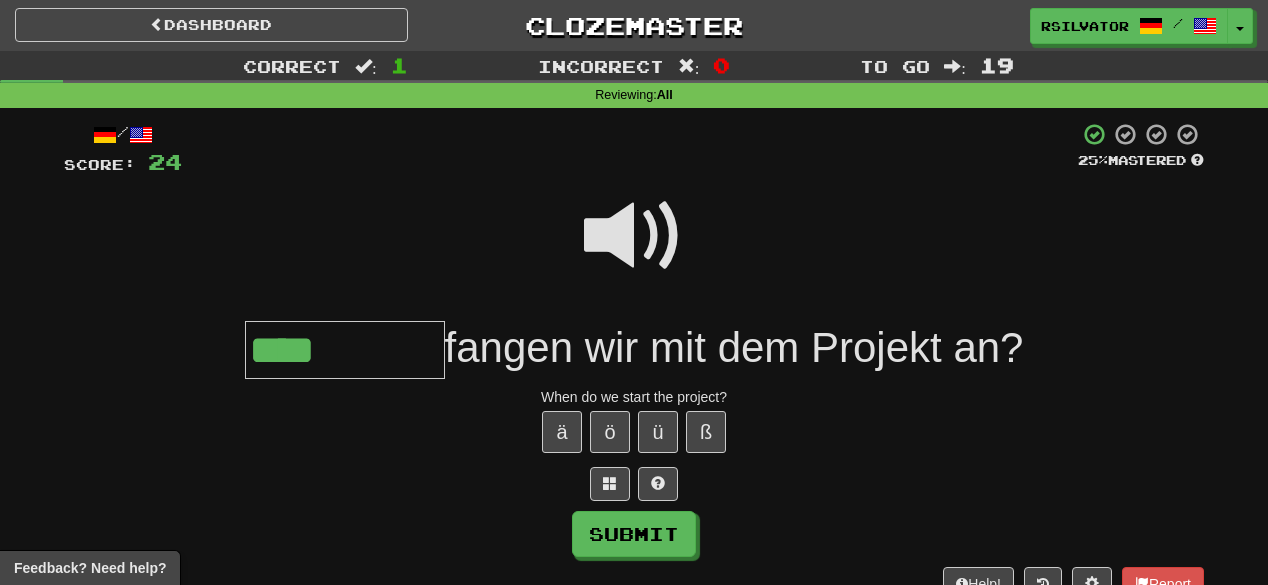 type on "****" 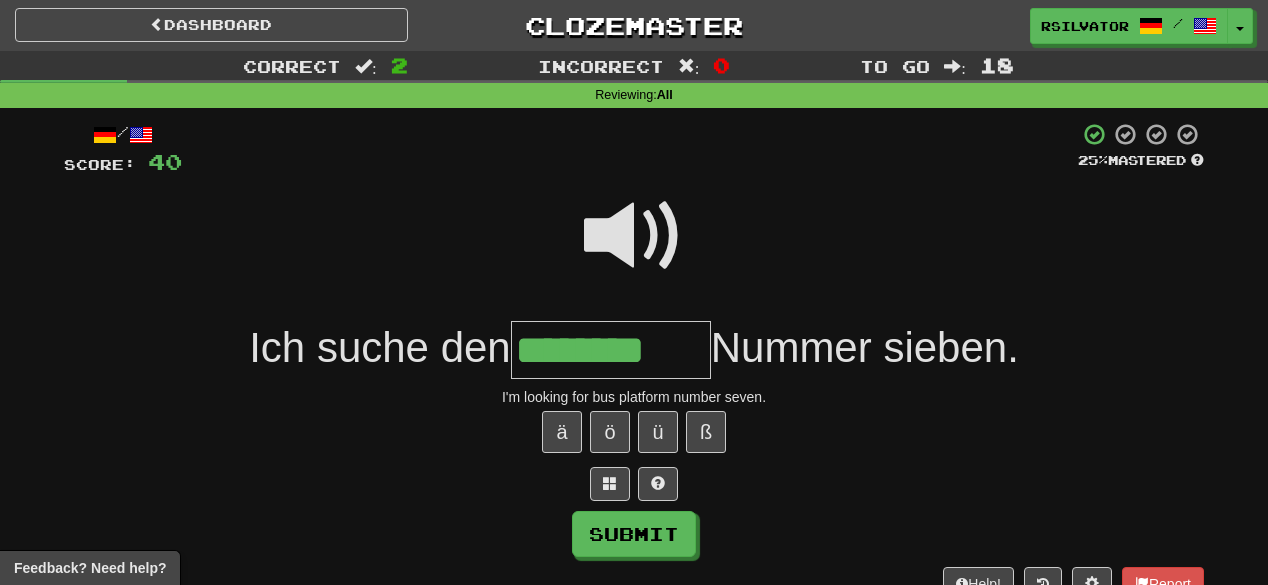 type on "********" 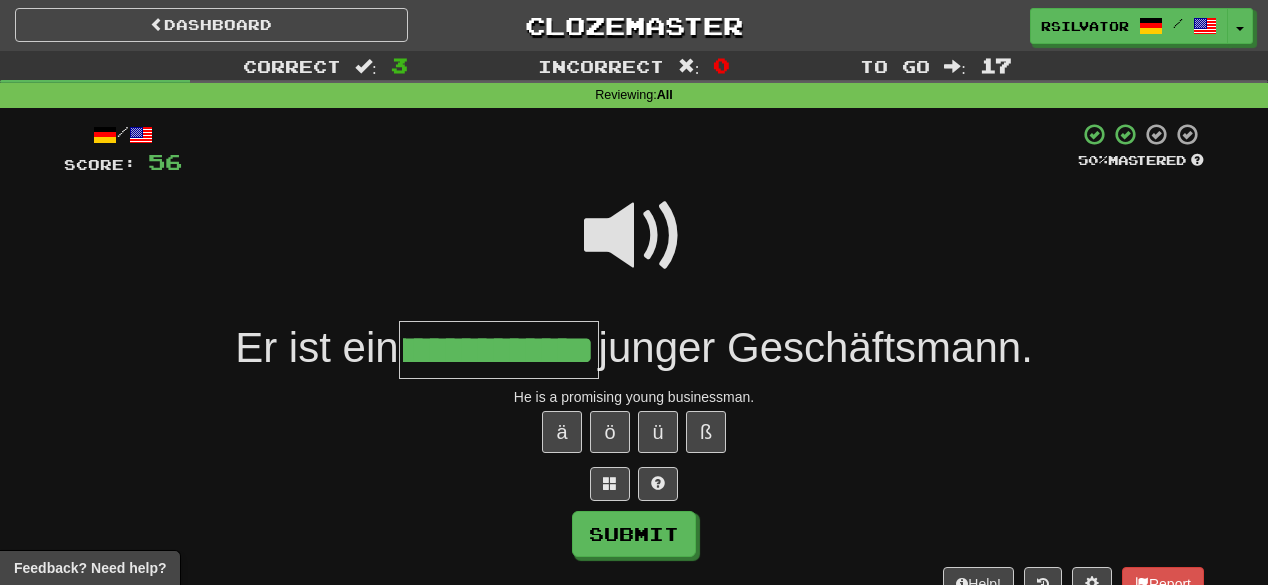 scroll, scrollTop: 0, scrollLeft: 101, axis: horizontal 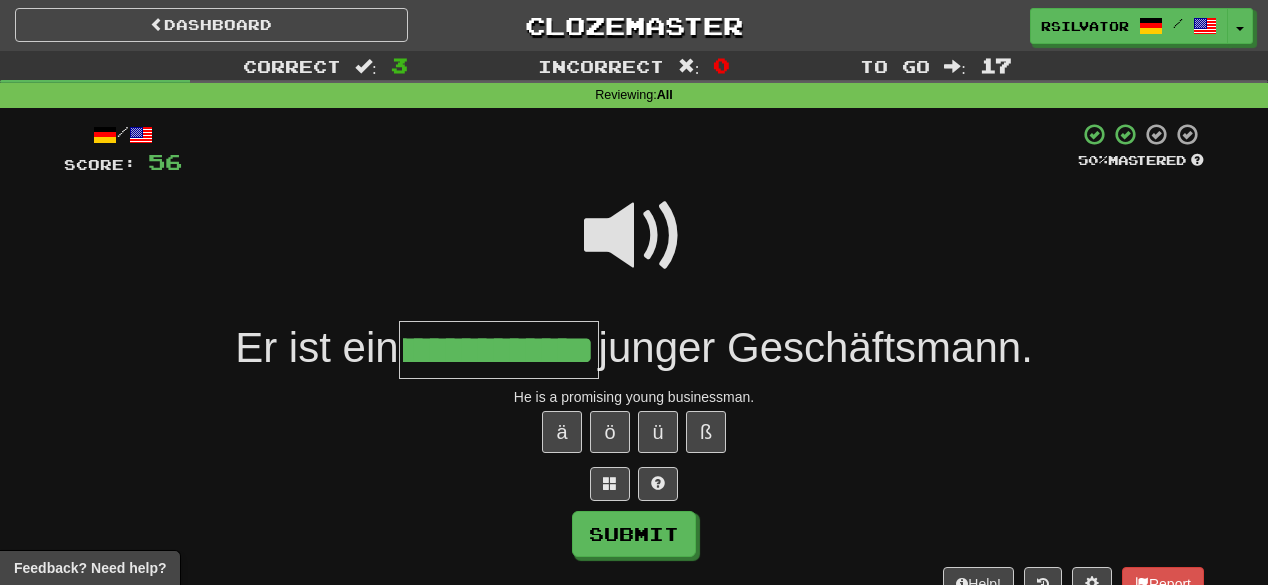 type on "**********" 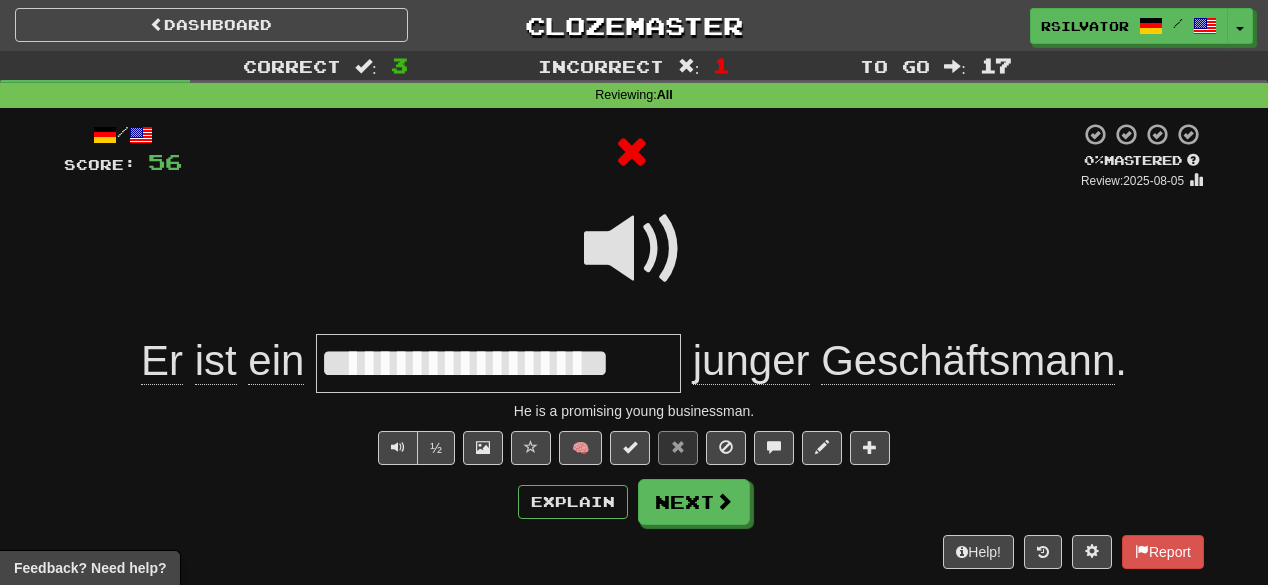 scroll, scrollTop: 0, scrollLeft: 0, axis: both 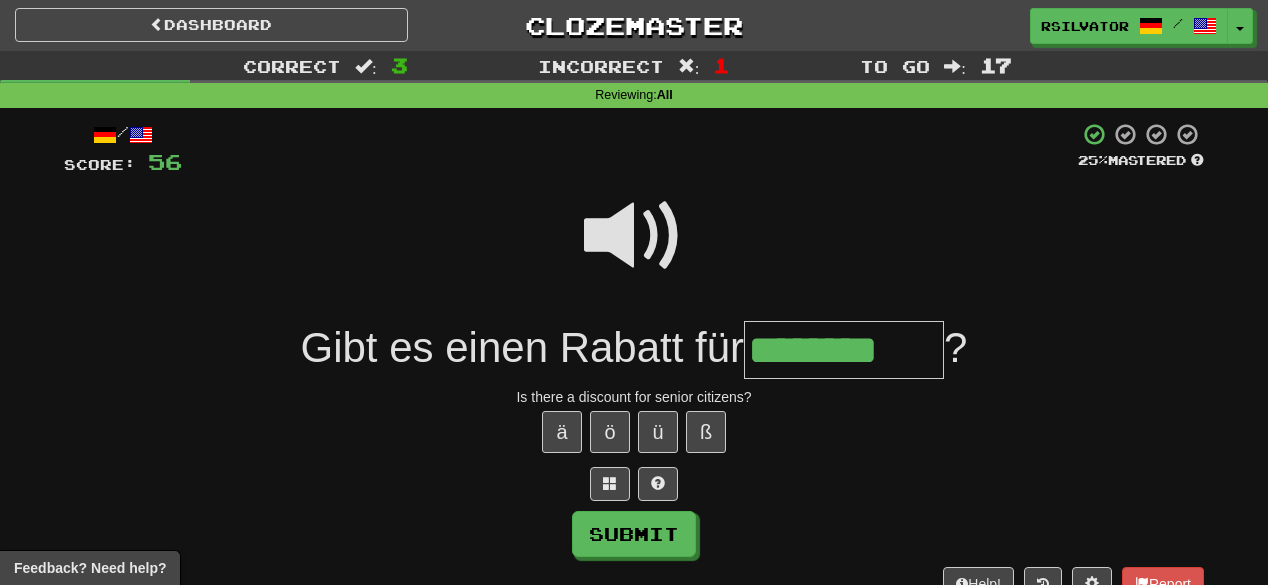 type on "********" 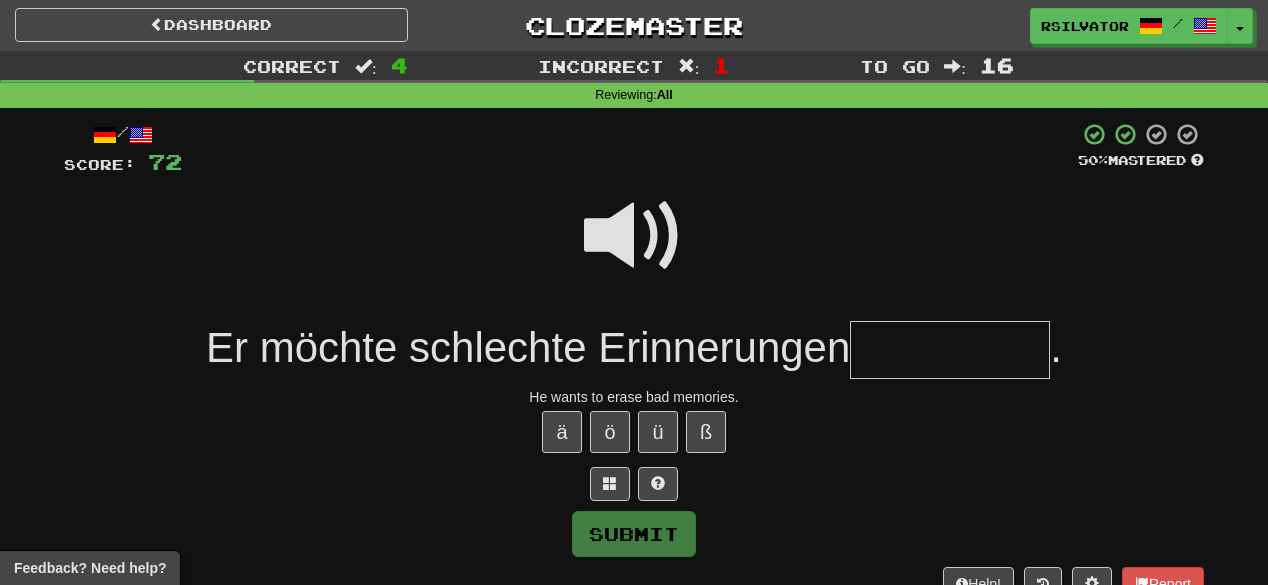 click at bounding box center [634, 236] 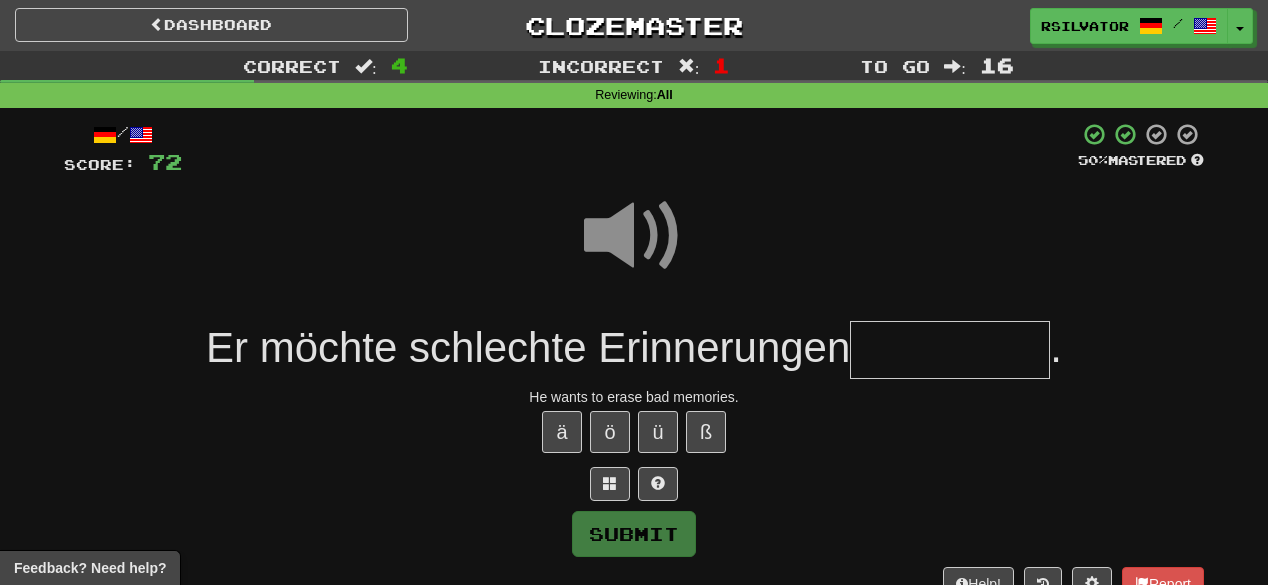 click at bounding box center [950, 350] 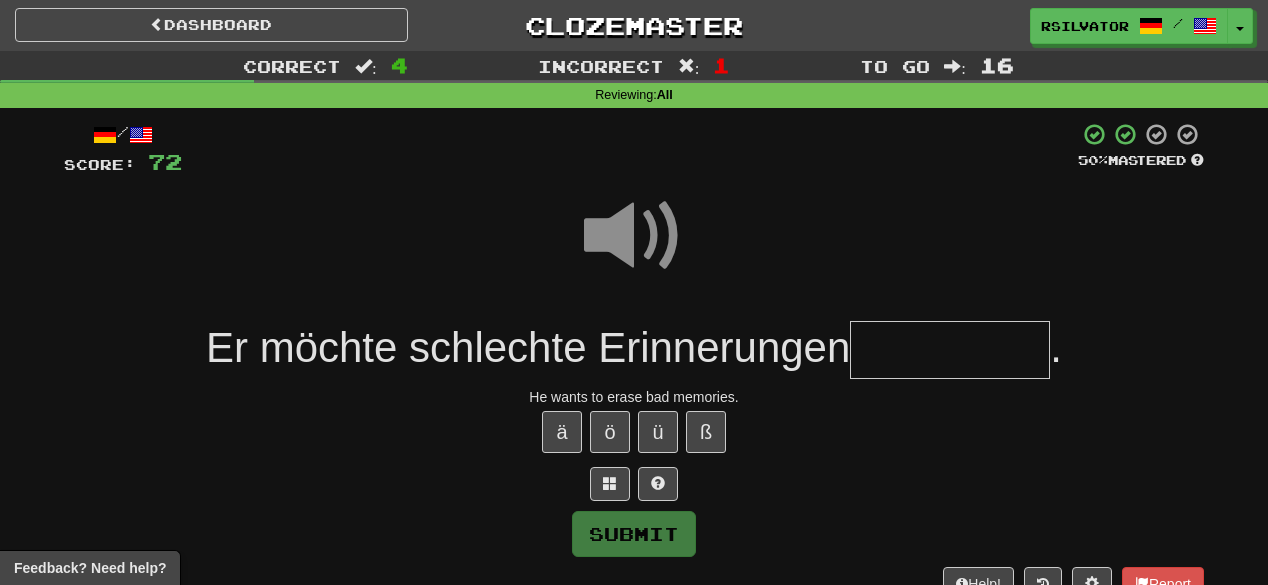 type on "*" 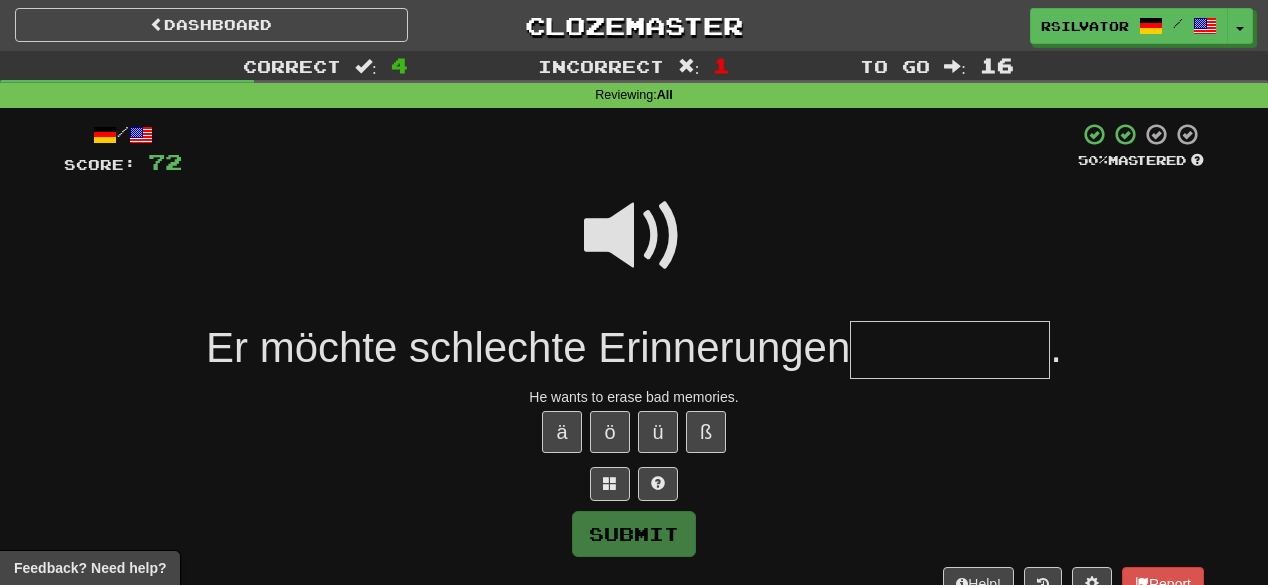 type on "*" 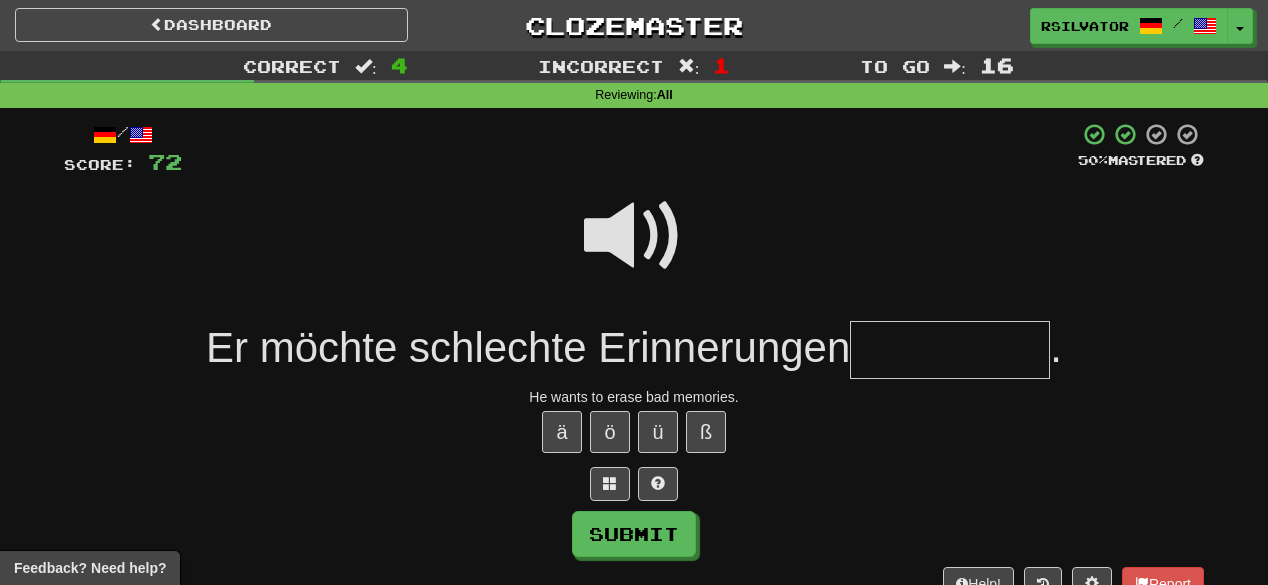 type on "*" 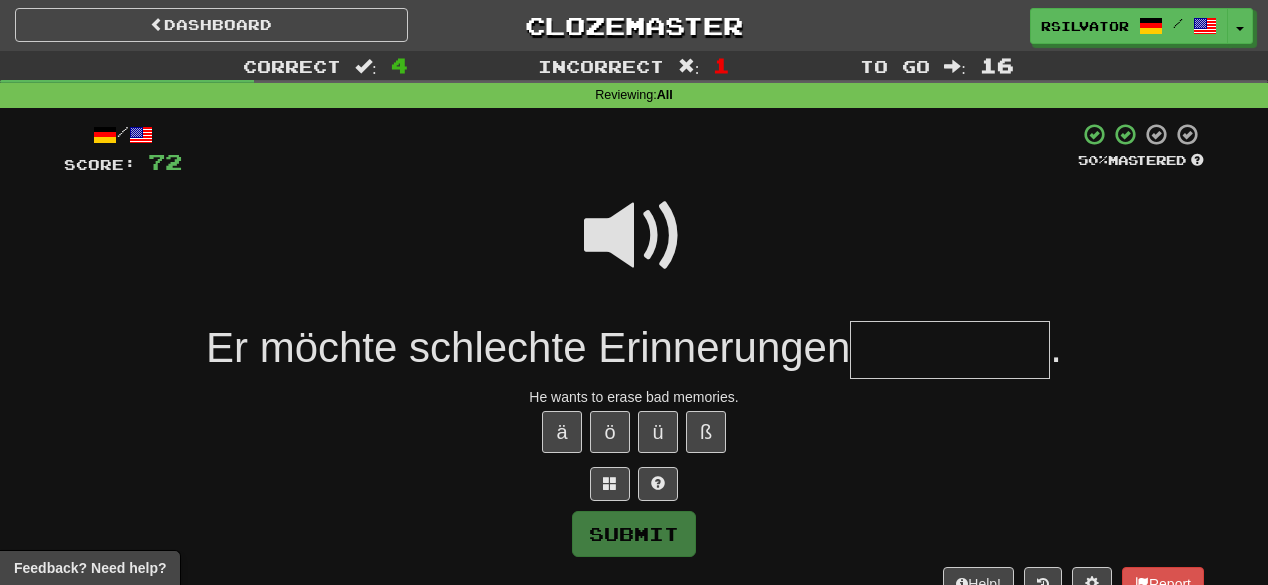 type on "*" 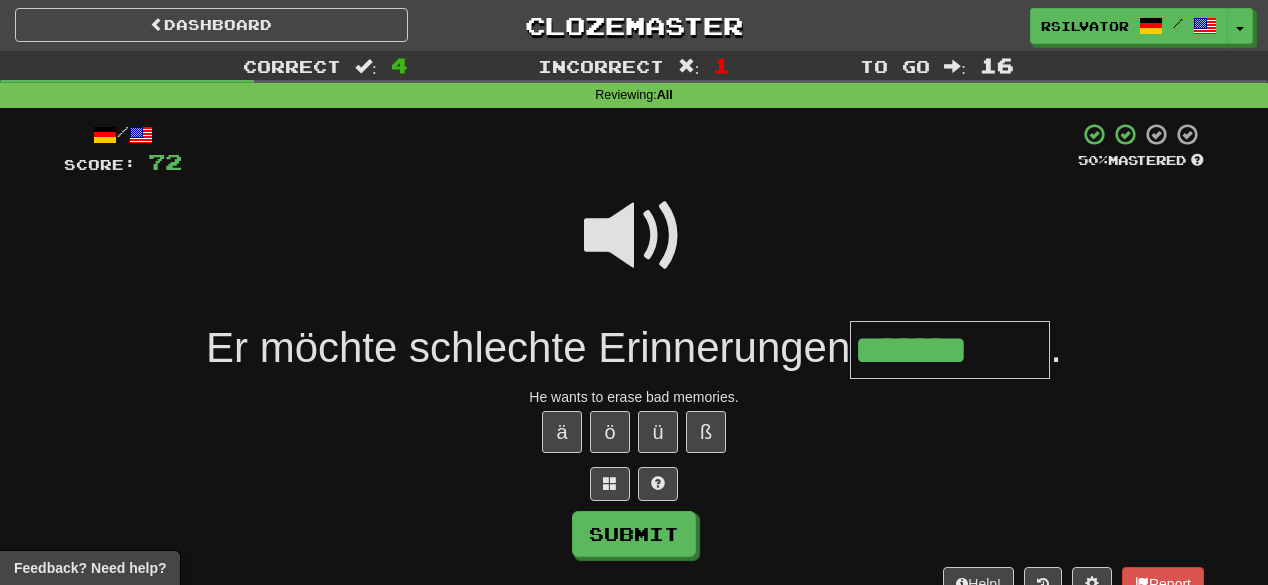 type on "*******" 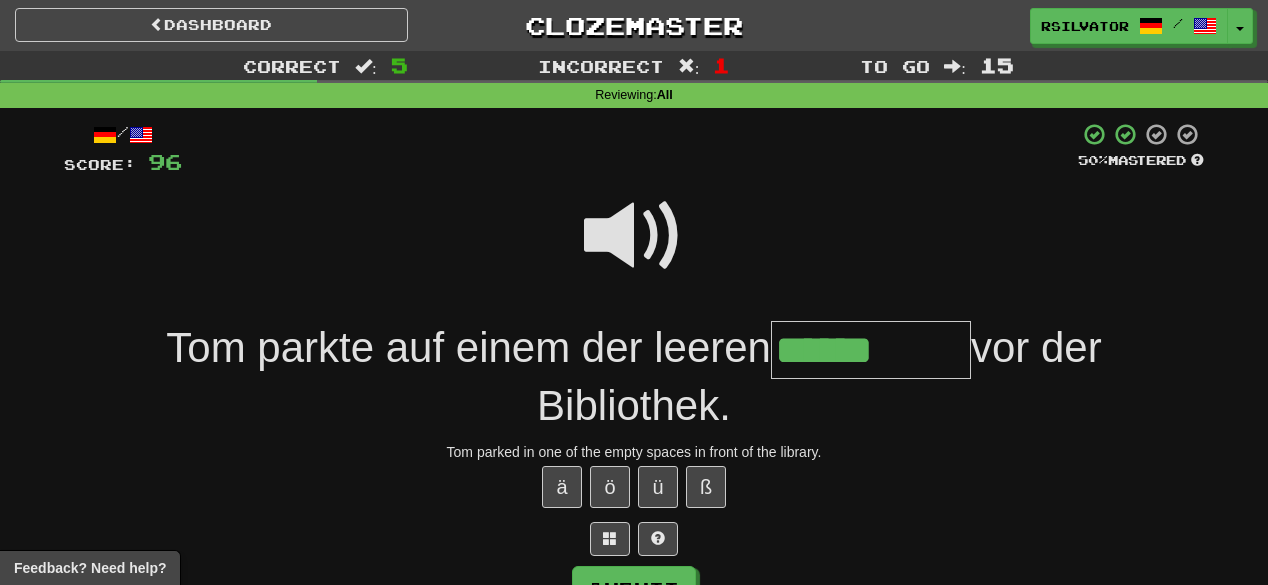 type on "******" 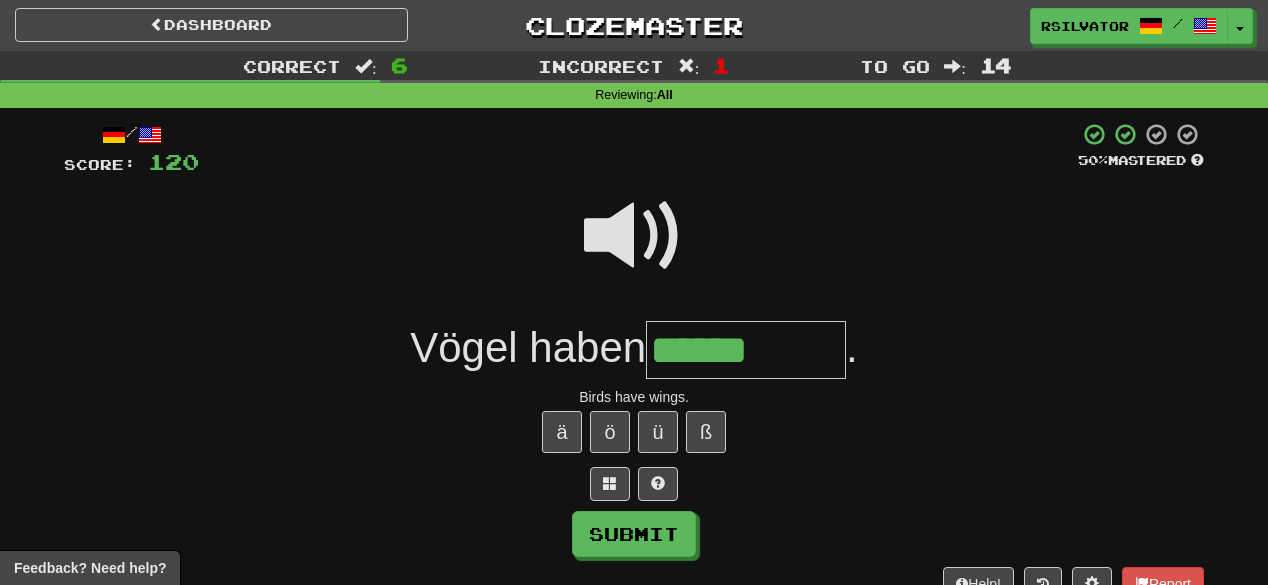 type on "******" 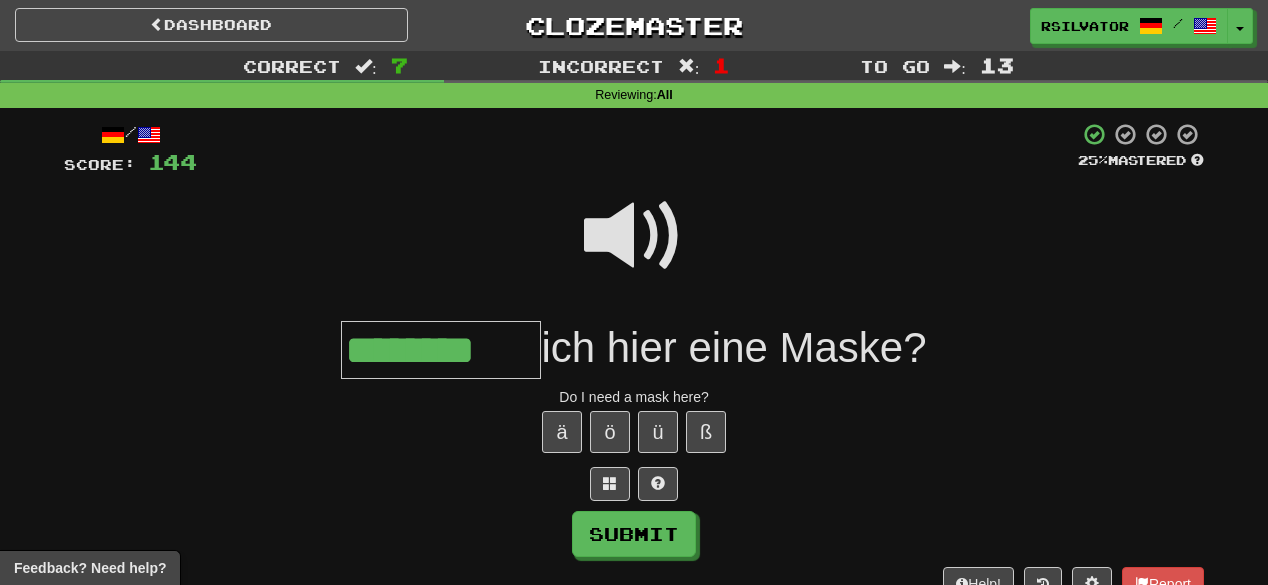type on "********" 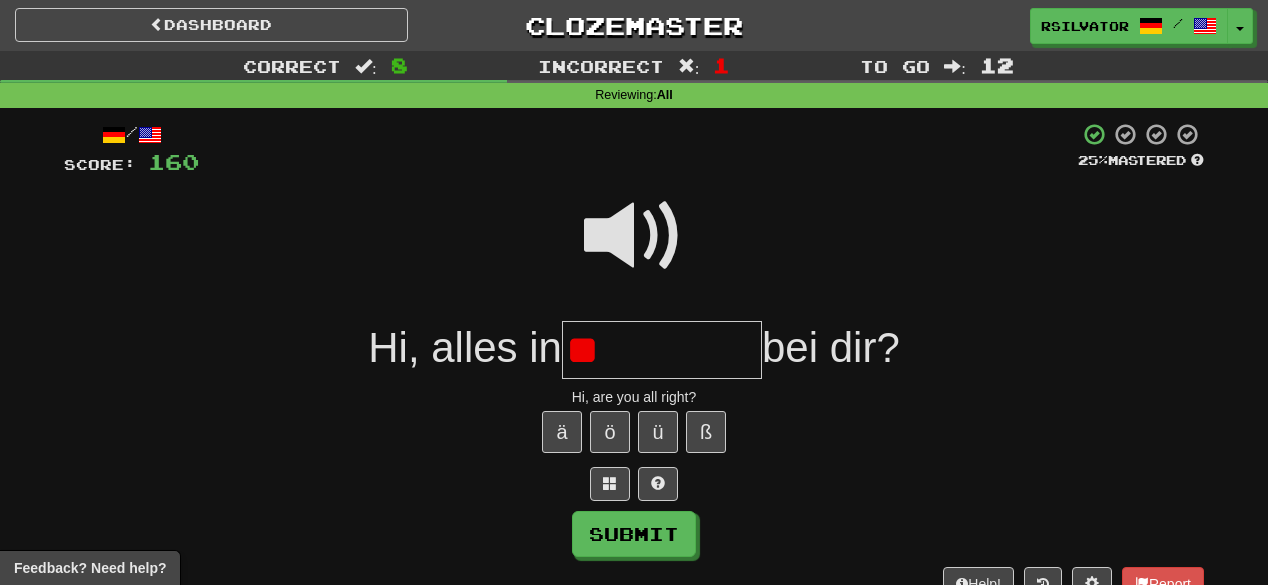 type on "*" 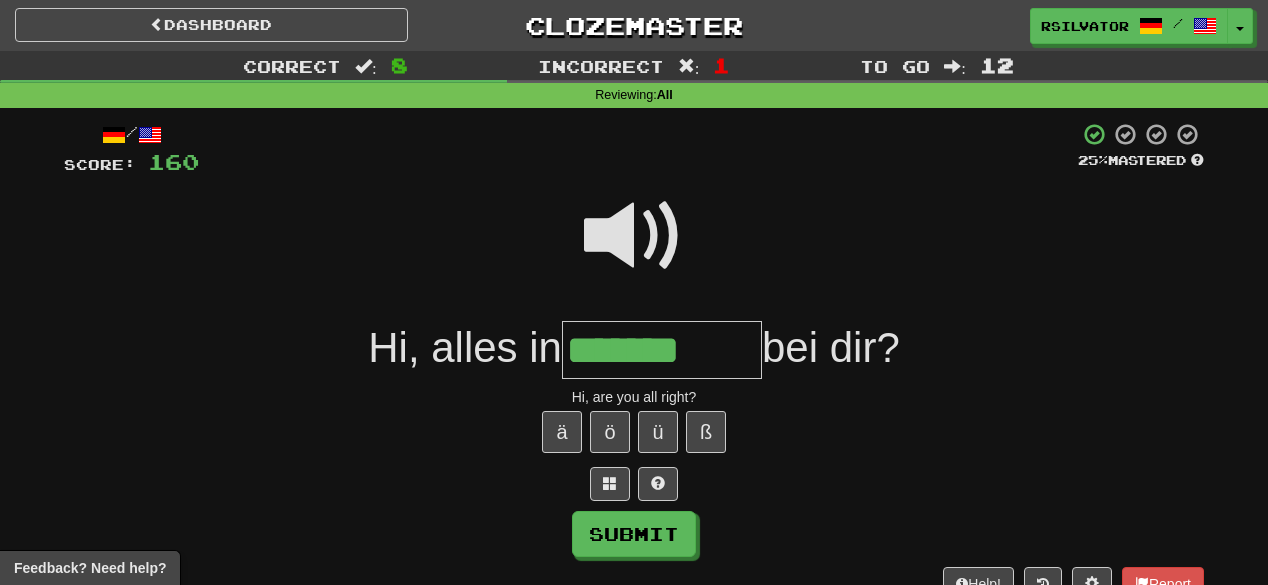 type on "*******" 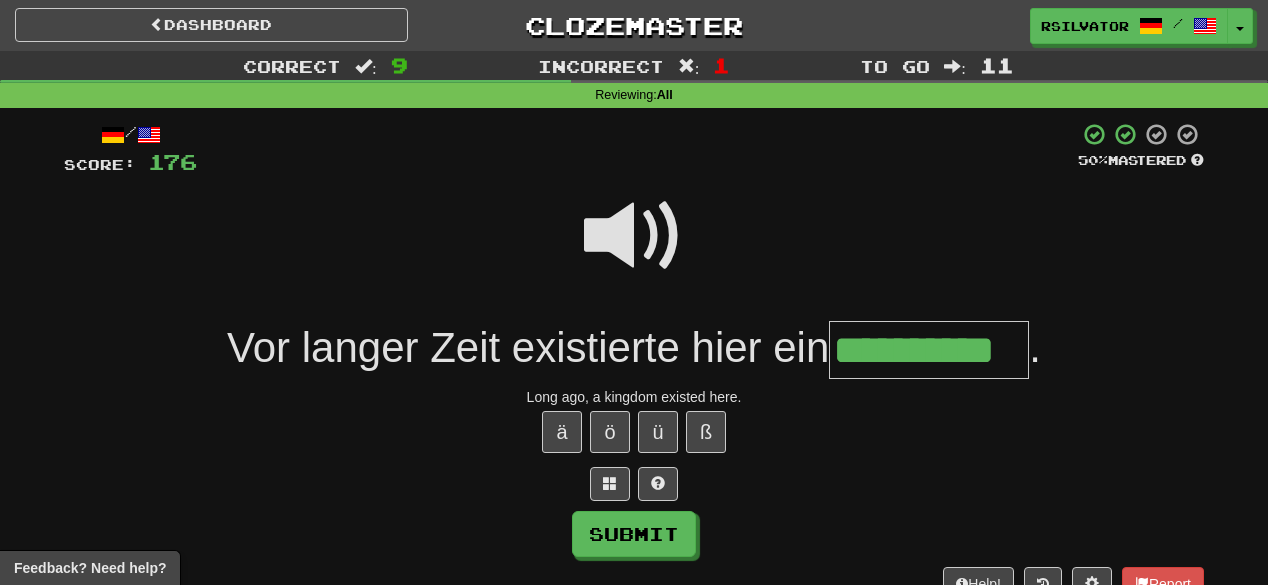 scroll, scrollTop: 0, scrollLeft: 5, axis: horizontal 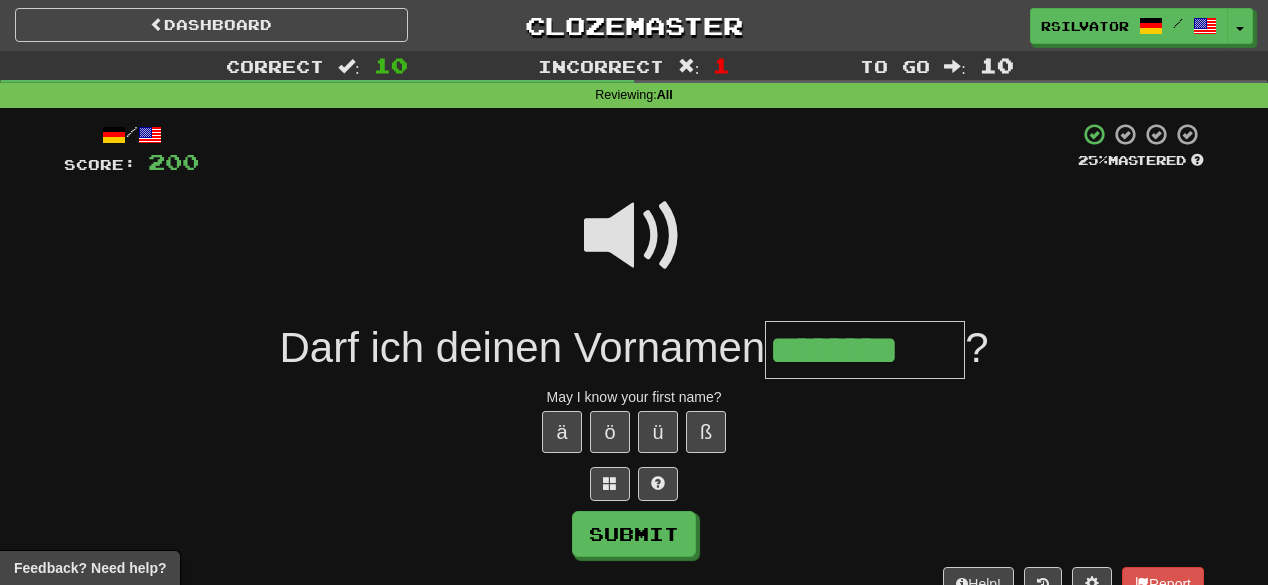 type on "********" 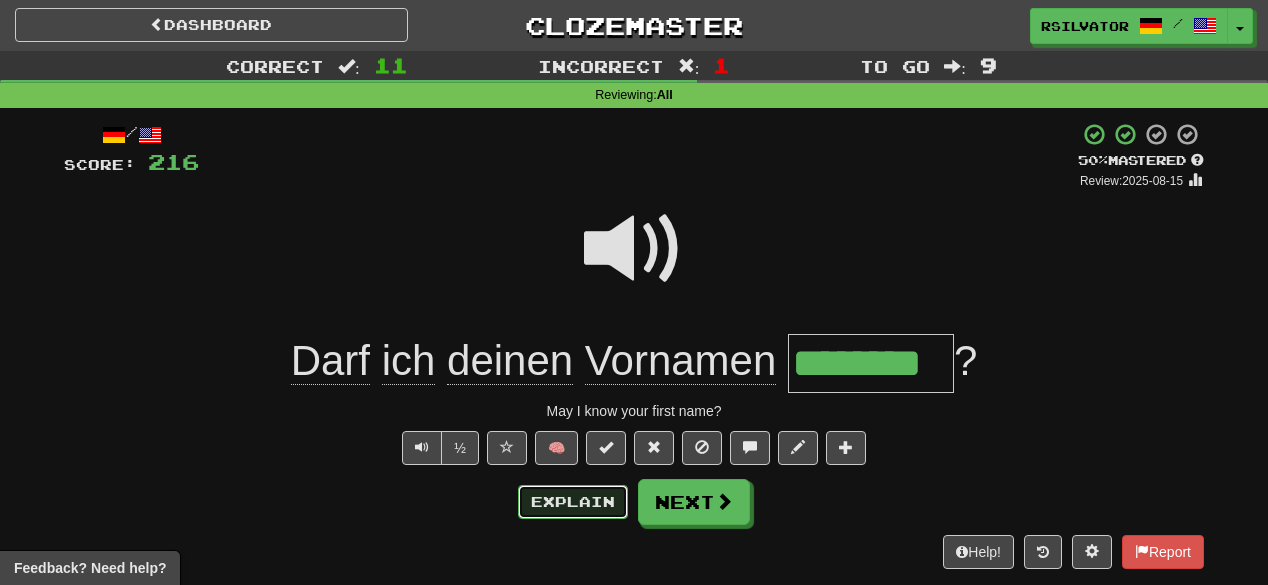 click on "Explain" at bounding box center (573, 502) 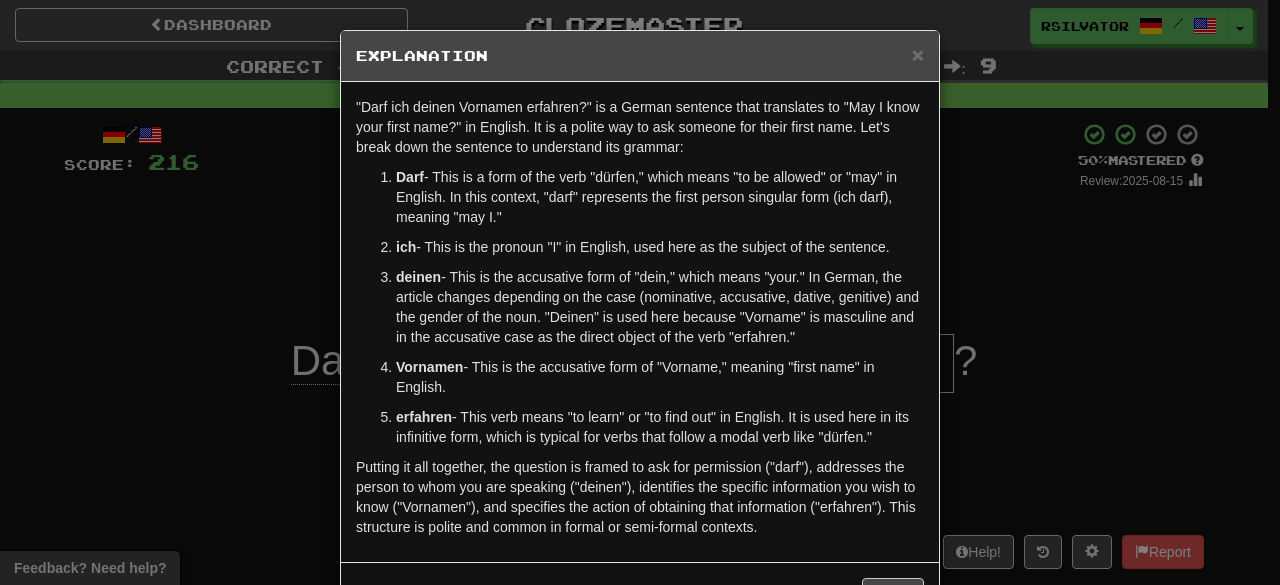 click on "× Explanation "Darf ich deinen Vornamen erfahren?" is a German sentence that translates to "May I know your first name?" in English. It is a polite way to ask someone for their first name. Let's break down the sentence to understand its grammar:
Darf  - This is a form of the verb "dürfen," which means "to be allowed" or "may" in English. In this context, "darf" represents the first person singular form (ich darf), meaning "may I."
ich  - This is the pronoun "I" in English, used here as the subject of the sentence.
deinen  - This is the accusative form of "dein," which means "your." In German, the article changes depending on the case (nominative, accusative, dative, genitive) and the gender of the noun. "Deinen" is used here because "Vorname" is masculine and in the accusative case as the direct object of the verb "erfahren."
Vornamen  - This is the accusative form of "Vorname," meaning "first name" in English.
erfahren
In beta. Generated by ChatGPT. Like it? Hate it?  !" at bounding box center (640, 292) 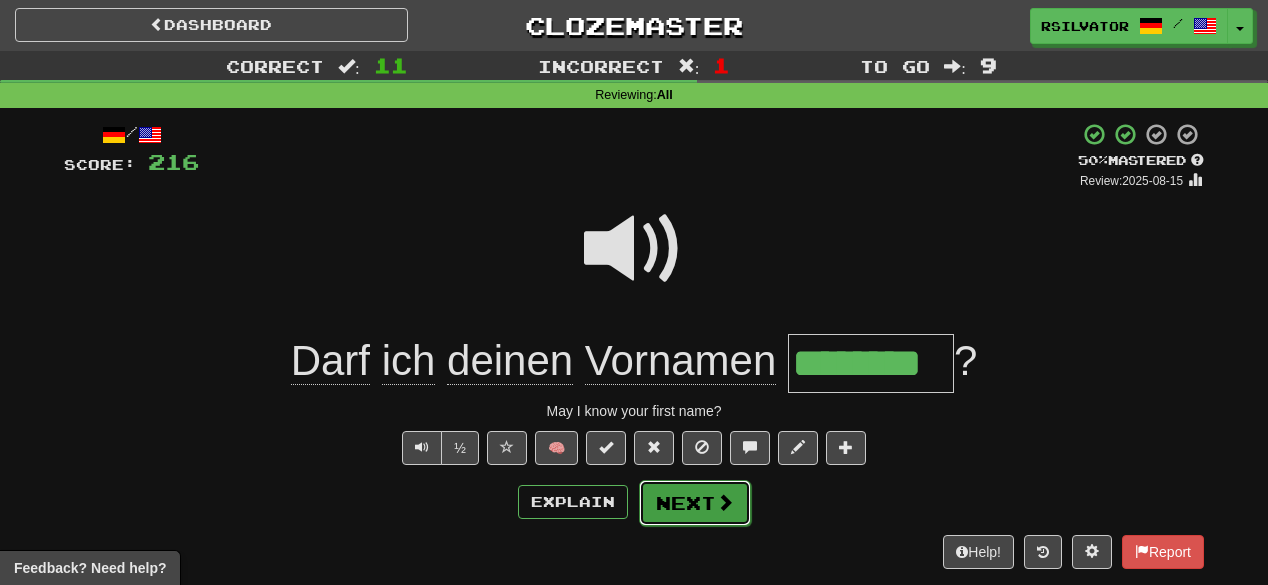 click on "Next" at bounding box center (695, 503) 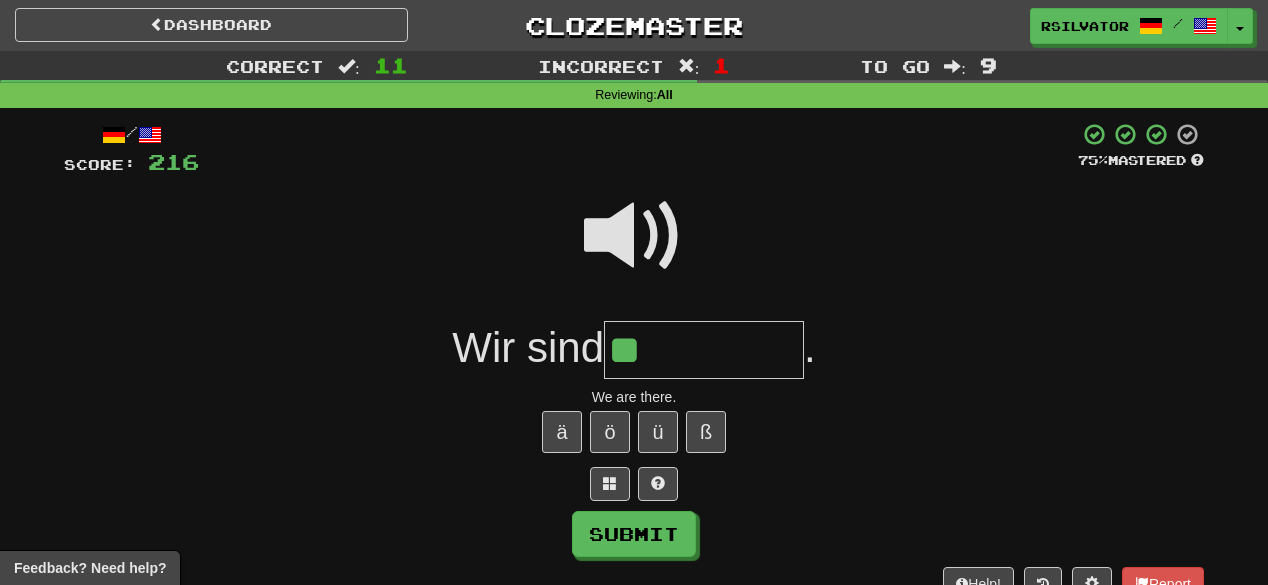 type on "**" 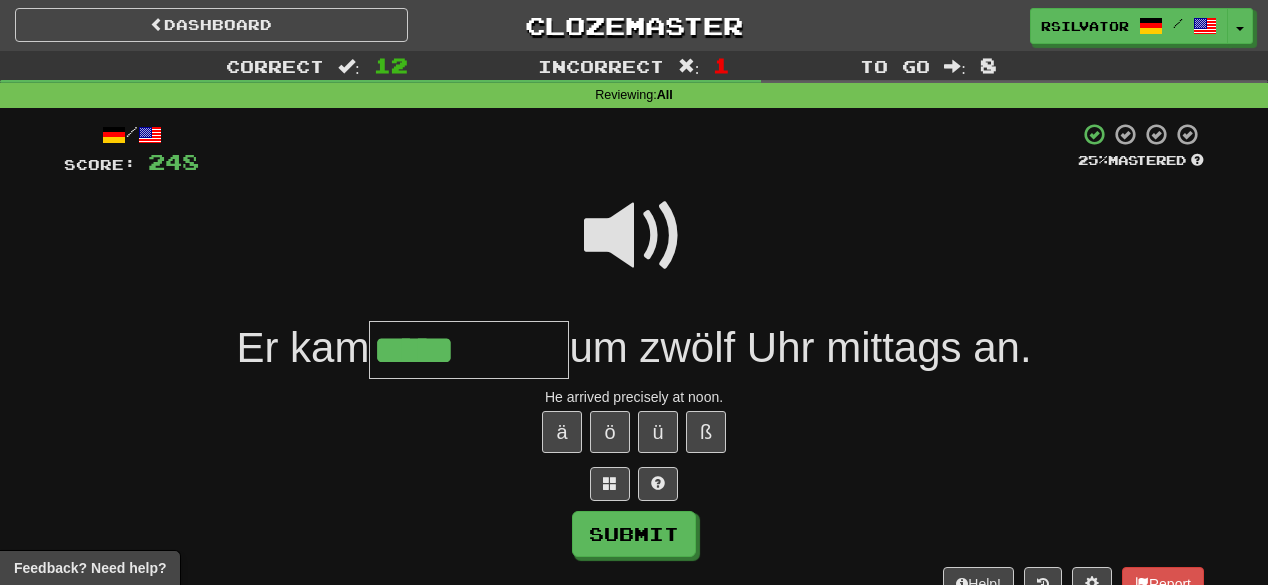 type on "*****" 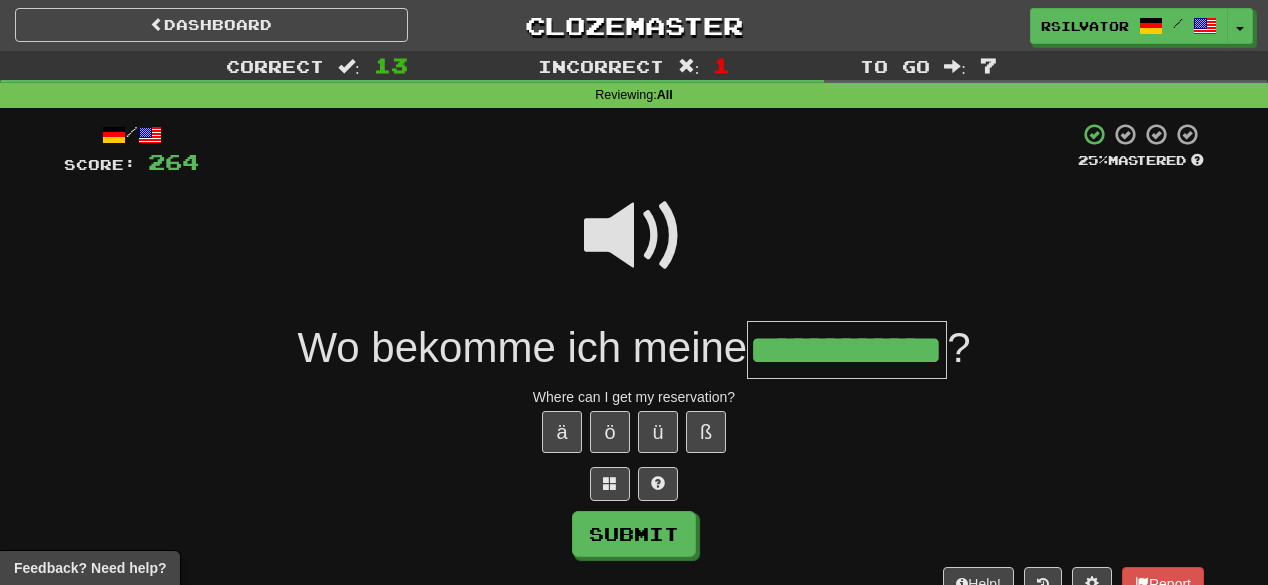 scroll, scrollTop: 0, scrollLeft: 56, axis: horizontal 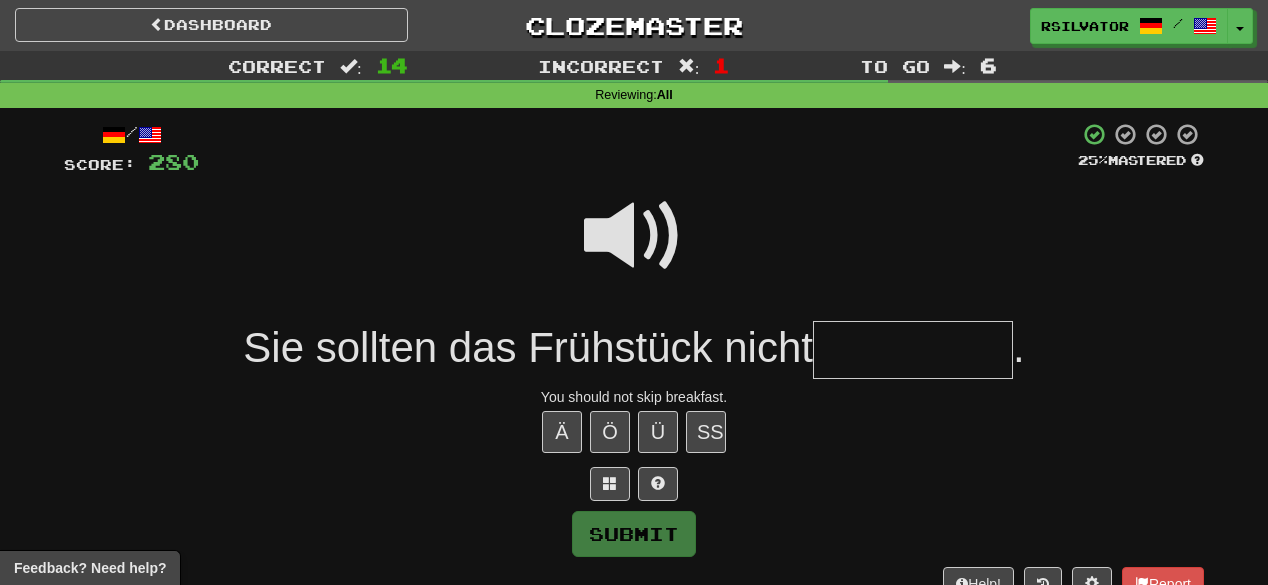 type on "*" 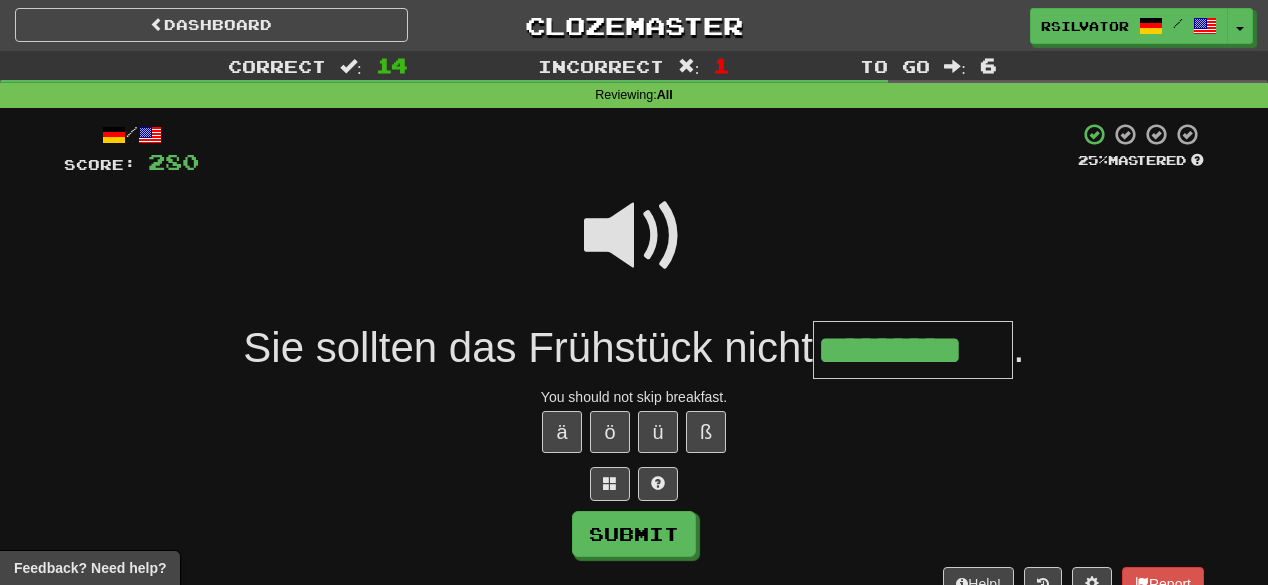 type on "*********" 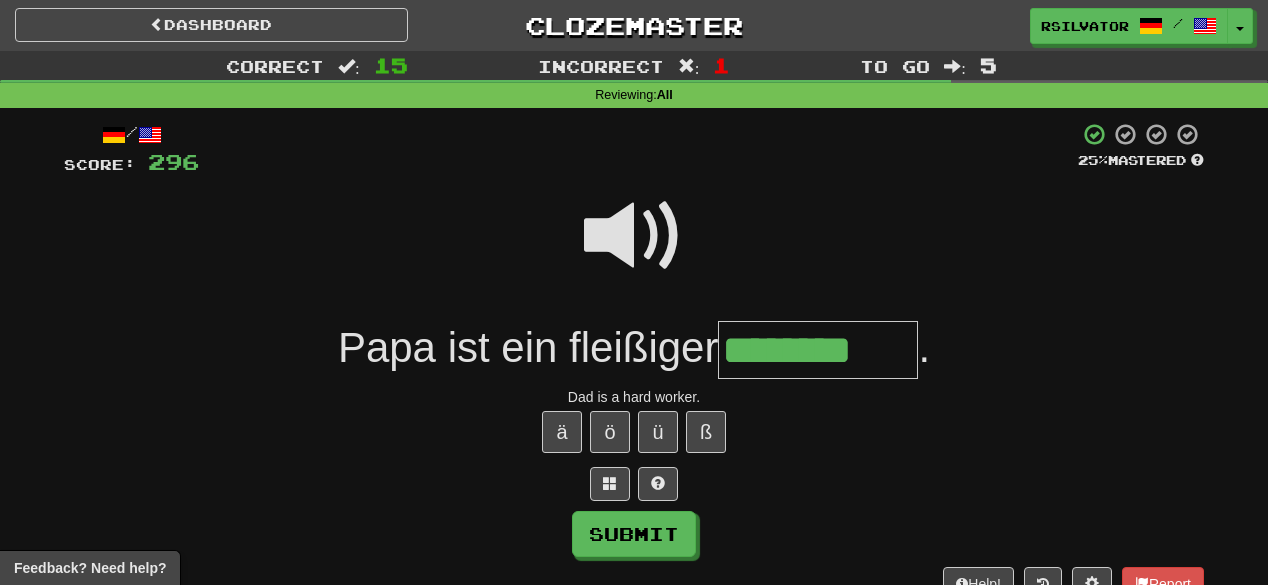 type on "********" 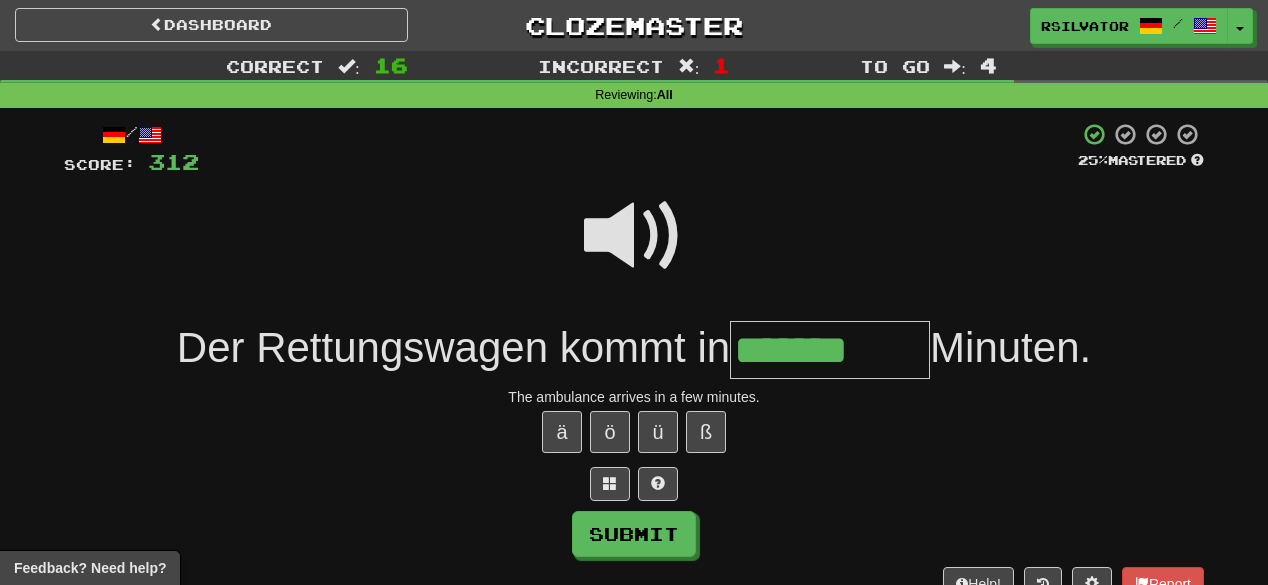 type on "*******" 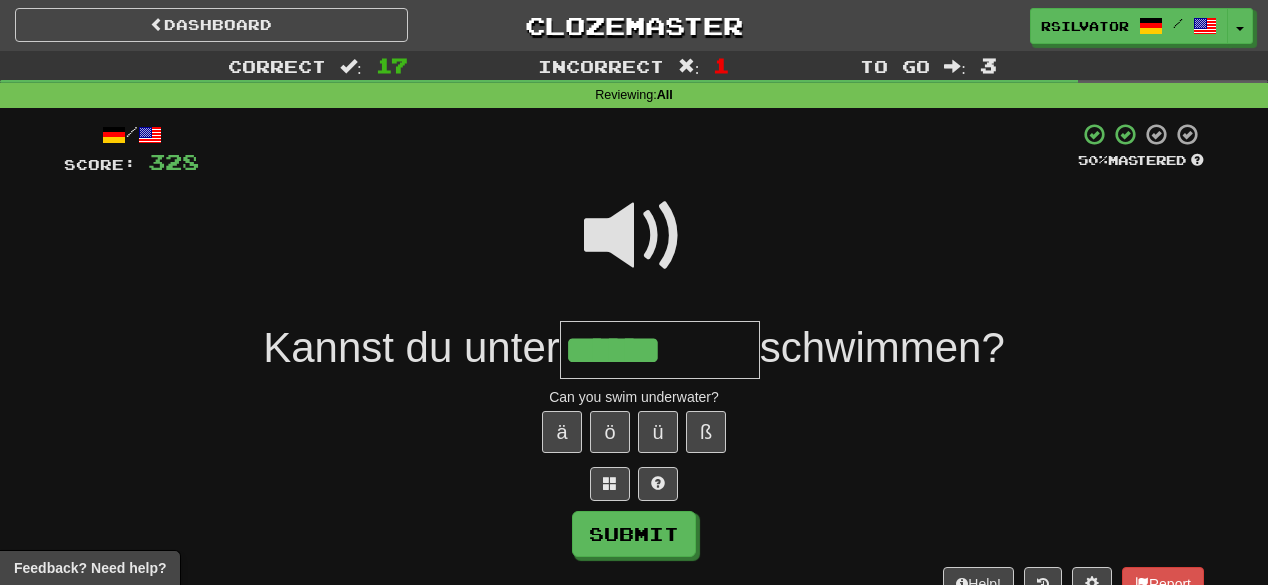 type on "******" 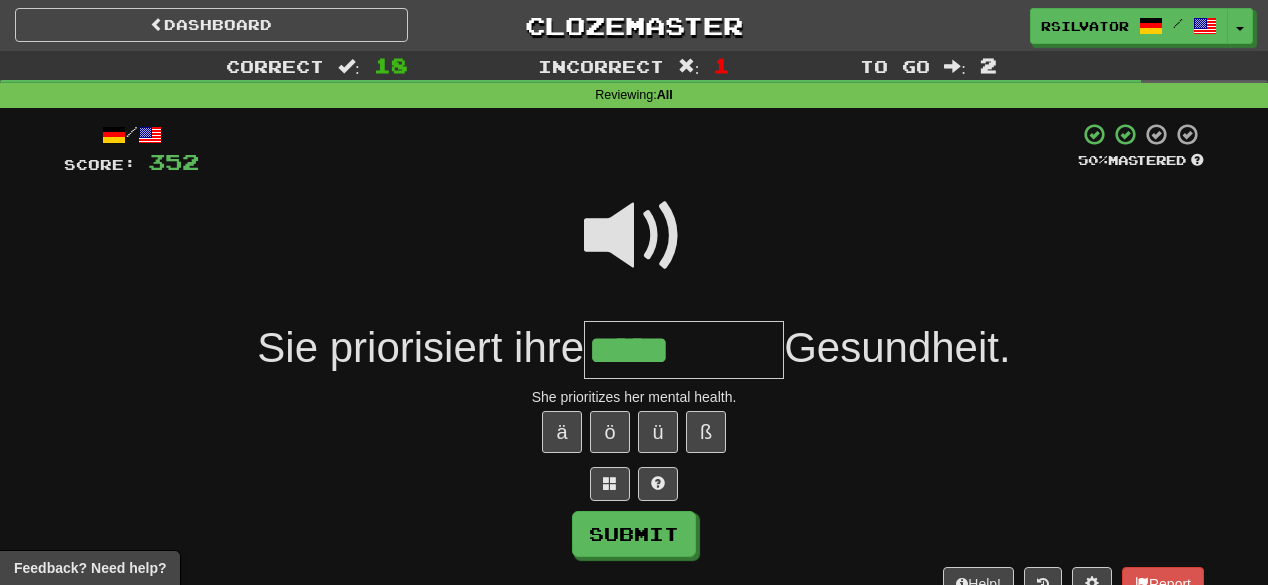 type on "********" 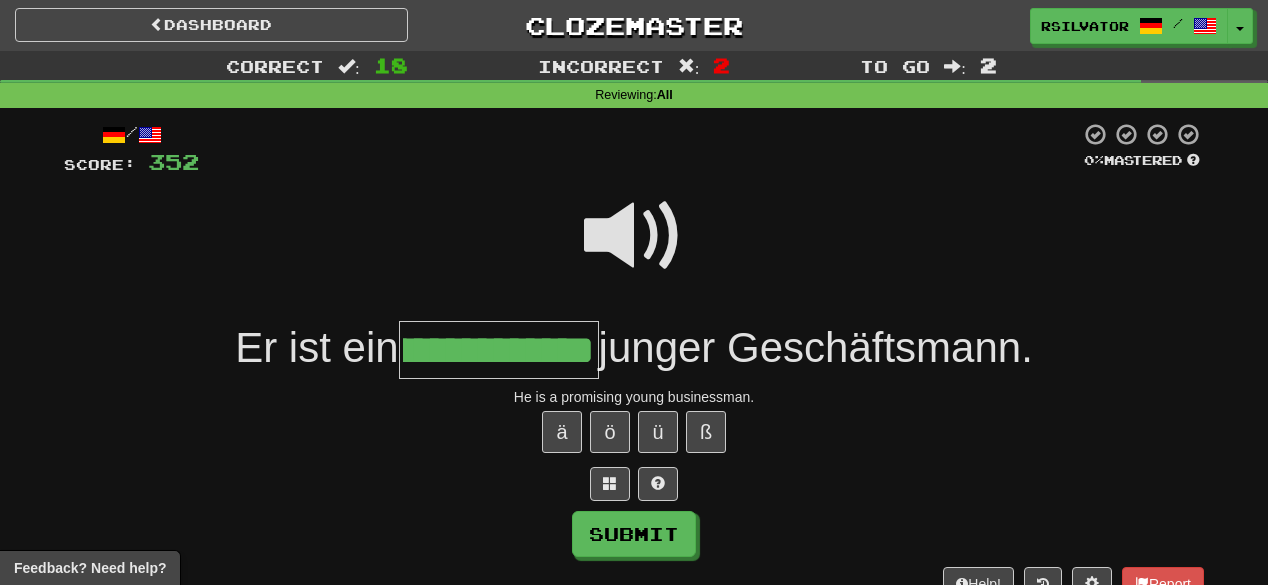 scroll, scrollTop: 0, scrollLeft: 162, axis: horizontal 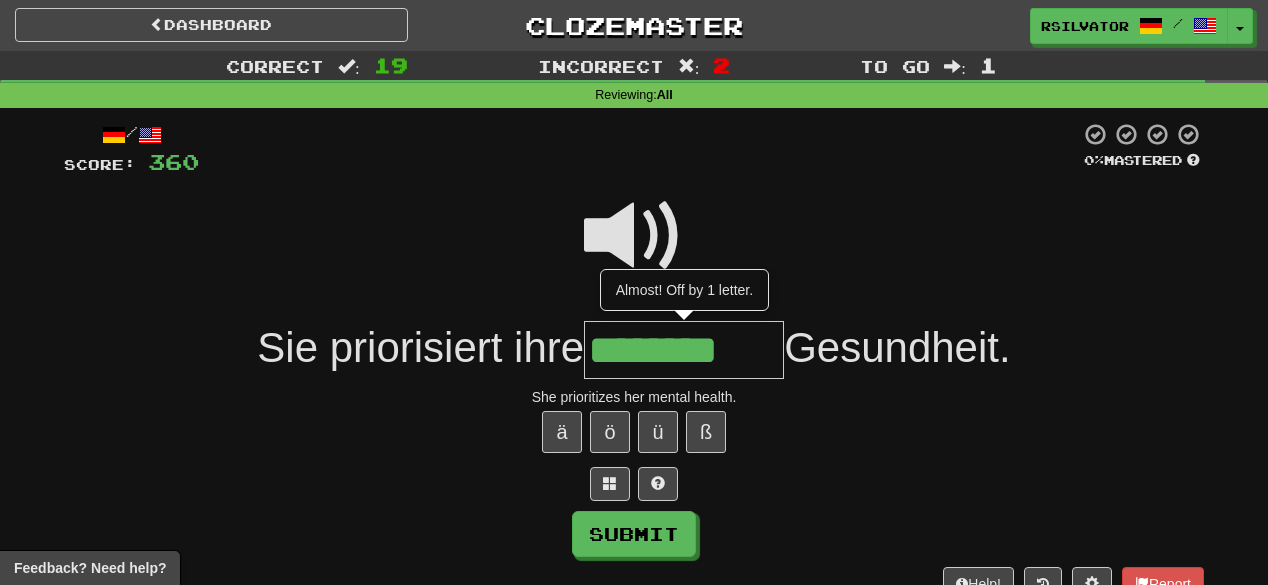 type on "********" 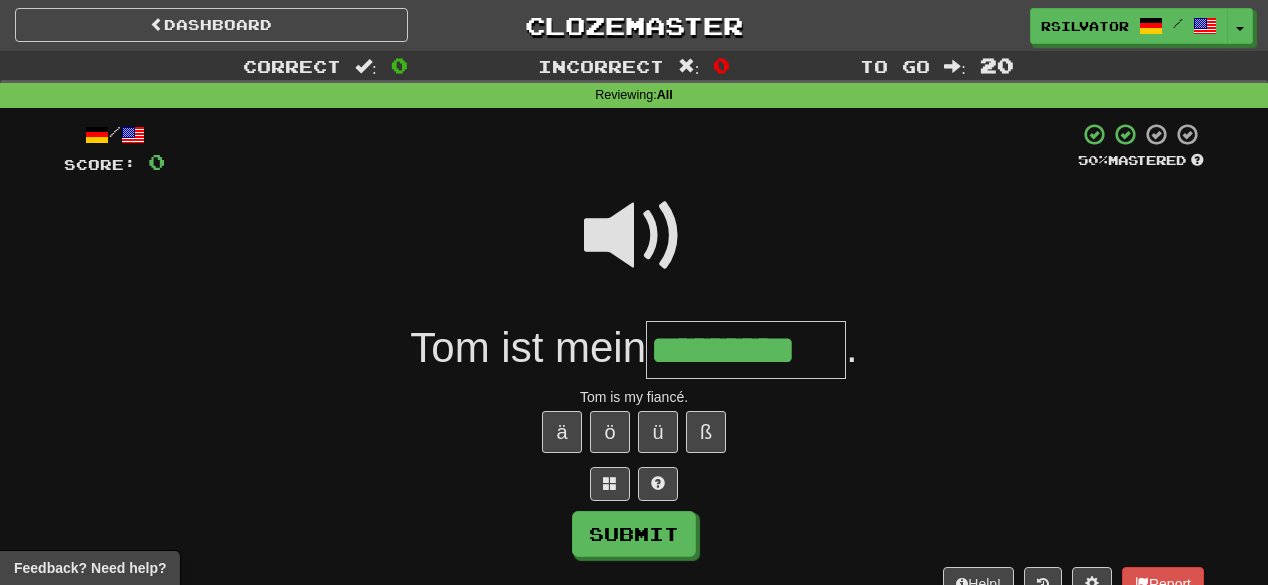 type on "*********" 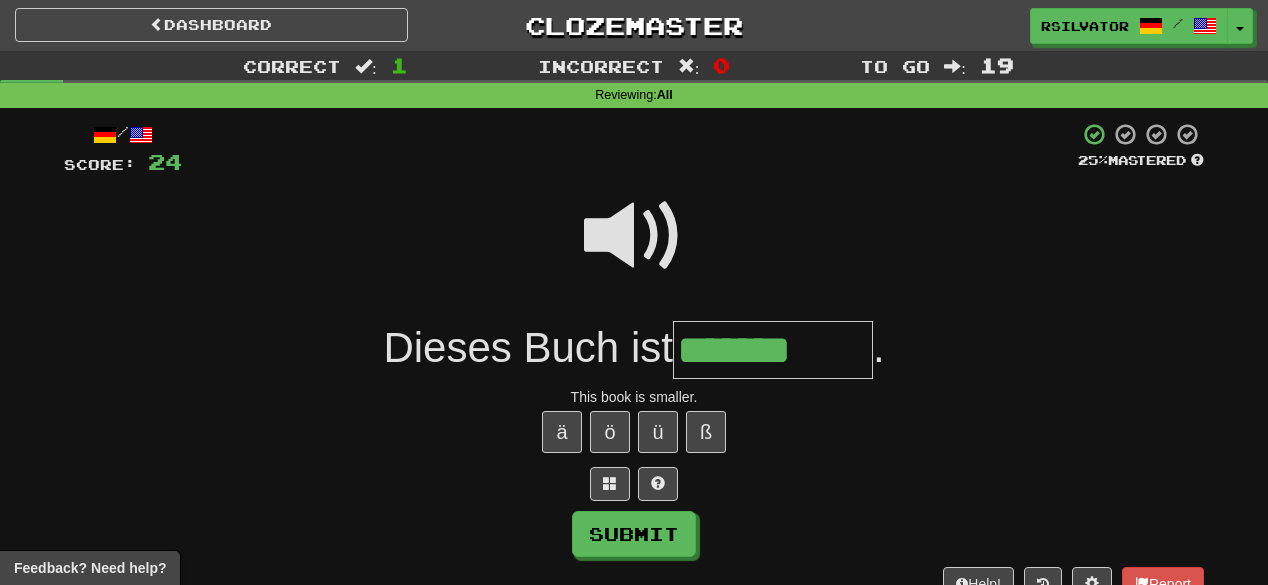 type on "*******" 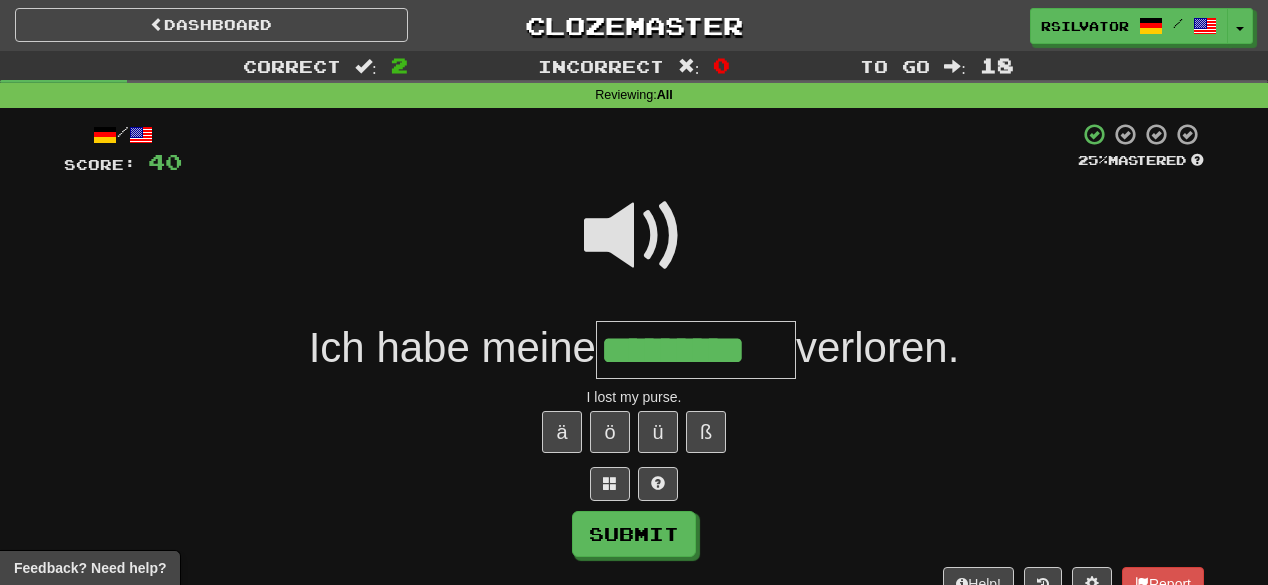 type on "*********" 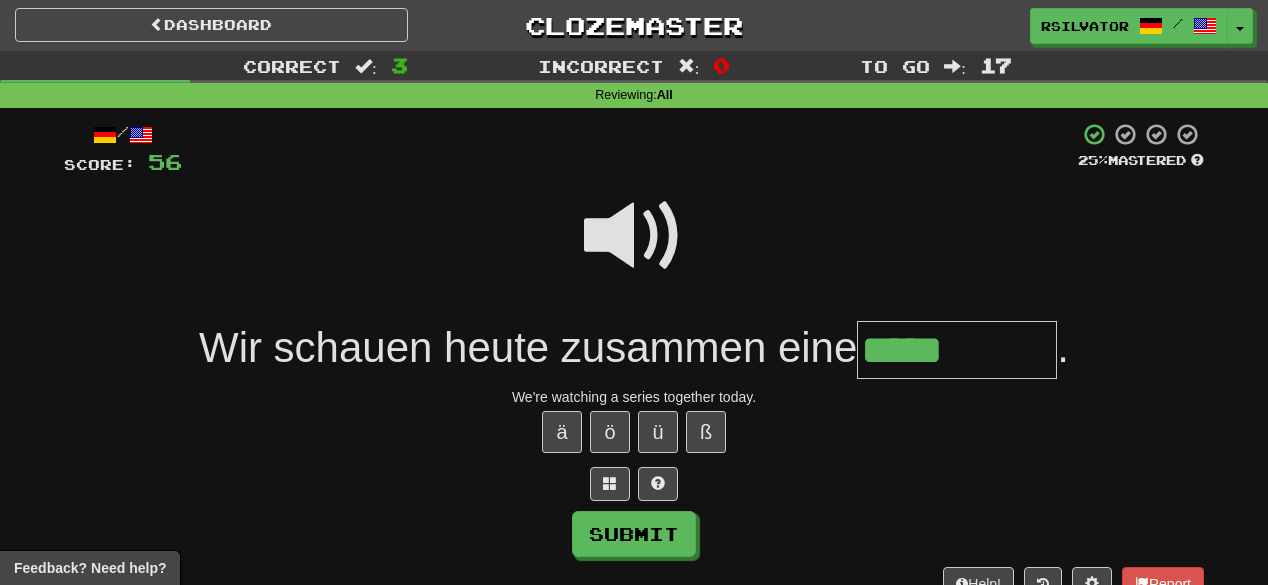 type on "*****" 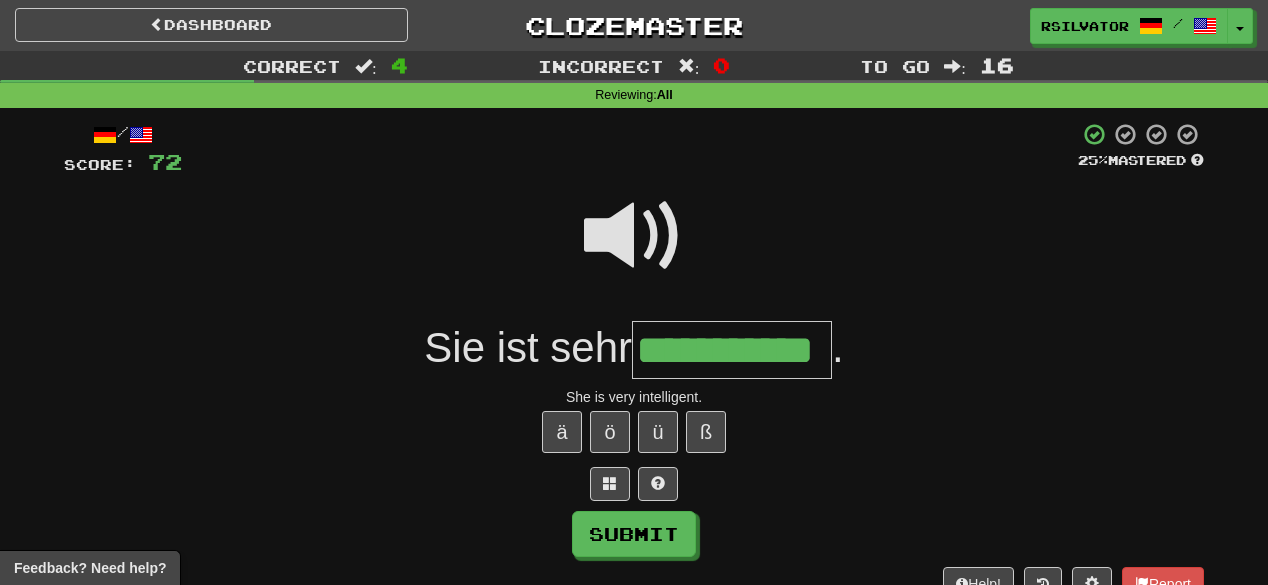 type on "**********" 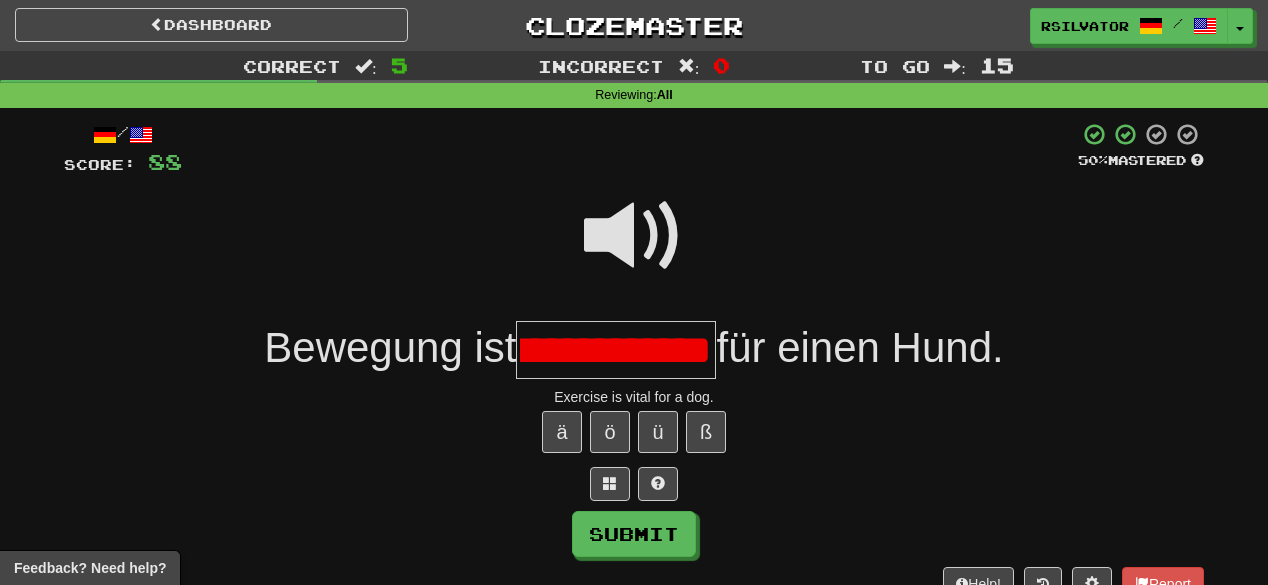 scroll, scrollTop: 0, scrollLeft: 59, axis: horizontal 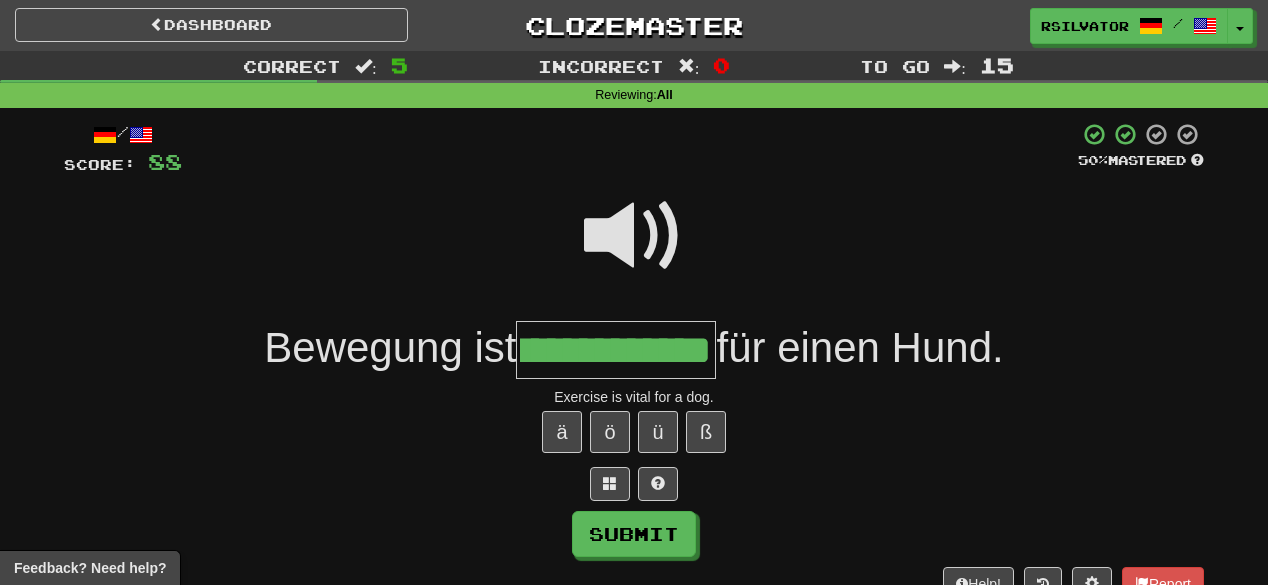 type on "**********" 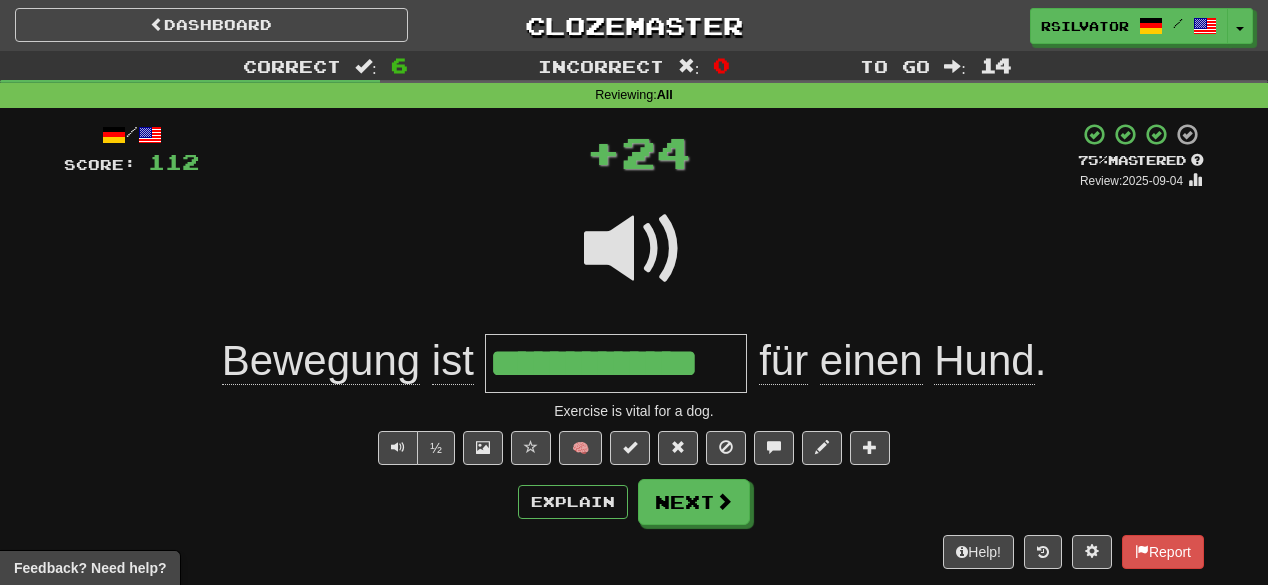scroll, scrollTop: 0, scrollLeft: 0, axis: both 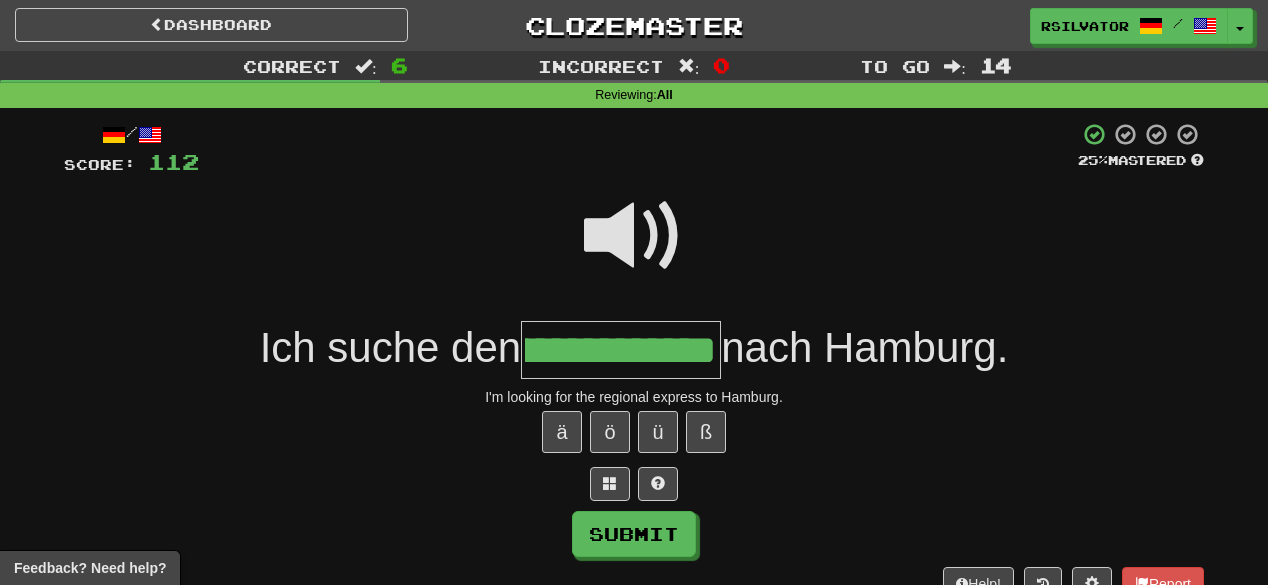 type on "**********" 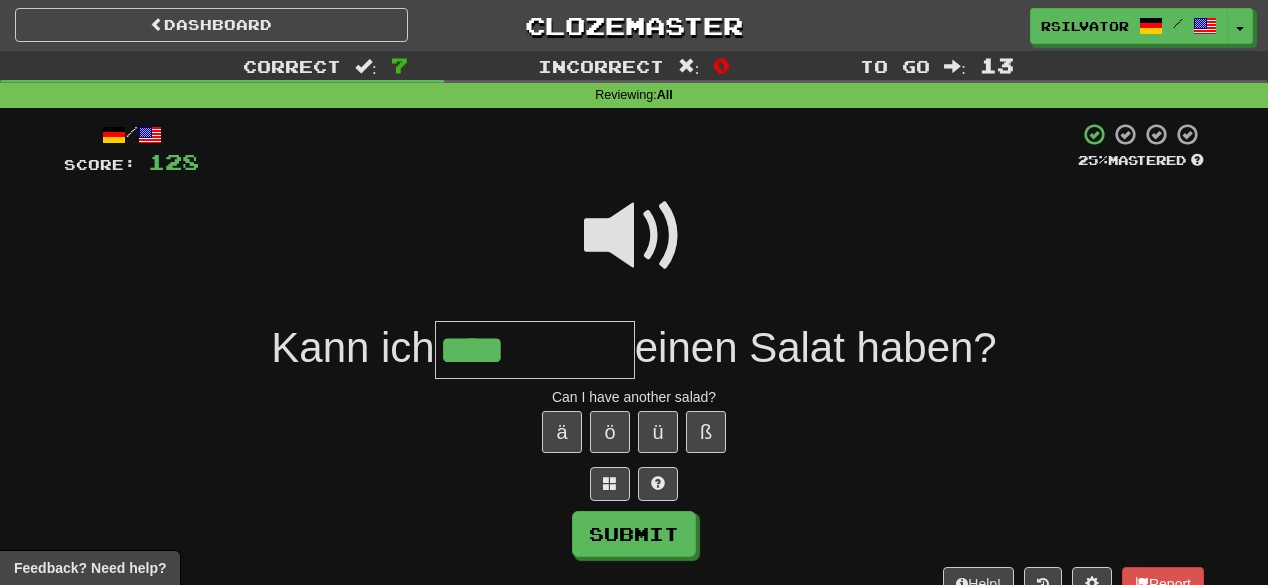 type on "****" 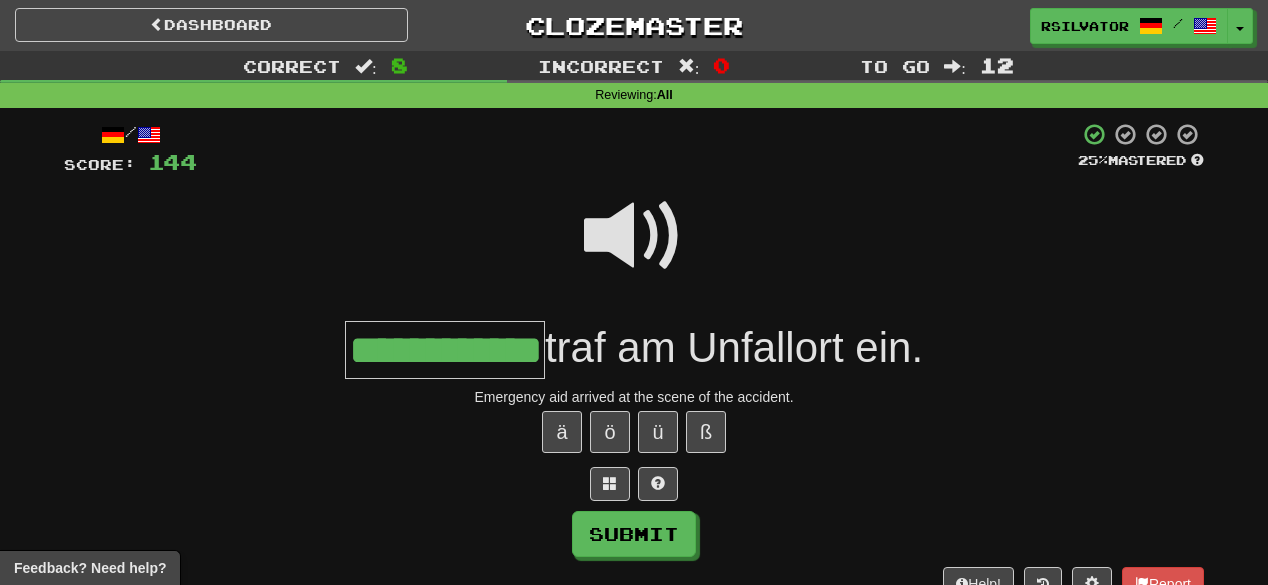 scroll, scrollTop: 0, scrollLeft: 3, axis: horizontal 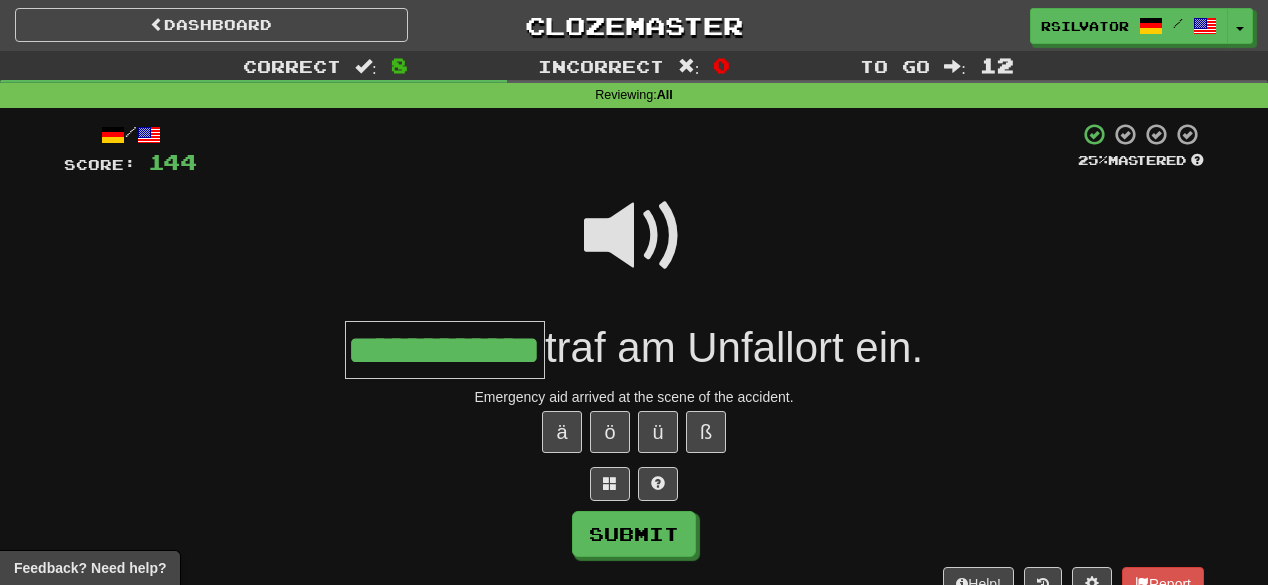 type on "**********" 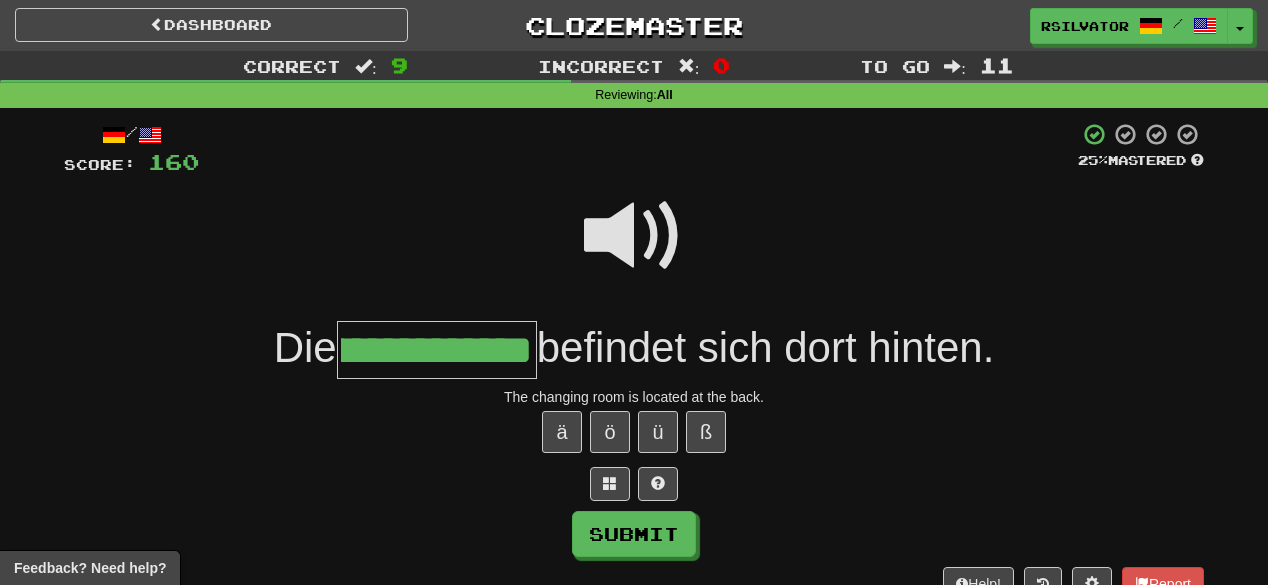 scroll, scrollTop: 0, scrollLeft: 106, axis: horizontal 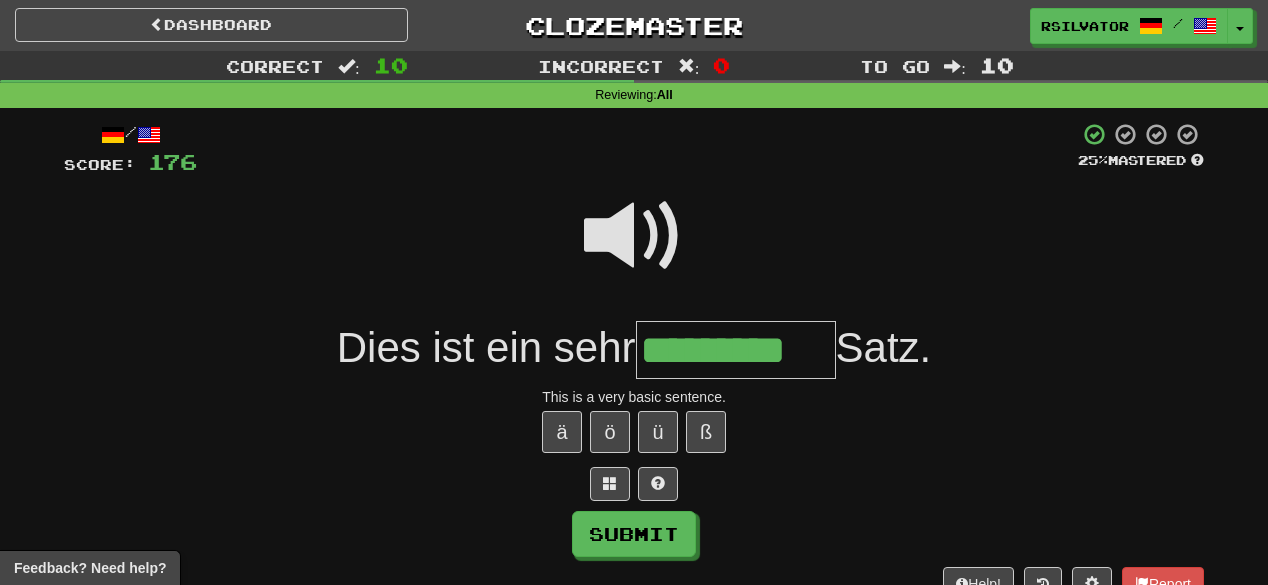 type on "*********" 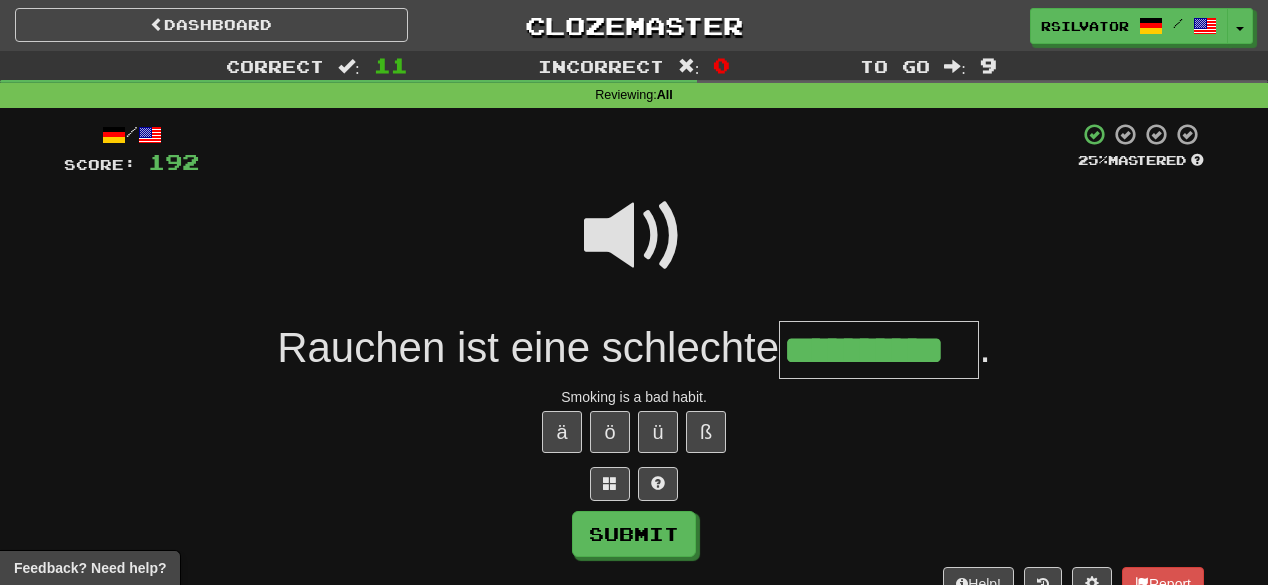 scroll, scrollTop: 0, scrollLeft: 22, axis: horizontal 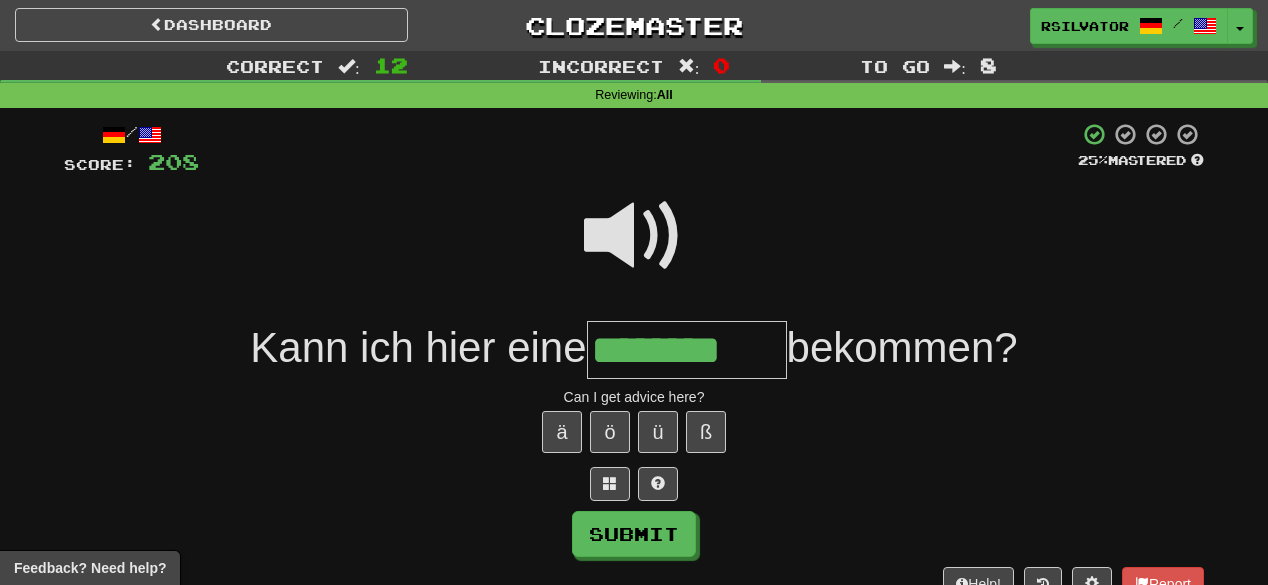 type on "********" 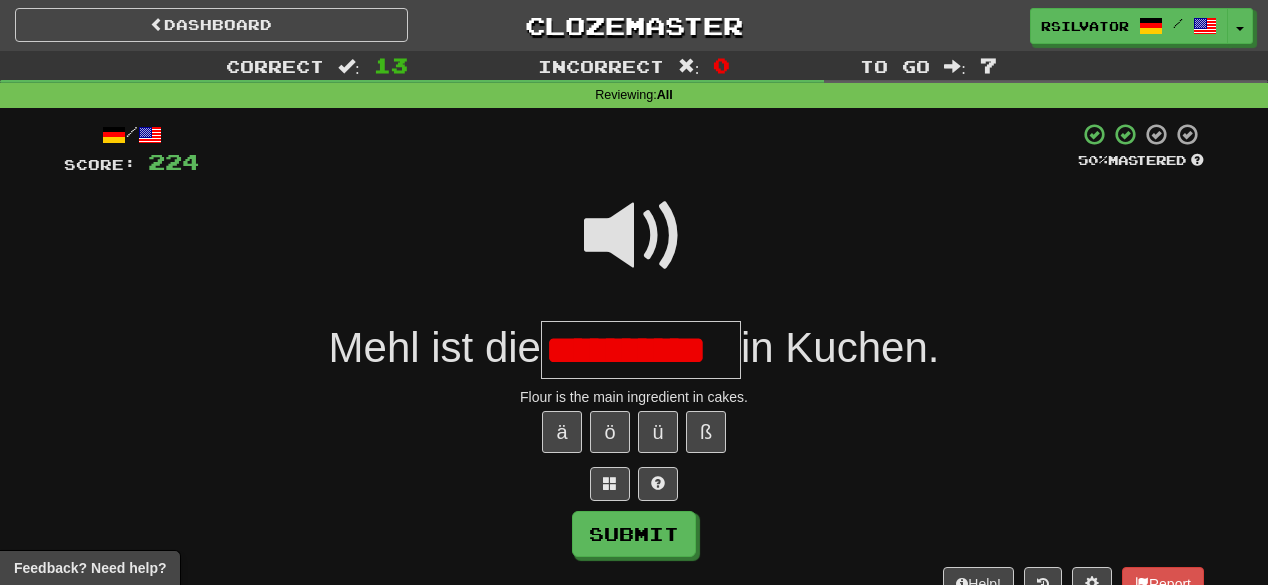 scroll, scrollTop: 0, scrollLeft: 10, axis: horizontal 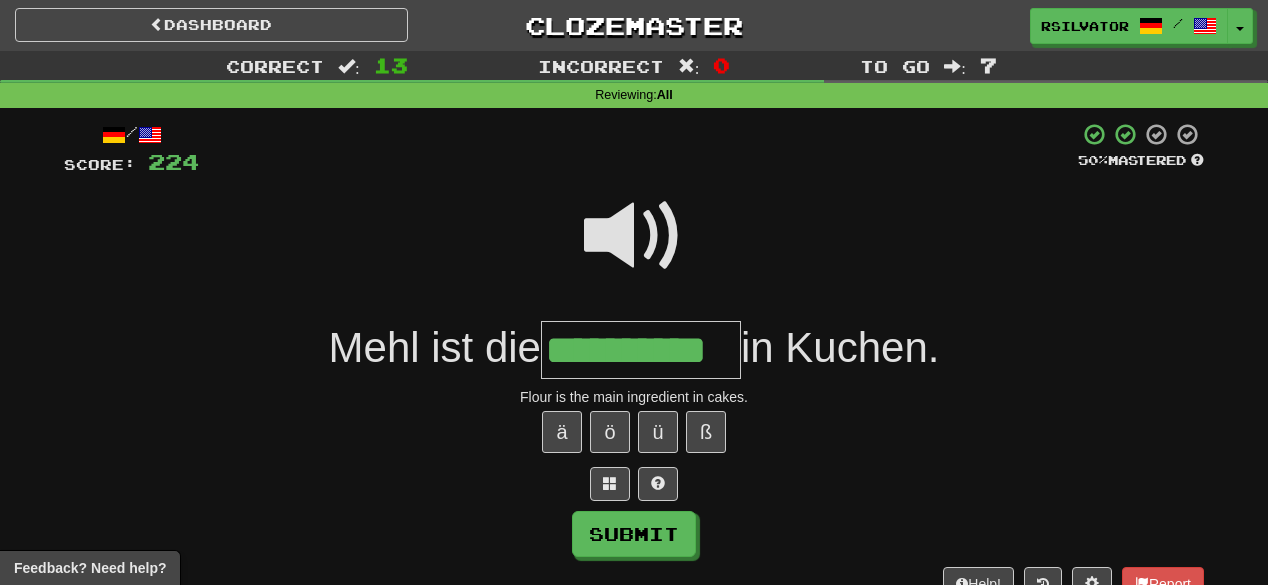 type on "**********" 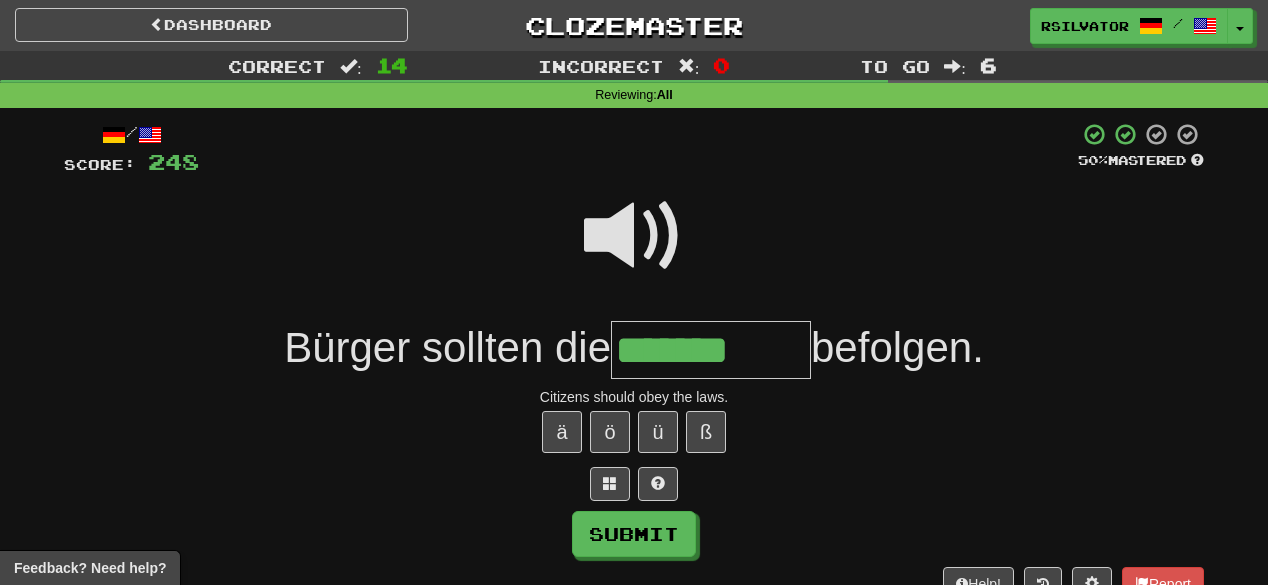 type on "*******" 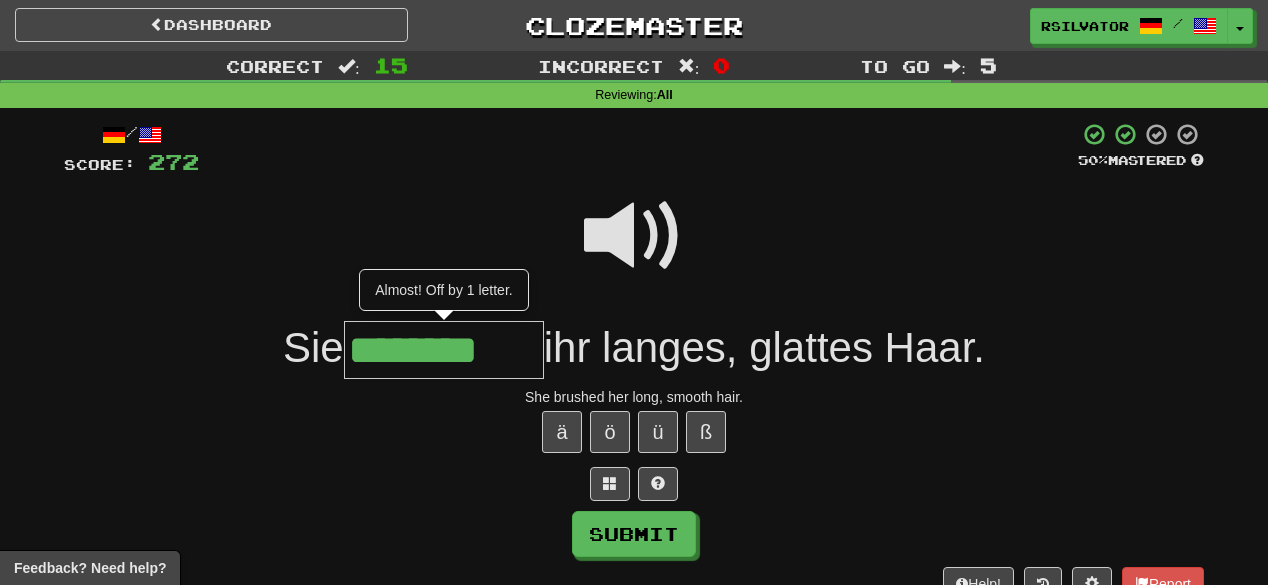 type on "********" 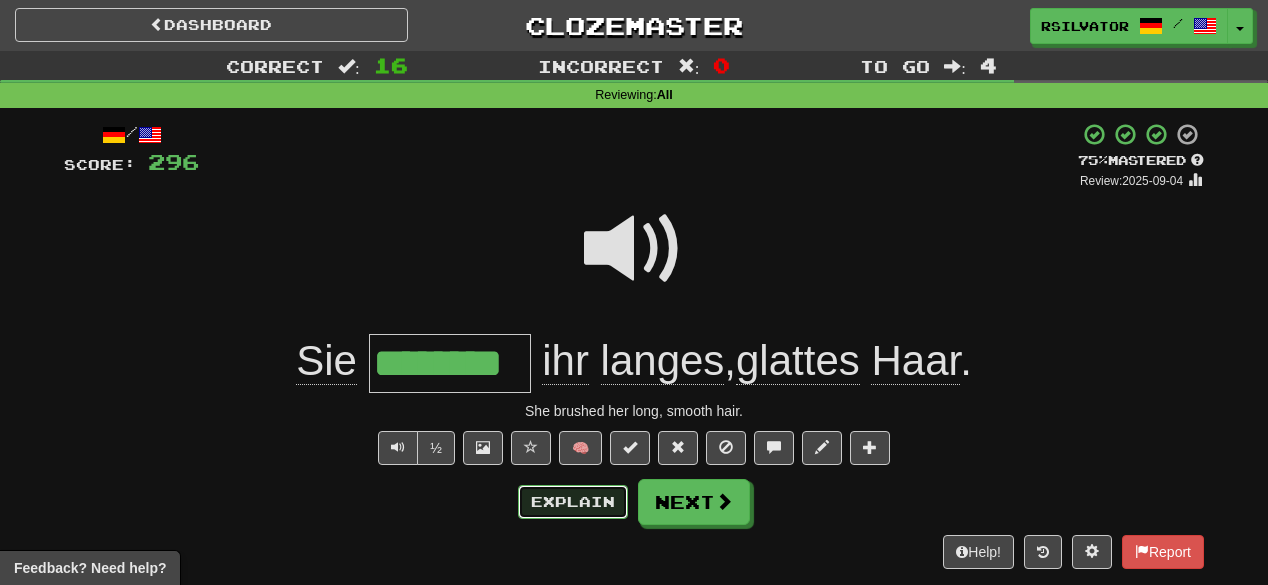 click on "Explain" at bounding box center [573, 502] 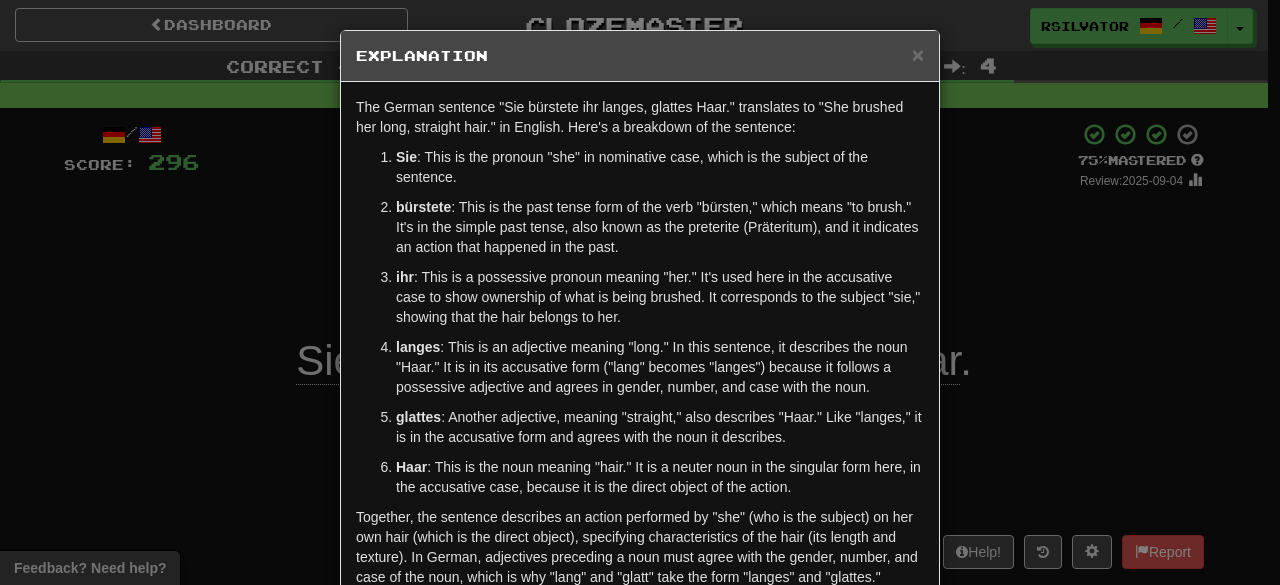 click on "bürstete : This is the past tense form of the verb "bürsten," which means "to brush." It's in the simple past tense, also known as the preterite (Präteritum), and it indicates an action that happened in the past." at bounding box center [660, 227] 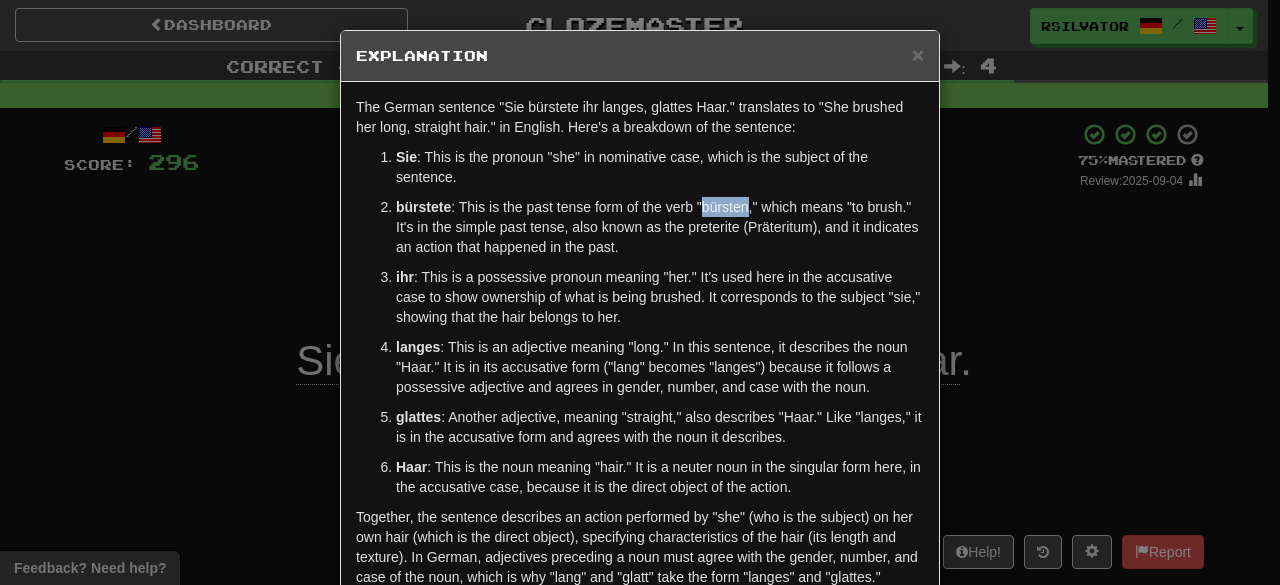 copy on "bürsten" 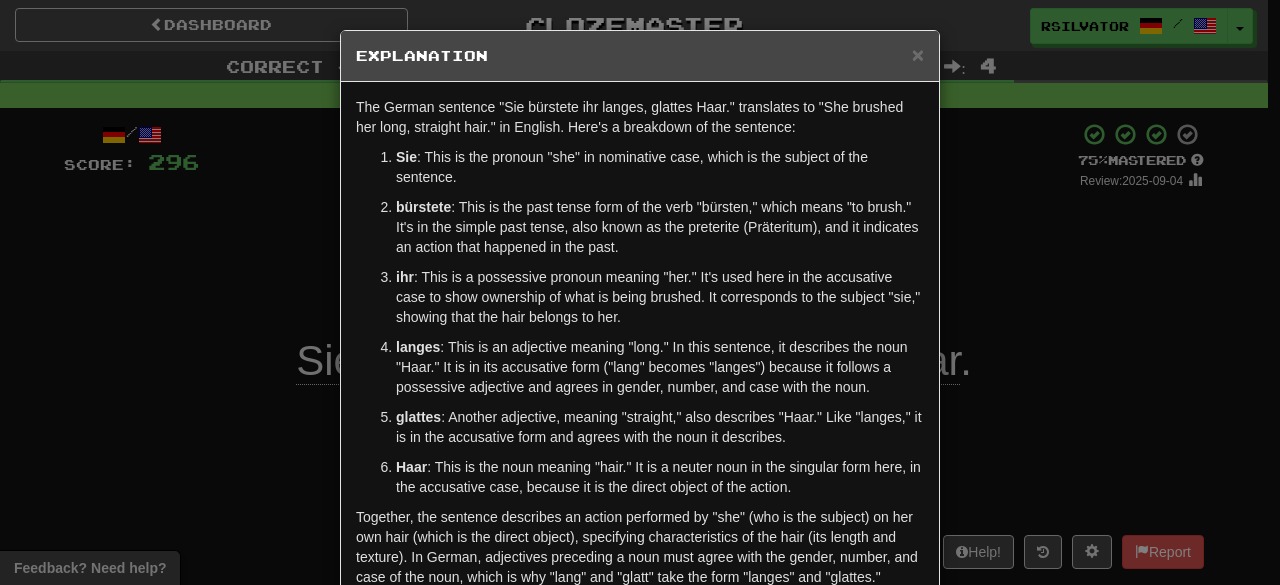 click on "× Explanation The German sentence "Sie bürstete ihr langes, glattes Haar." translates to "She brushed her long, straight hair." in English. Here's a breakdown of the sentence:
Sie : This is the pronoun "she" in nominative case, which is the subject of the sentence.
bürstete : This is the past tense form of the verb "bürsten," which means "to brush." It's in the simple past tense, also known as the preterite (Präteritum), and it indicates an action that happened in the past.
ihr : This is a possessive pronoun meaning "her." It's used here in the accusative case to show ownership of what is being brushed. It corresponds to the subject "sie," showing that the hair belongs to her.
langes : This is an adjective meaning "long." In this sentence, it describes the noun "Haar." It is in its accusative form ("lang" becomes "langes") because it follows a possessive adjective and agrees in gender, number, and case with the noun.
glattes
Haar
Let us know ! Close" at bounding box center [640, 292] 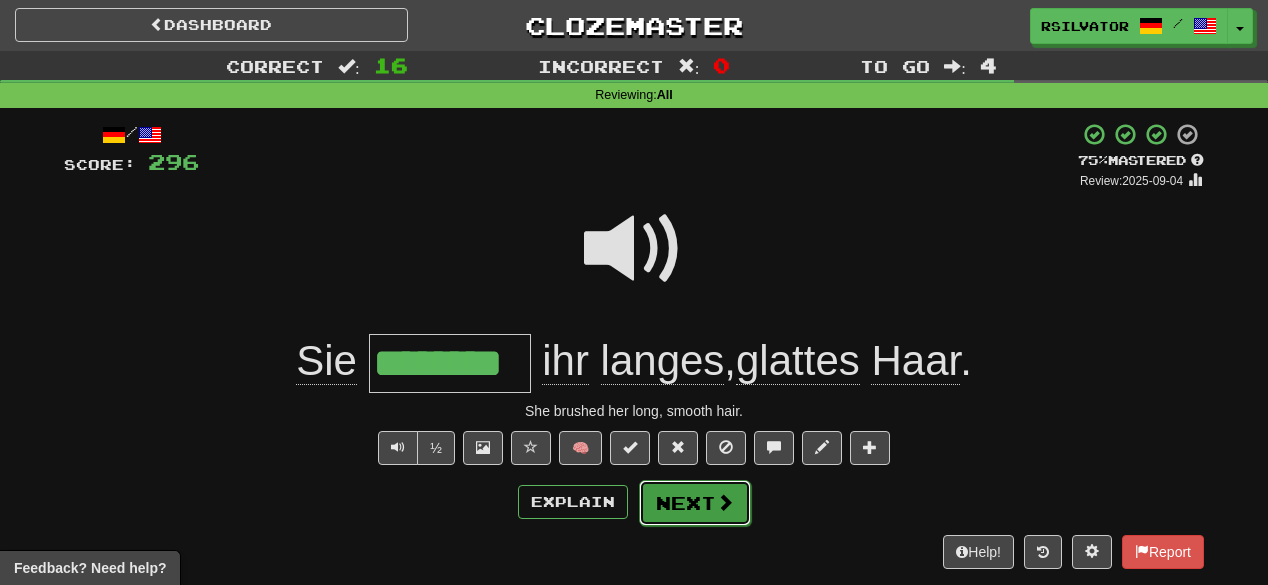 click on "Next" at bounding box center [695, 503] 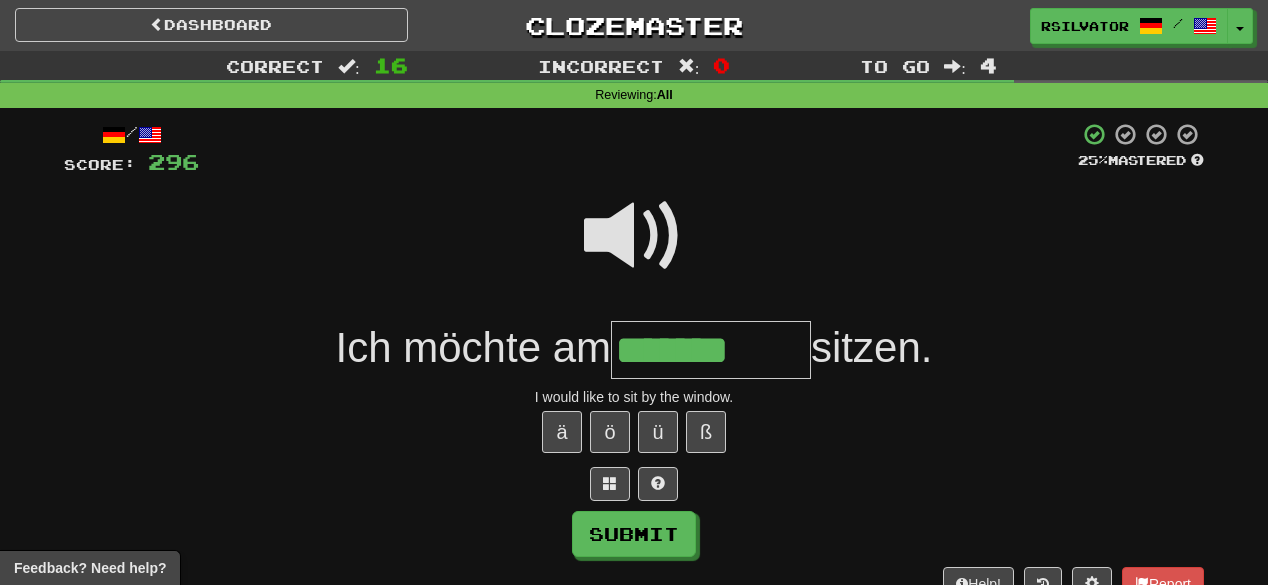 type on "*******" 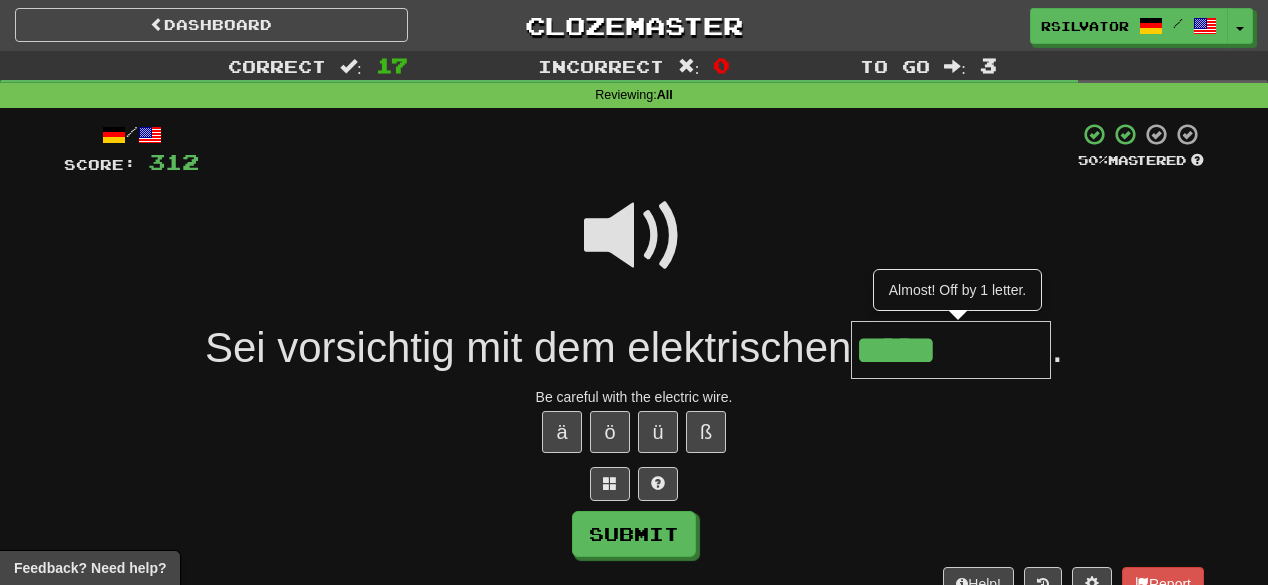 type on "*****" 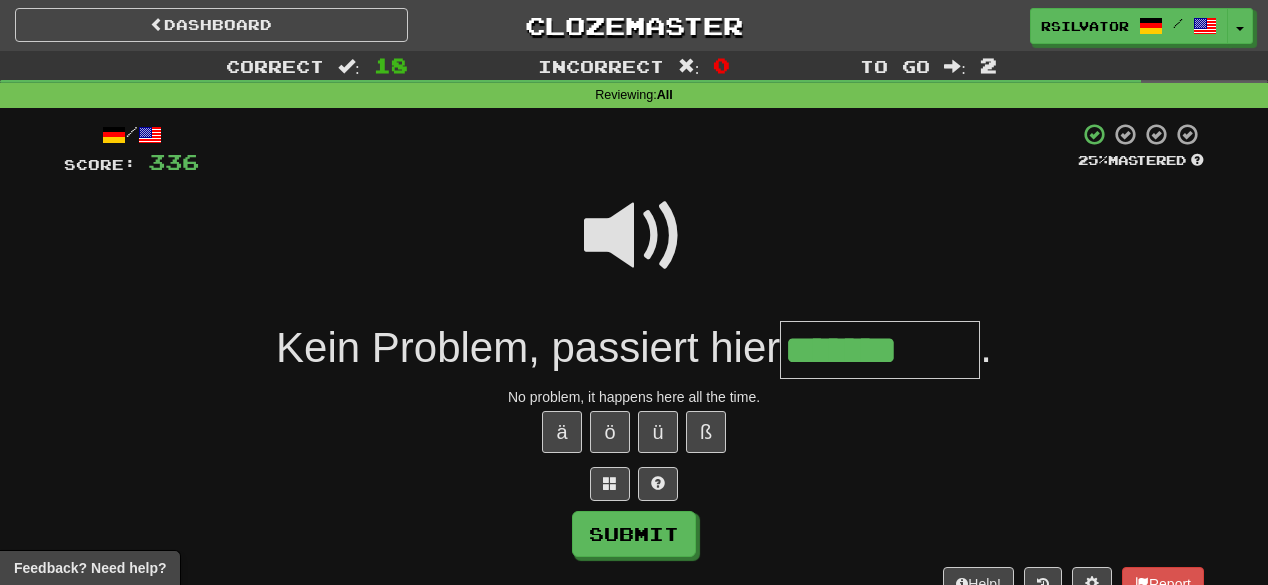 type on "*******" 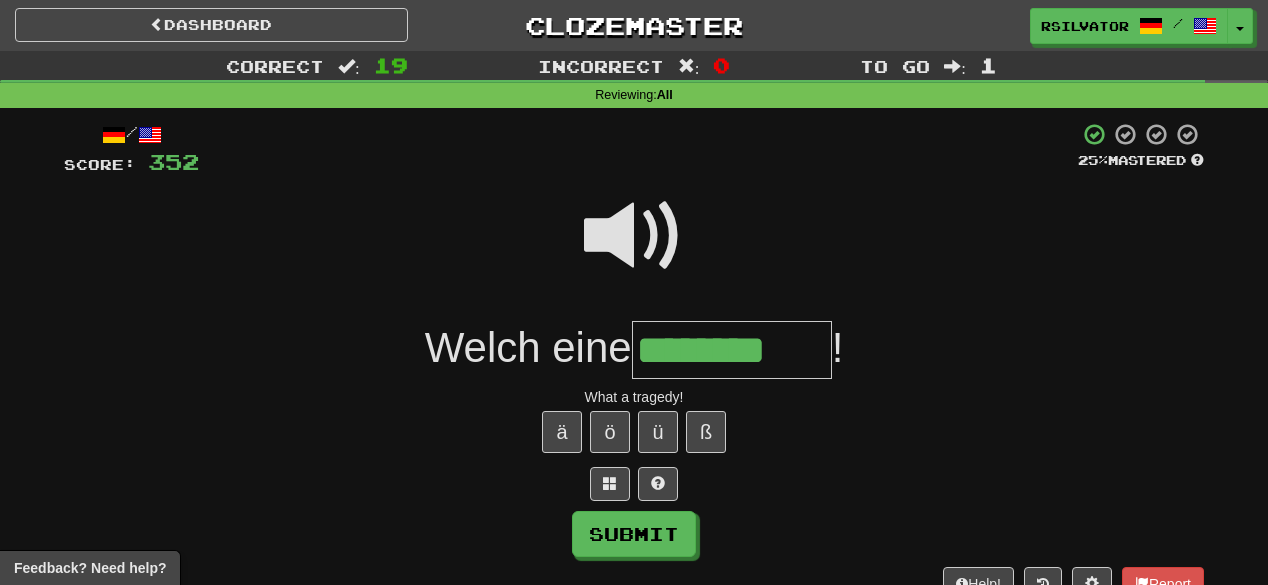 type on "********" 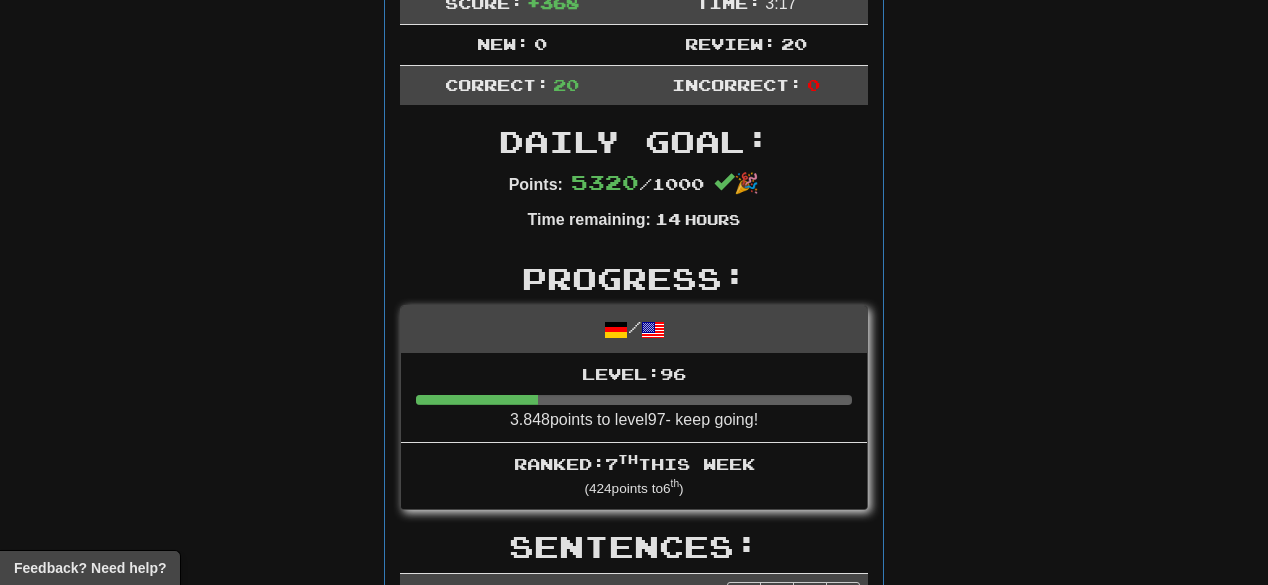 scroll, scrollTop: 480, scrollLeft: 0, axis: vertical 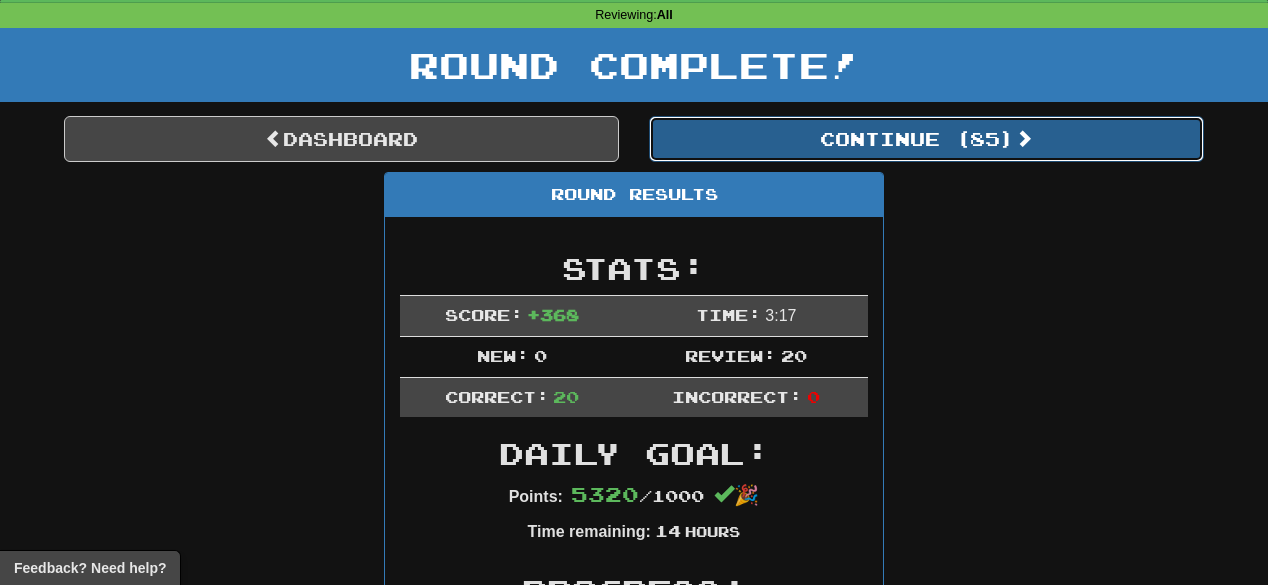 click on "Continue ( 85 )" at bounding box center [926, 139] 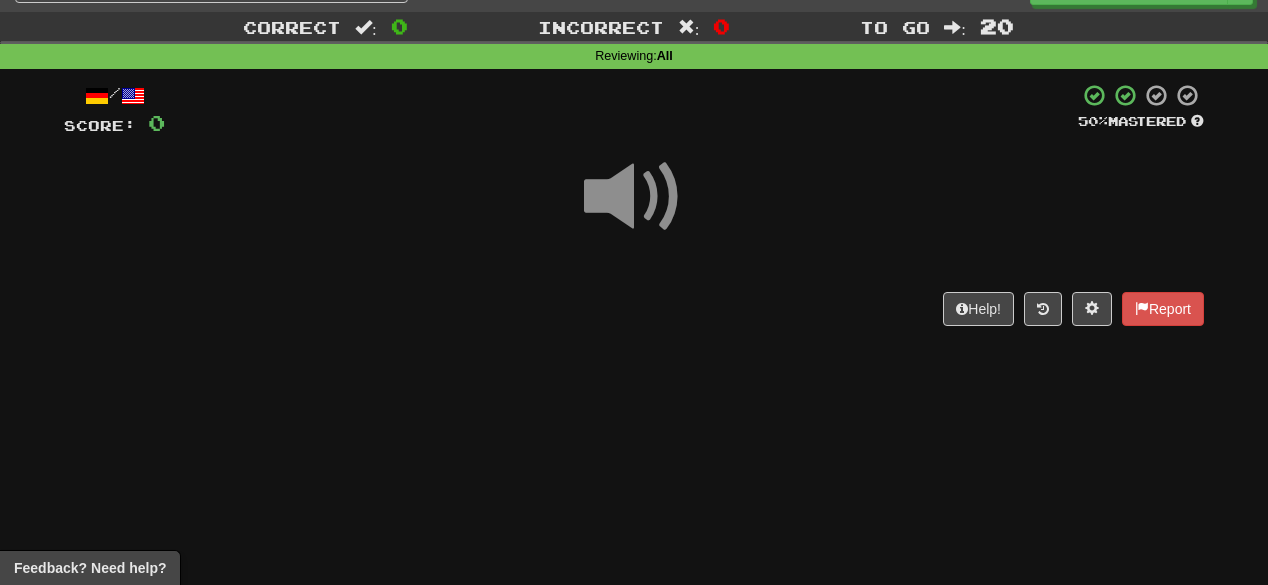 scroll, scrollTop: 0, scrollLeft: 0, axis: both 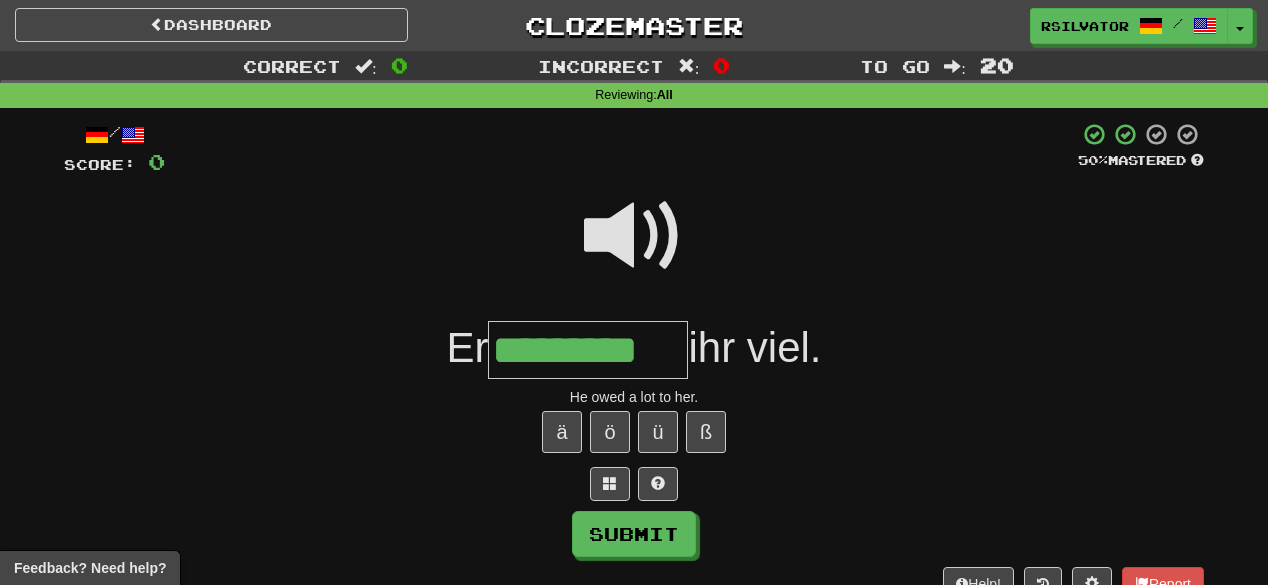 type on "*********" 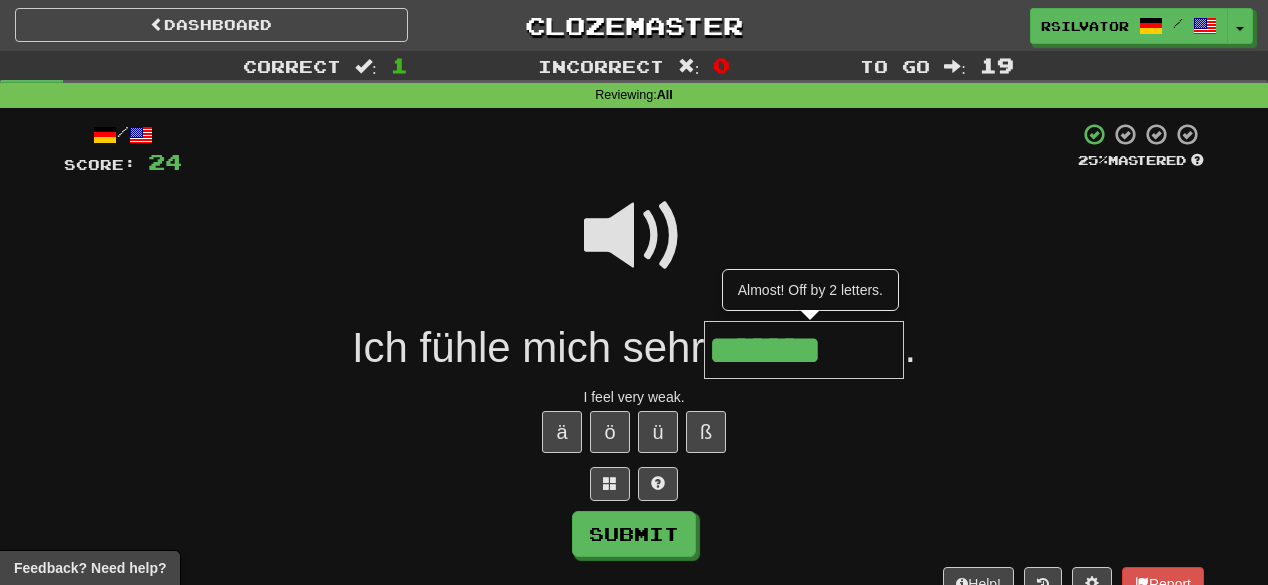 type on "*******" 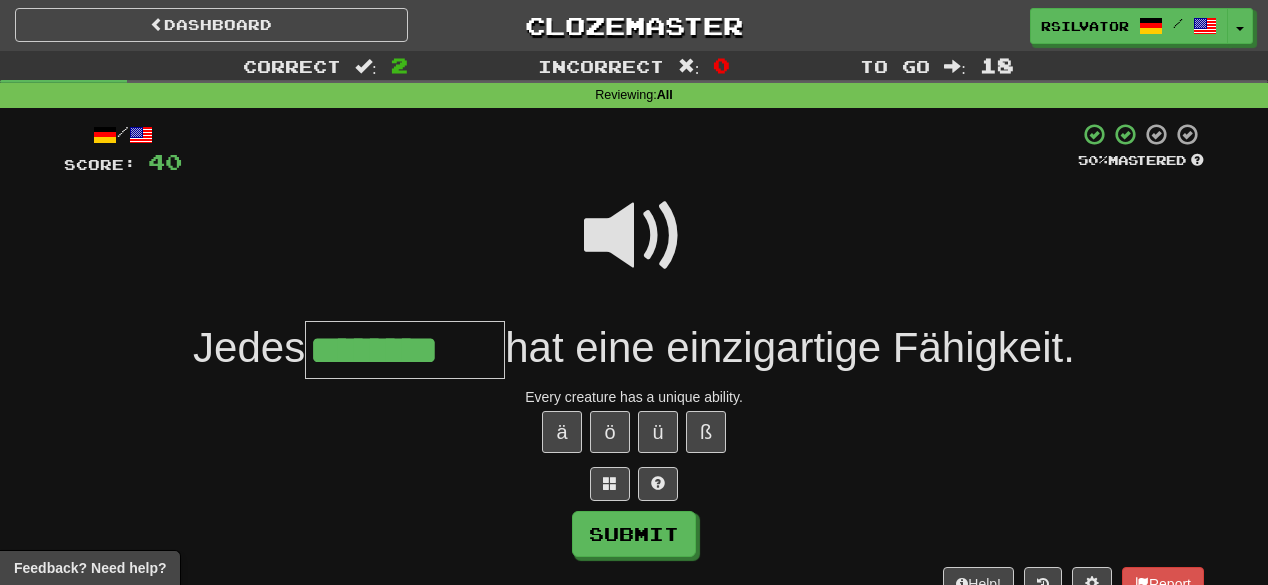 type on "********" 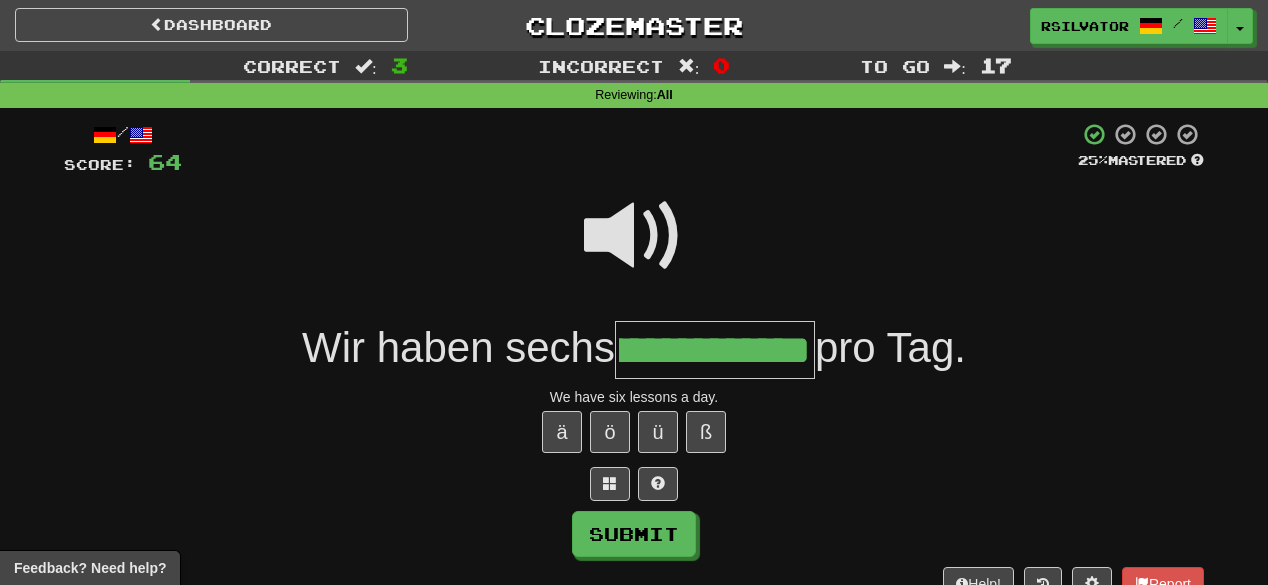 scroll, scrollTop: 0, scrollLeft: 160, axis: horizontal 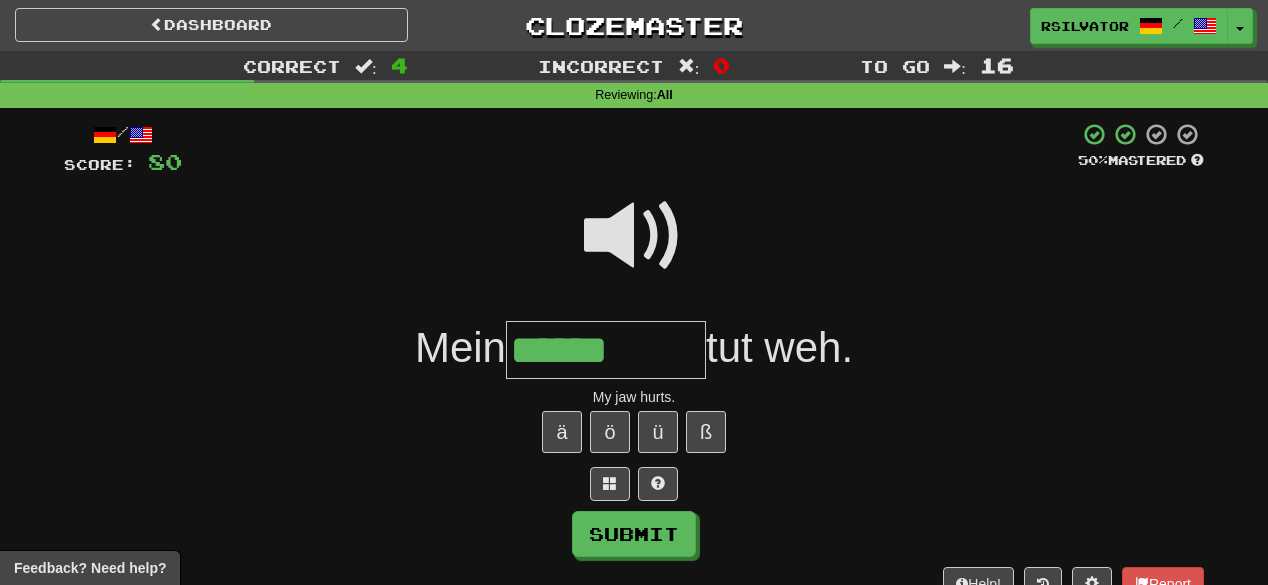 type on "******" 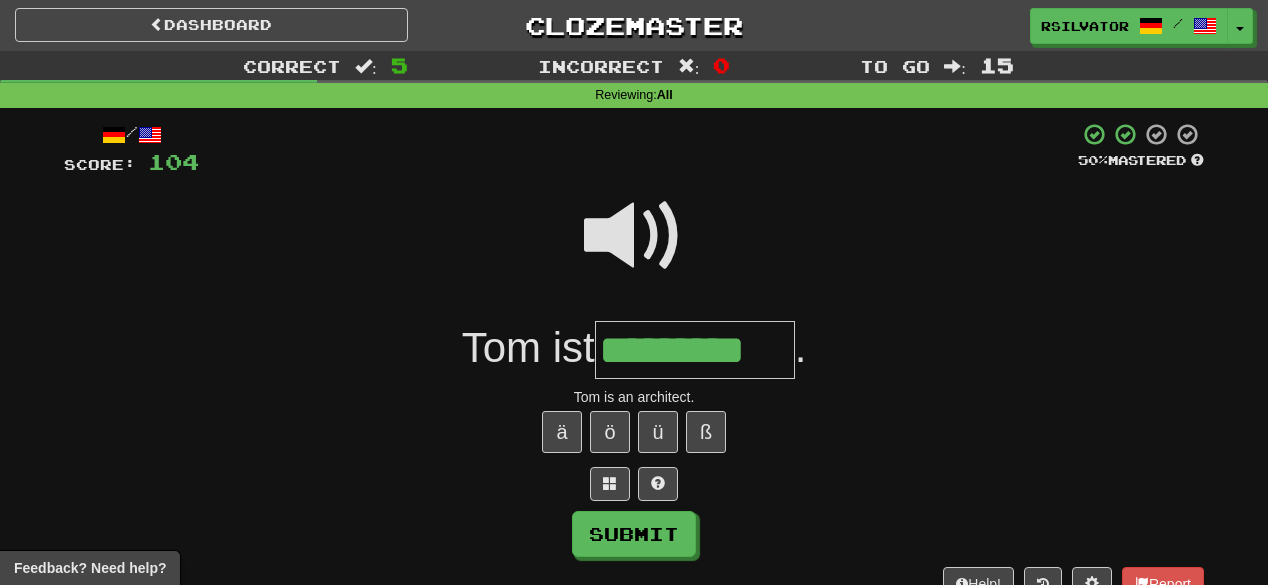 type on "*********" 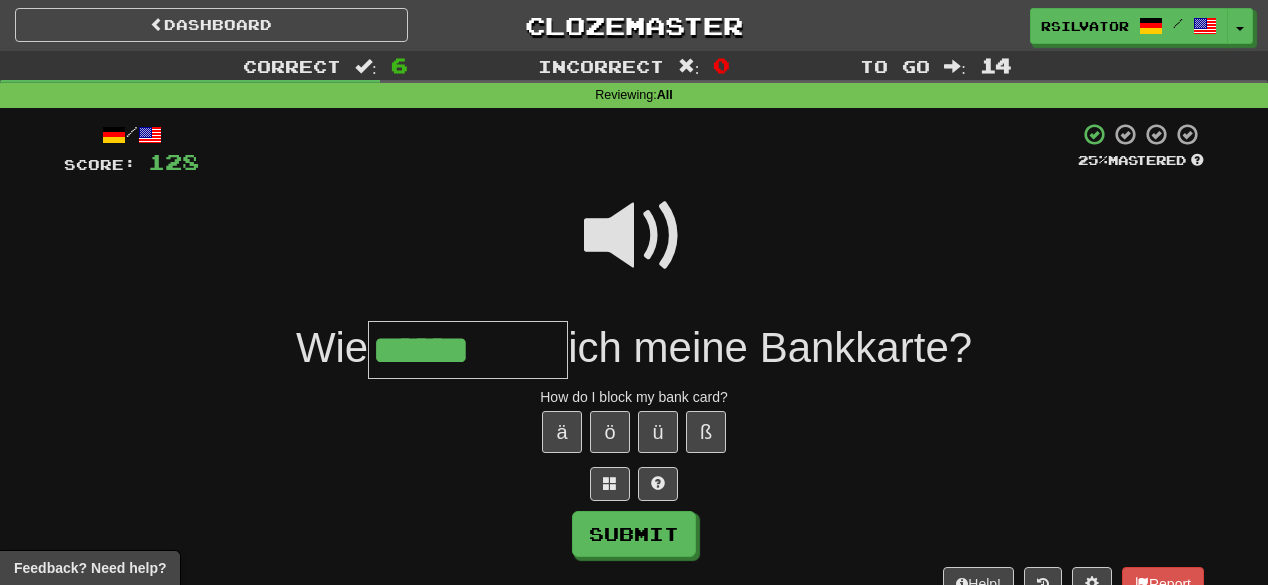 type on "******" 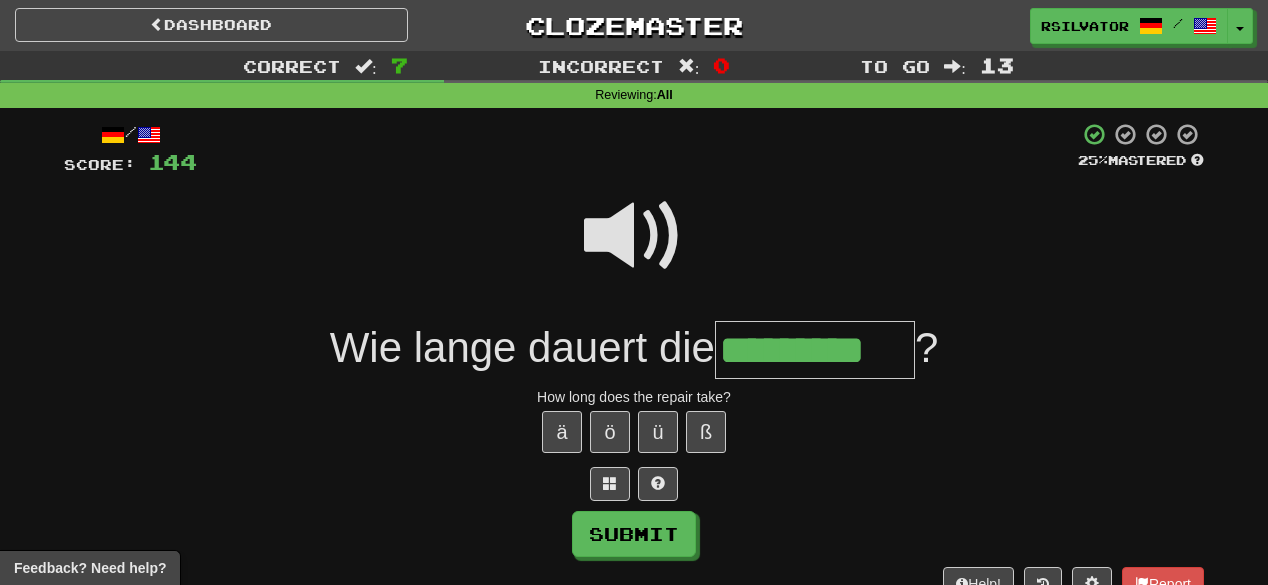 type on "*********" 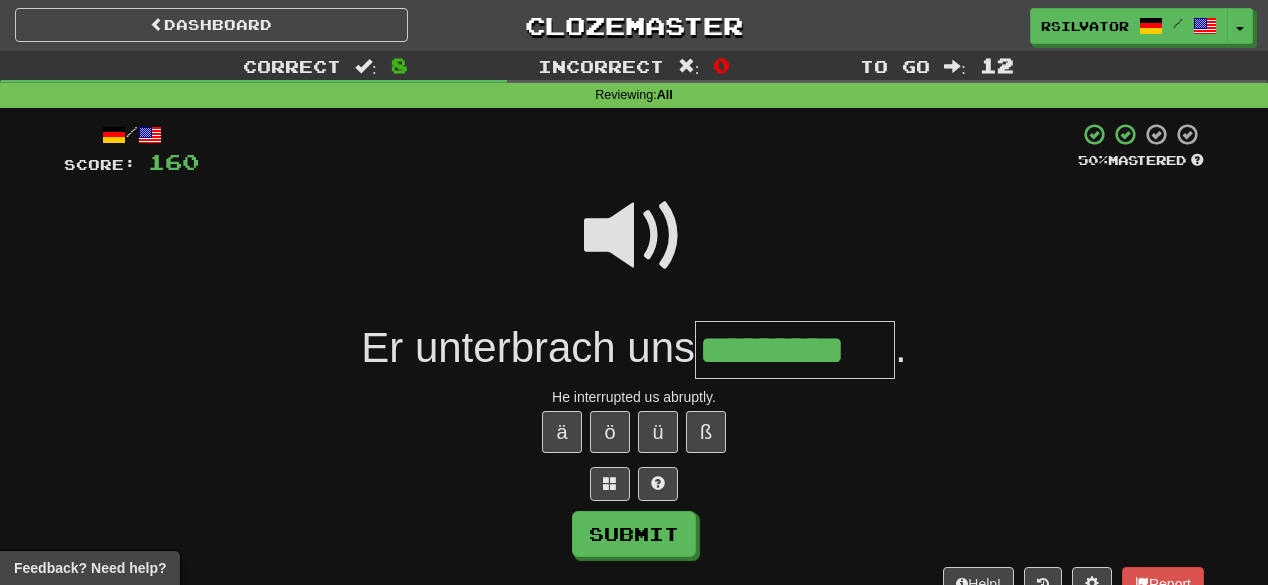 type on "*********" 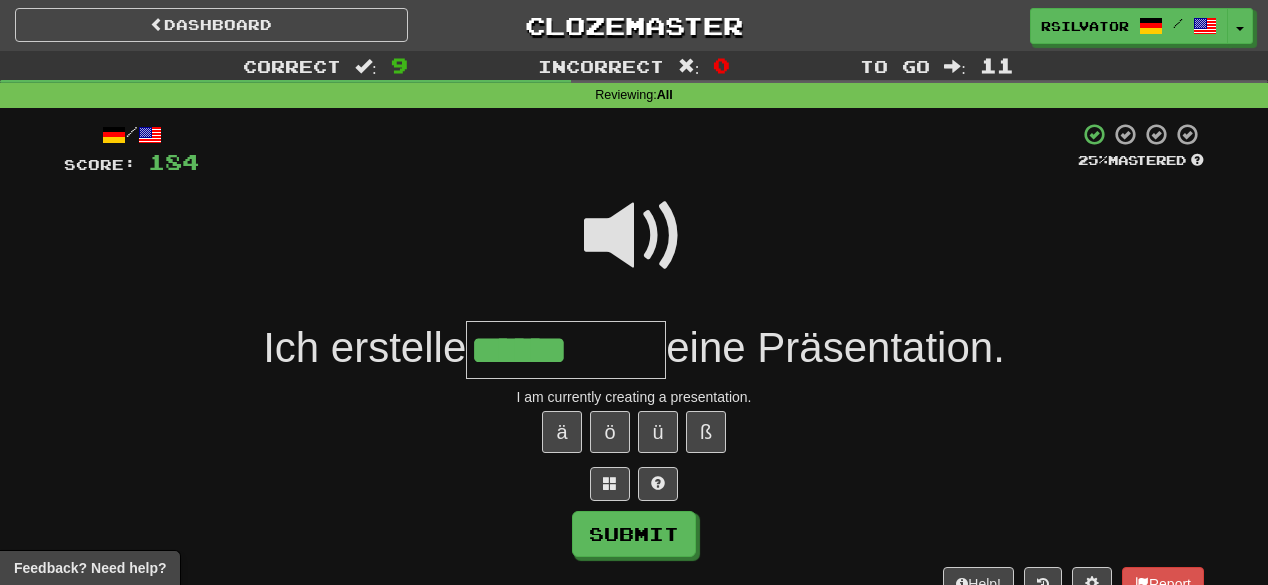 type on "******" 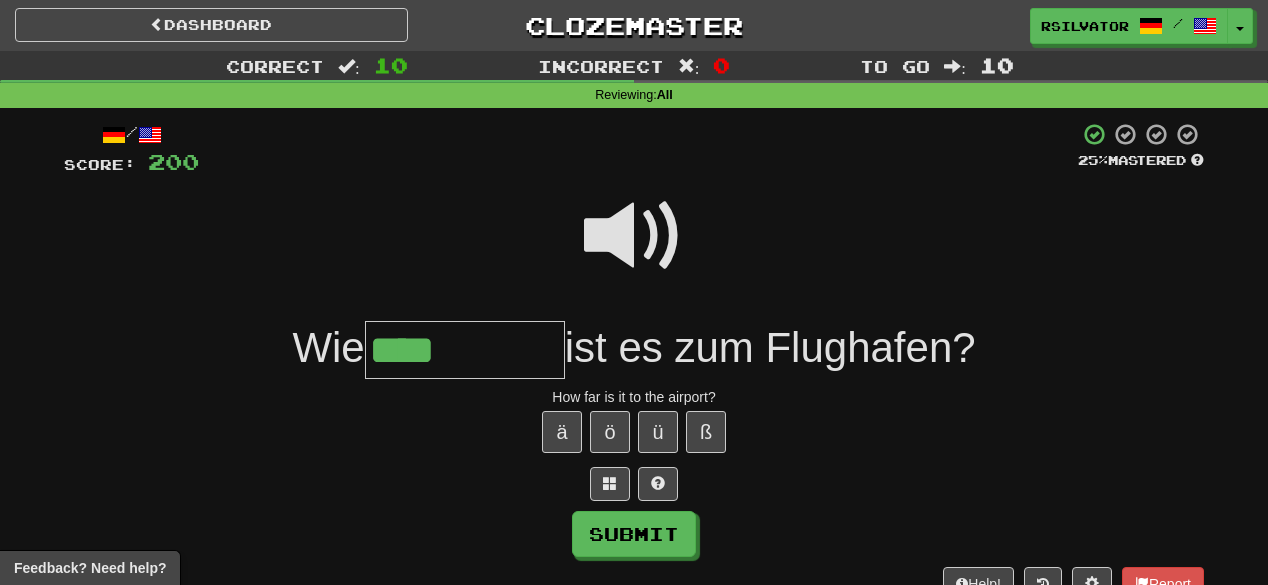 type on "****" 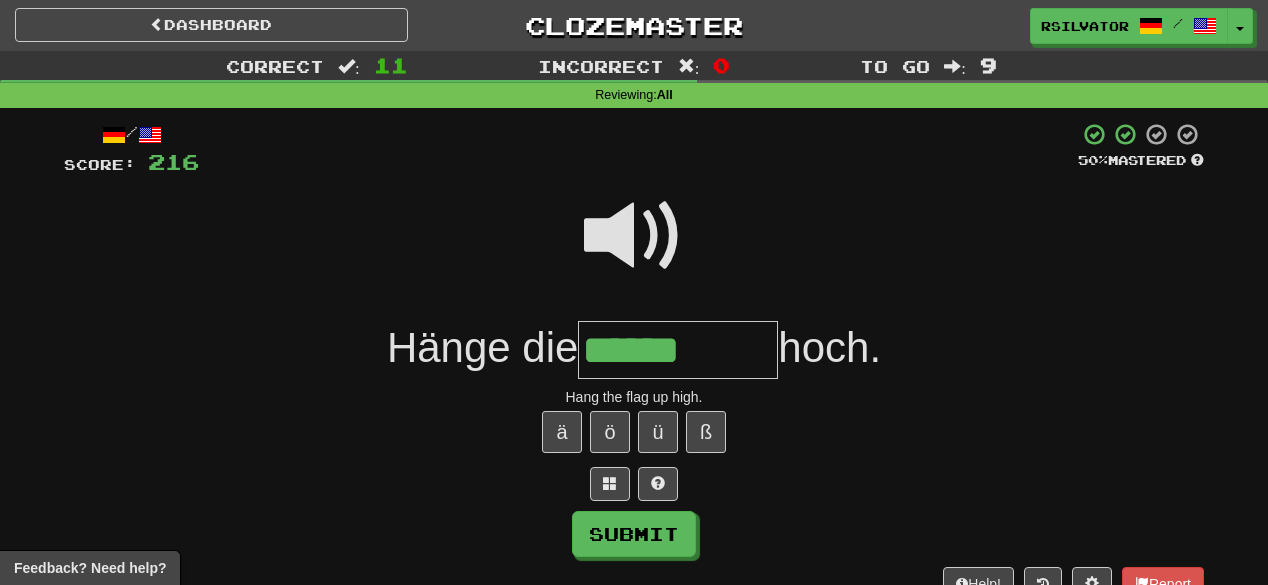 type on "******" 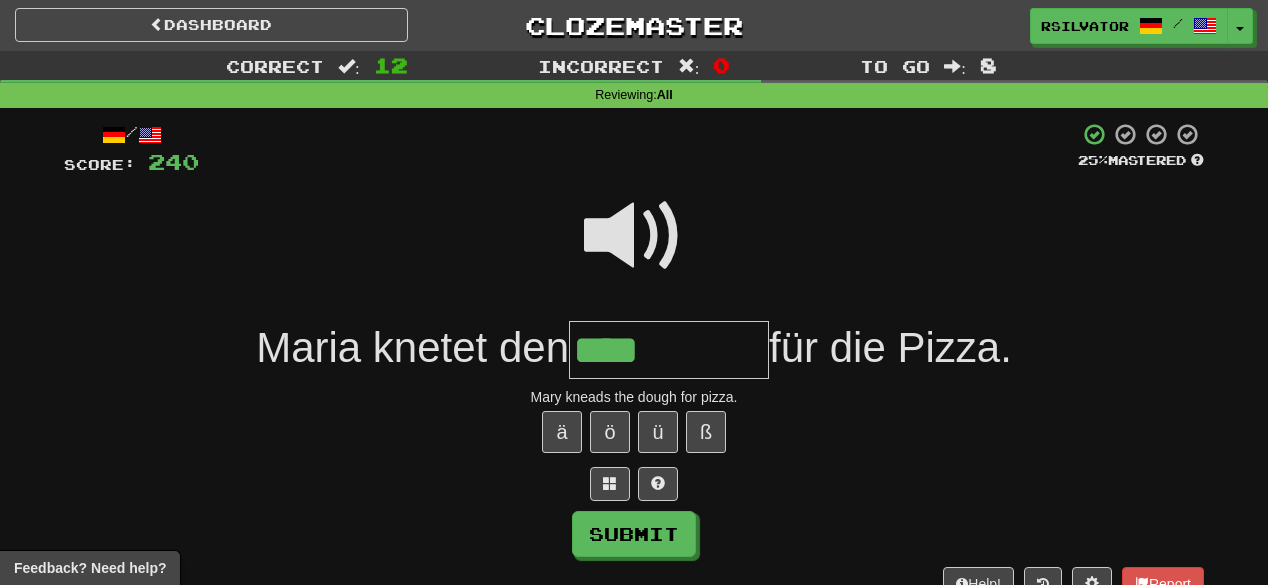 type on "****" 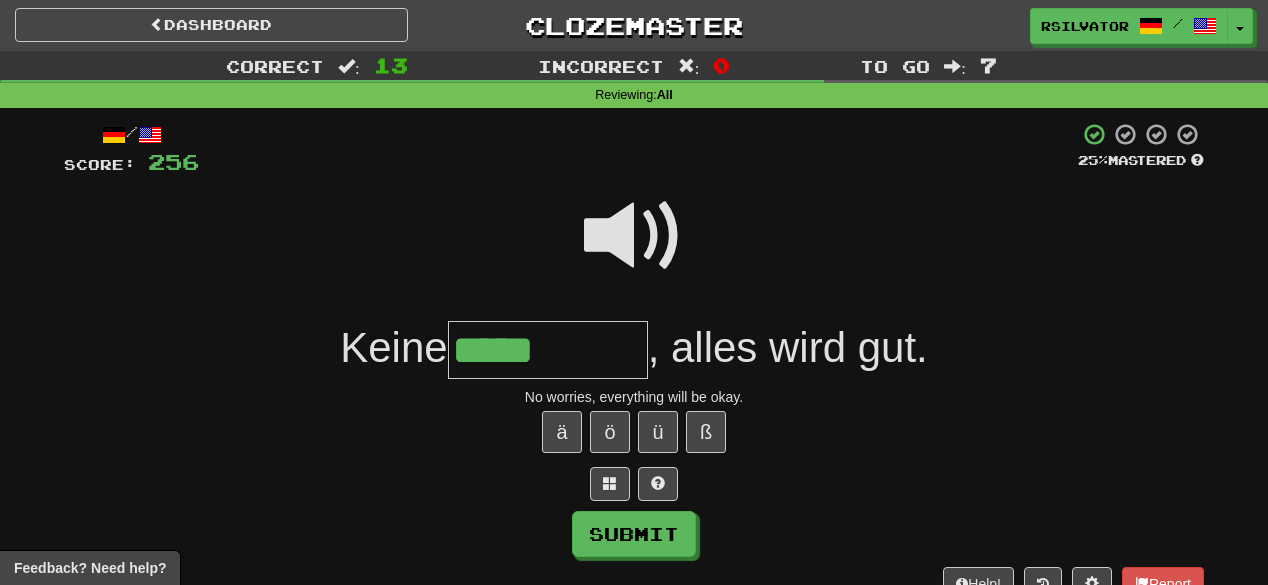 type on "*****" 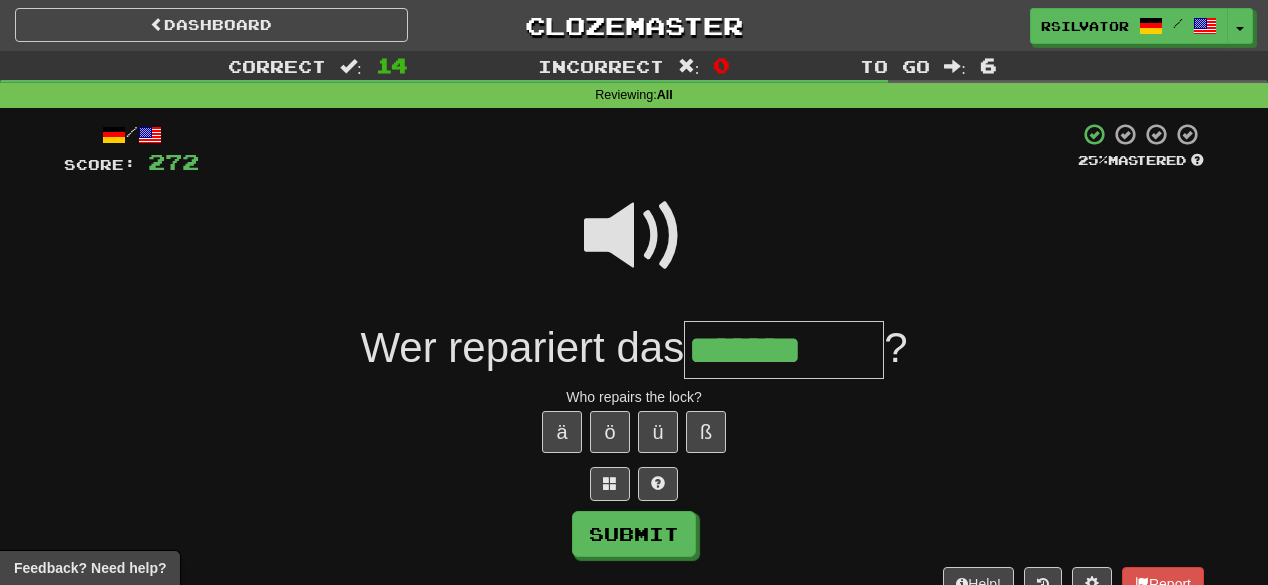 type on "*******" 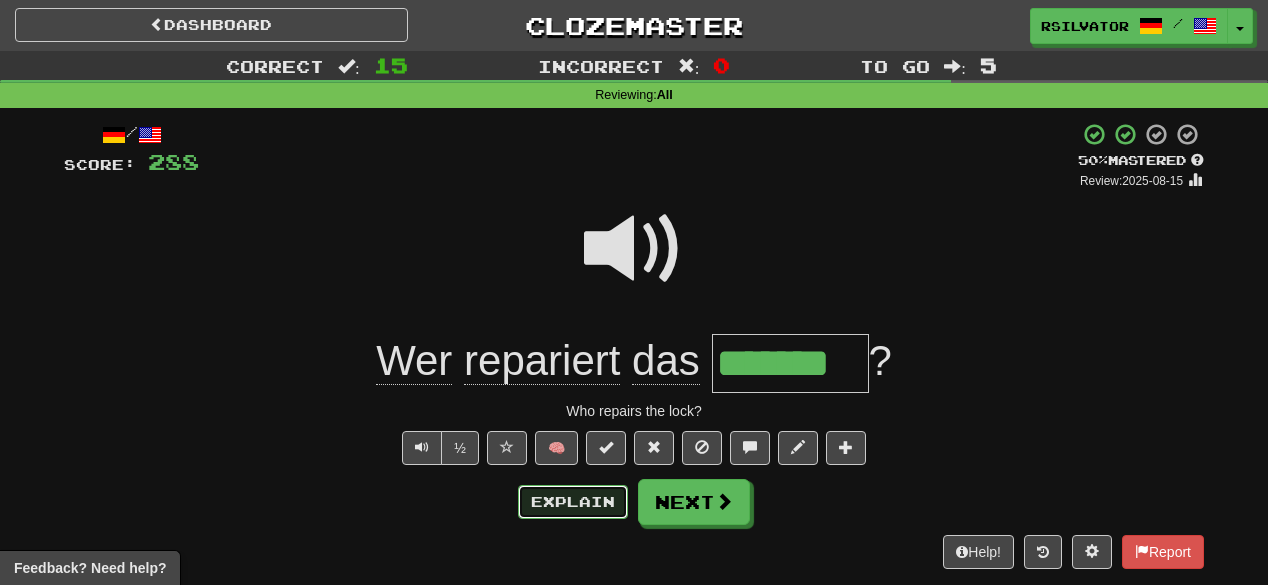click on "Explain" at bounding box center [573, 502] 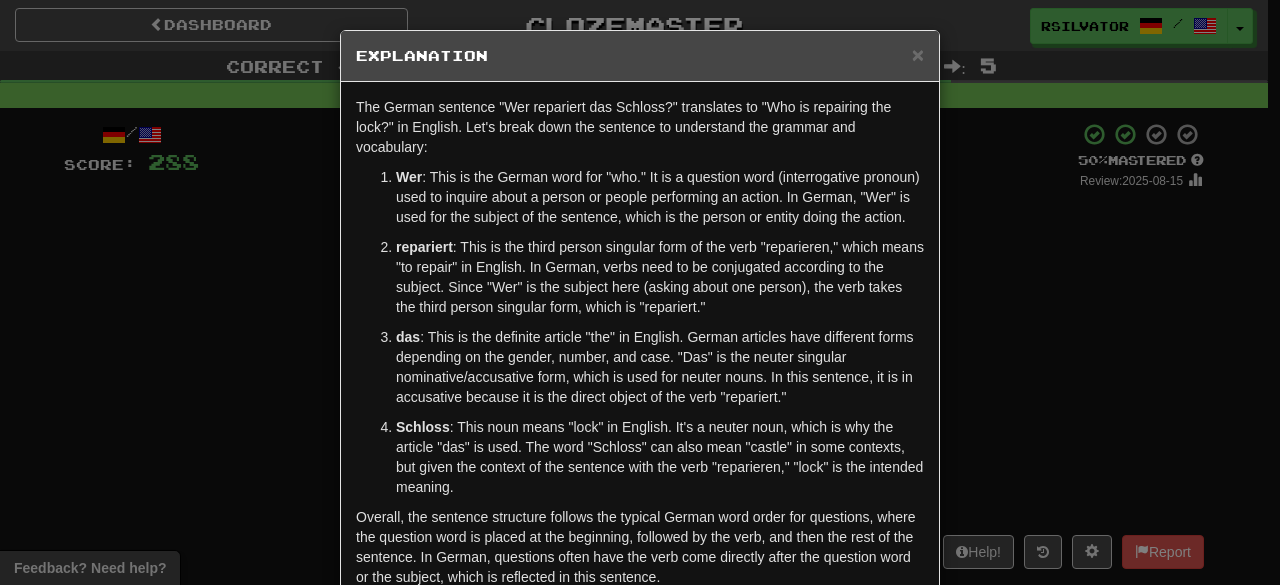 click on "× Explanation The German sentence "Wer repariert das Schloss?" translates to "Who is repairing the lock?" in English. Let's break down the sentence to understand the grammar and vocabulary:
Wer : This is the German word for "who." It is a question word (interrogative pronoun) used to inquire about a person or people performing an action. In German, "Wer" is used for the subject of the sentence, which is the person or entity doing the action.
repariert : This is the third person singular form of the verb "reparieren," which means "to repair" in English. In German, verbs need to be conjugated according to the subject. Since "Wer" is the subject here (asking about one person), the verb takes the third person singular form, which is "repariert."
das
Schloss
In beta. Generated by ChatGPT. Like it? Hate it?  Let us know ! Close" at bounding box center [640, 292] 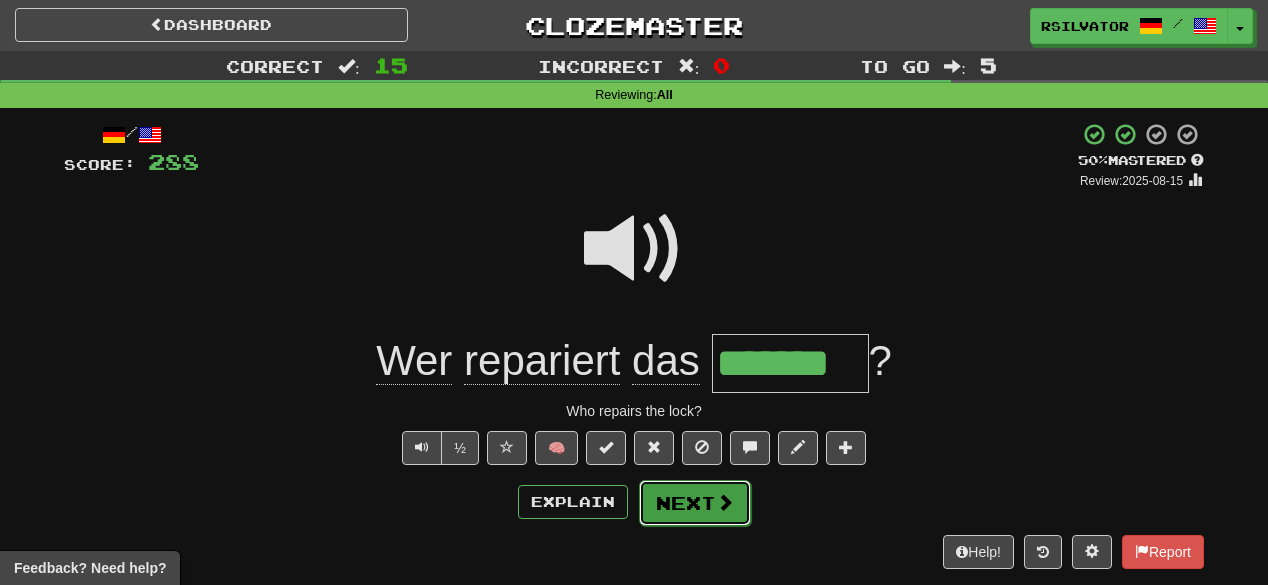 click on "Next" at bounding box center (695, 503) 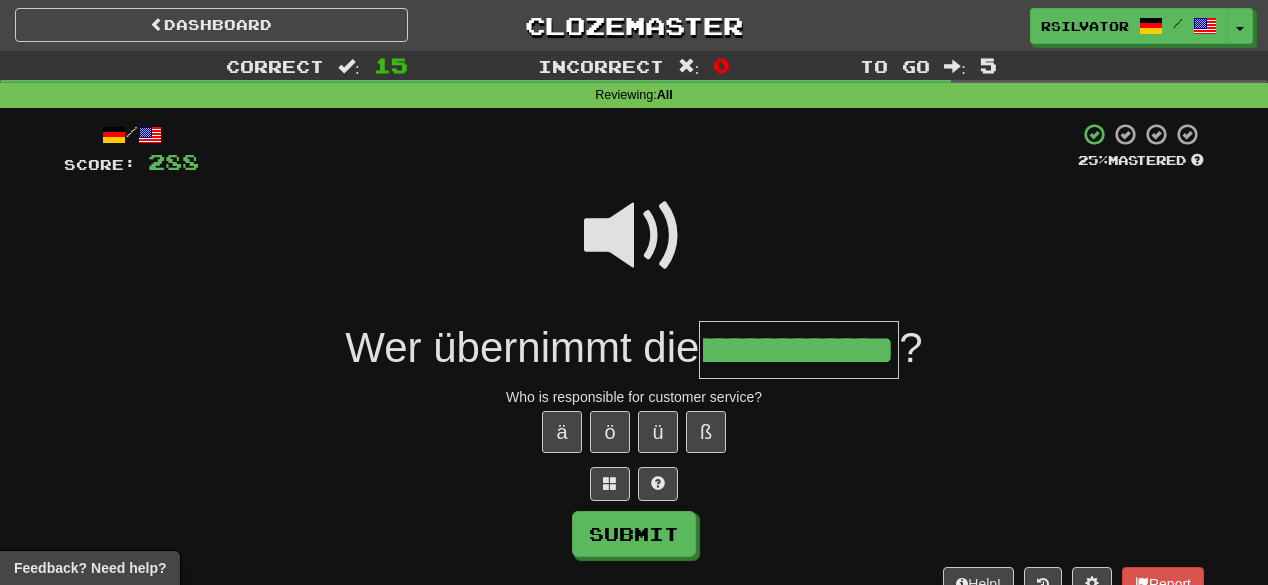 scroll, scrollTop: 0, scrollLeft: 140, axis: horizontal 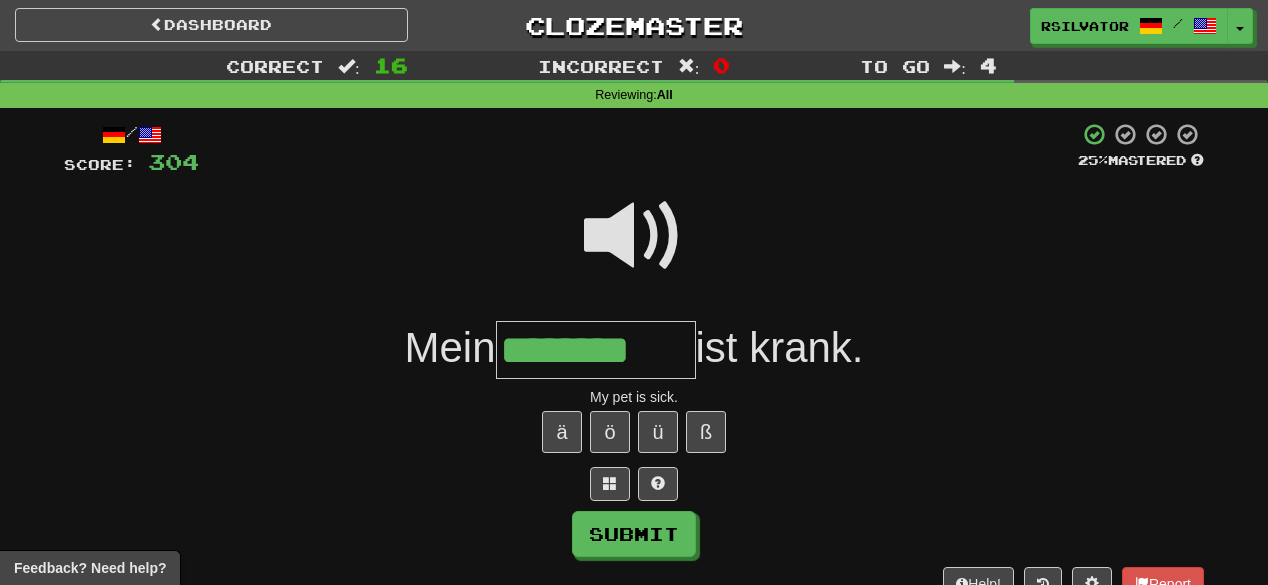 type on "********" 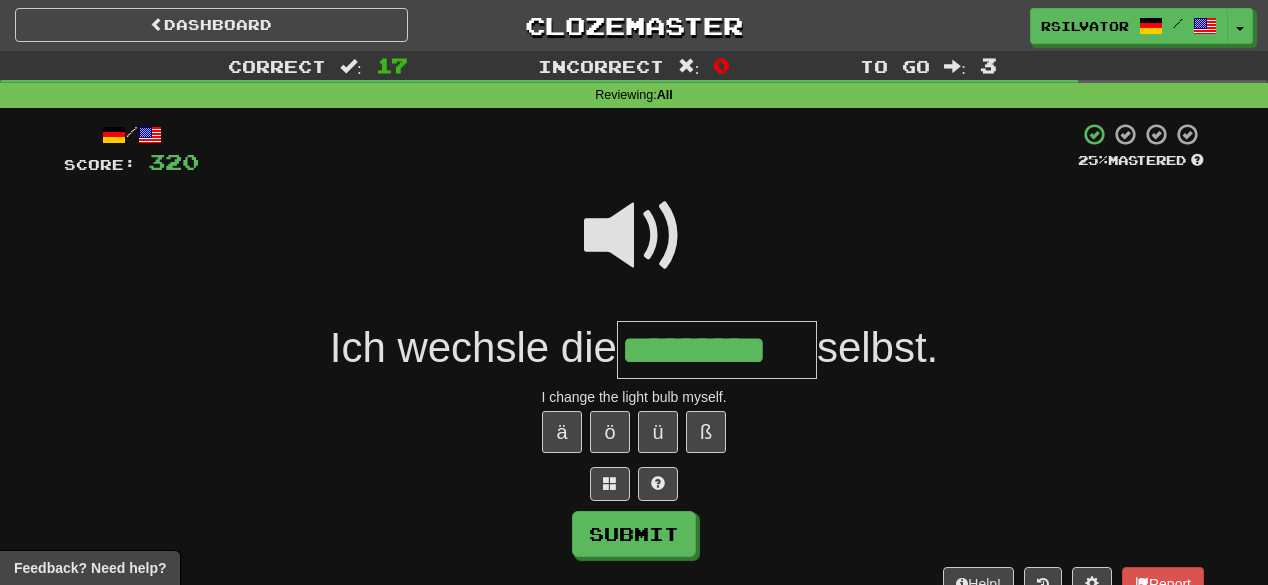 type on "*********" 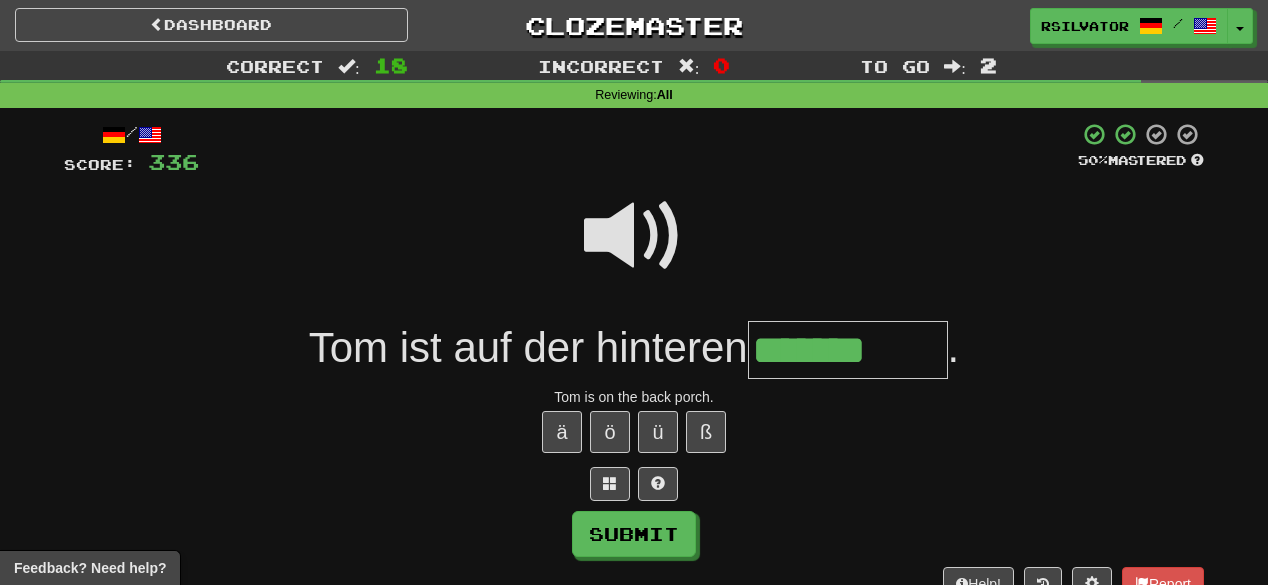 type on "*******" 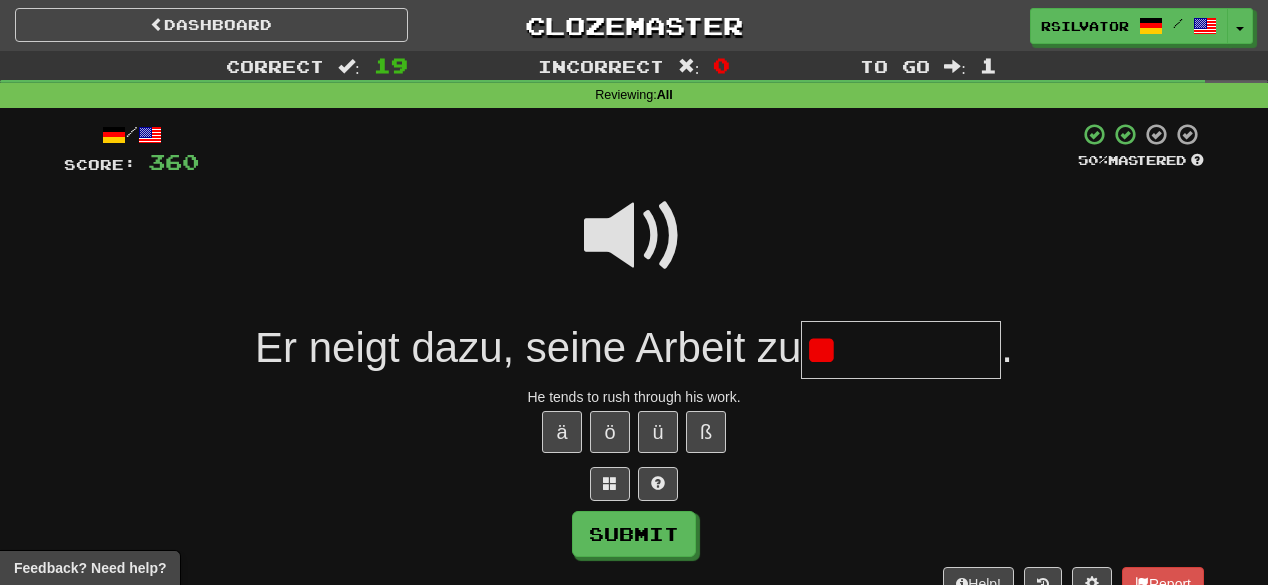 type on "*" 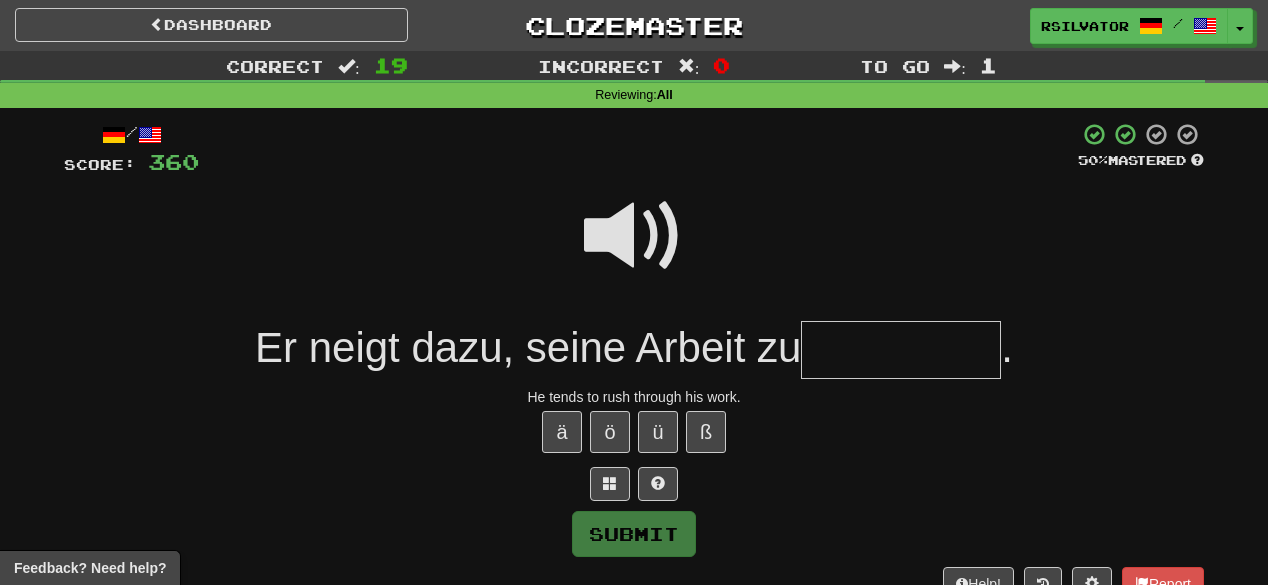 type on "*" 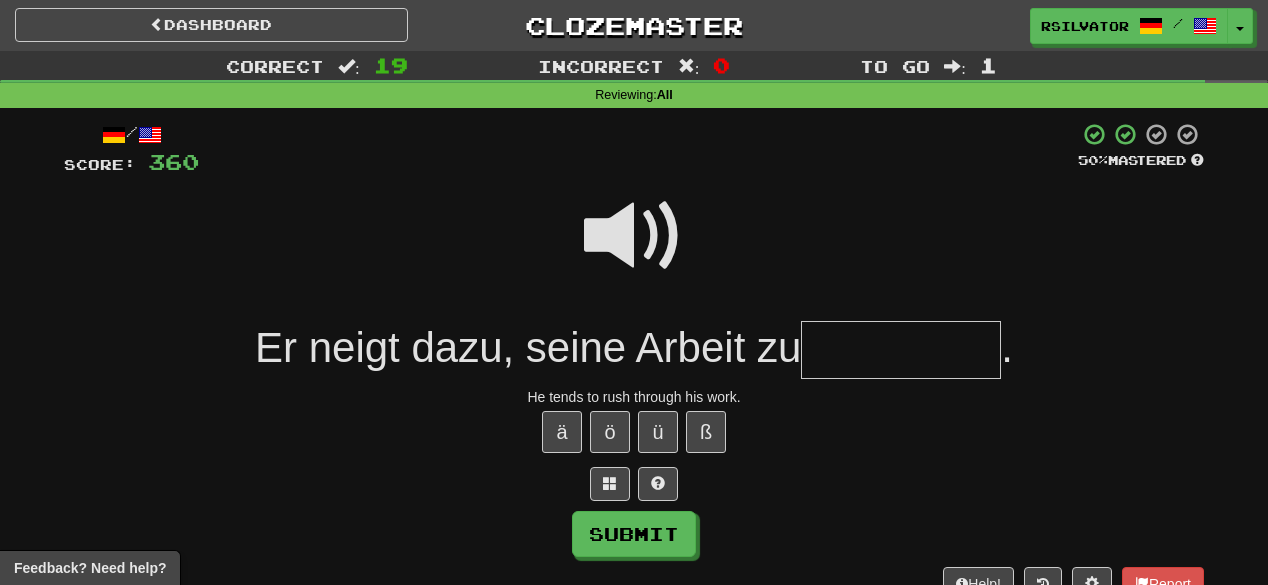 type on "*" 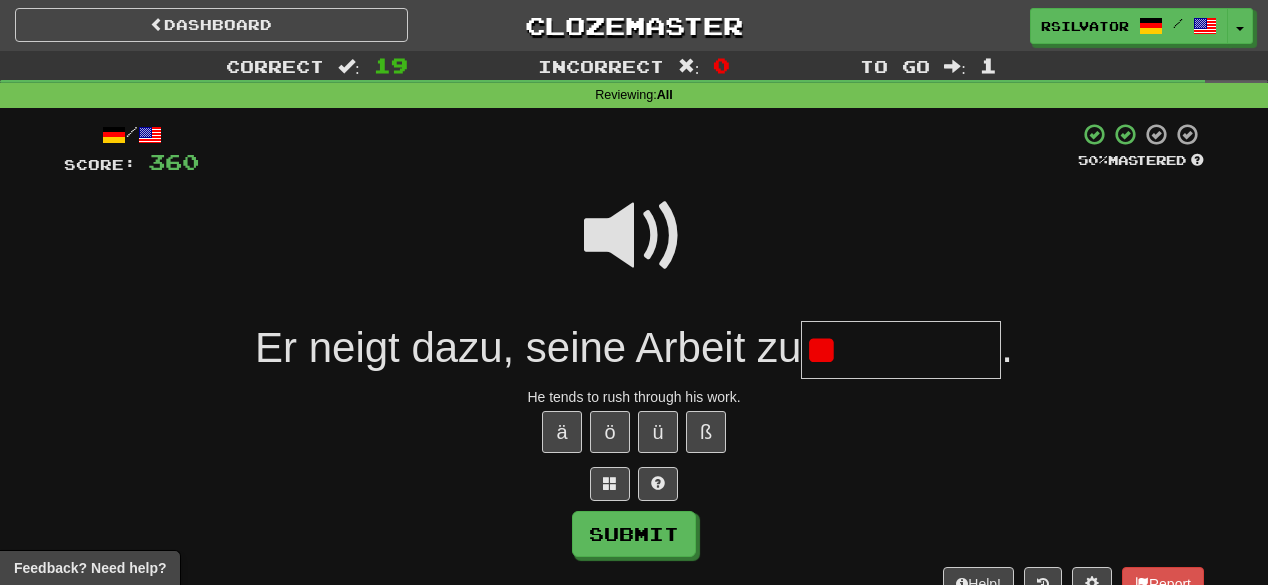 click at bounding box center (634, 236) 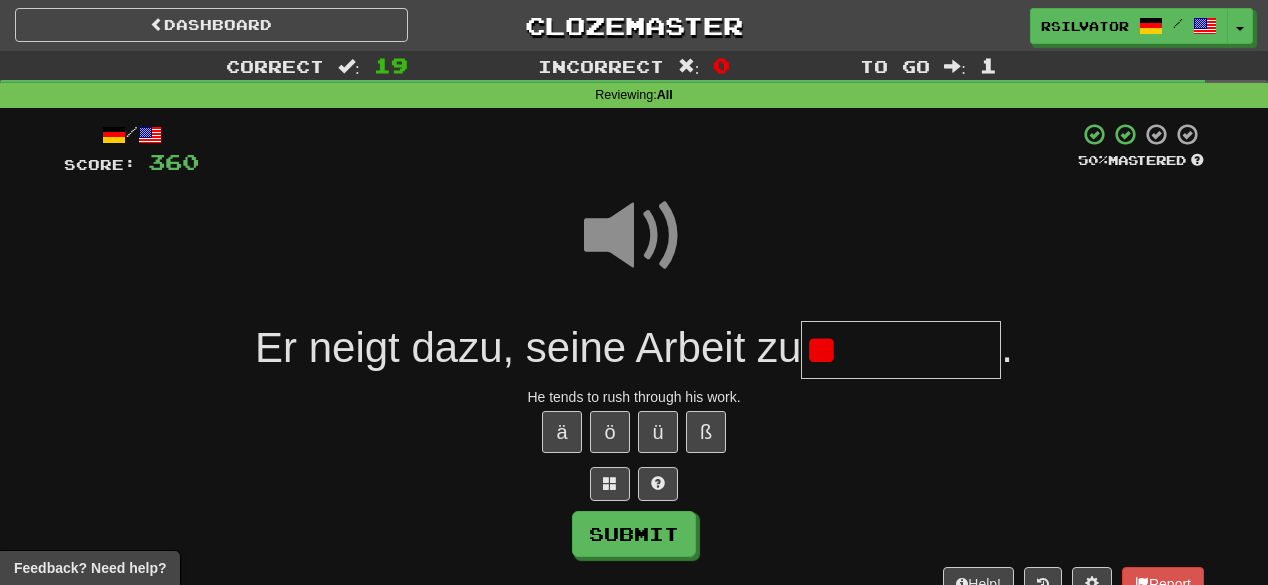 click on "**" at bounding box center (901, 350) 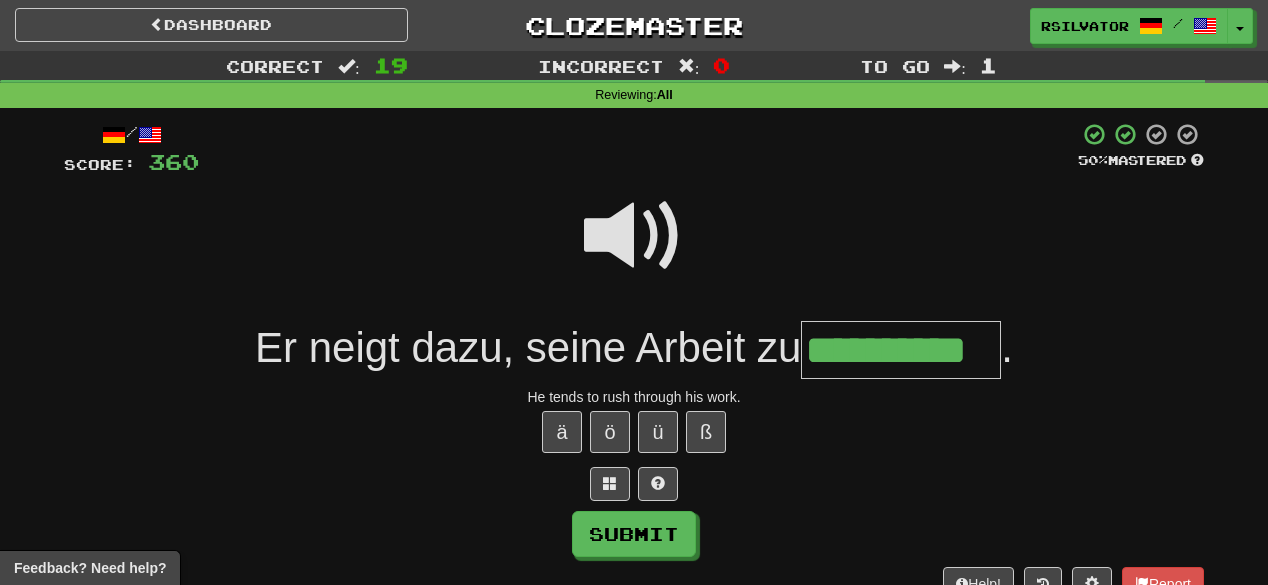 scroll, scrollTop: 0, scrollLeft: 28, axis: horizontal 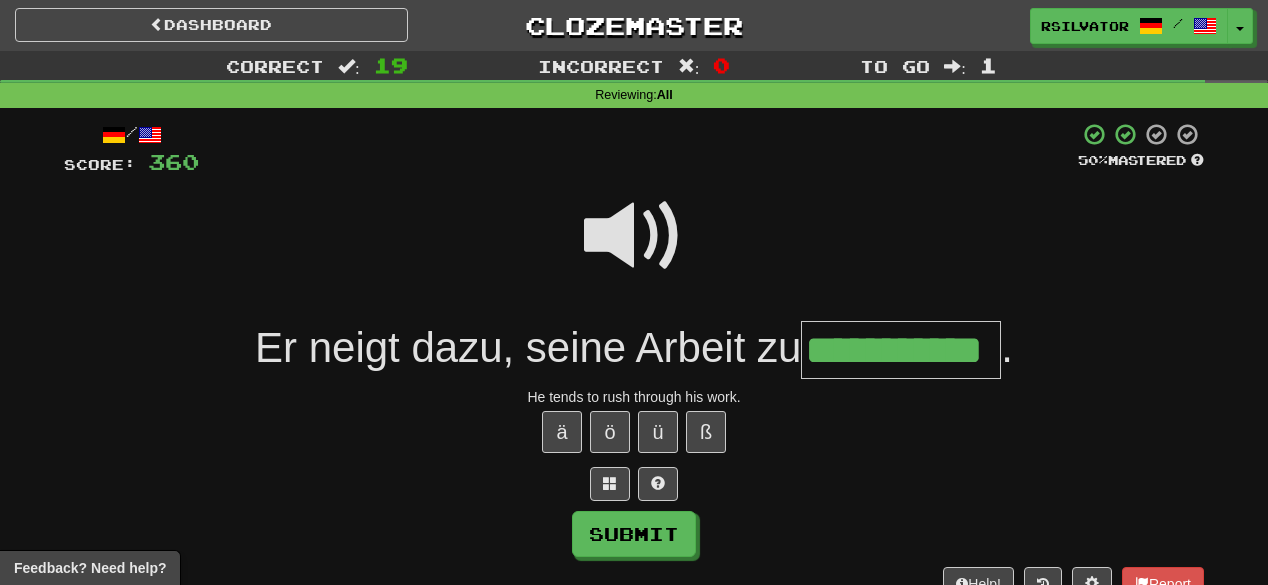 type on "**********" 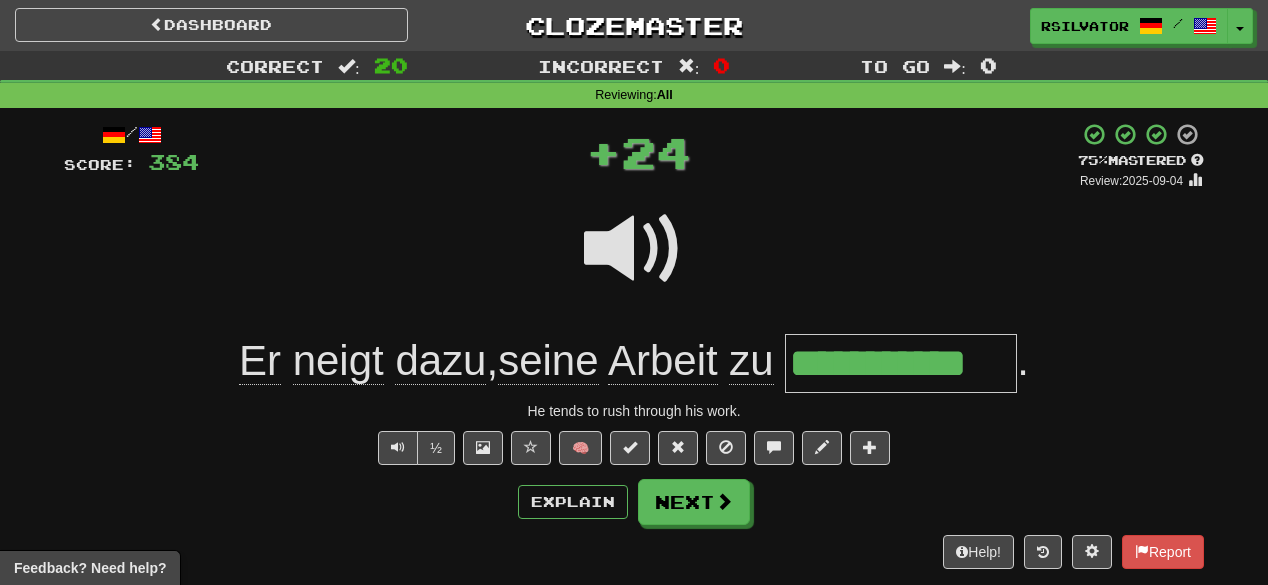 scroll, scrollTop: 0, scrollLeft: 0, axis: both 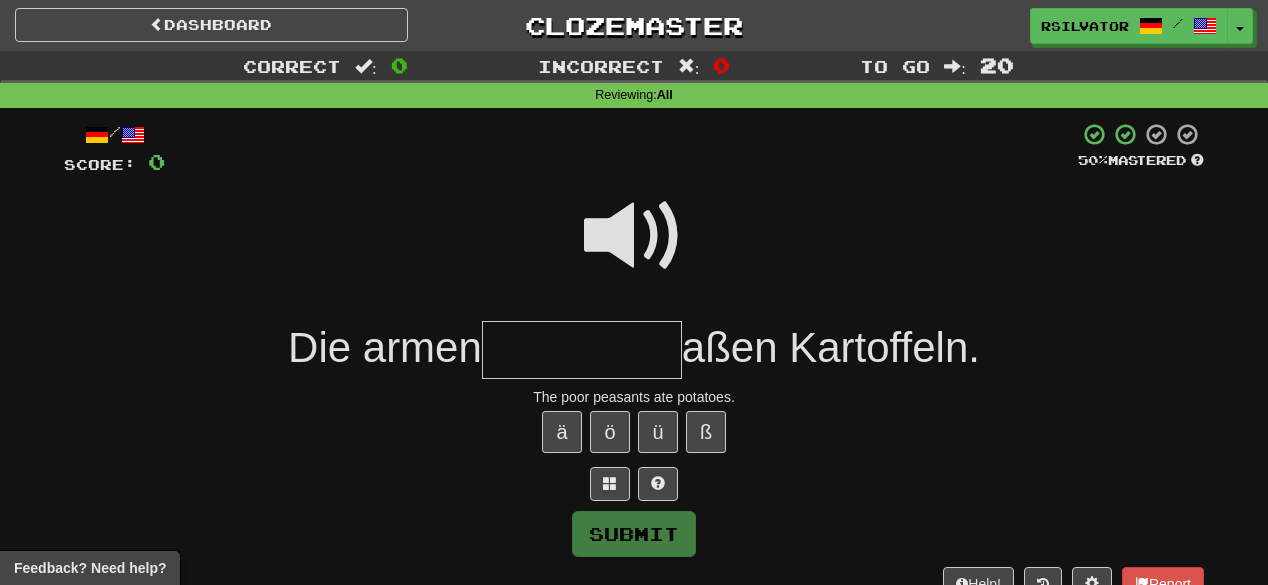 click at bounding box center [634, 236] 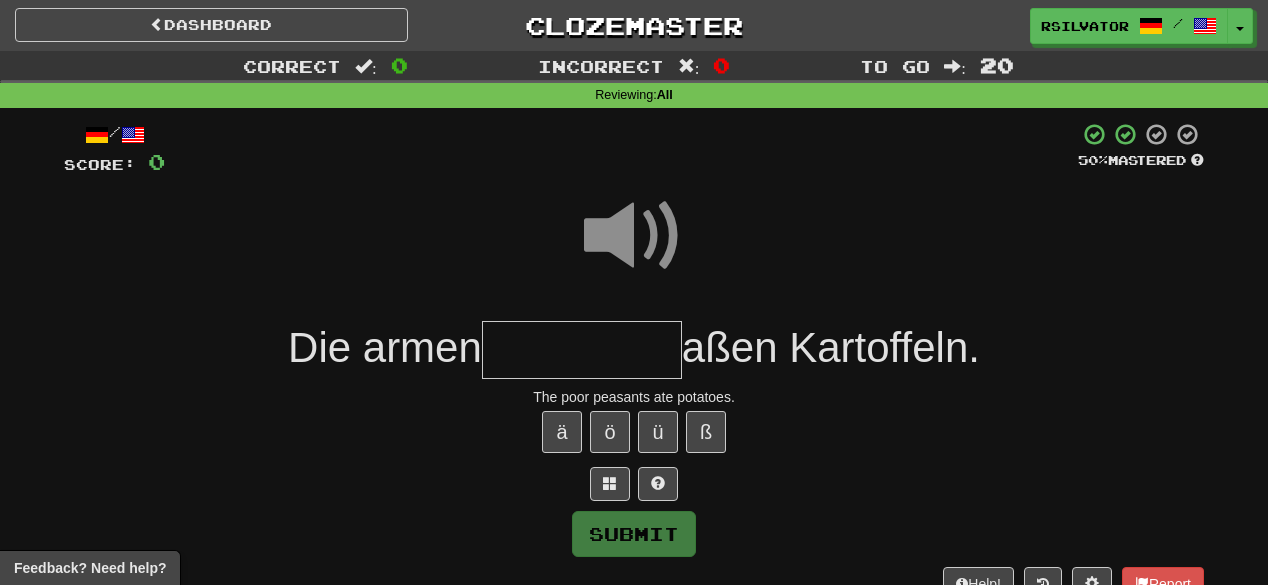 click at bounding box center [582, 350] 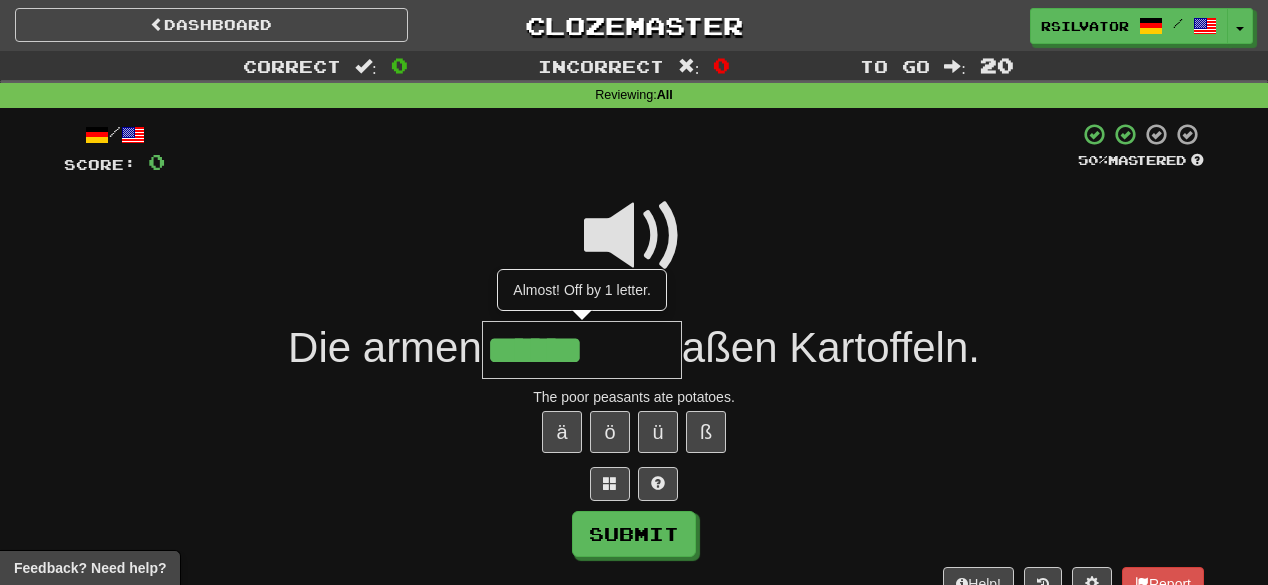 type on "******" 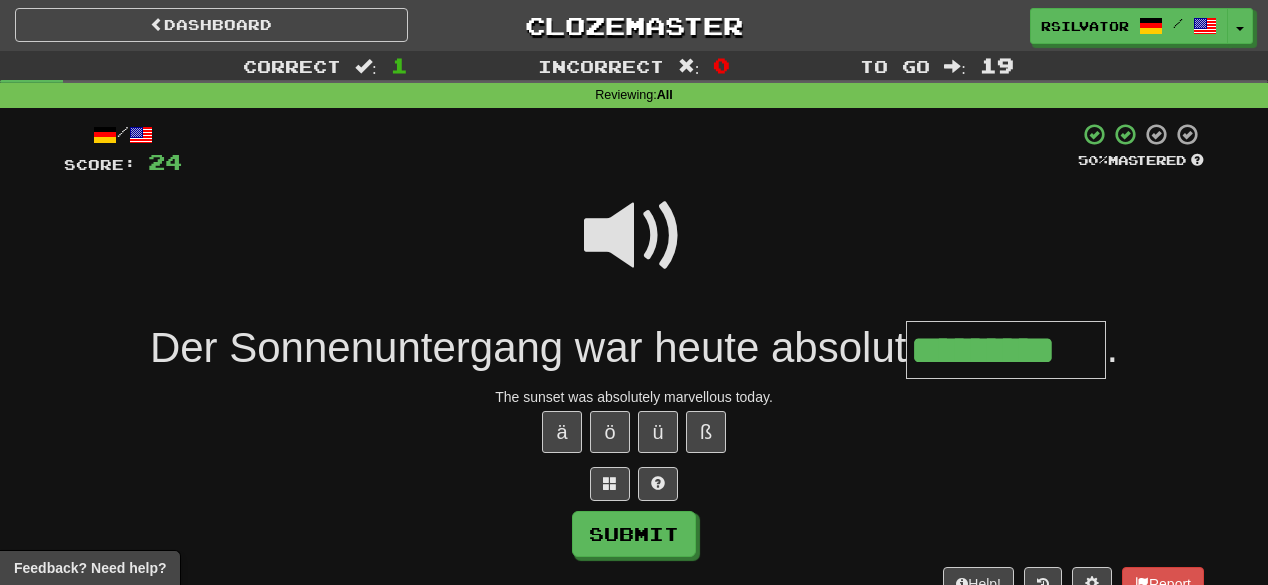scroll, scrollTop: 0, scrollLeft: 5, axis: horizontal 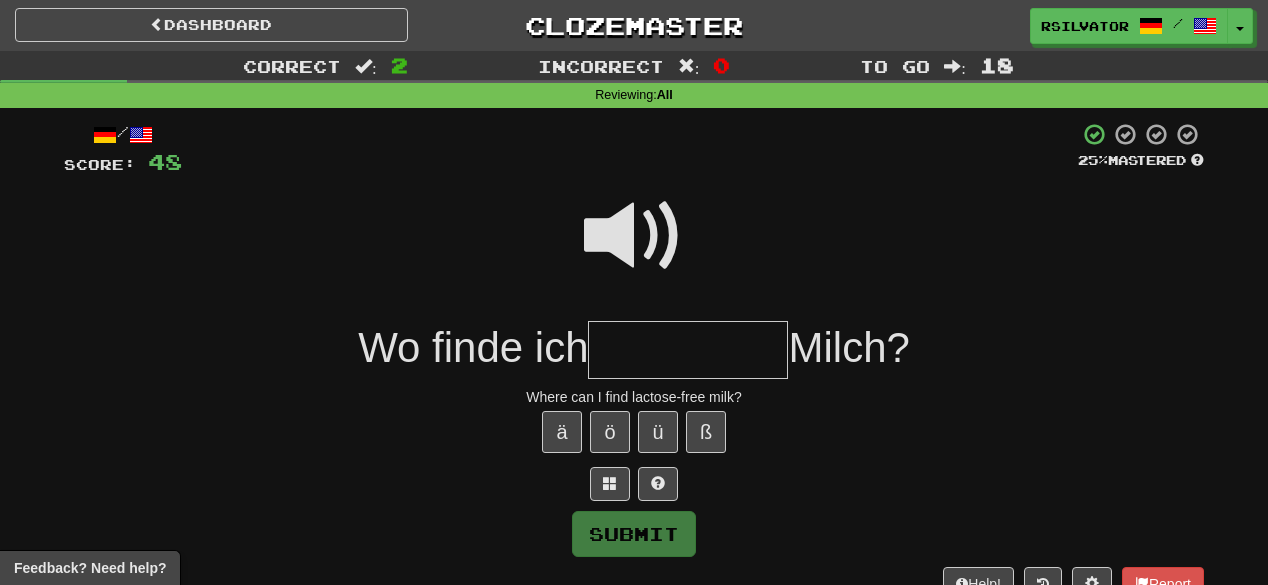 type on "*" 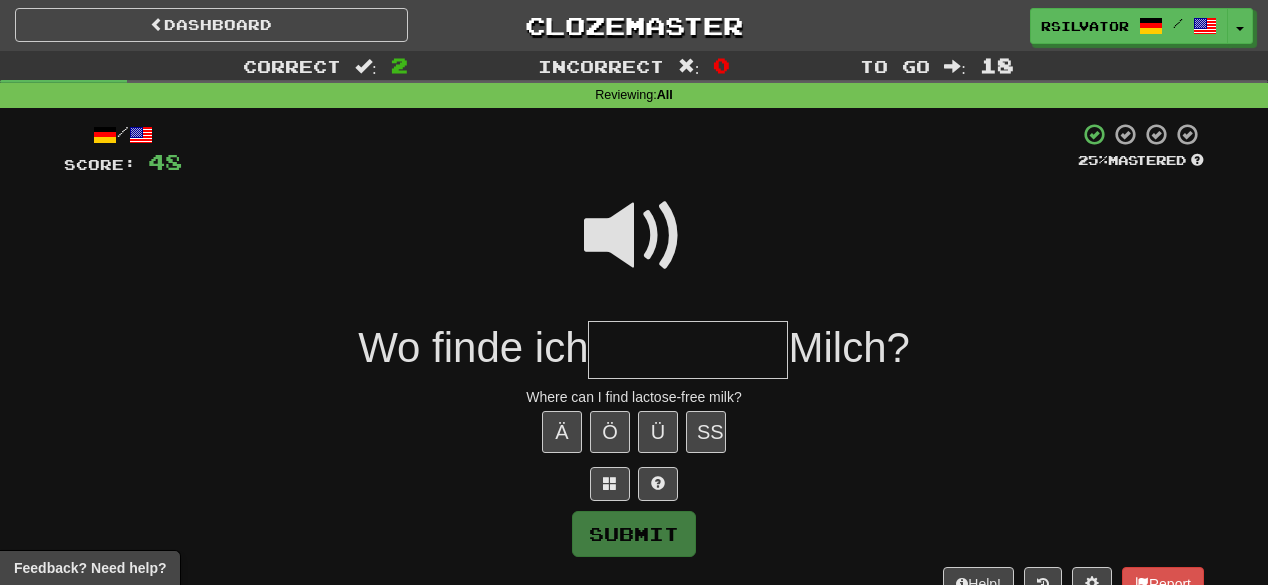 type on "*" 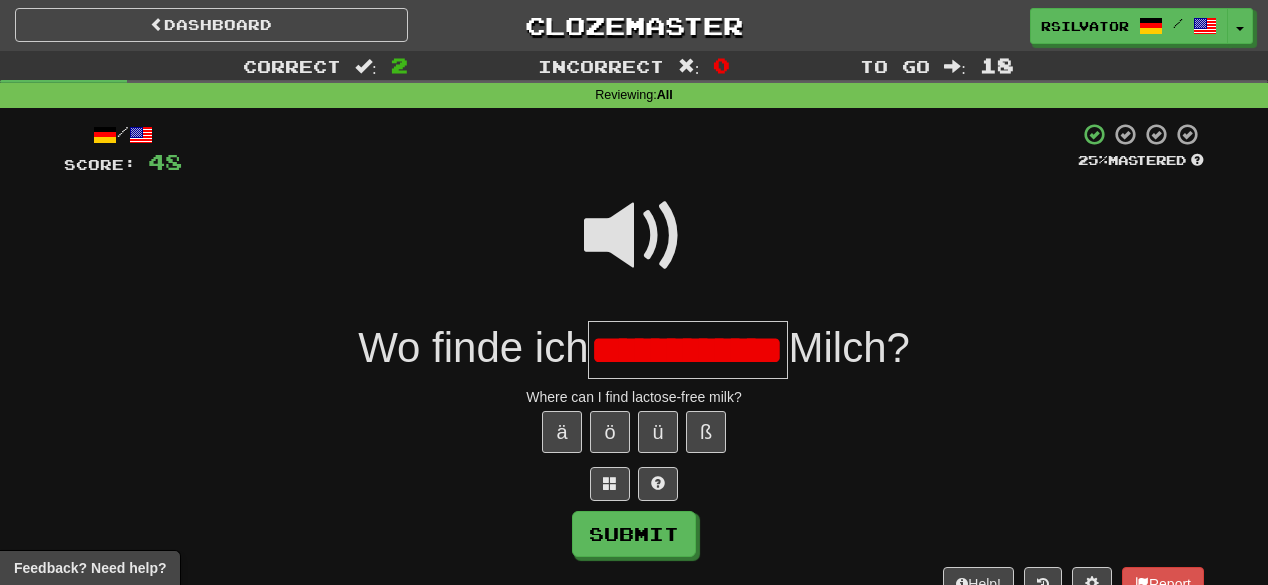 scroll, scrollTop: 0, scrollLeft: 21, axis: horizontal 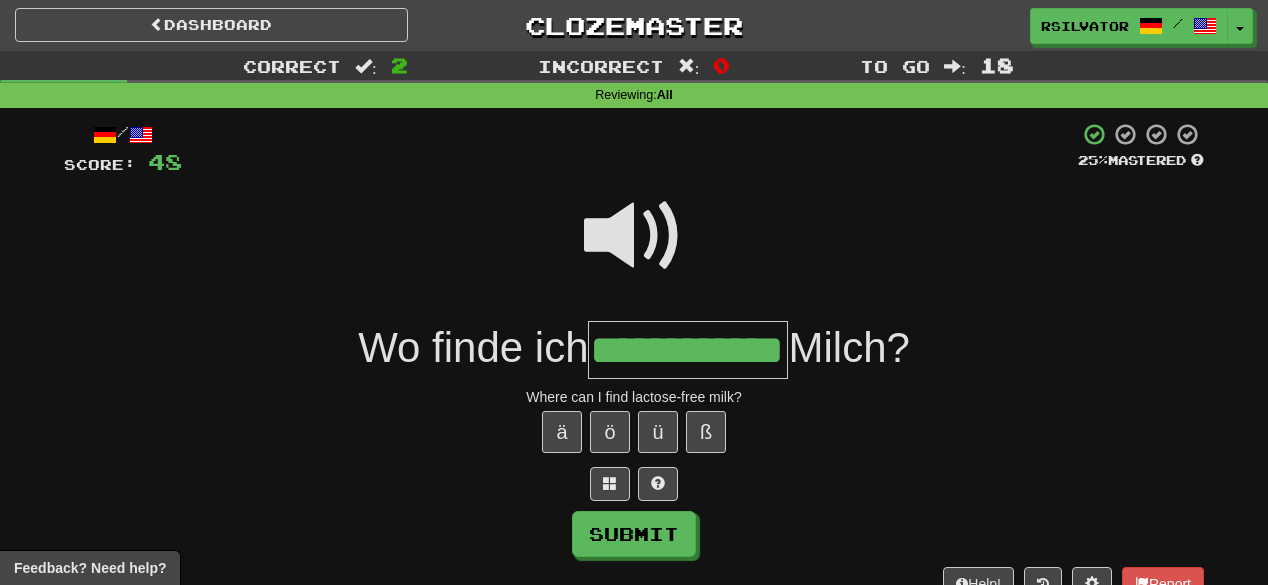 type on "**********" 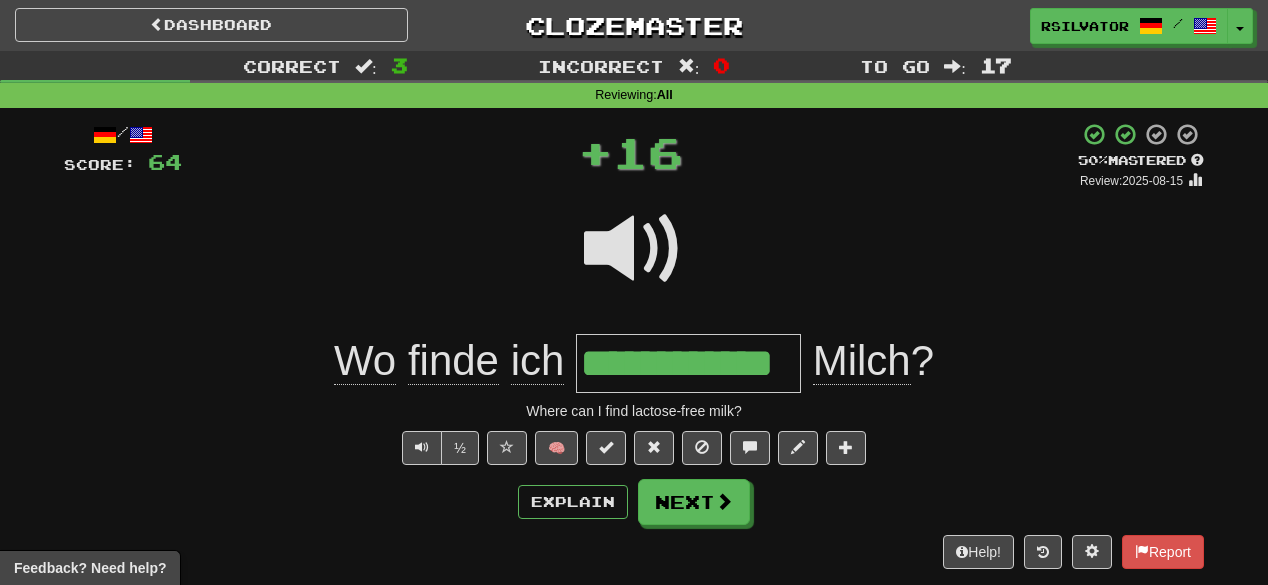 scroll, scrollTop: 0, scrollLeft: 0, axis: both 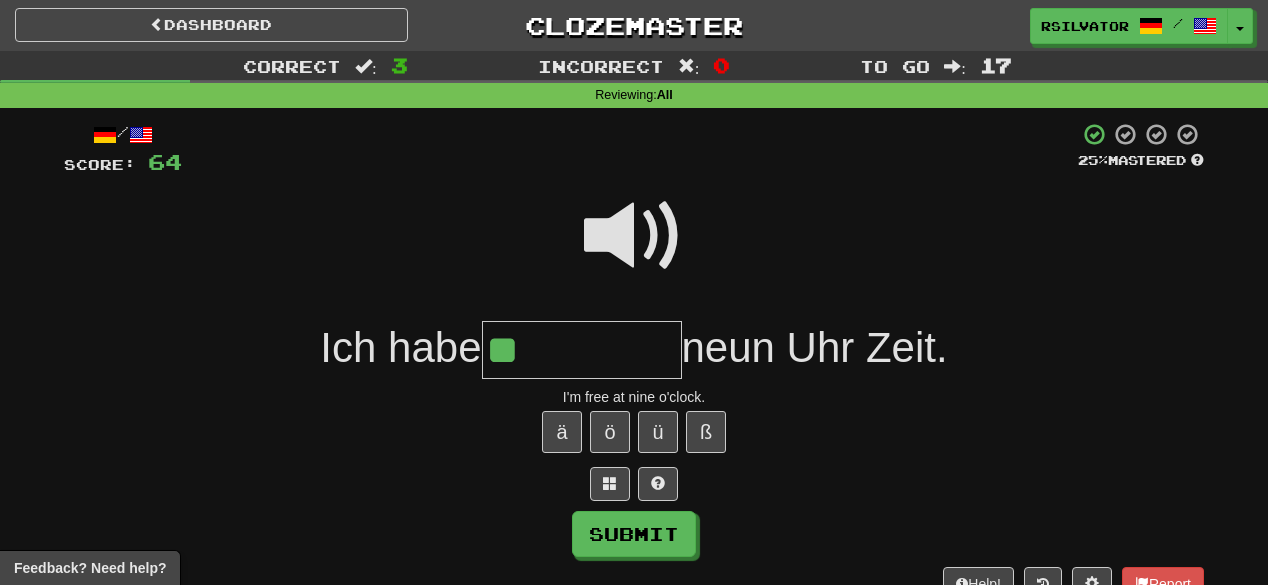 type on "**" 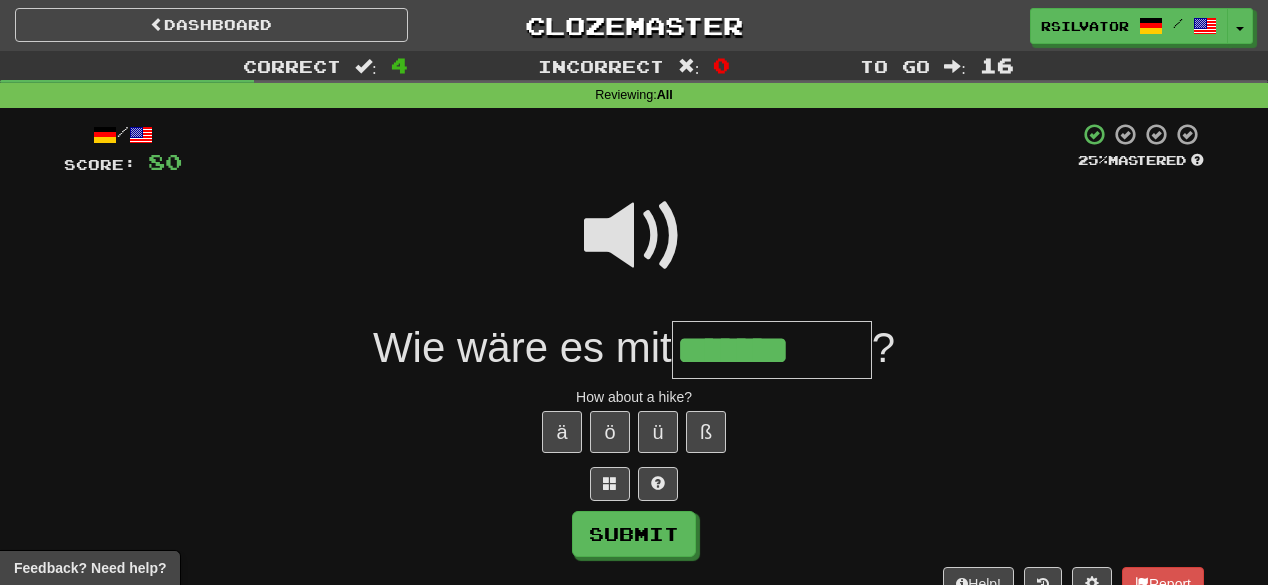 type on "*******" 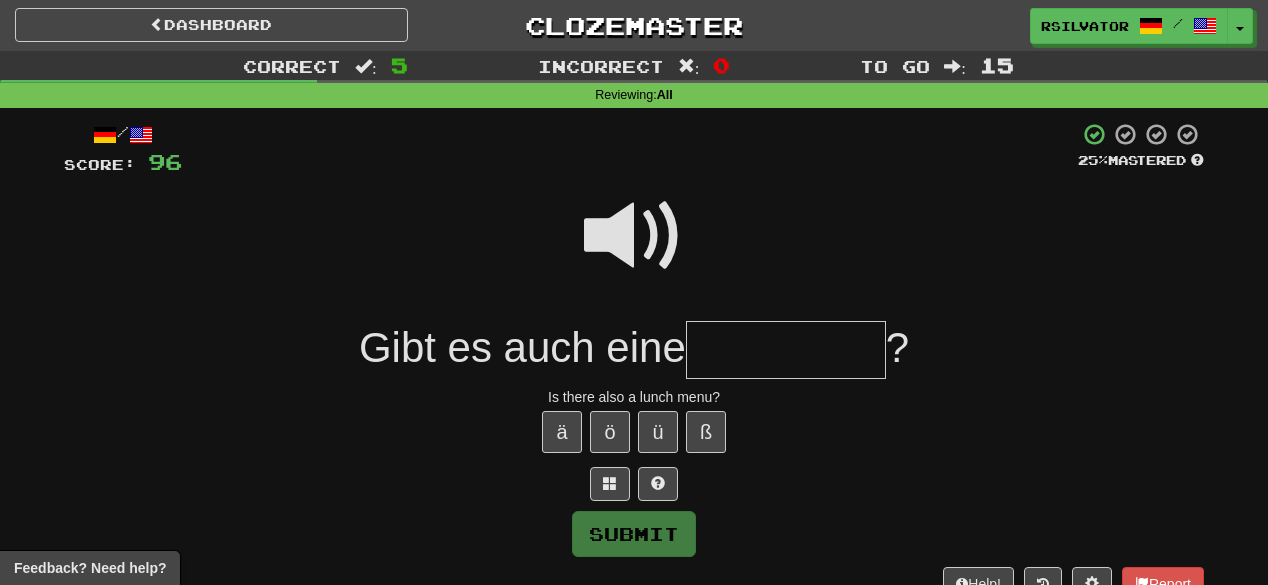 type on "*" 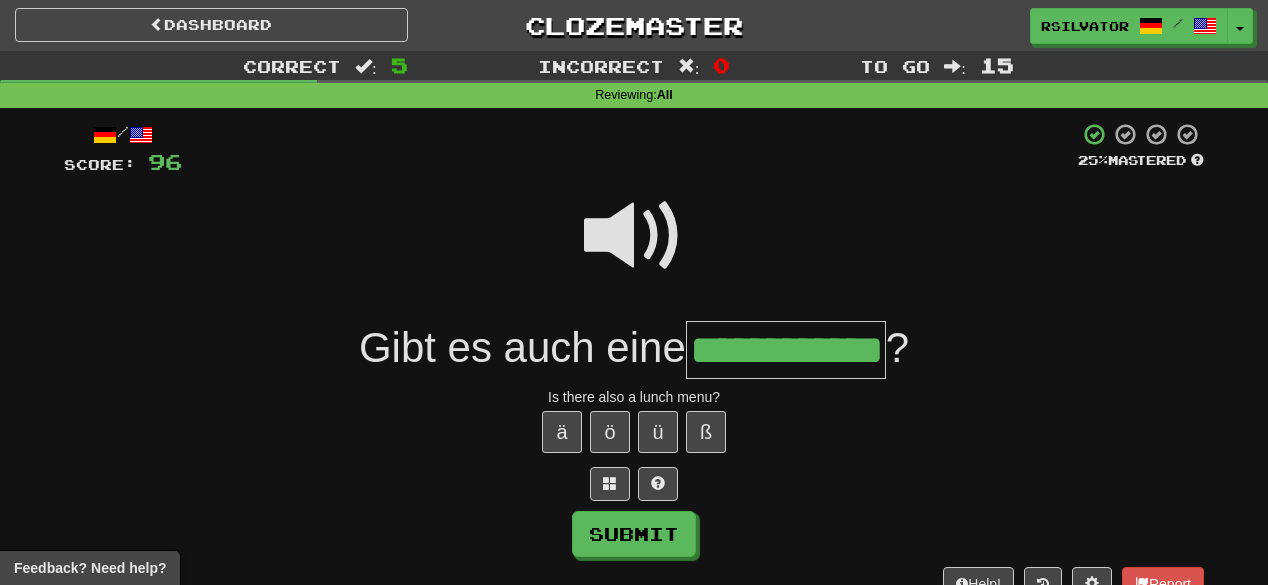 scroll, scrollTop: 0, scrollLeft: 36, axis: horizontal 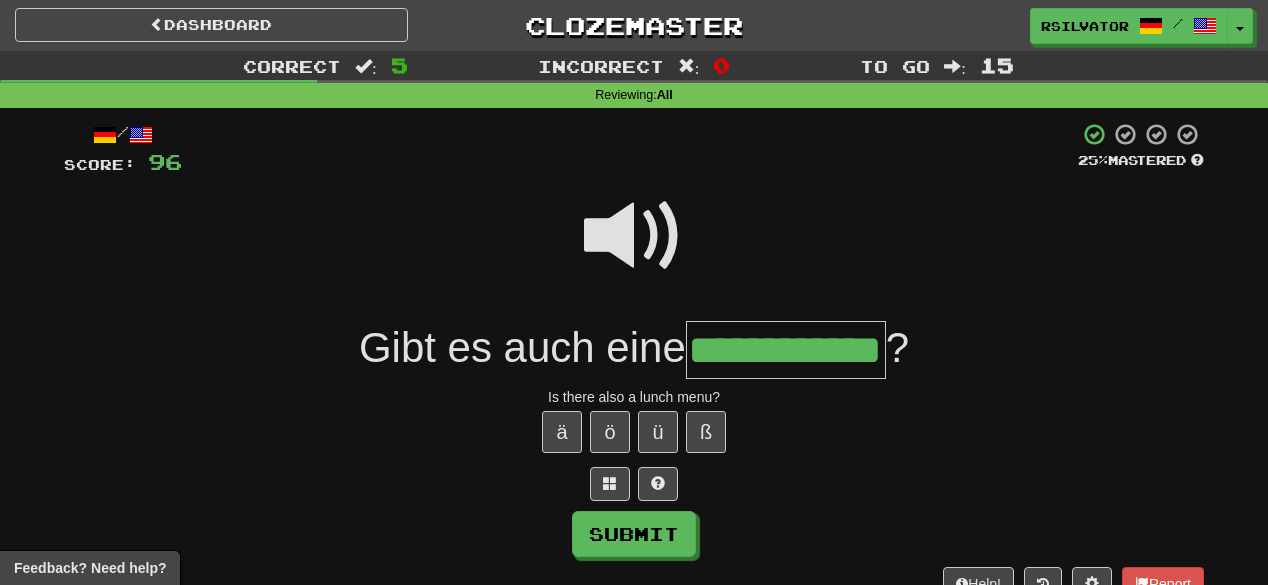 type on "**********" 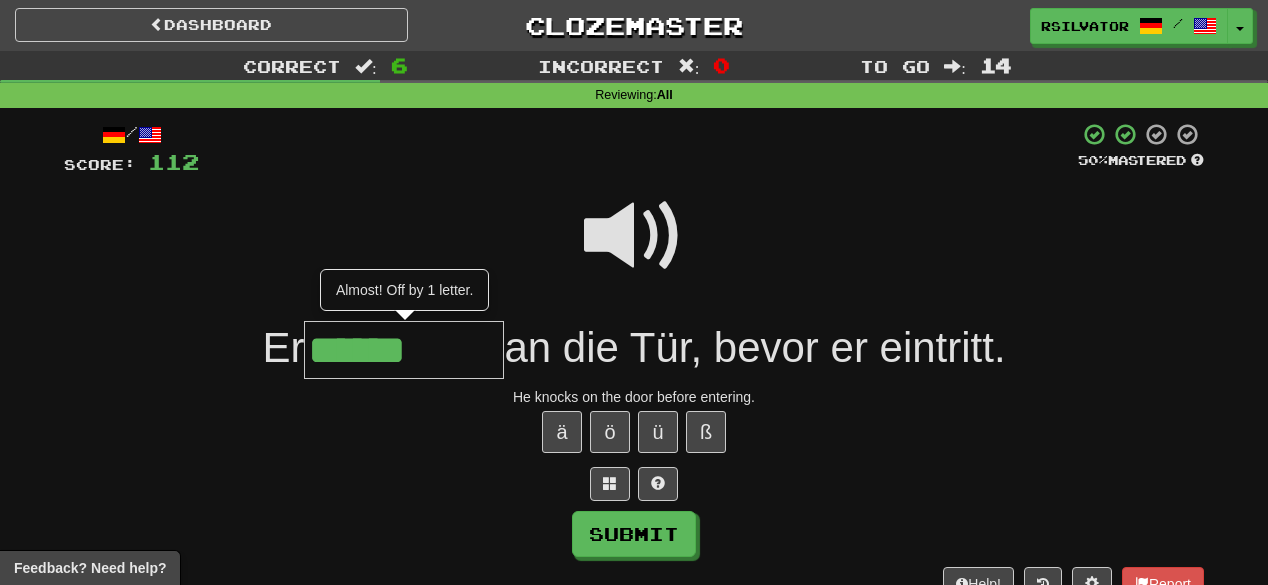 type on "******" 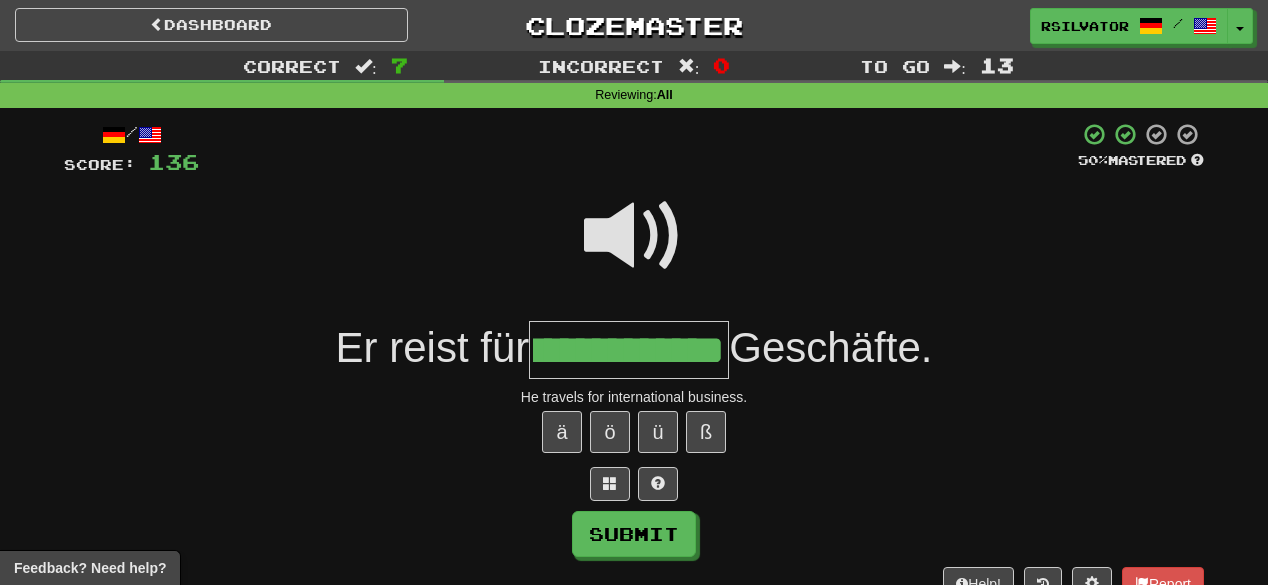 scroll, scrollTop: 0, scrollLeft: 59, axis: horizontal 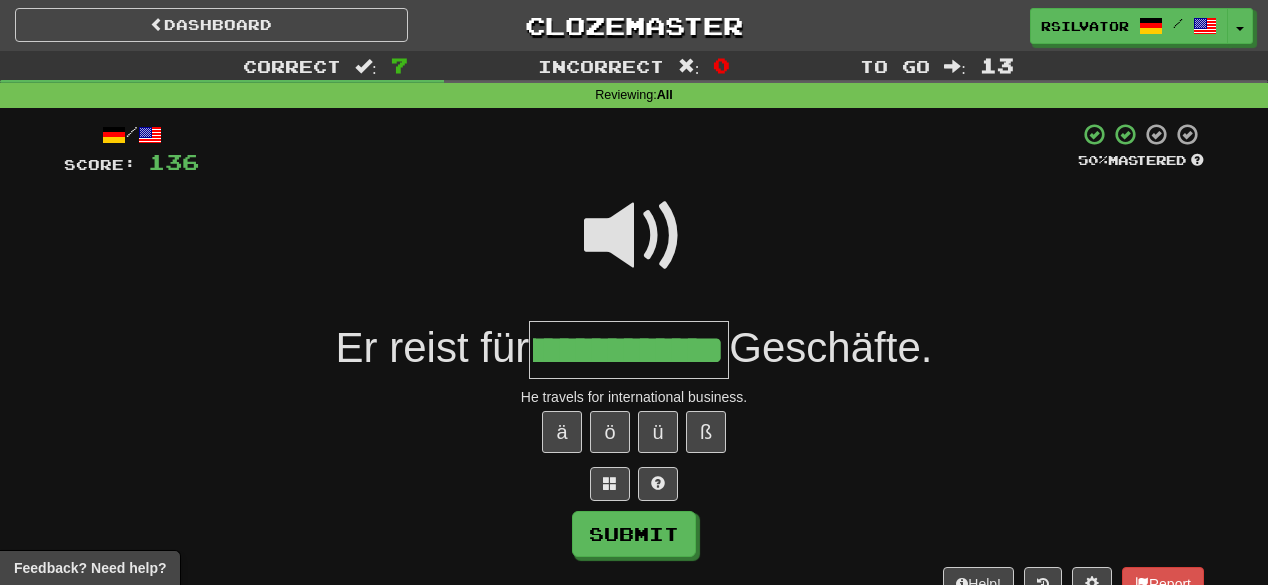 type on "**********" 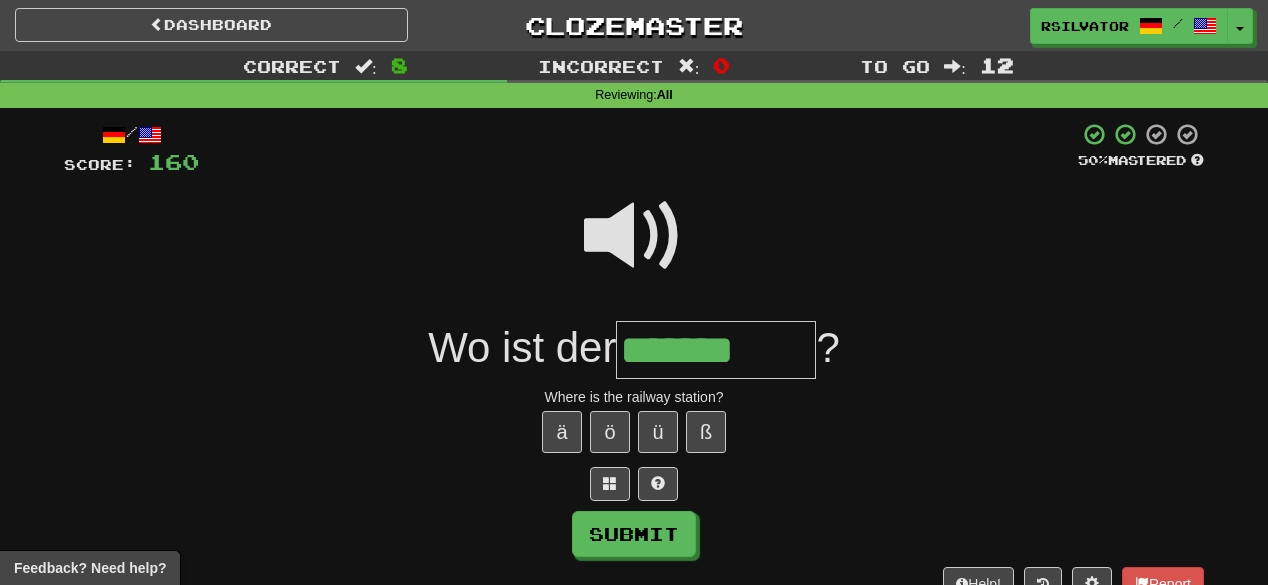 type on "*******" 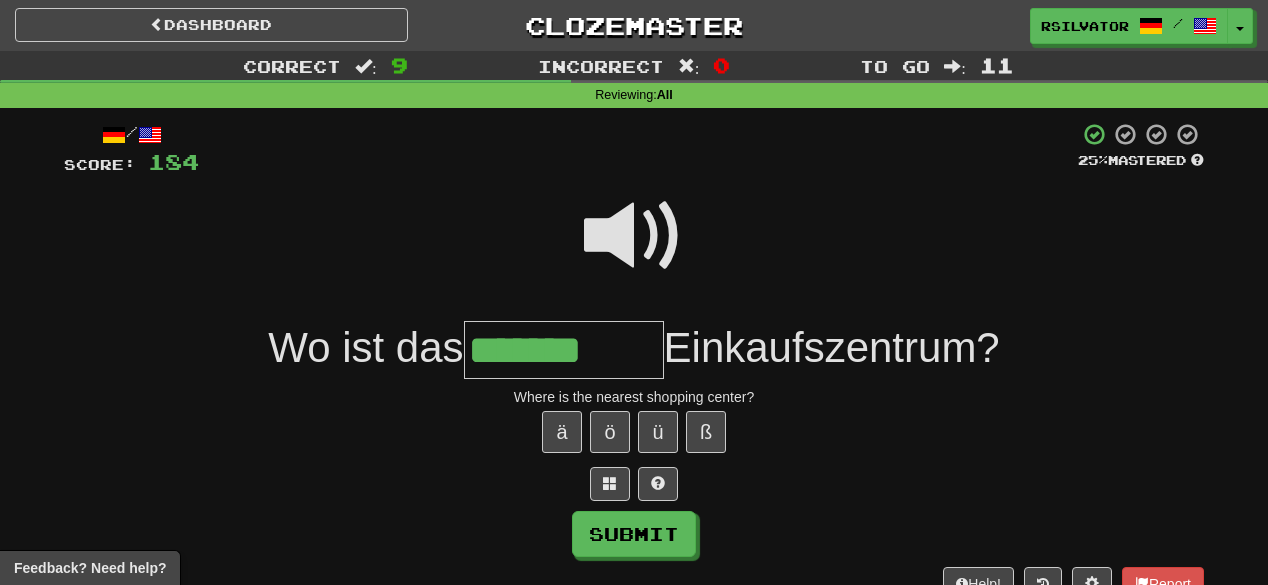 type on "*******" 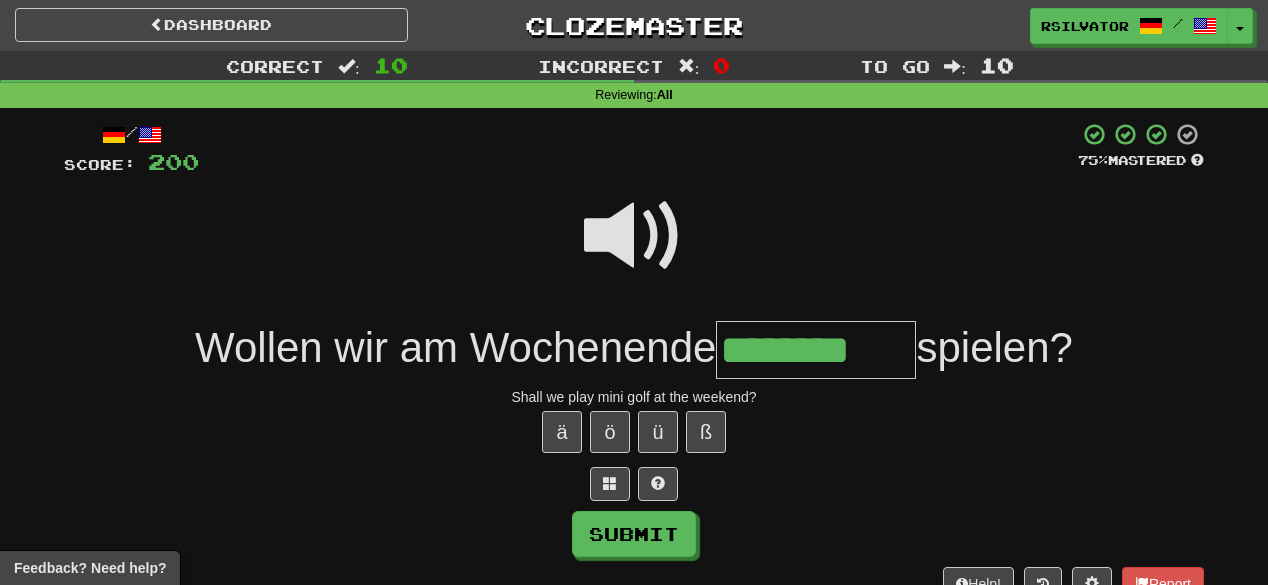 type on "********" 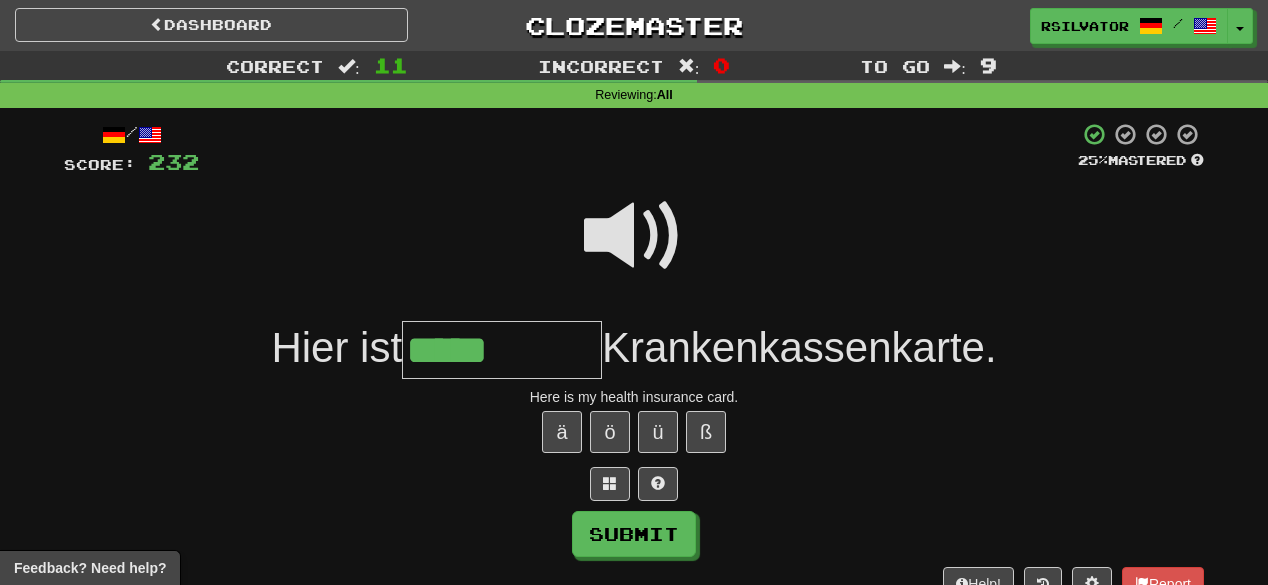 type on "*****" 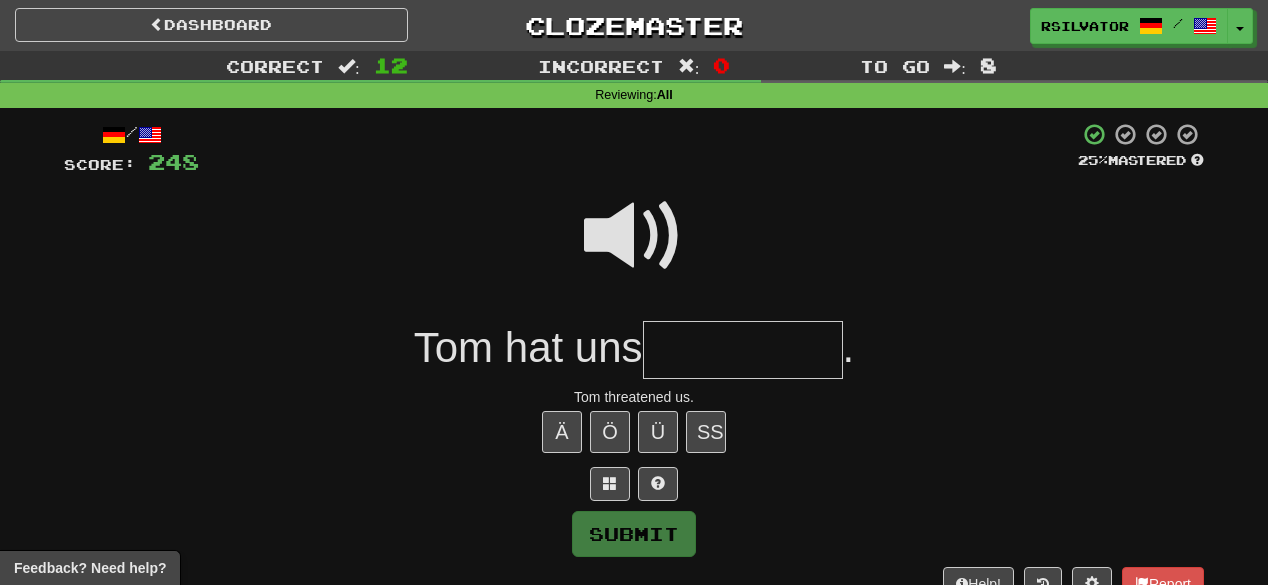 type on "*" 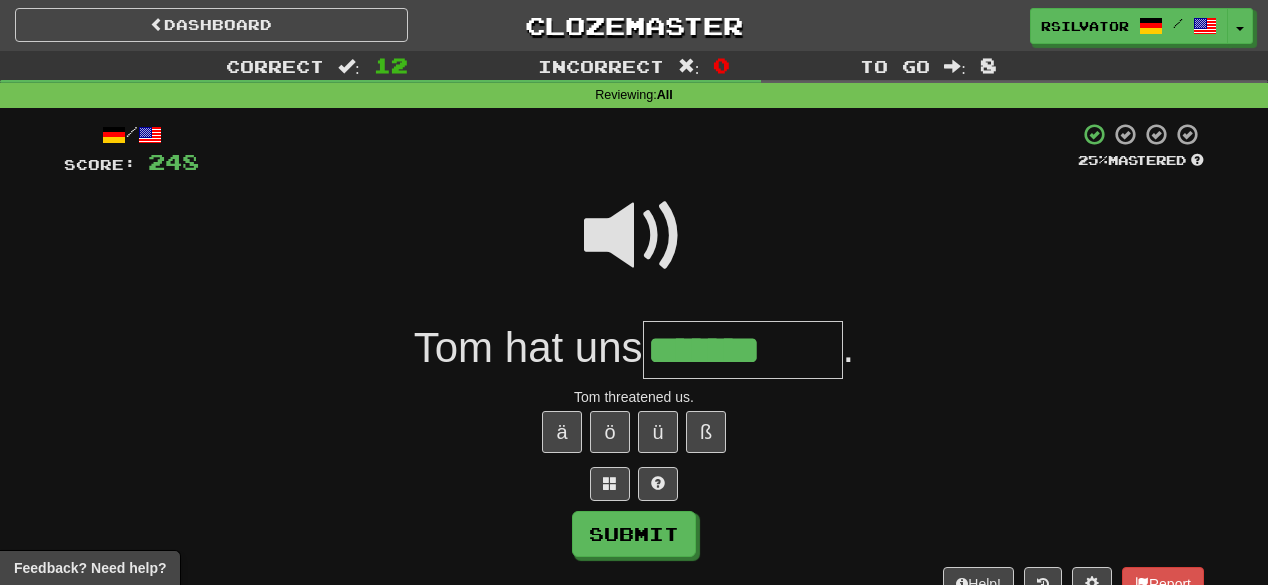 type on "*******" 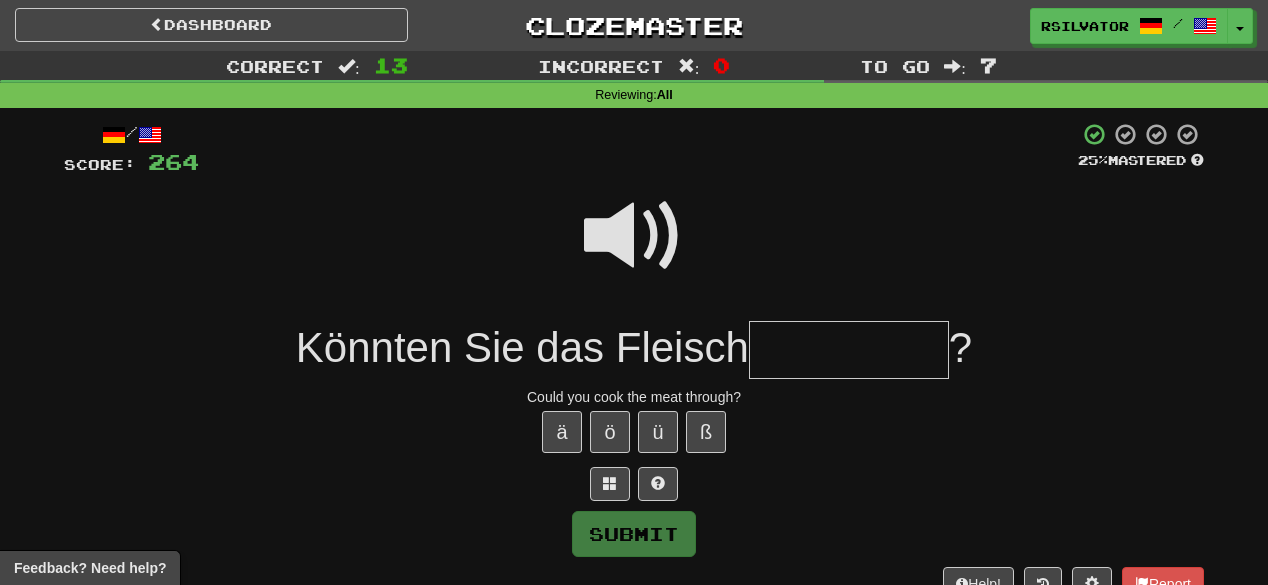 click at bounding box center [634, 236] 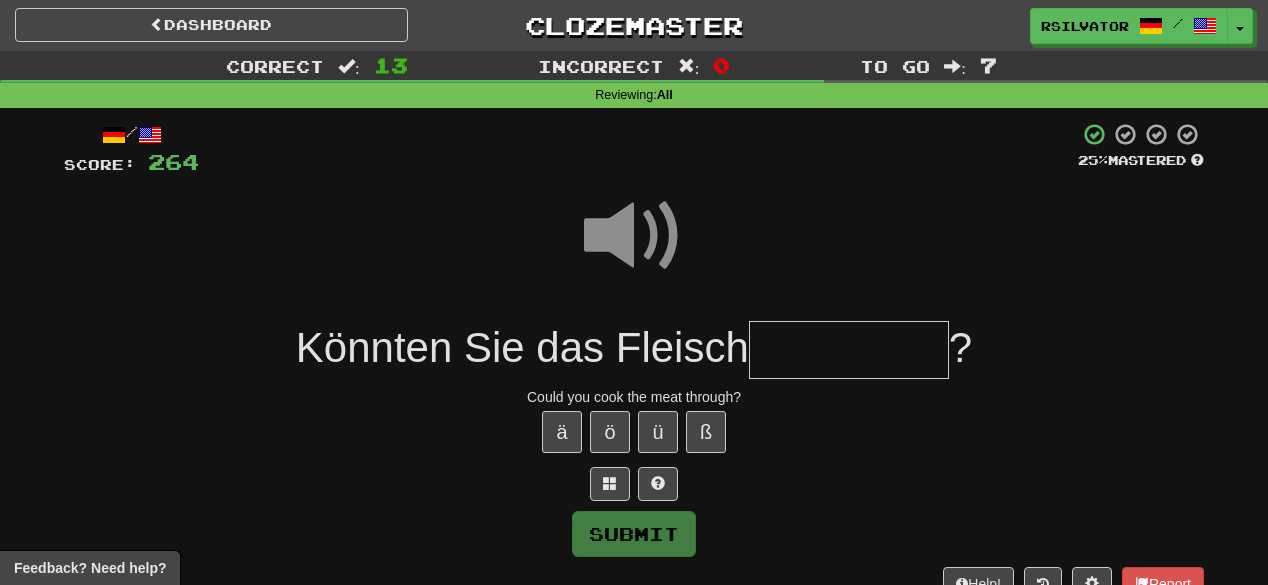 click at bounding box center (849, 350) 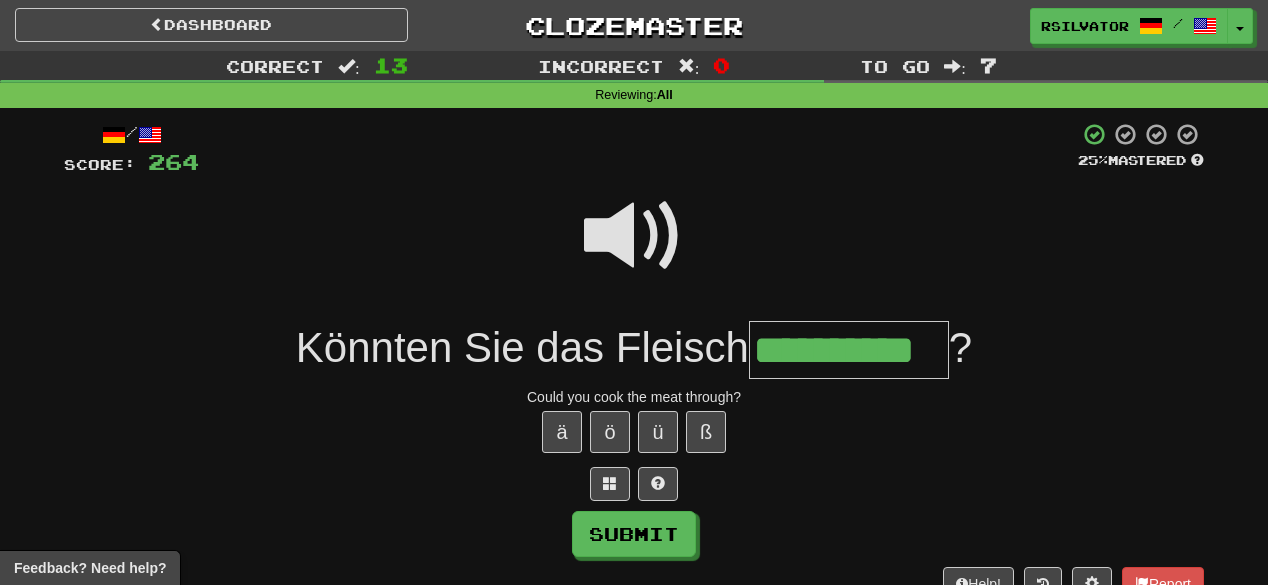 scroll, scrollTop: 0, scrollLeft: 31, axis: horizontal 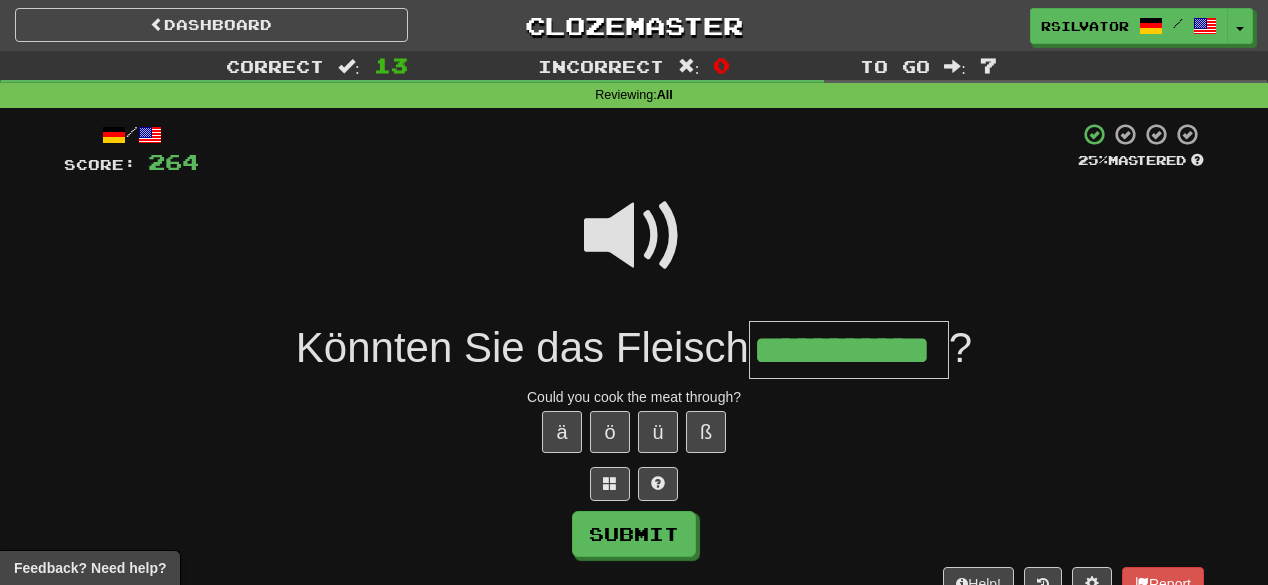 type on "**********" 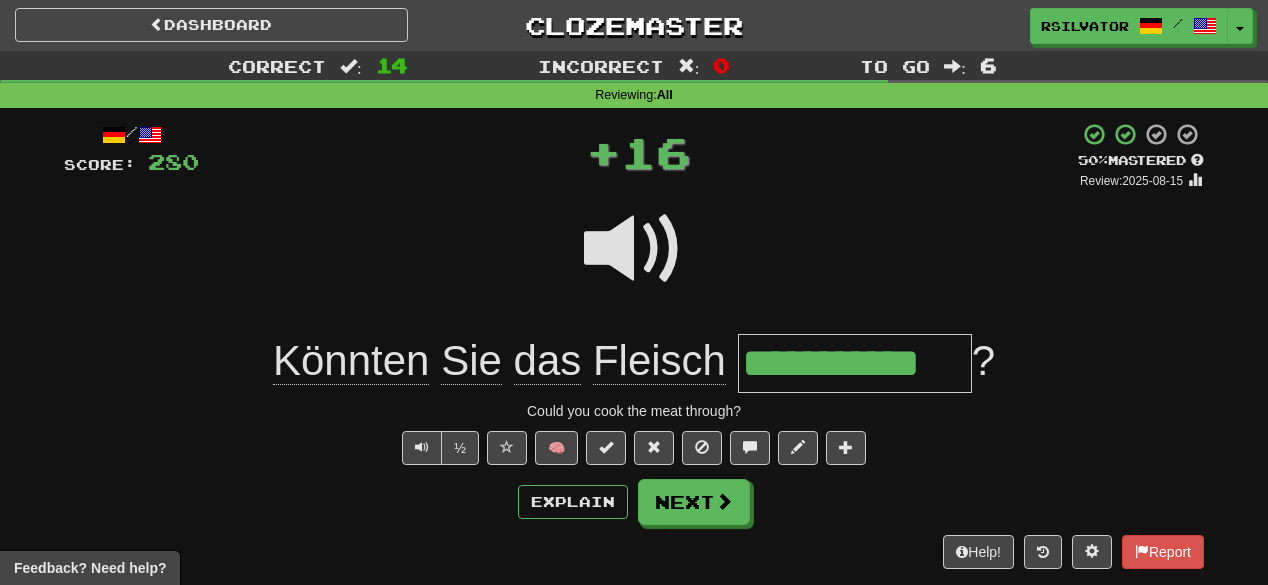 scroll, scrollTop: 0, scrollLeft: 0, axis: both 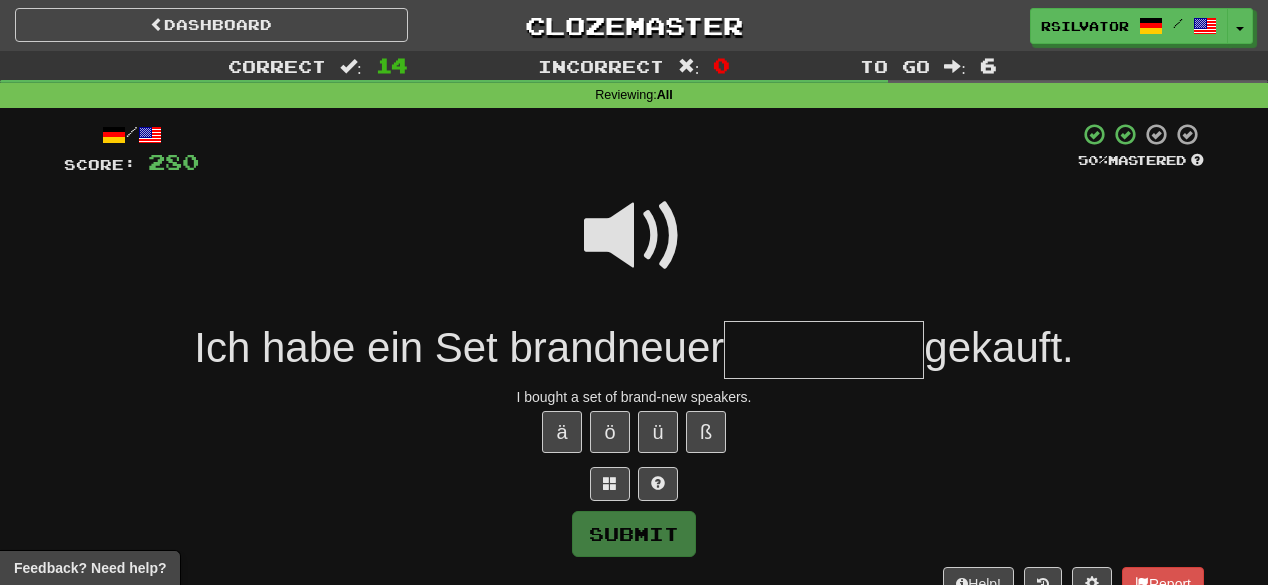 type on "*" 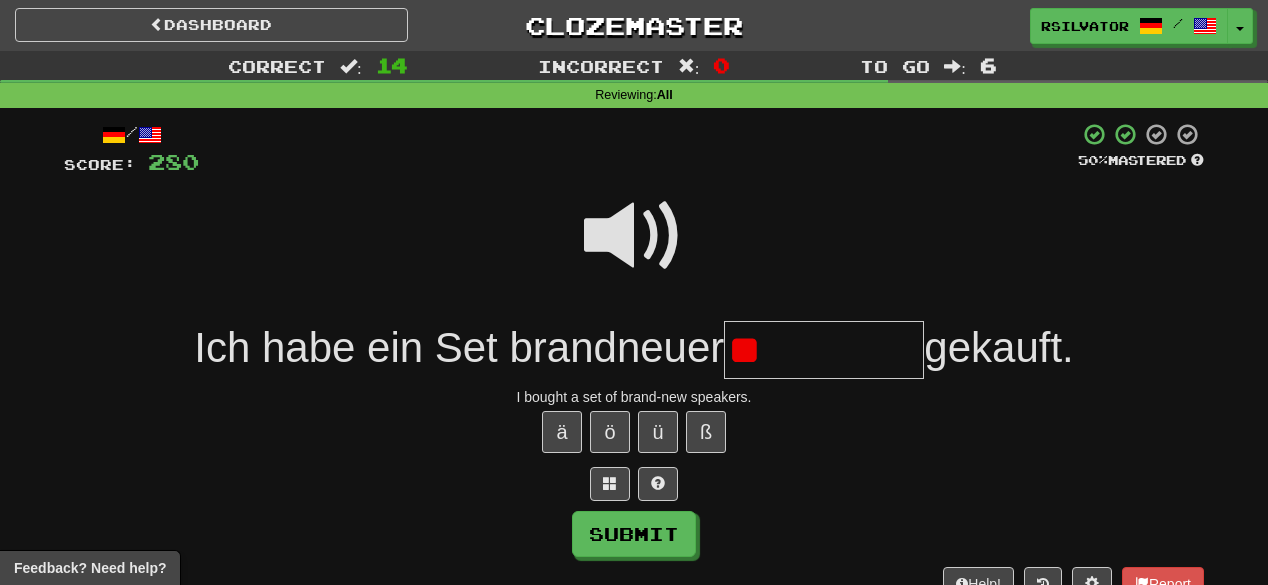 type on "*" 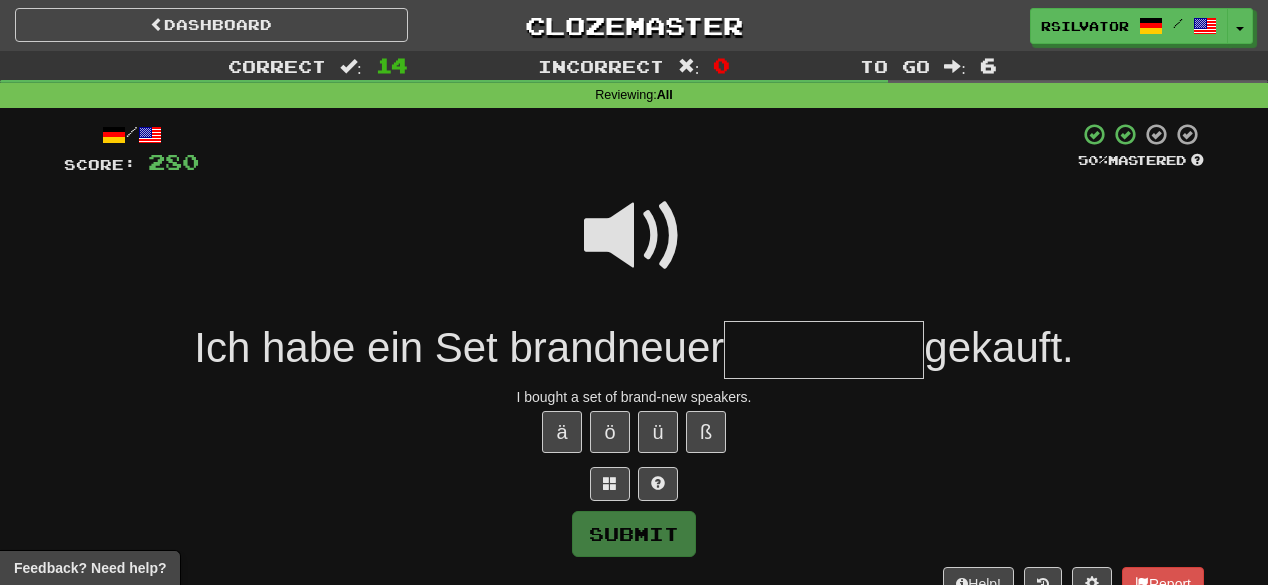 click at bounding box center [824, 350] 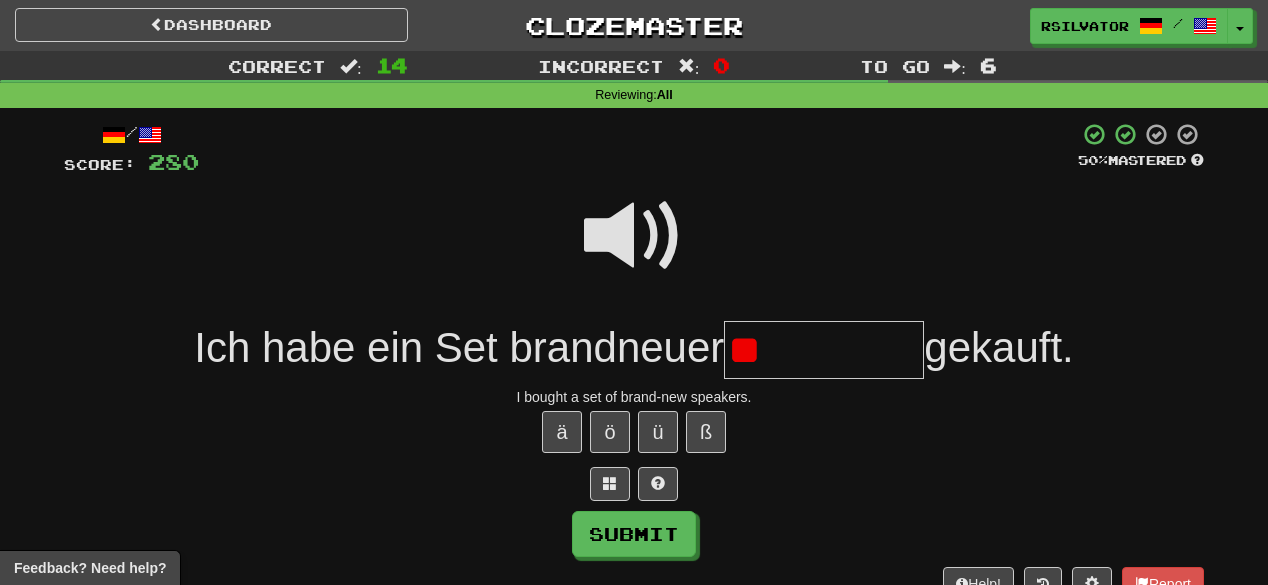 type on "*" 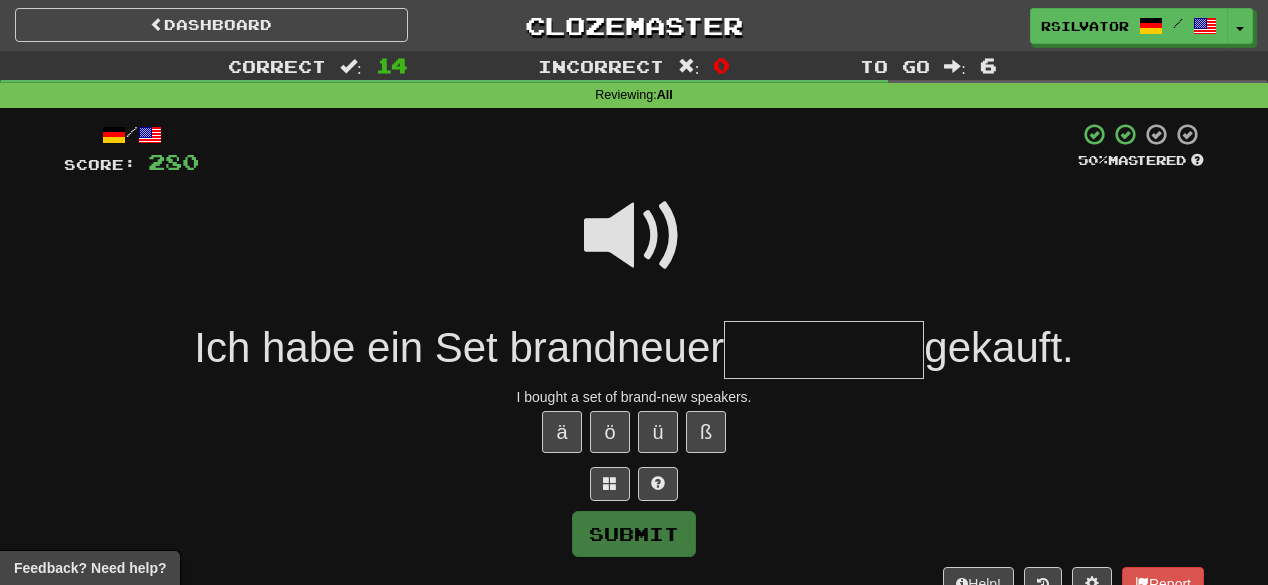 click at bounding box center (634, 236) 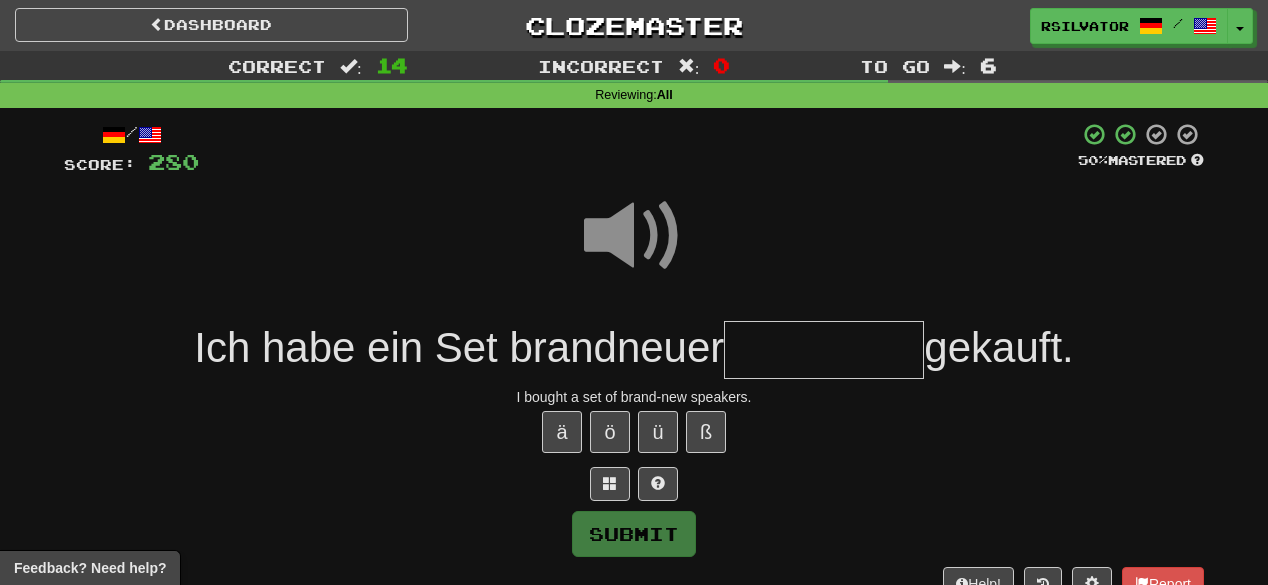 click at bounding box center (824, 350) 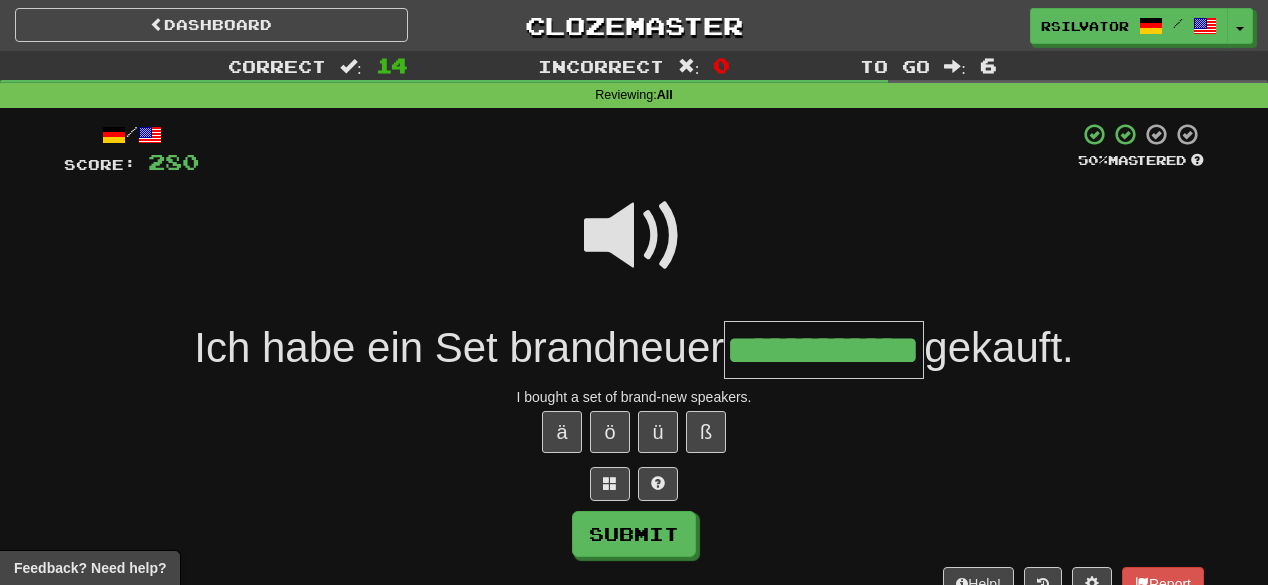scroll, scrollTop: 0, scrollLeft: 52, axis: horizontal 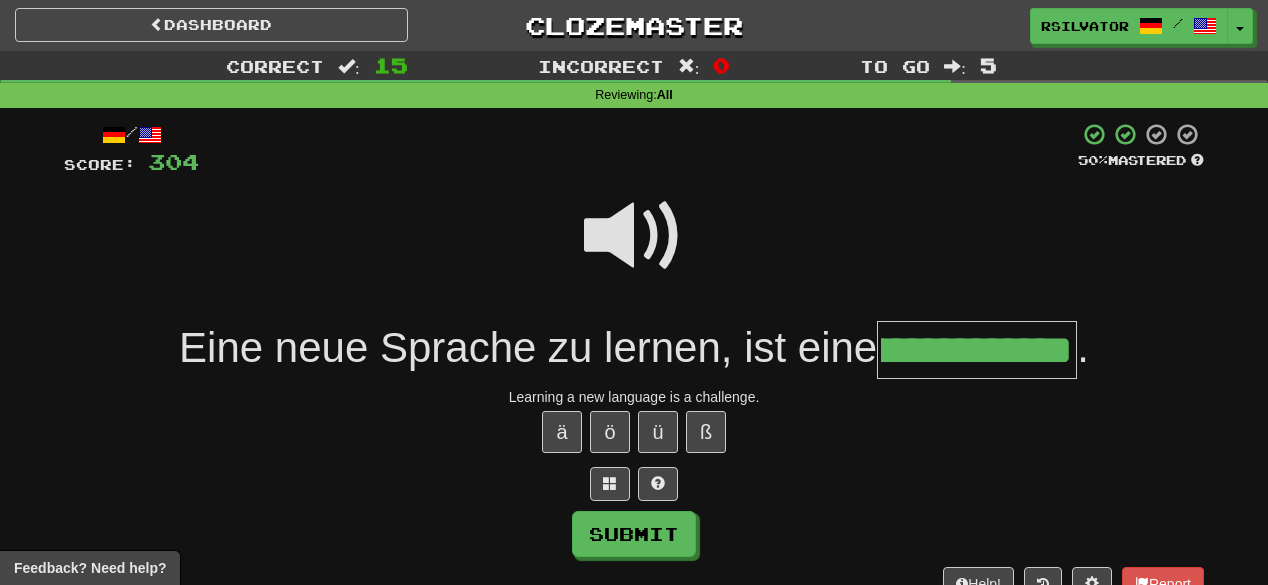 type on "**********" 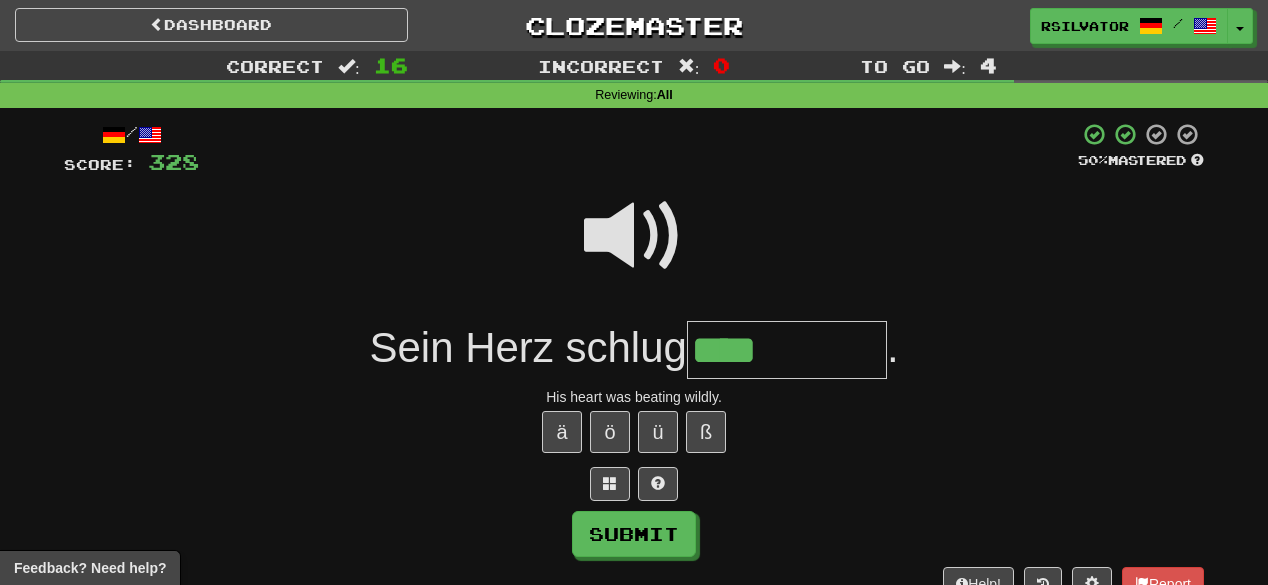 type on "****" 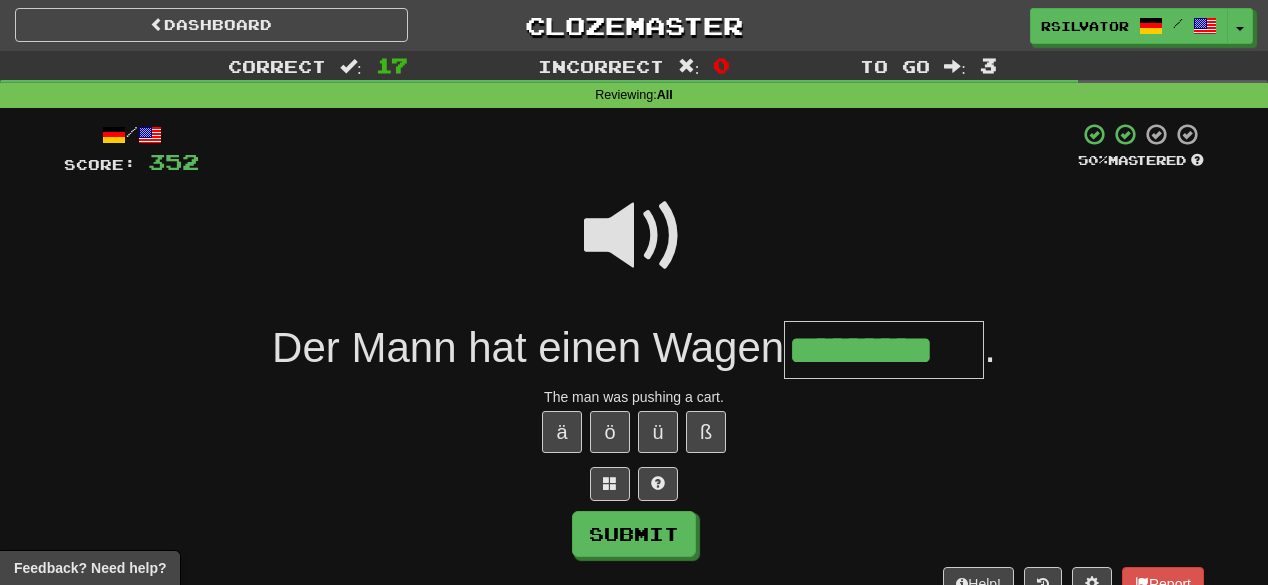 scroll, scrollTop: 0, scrollLeft: 12, axis: horizontal 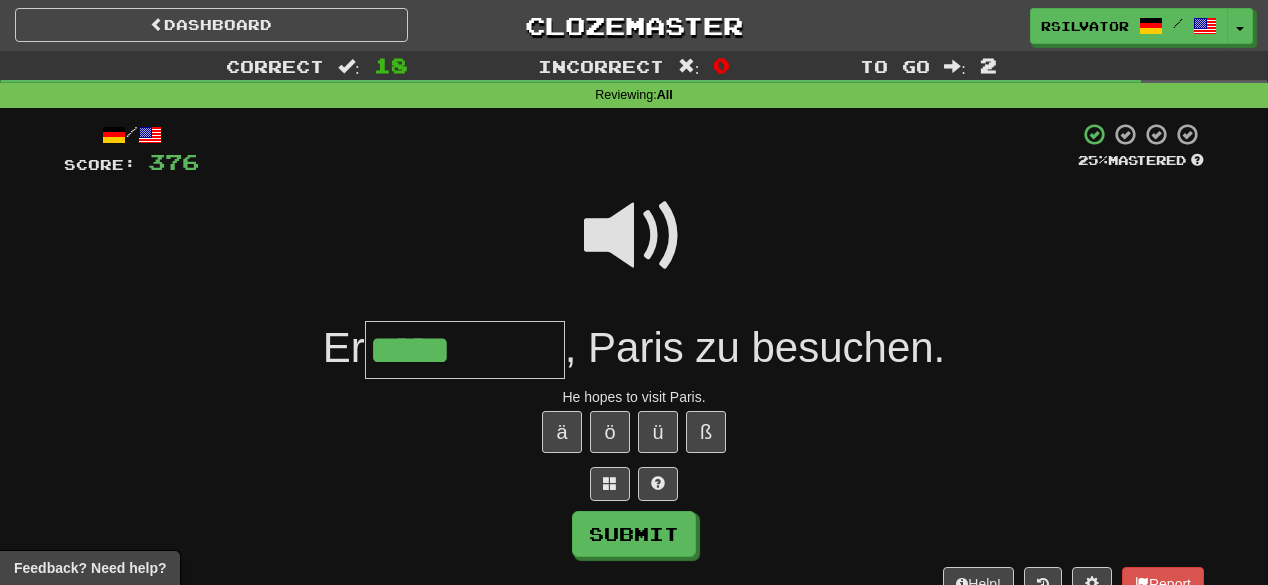 type on "*****" 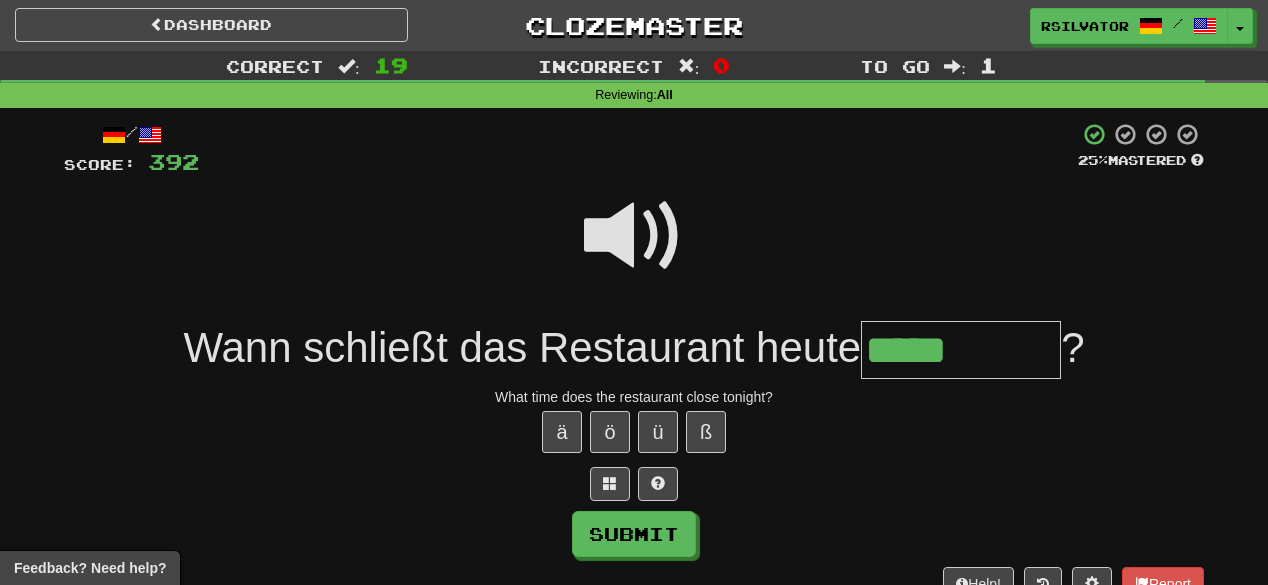 type on "*****" 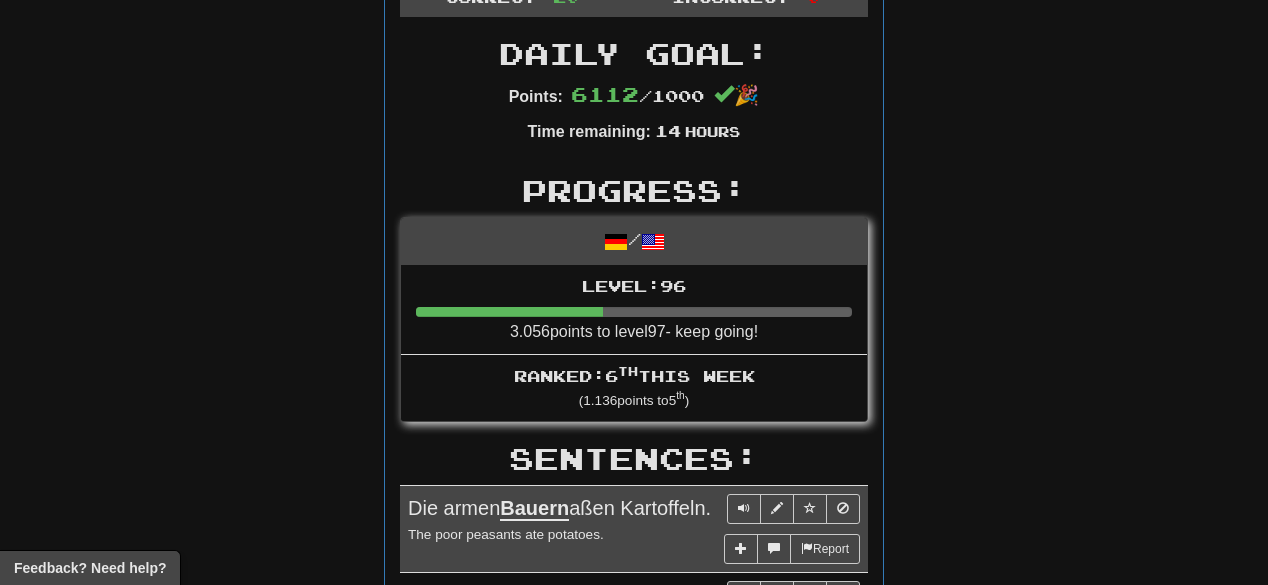 scroll, scrollTop: 0, scrollLeft: 0, axis: both 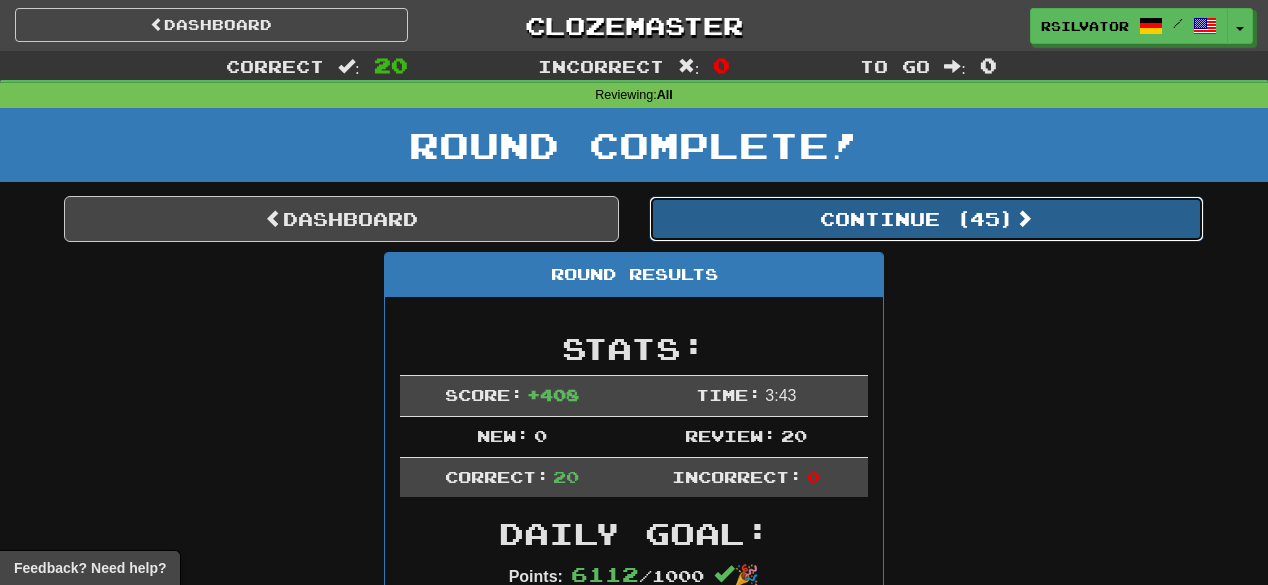 click on "Continue ( 45 )" at bounding box center (926, 219) 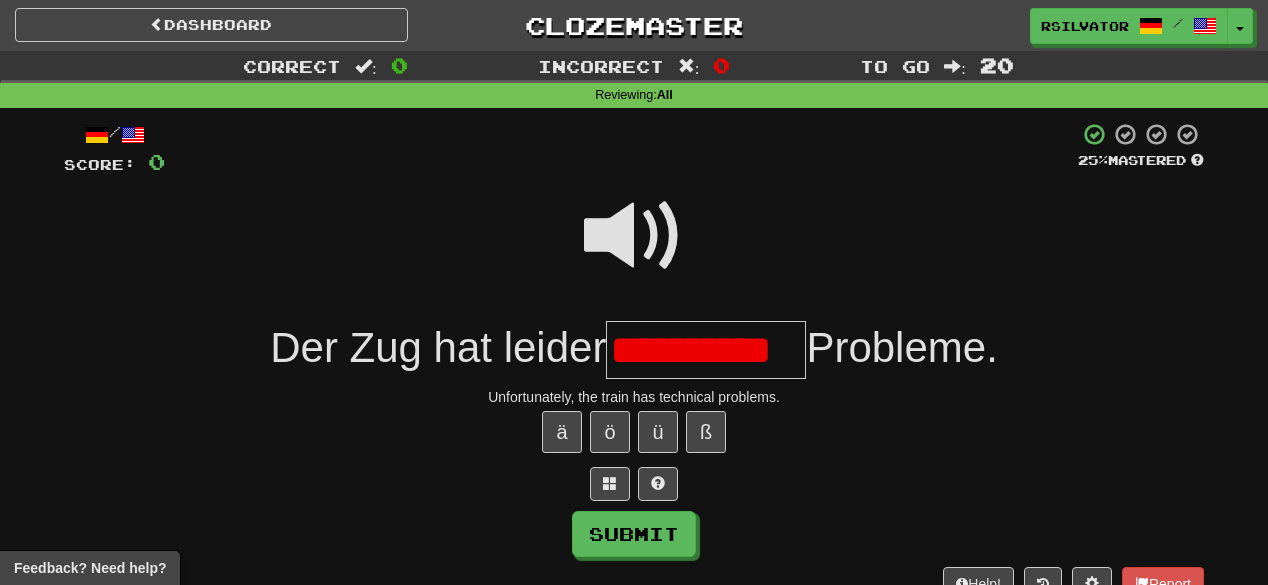 scroll, scrollTop: 0, scrollLeft: 8, axis: horizontal 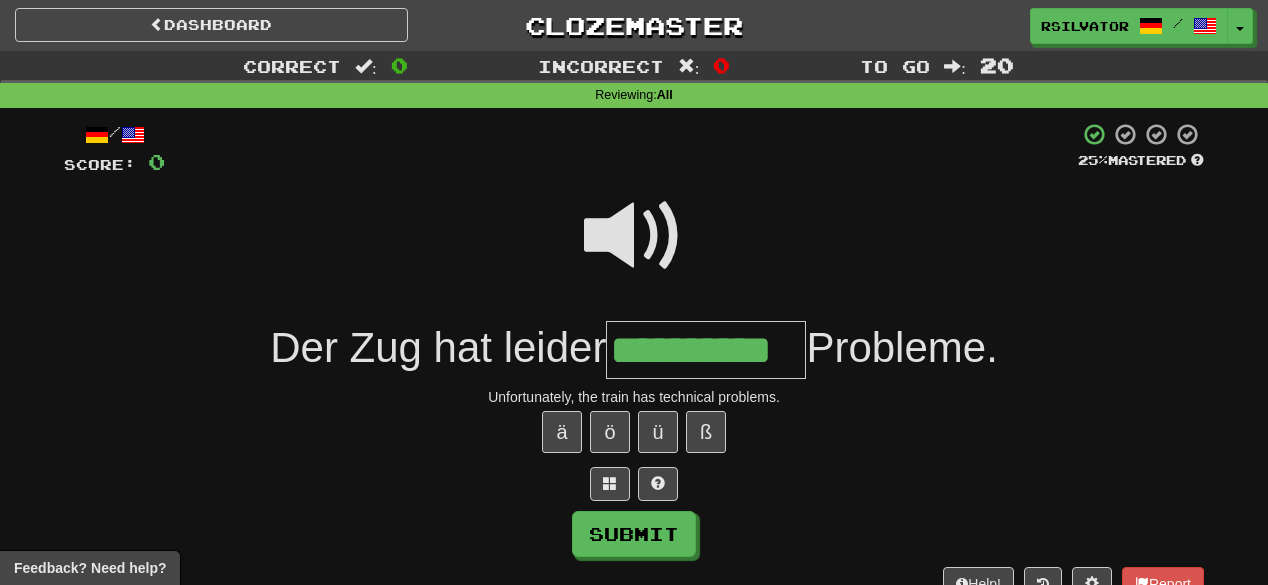type on "**********" 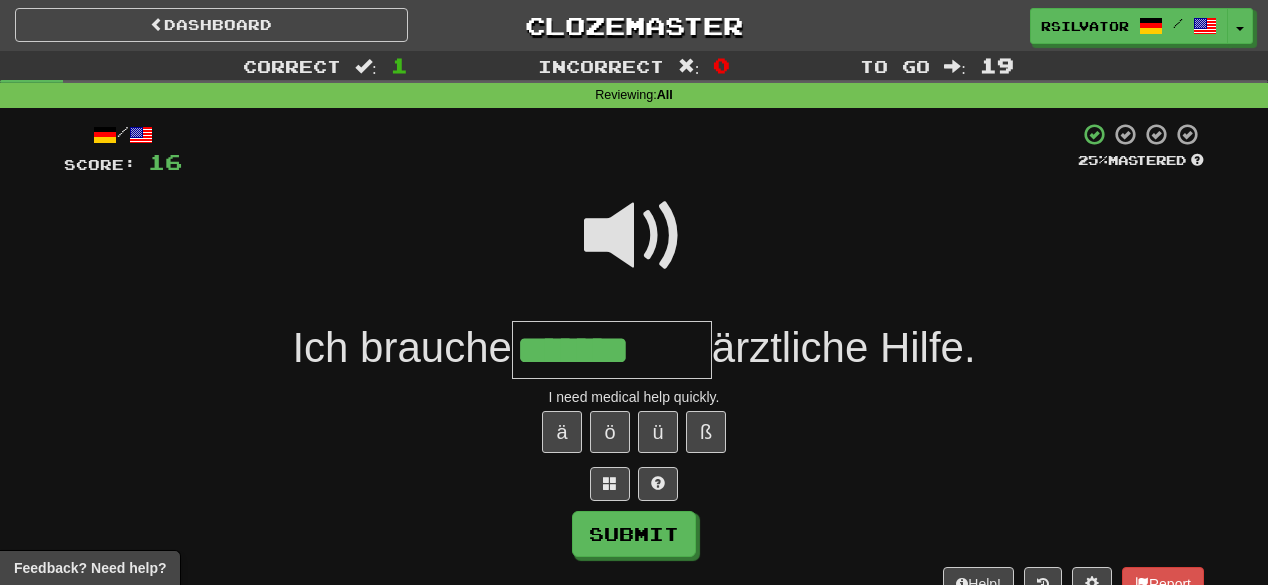 type on "*******" 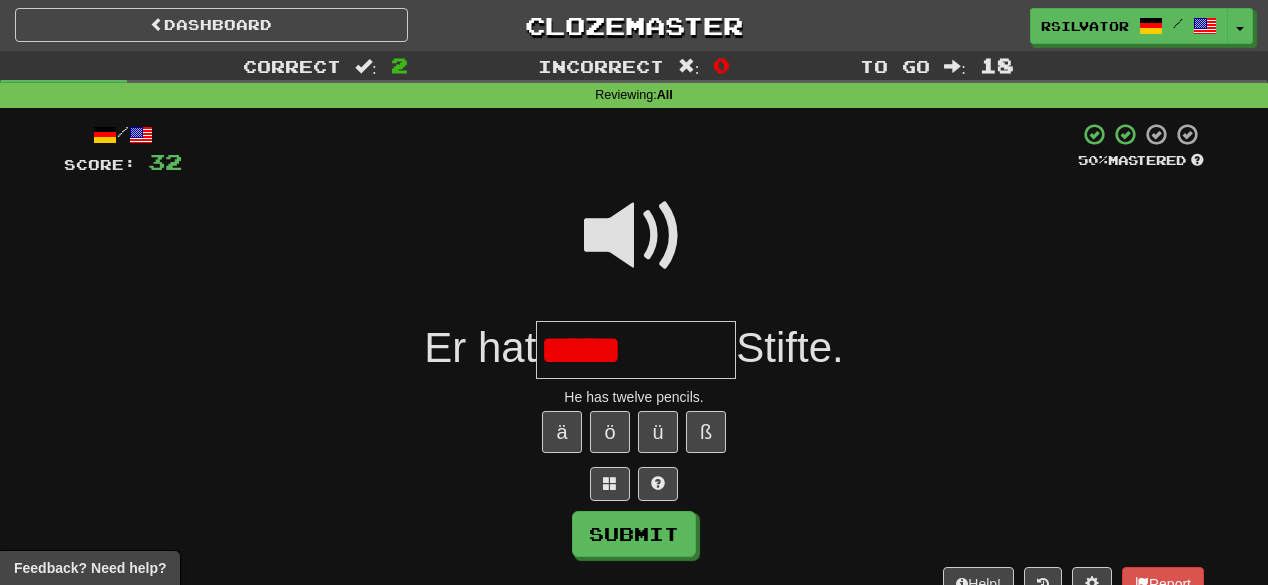 type on "*****" 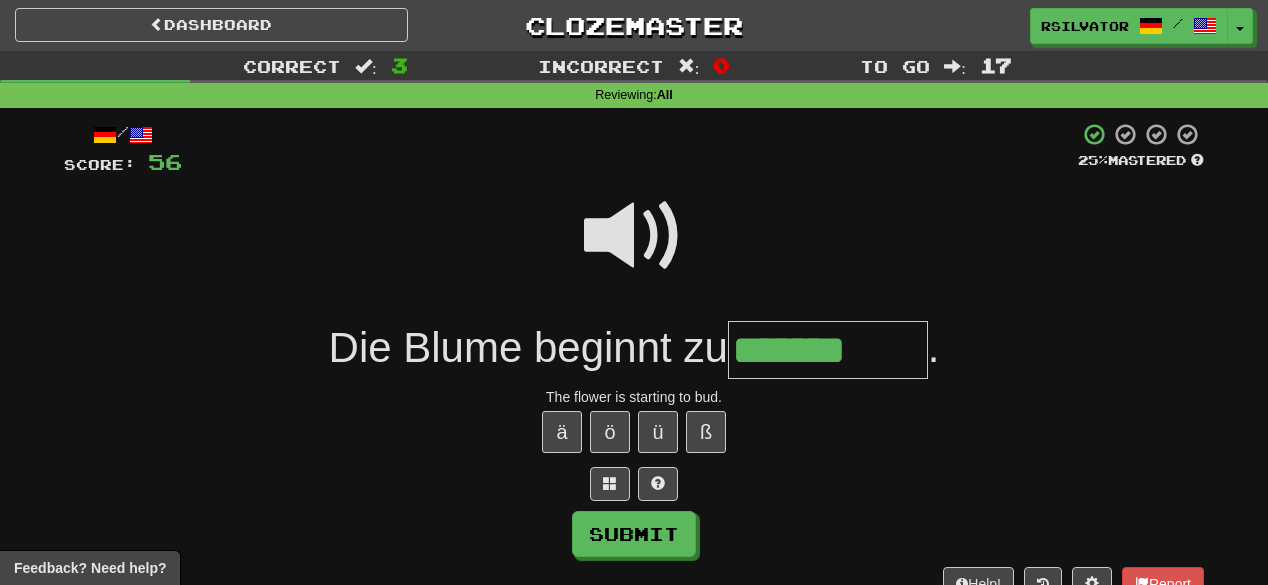 type on "*******" 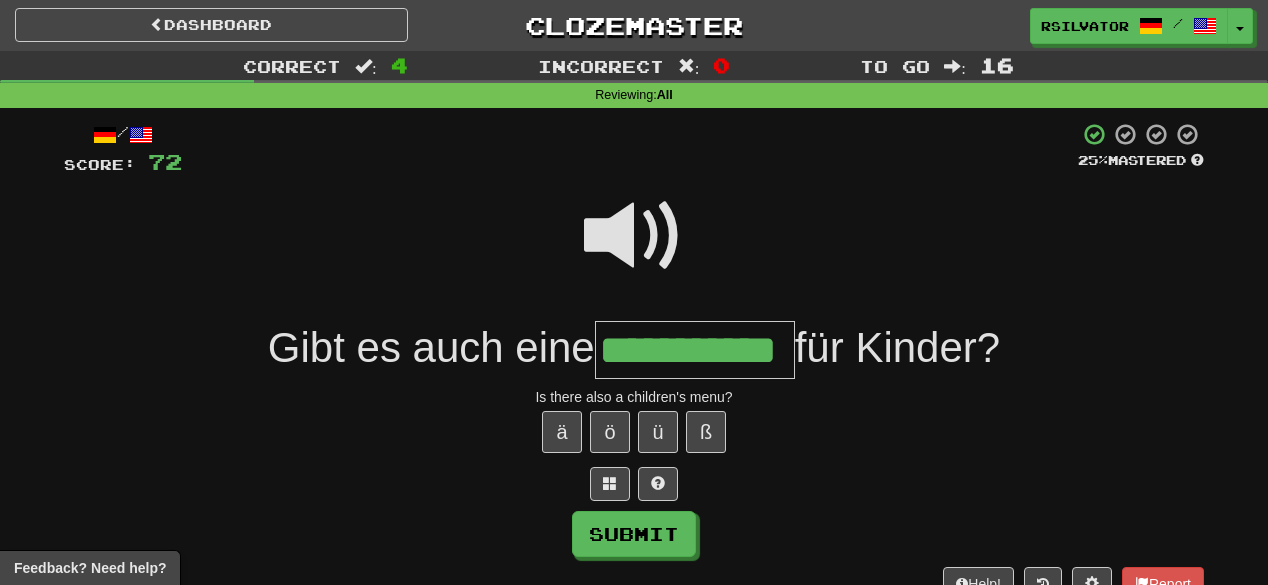 scroll, scrollTop: 0, scrollLeft: 28, axis: horizontal 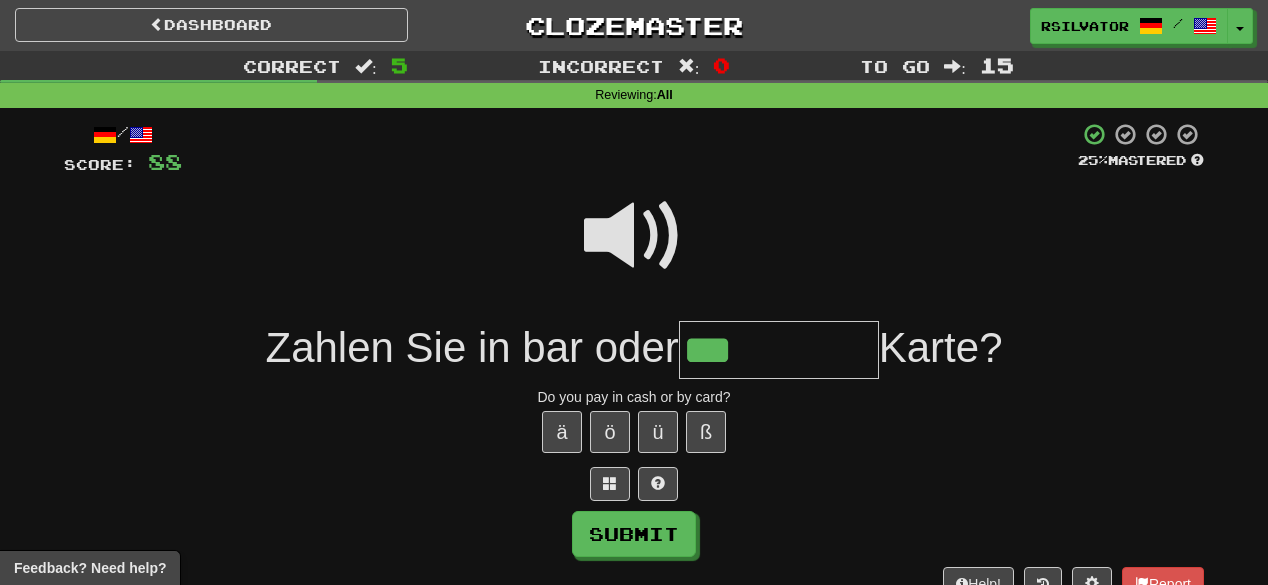 type on "***" 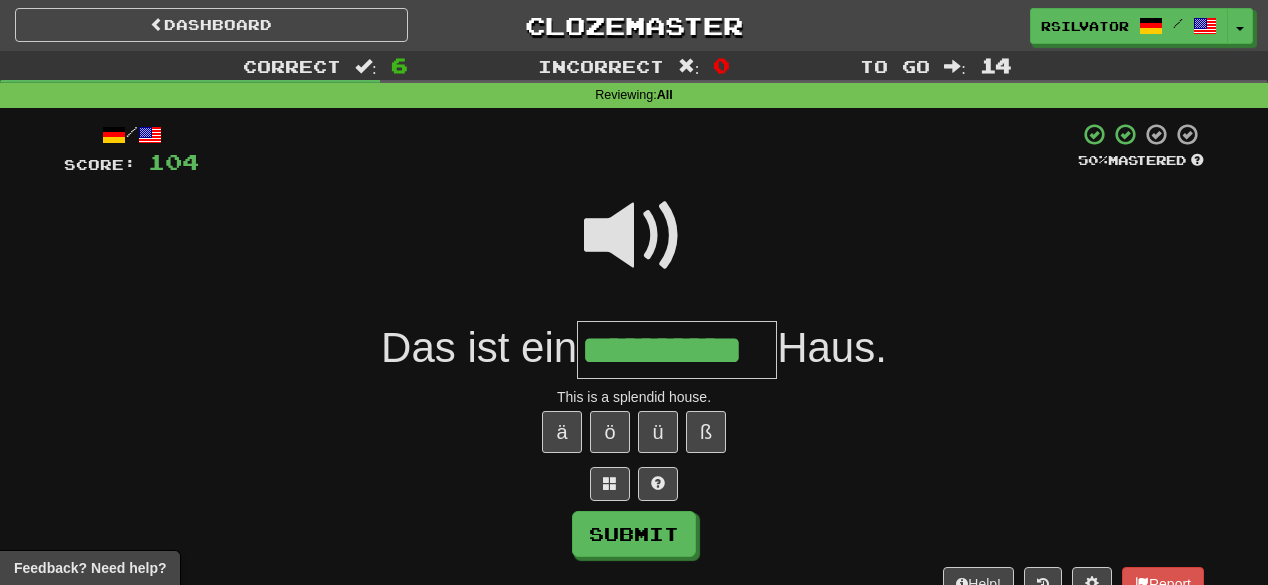 type on "**********" 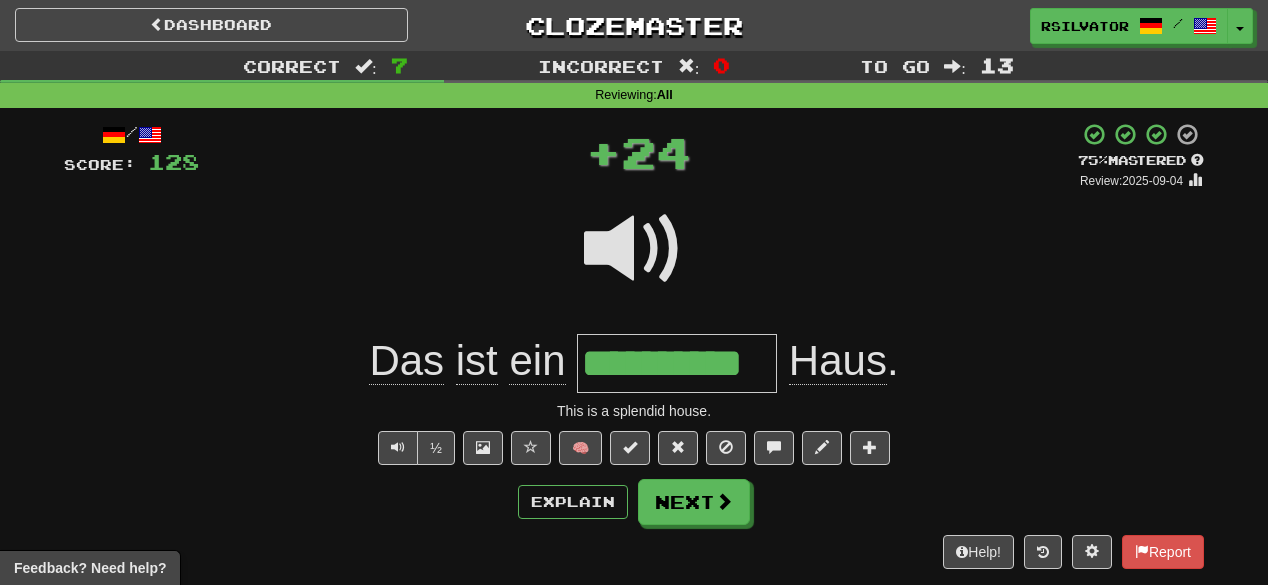 scroll, scrollTop: 0, scrollLeft: 0, axis: both 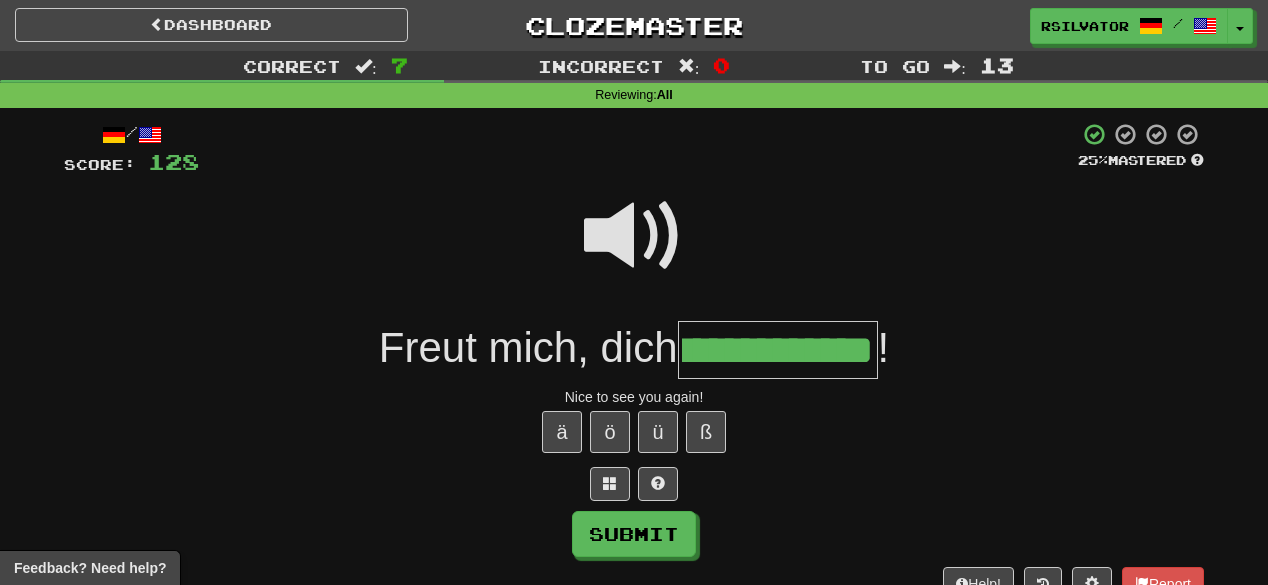 type on "**********" 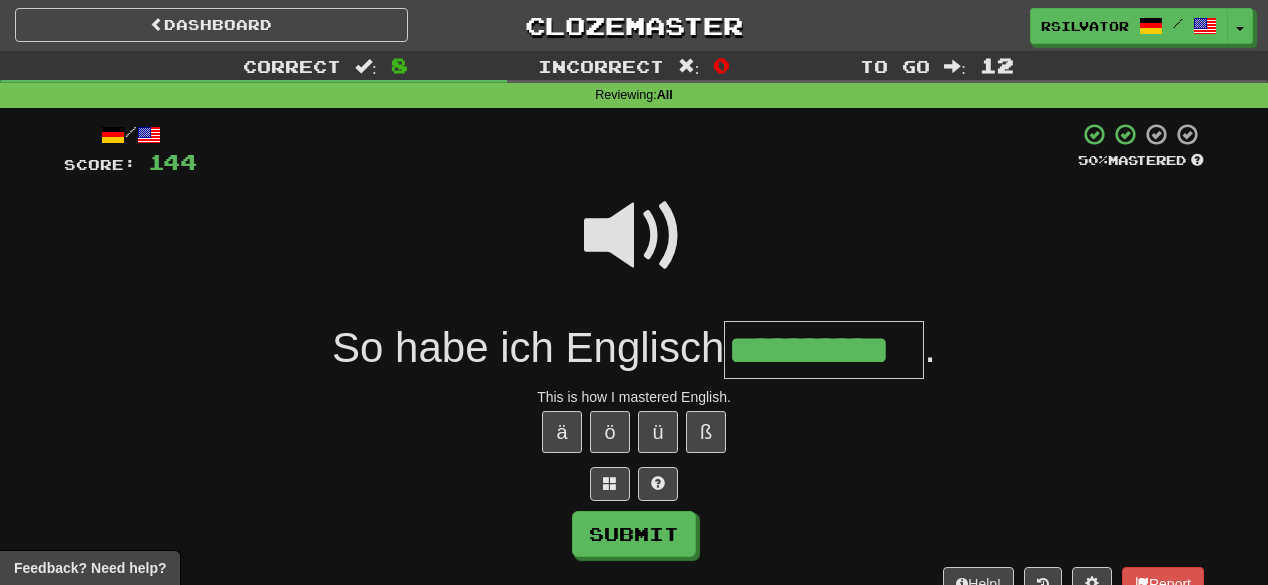 scroll, scrollTop: 0, scrollLeft: 3, axis: horizontal 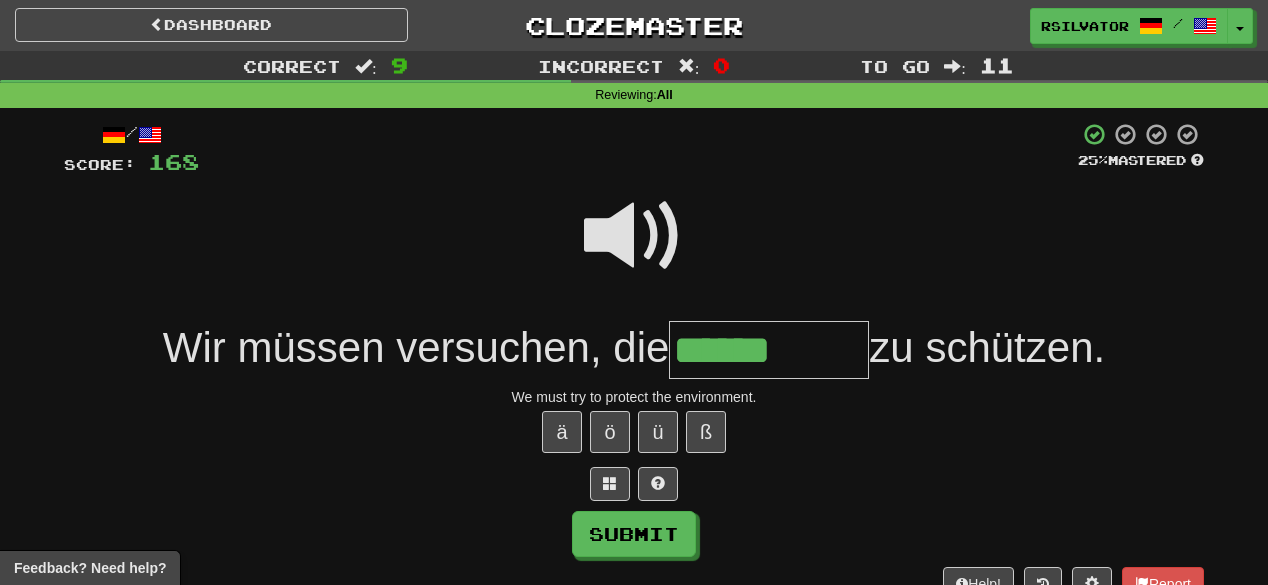 type on "******" 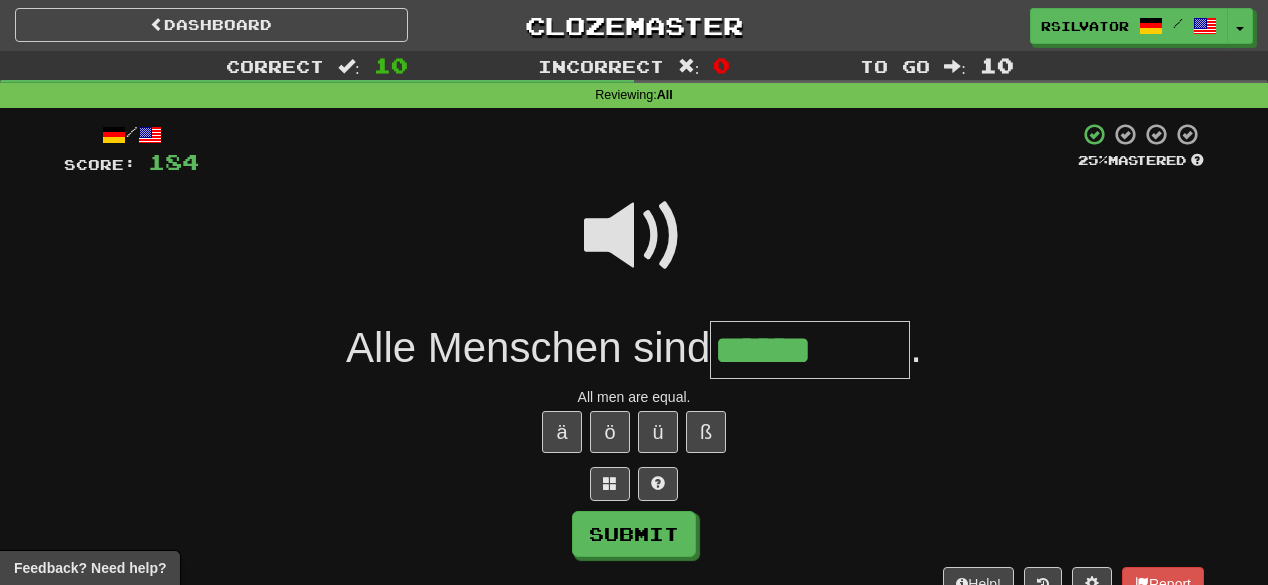 type on "******" 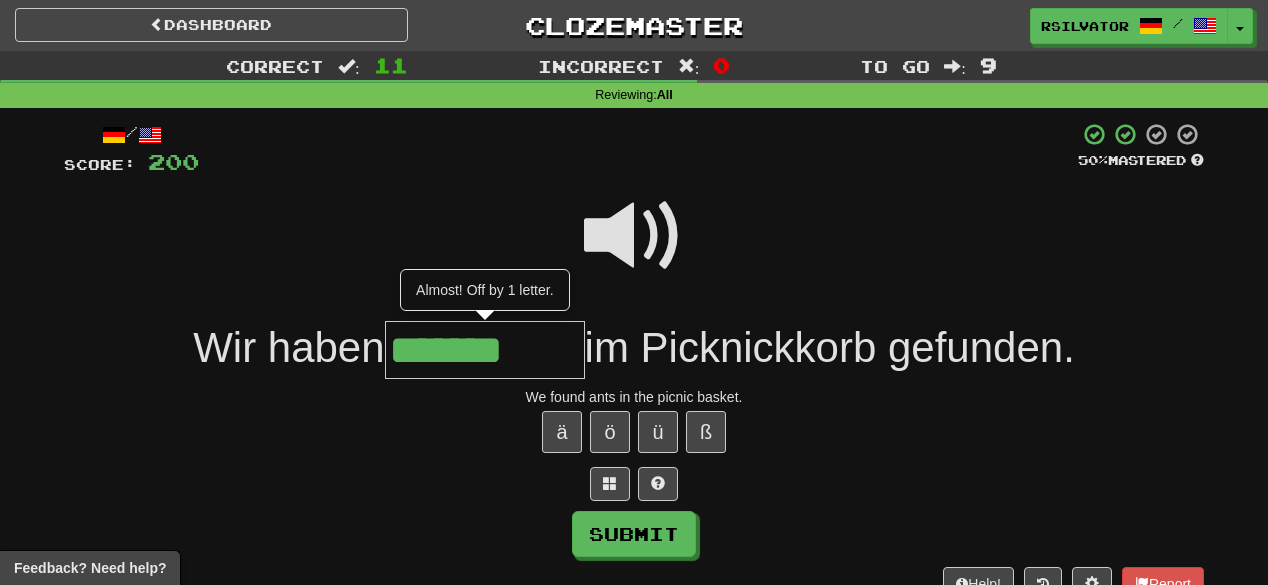 type on "*******" 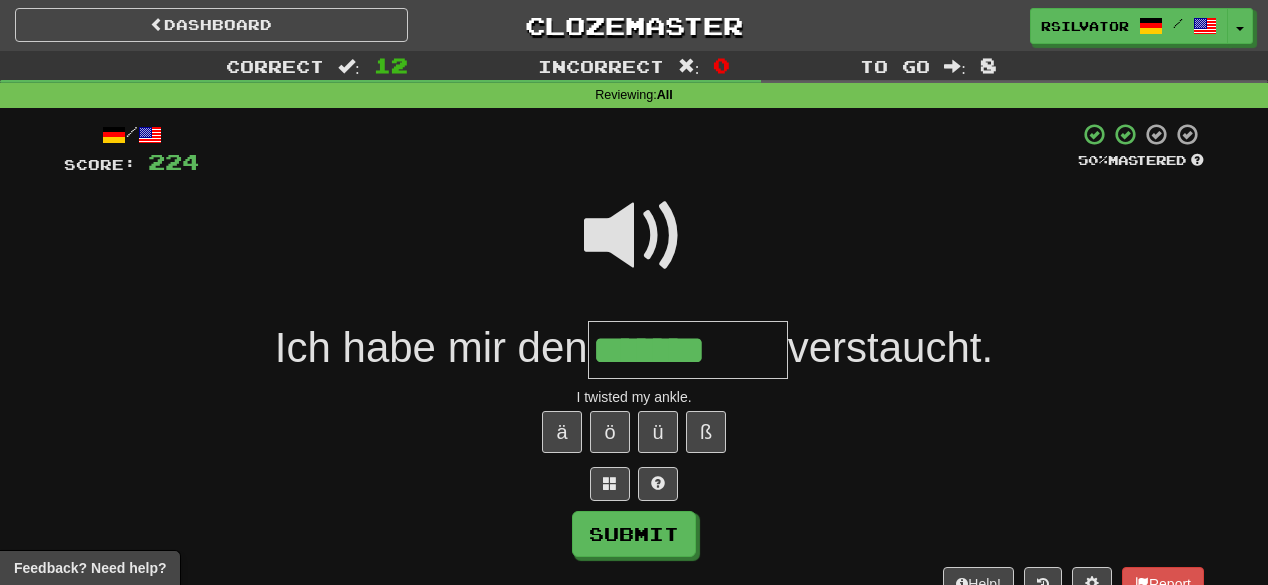 type on "*******" 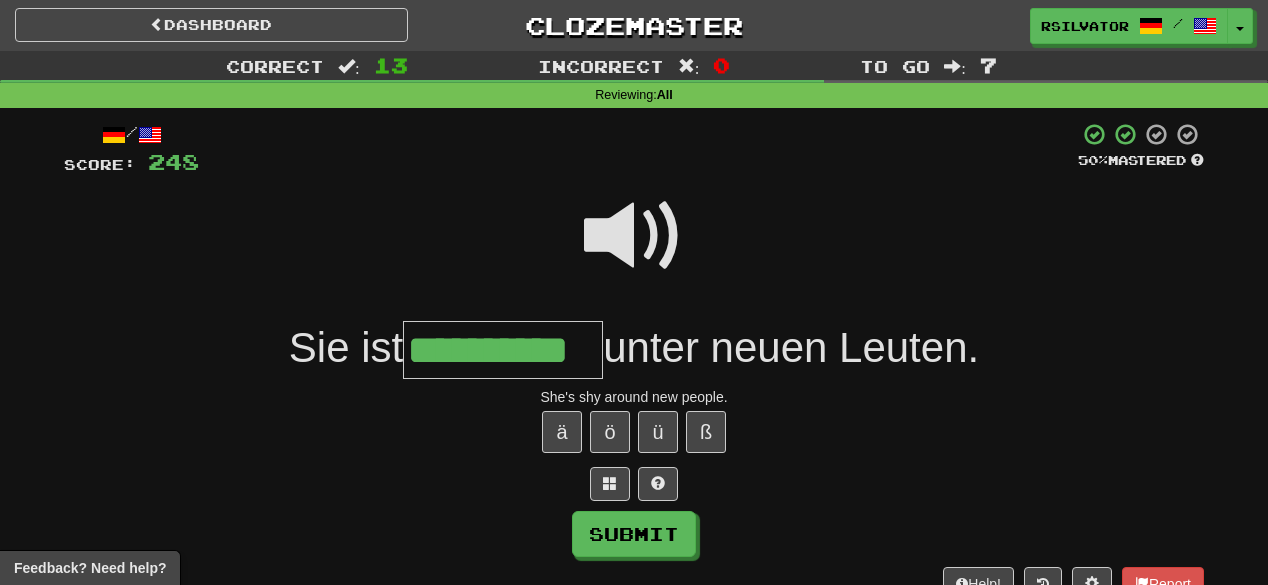 scroll, scrollTop: 0, scrollLeft: 12, axis: horizontal 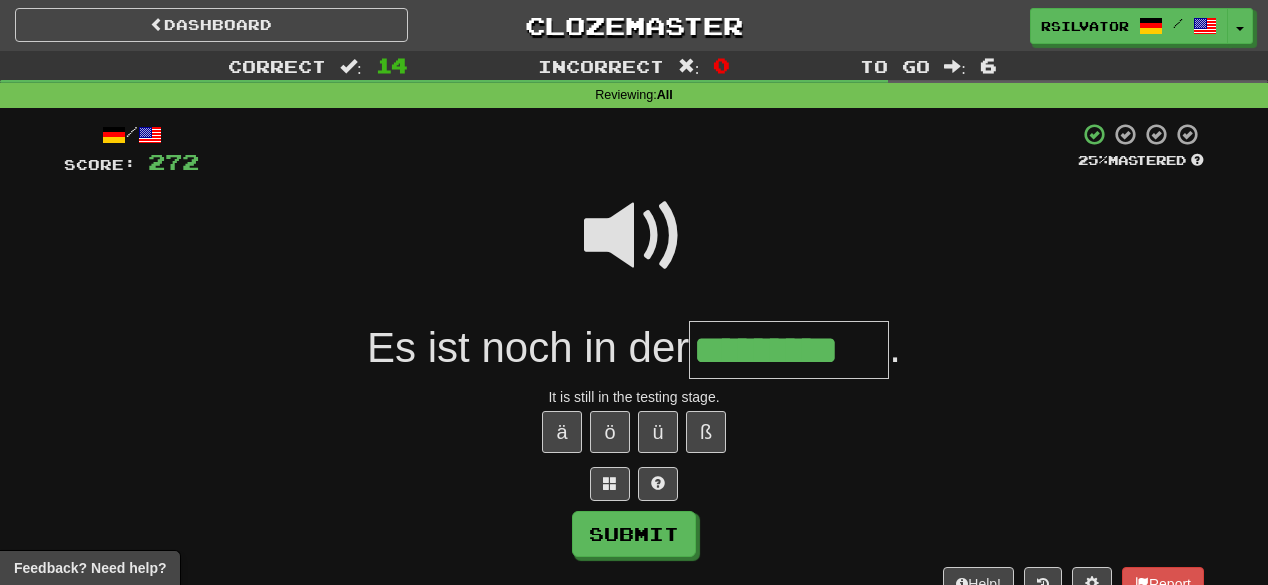 type on "*********" 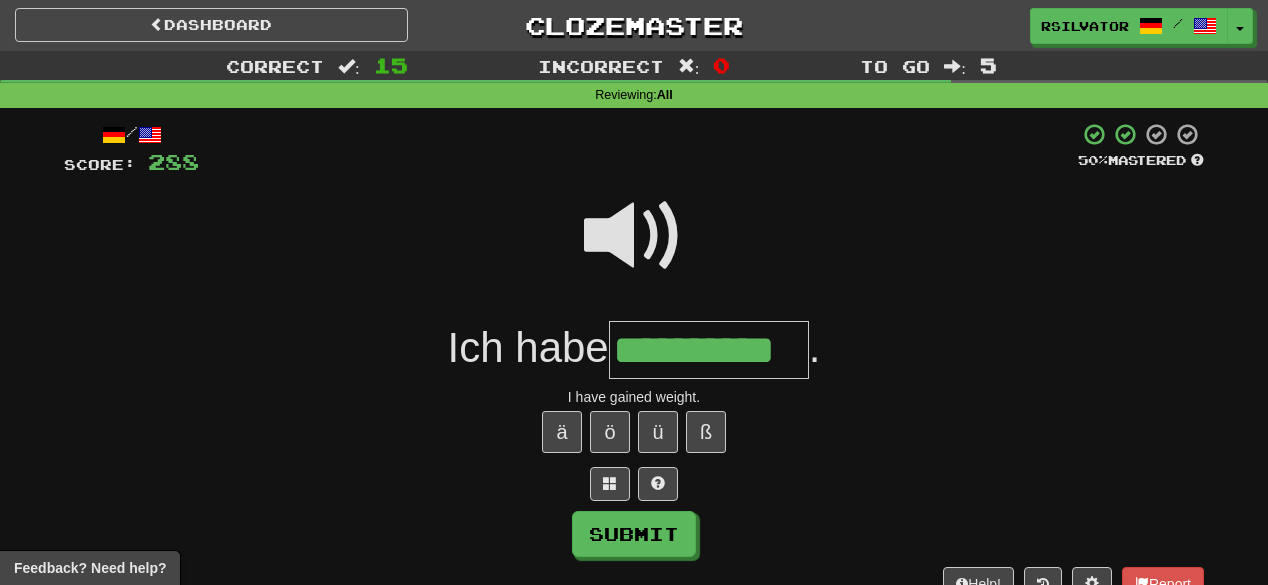 scroll, scrollTop: 0, scrollLeft: 61, axis: horizontal 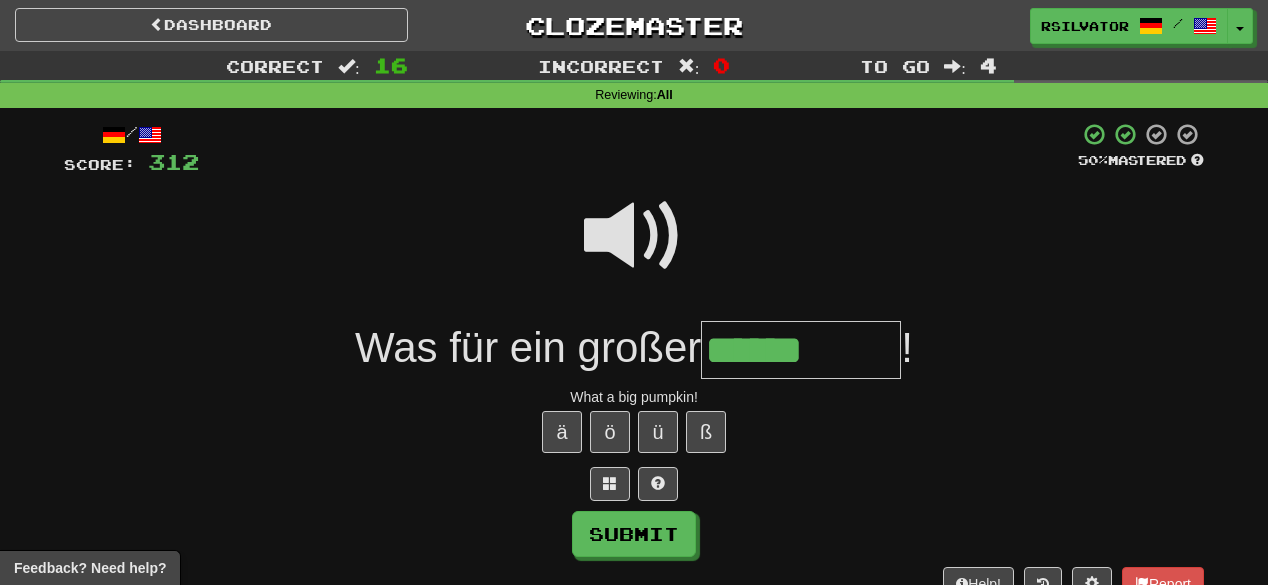type on "******" 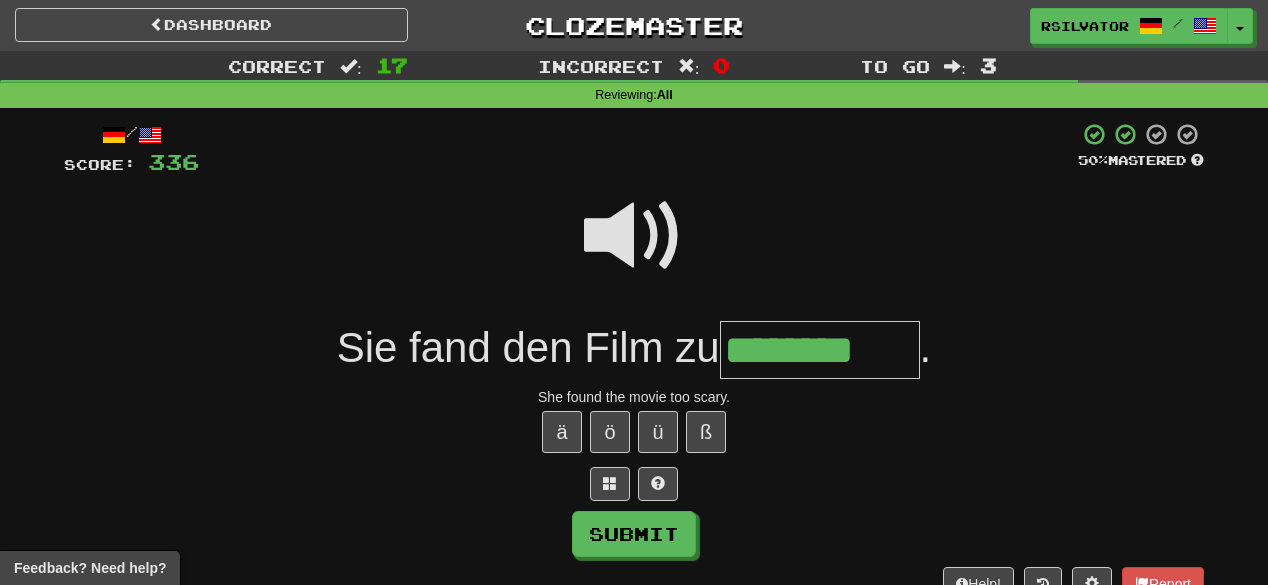 type on "********" 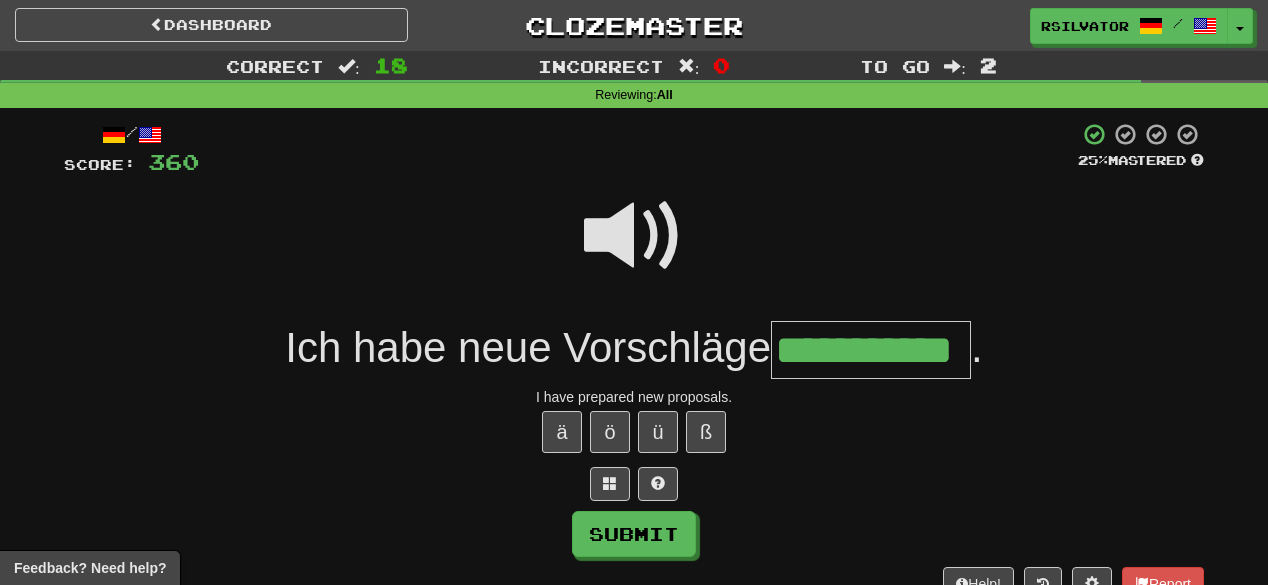 scroll, scrollTop: 0, scrollLeft: 5, axis: horizontal 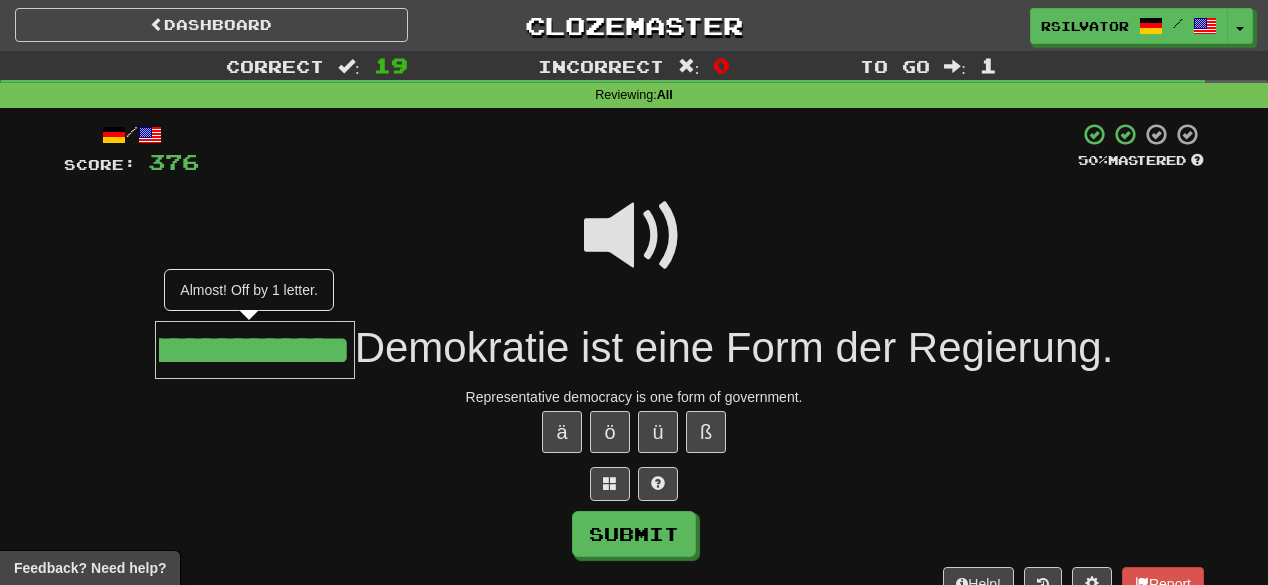type on "**********" 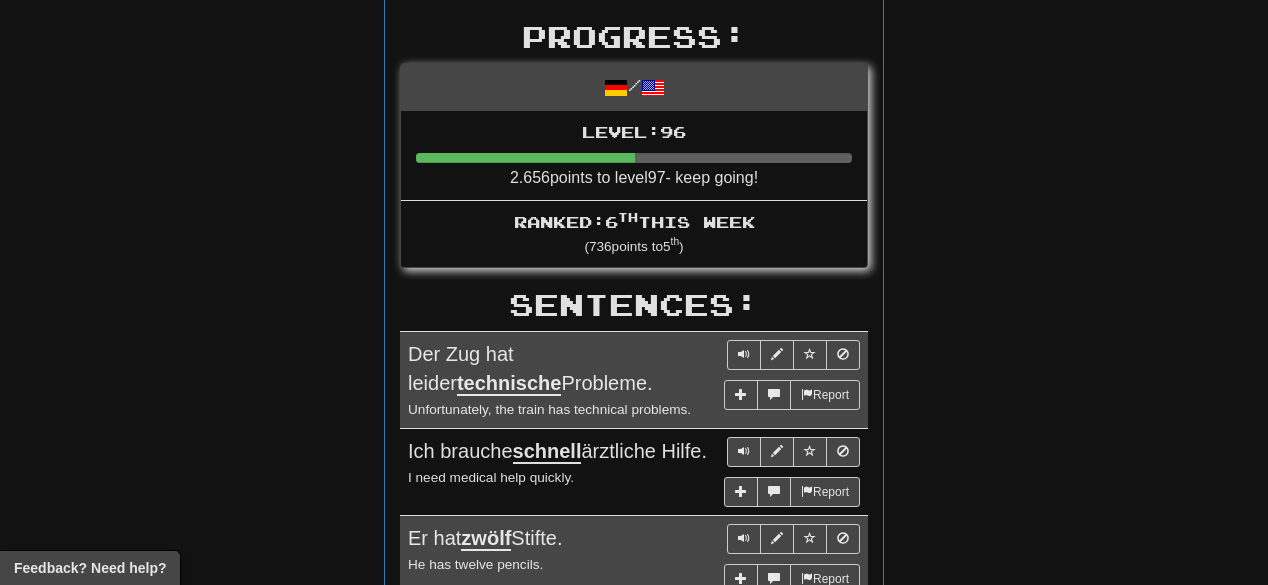 scroll, scrollTop: 720, scrollLeft: 0, axis: vertical 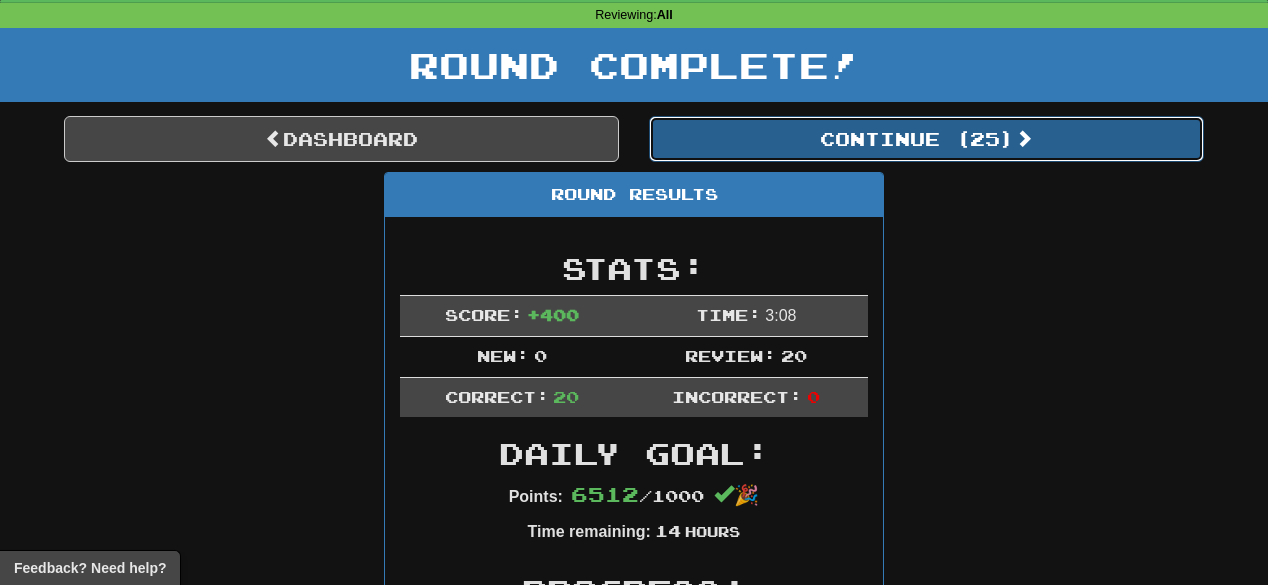 click on "Continue ( 25 )" at bounding box center (926, 139) 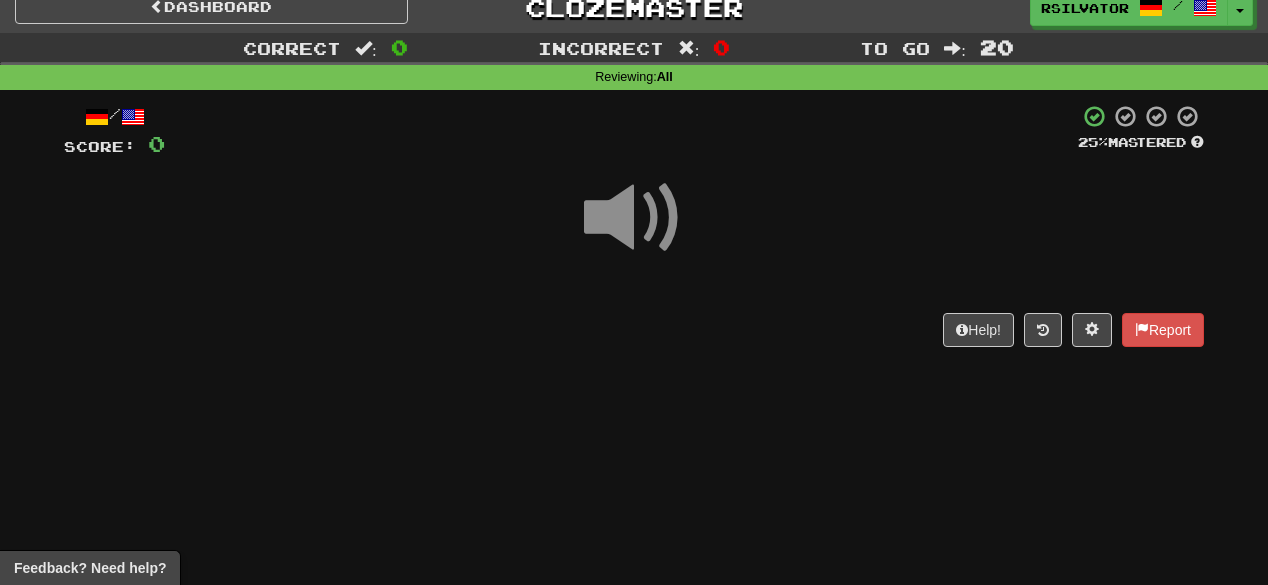 scroll, scrollTop: 0, scrollLeft: 0, axis: both 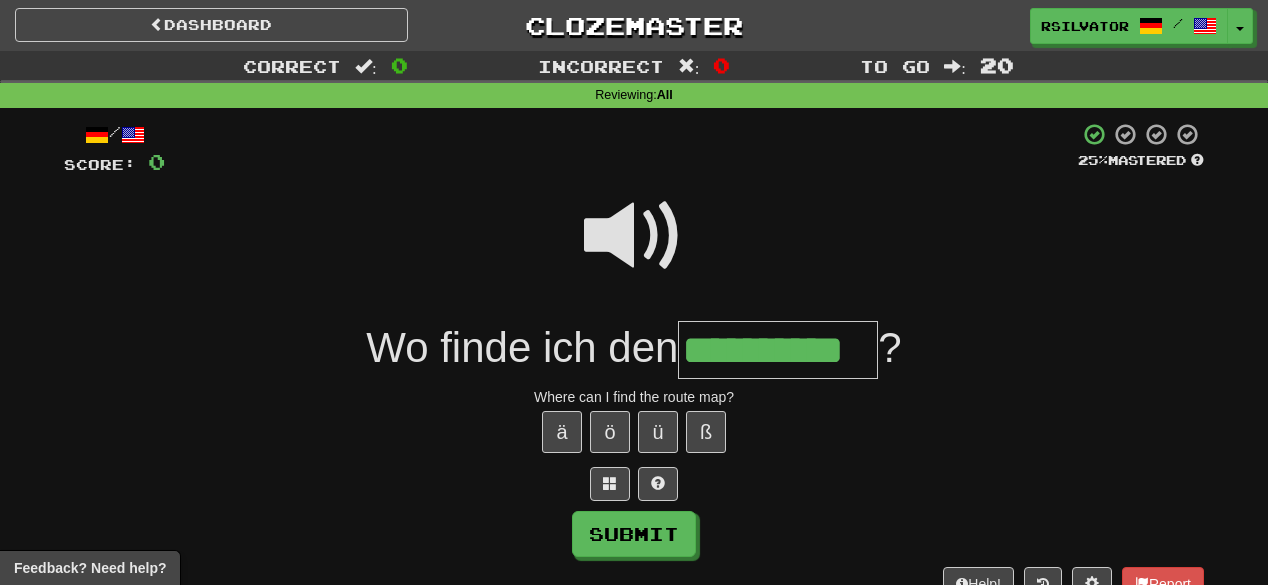 type on "**********" 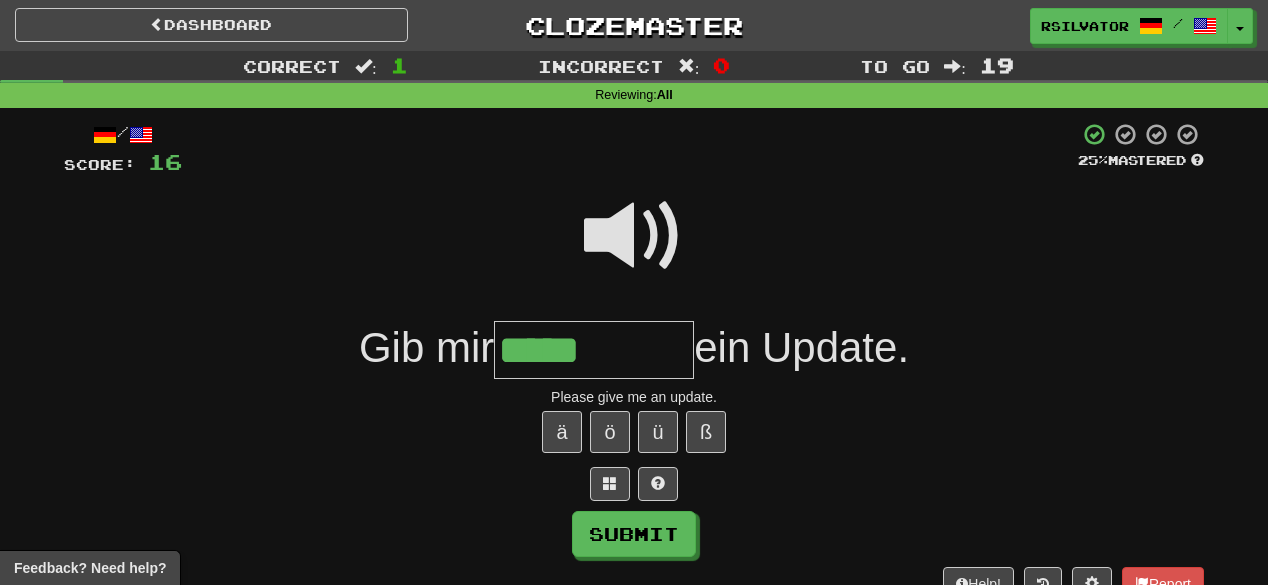 type on "*****" 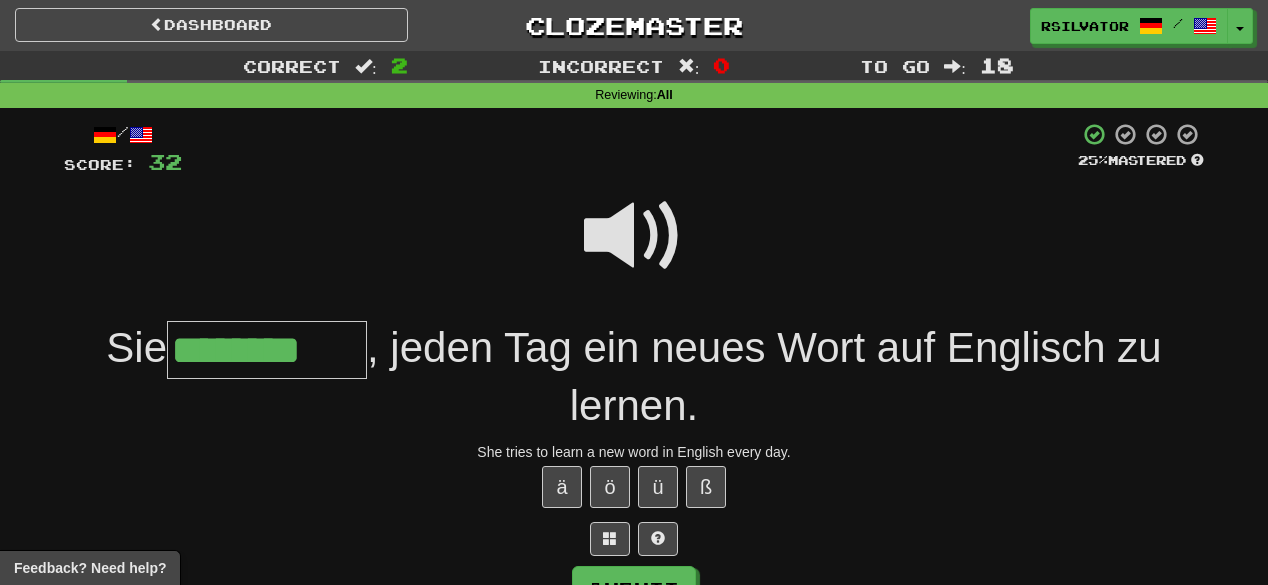 type on "********" 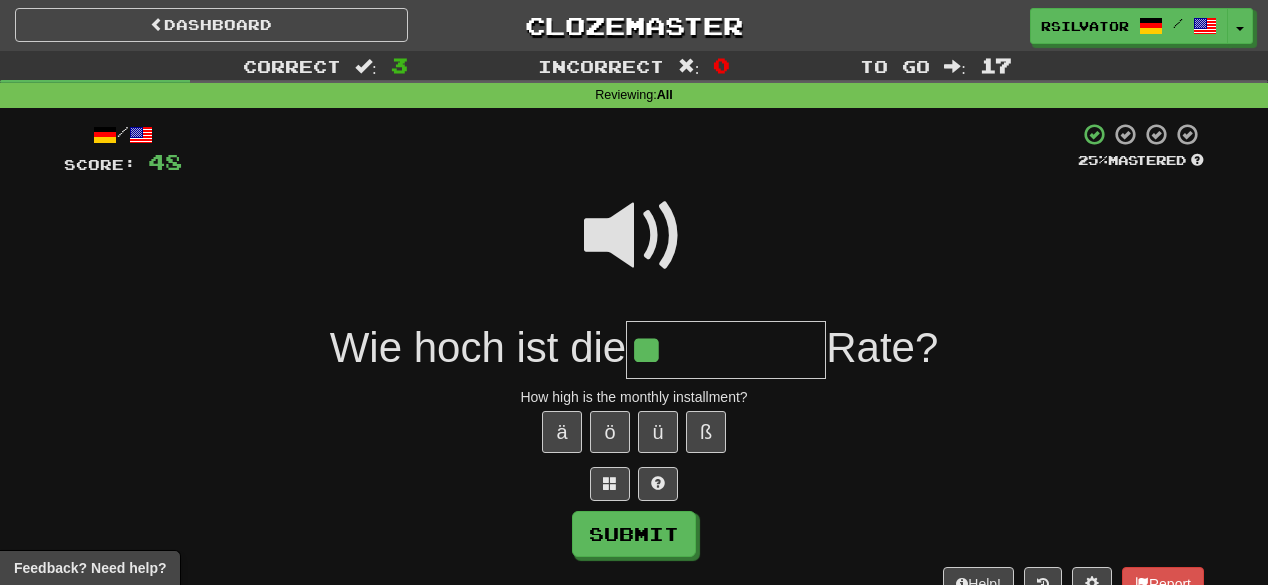 type on "*" 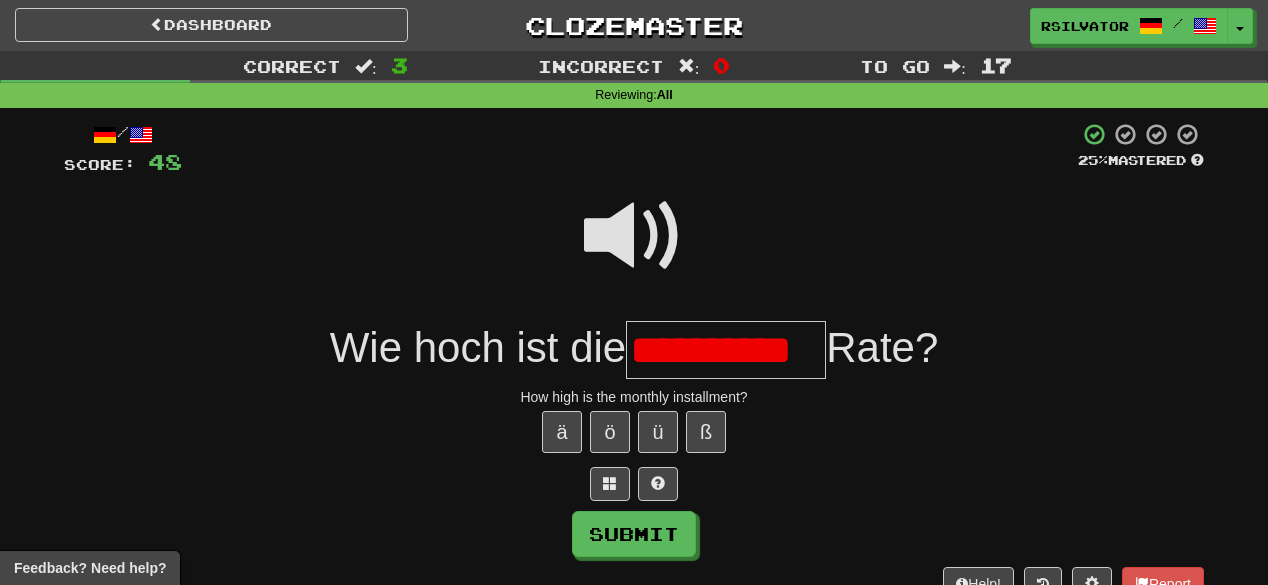 scroll, scrollTop: 0, scrollLeft: 10, axis: horizontal 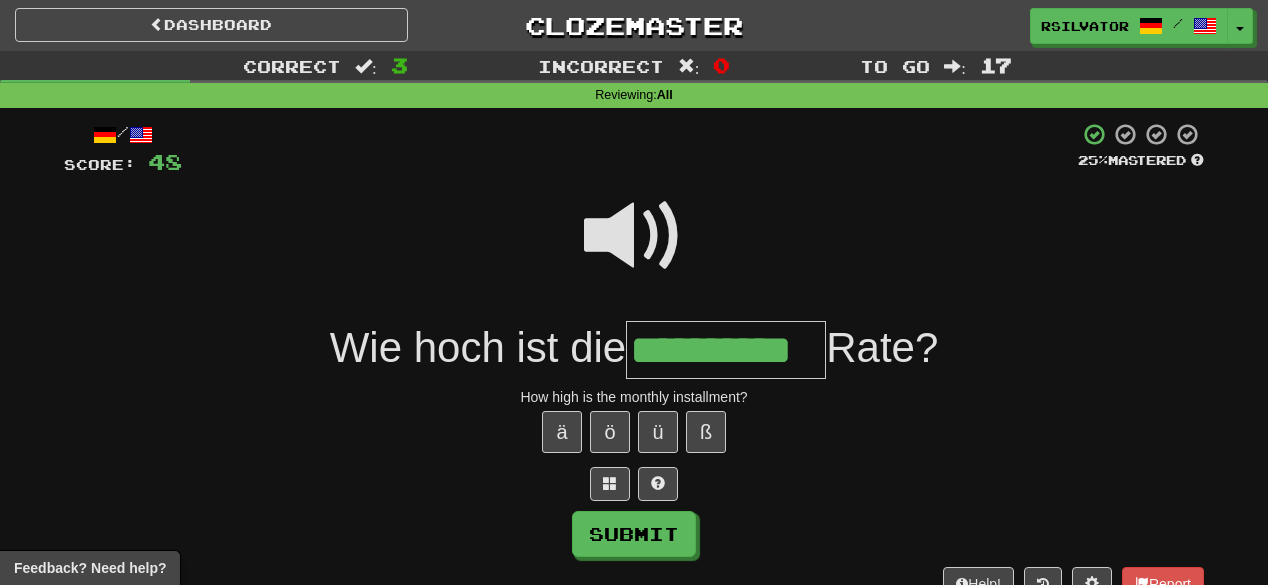type on "**********" 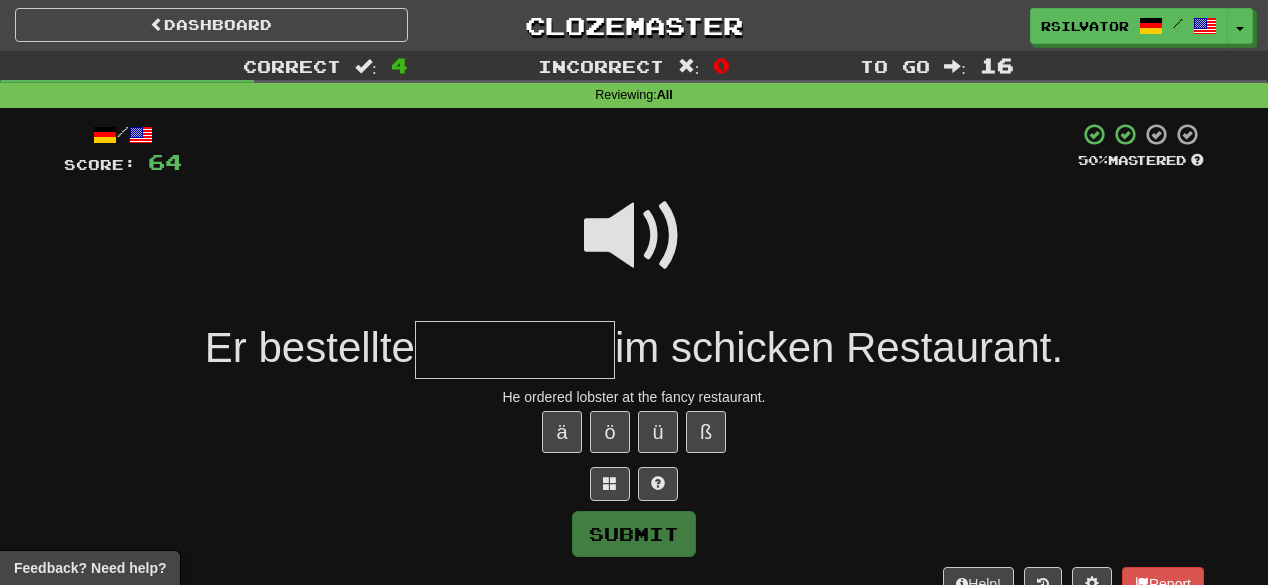 click at bounding box center [634, 236] 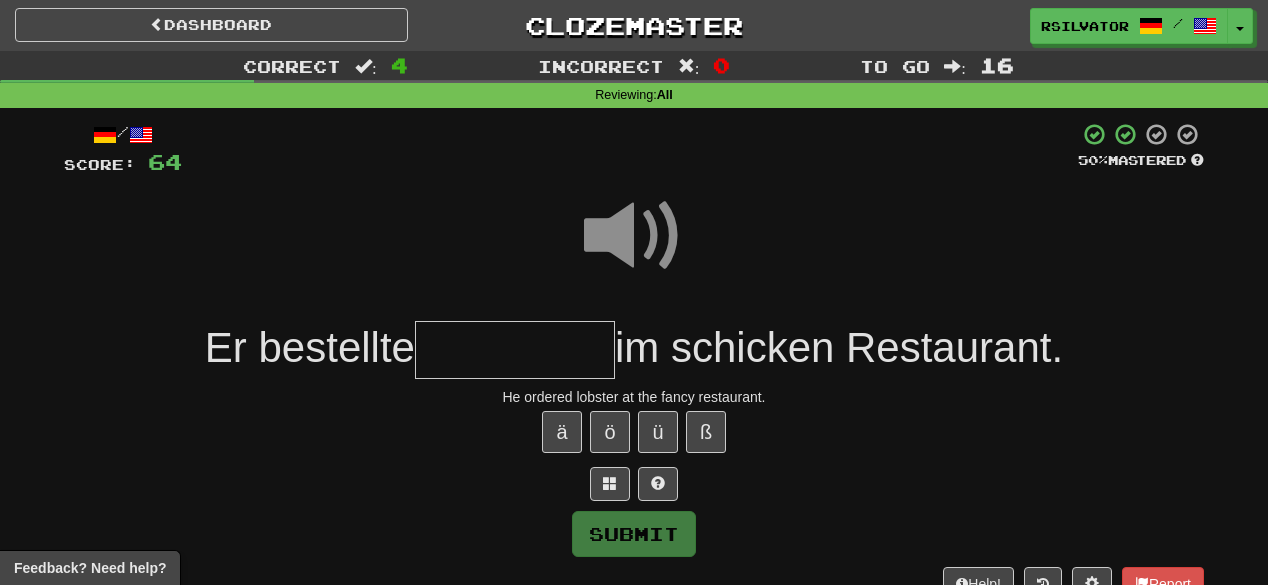 click at bounding box center (515, 350) 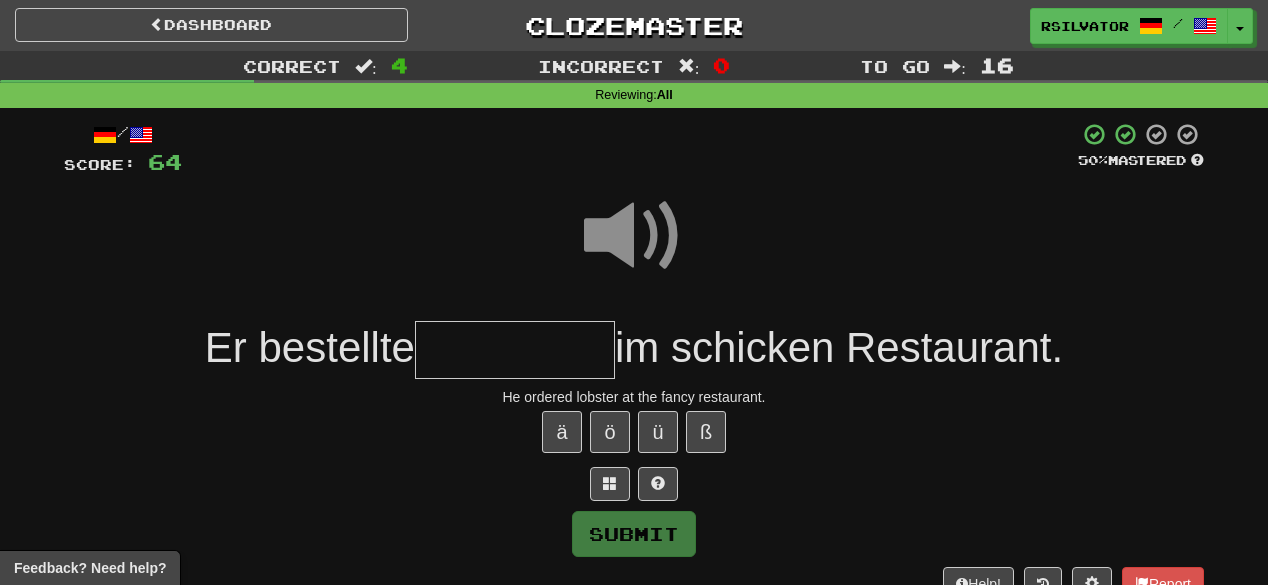 type on "*" 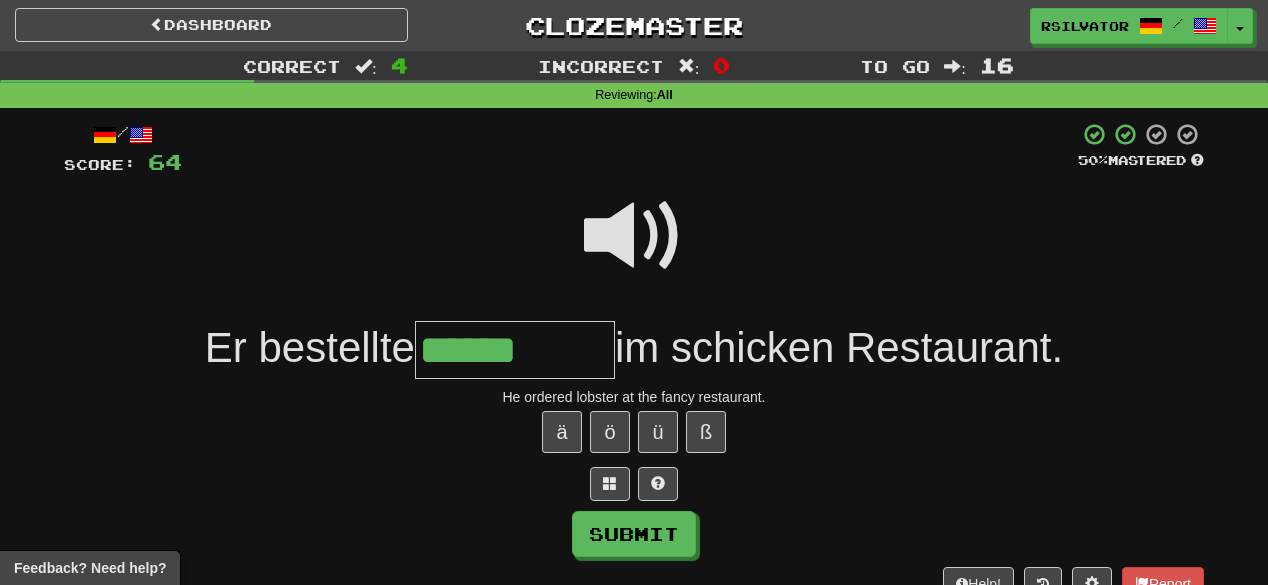 type on "******" 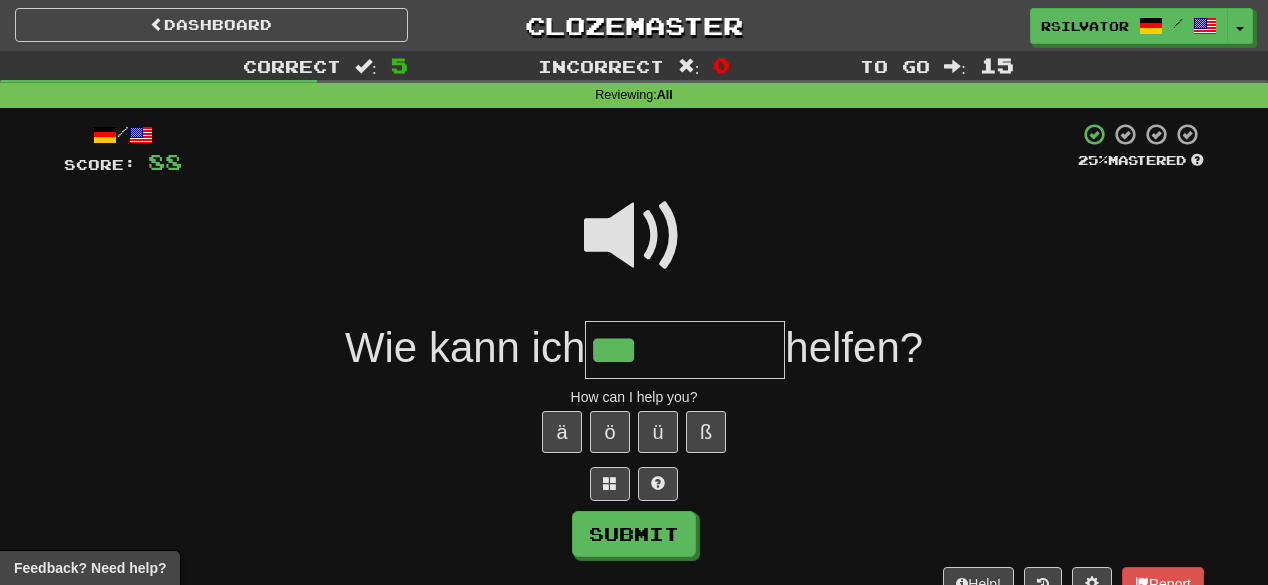 type on "***" 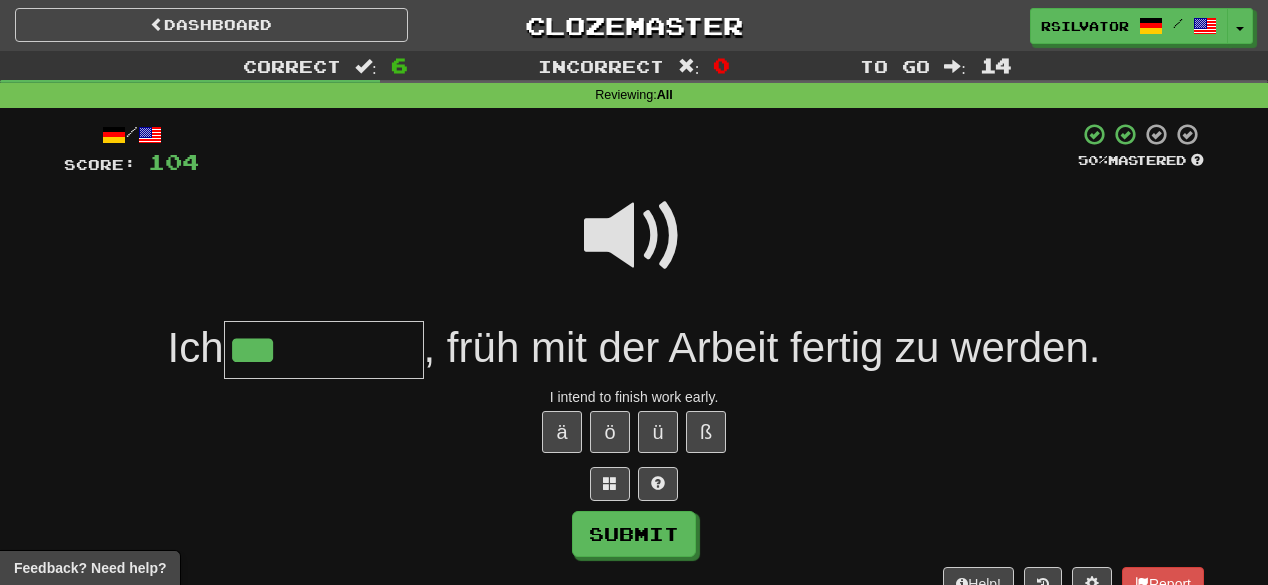 click at bounding box center (634, 236) 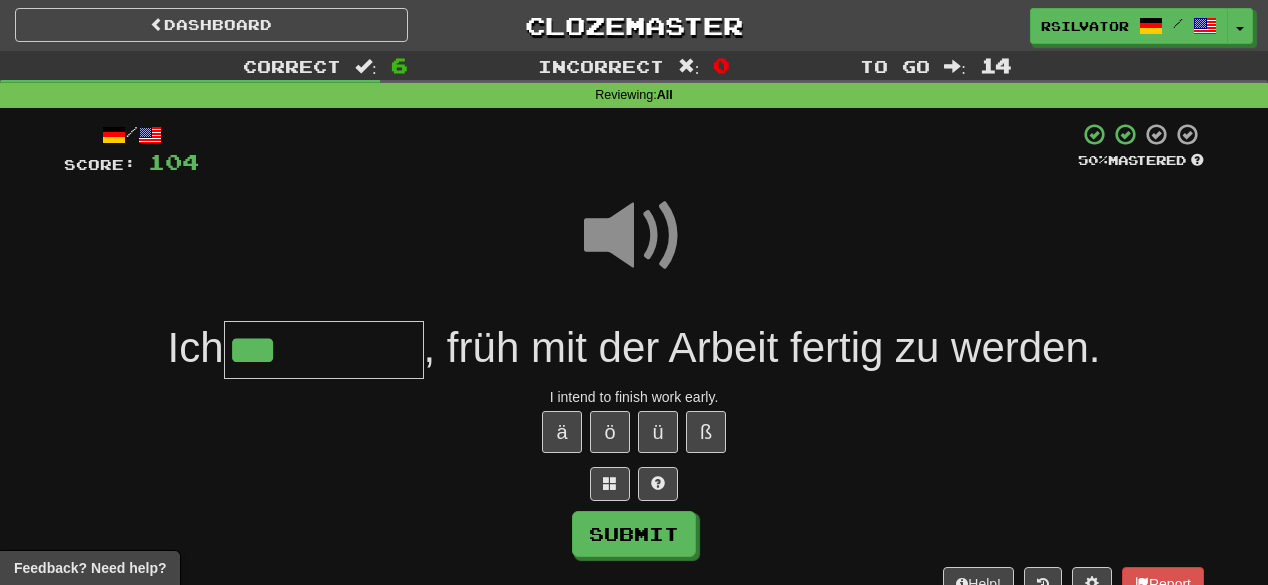 click on "***" at bounding box center (324, 350) 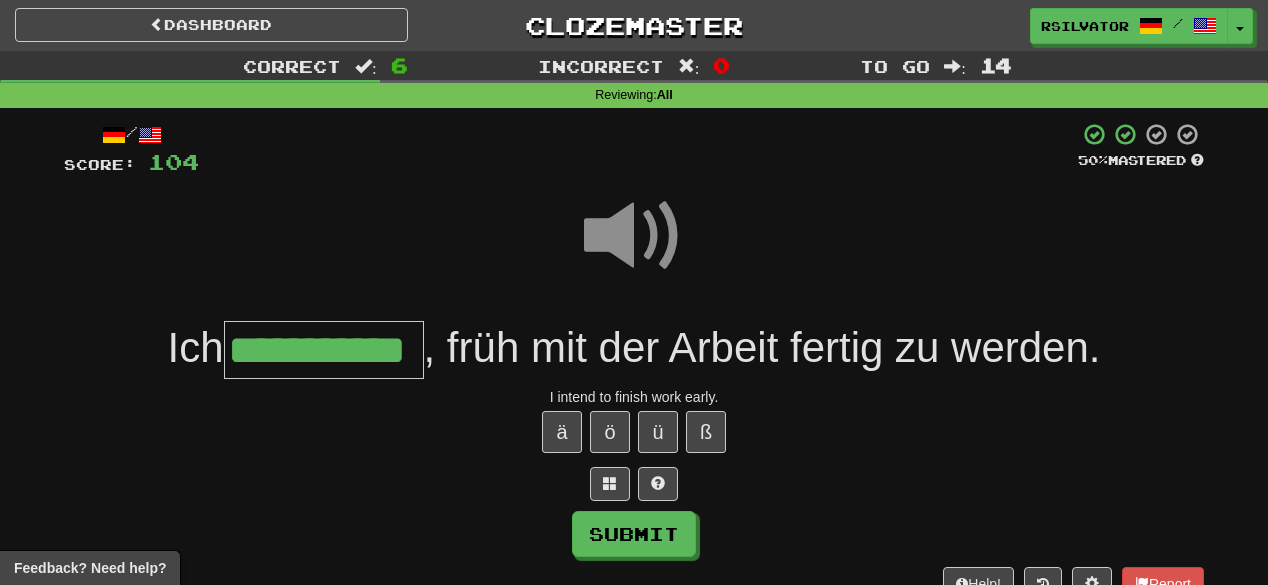 scroll, scrollTop: 0, scrollLeft: 43, axis: horizontal 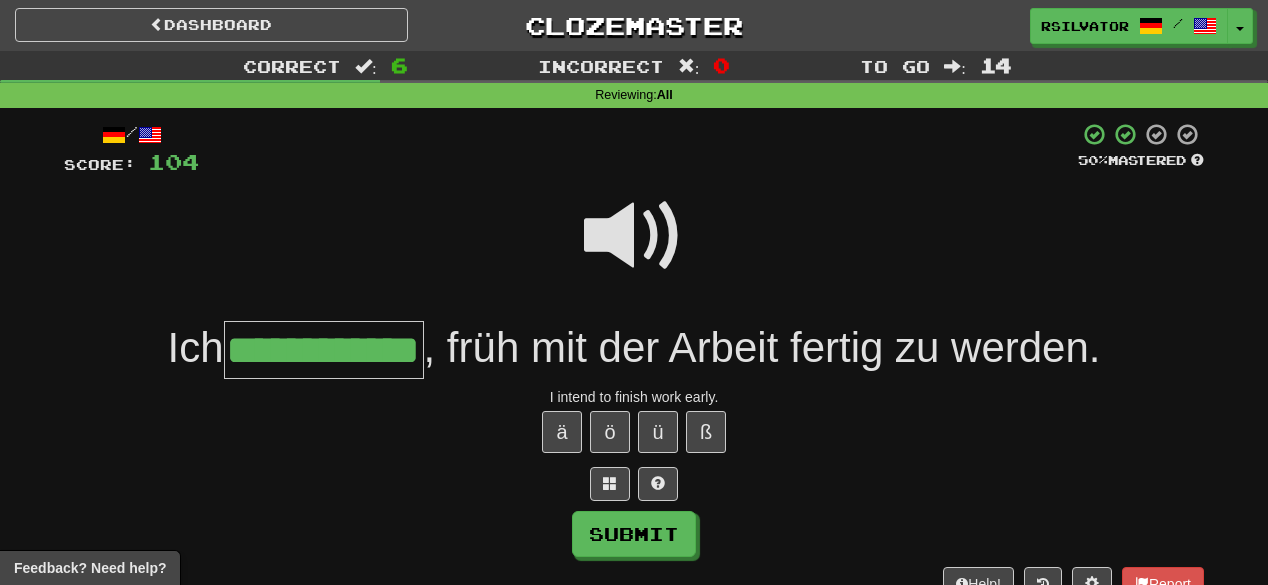 type on "**********" 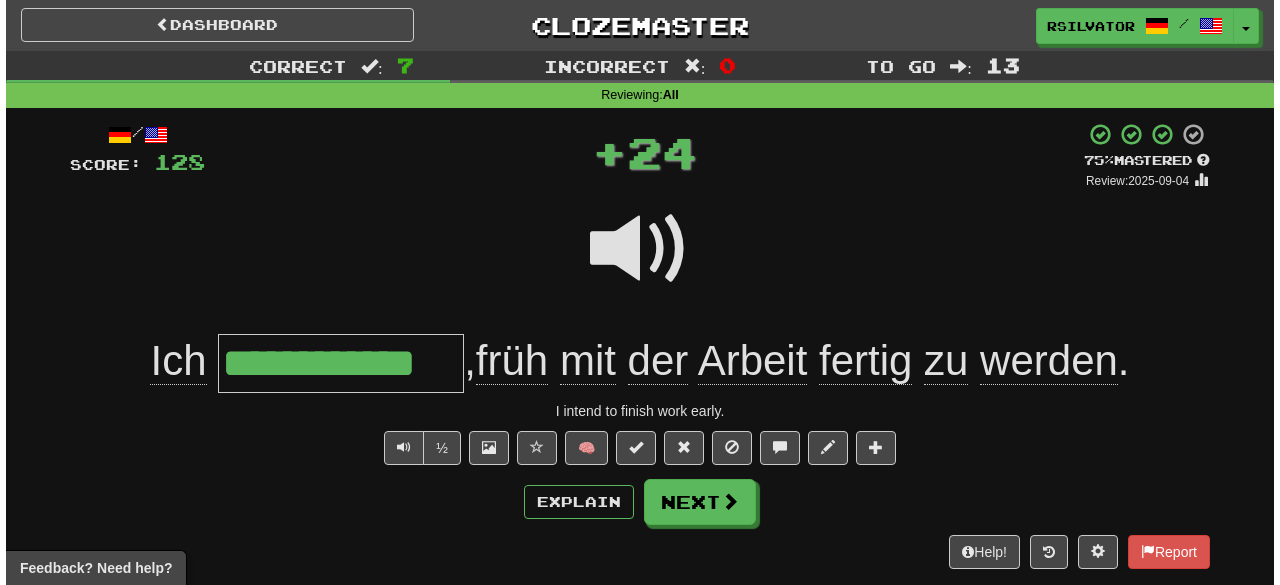 scroll, scrollTop: 0, scrollLeft: 0, axis: both 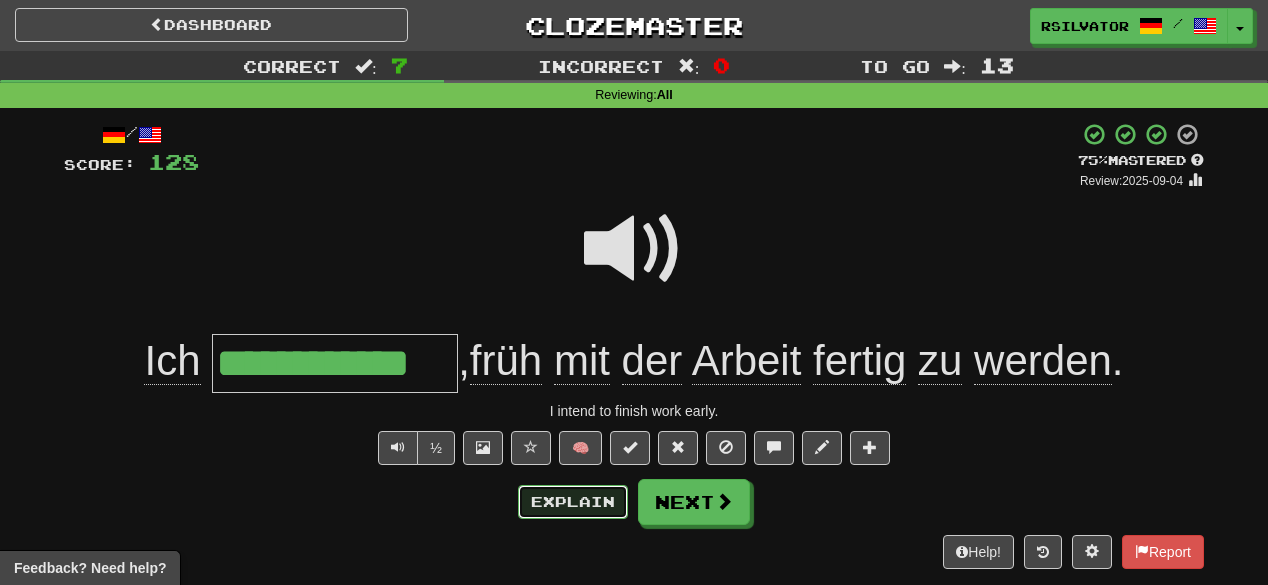 click on "Explain" at bounding box center [573, 502] 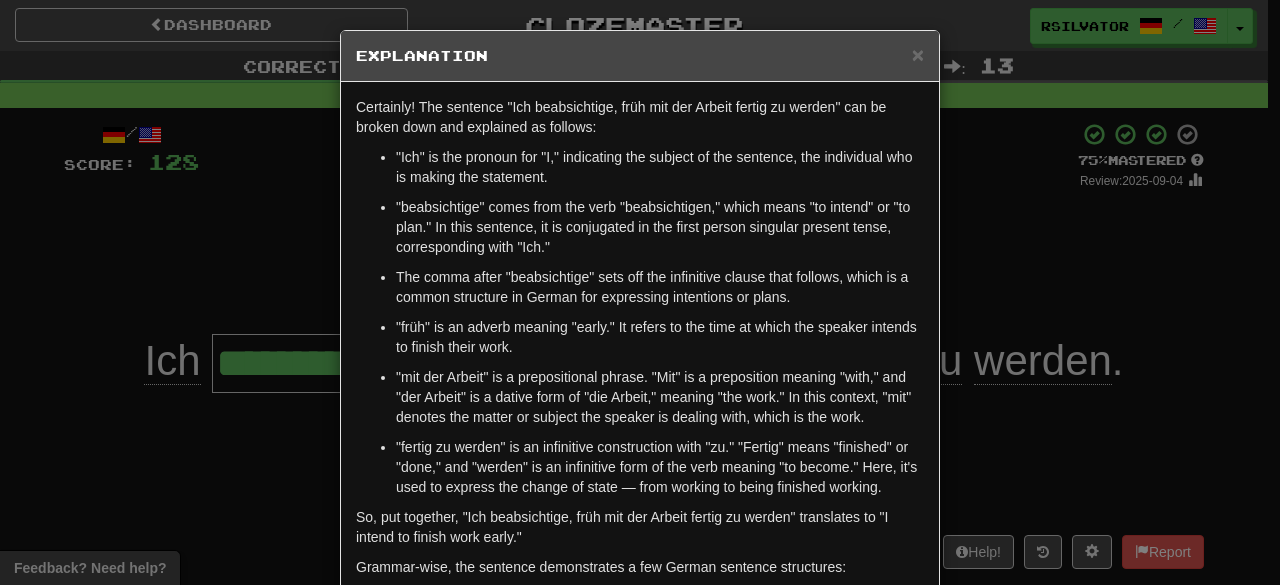 click on ""beabsichtige" comes from the verb "beabsichtigen," which means "to intend" or "to plan." In this sentence, it is conjugated in the first person singular present tense, corresponding with "Ich."" at bounding box center [660, 227] 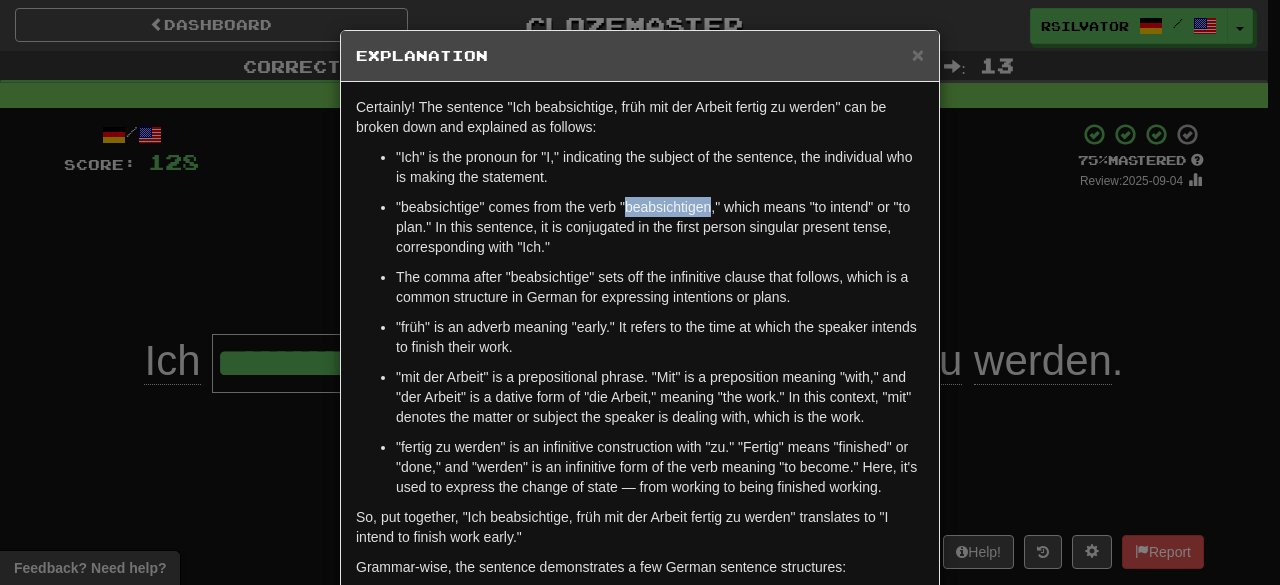 click on ""beabsichtige" comes from the verb "beabsichtigen," which means "to intend" or "to plan." In this sentence, it is conjugated in the first person singular present tense, corresponding with "Ich."" at bounding box center (660, 227) 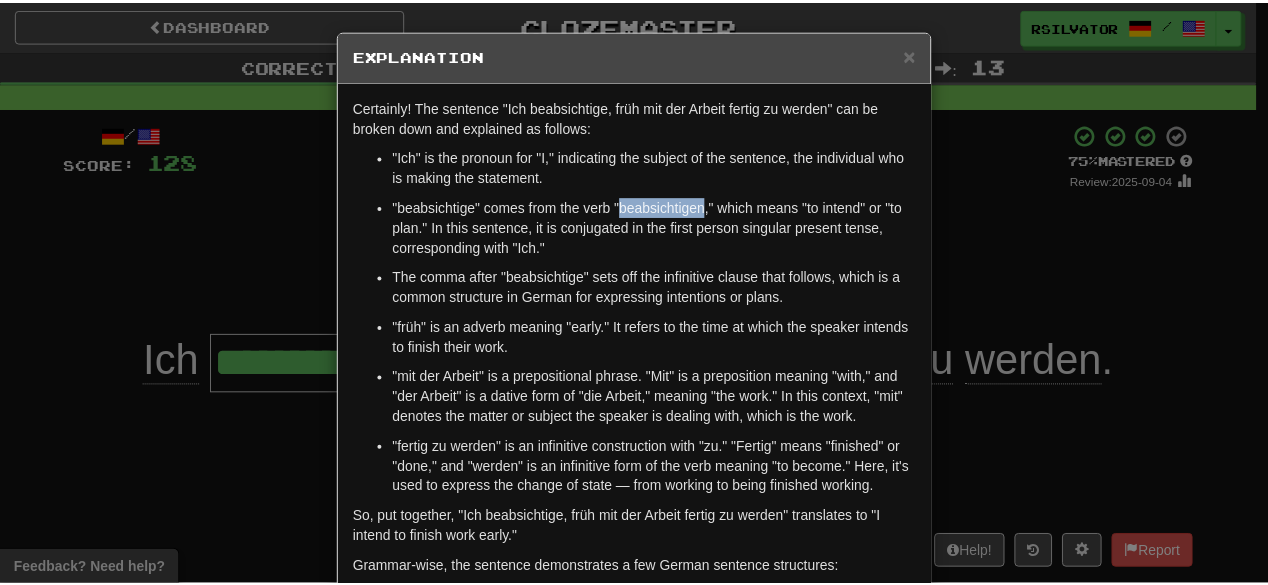 scroll, scrollTop: 320, scrollLeft: 0, axis: vertical 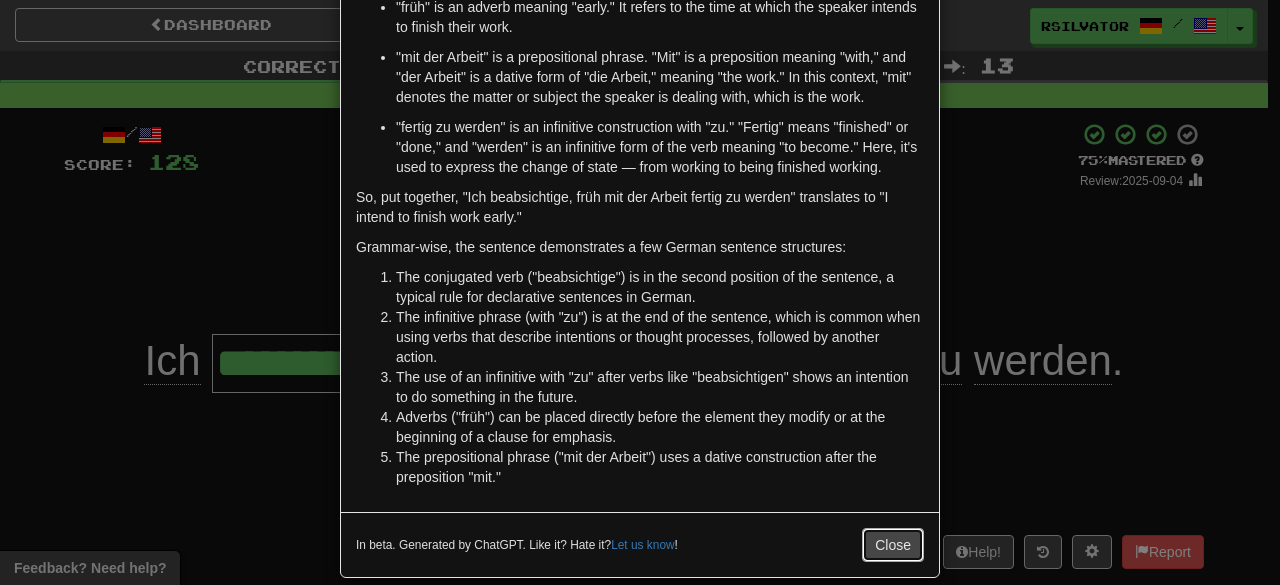 click on "Close" at bounding box center [893, 545] 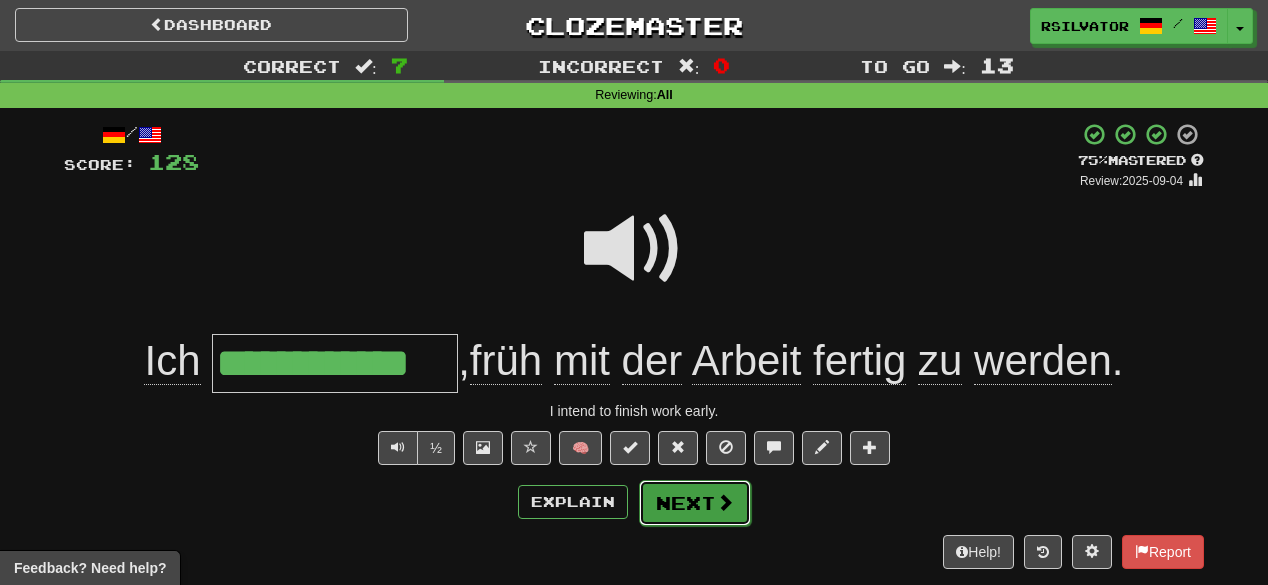 click on "Next" at bounding box center [695, 503] 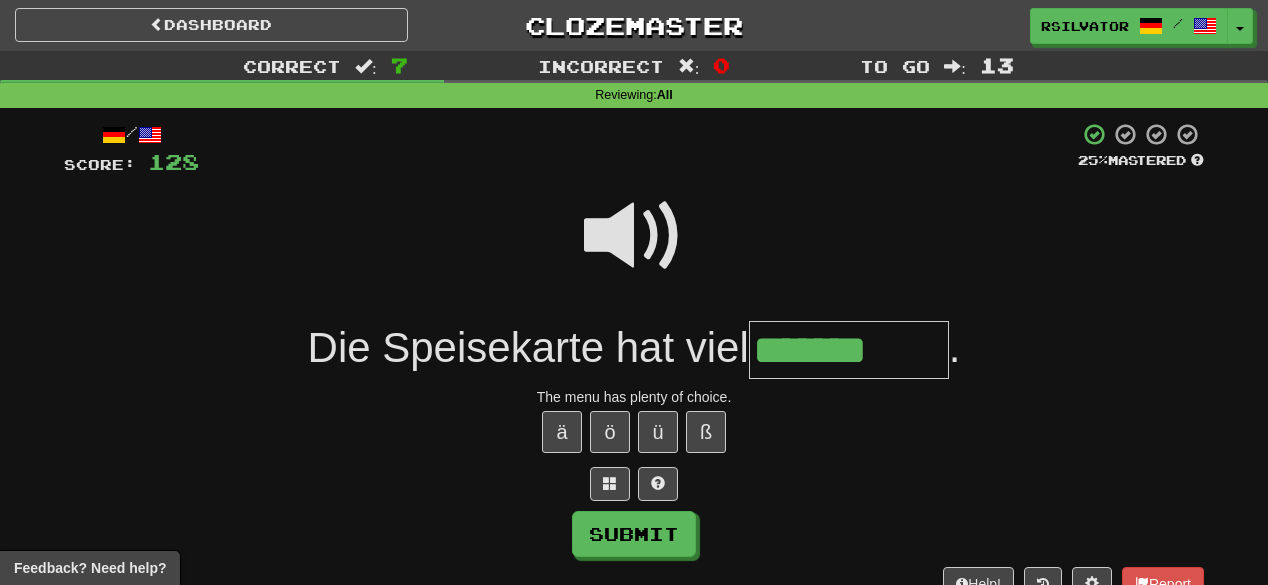 type on "*******" 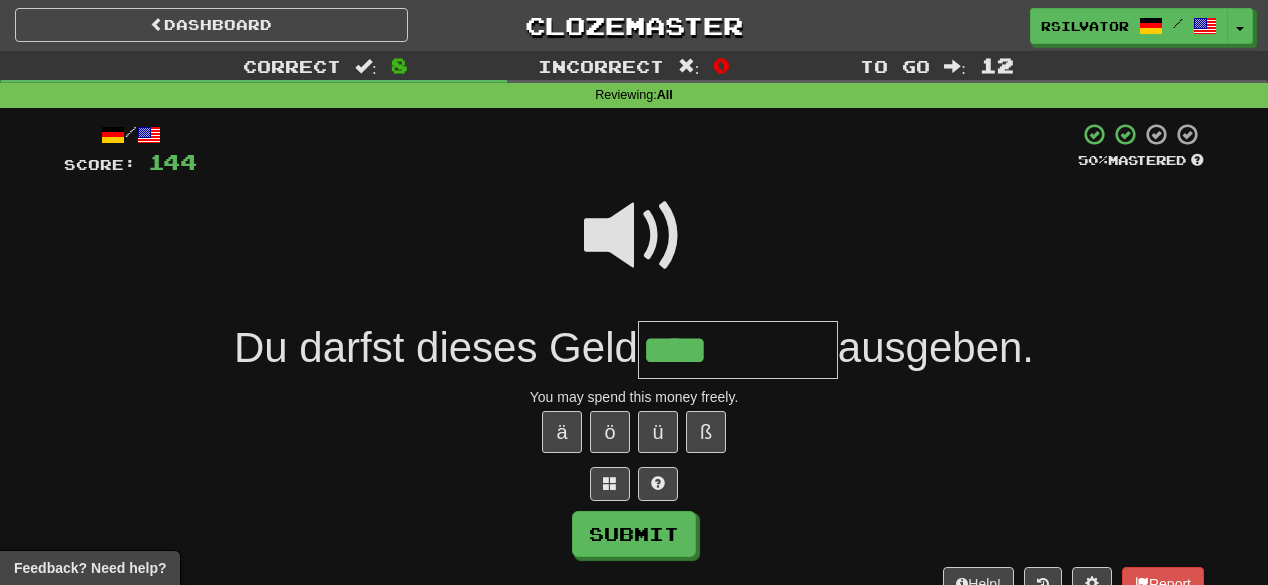 type on "****" 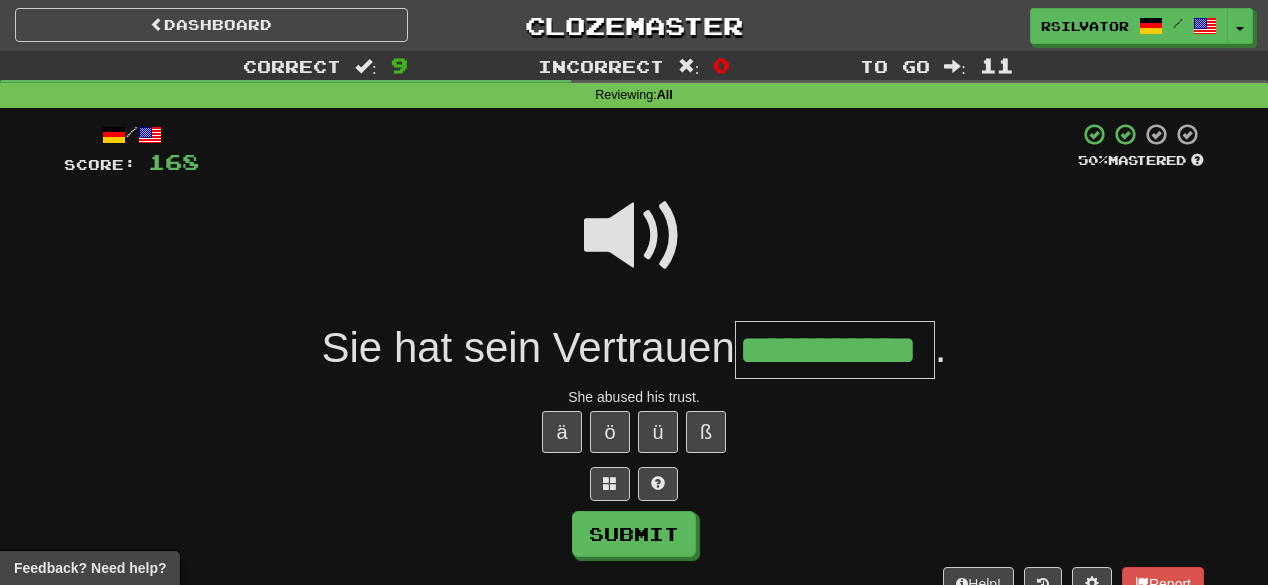 scroll, scrollTop: 0, scrollLeft: 33, axis: horizontal 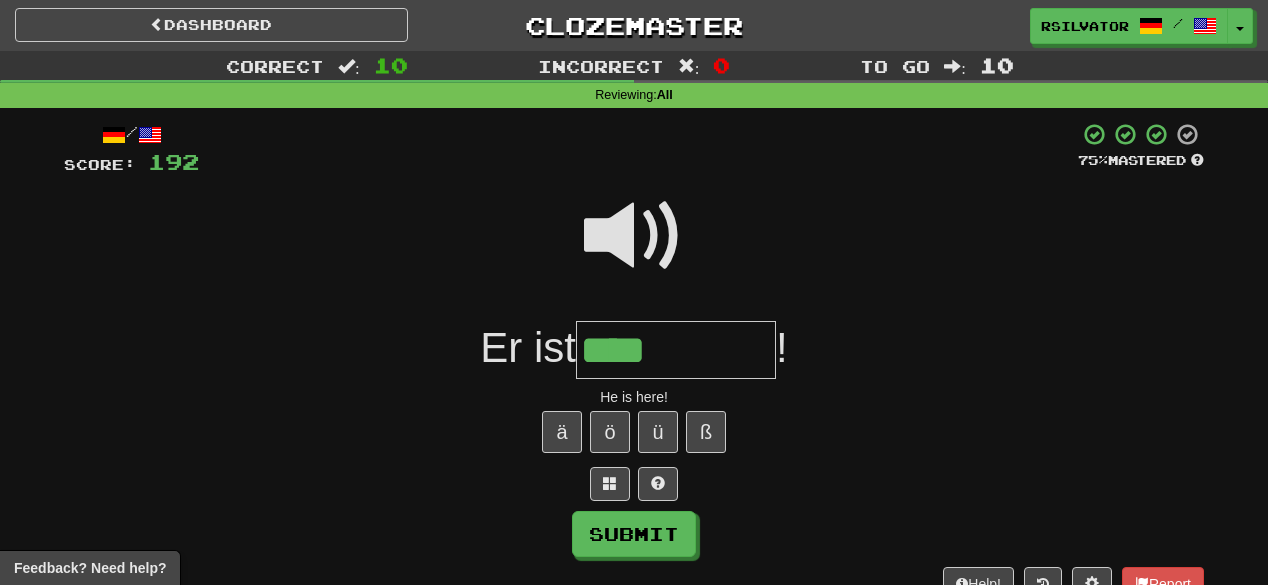 type on "****" 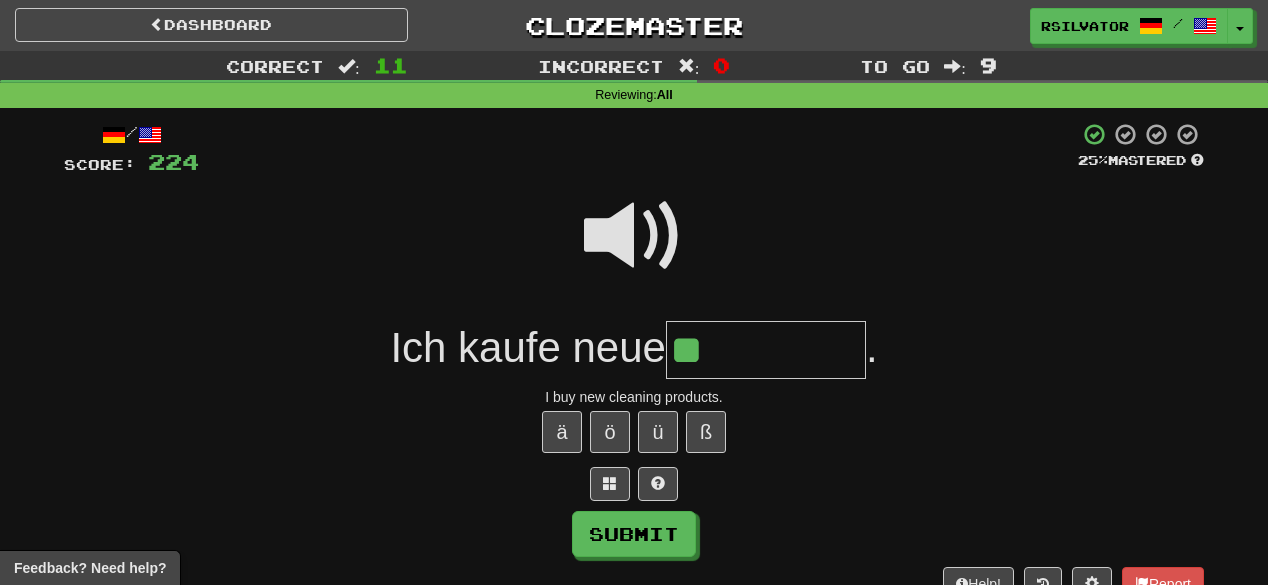 type on "*" 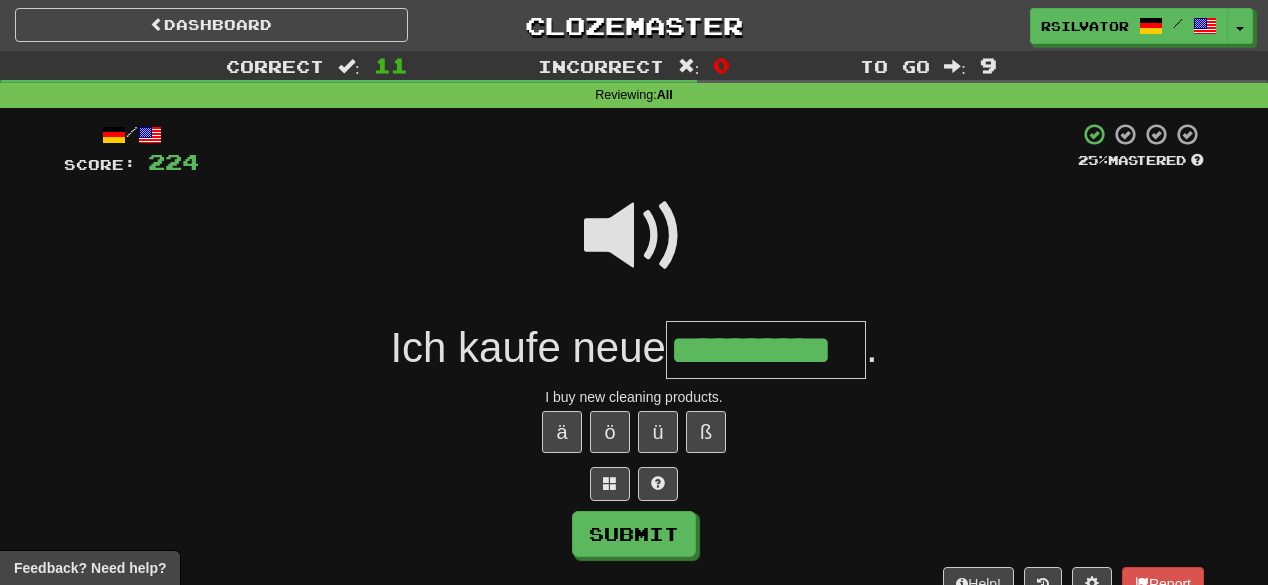 type on "**********" 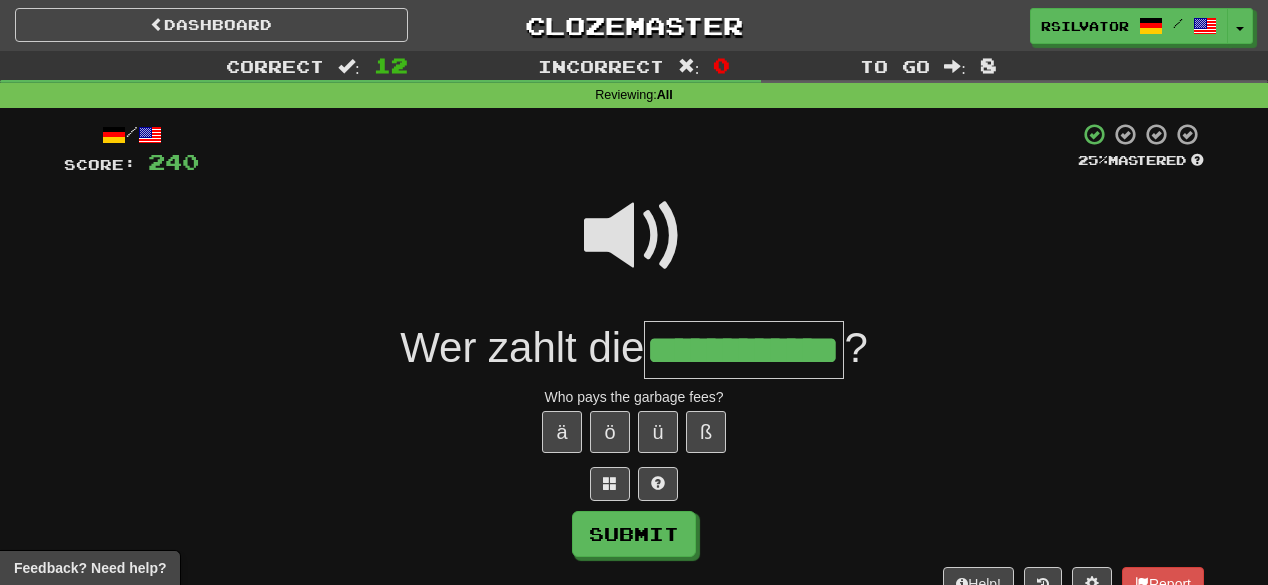 scroll, scrollTop: 0, scrollLeft: 61, axis: horizontal 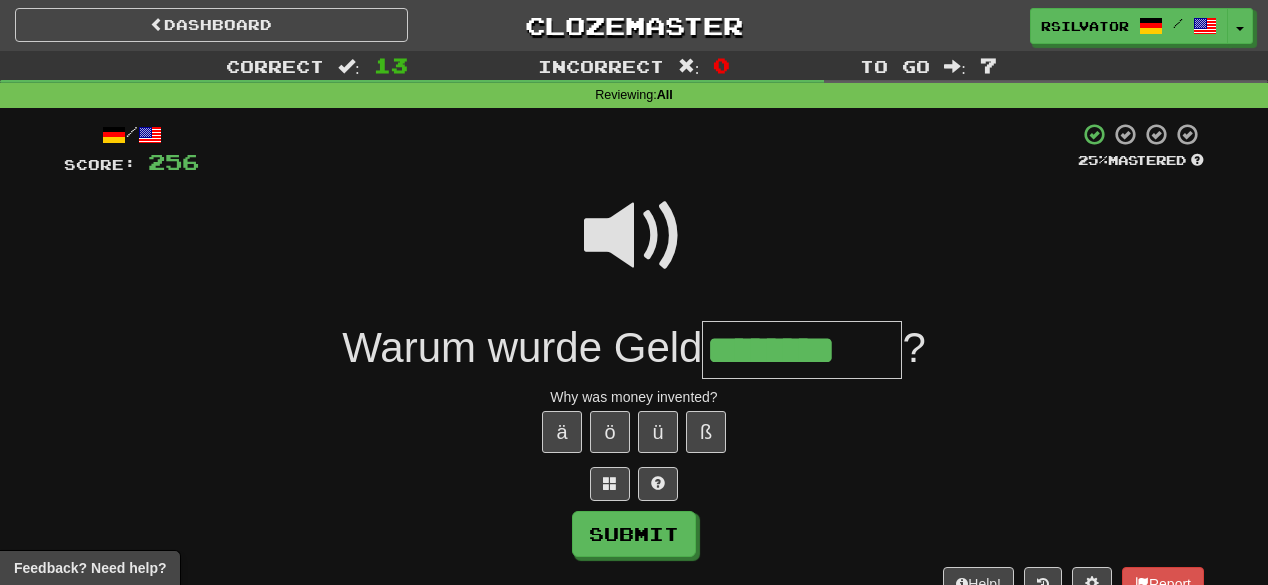 type on "********" 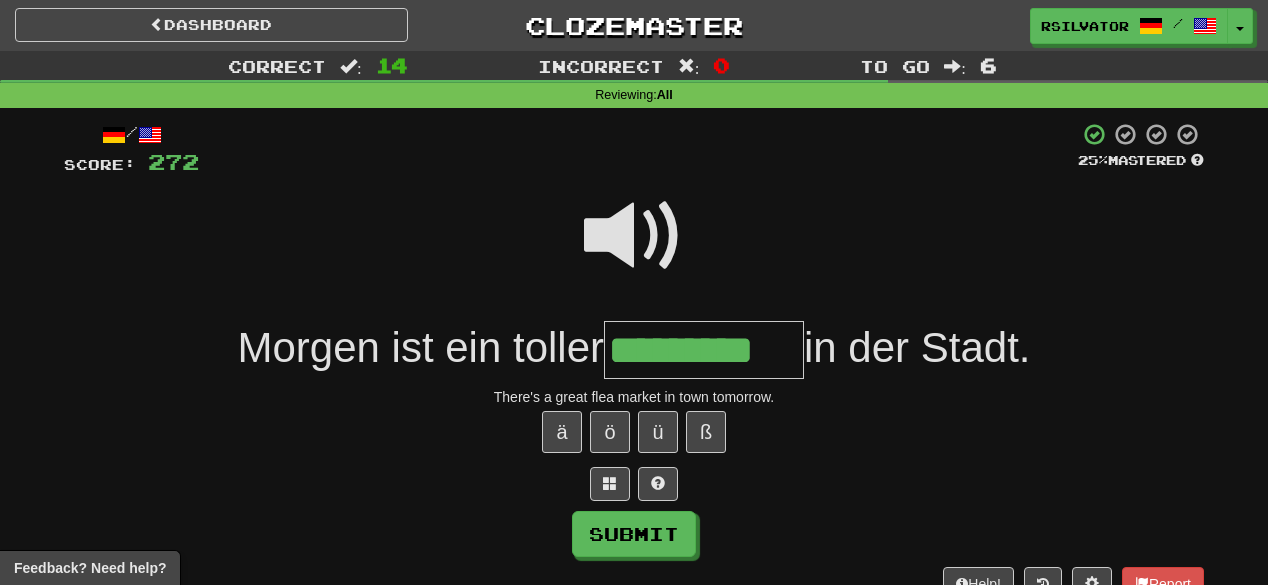 type on "*********" 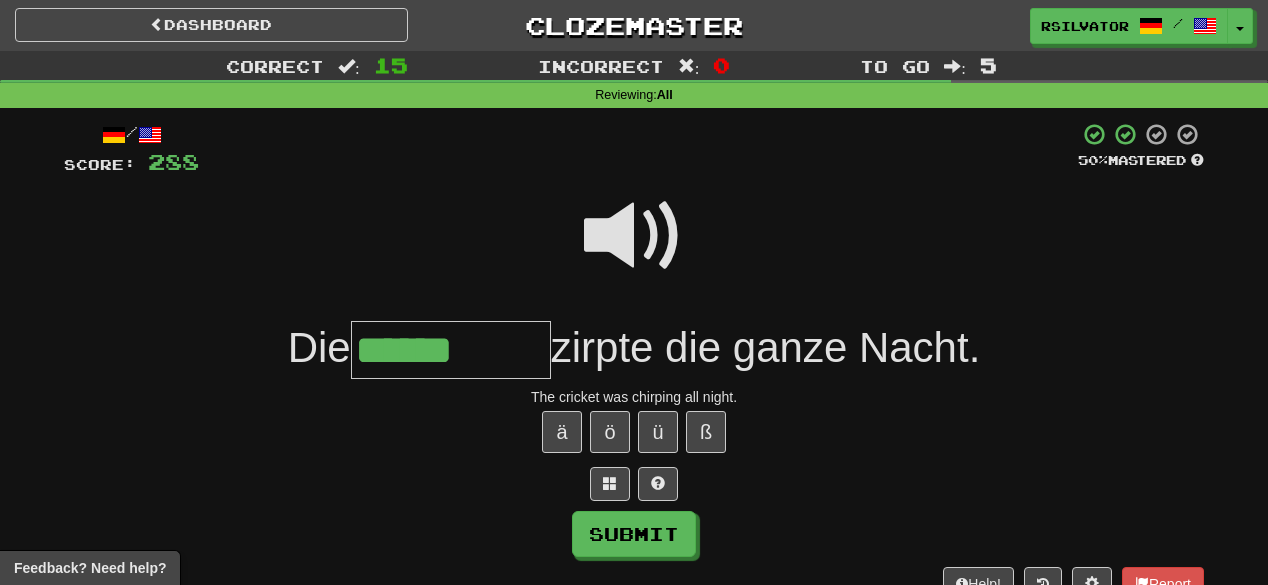 type on "******" 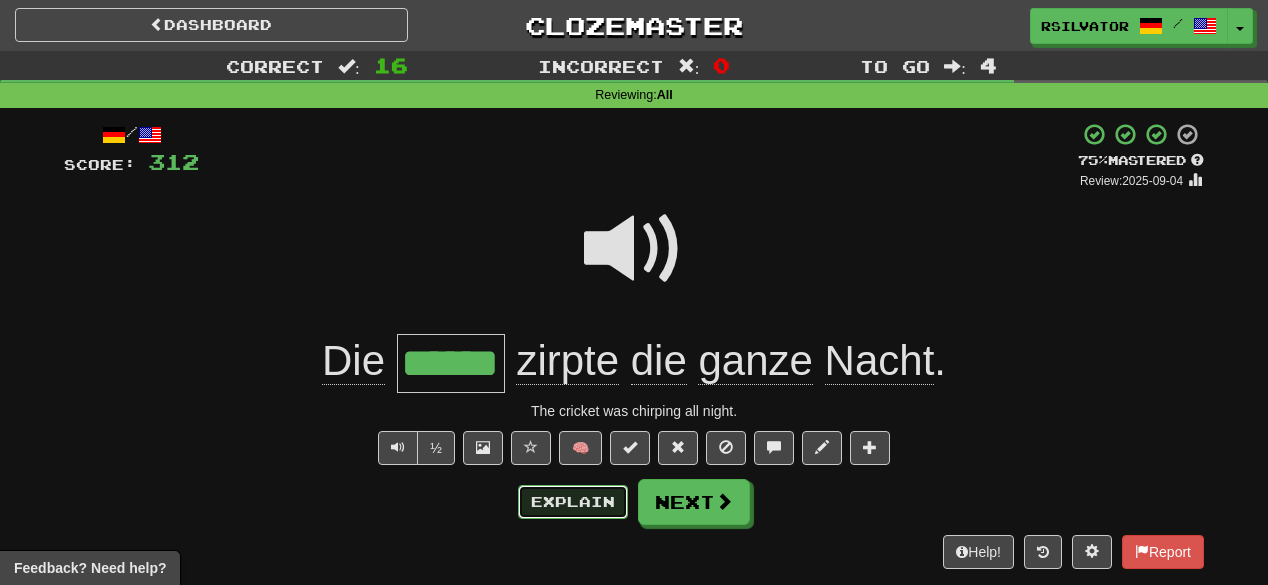 click on "Explain" at bounding box center (573, 502) 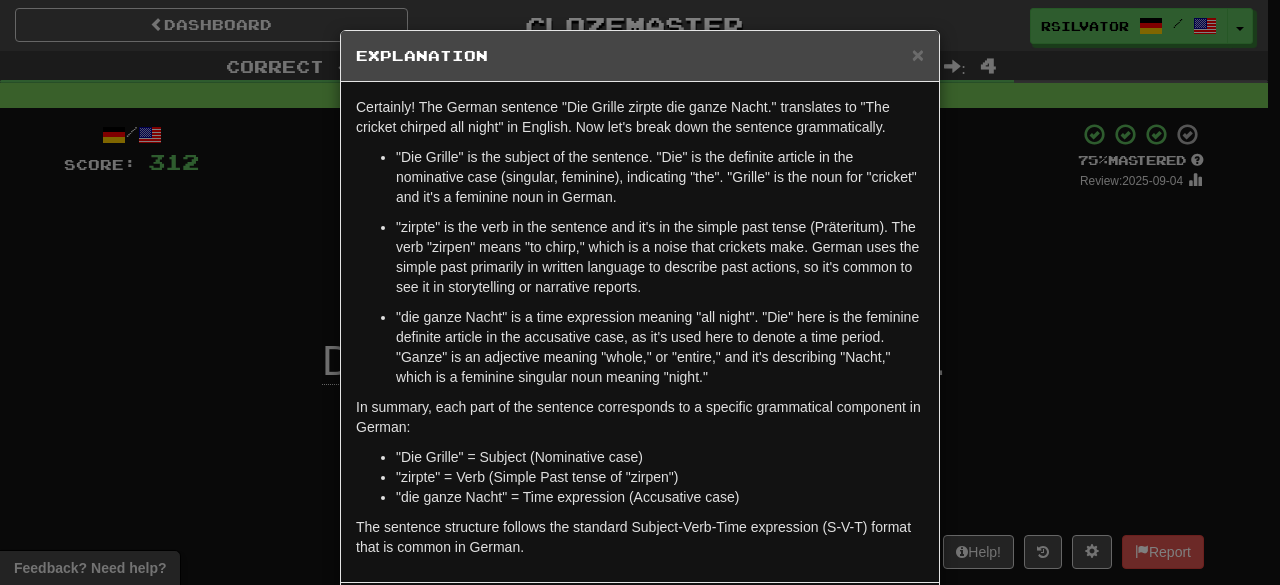 click on ""zirpte" is the verb in the sentence and it's in the simple past tense (Präteritum). The verb "zirpen" means "to chirp," which is a noise that crickets make. German uses the simple past primarily in written language to describe past actions, so it's common to see it in storytelling or narrative reports." at bounding box center (660, 257) 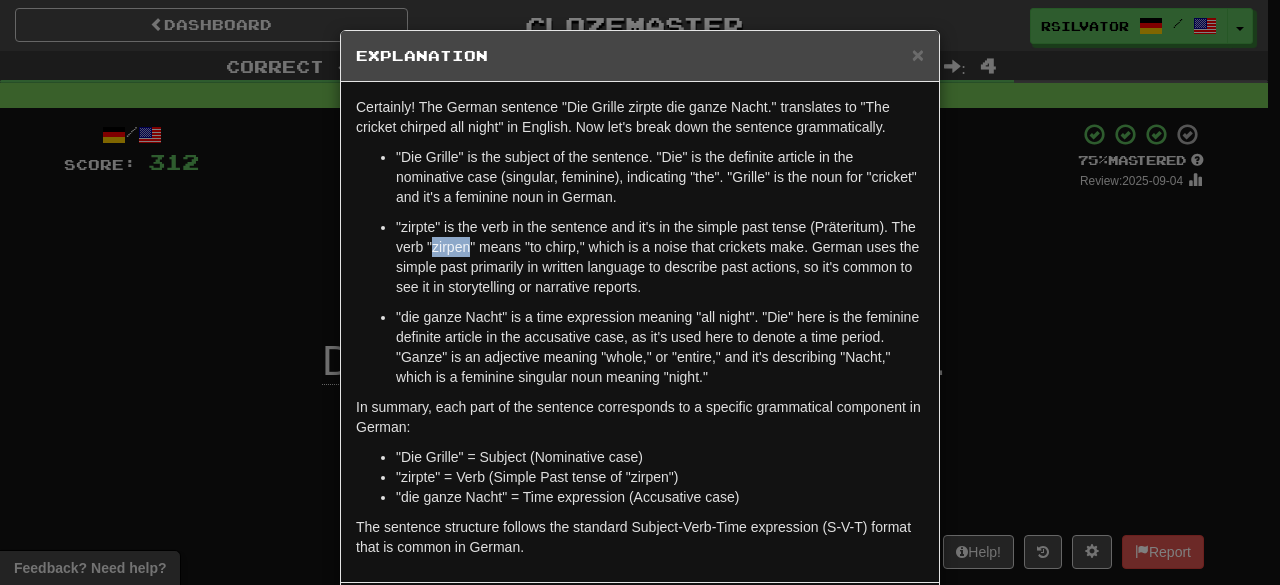 click on ""zirpte" is the verb in the sentence and it's in the simple past tense (Präteritum). The verb "zirpen" means "to chirp," which is a noise that crickets make. German uses the simple past primarily in written language to describe past actions, so it's common to see it in storytelling or narrative reports." at bounding box center [660, 257] 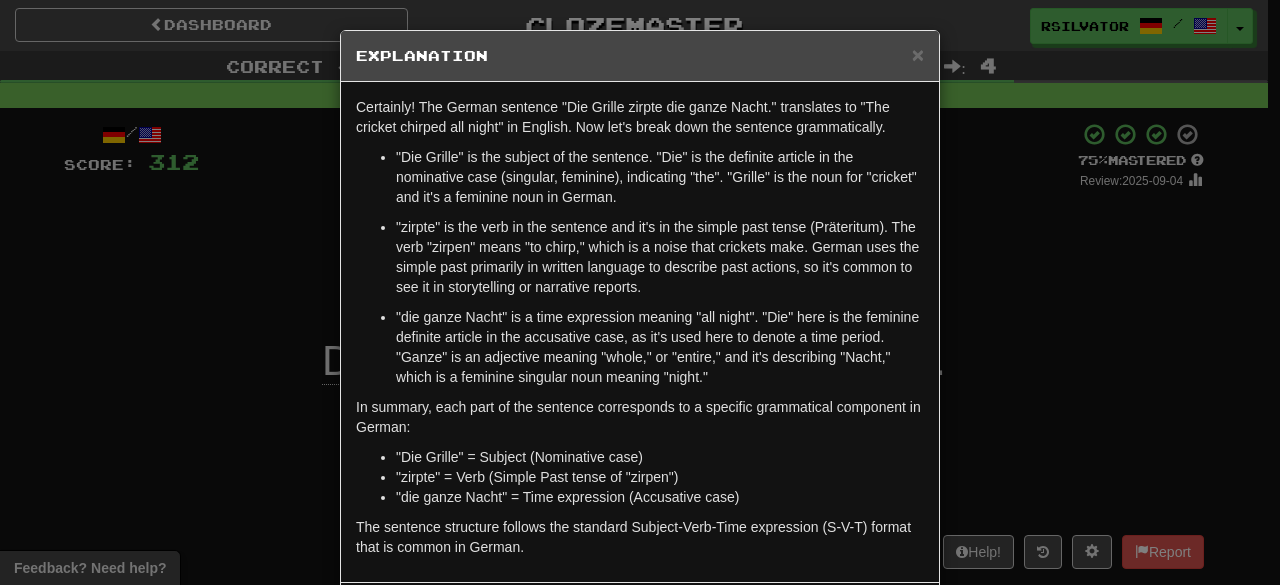 click on "× Explanation Certainly! The German sentence "Die Grille zirpte die ganze Nacht." translates to "The cricket chirped all night" in English. Now let's break down the sentence grammatically.
"Die Grille" is the subject of the sentence. "Die" is the definite article in the nominative case (singular, feminine), indicating "the". "Grille" is the noun for "cricket" and it's a feminine noun in German.
"zirpte" is the verb in the sentence and it's in the simple past tense (Präteritum). The verb "zirpen" means "to chirp," which is a noise that crickets make. German uses the simple past primarily in written language to describe past actions, so it's common to see it in storytelling or narrative reports.
In summary, each part of the sentence corresponds to a specific grammatical component in German:
"Die Grille" = Subject (Nominative case)
"zirpte" = Verb (Simple Past tense of "zirpen")
"die ganze Nacht" = Time expression (Accusative case)
Let us know ! Close" at bounding box center [640, 292] 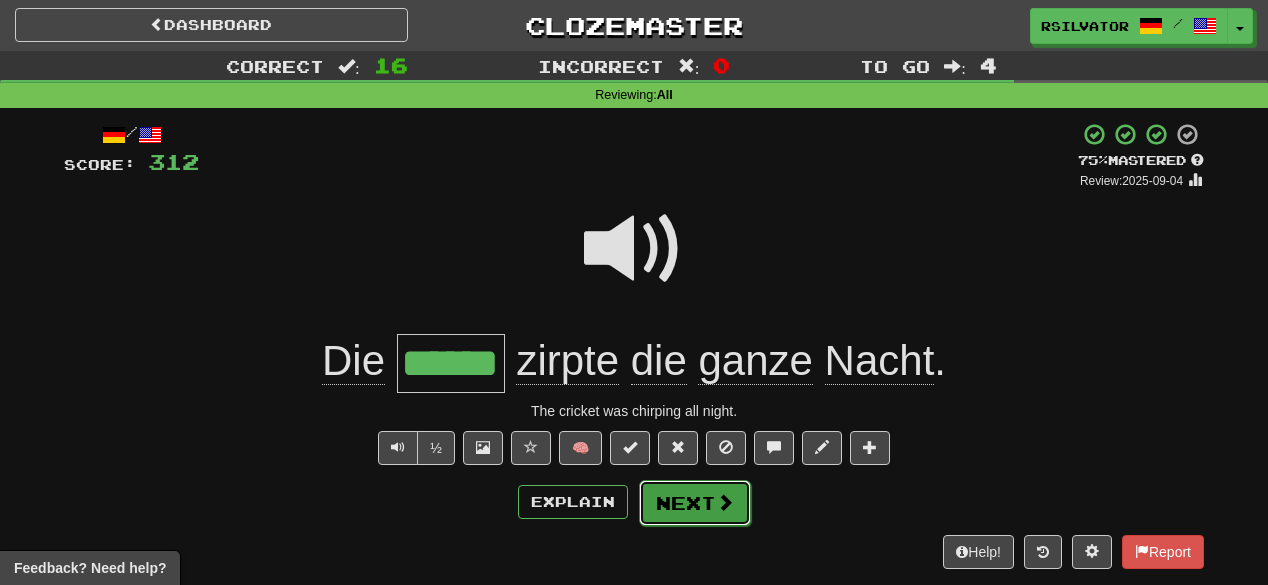 click on "Next" at bounding box center [695, 503] 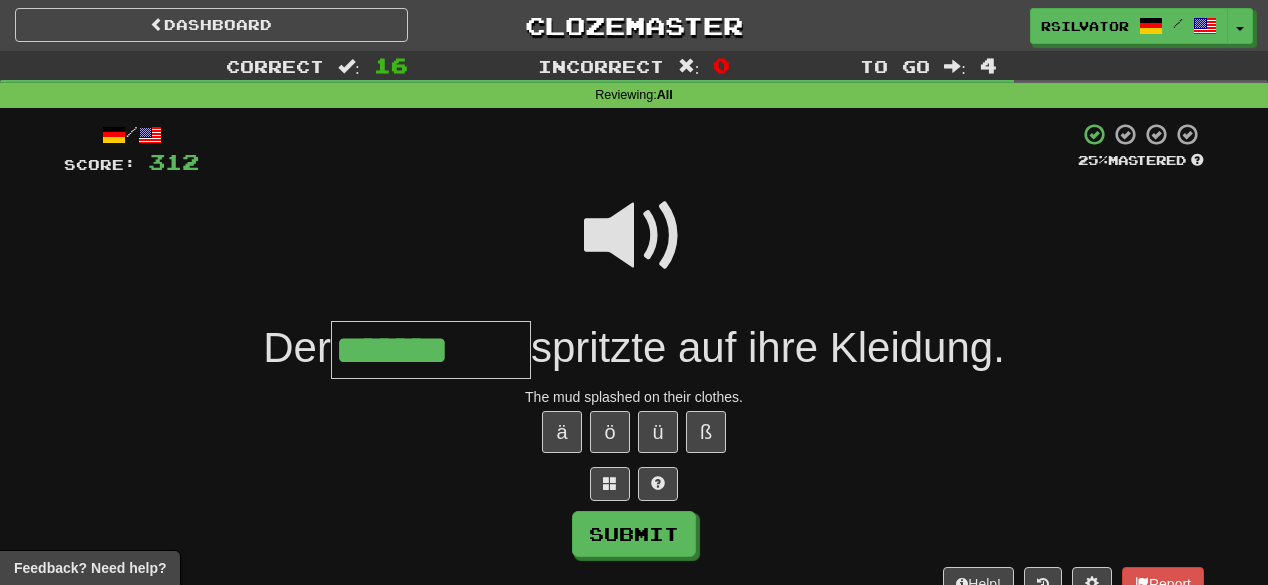 type on "*******" 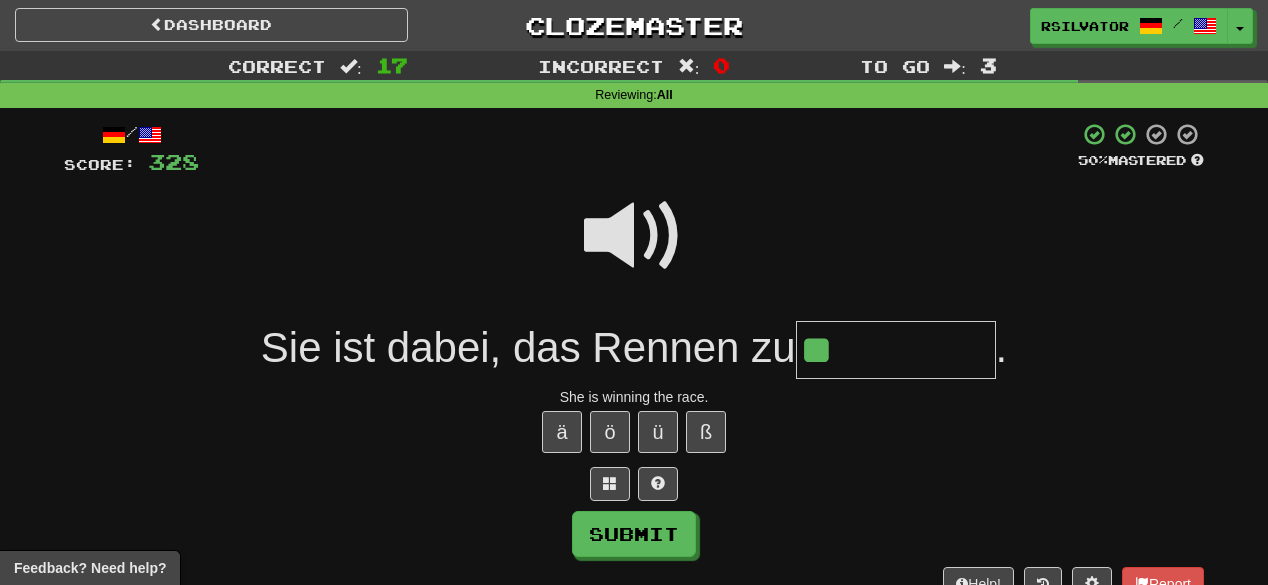 type on "*" 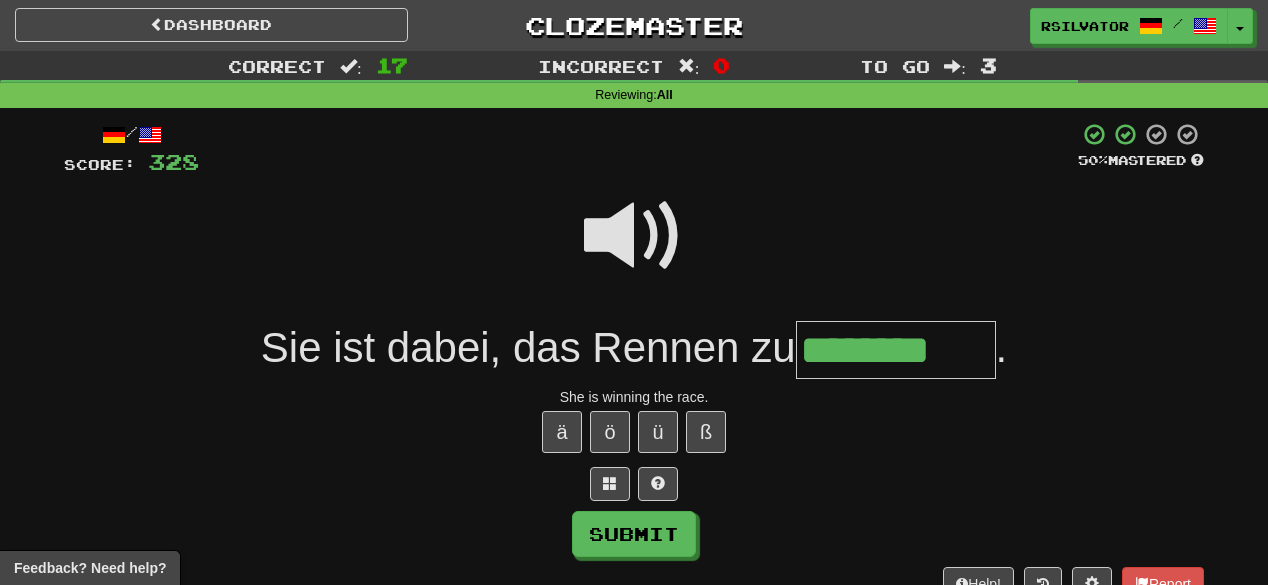 type on "********" 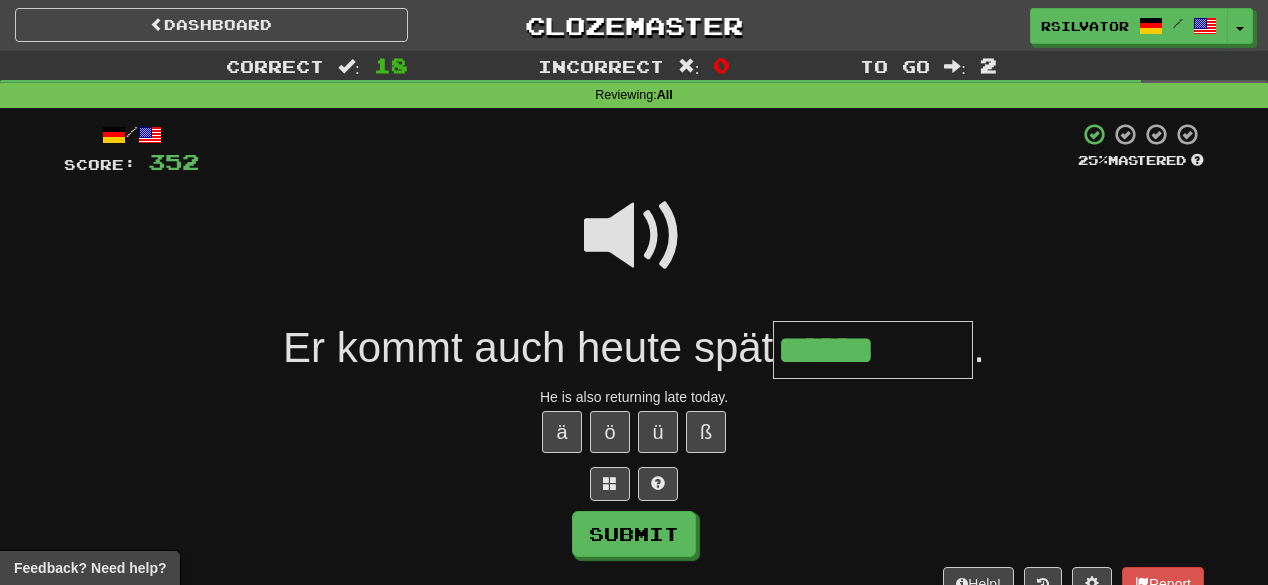 type on "******" 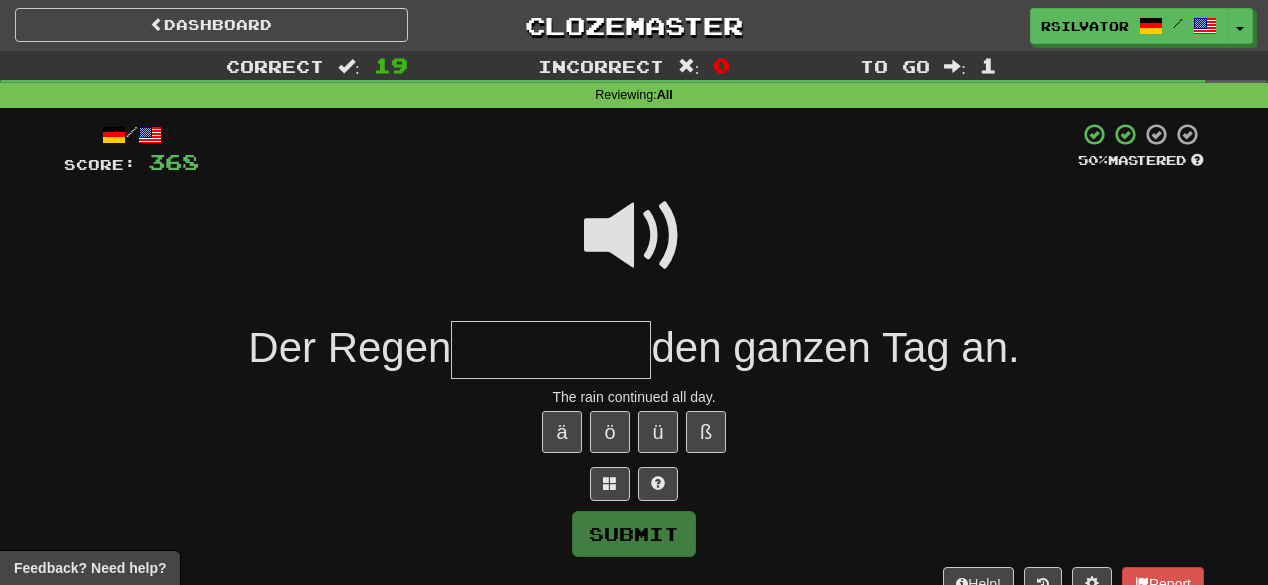 click at bounding box center (634, 236) 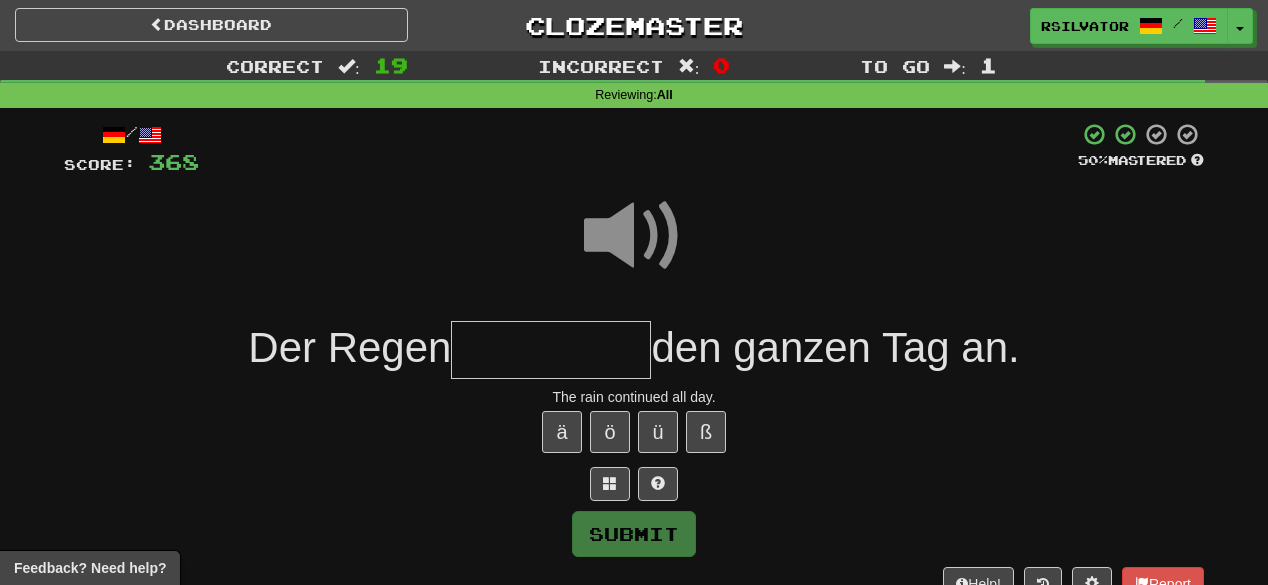 click at bounding box center [551, 350] 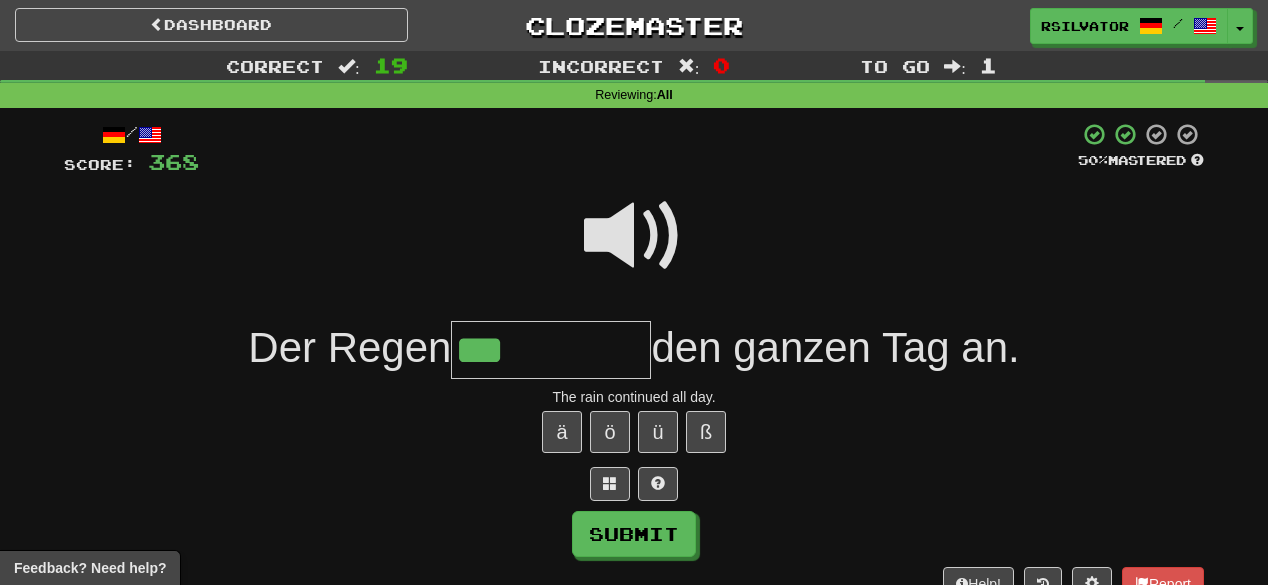 click at bounding box center [634, 236] 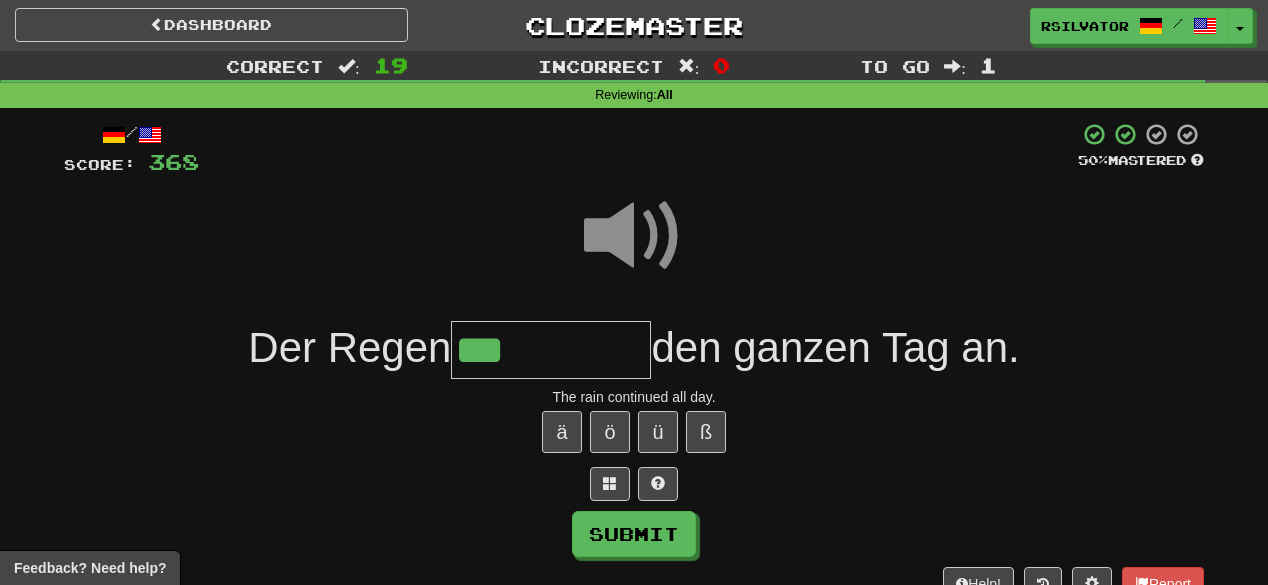 click on "***" at bounding box center [551, 350] 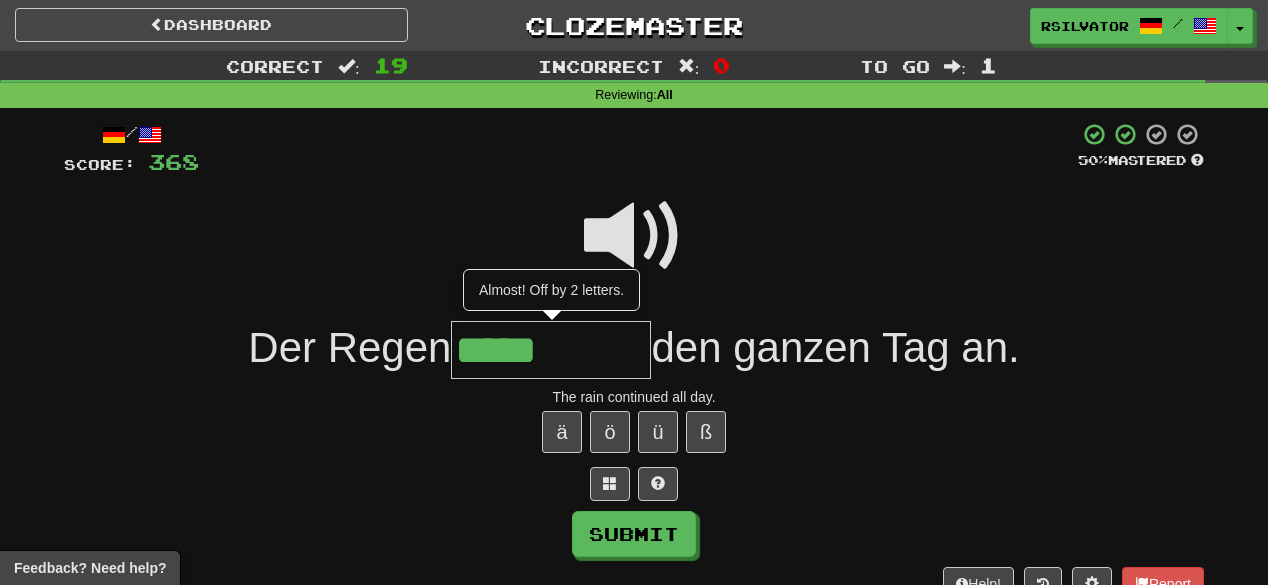 type on "*****" 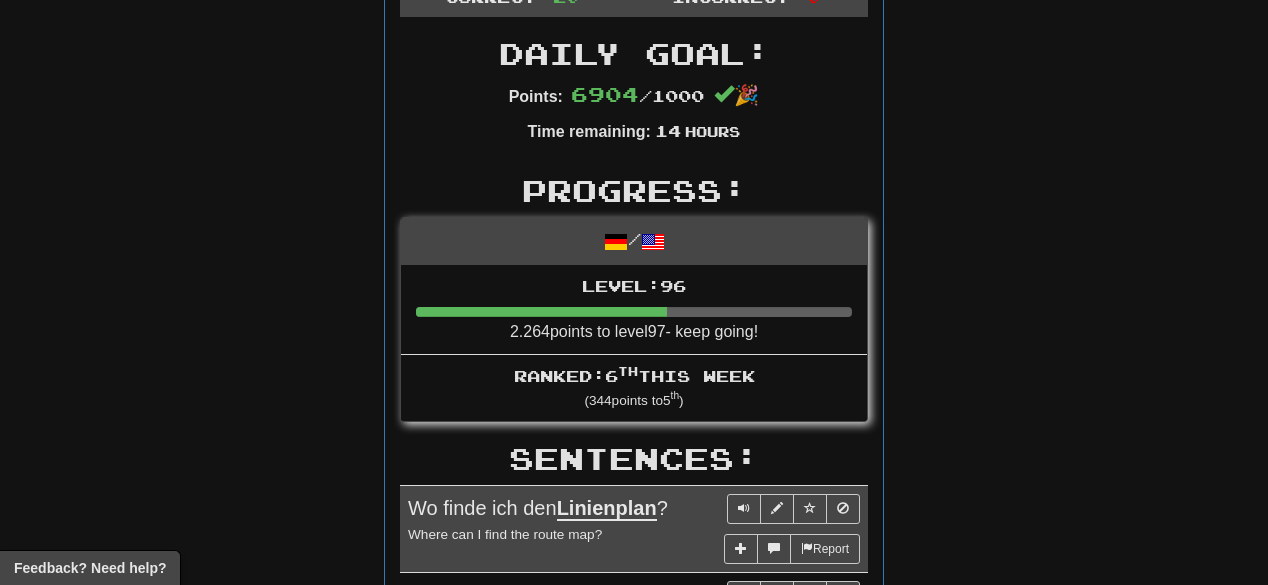 scroll, scrollTop: 0, scrollLeft: 0, axis: both 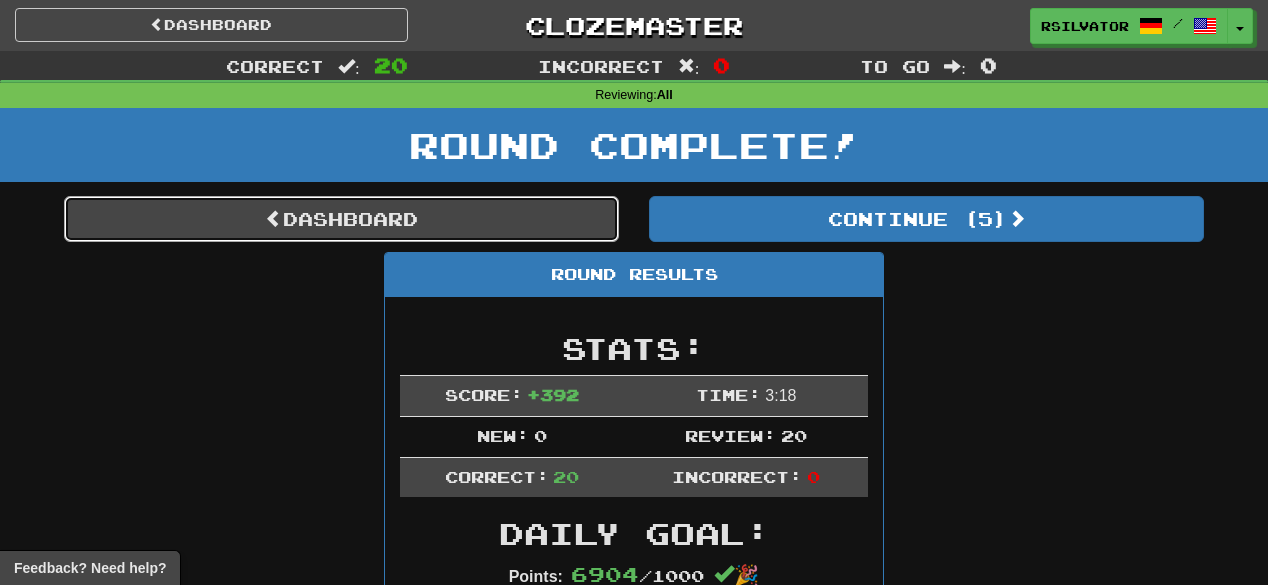 click on "Dashboard" at bounding box center (341, 219) 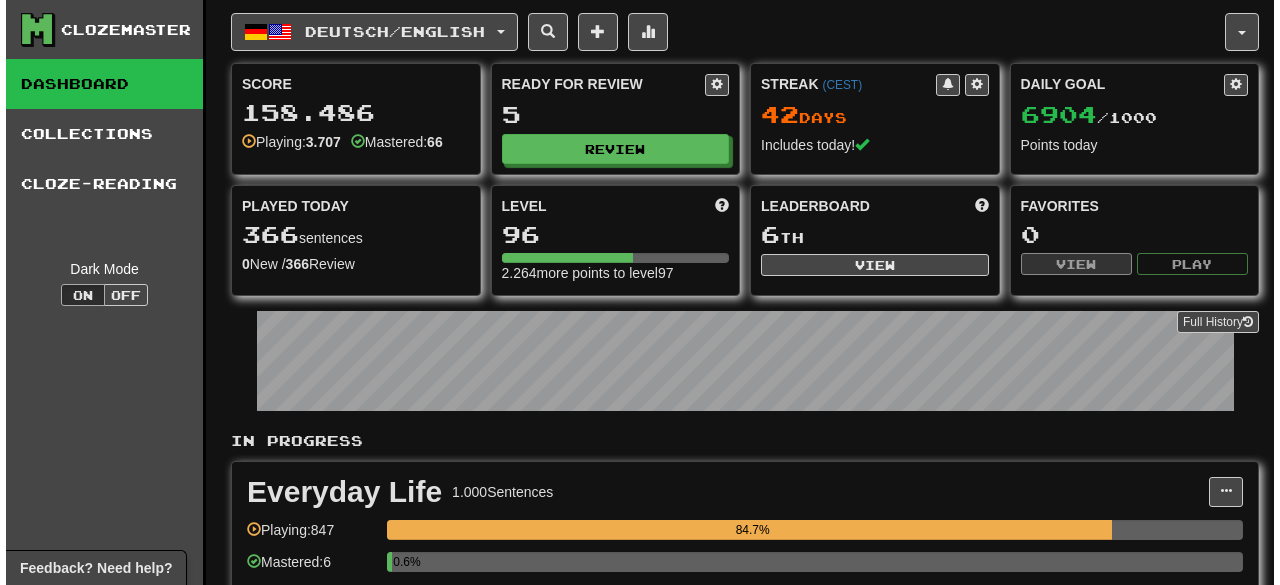 scroll, scrollTop: 0, scrollLeft: 0, axis: both 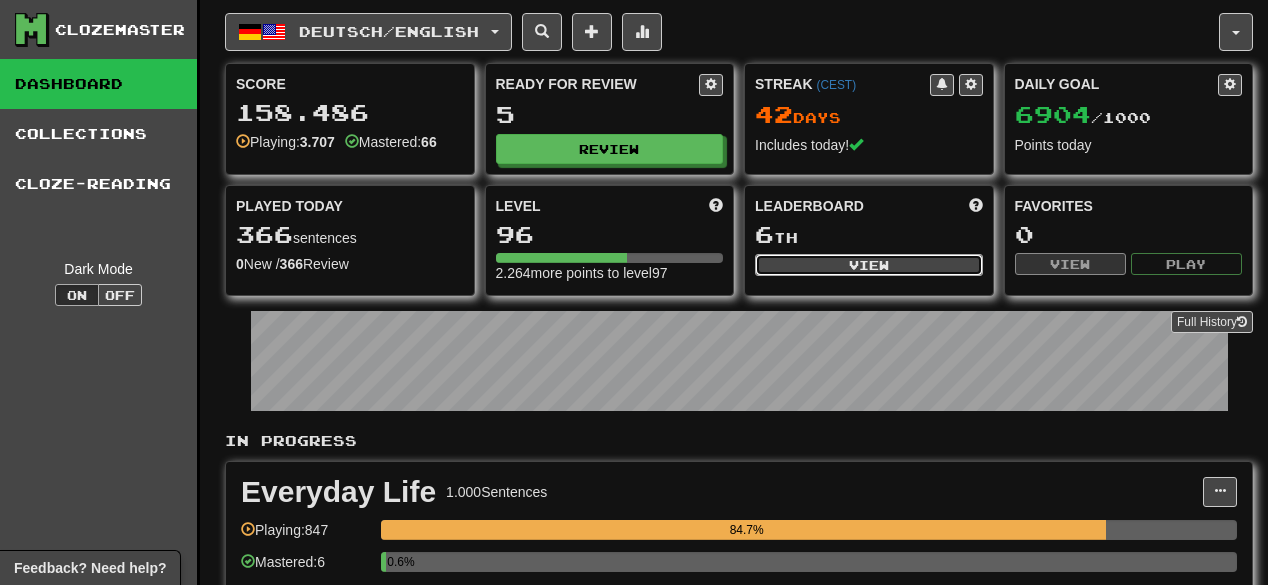 click on "View" at bounding box center (869, 265) 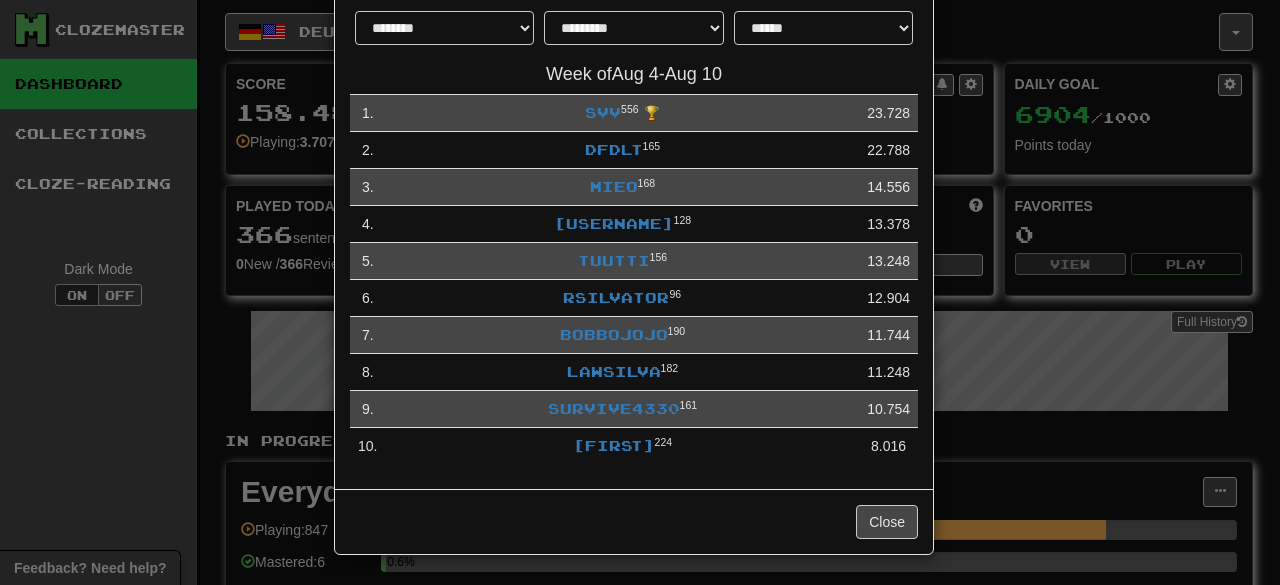 scroll, scrollTop: 96, scrollLeft: 0, axis: vertical 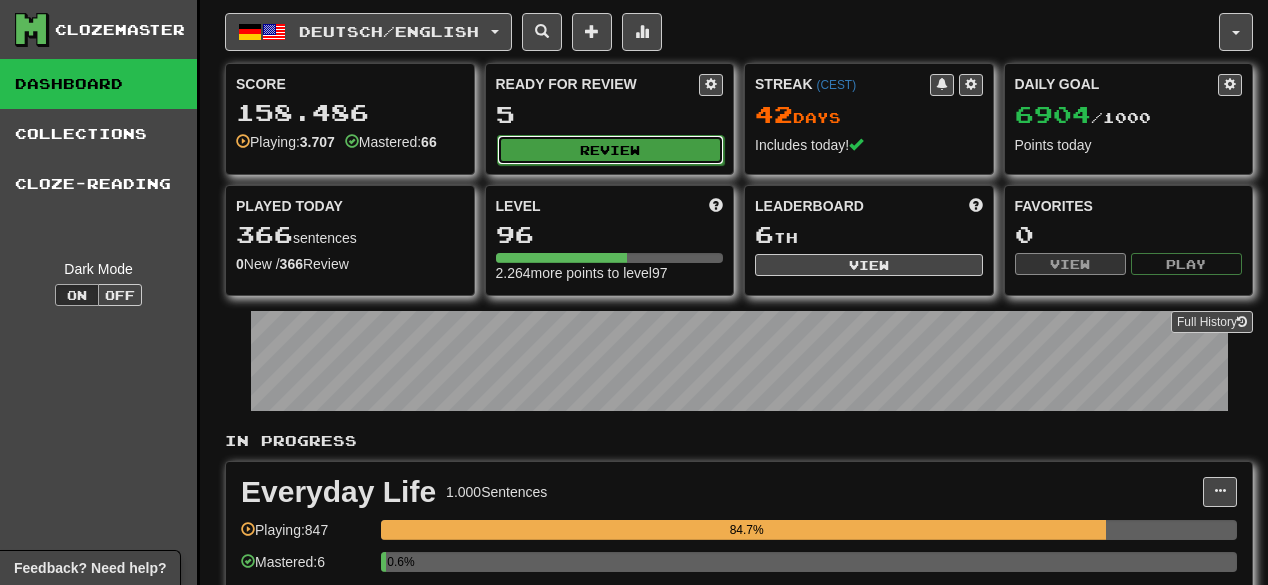 click on "Review" at bounding box center (611, 150) 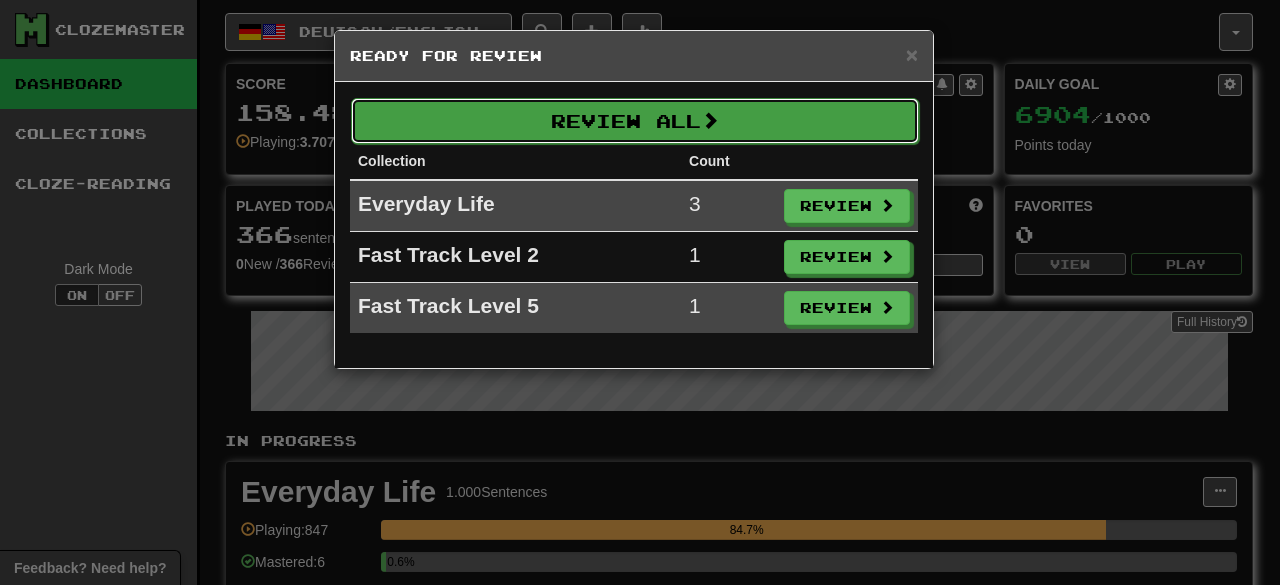 click on "Review All" at bounding box center [635, 121] 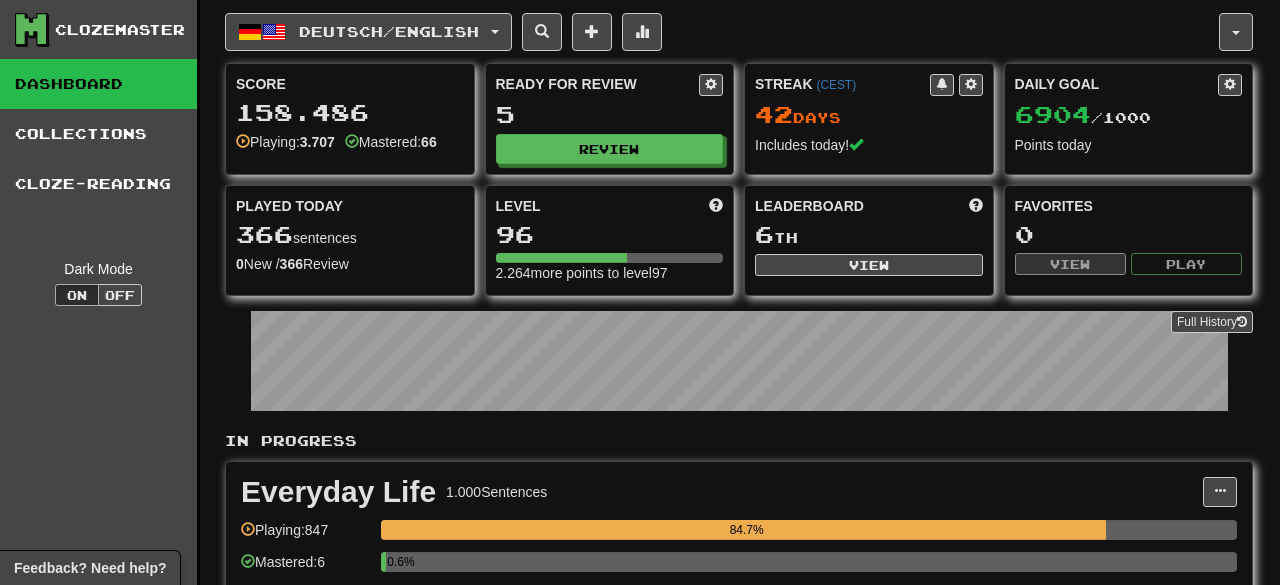 select on "**" 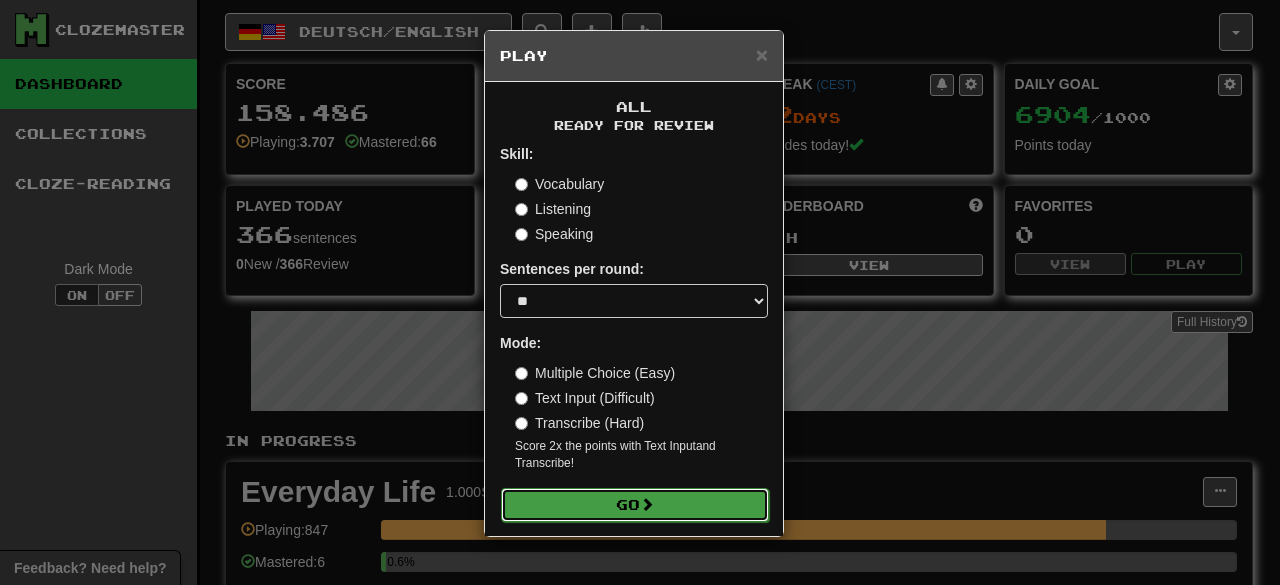 click on "Go" at bounding box center (635, 505) 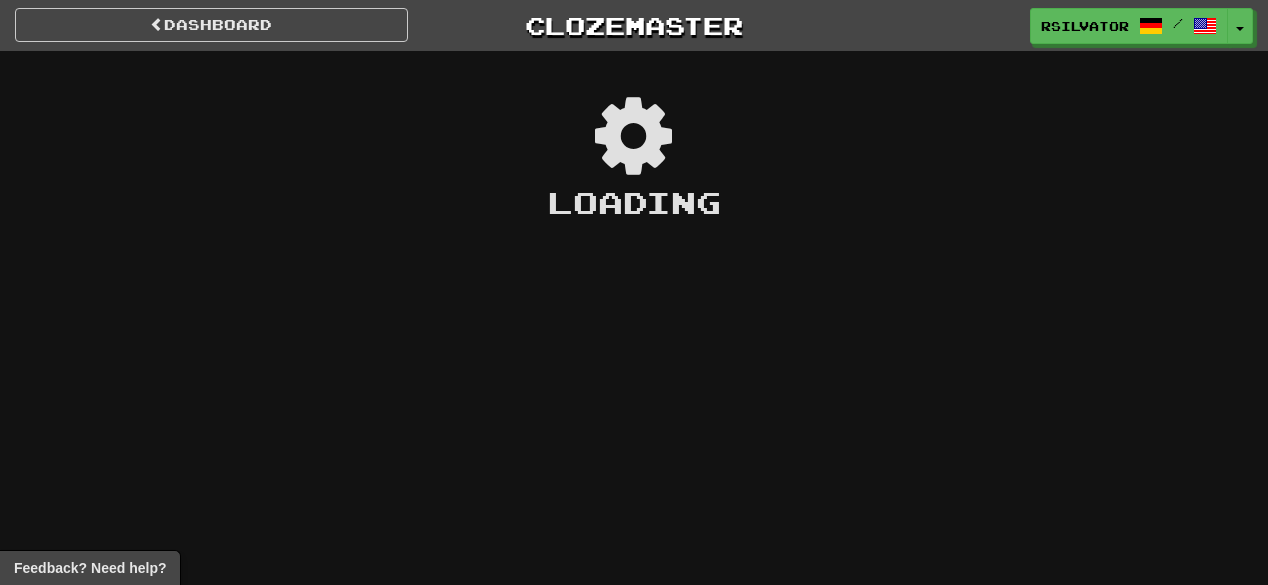 scroll, scrollTop: 0, scrollLeft: 0, axis: both 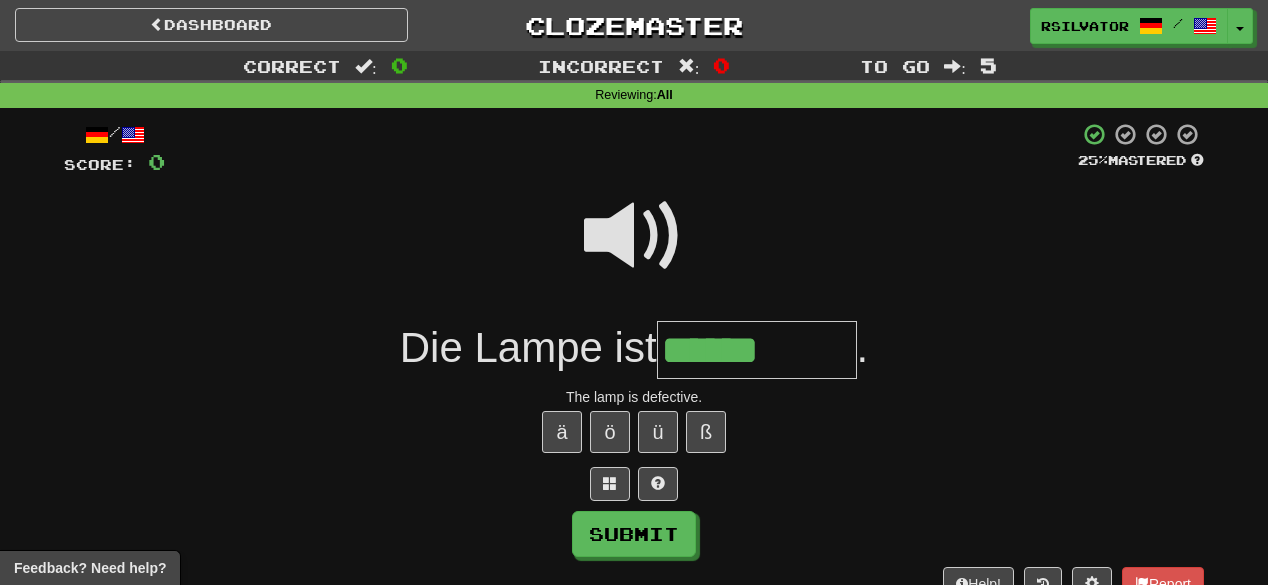 type on "******" 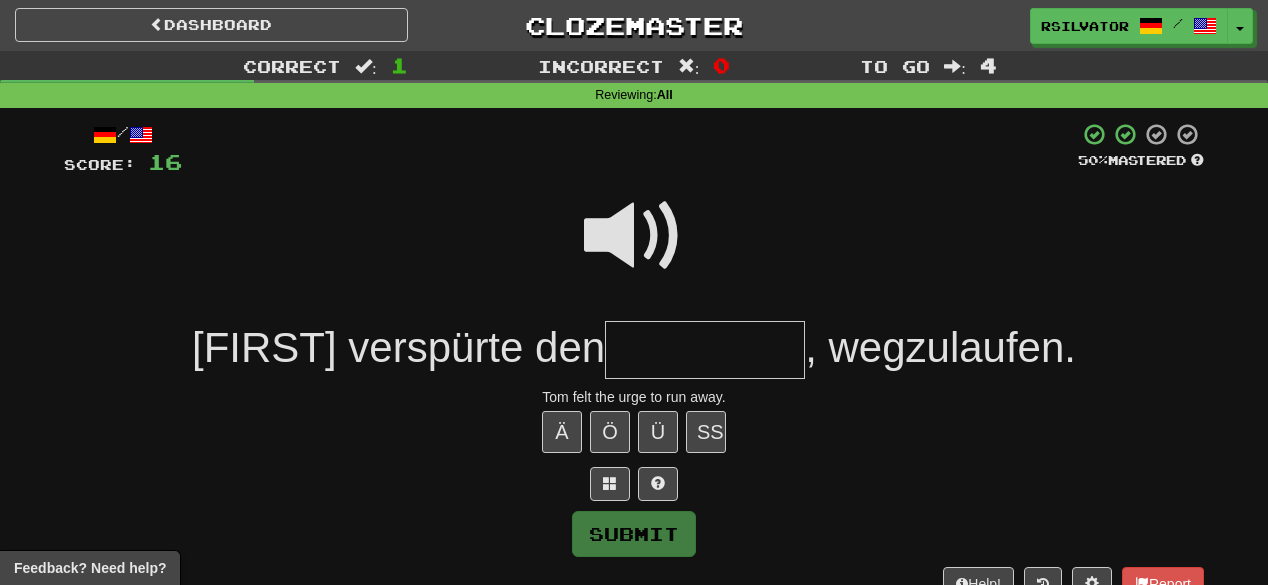 type on "*" 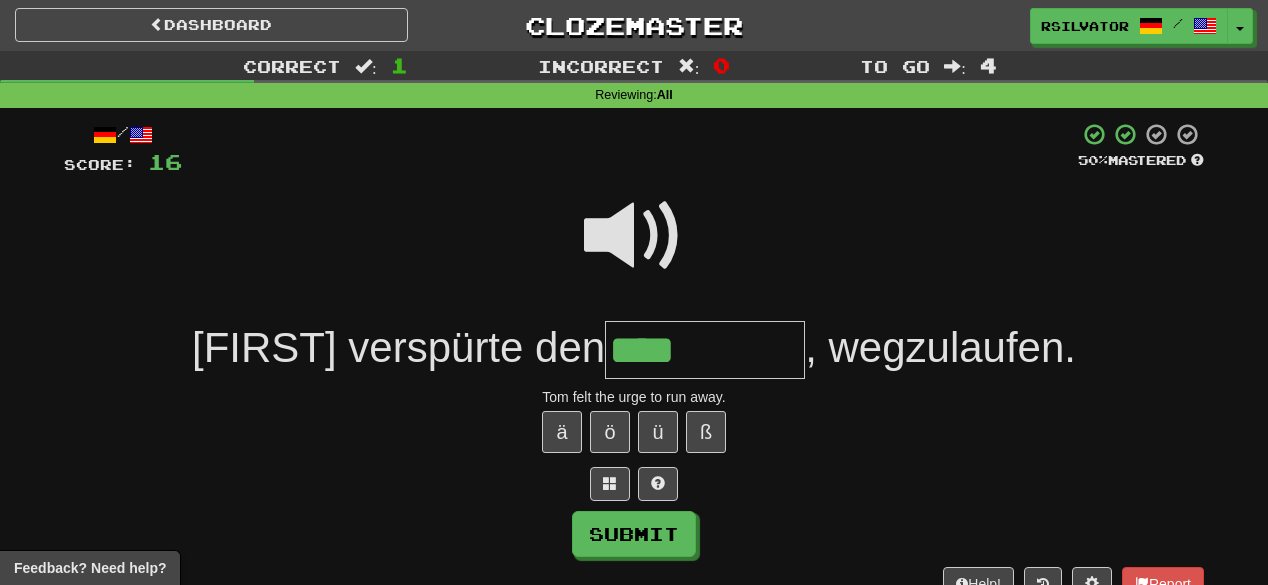 click at bounding box center [634, 236] 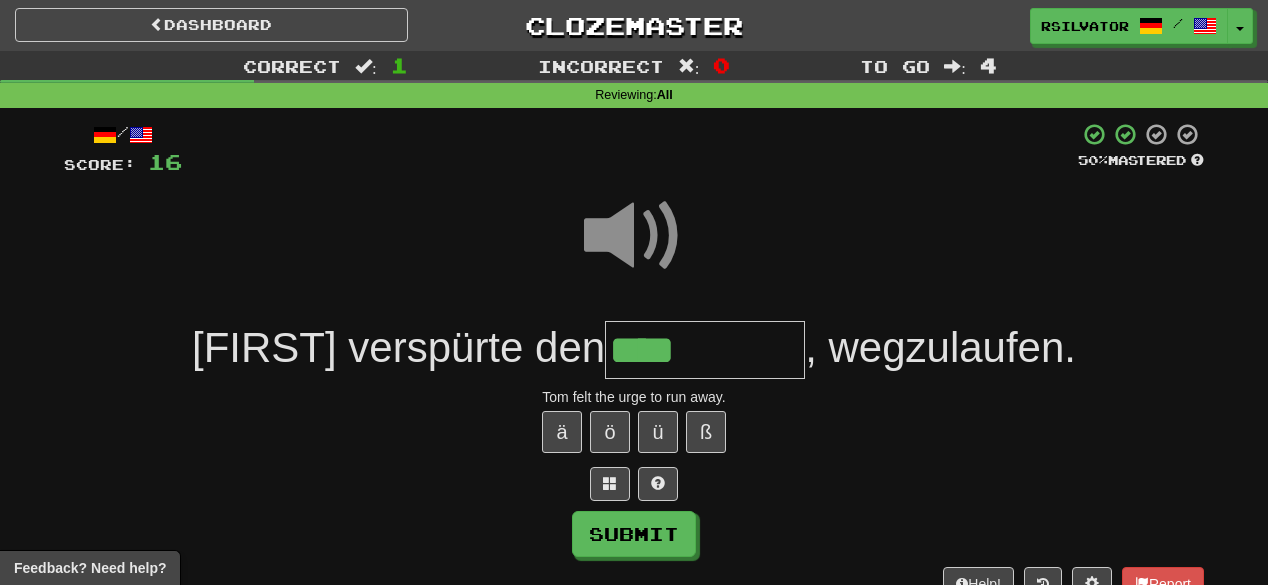 click on "****" at bounding box center [705, 350] 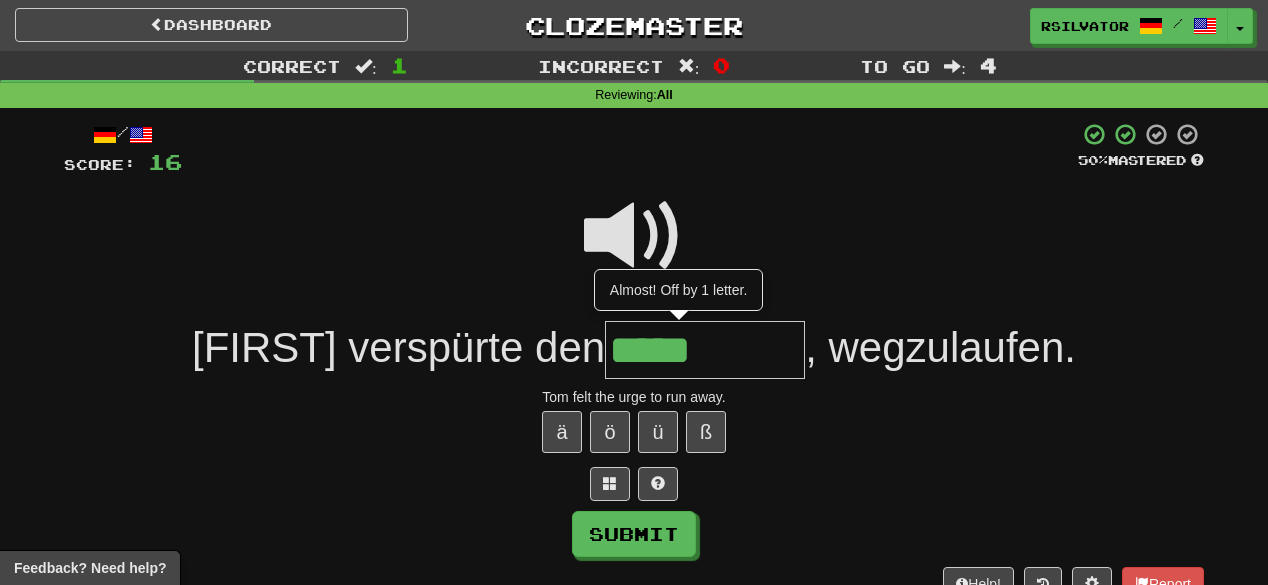 type on "*****" 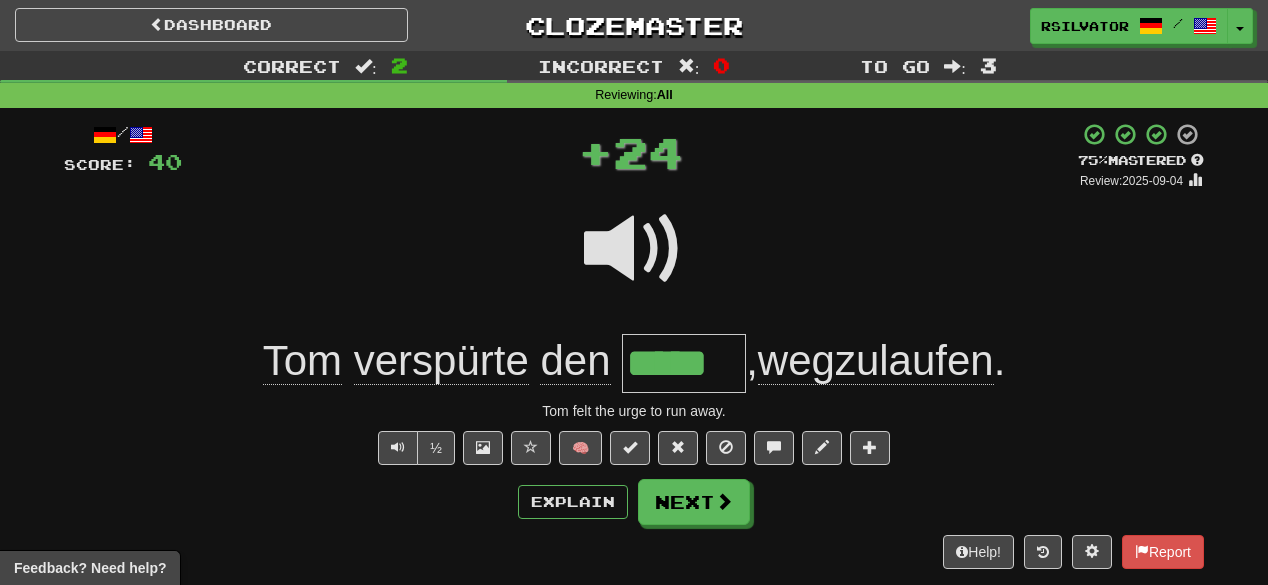 click on "*****" at bounding box center [684, 363] 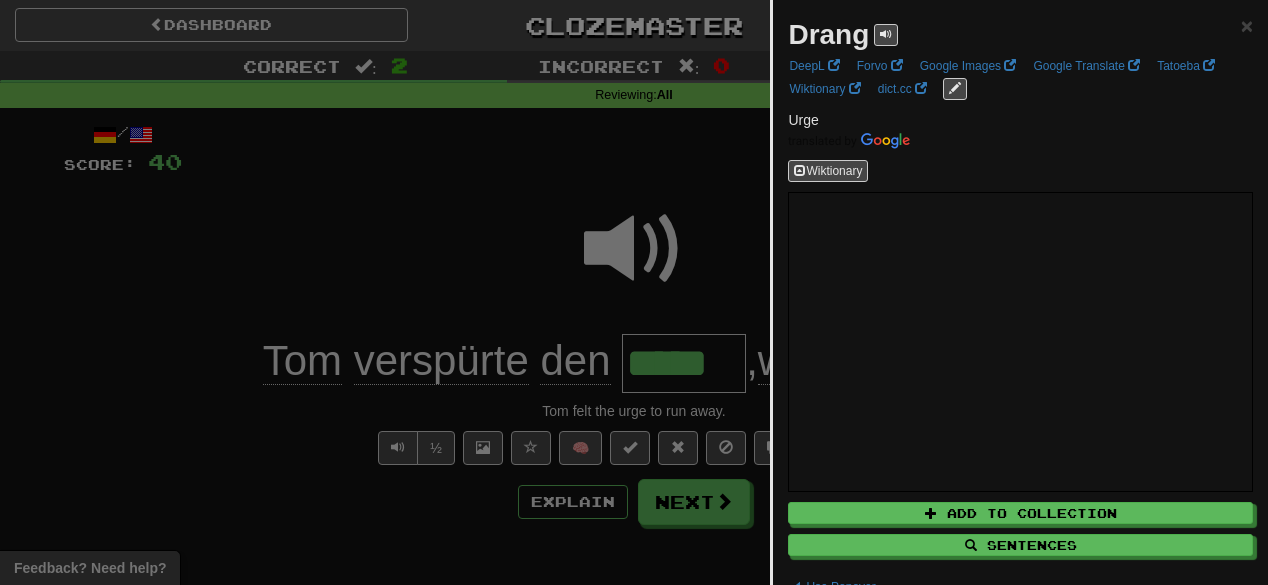 click at bounding box center [634, 292] 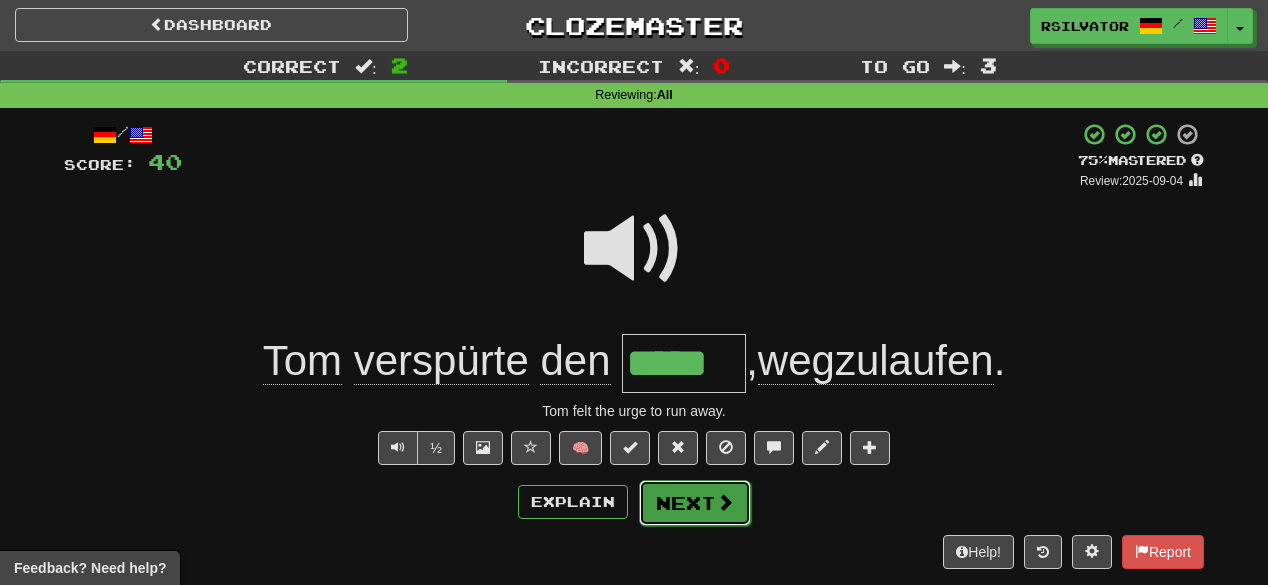 click on "Next" at bounding box center [695, 503] 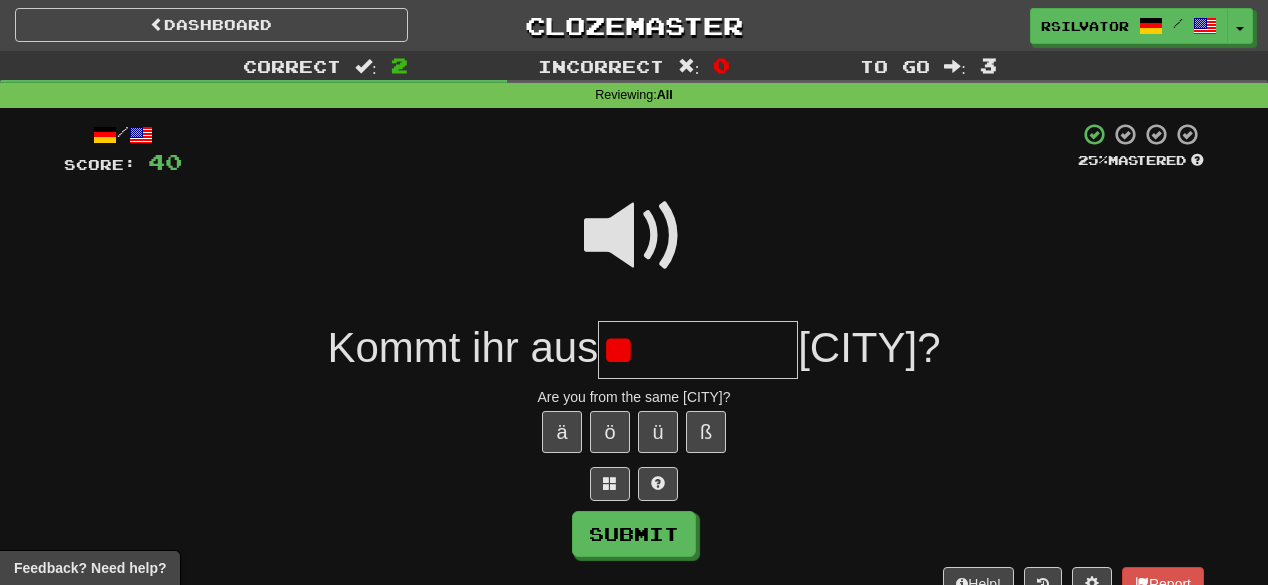 type on "*" 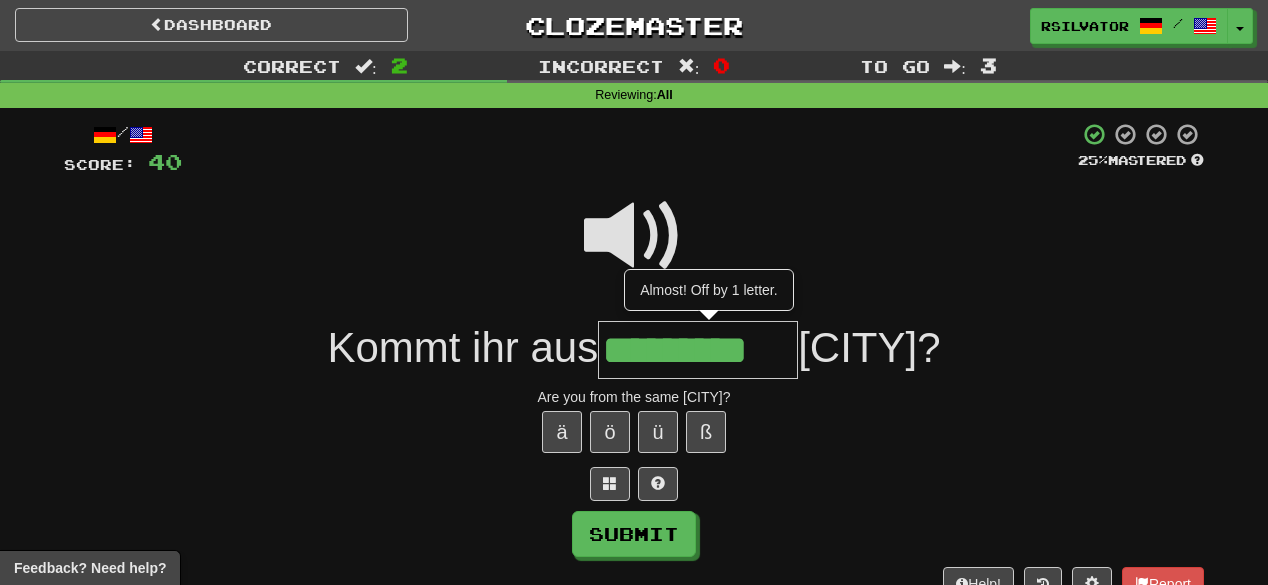 type on "*********" 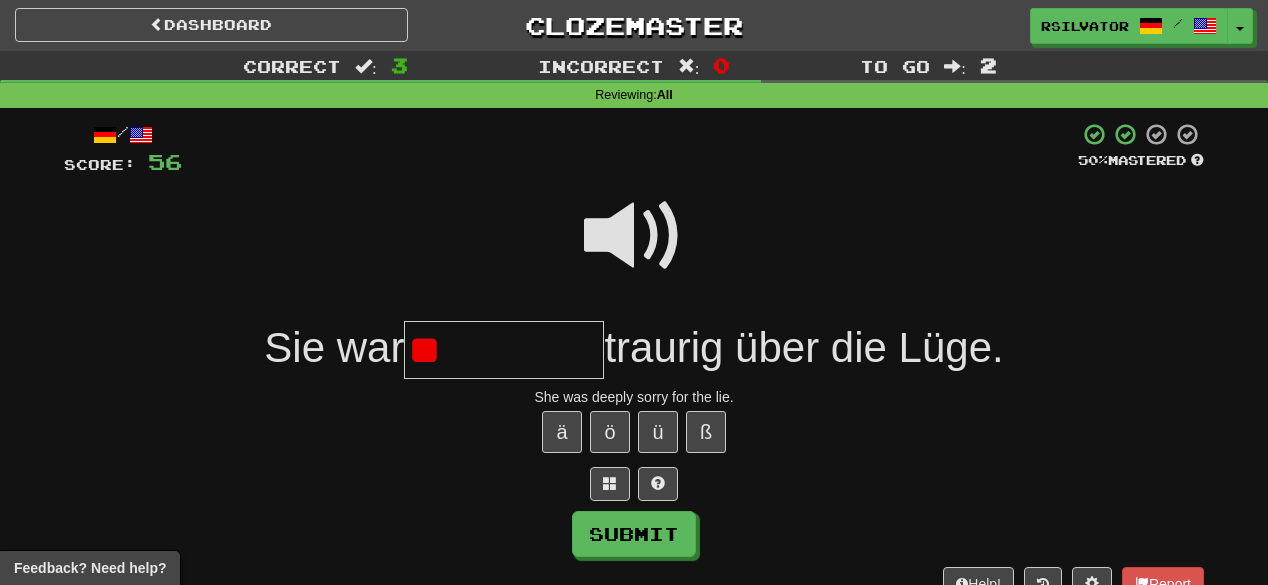 type on "*" 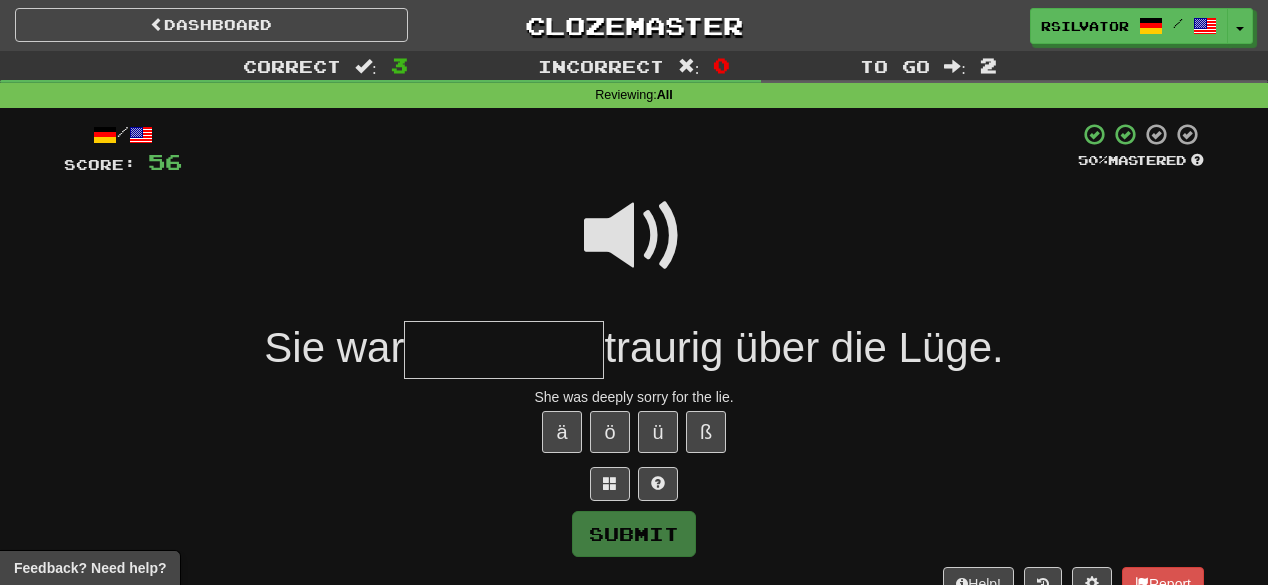 click at bounding box center (634, 236) 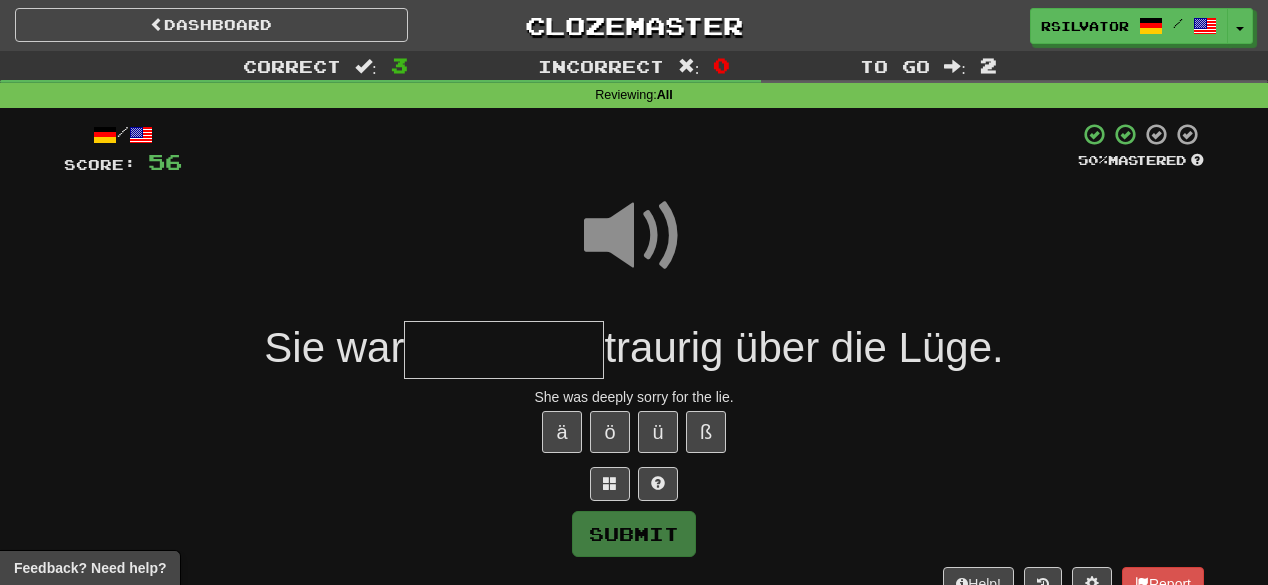 click at bounding box center [504, 350] 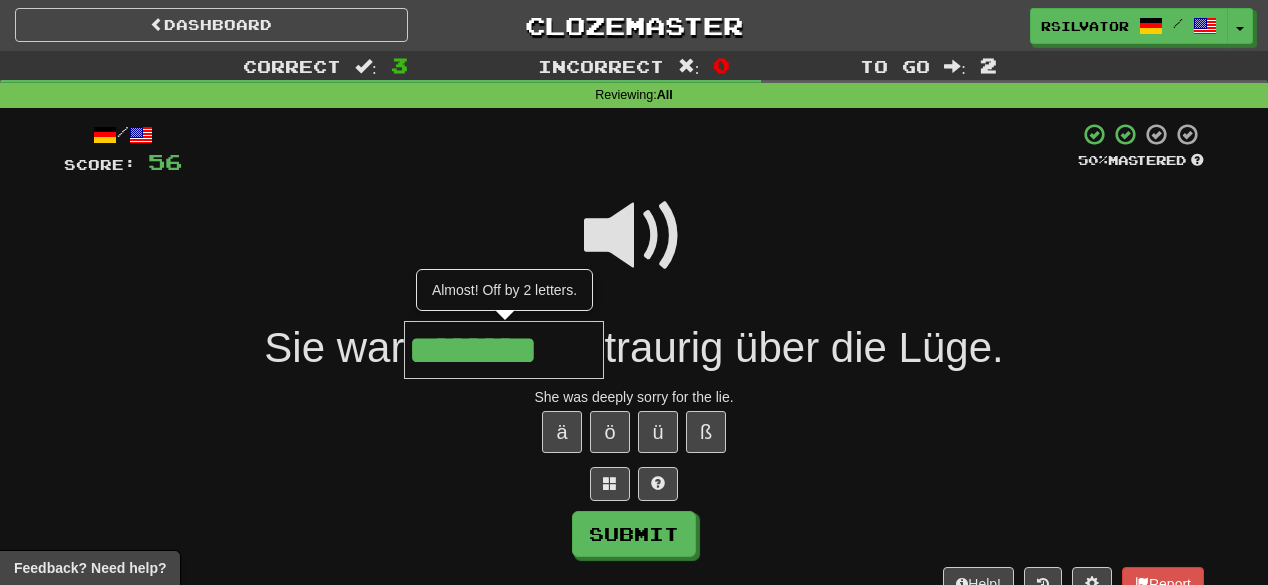 type on "********" 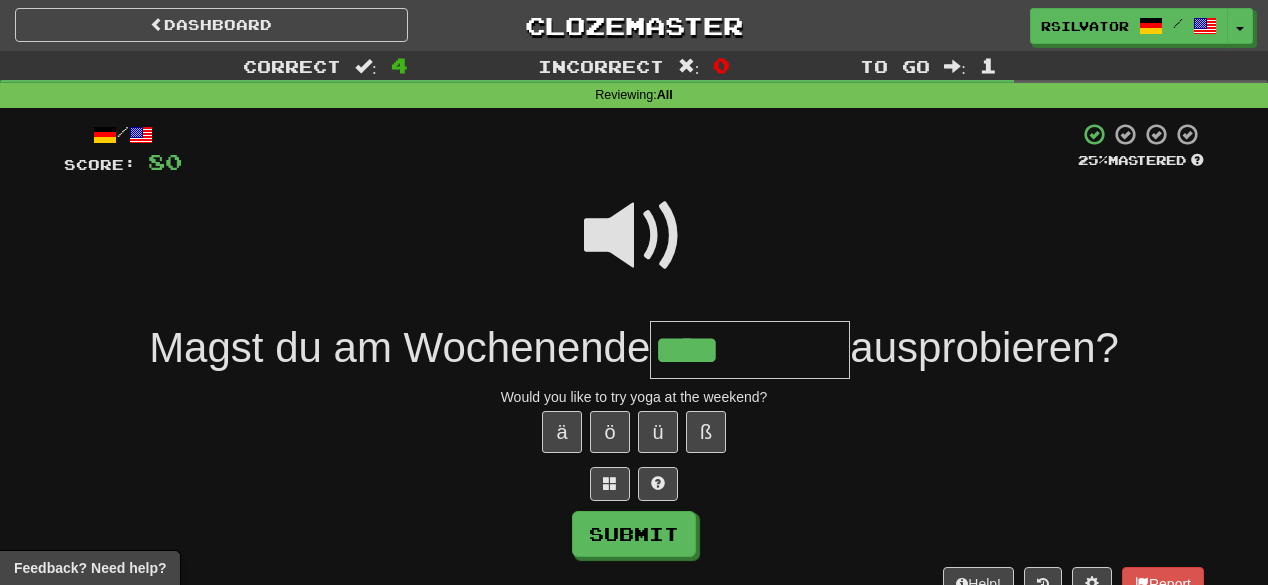 type on "****" 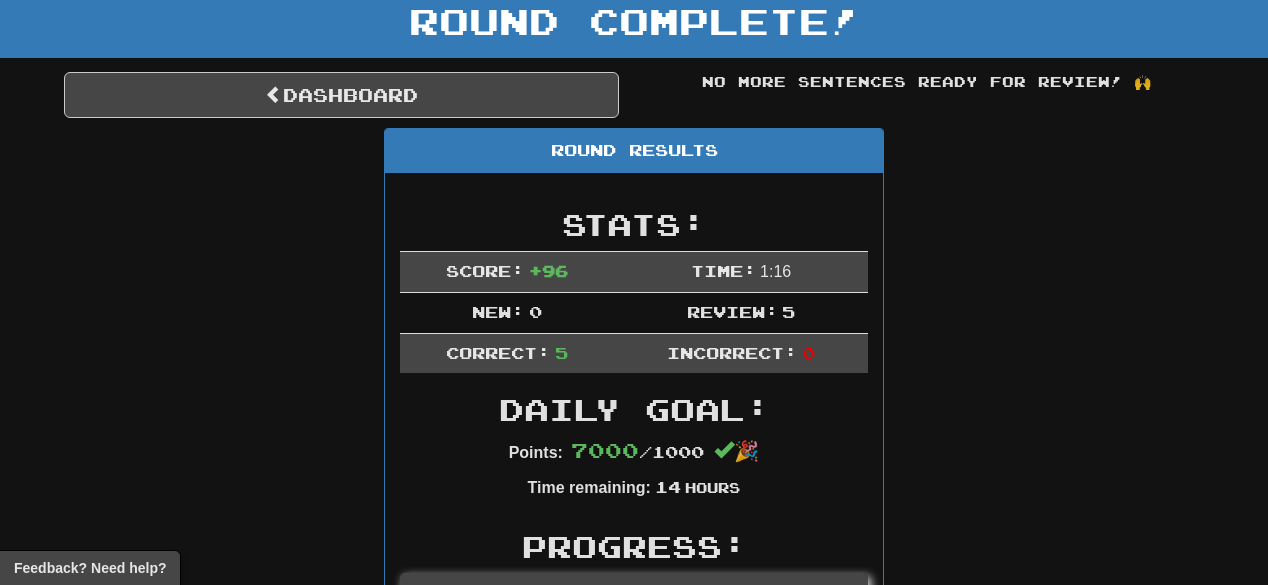 scroll, scrollTop: 80, scrollLeft: 0, axis: vertical 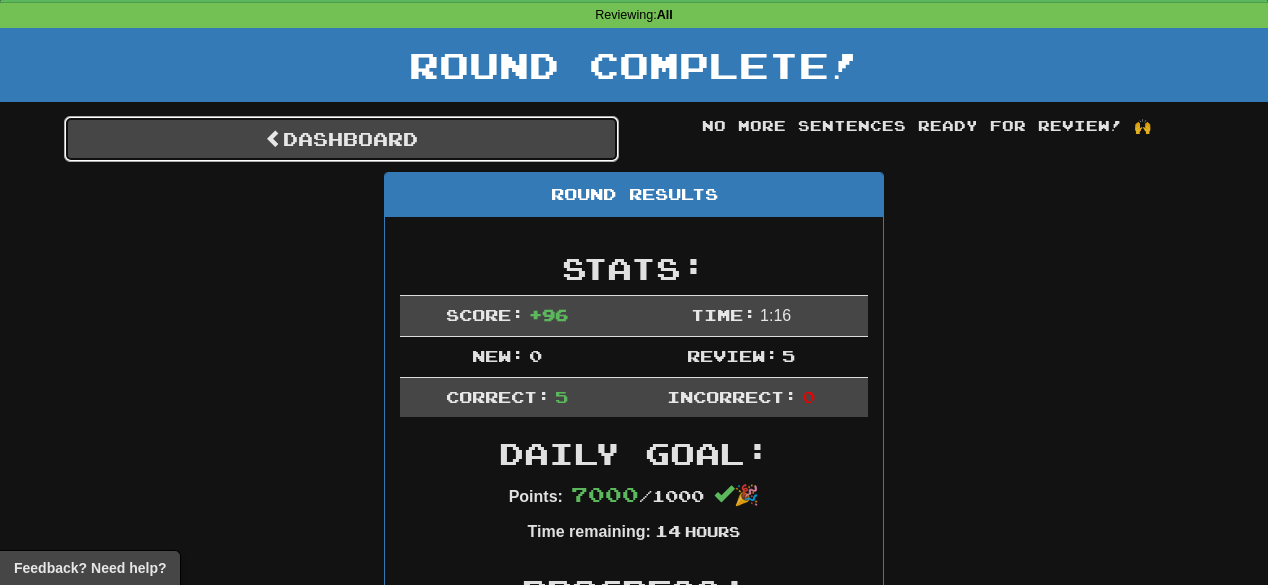 click on "Dashboard" at bounding box center (341, 139) 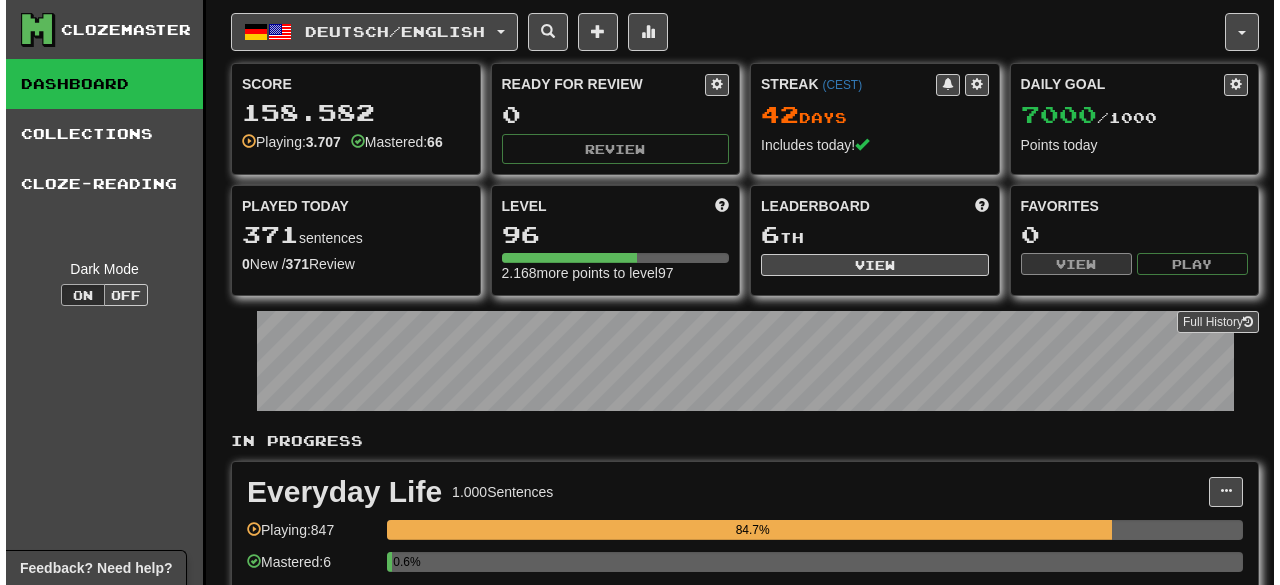 scroll, scrollTop: 0, scrollLeft: 0, axis: both 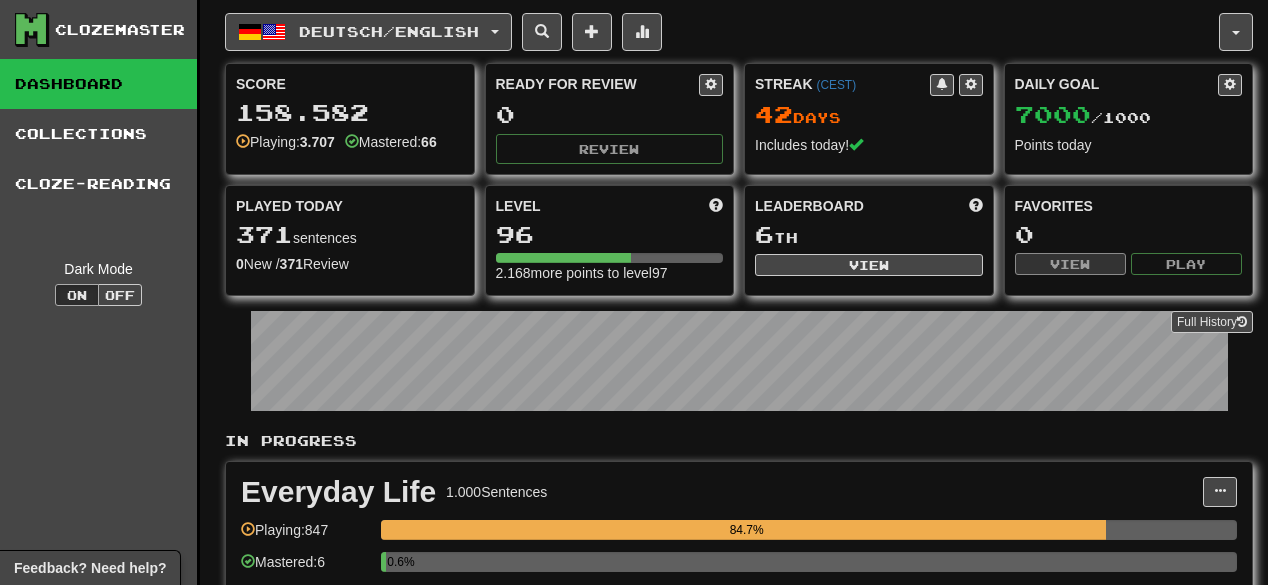 click on "Leaderboard 6 th View" at bounding box center (869, 236) 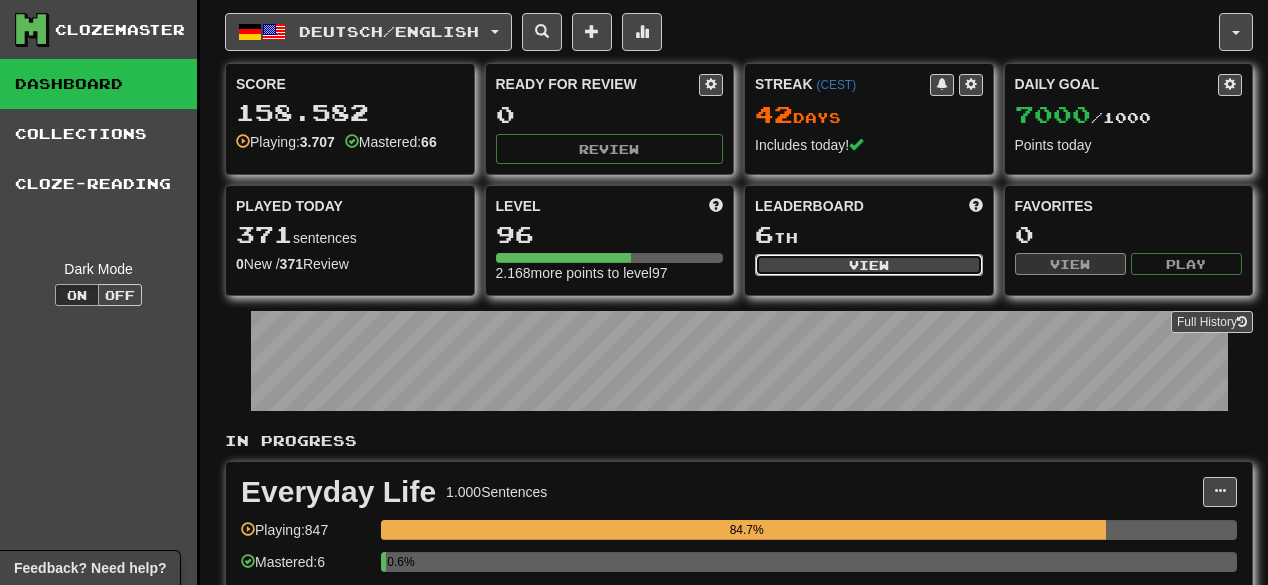 click on "View" at bounding box center [869, 265] 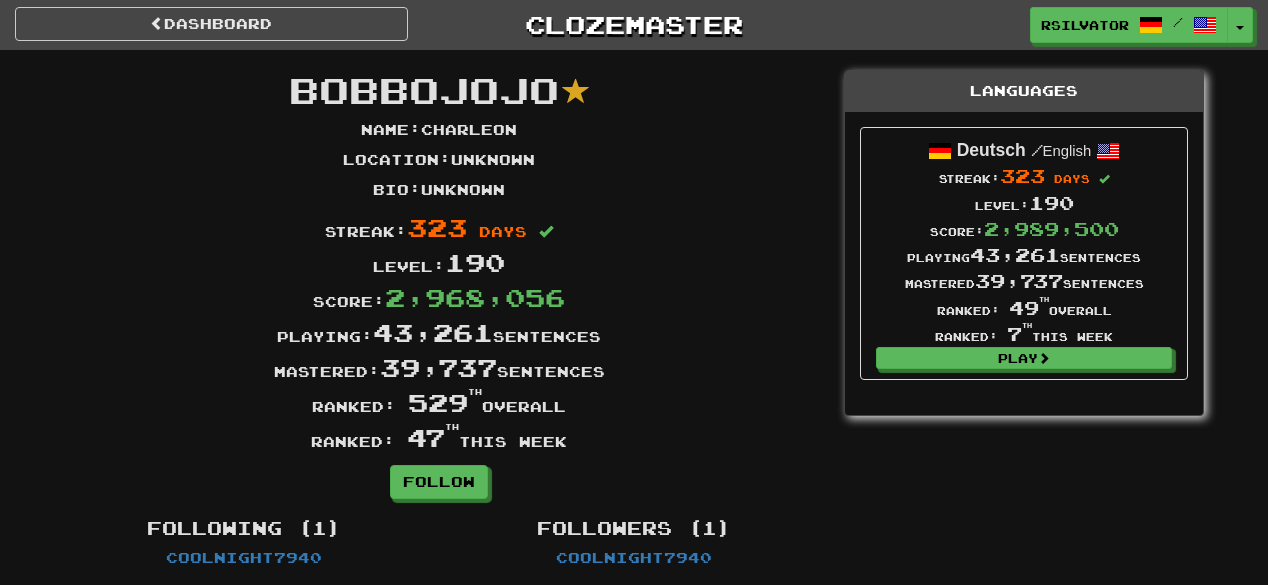 scroll, scrollTop: 0, scrollLeft: 0, axis: both 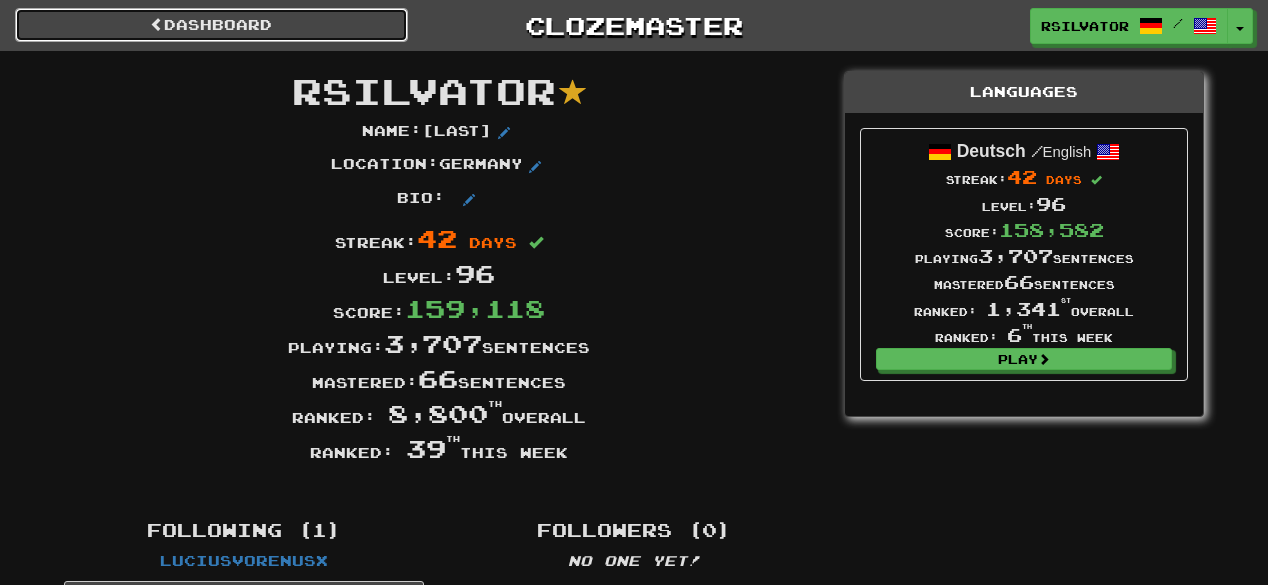 click on "Dashboard" at bounding box center (211, 25) 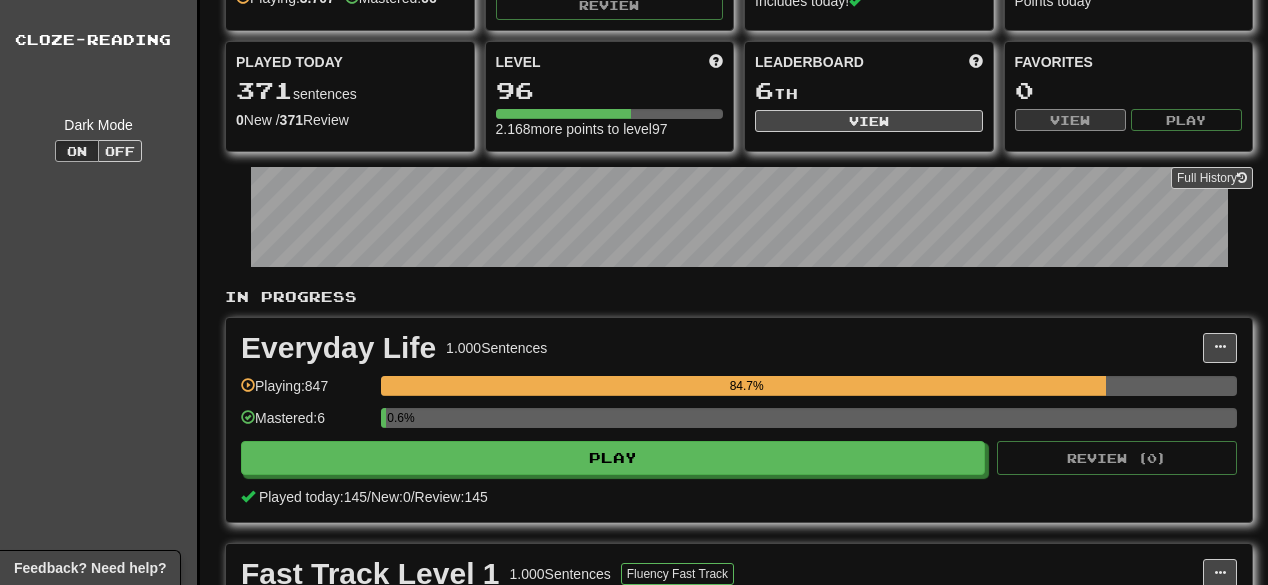 scroll, scrollTop: 0, scrollLeft: 0, axis: both 